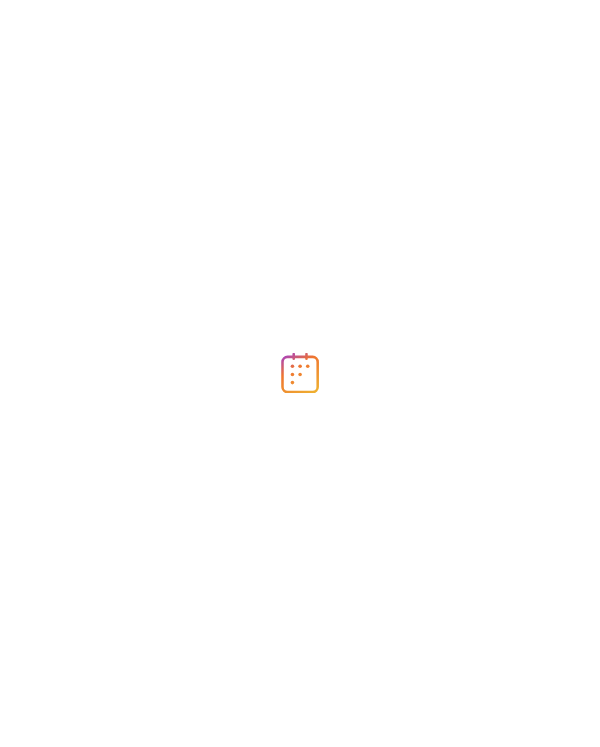 scroll, scrollTop: 0, scrollLeft: 0, axis: both 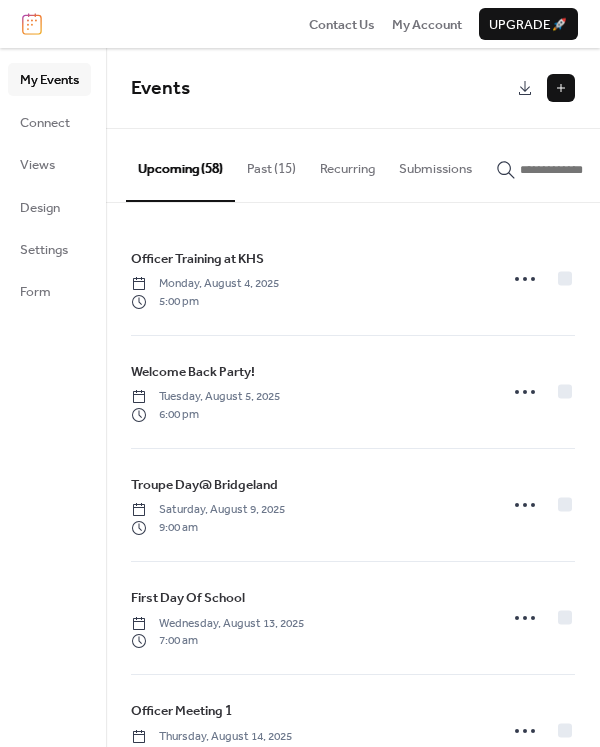 click at bounding box center [561, 88] 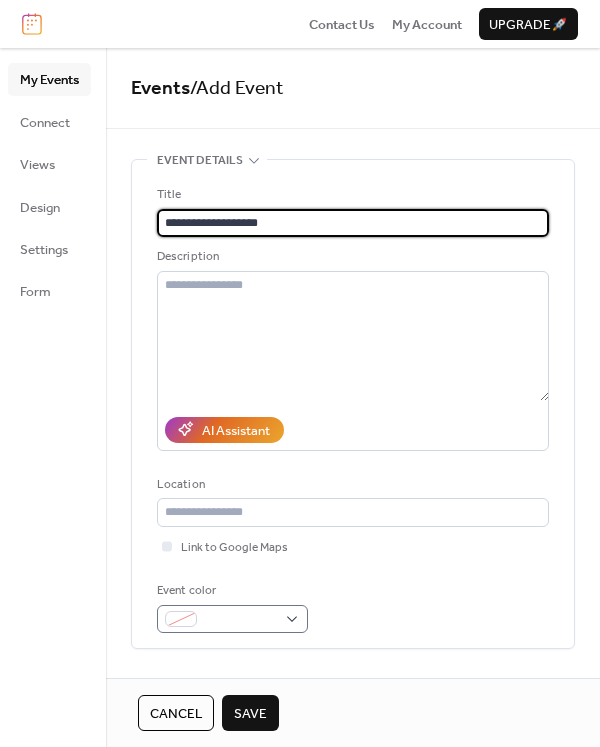 type on "**********" 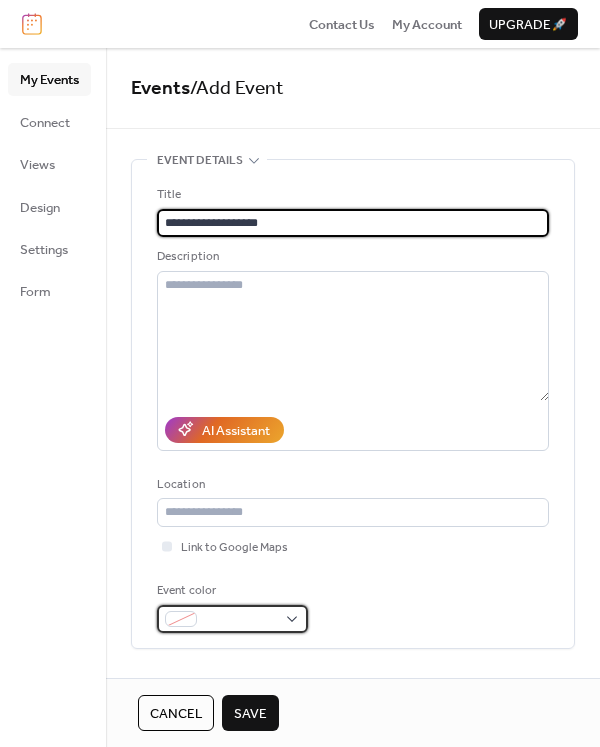 click at bounding box center [181, 619] 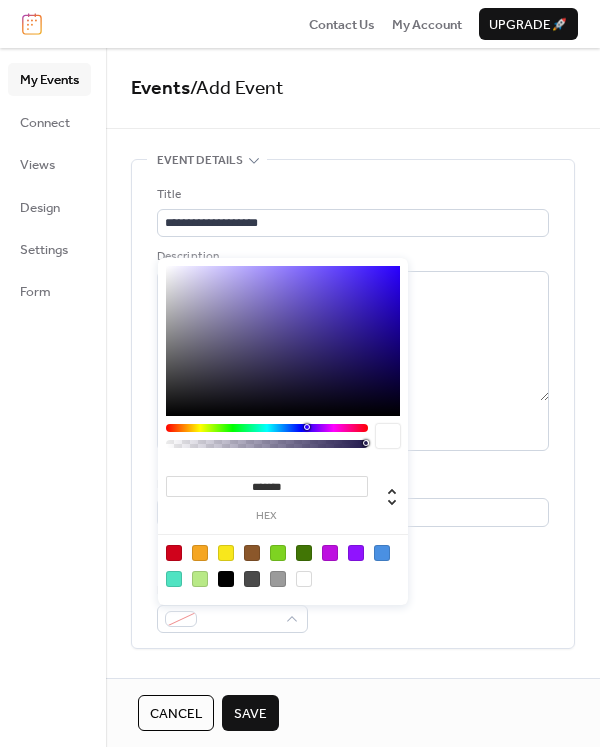 click at bounding box center [382, 553] 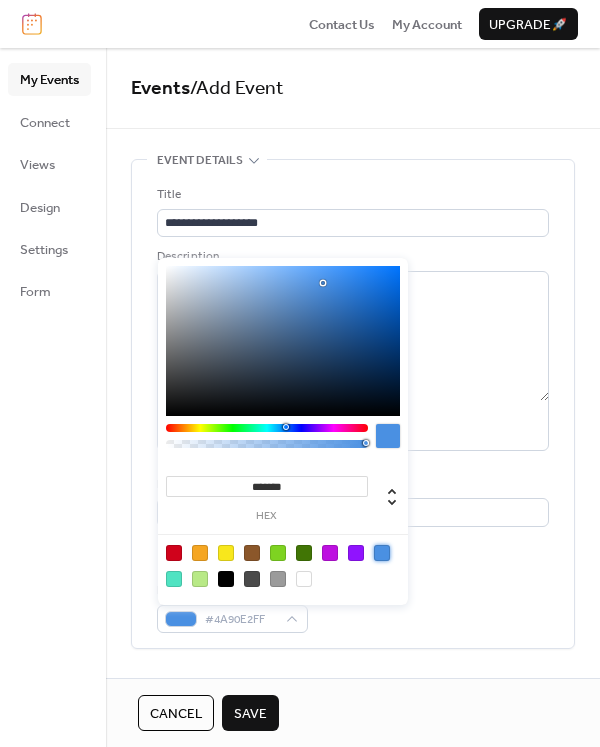 type on "*******" 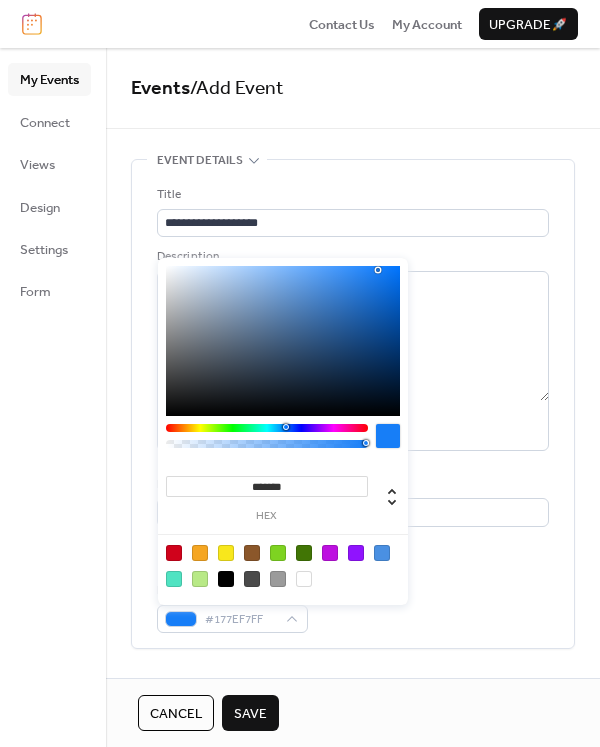 click at bounding box center (283, 341) 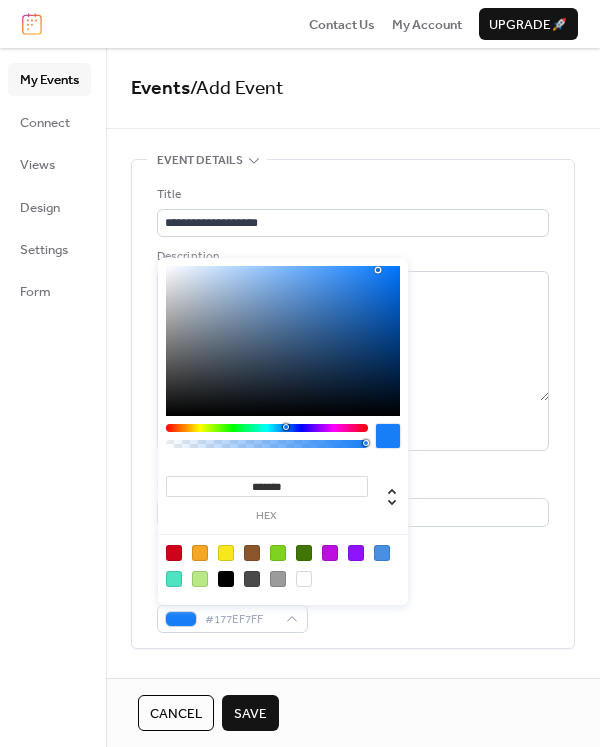click on "Cancel Save" at bounding box center [353, 712] 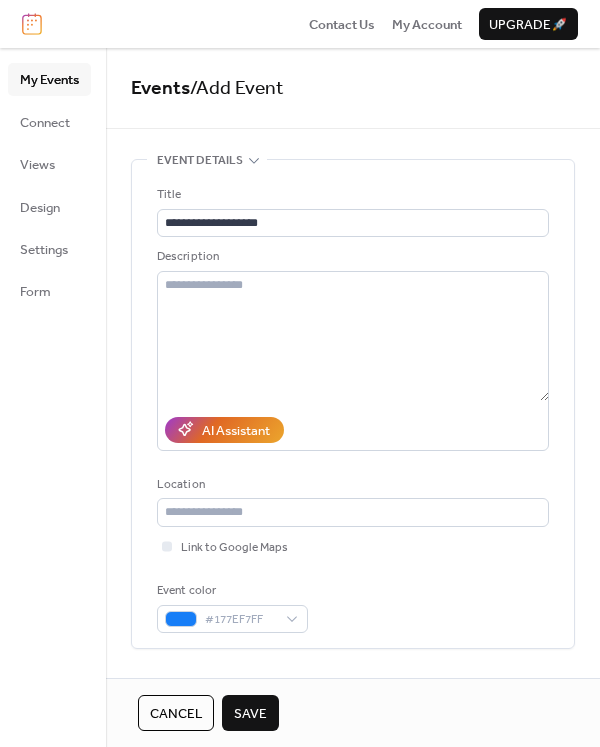 click on "Save" at bounding box center [250, 714] 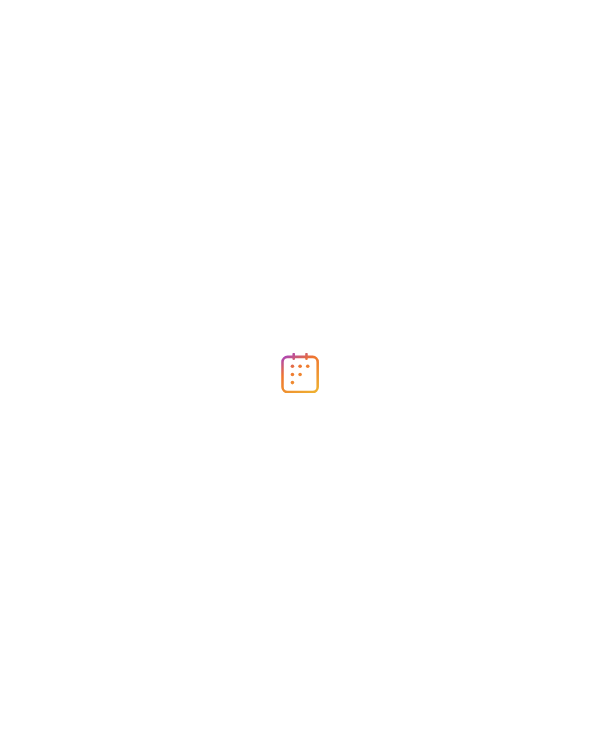 scroll, scrollTop: 0, scrollLeft: 0, axis: both 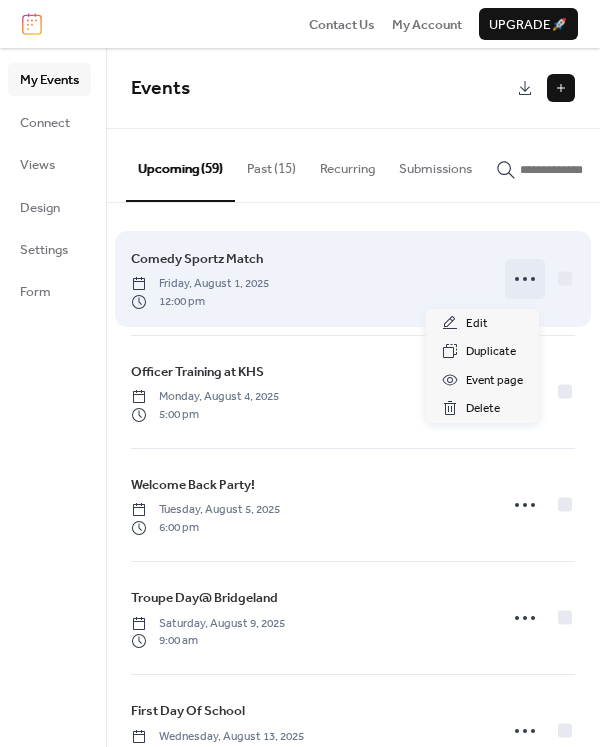 click 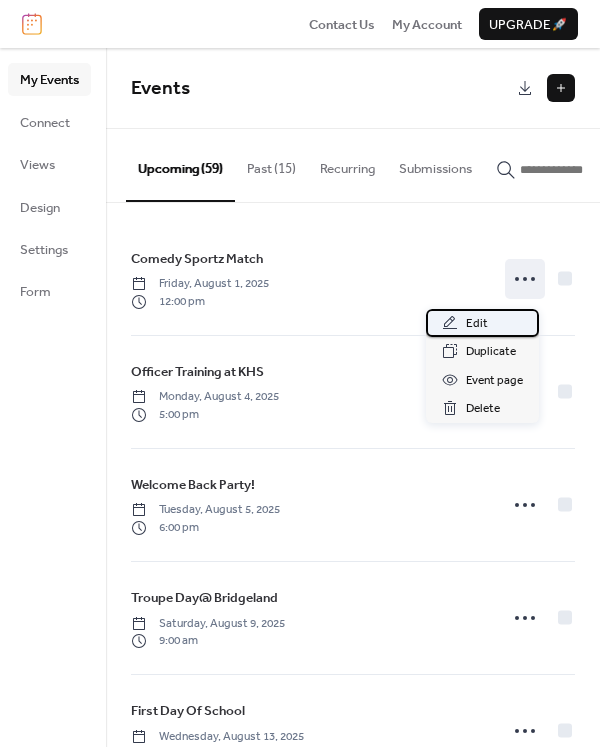 click on "Edit" at bounding box center (482, 323) 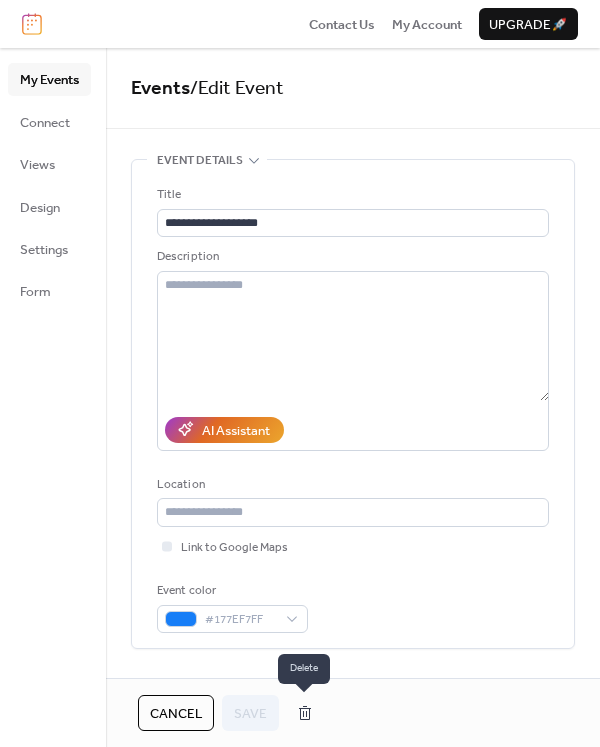 click at bounding box center [305, 713] 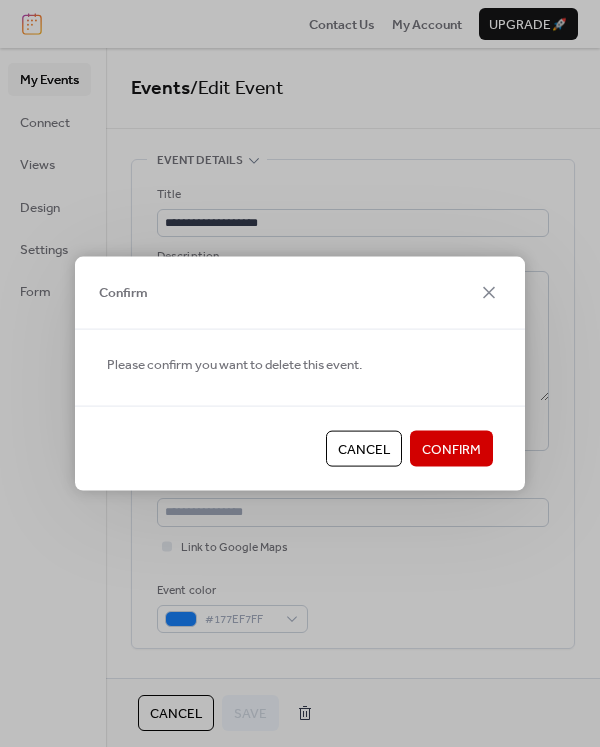 click on "Confirm" at bounding box center [451, 450] 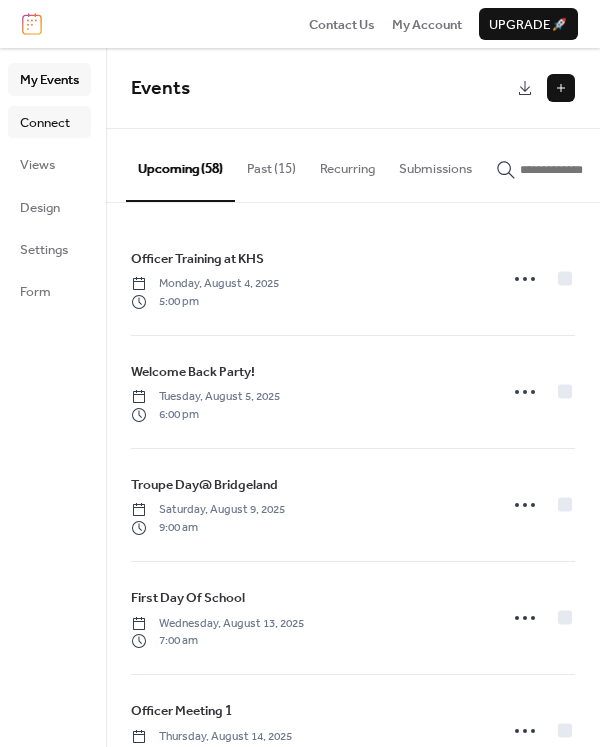 click on "Connect" at bounding box center (45, 123) 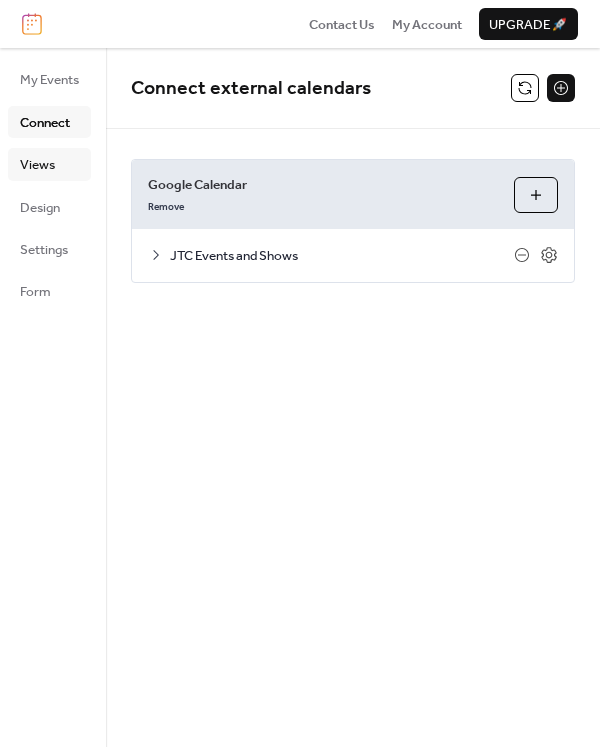 click on "Views" at bounding box center [37, 165] 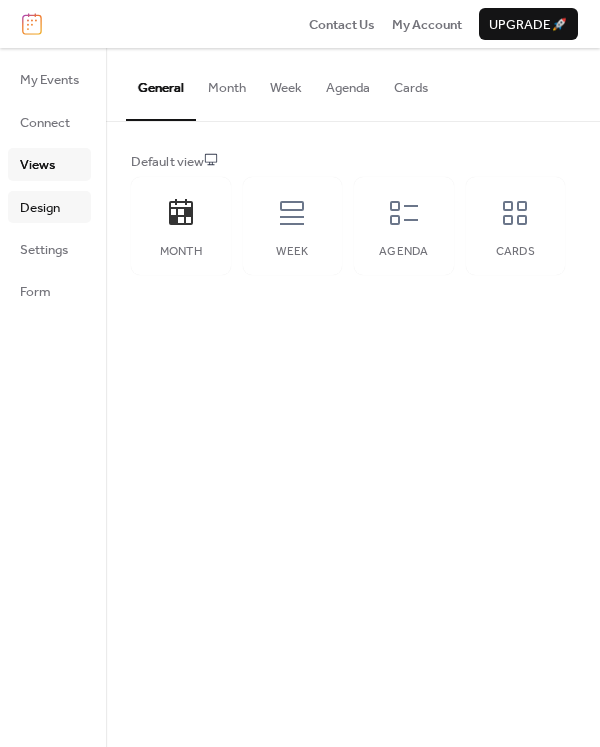 click on "Design" at bounding box center (40, 208) 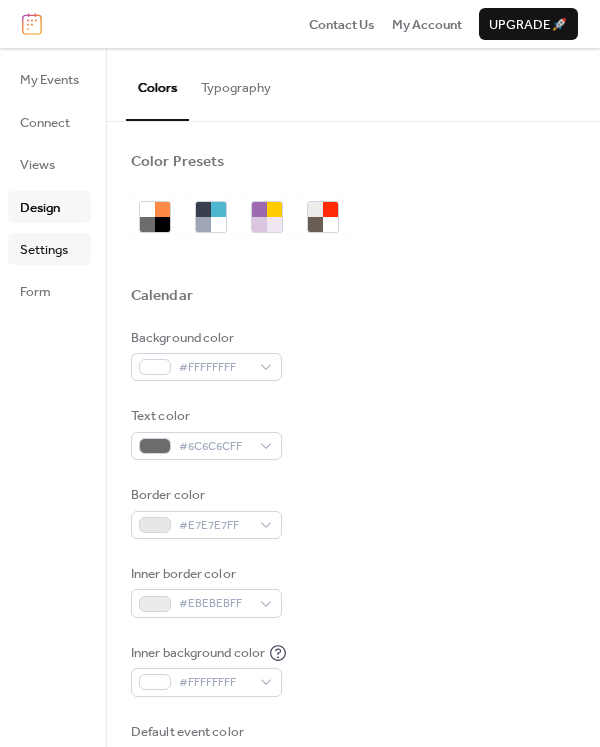 click on "Settings" at bounding box center (44, 250) 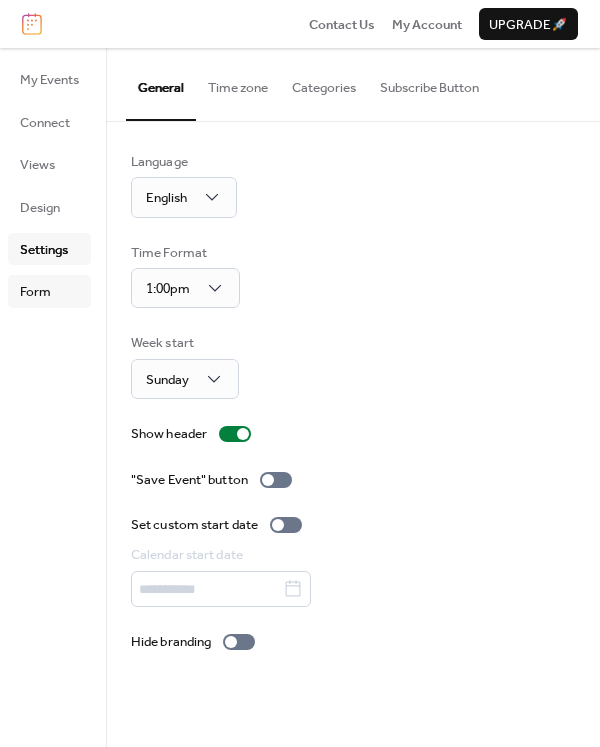 click on "Form" at bounding box center [35, 292] 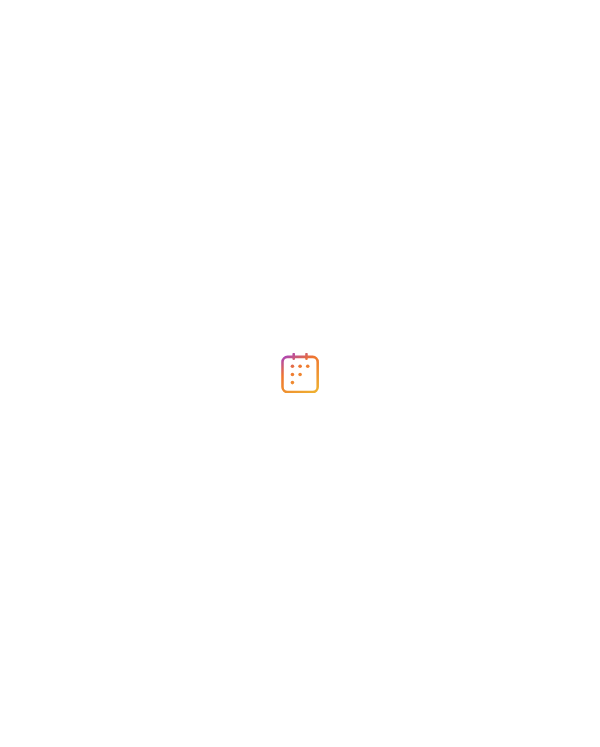scroll, scrollTop: 0, scrollLeft: 0, axis: both 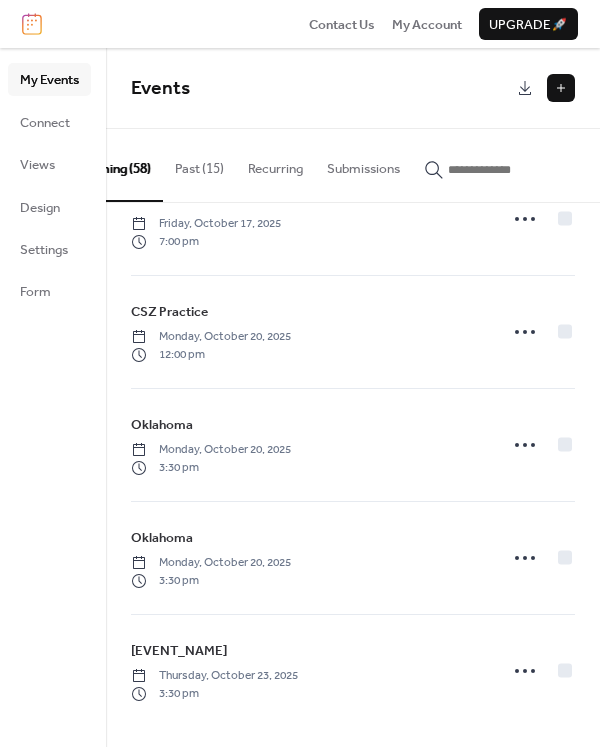 click at bounding box center [561, 88] 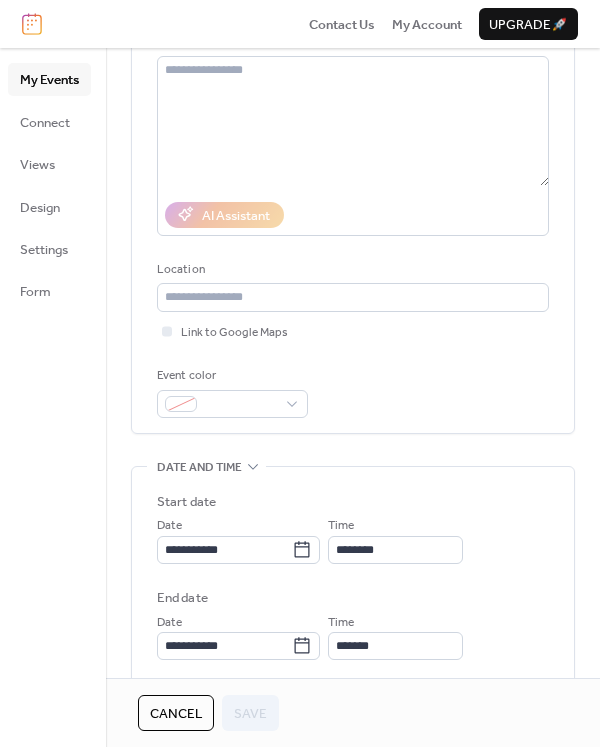 scroll, scrollTop: 0, scrollLeft: 0, axis: both 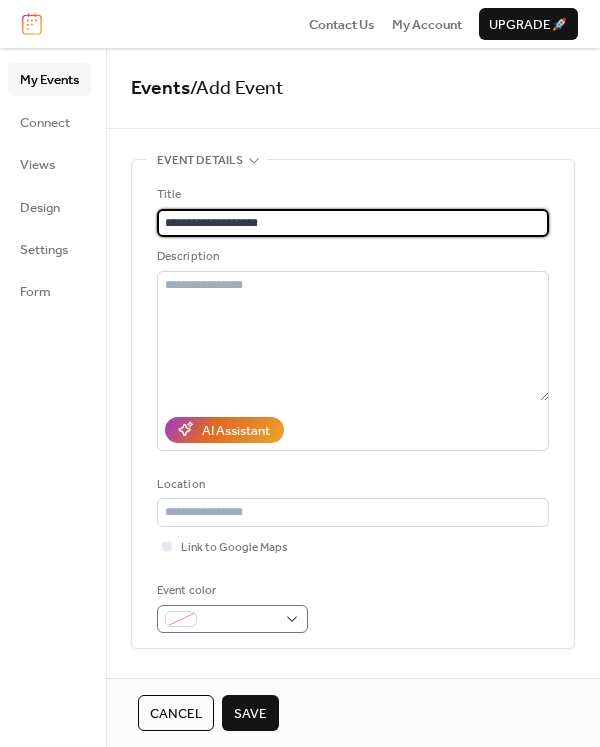 type on "**********" 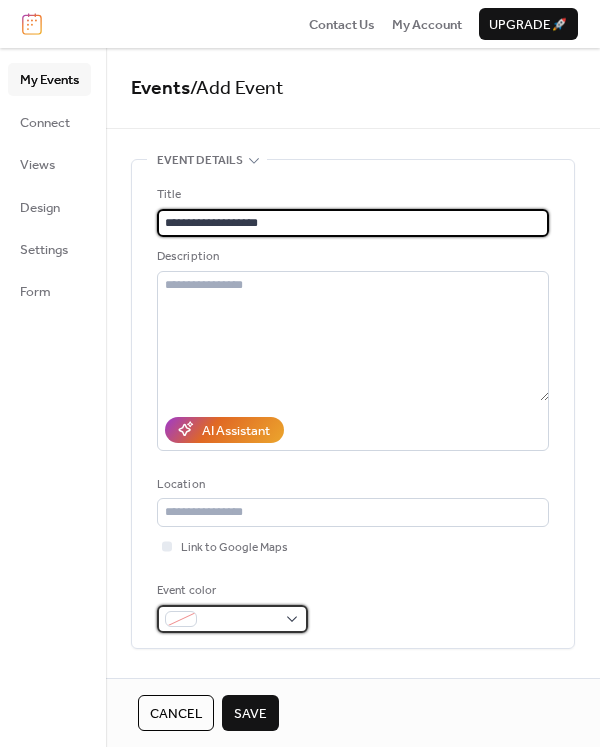 click on "**********" at bounding box center [300, 373] 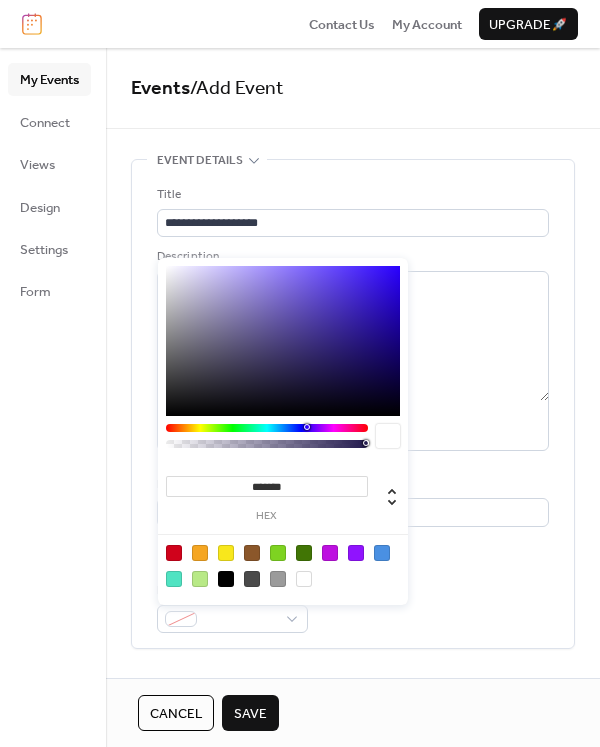 type on "*******" 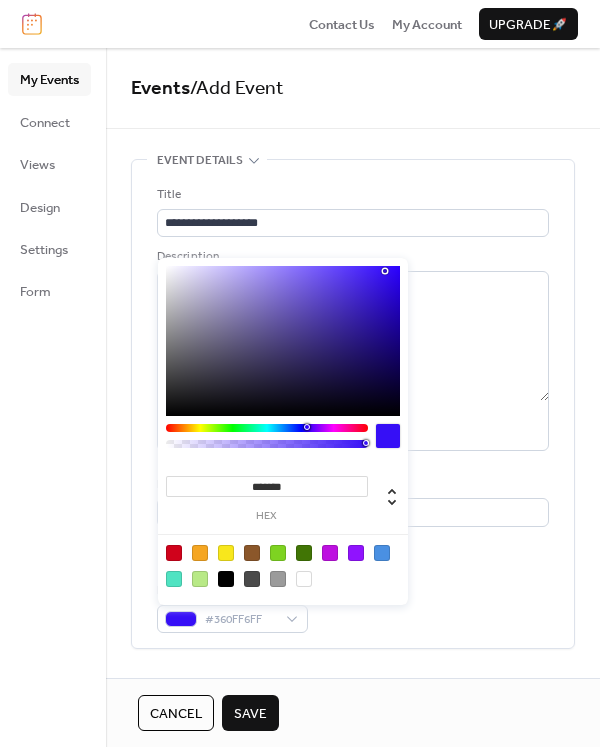 click on "**********" at bounding box center [353, 409] 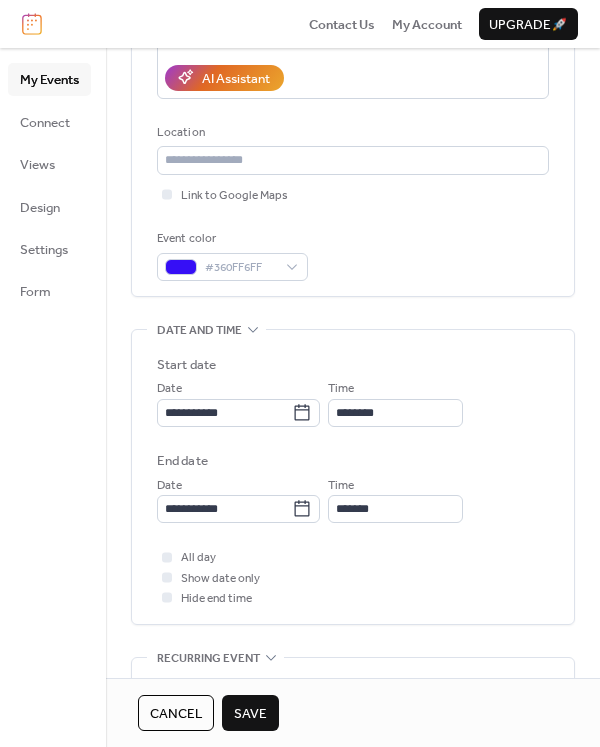 scroll, scrollTop: 400, scrollLeft: 0, axis: vertical 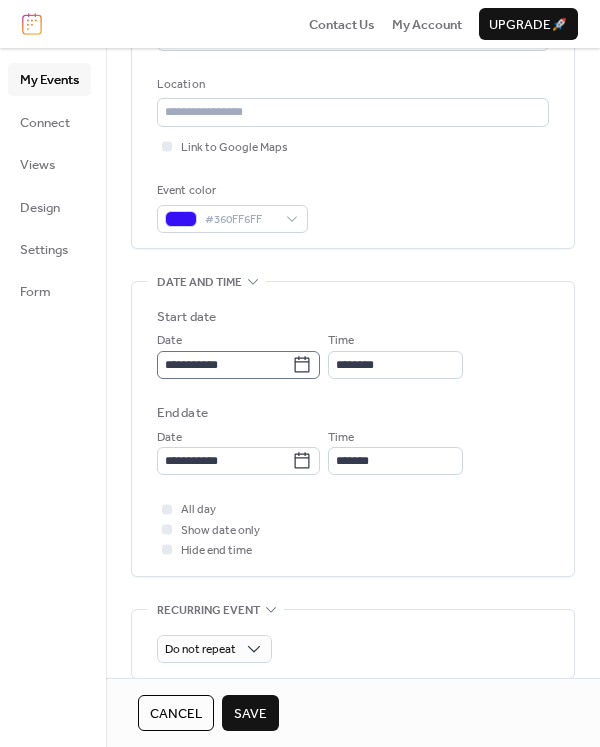 click 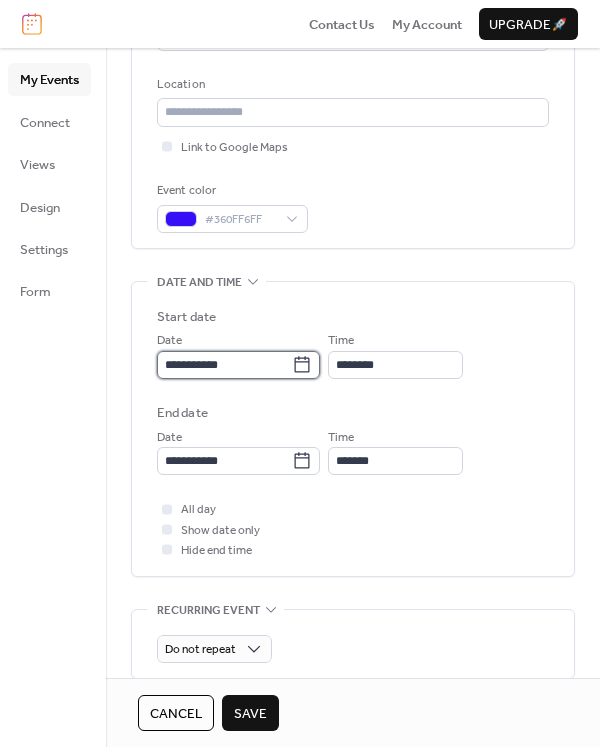 click on "**********" at bounding box center [224, 365] 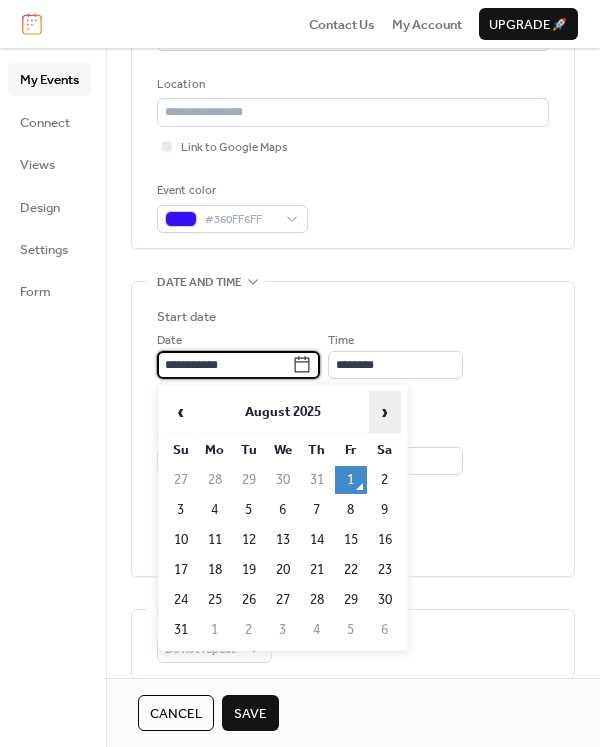 click on "›" at bounding box center (385, 412) 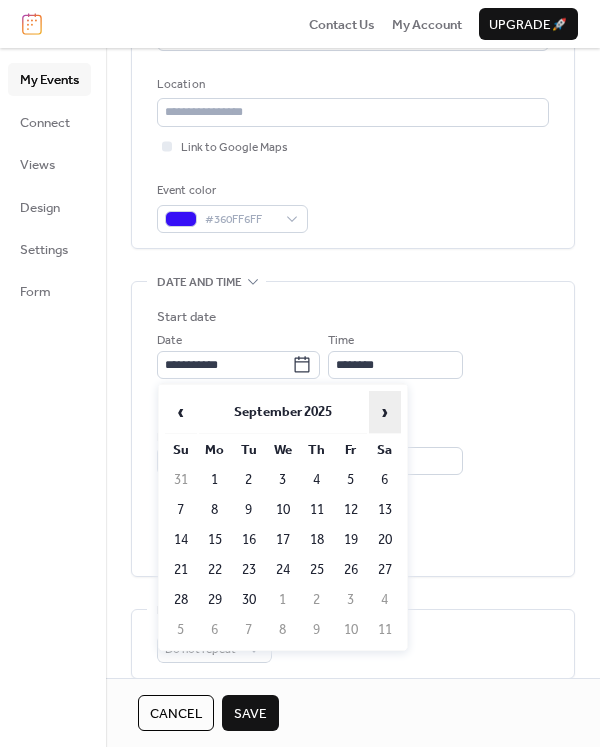 click on "›" at bounding box center (385, 412) 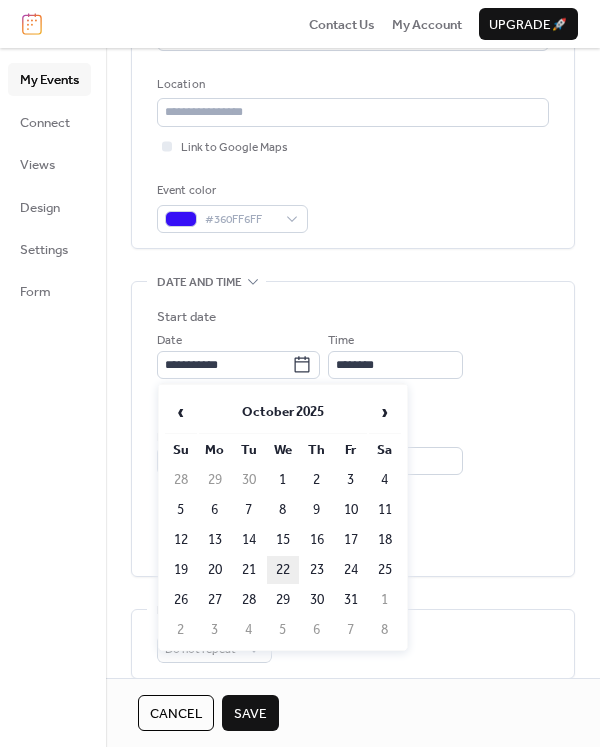 click on "22" at bounding box center (283, 570) 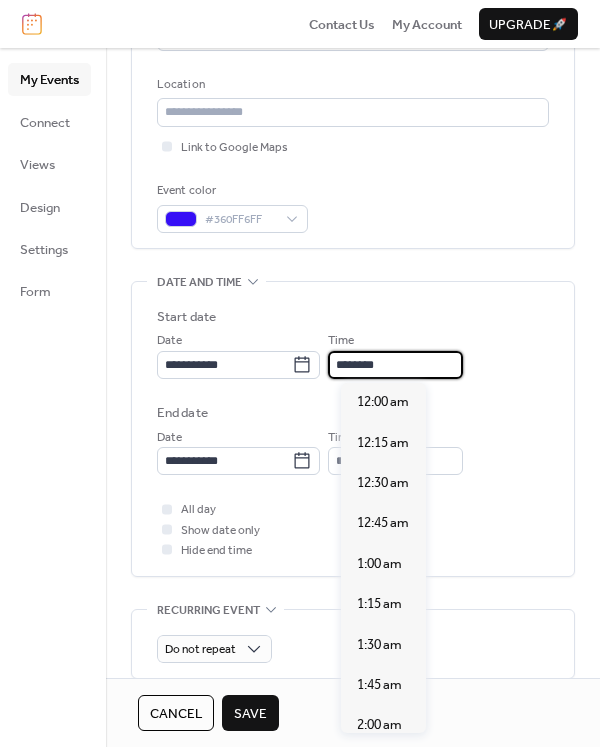 click on "********" at bounding box center [395, 365] 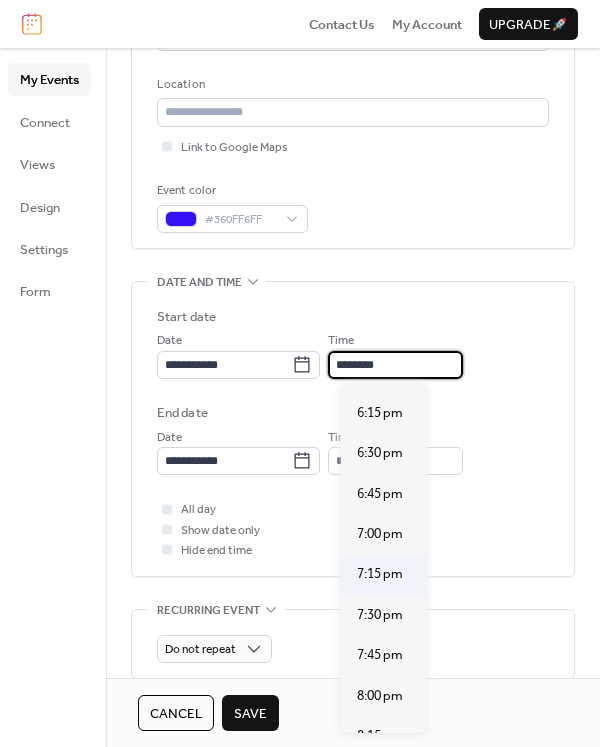 scroll, scrollTop: 2940, scrollLeft: 0, axis: vertical 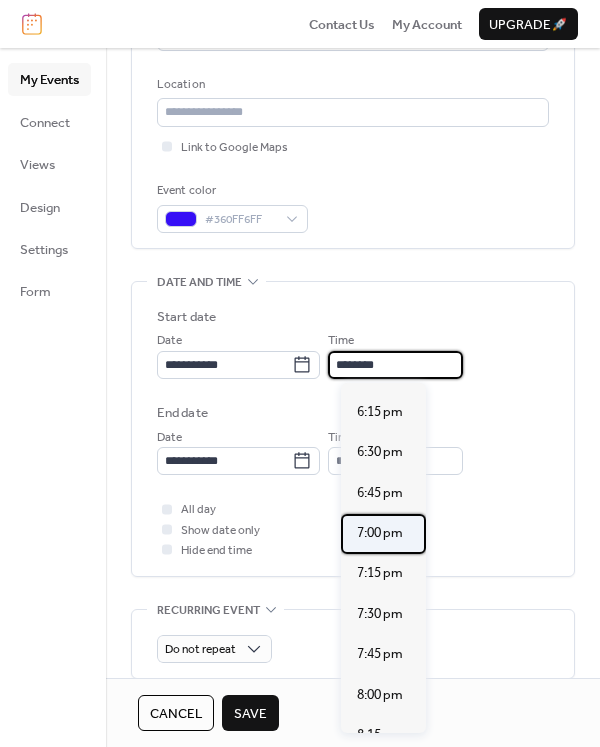 click on "7:00 pm" at bounding box center [380, 533] 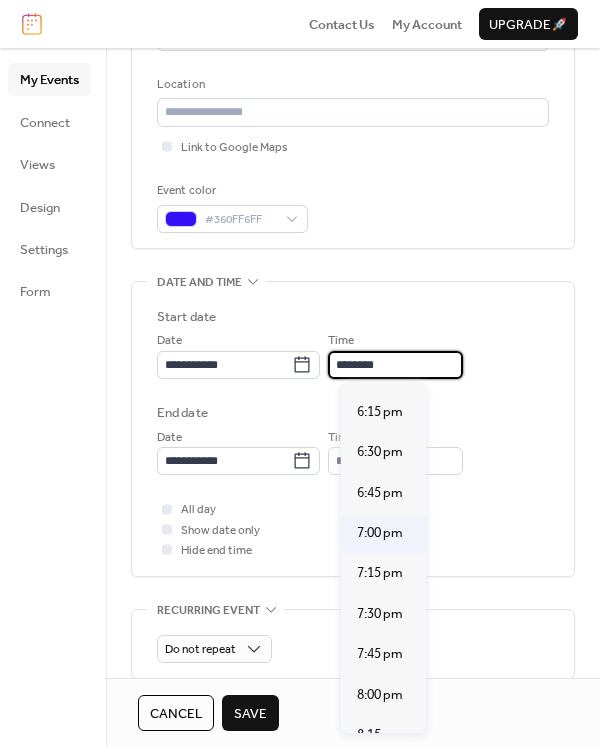 type on "*******" 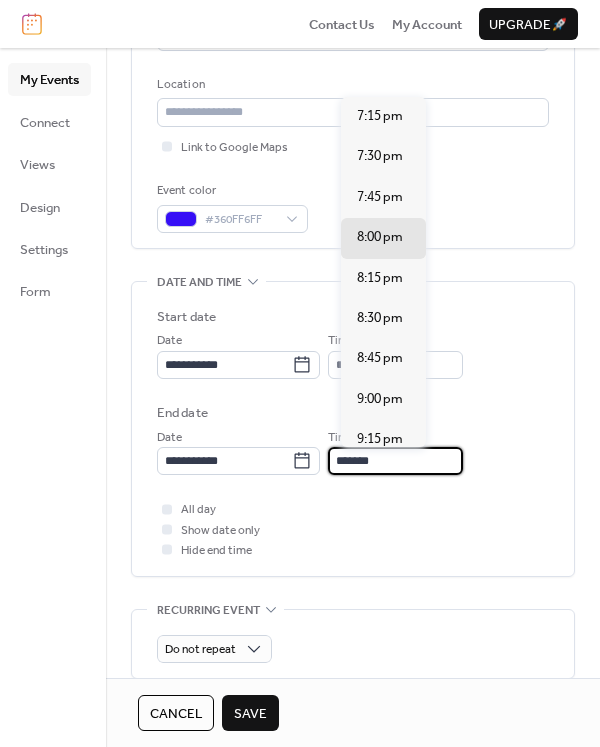 click on "*******" at bounding box center [395, 461] 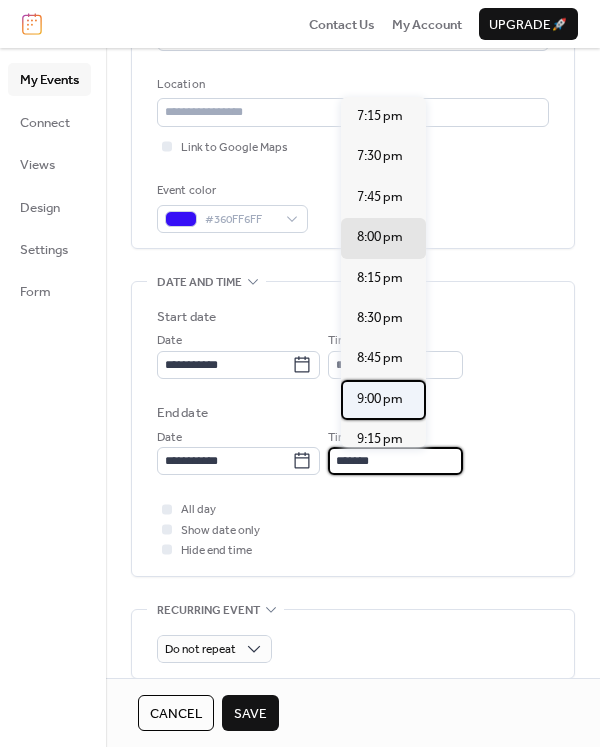 click on "9:00 pm" at bounding box center [380, 399] 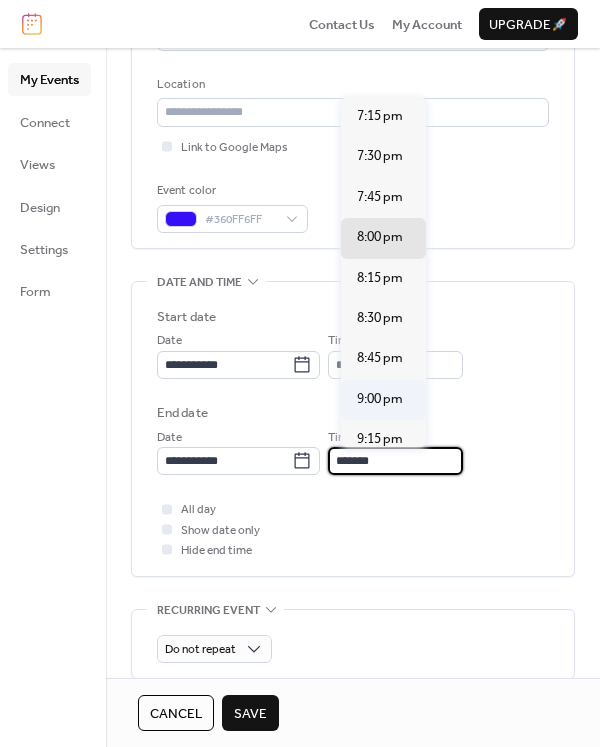 type on "*******" 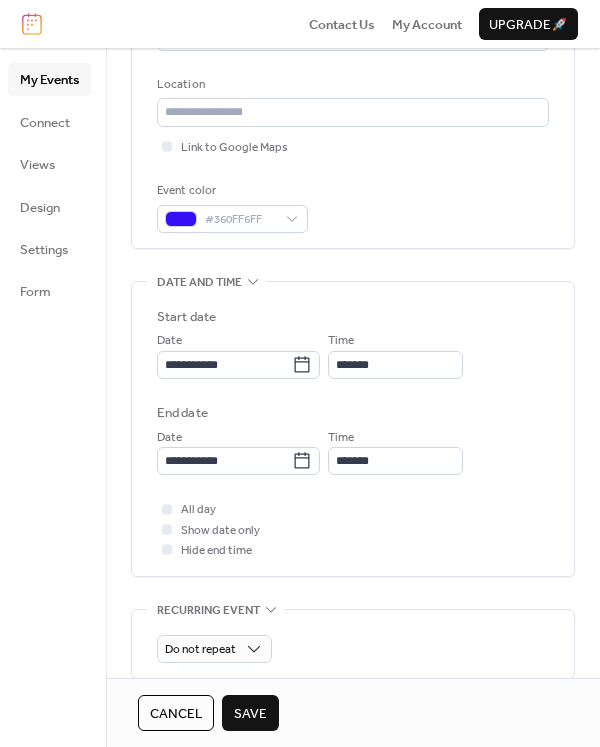 click on "Save" at bounding box center (250, 714) 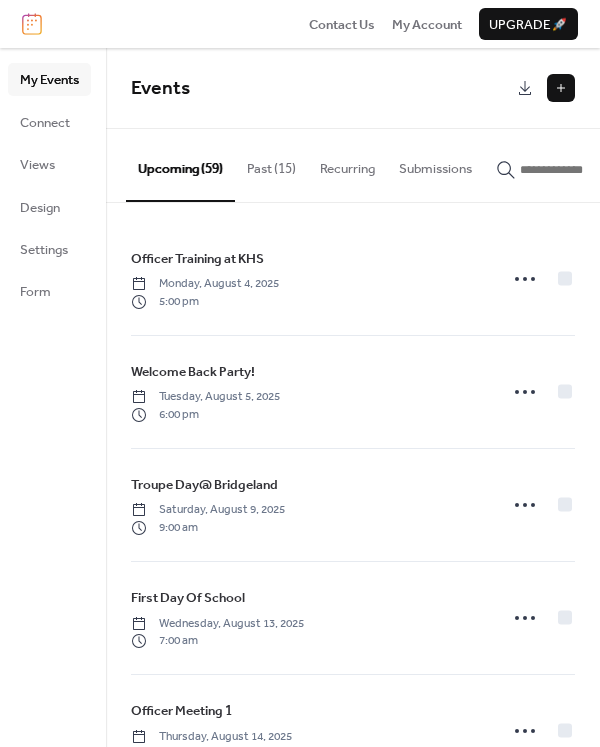 click at bounding box center [561, 88] 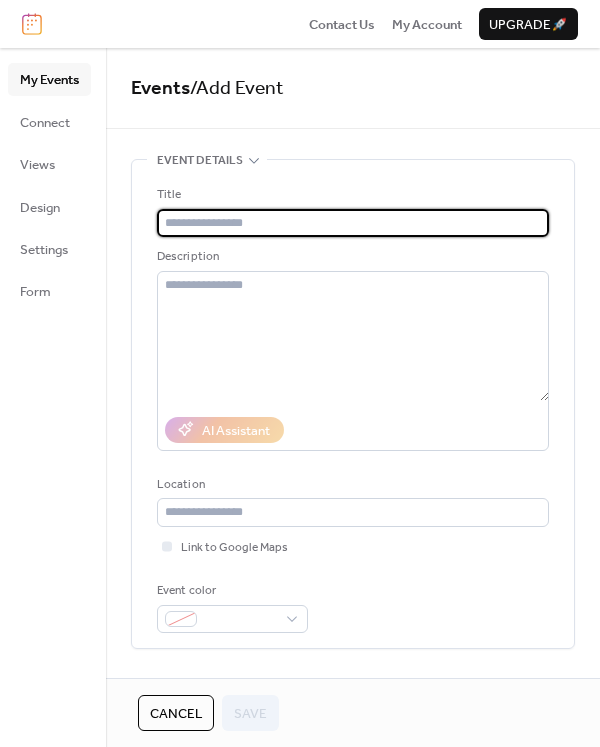 click at bounding box center [353, 223] 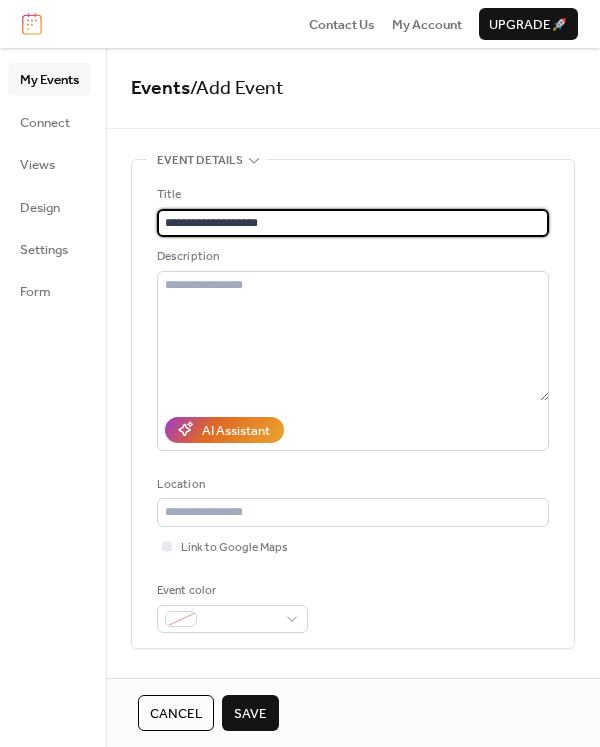 scroll, scrollTop: 400, scrollLeft: 0, axis: vertical 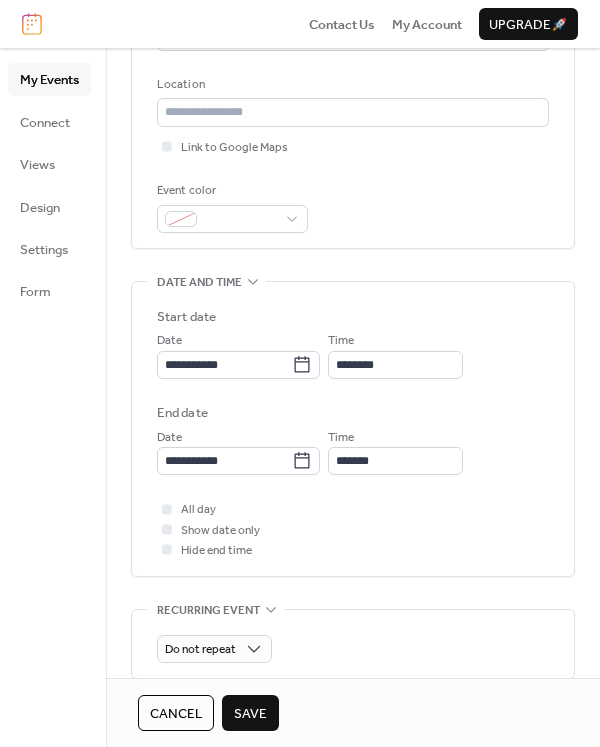type on "**********" 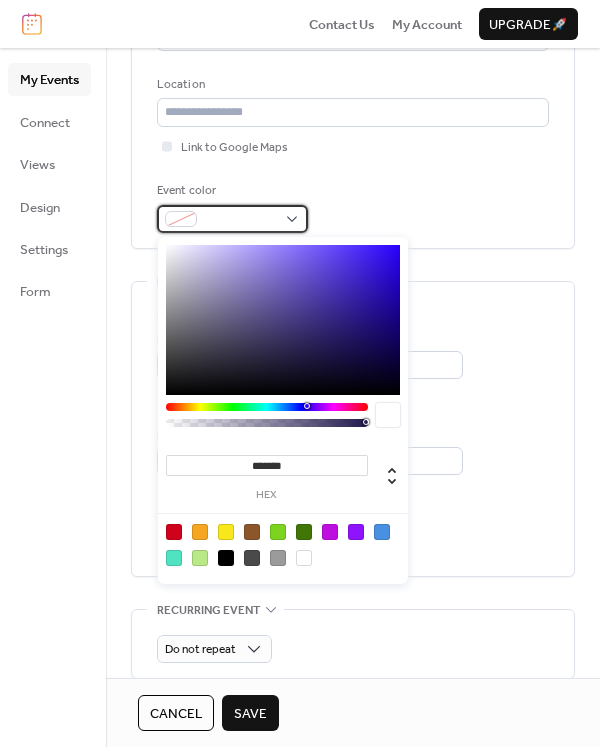 click at bounding box center (240, 220) 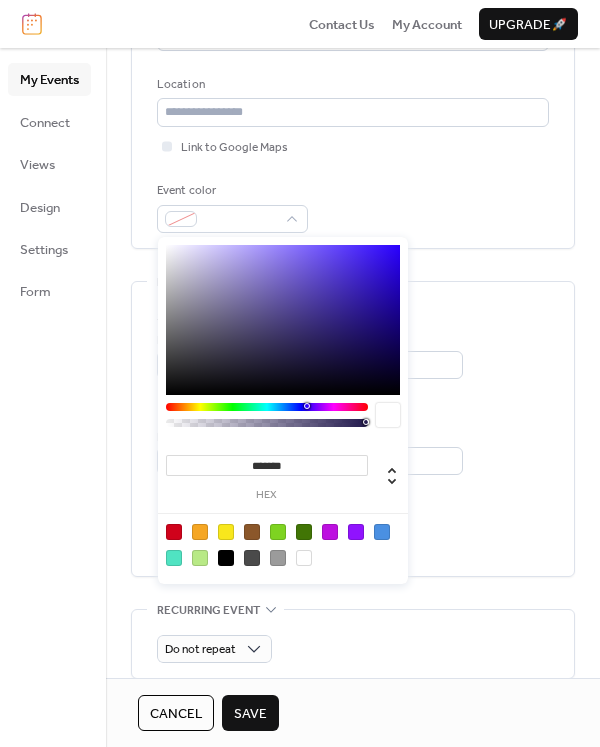type on "*******" 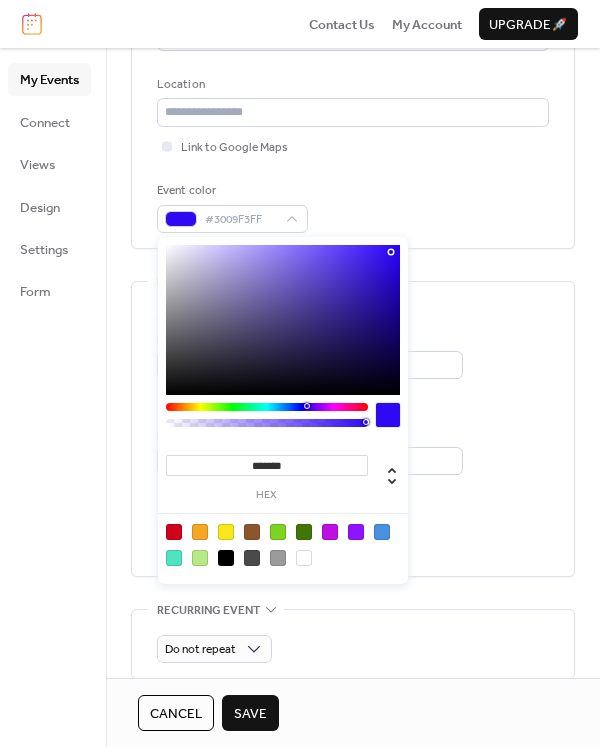 drag, startPoint x: 502, startPoint y: 537, endPoint x: 490, endPoint y: 535, distance: 12.165525 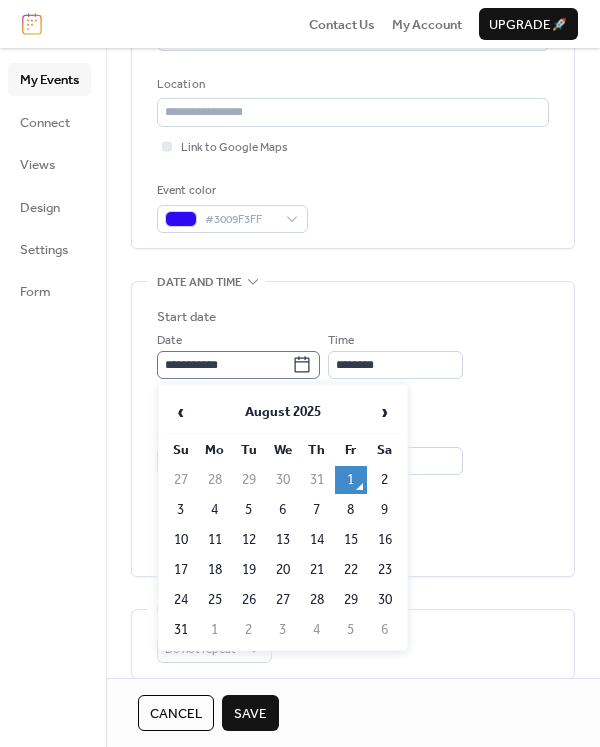 click 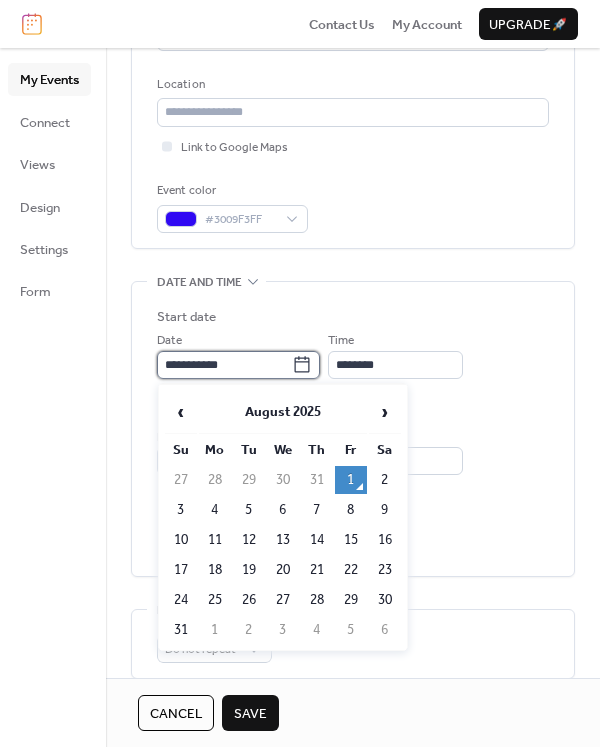 click on "**********" at bounding box center (224, 365) 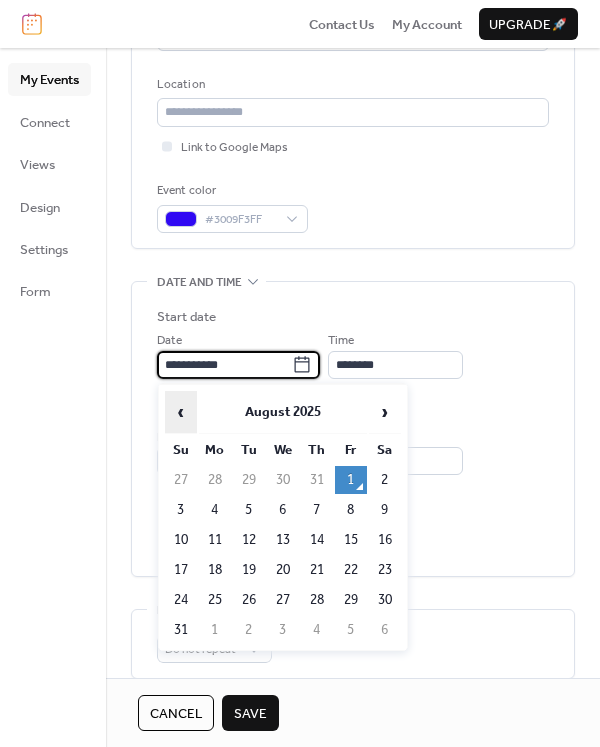 click on "‹" at bounding box center [181, 412] 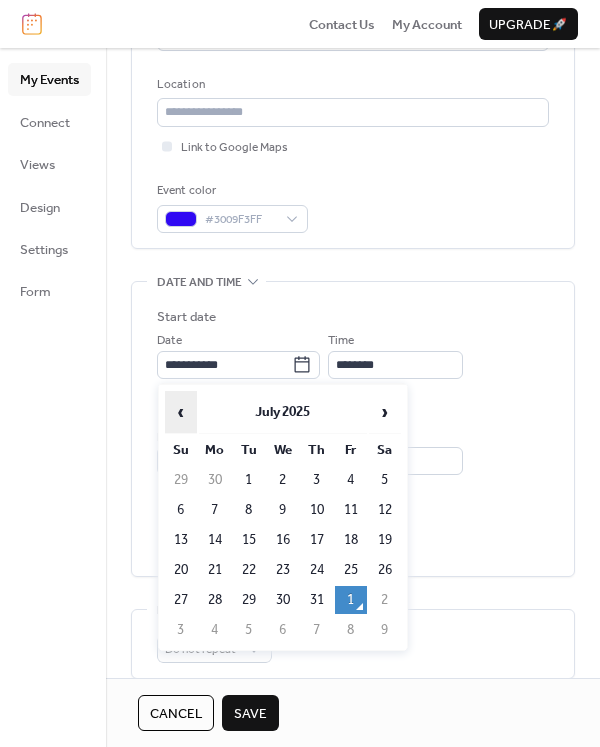 click on "‹" at bounding box center (181, 412) 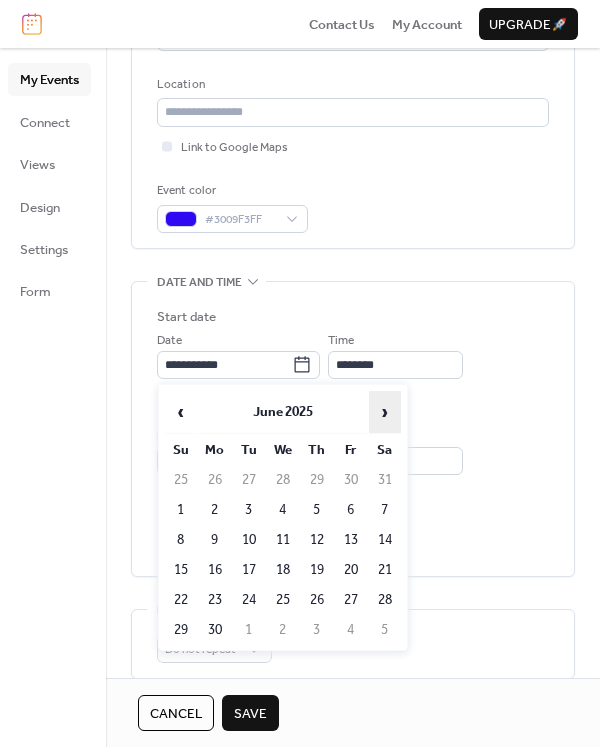 click on "›" at bounding box center [385, 412] 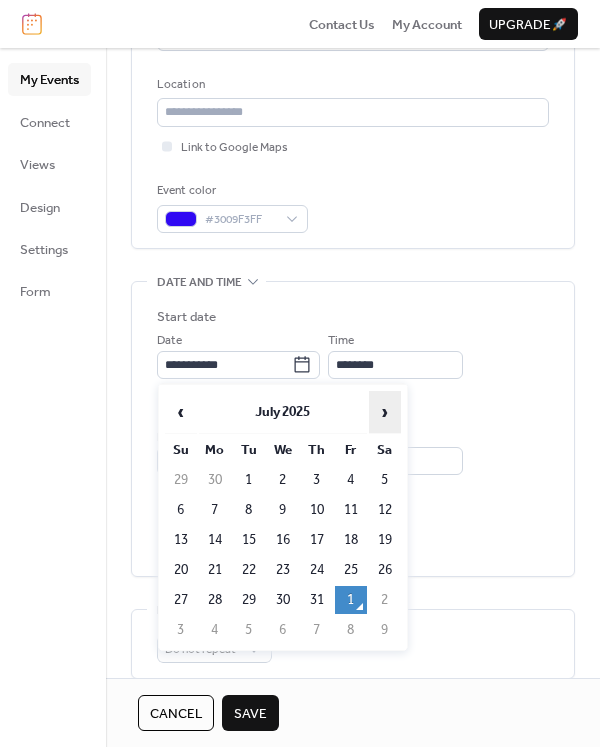 click on "›" at bounding box center [385, 412] 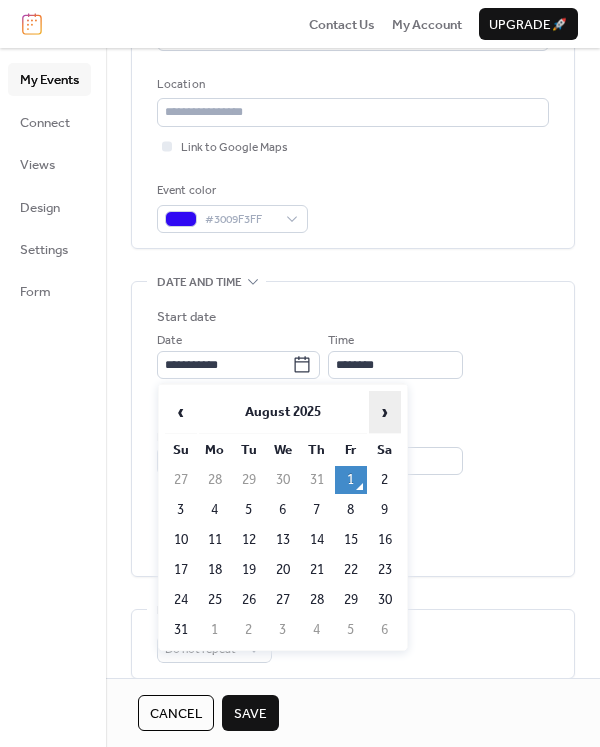 click on "›" at bounding box center (385, 412) 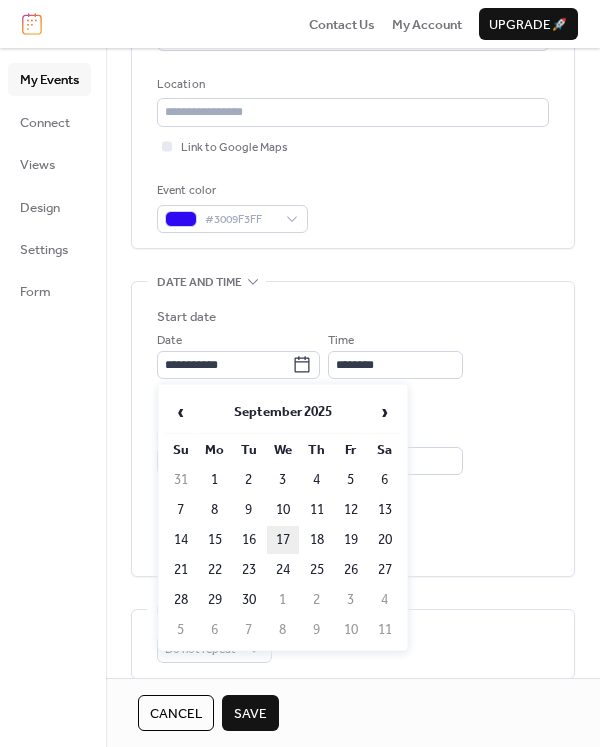 click on "17" at bounding box center (283, 540) 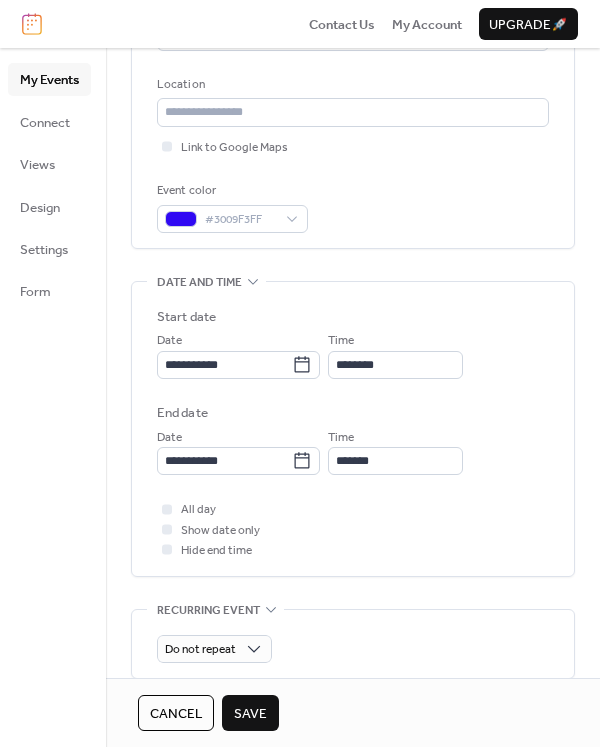 click on "Time ********" at bounding box center [395, 354] 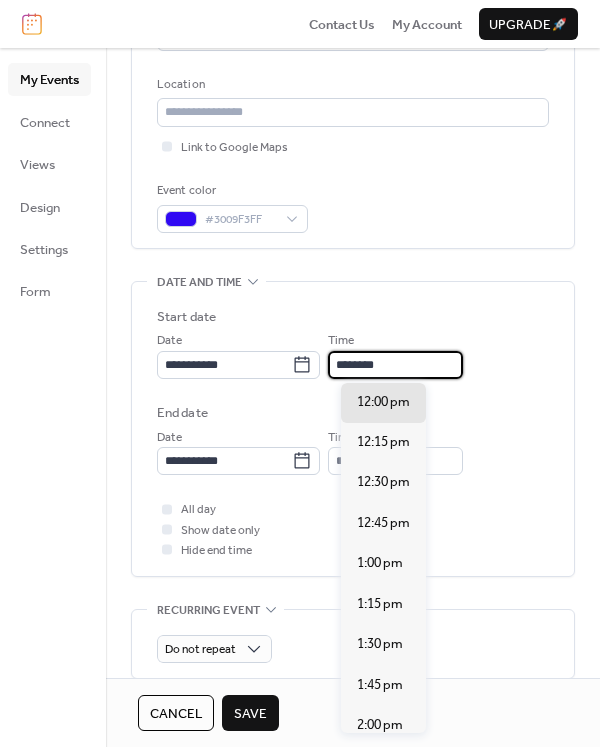 click on "********" at bounding box center (395, 365) 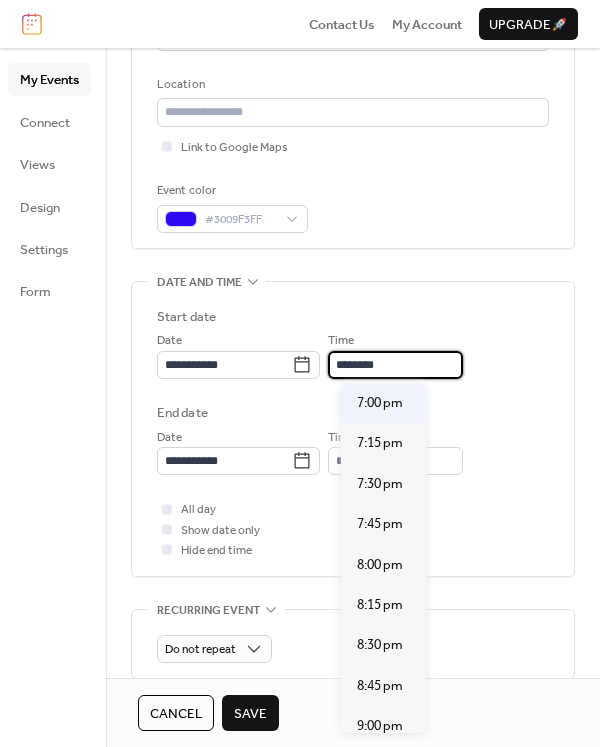 scroll, scrollTop: 3040, scrollLeft: 0, axis: vertical 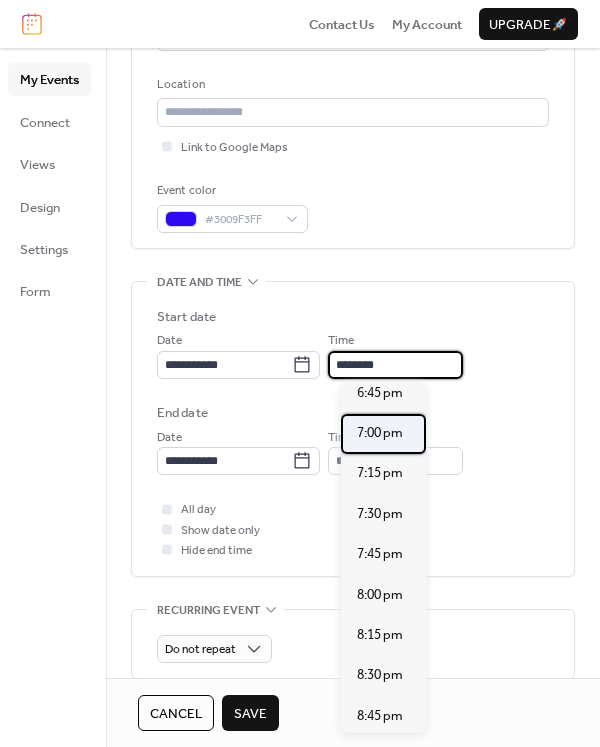 click on "7:00 pm" at bounding box center [380, 433] 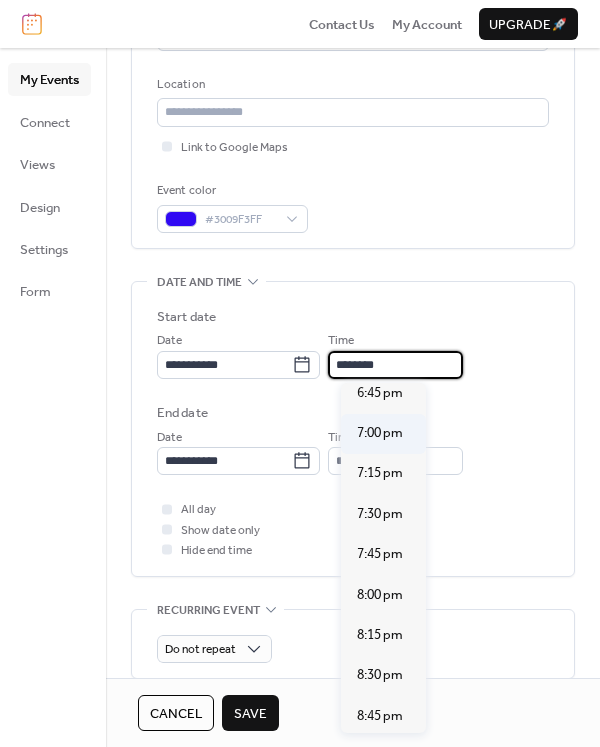 type on "*******" 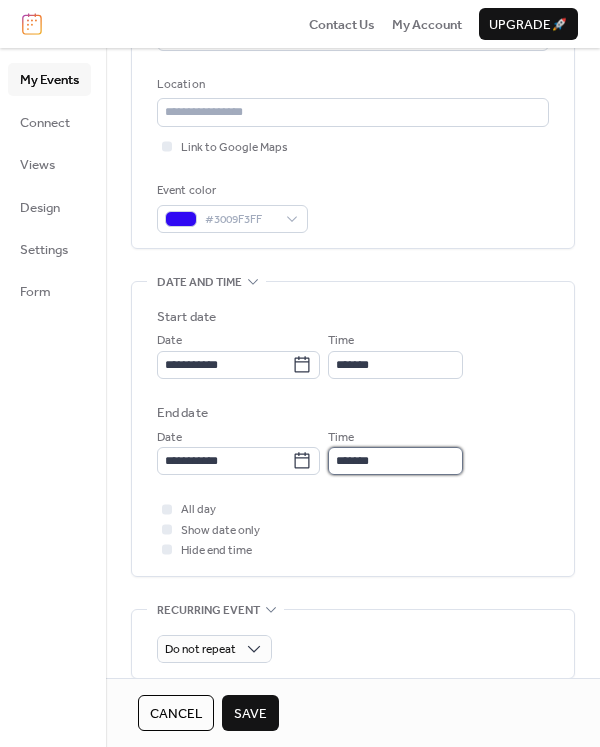 click on "*******" at bounding box center [395, 461] 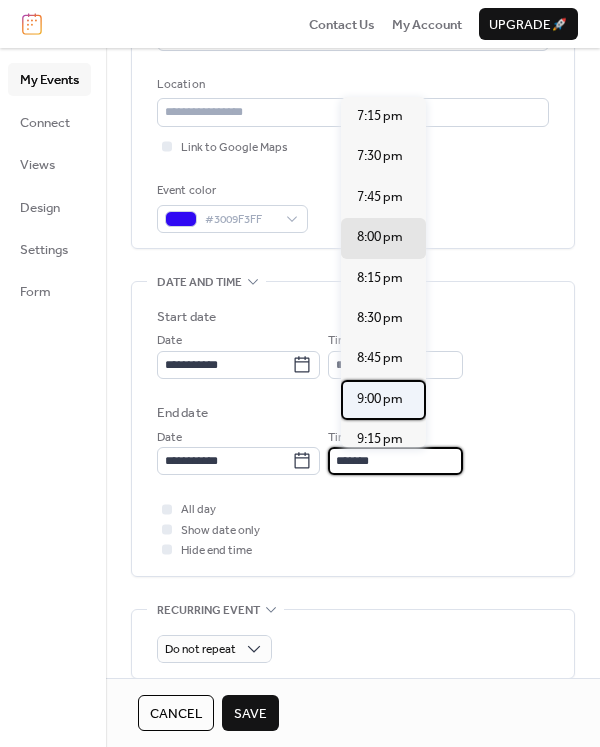 click on "9:00 pm" at bounding box center [380, 399] 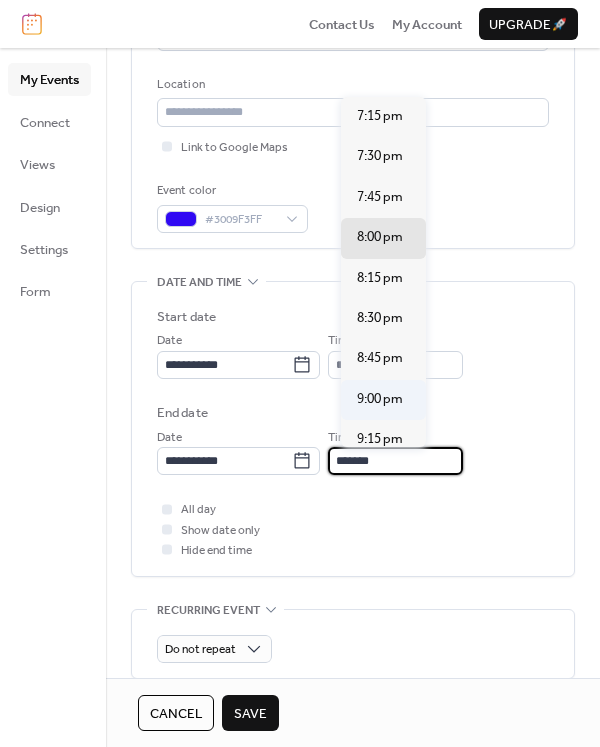 type on "*******" 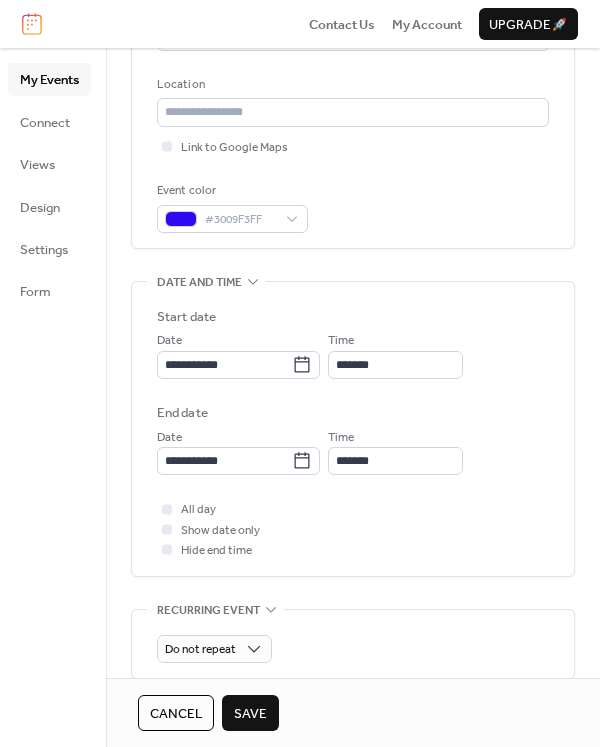 click on "Save" at bounding box center [250, 714] 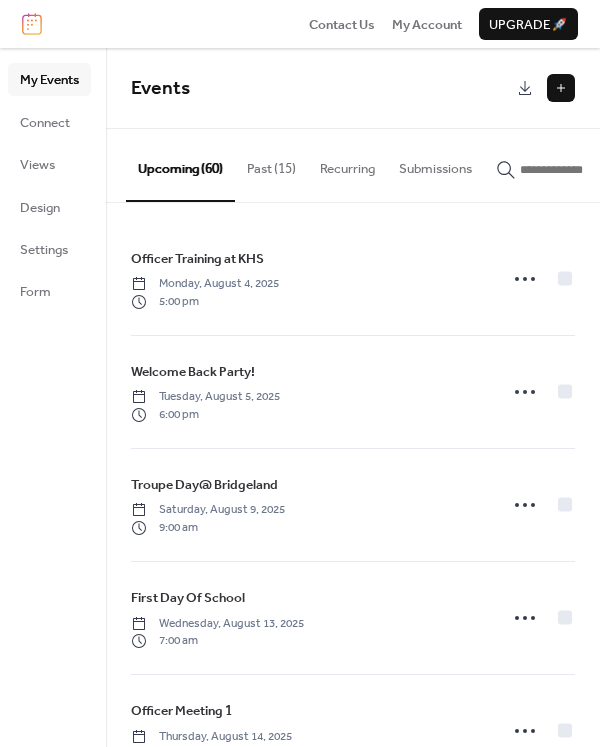 click at bounding box center (561, 88) 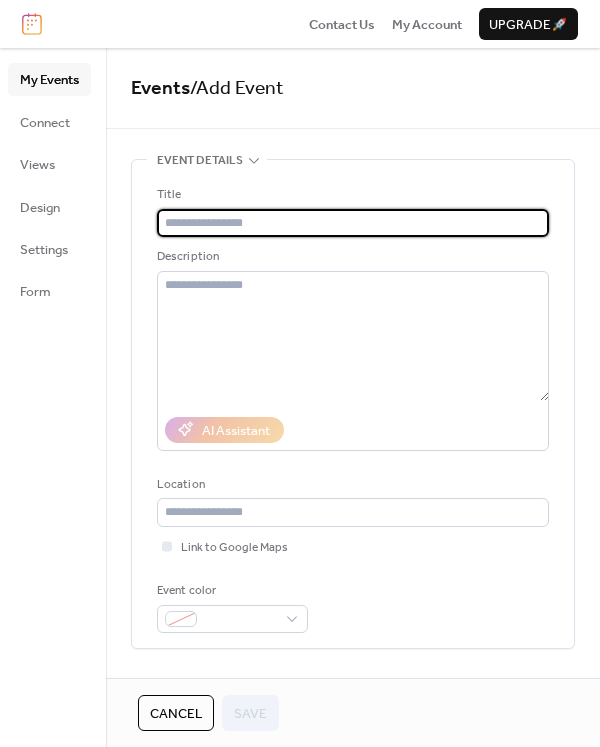 click at bounding box center (353, 223) 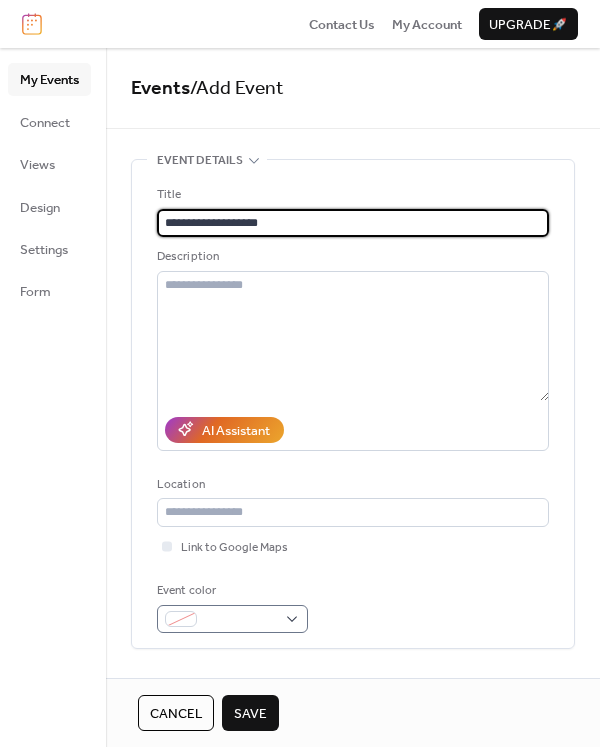 type on "**********" 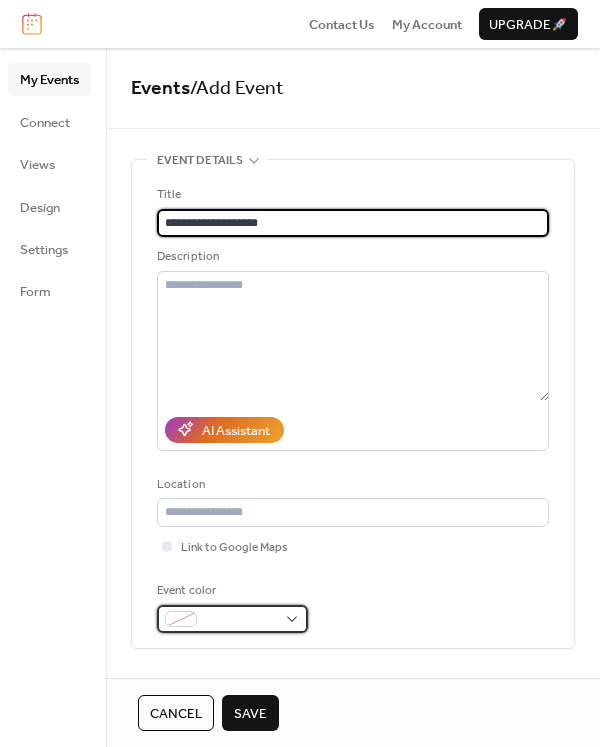 click at bounding box center (240, 620) 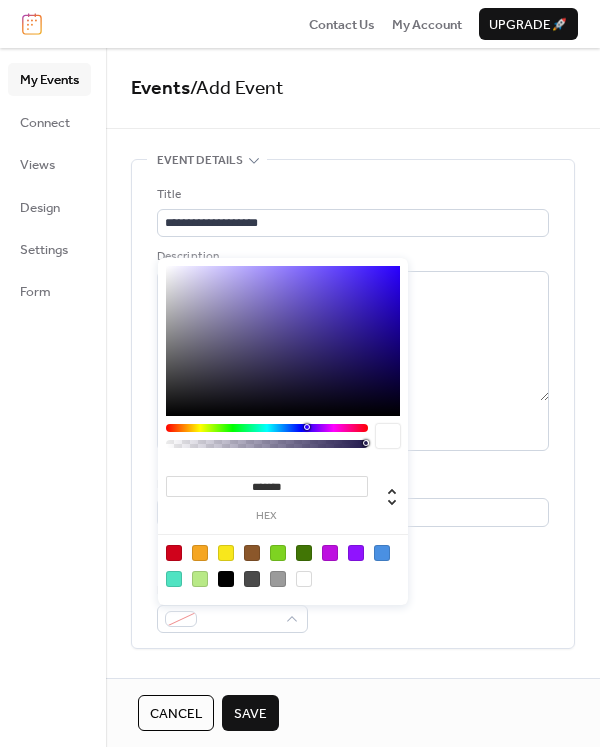 type on "*******" 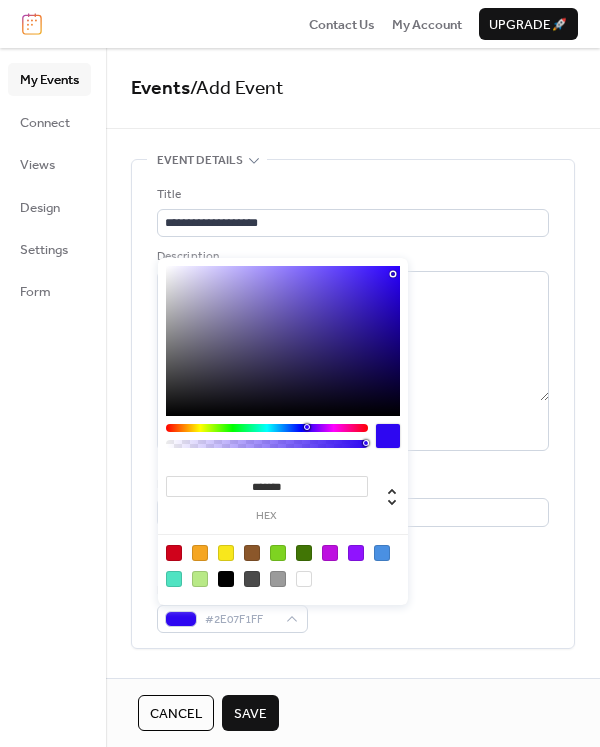 click on "Event color #2E07F1FF" at bounding box center [353, 607] 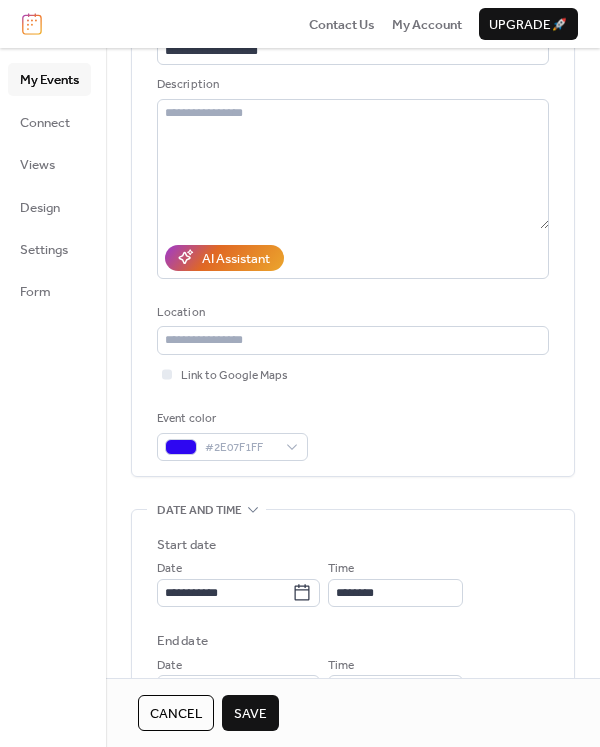 scroll, scrollTop: 400, scrollLeft: 0, axis: vertical 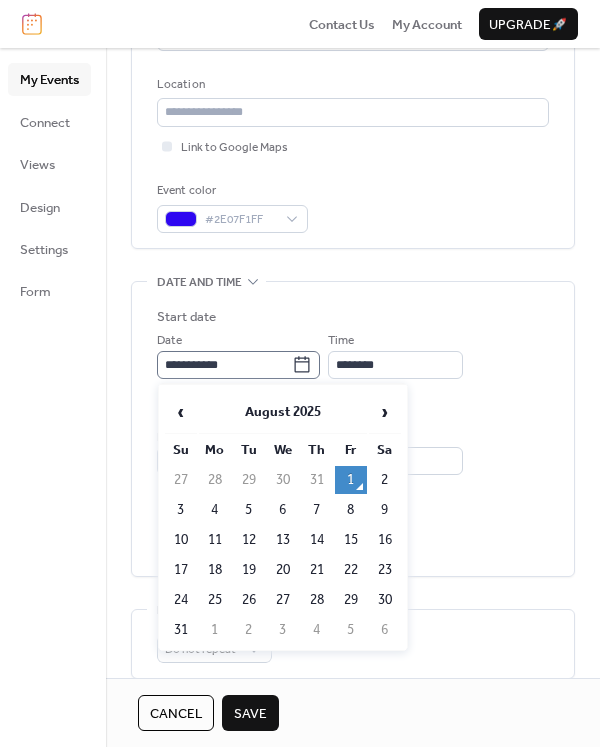click 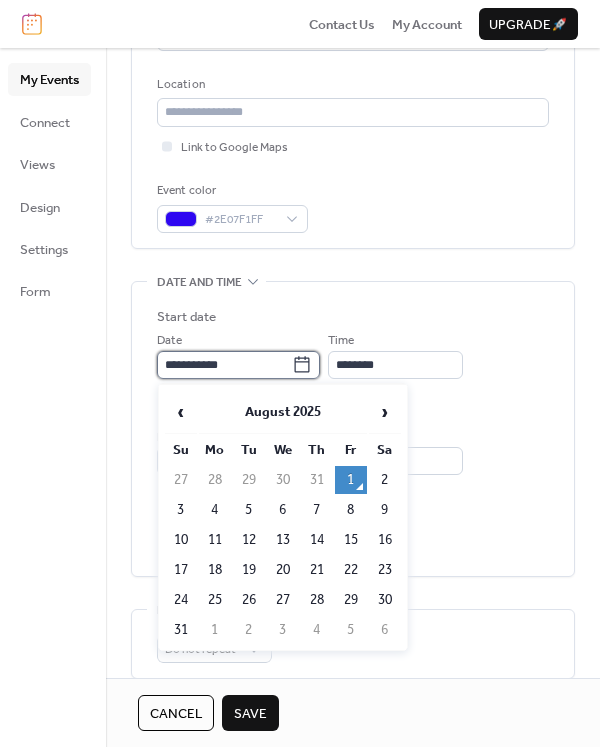 click on "**********" at bounding box center (224, 365) 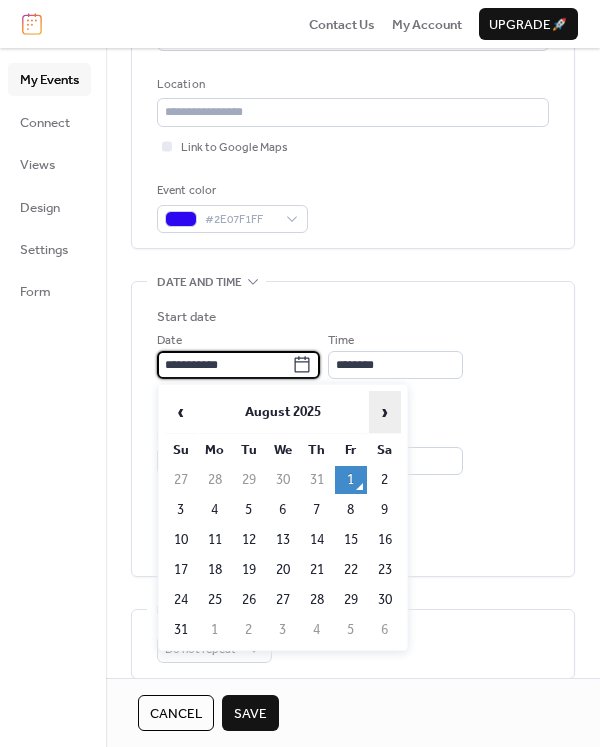 click on "›" at bounding box center (385, 412) 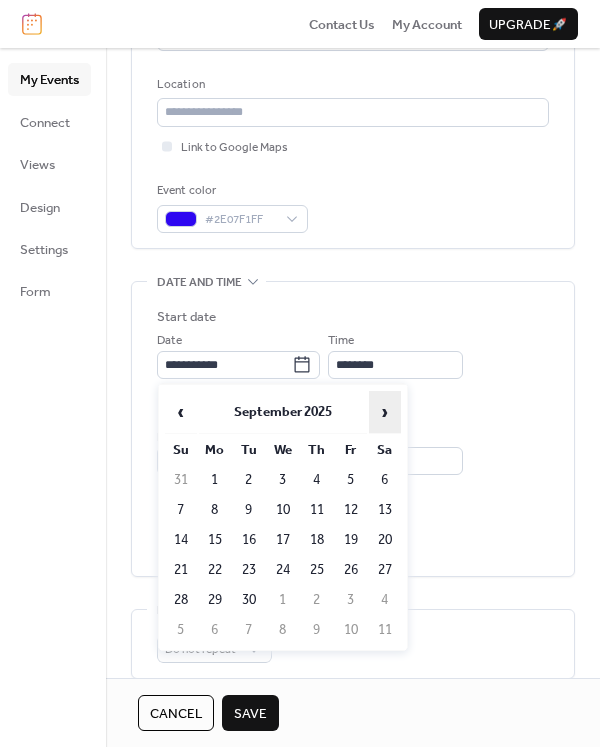 click on "›" at bounding box center (385, 412) 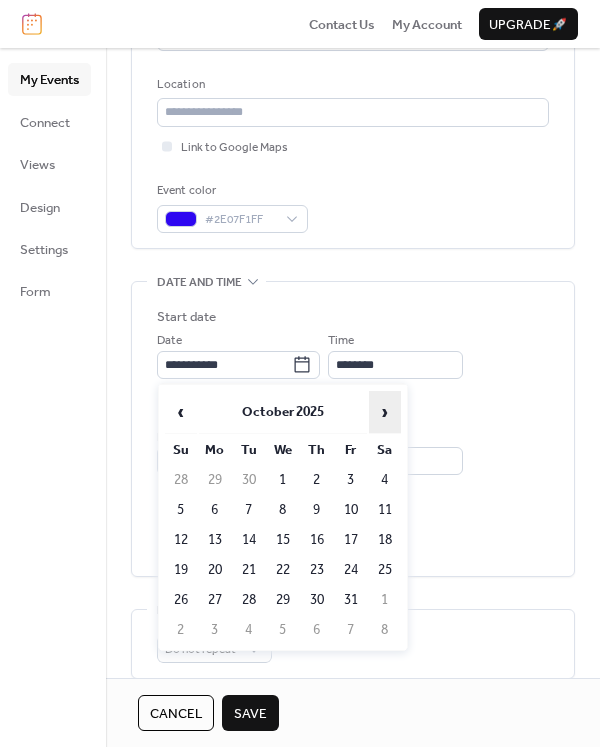 click on "›" at bounding box center [385, 412] 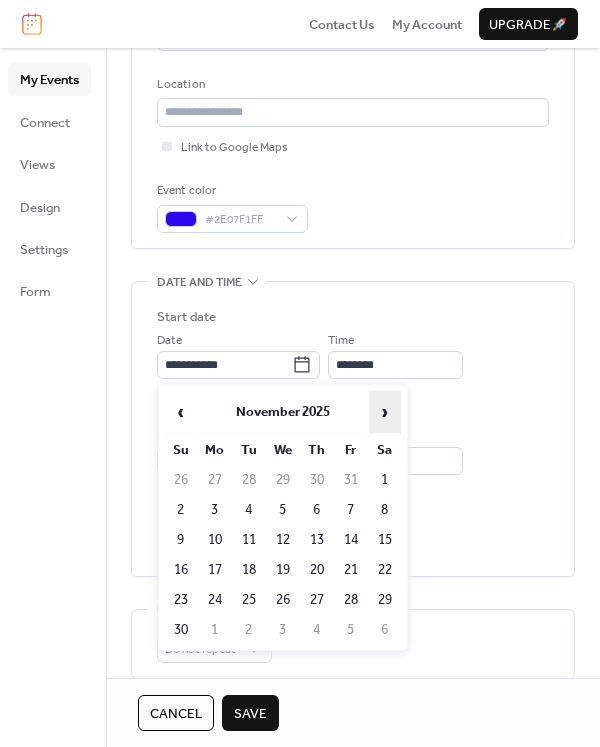 click on "›" at bounding box center [385, 412] 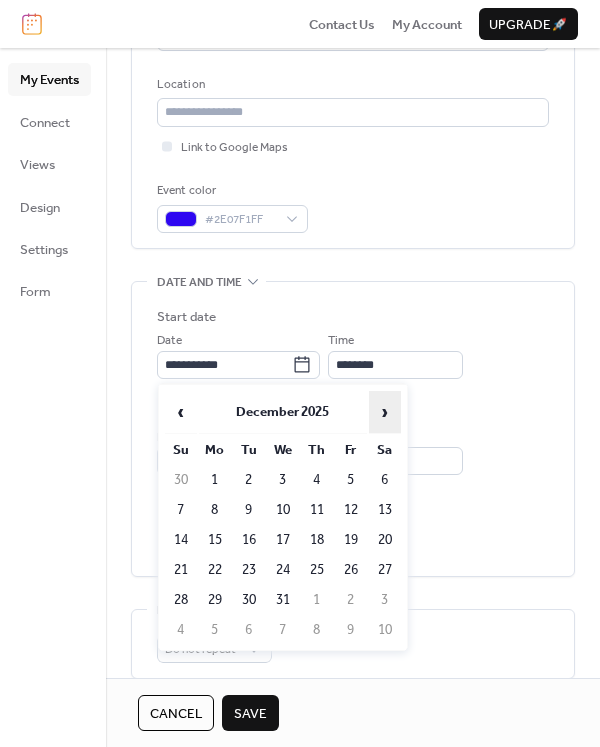 click on "›" at bounding box center [385, 412] 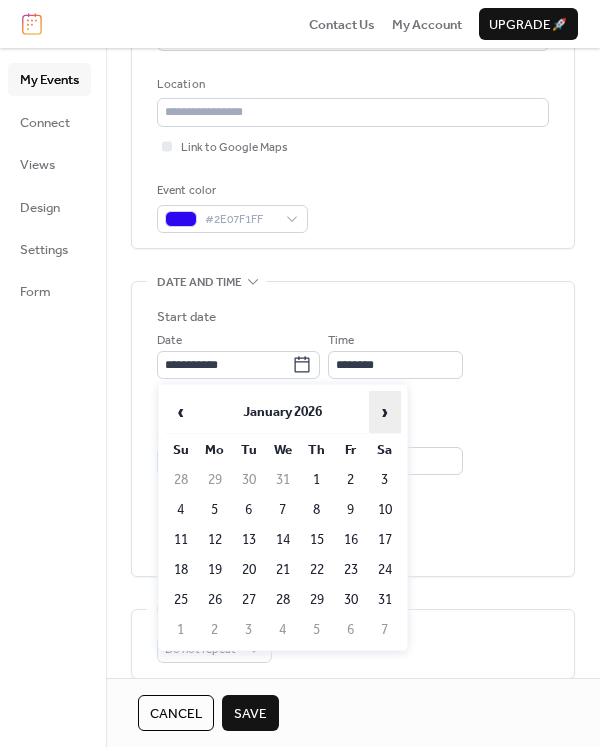 click on "›" at bounding box center (385, 412) 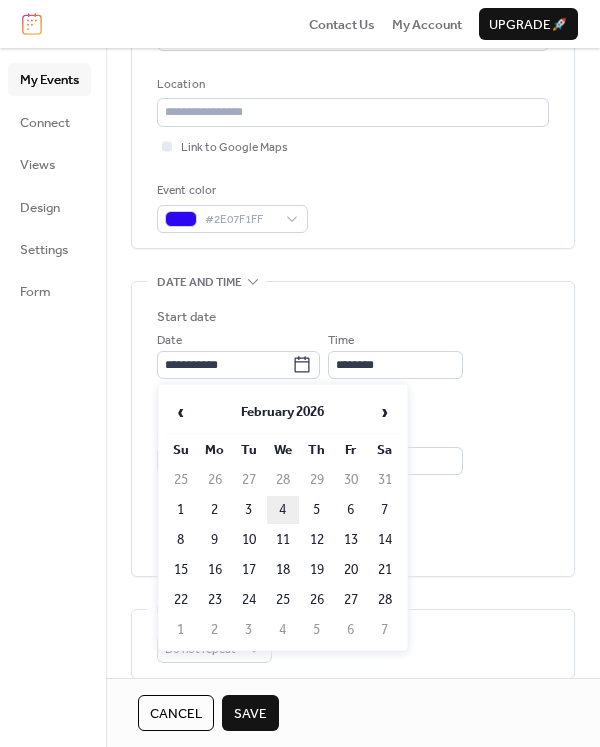 click on "4" at bounding box center (283, 510) 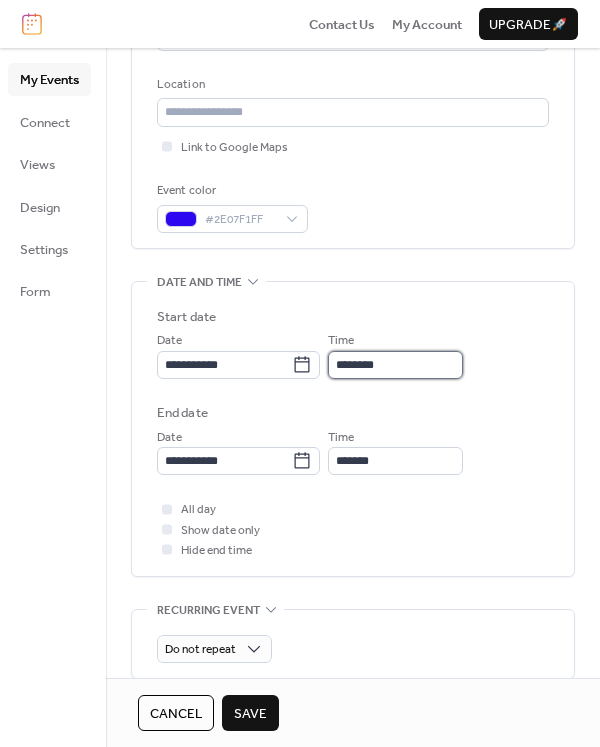 click on "********" at bounding box center (395, 365) 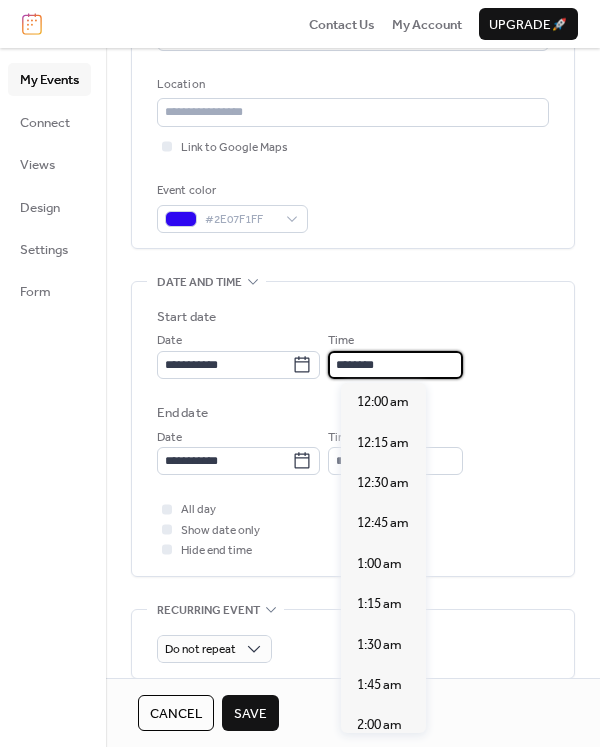scroll, scrollTop: 1940, scrollLeft: 0, axis: vertical 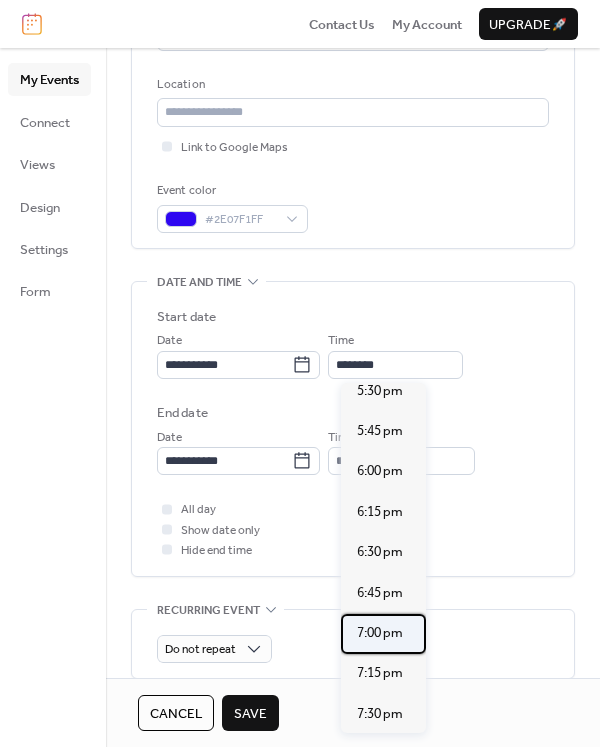 click on "7:00 pm" at bounding box center [383, 634] 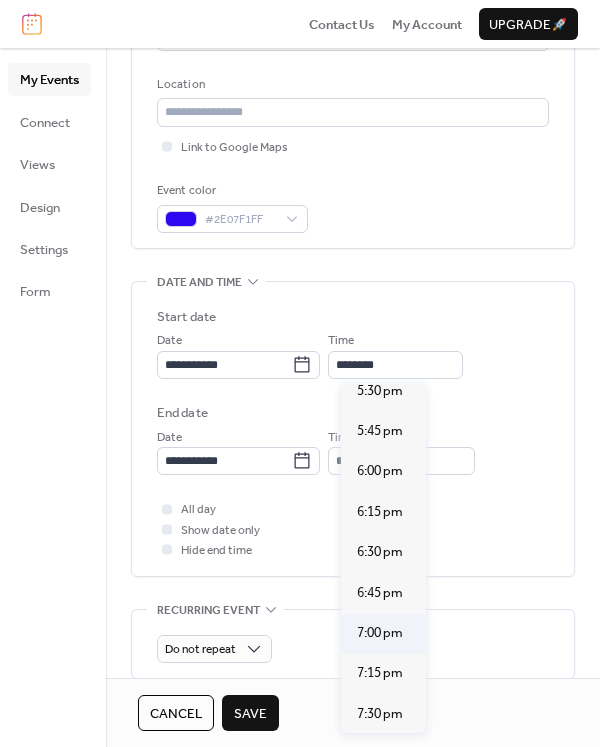 type on "*******" 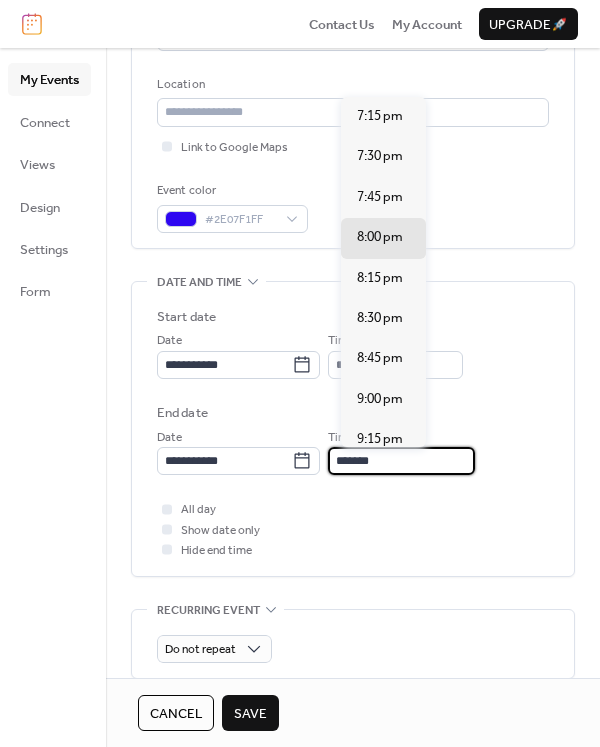 click on "*******" at bounding box center (401, 461) 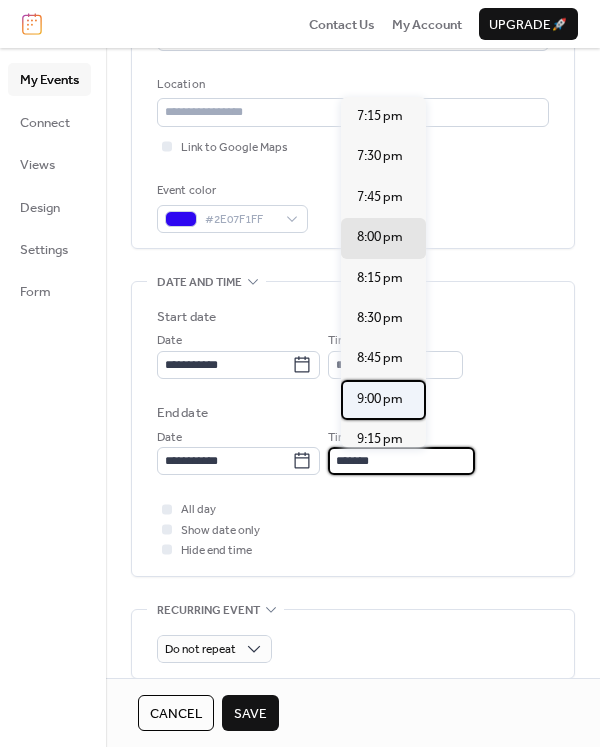 scroll, scrollTop: 0, scrollLeft: 0, axis: both 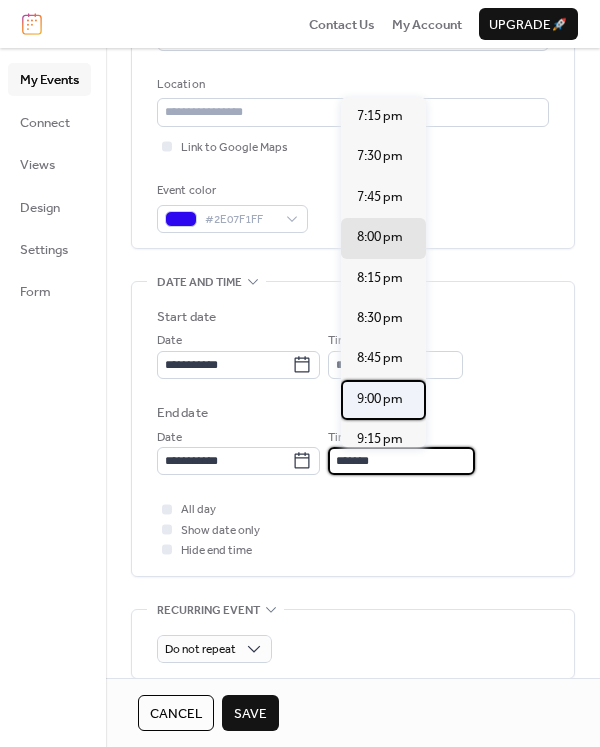 click on "9:00 pm" at bounding box center (380, 399) 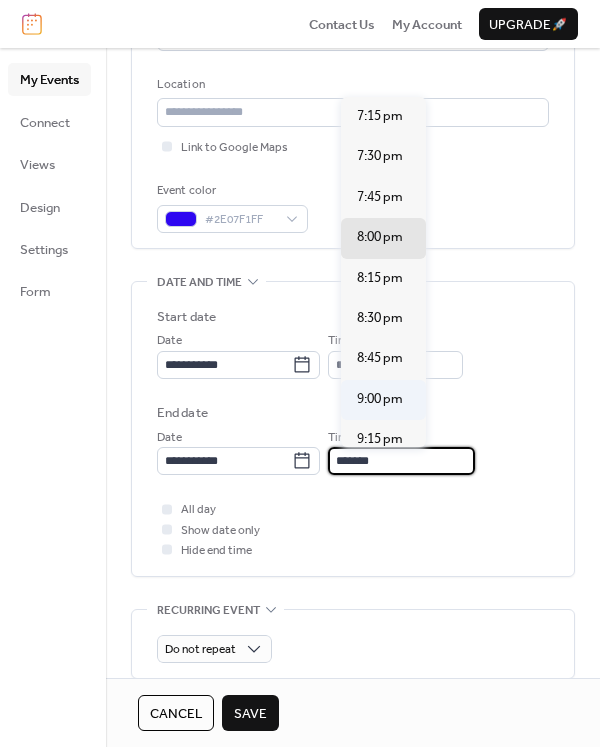 type on "*******" 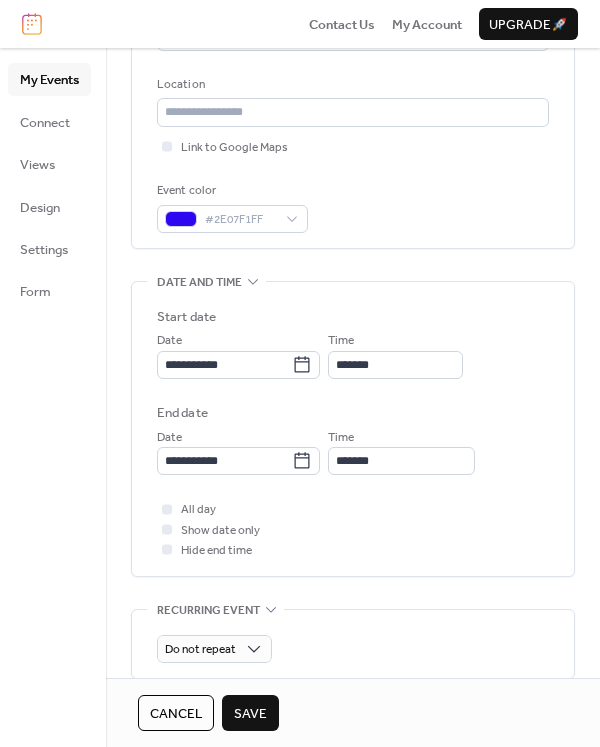 click on "Save" at bounding box center [250, 714] 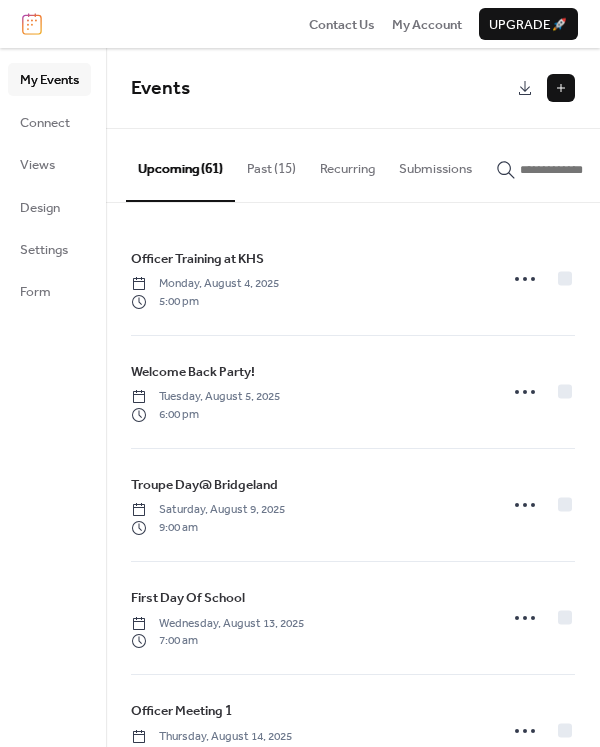click at bounding box center [561, 88] 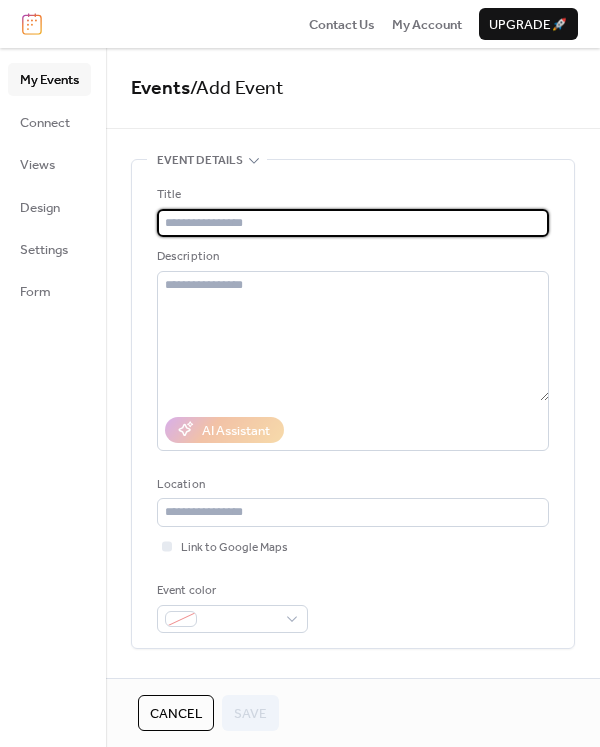 click at bounding box center (353, 223) 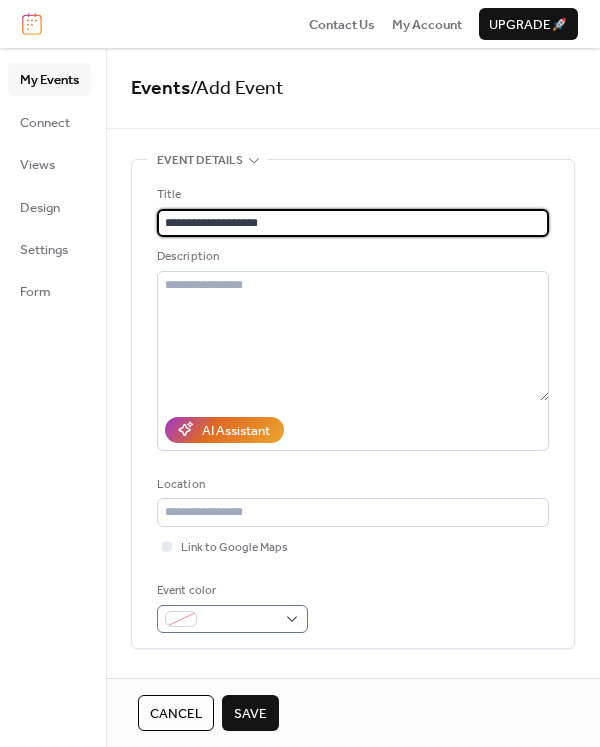 type on "**********" 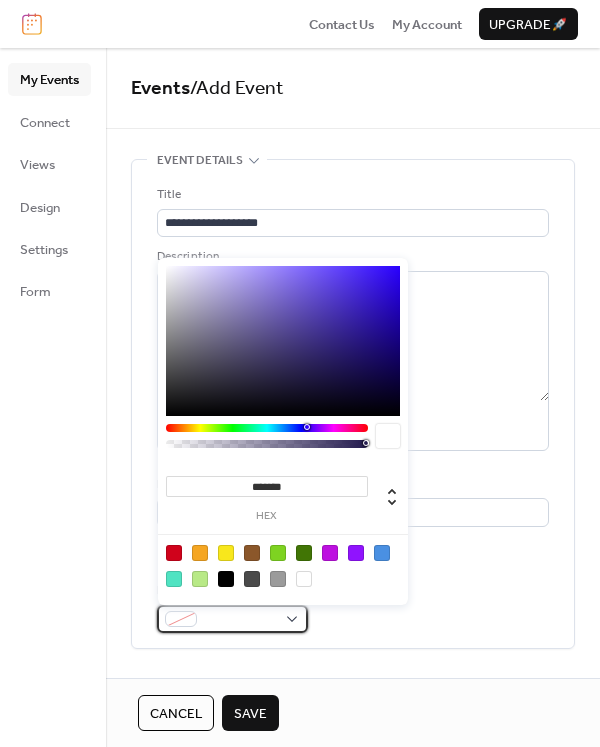click at bounding box center (181, 619) 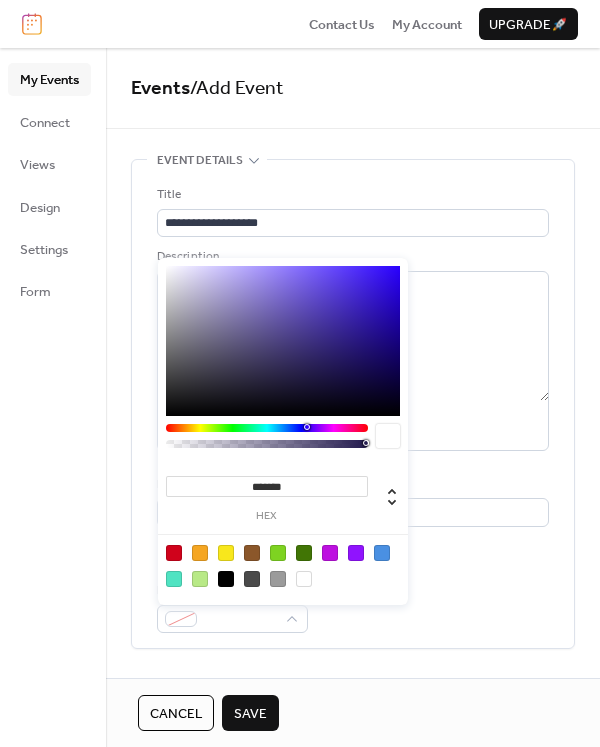 type on "*******" 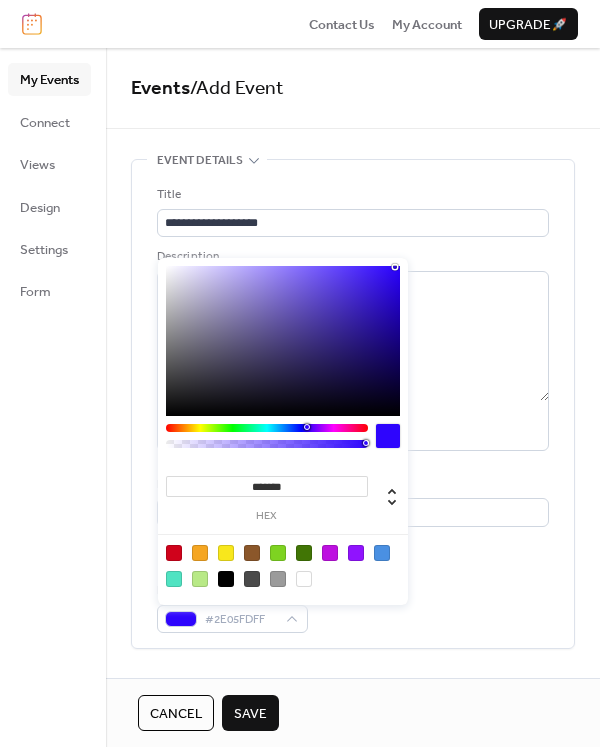 click at bounding box center (283, 341) 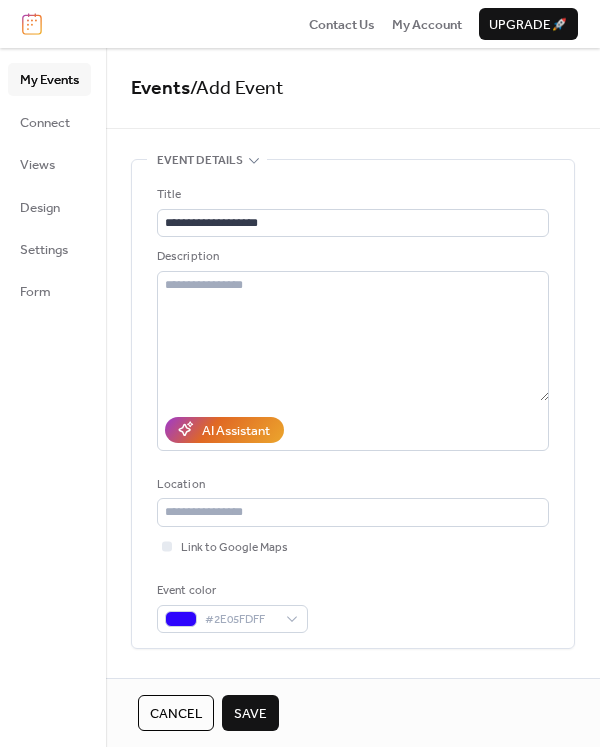 click on "**********" at bounding box center [353, 404] 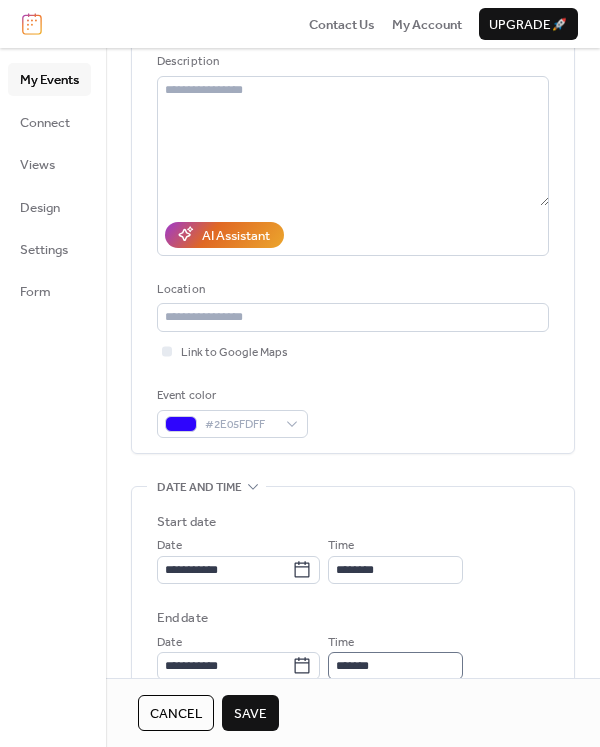 scroll, scrollTop: 400, scrollLeft: 0, axis: vertical 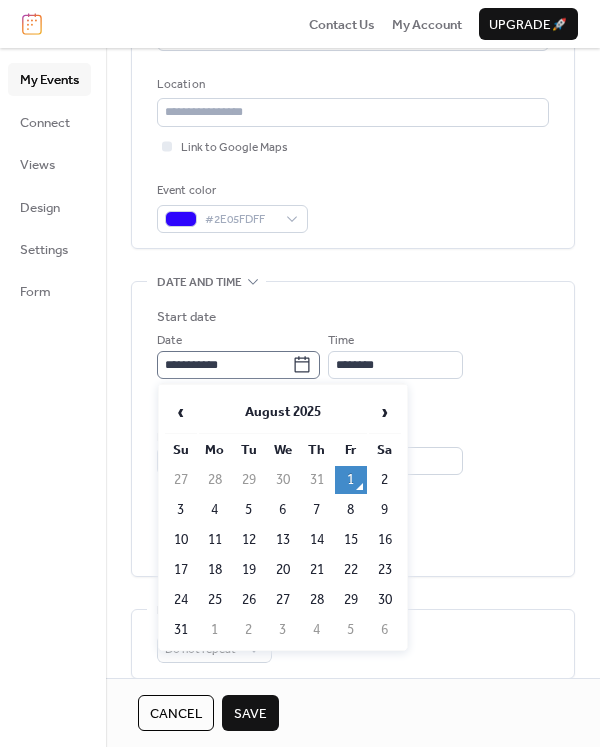 click 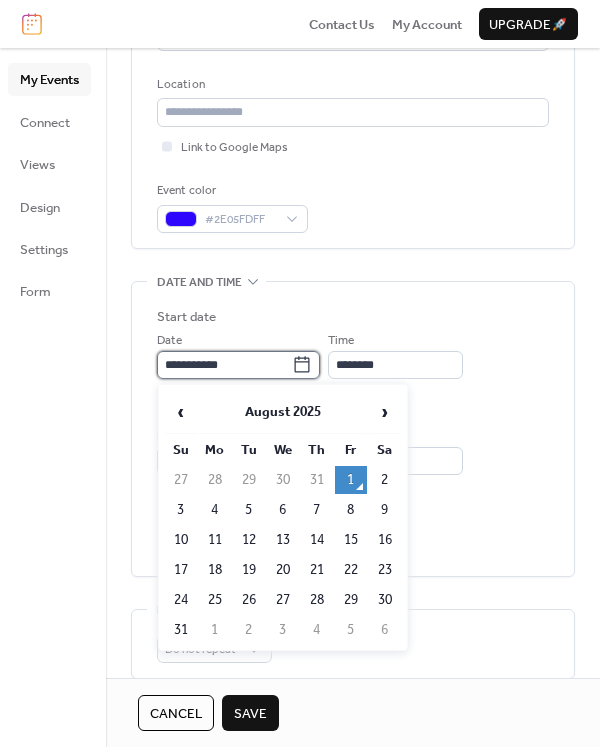 click on "**********" at bounding box center (224, 365) 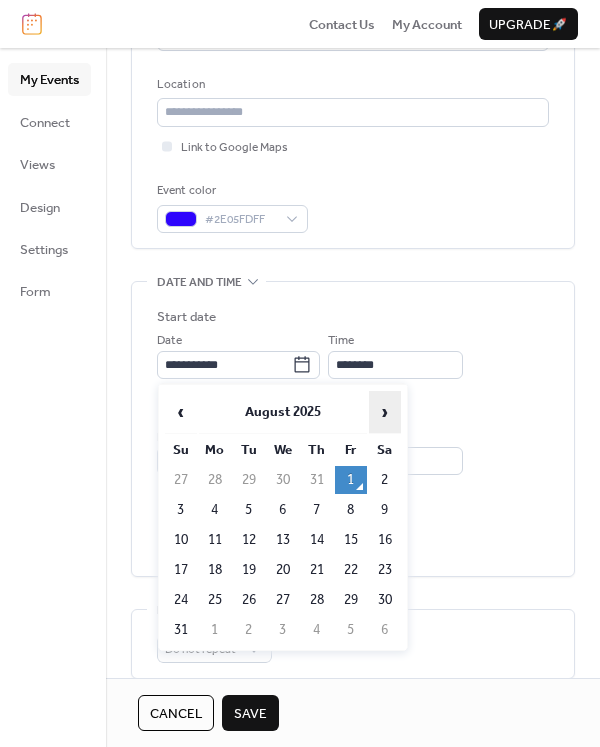 click on "›" at bounding box center [385, 412] 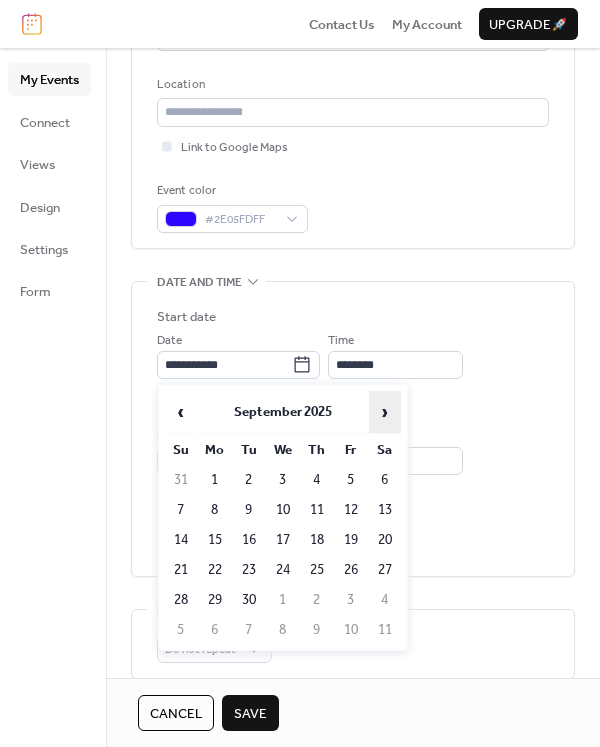 click on "›" at bounding box center (385, 412) 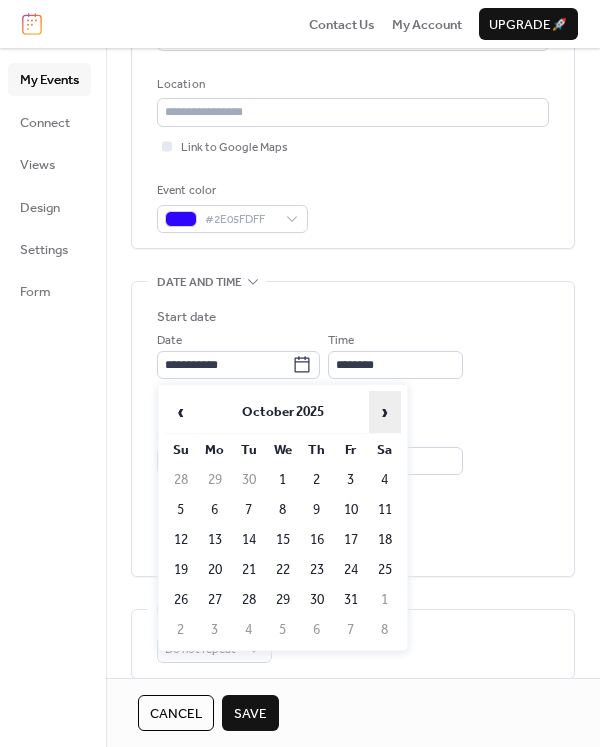 click on "›" at bounding box center (385, 412) 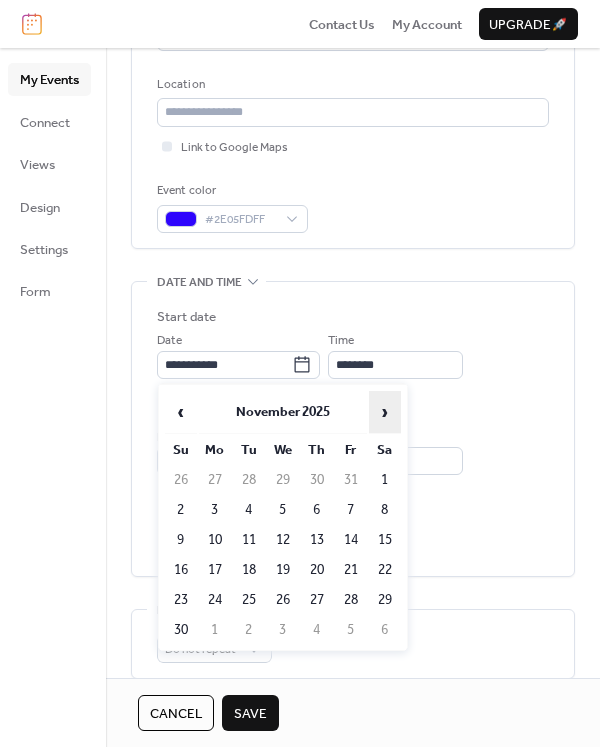 click on "›" at bounding box center [385, 412] 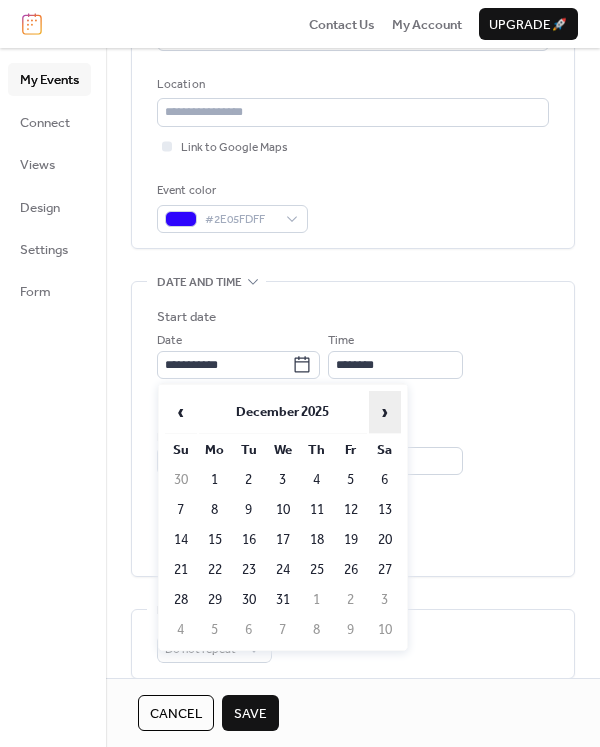 click on "›" at bounding box center (385, 412) 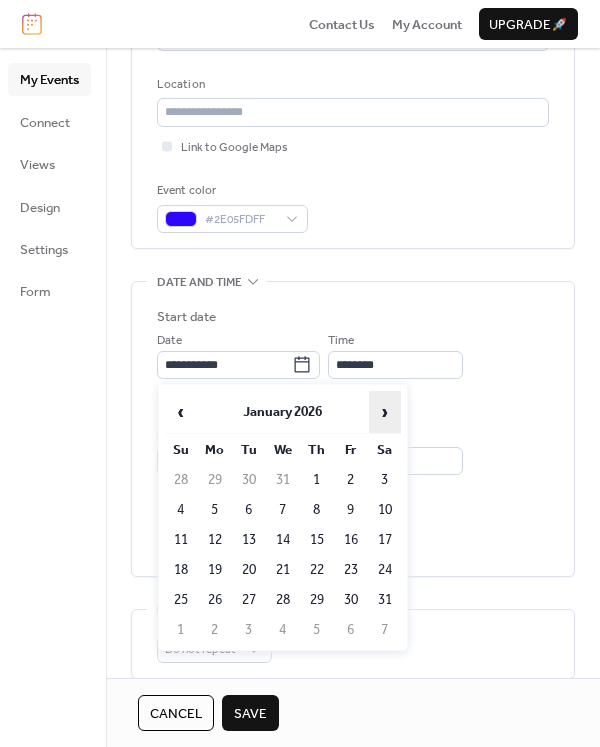 click on "›" at bounding box center [385, 412] 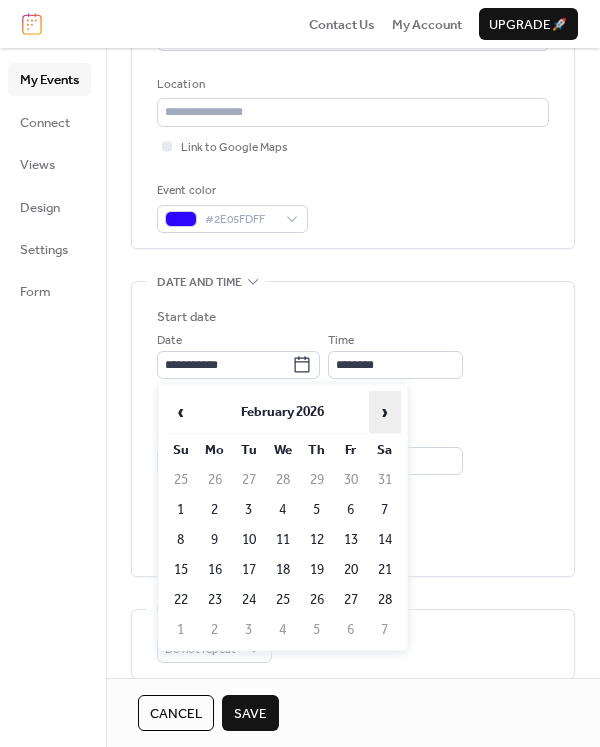 click on "›" at bounding box center [385, 412] 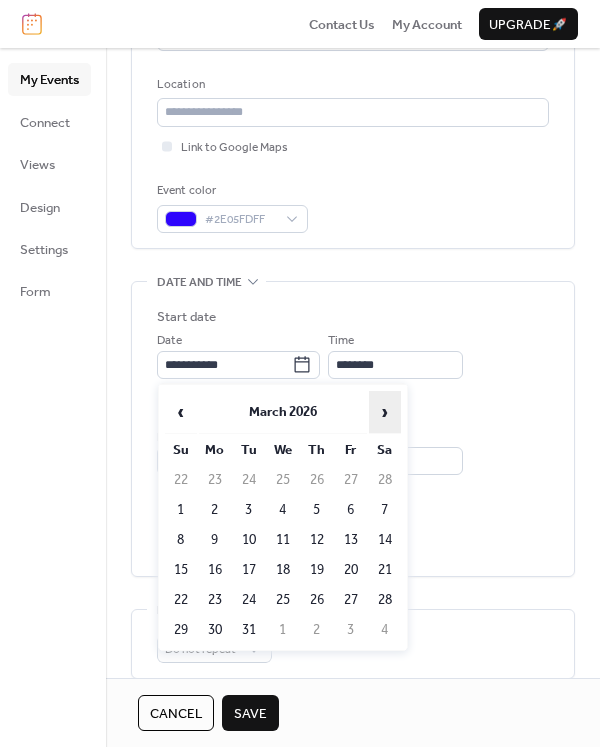 click on "›" at bounding box center [385, 412] 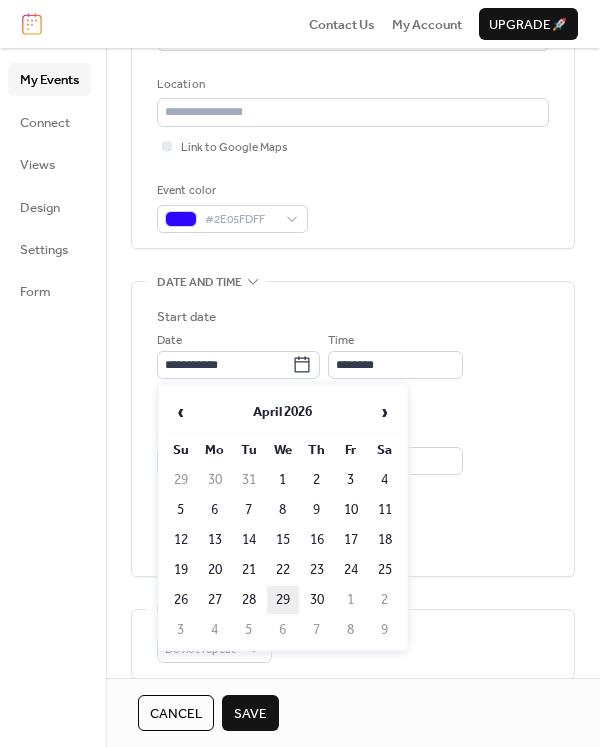 click on "29" at bounding box center (283, 600) 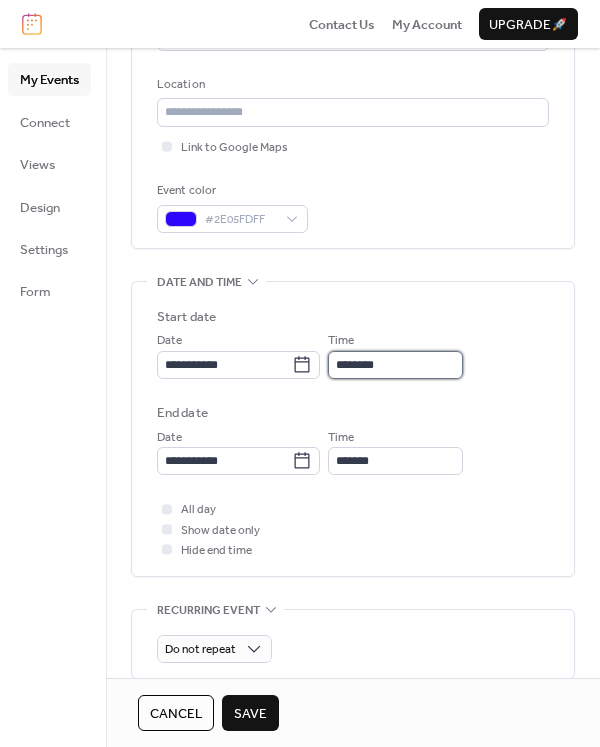 click on "********" at bounding box center [395, 365] 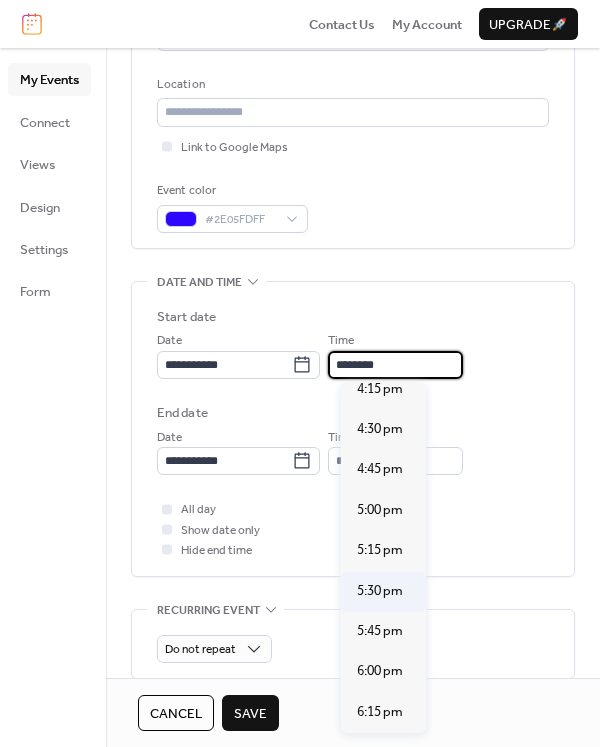 scroll, scrollTop: 2840, scrollLeft: 0, axis: vertical 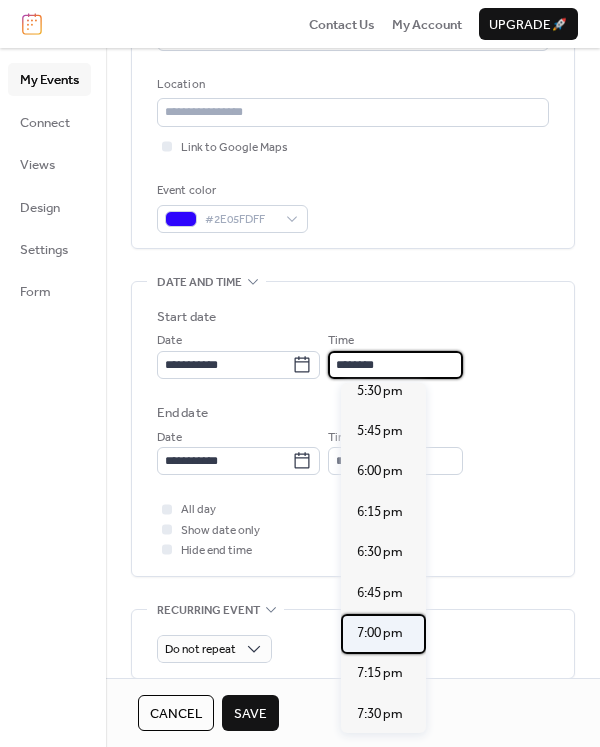 click on "7:00 pm" at bounding box center (380, 633) 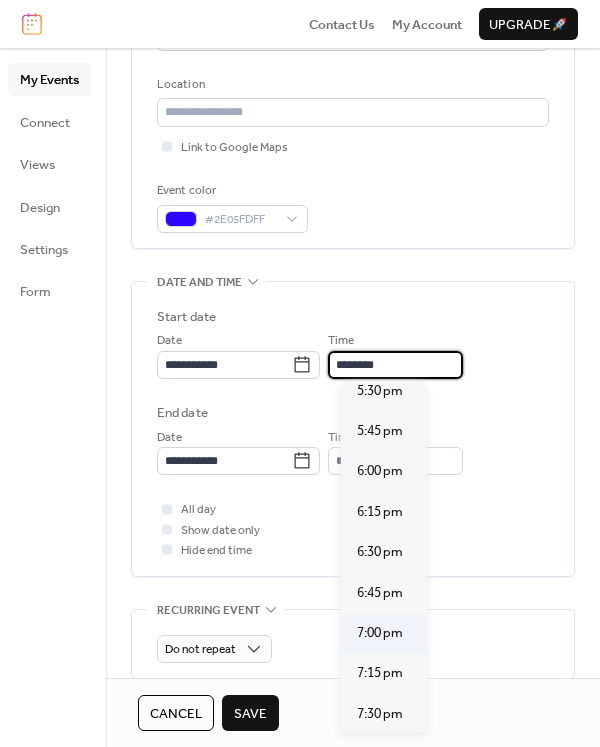 type on "*******" 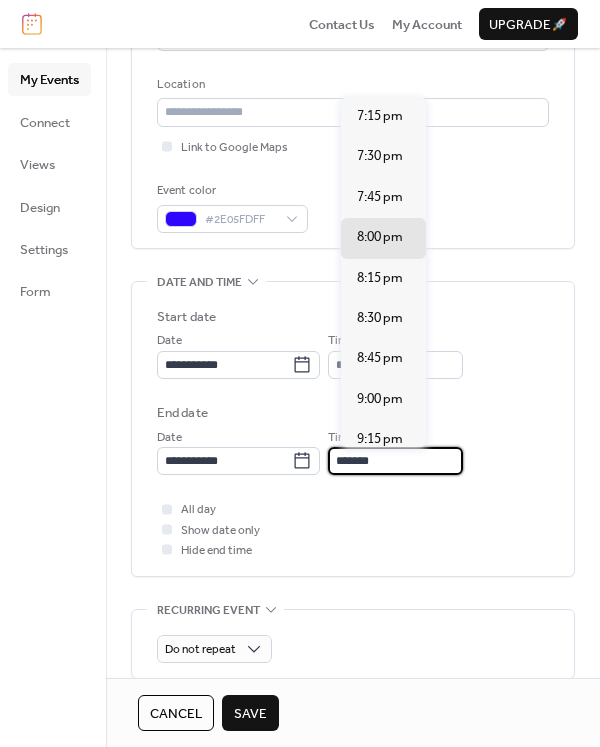 click on "*******" at bounding box center (395, 461) 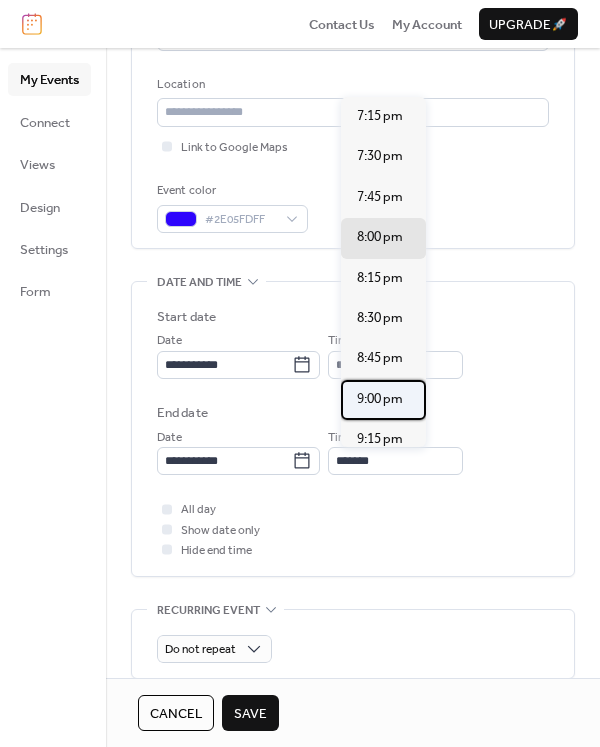 click on "9:00 pm" at bounding box center (380, 399) 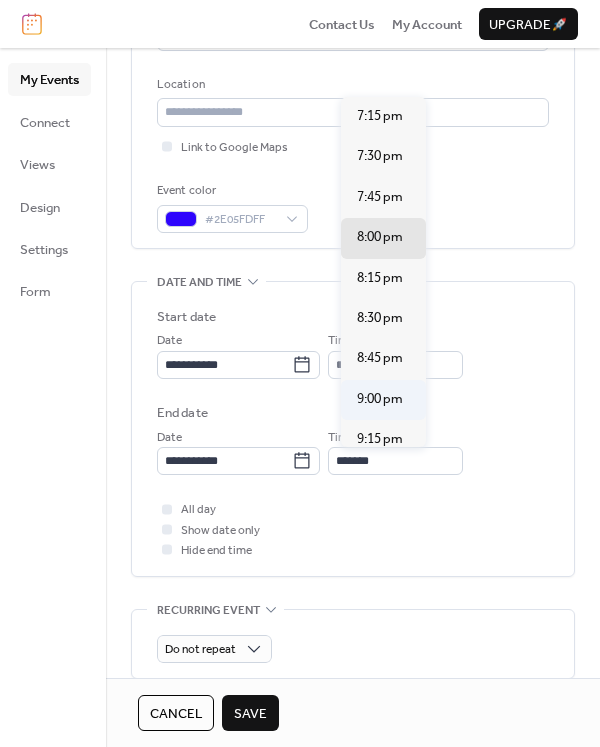 type on "*******" 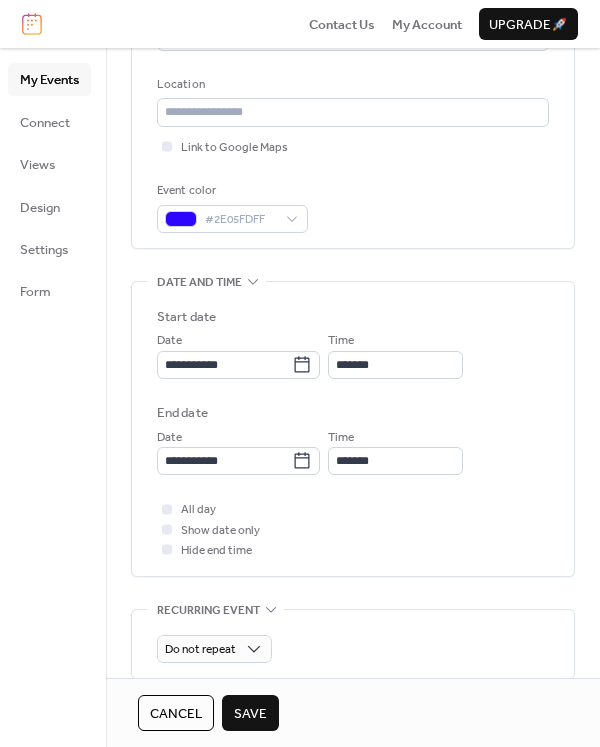 click on "Save" at bounding box center [250, 714] 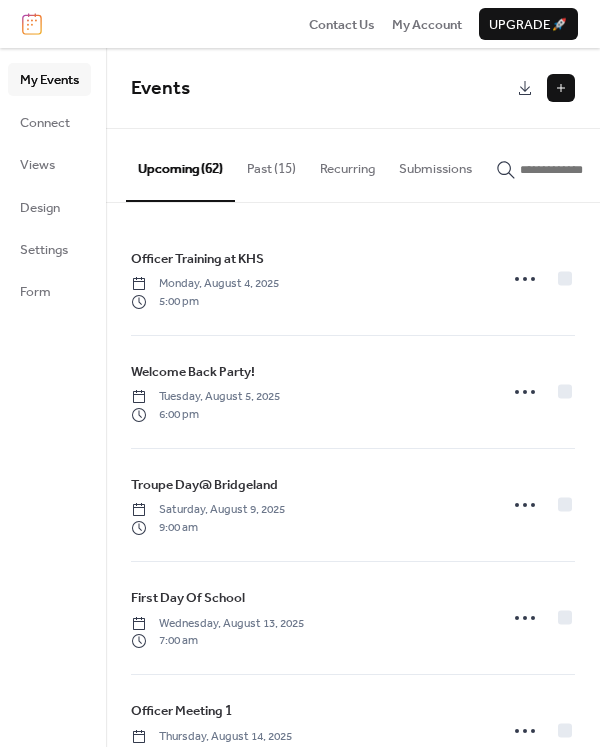 click at bounding box center (561, 88) 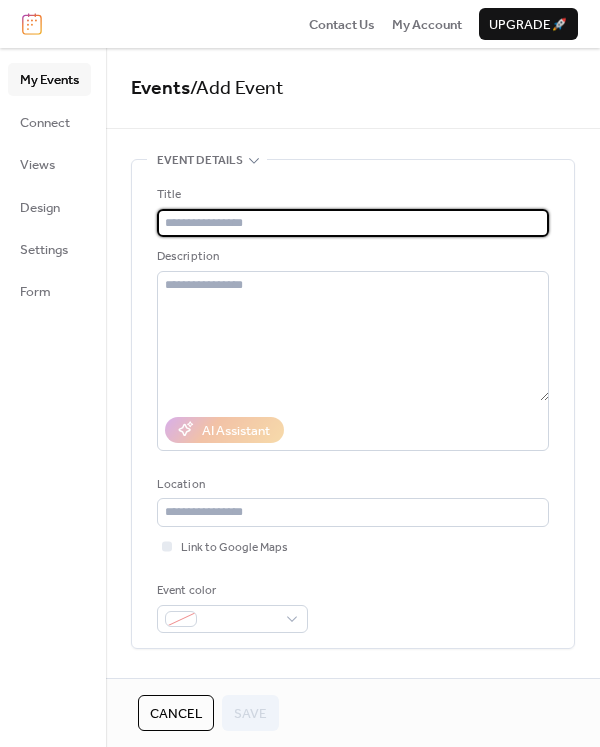 click at bounding box center [353, 223] 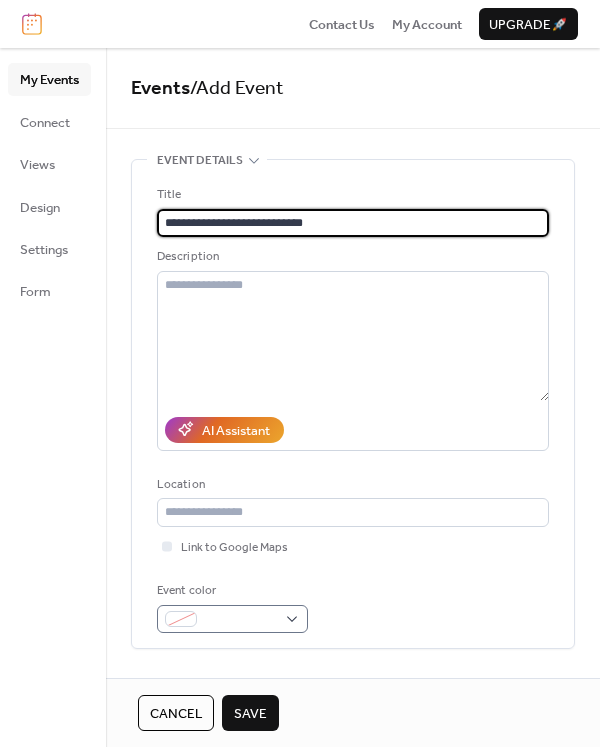 type on "**********" 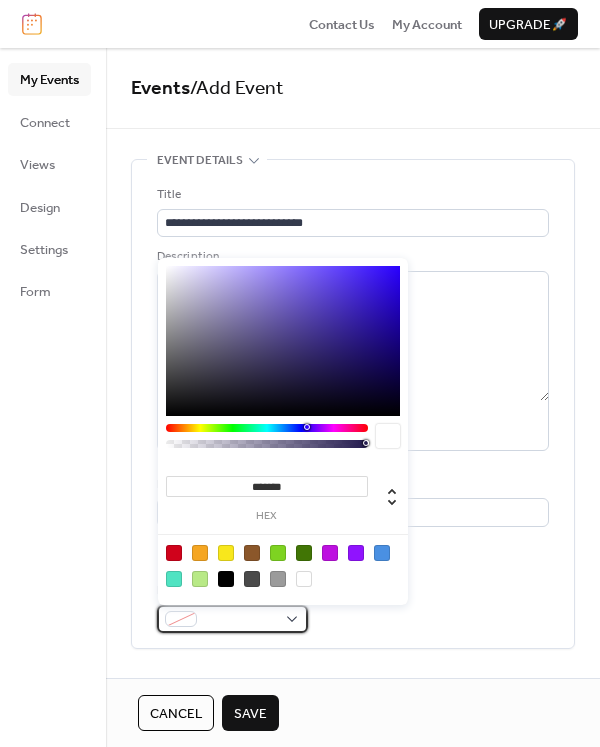 click at bounding box center [240, 620] 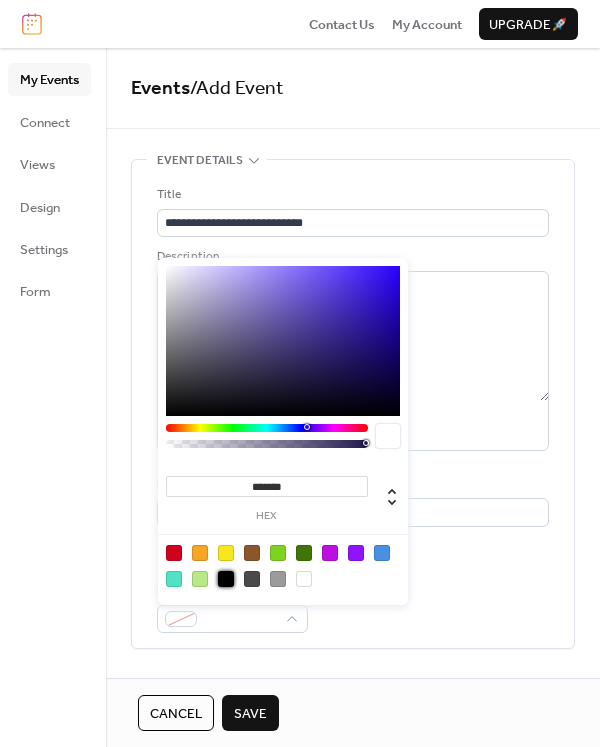 click at bounding box center [226, 579] 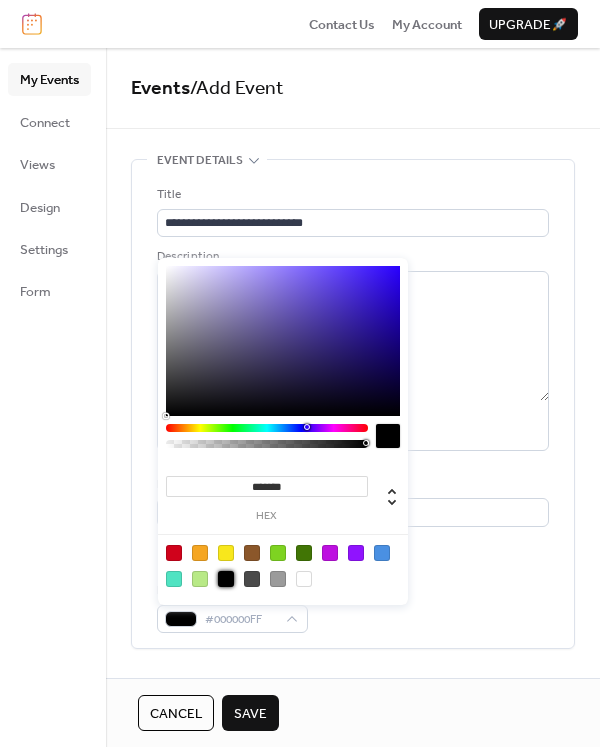 click on "Event color #000000FF" at bounding box center [353, 607] 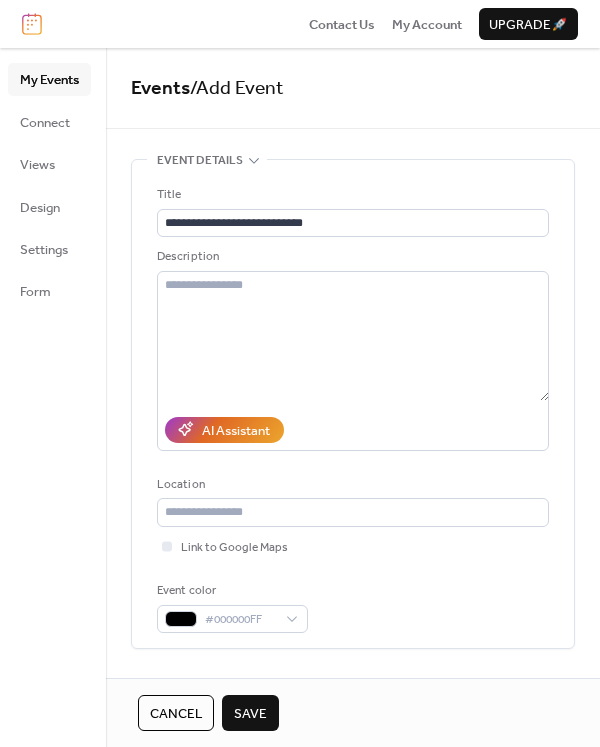 scroll, scrollTop: 400, scrollLeft: 0, axis: vertical 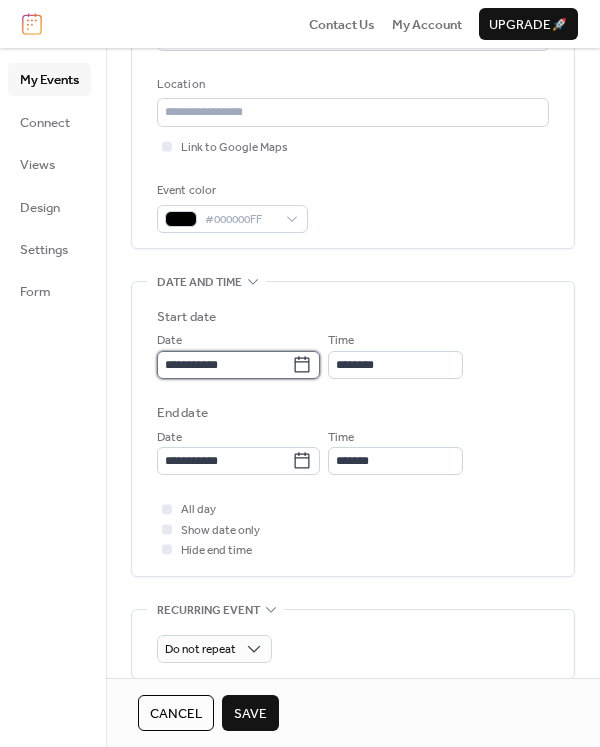 click on "**********" at bounding box center [224, 365] 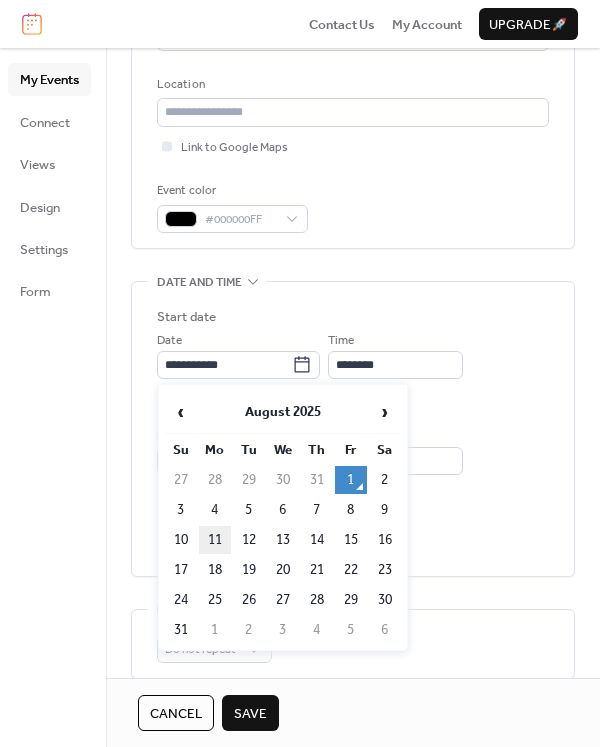 click on "11" at bounding box center [215, 540] 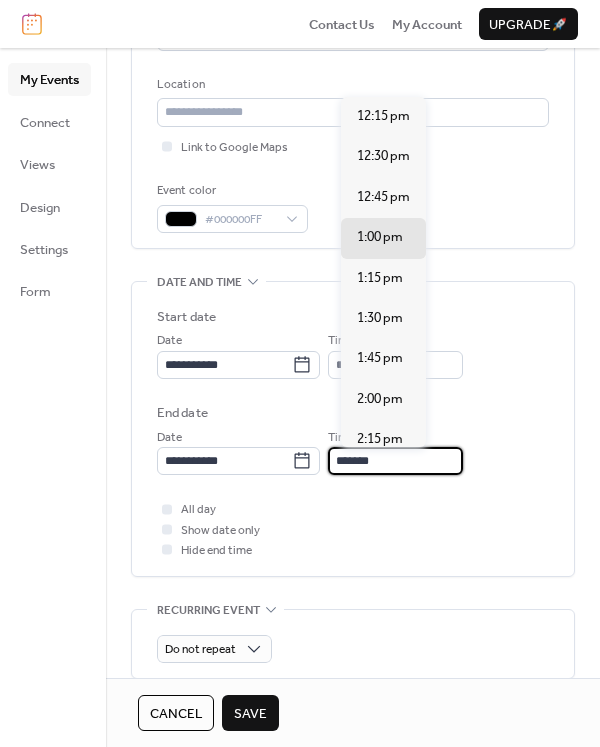 click on "*******" at bounding box center [395, 461] 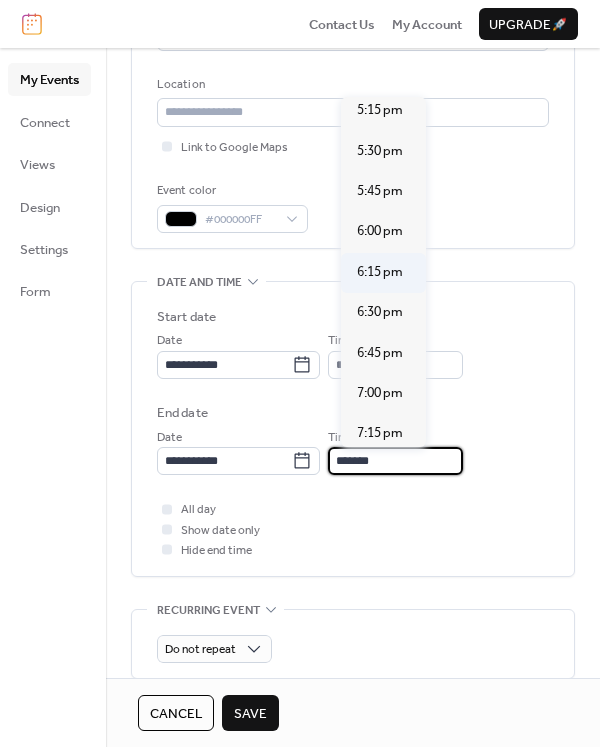 scroll, scrollTop: 800, scrollLeft: 0, axis: vertical 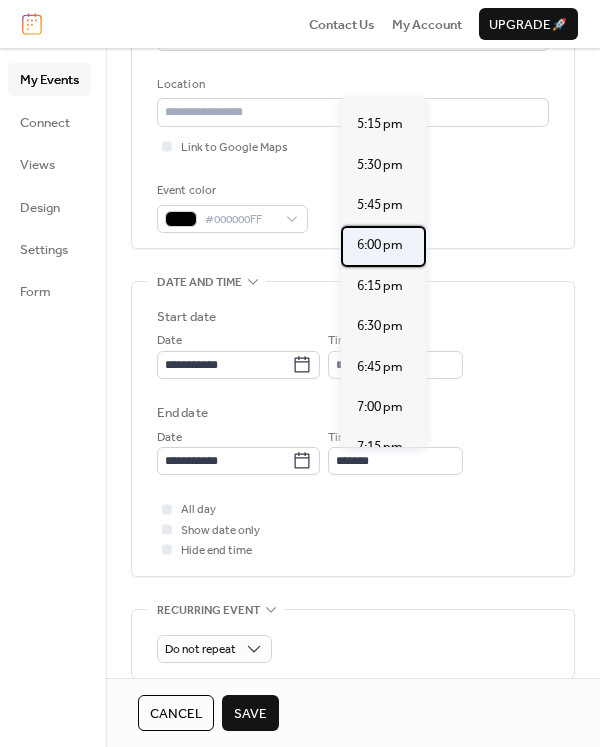 click on "6:00 pm" at bounding box center (380, 245) 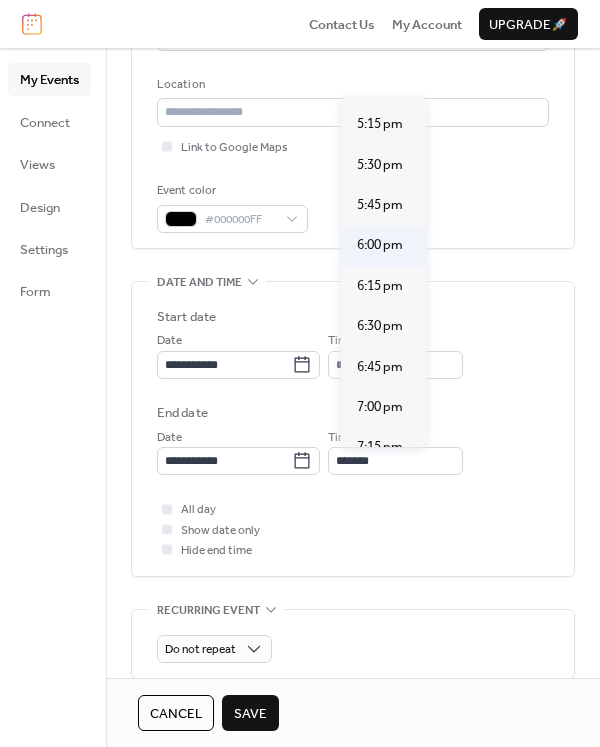 type on "*******" 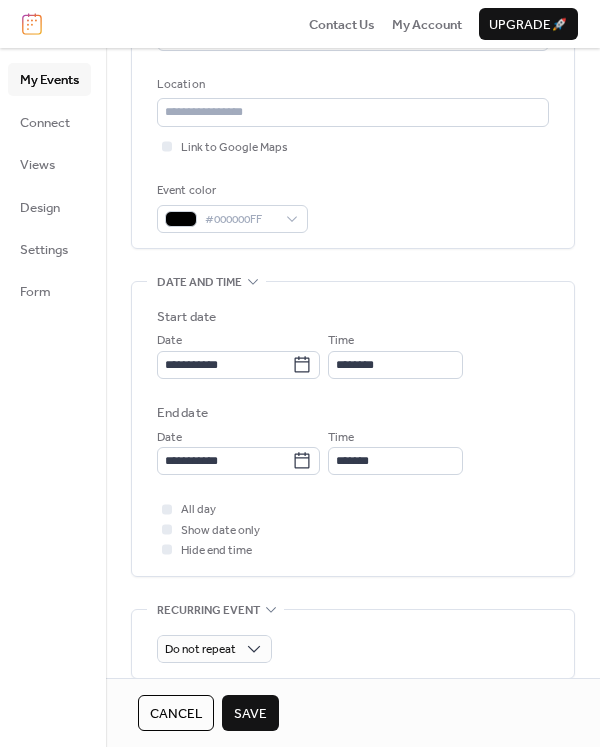 click on "Save" at bounding box center (250, 714) 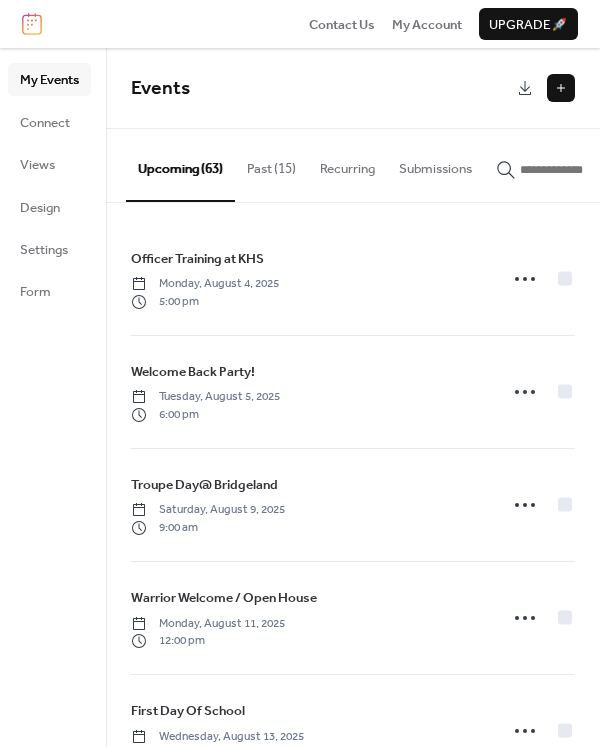 click at bounding box center [561, 88] 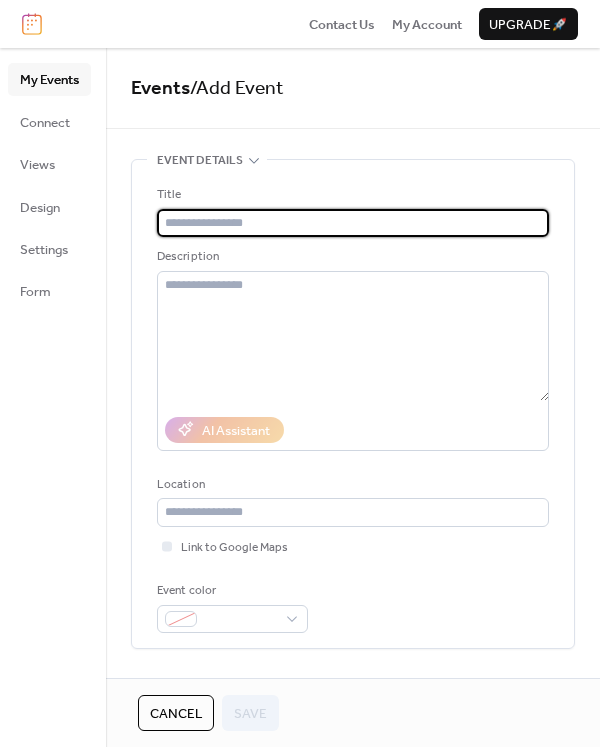 click at bounding box center (353, 223) 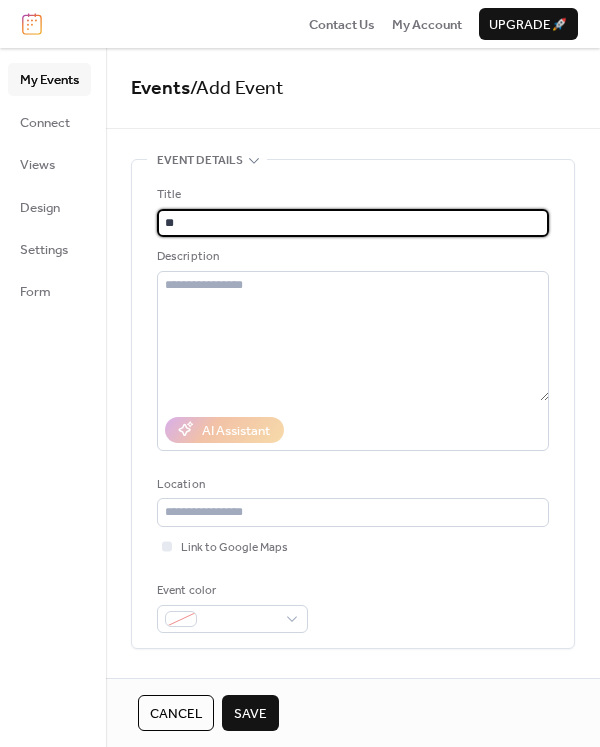type on "*" 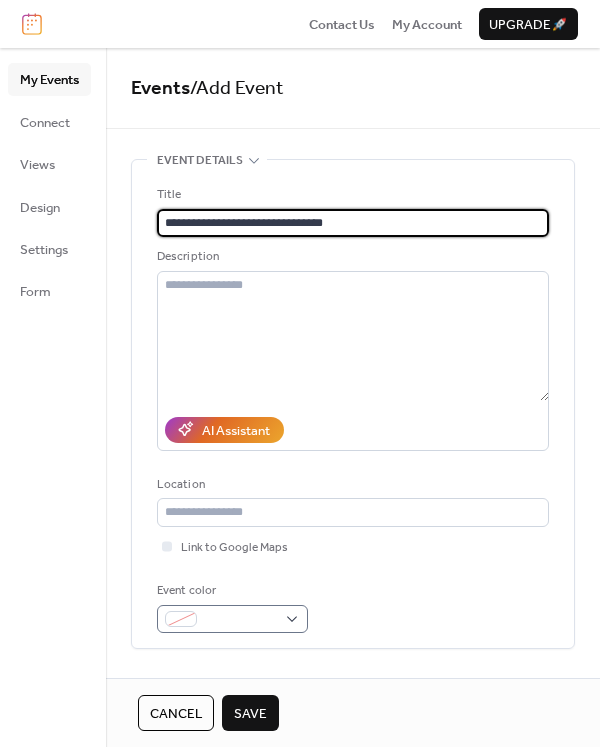 type on "**********" 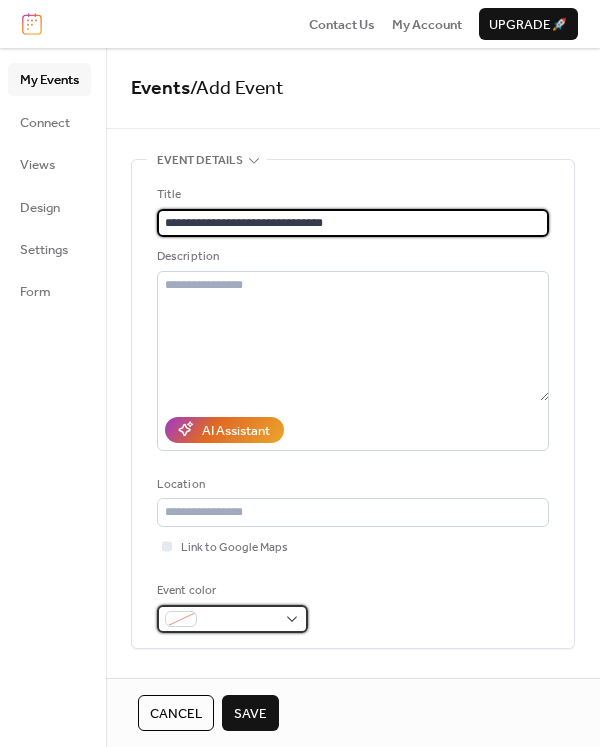 click at bounding box center (232, 619) 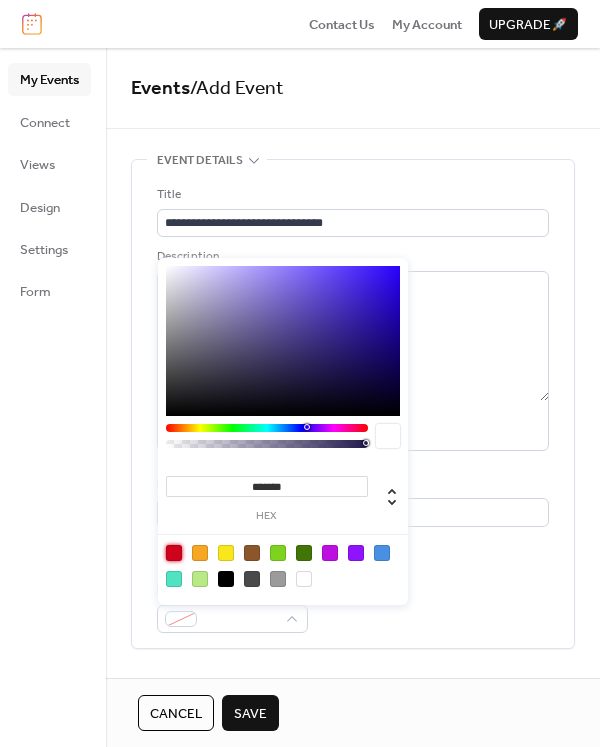 click at bounding box center (174, 553) 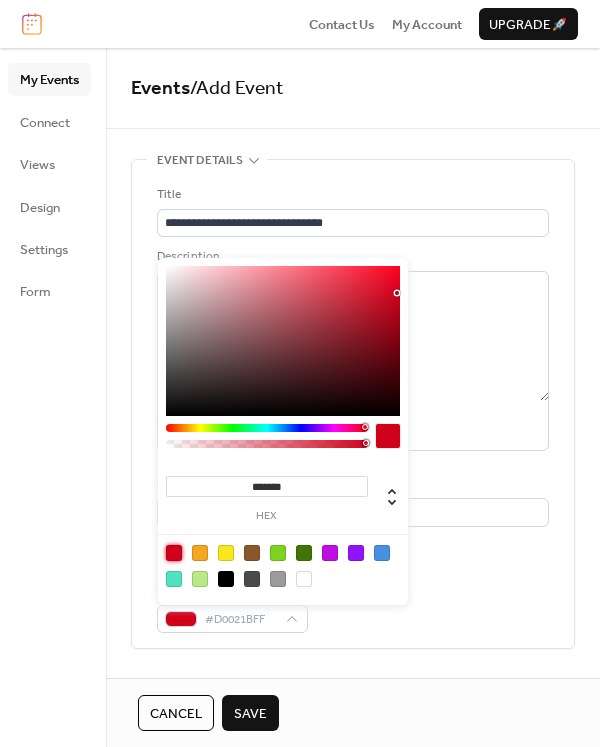 type on "*******" 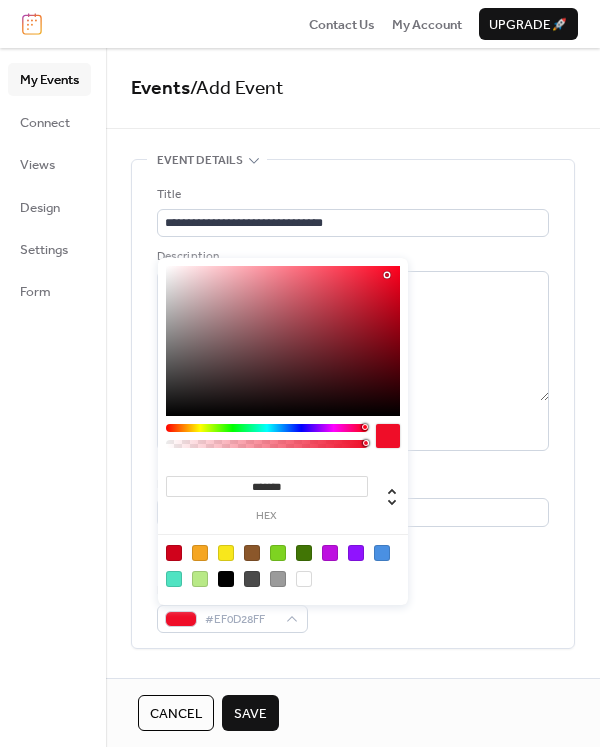 click at bounding box center (283, 341) 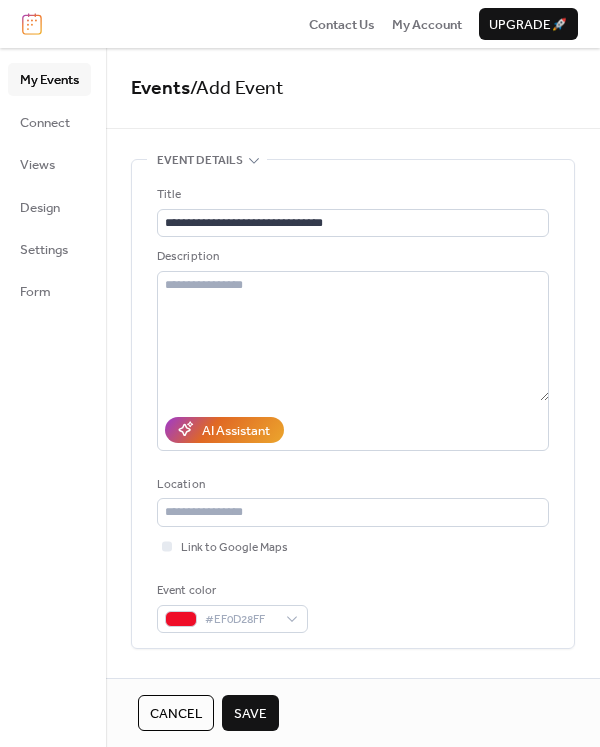 click on "Event color #EF0D28FF" at bounding box center (353, 607) 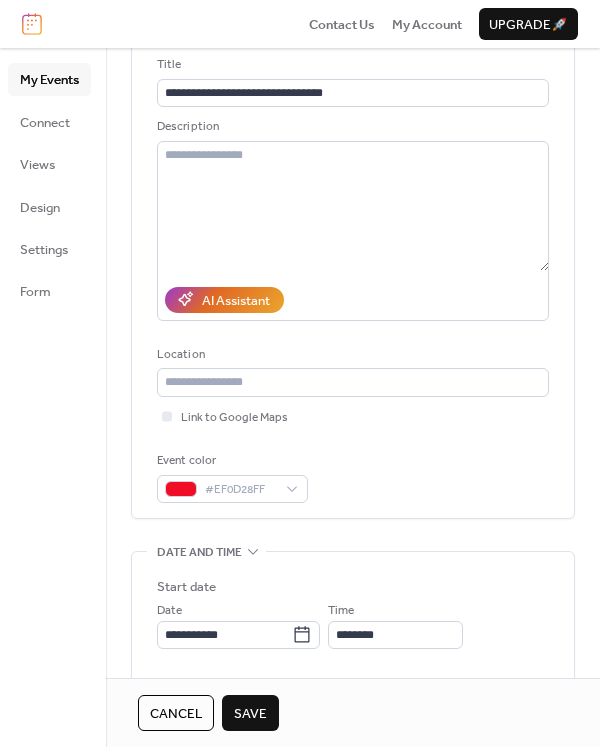 scroll, scrollTop: 400, scrollLeft: 0, axis: vertical 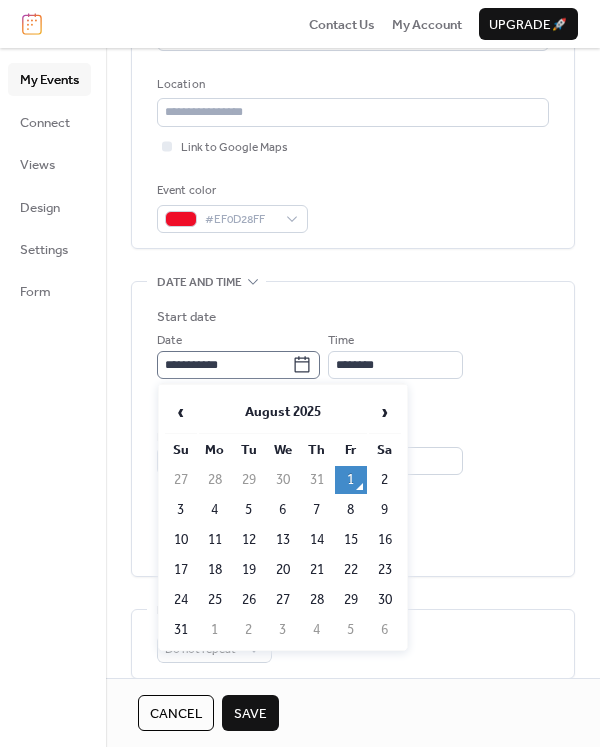 click 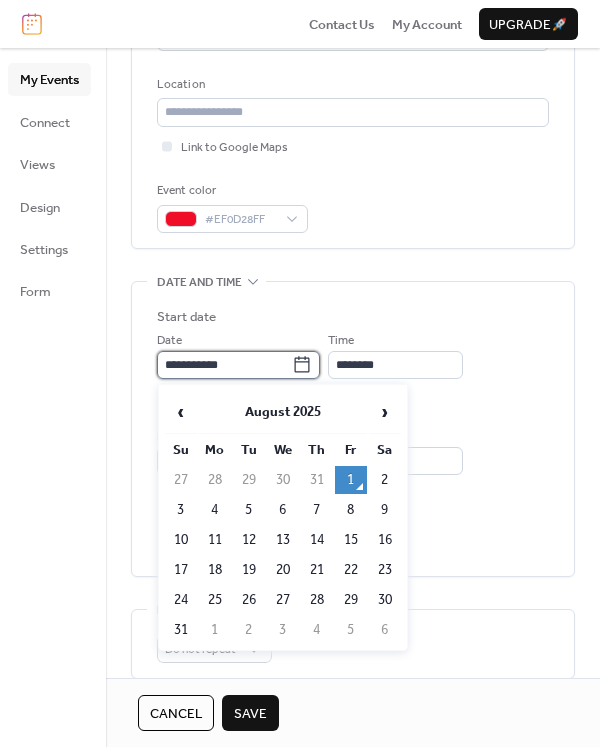 click on "**********" at bounding box center [224, 365] 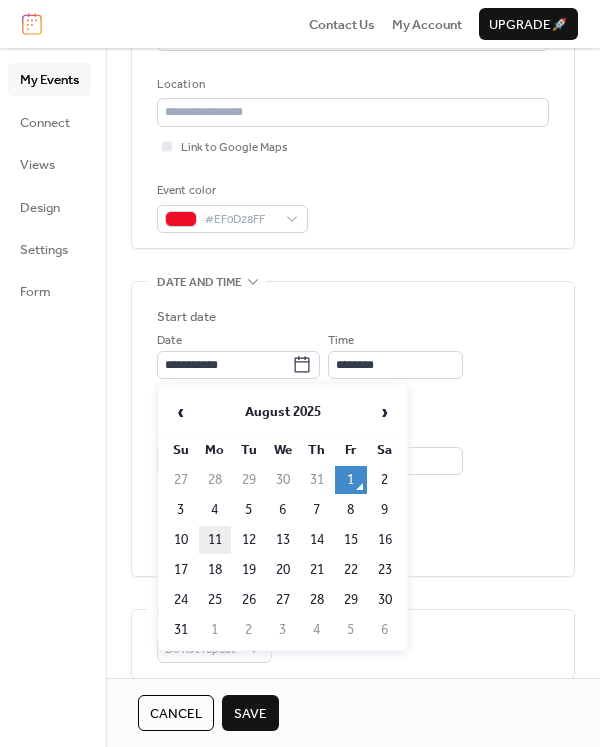 click on "11" at bounding box center (215, 540) 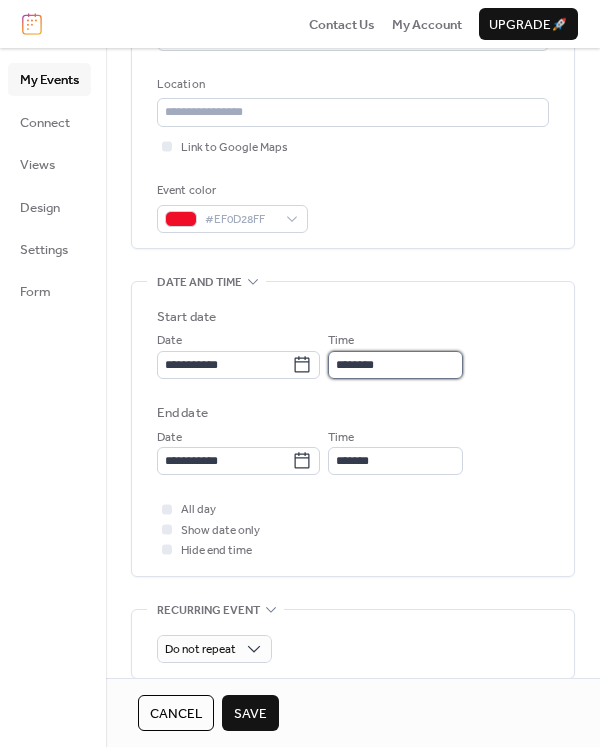 click on "********" at bounding box center [395, 365] 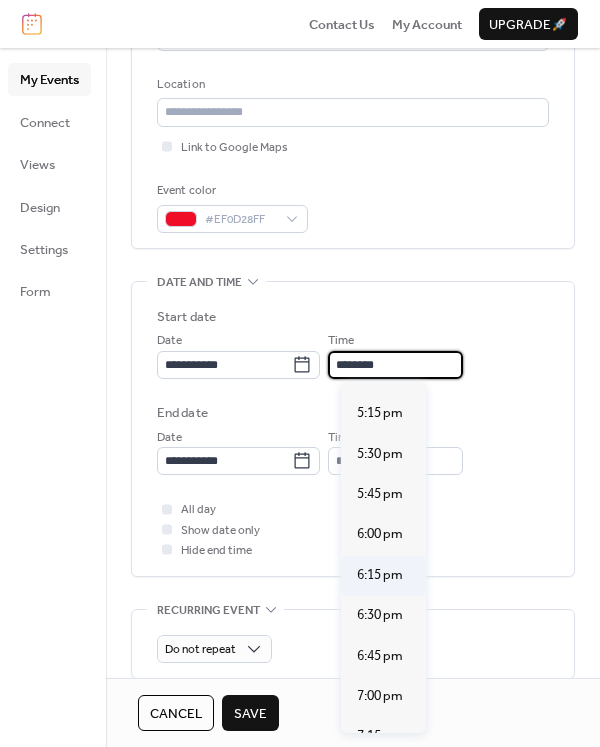 scroll, scrollTop: 2740, scrollLeft: 0, axis: vertical 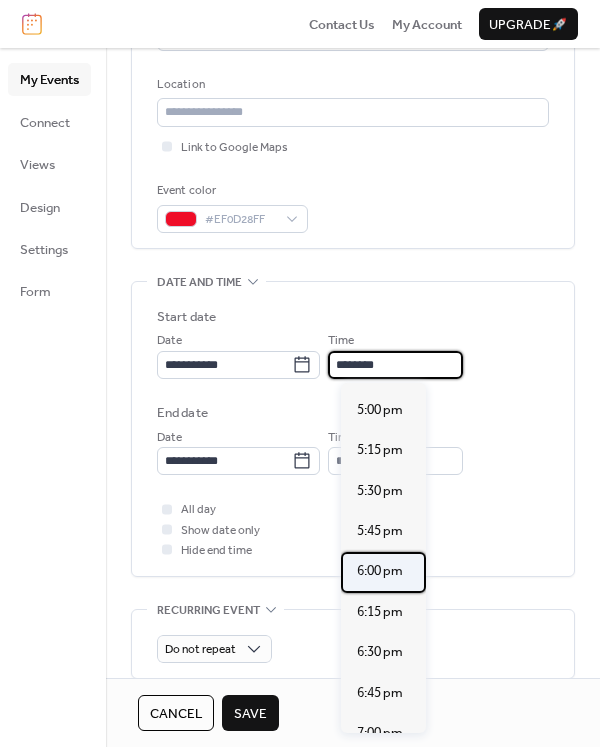 click on "6:00 pm" at bounding box center (380, 571) 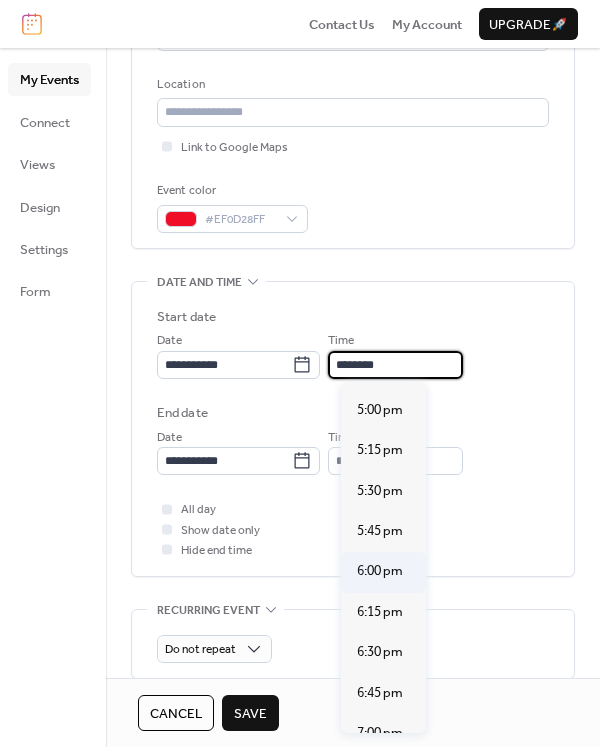 type on "*******" 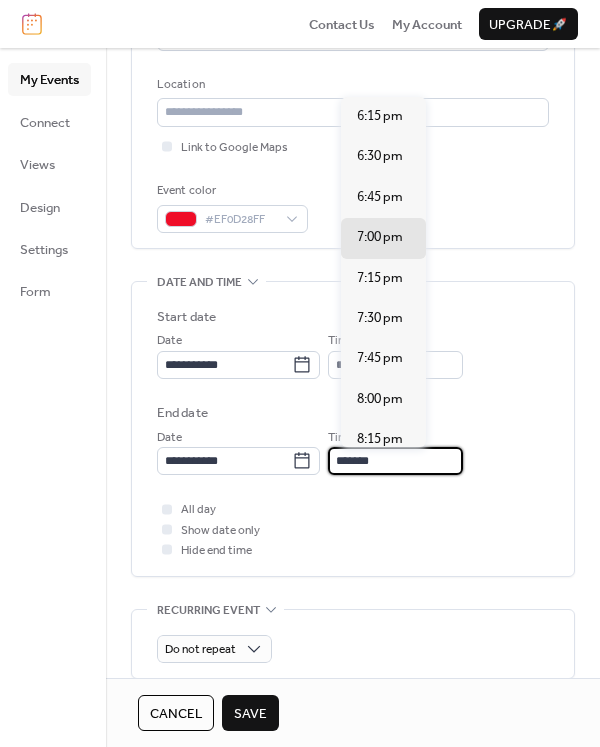 click on "*******" at bounding box center (395, 461) 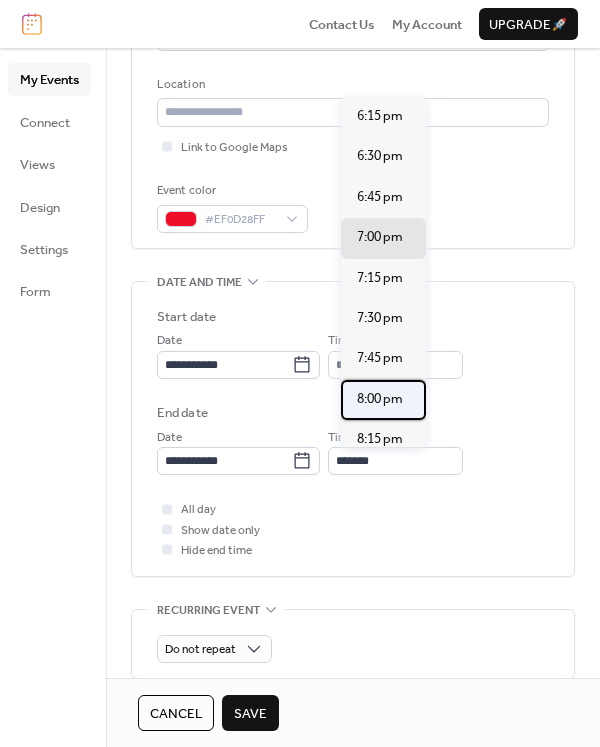 click on "8:00 pm" at bounding box center (380, 399) 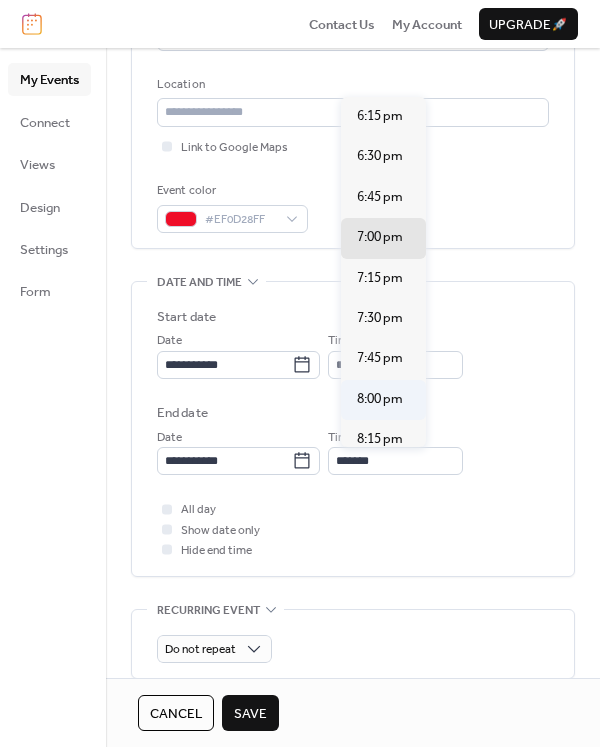type on "*******" 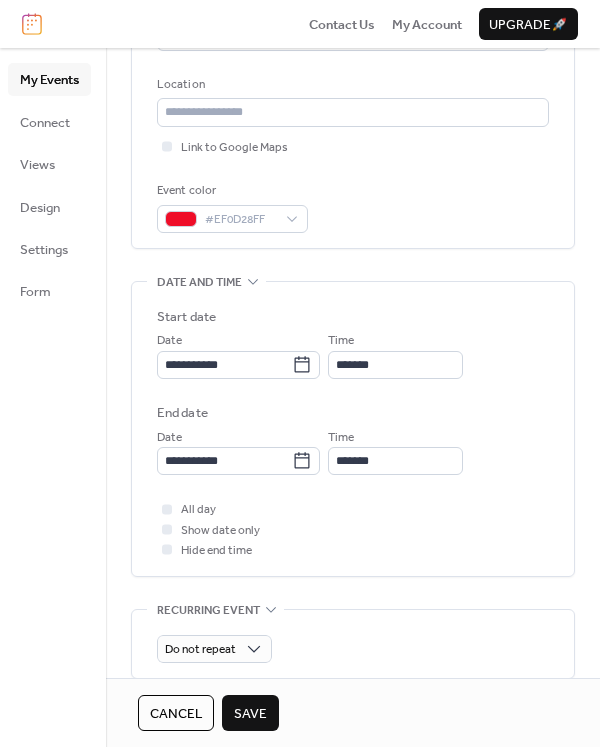 click on "Save" at bounding box center (250, 714) 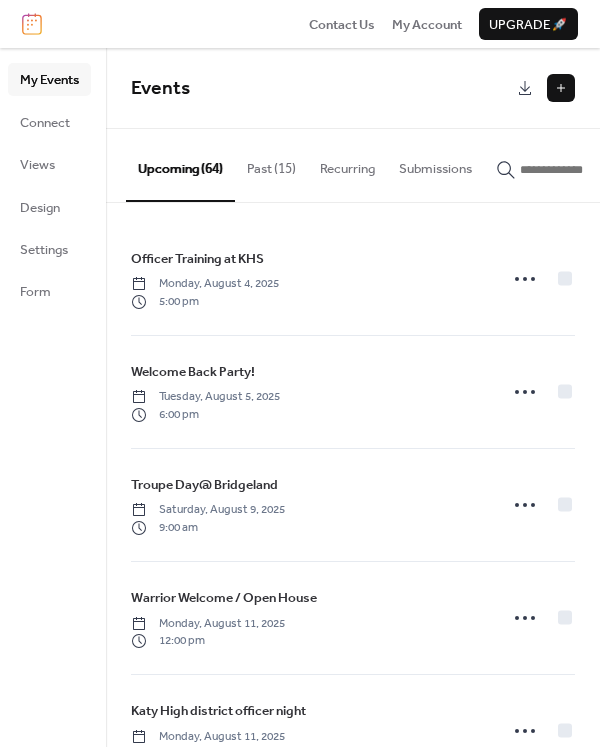 click at bounding box center (561, 88) 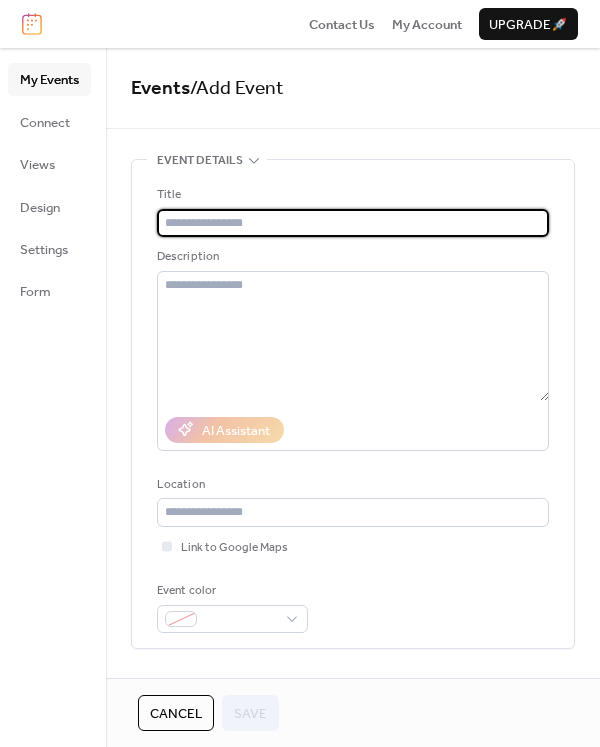 click at bounding box center [353, 223] 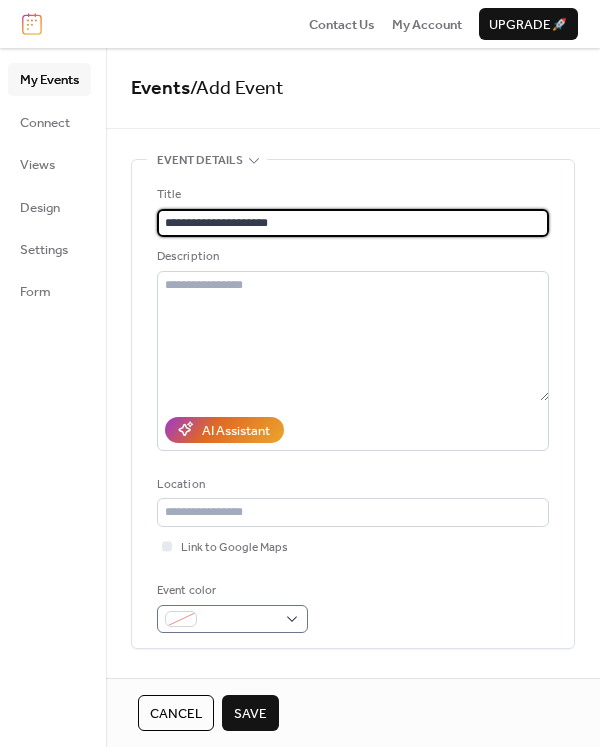 type on "**********" 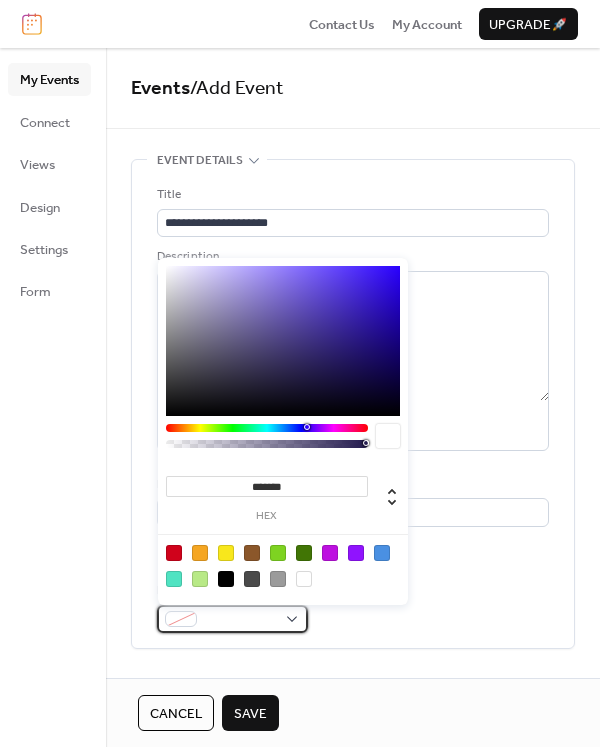 click at bounding box center (240, 620) 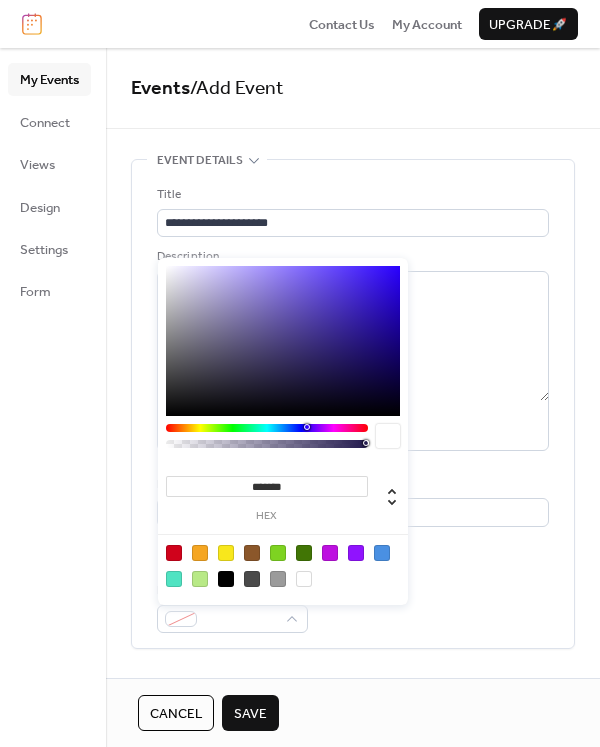 click at bounding box center (278, 553) 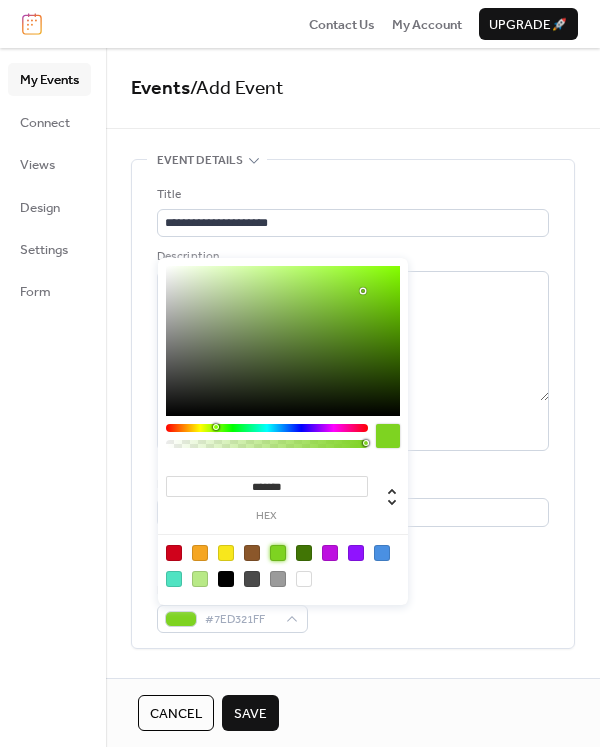 click on "Event color #7ED321FF" at bounding box center [353, 607] 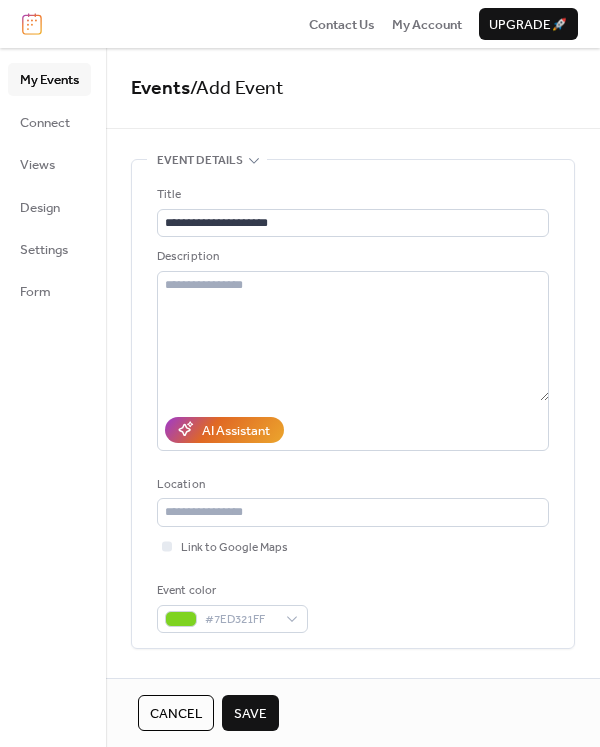scroll, scrollTop: 400, scrollLeft: 0, axis: vertical 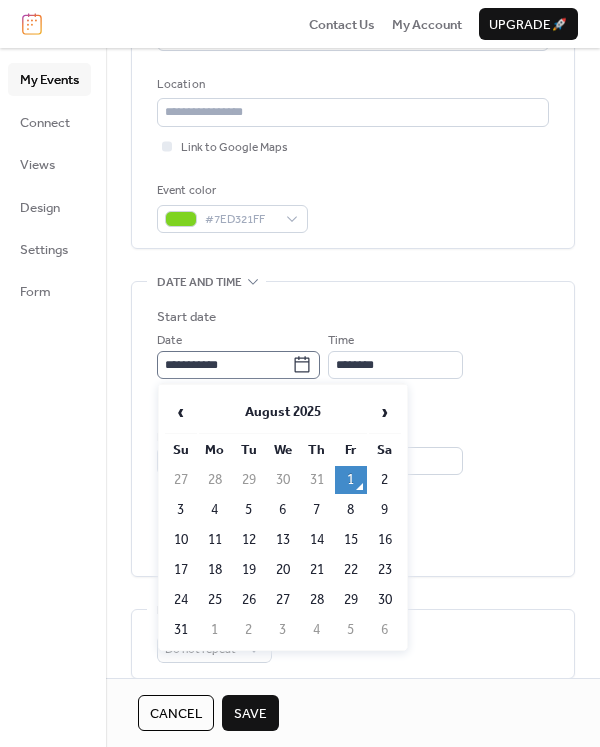 click on "**********" at bounding box center [238, 365] 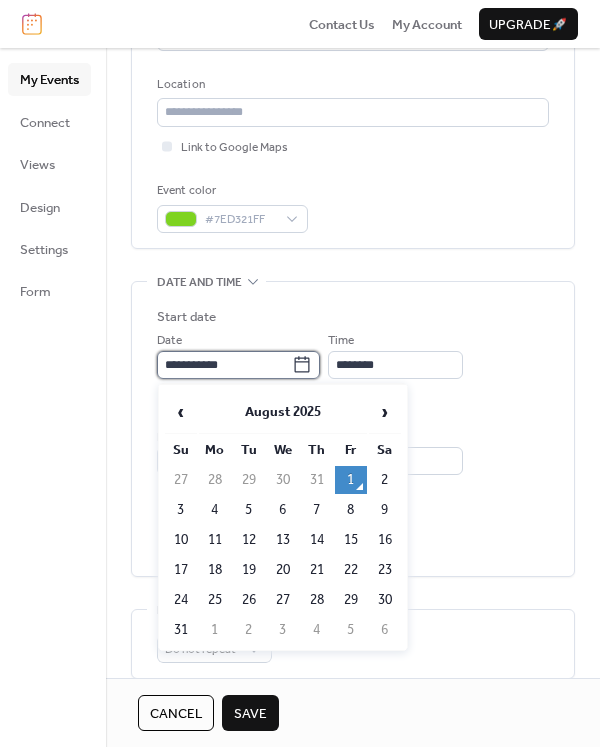 click on "**********" at bounding box center (224, 365) 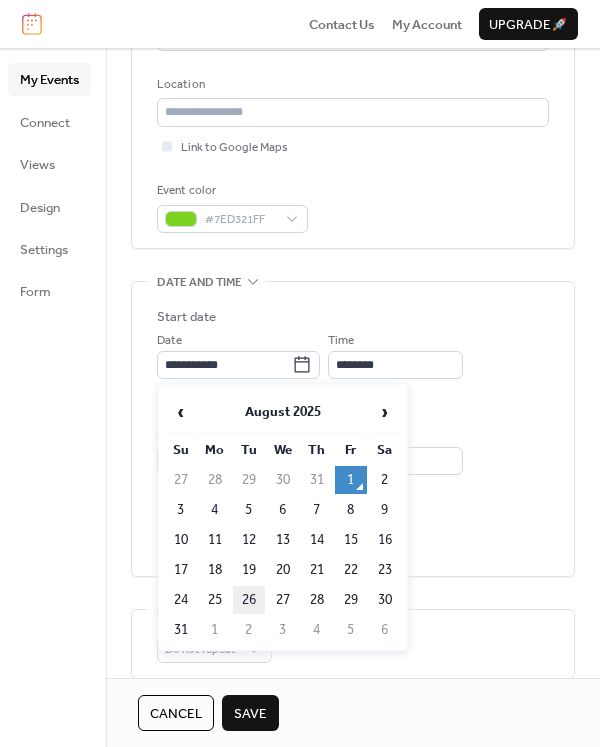 click on "26" at bounding box center [249, 600] 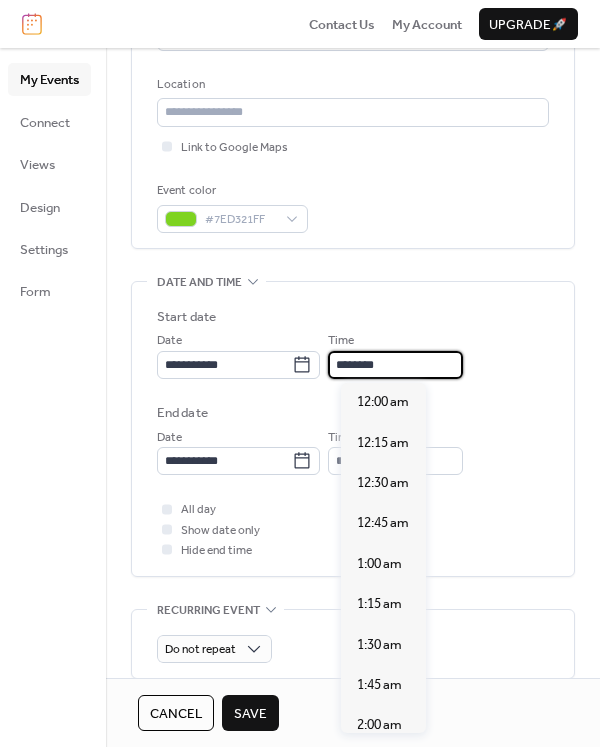 click on "********" at bounding box center (395, 365) 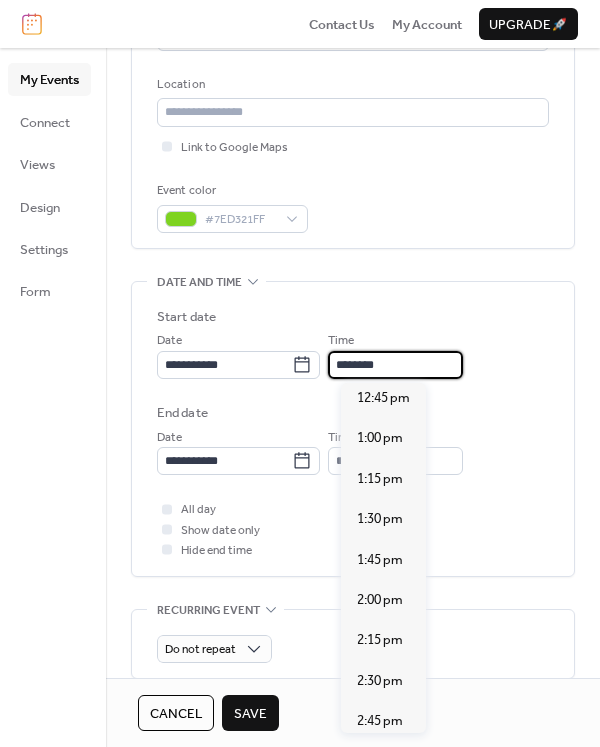 scroll, scrollTop: 2240, scrollLeft: 0, axis: vertical 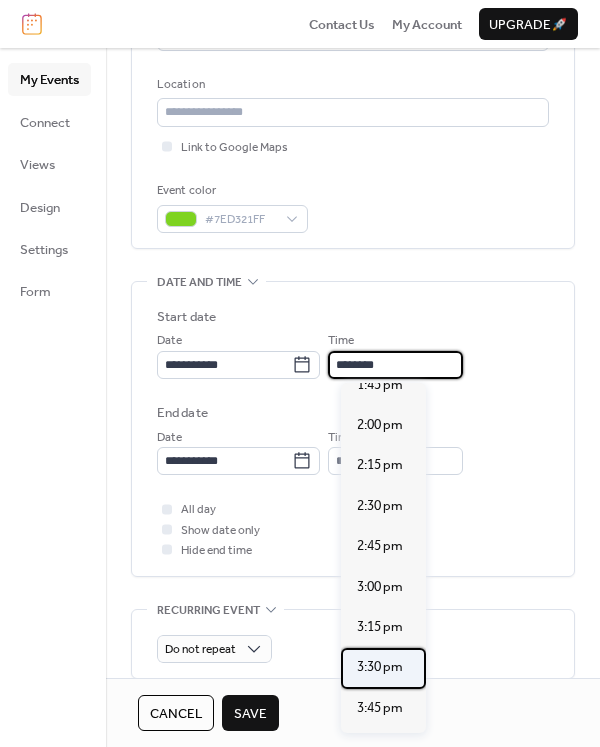 click on "3:30 pm" at bounding box center [380, 667] 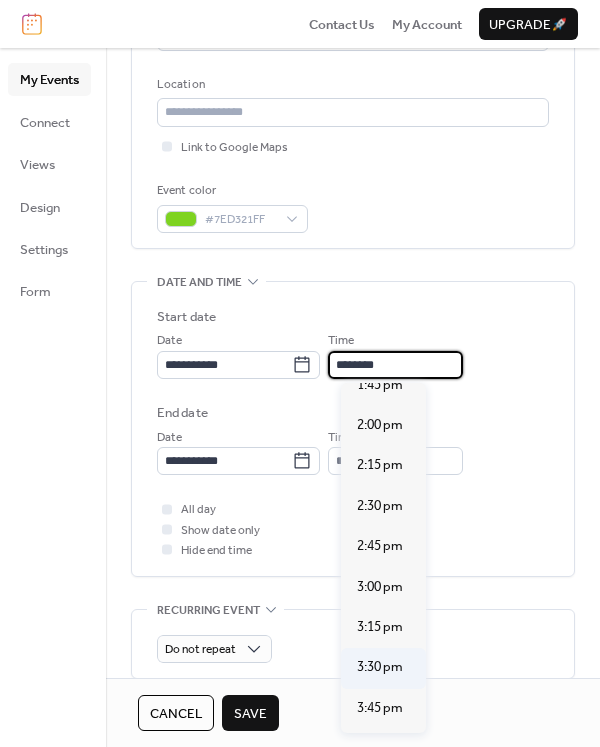 type on "*******" 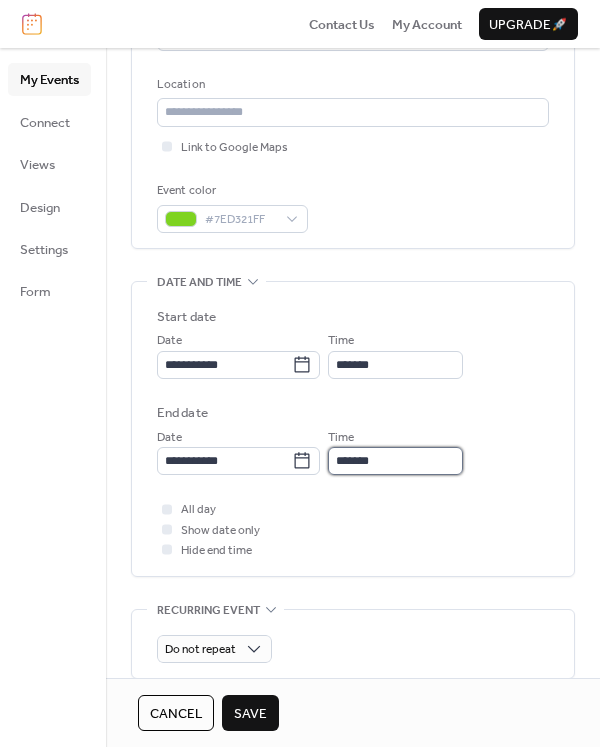 click on "*******" at bounding box center (395, 461) 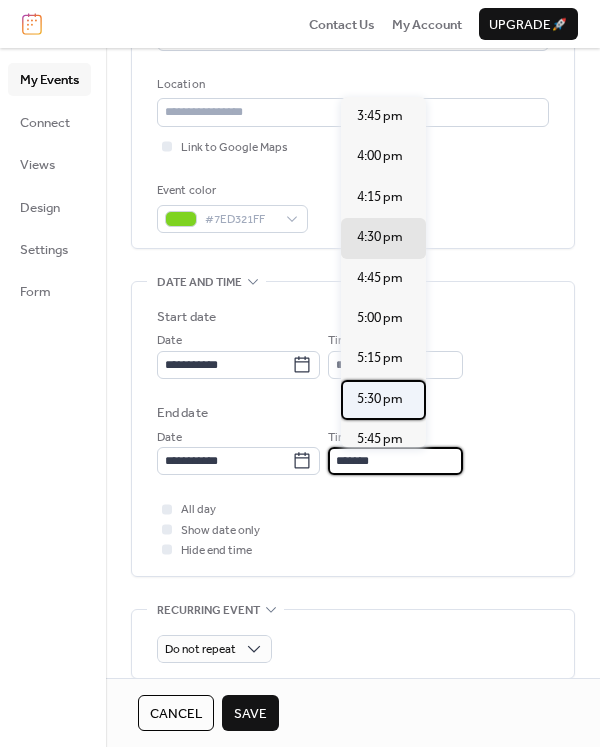 click on "5:30 pm" at bounding box center (380, 399) 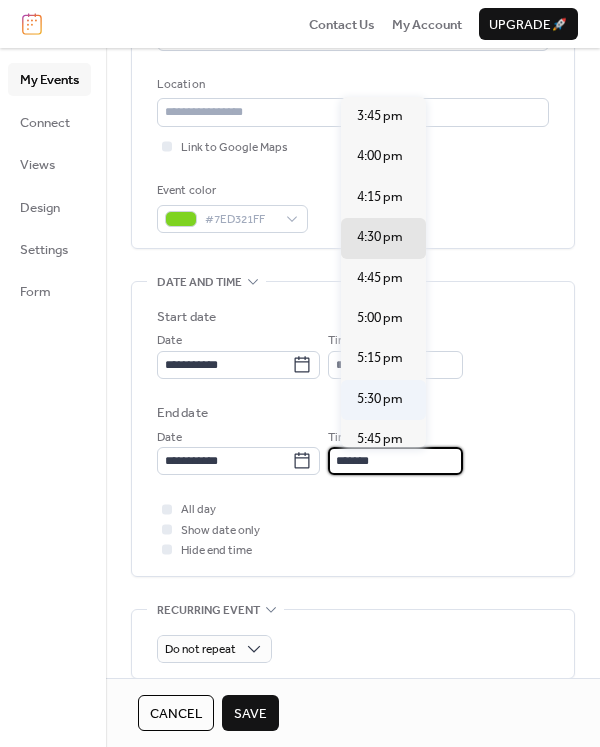 type on "*******" 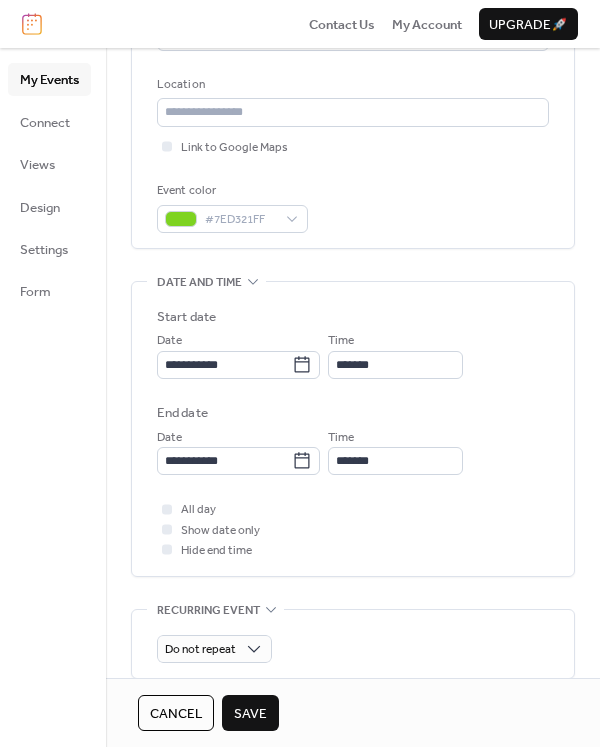 click on "Save" at bounding box center [250, 714] 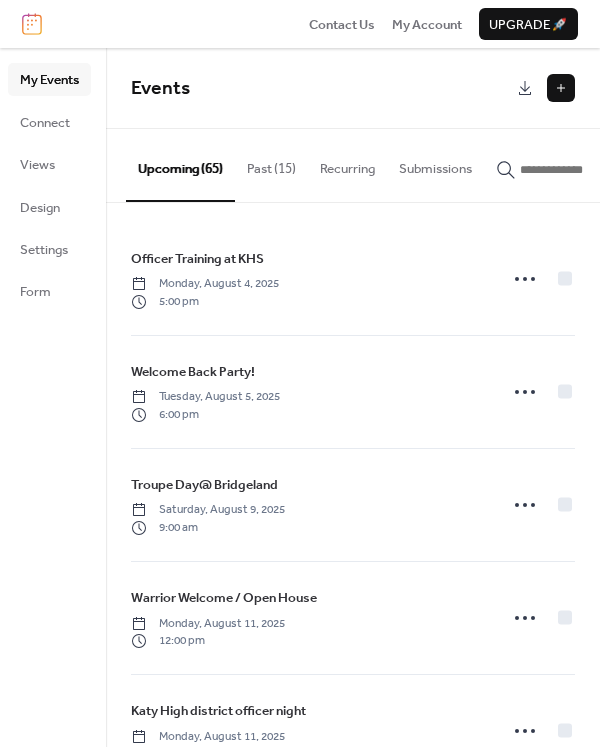 click at bounding box center (561, 88) 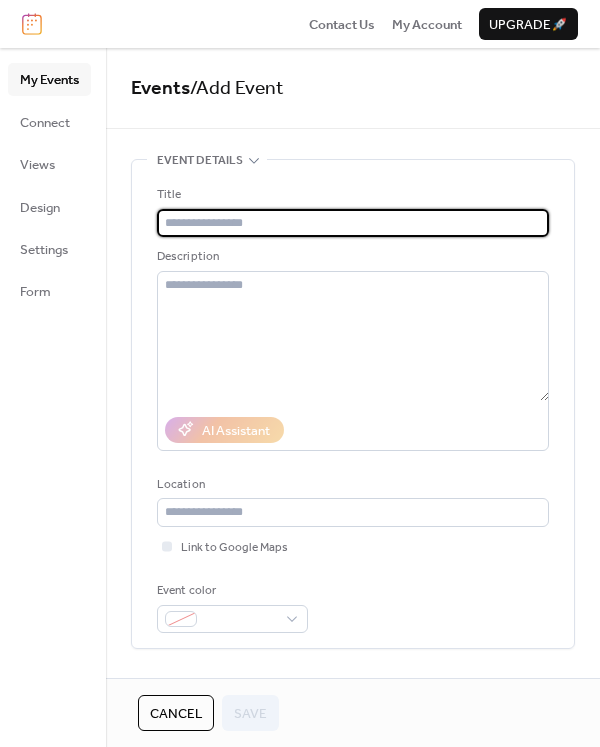 click at bounding box center (353, 223) 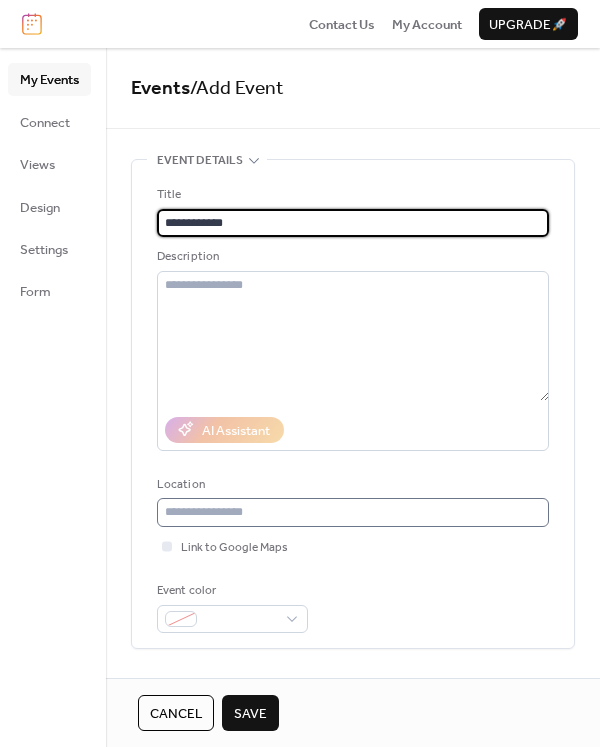 type on "**********" 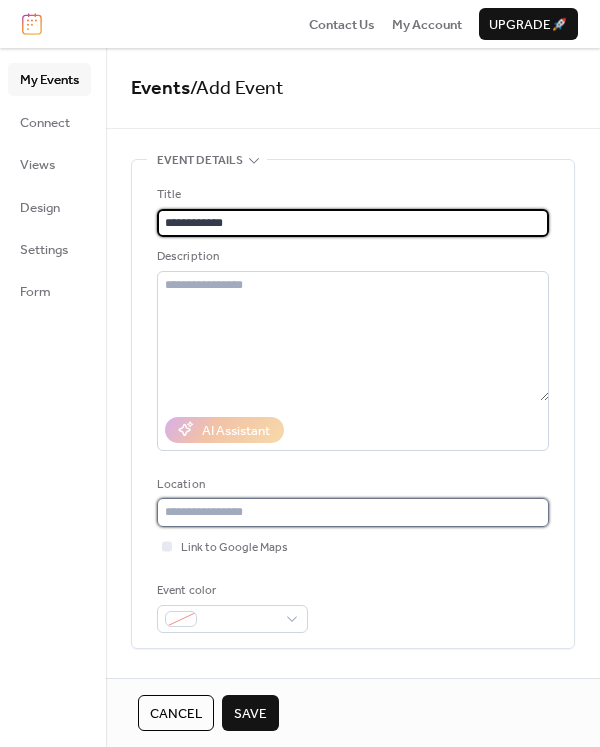 click at bounding box center [353, 512] 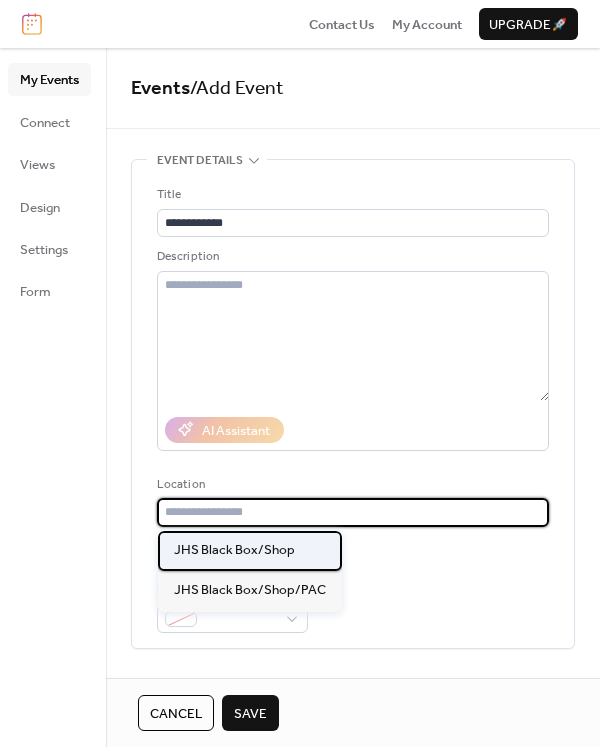 click on "JHS Black Box/Shop" at bounding box center (234, 550) 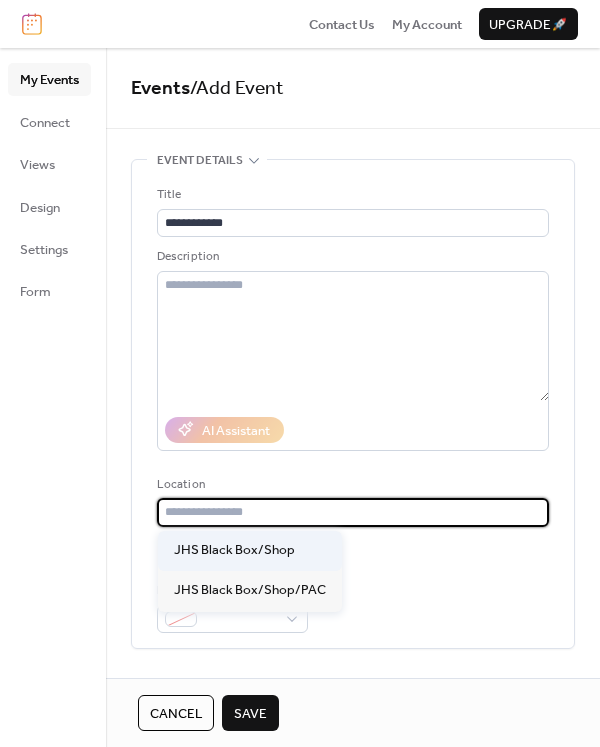 type on "**********" 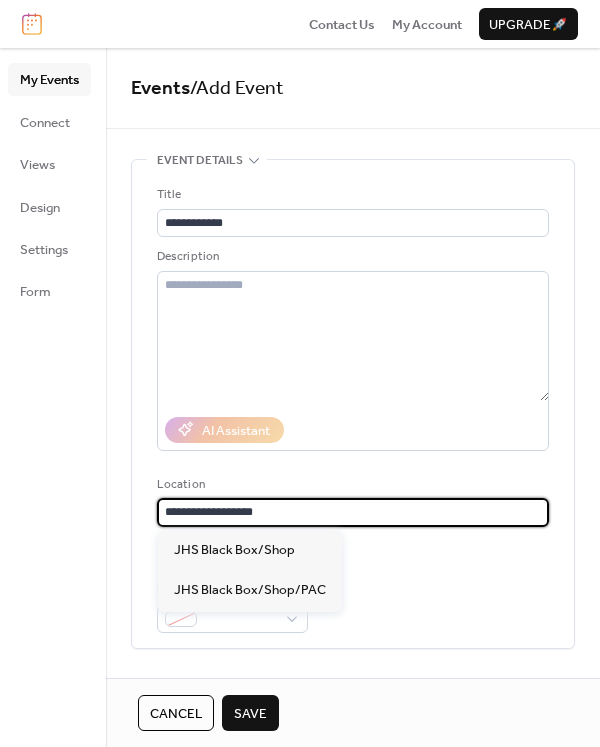 drag, startPoint x: 320, startPoint y: 515, endPoint x: -22, endPoint y: 489, distance: 342.98688 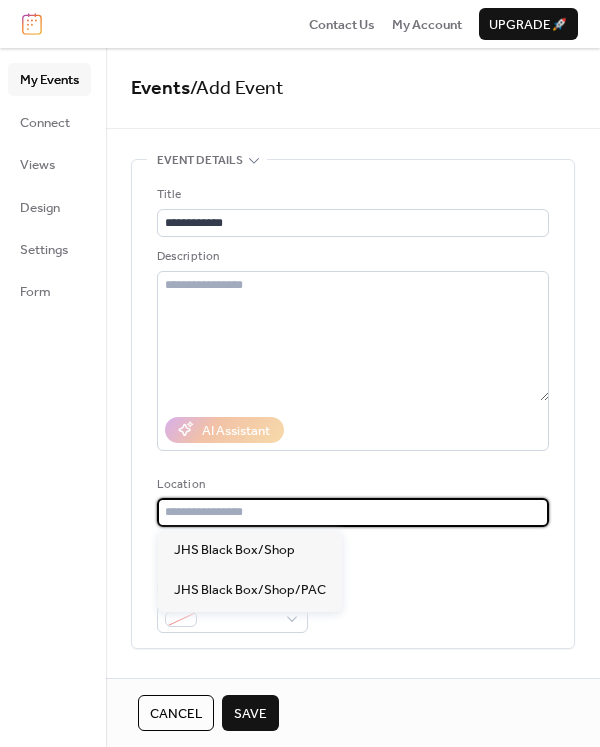 type 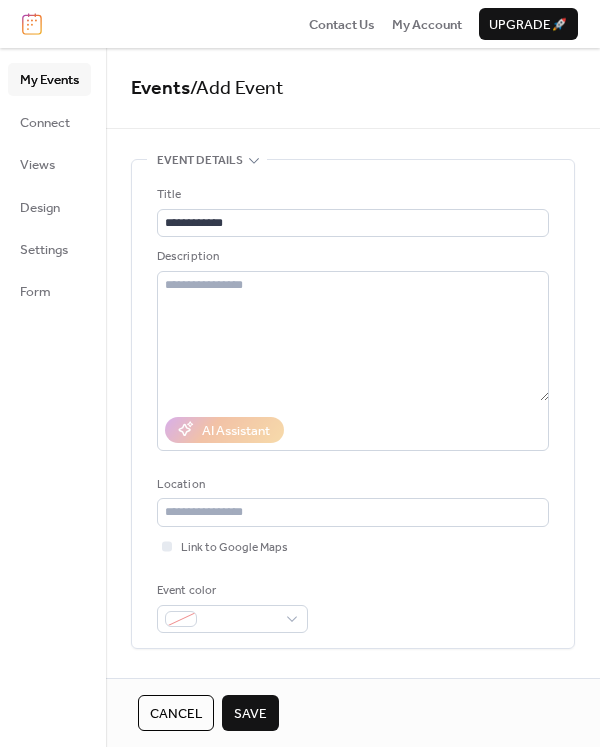 click on "Event color" at bounding box center [353, 607] 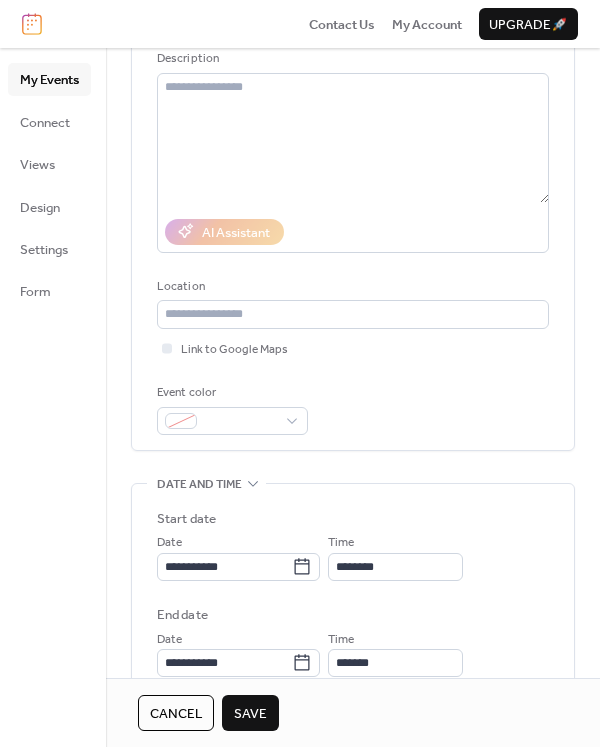 scroll, scrollTop: 200, scrollLeft: 0, axis: vertical 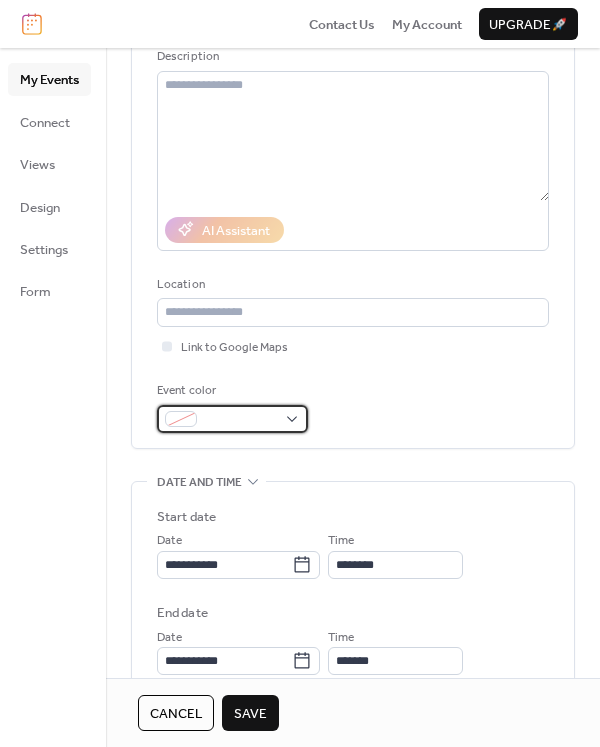 click at bounding box center [240, 420] 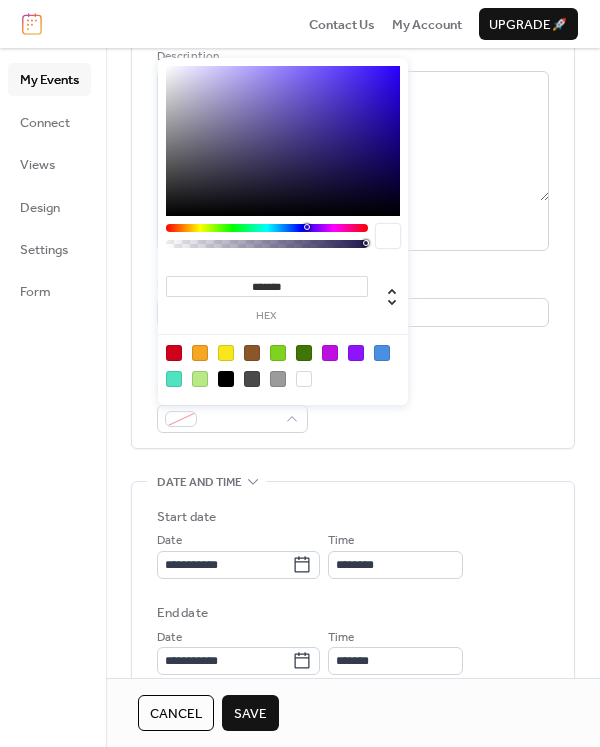 type on "*******" 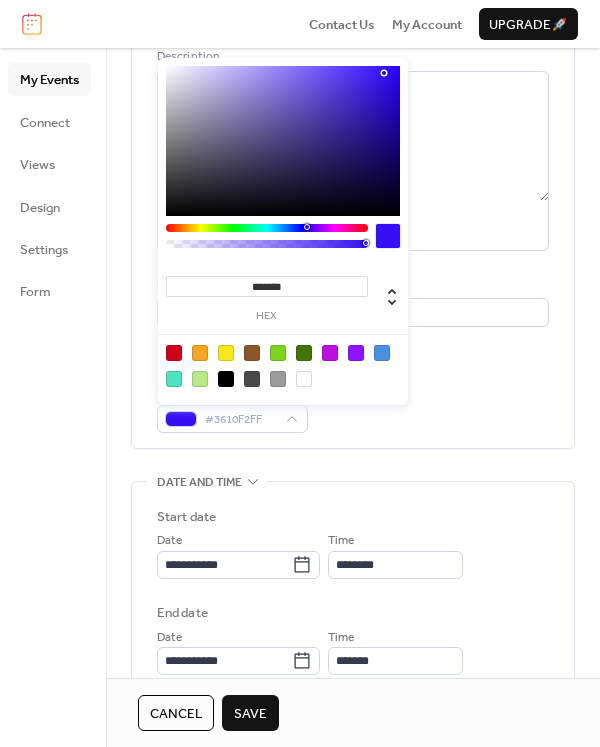 click at bounding box center [283, 141] 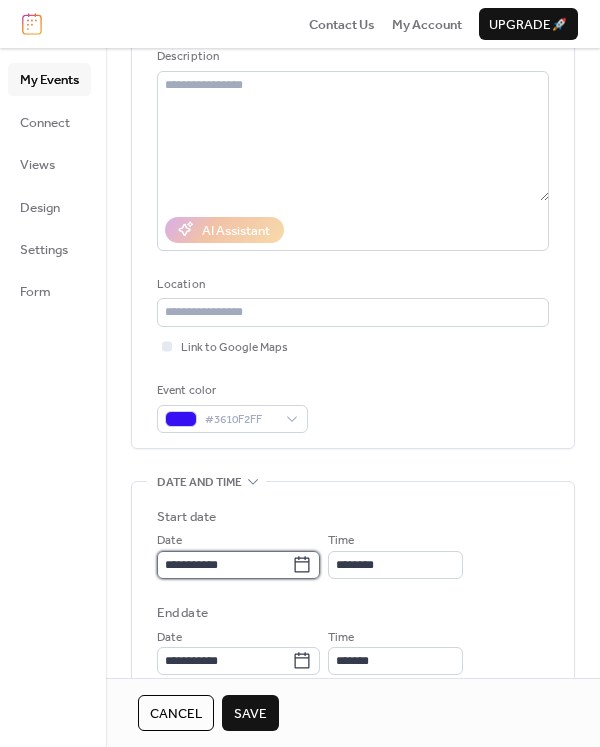 click on "**********" at bounding box center [224, 565] 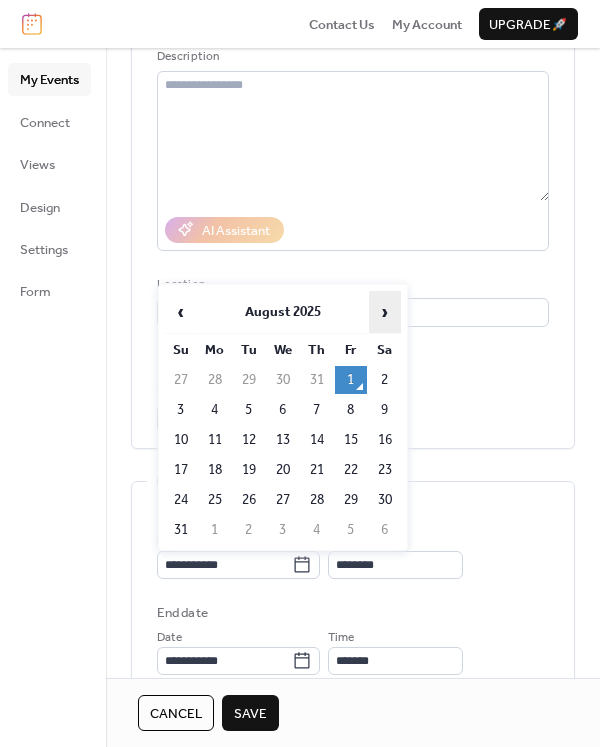 click on "›" at bounding box center [385, 312] 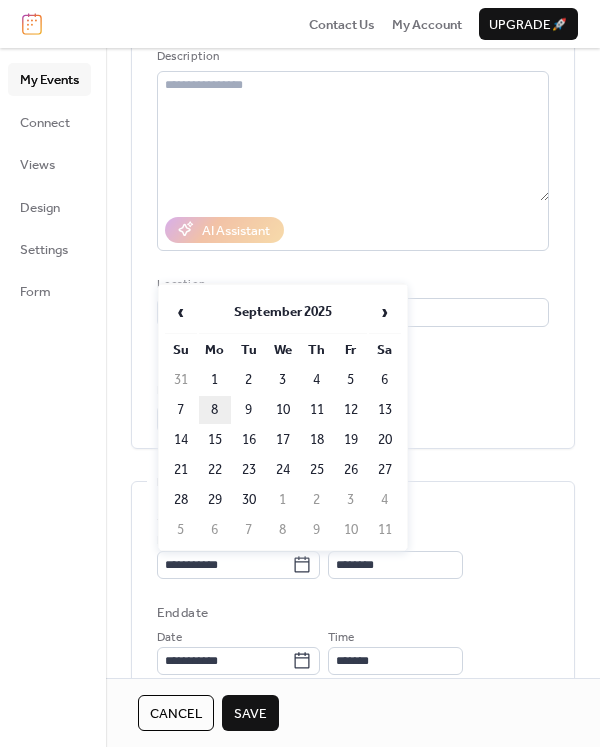 click on "8" at bounding box center [215, 410] 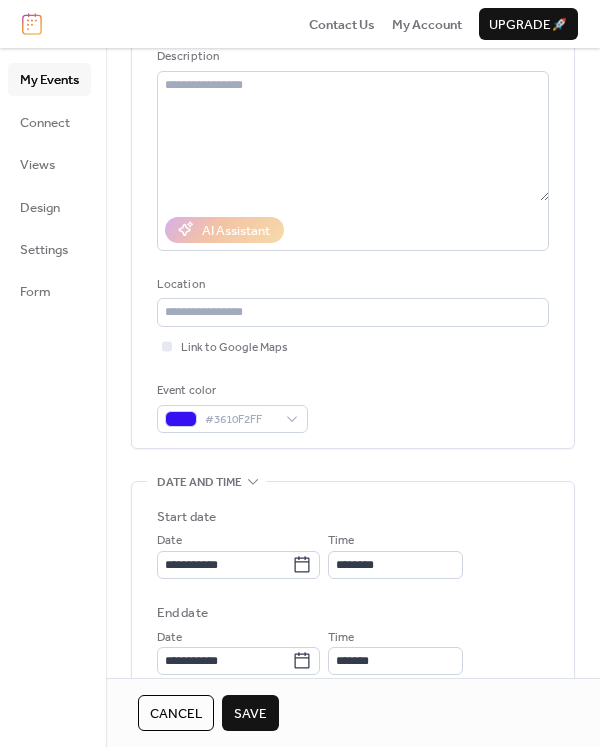 type on "**********" 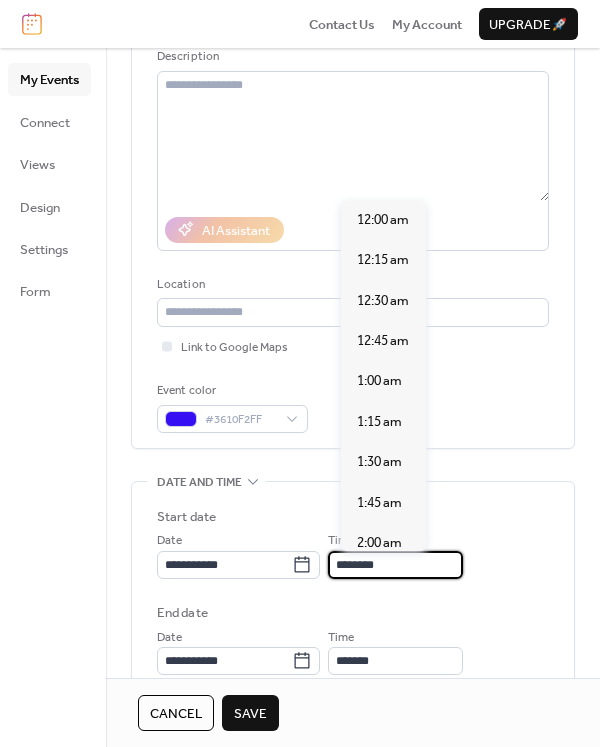 click on "********" at bounding box center (395, 565) 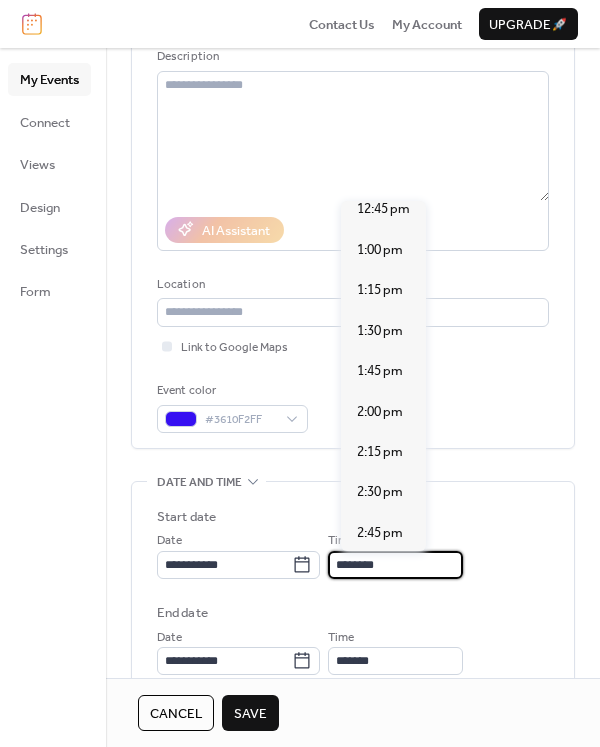 scroll, scrollTop: 2240, scrollLeft: 0, axis: vertical 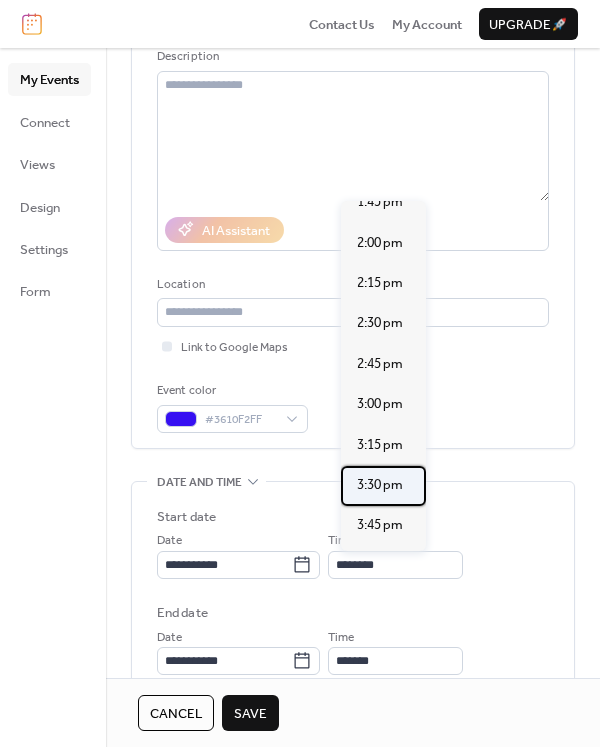 click on "3:30 pm" at bounding box center (380, 485) 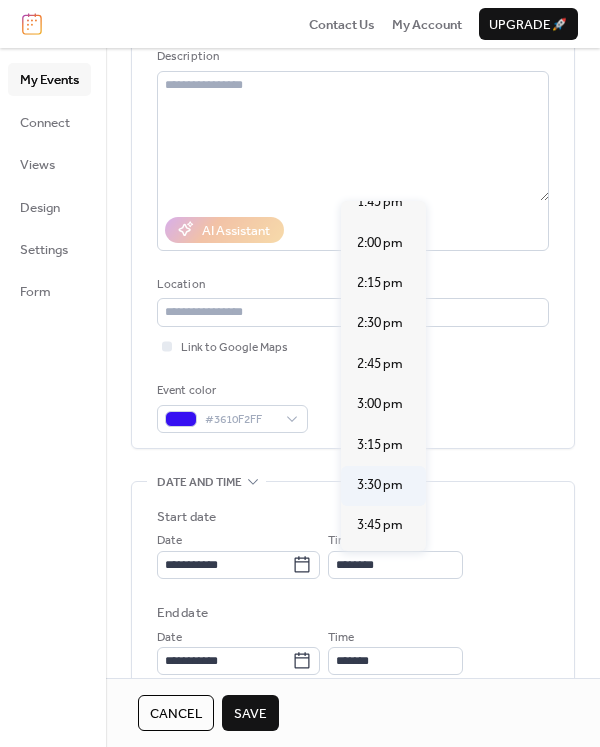 type on "*******" 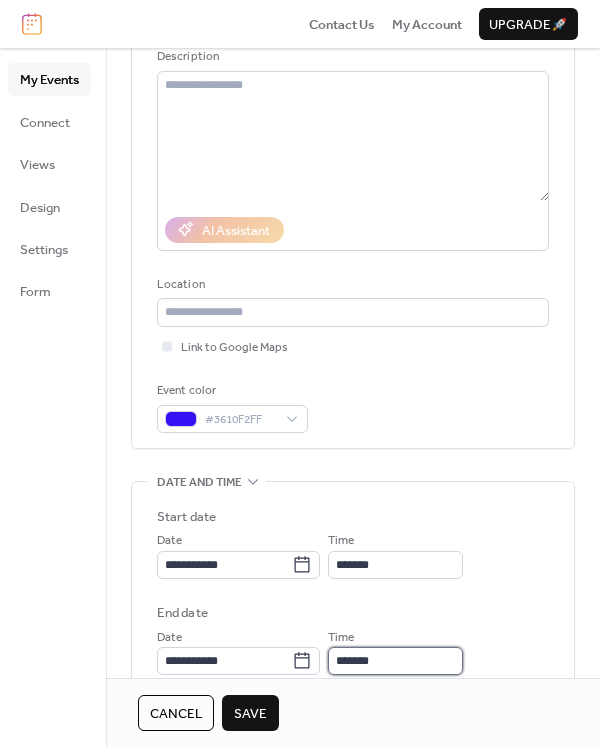 click on "*******" at bounding box center [395, 661] 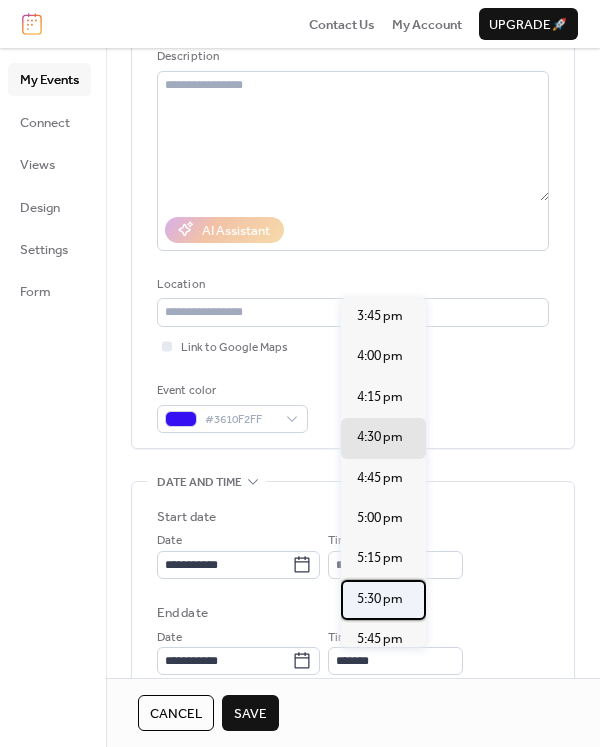 click on "5:30 pm" at bounding box center [380, 599] 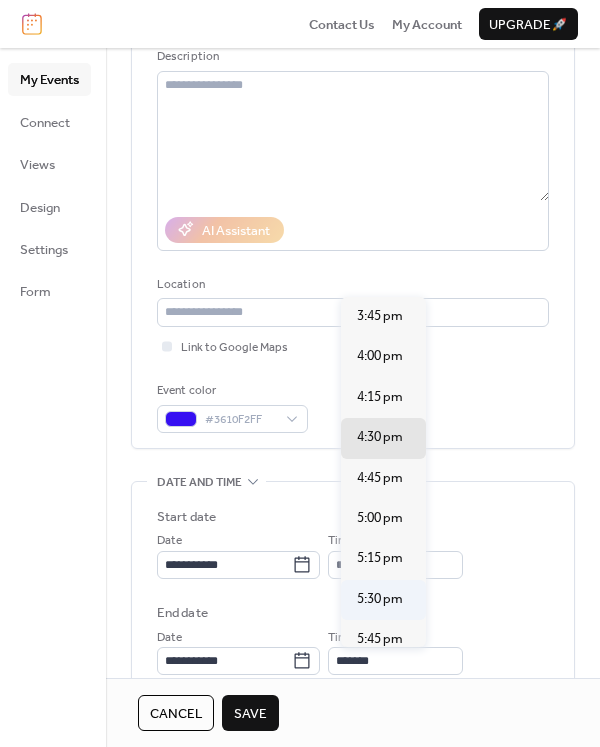 type on "*******" 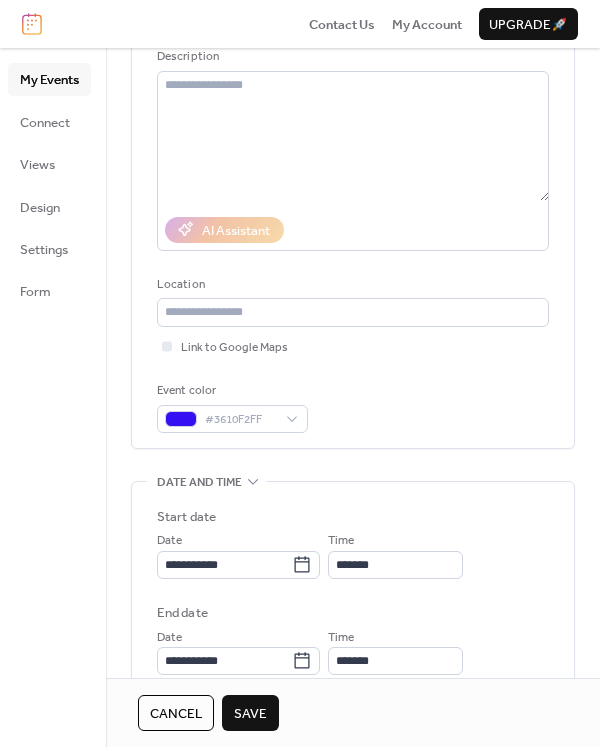 click on "Save" at bounding box center (250, 714) 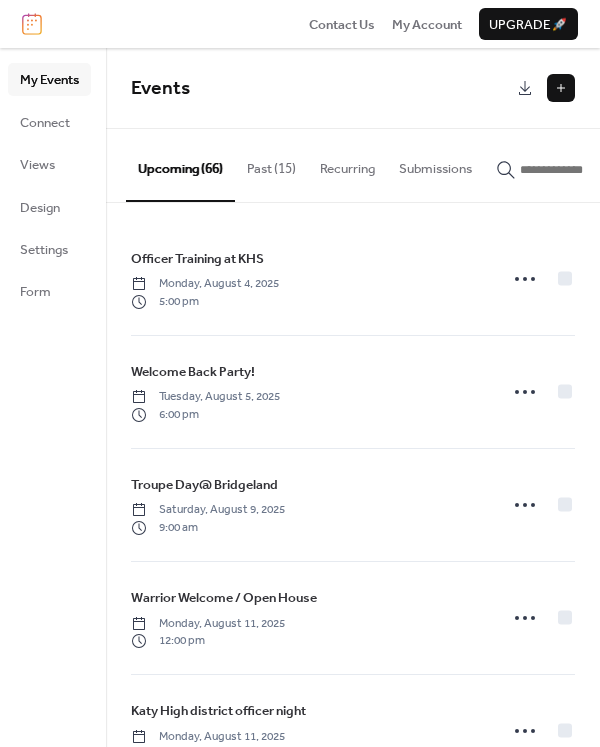 click at bounding box center [561, 88] 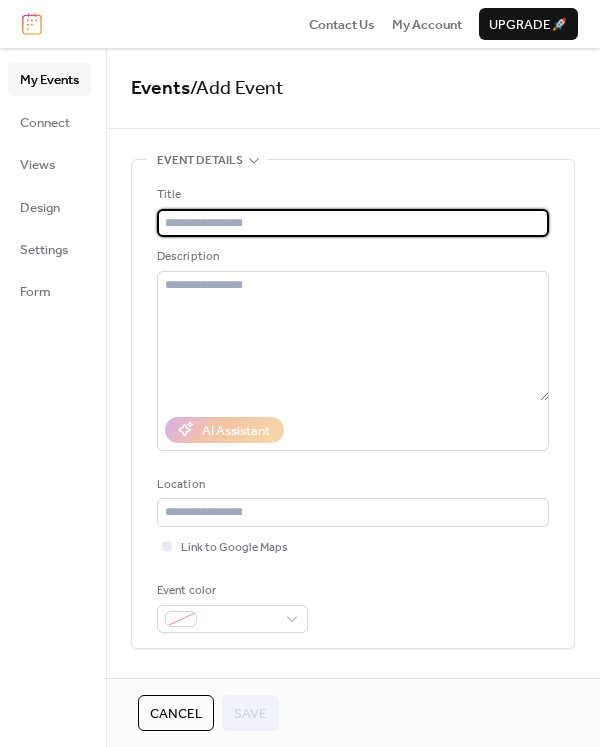 click at bounding box center [353, 223] 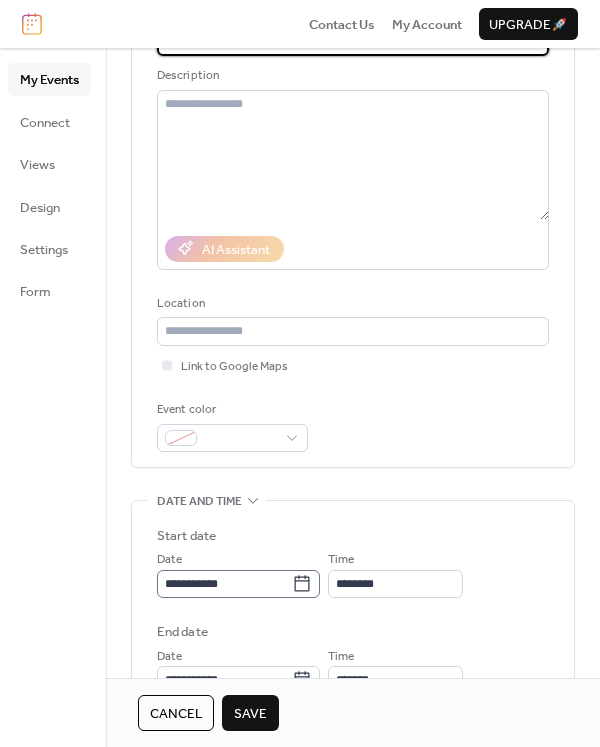 scroll, scrollTop: 400, scrollLeft: 0, axis: vertical 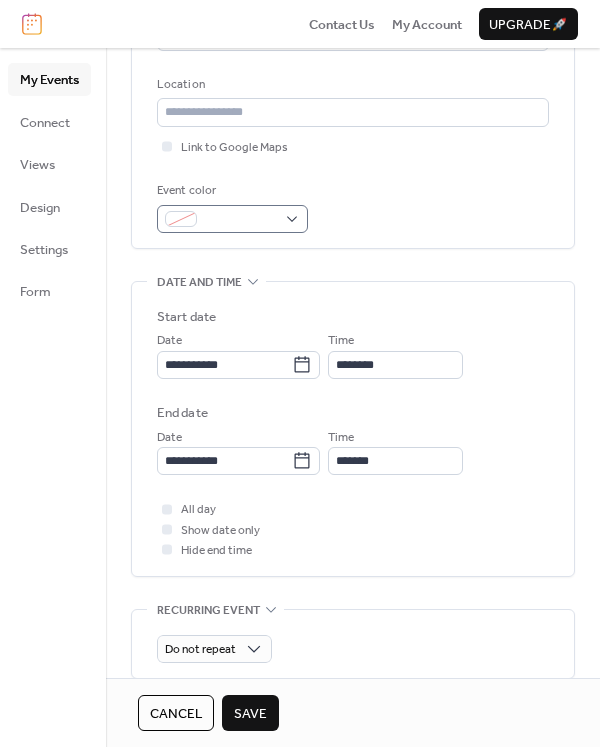 type on "**********" 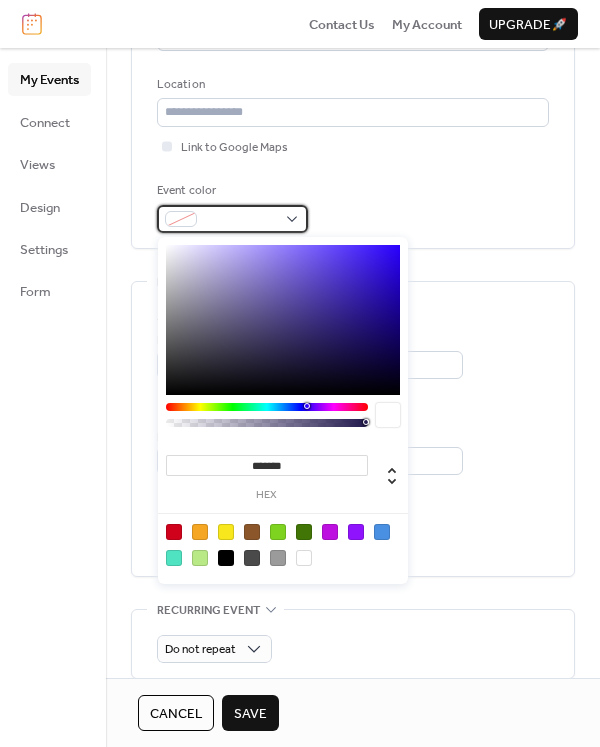 click at bounding box center [240, 220] 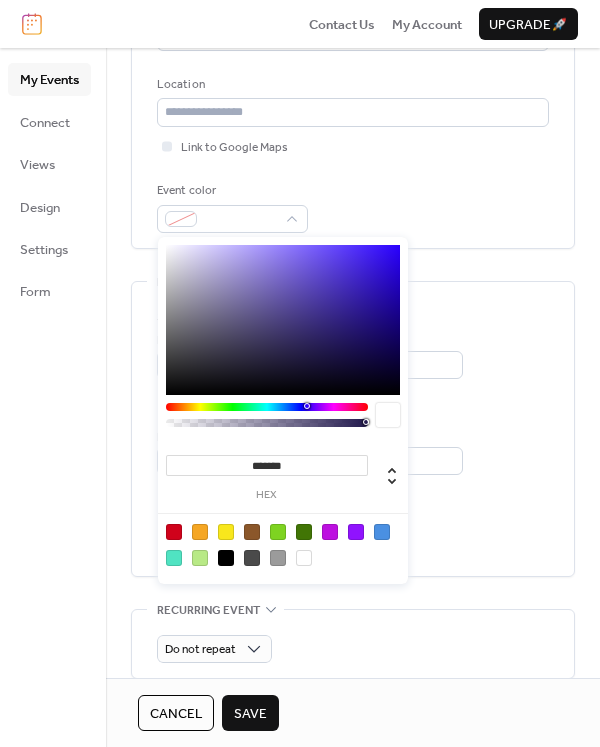 type on "*******" 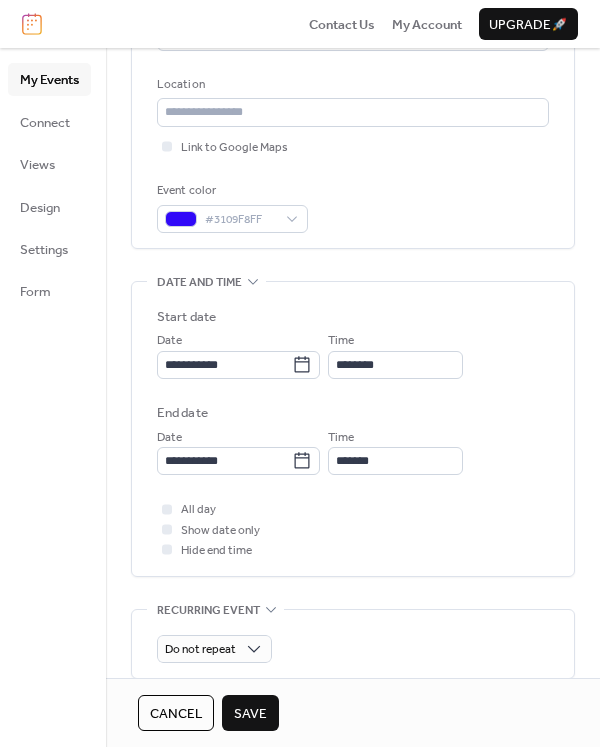 click on "**********" at bounding box center (353, 429) 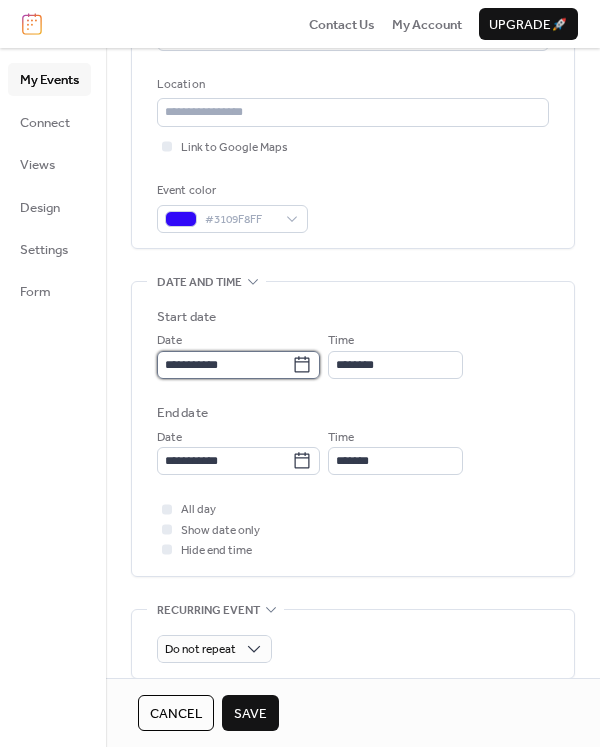 click on "**********" at bounding box center [224, 365] 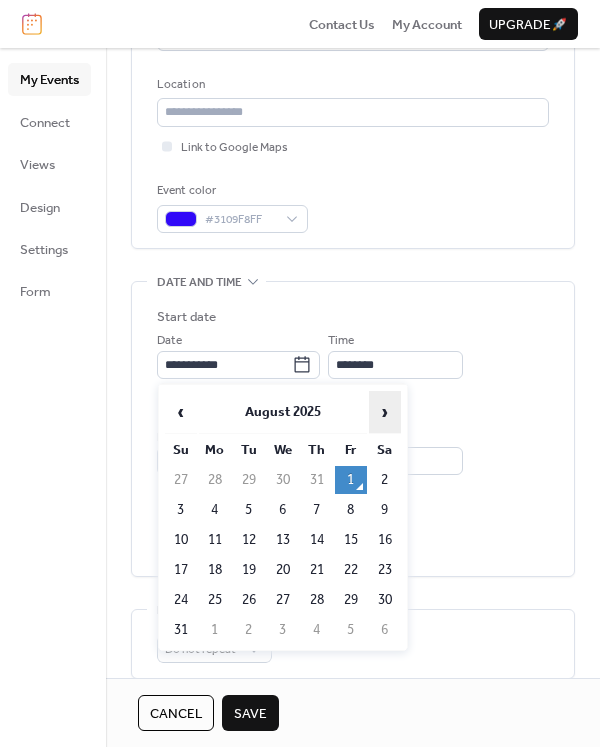 click on "›" at bounding box center [385, 412] 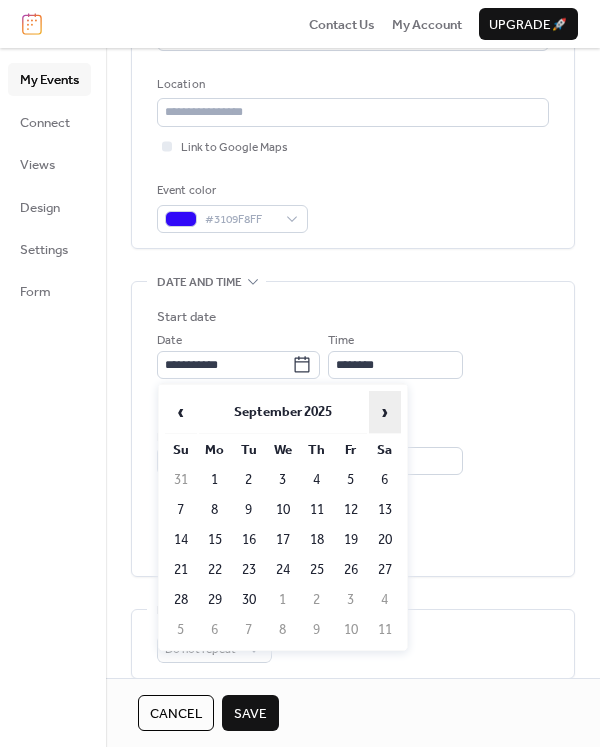 click on "›" at bounding box center (385, 412) 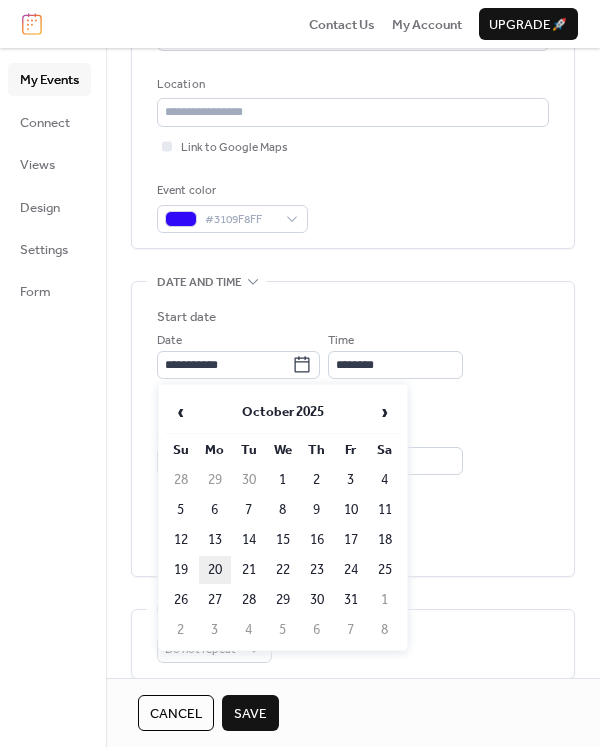 click on "20" at bounding box center [215, 570] 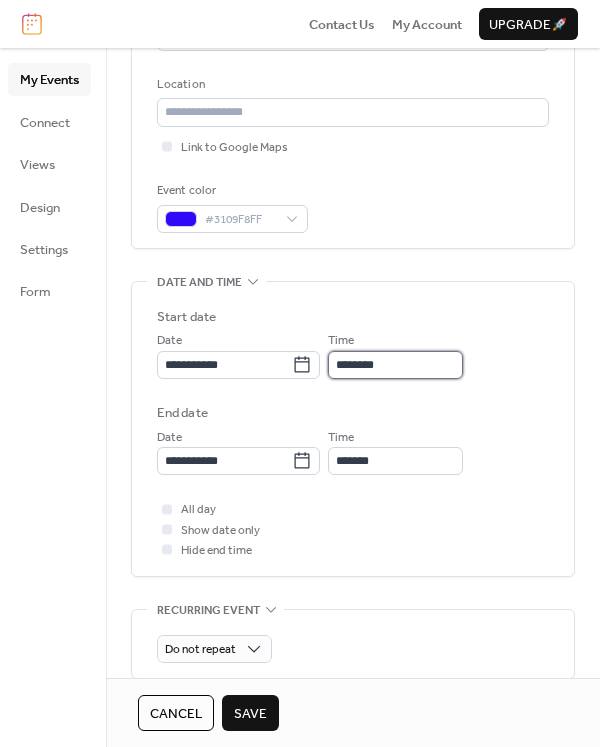click on "********" at bounding box center (395, 365) 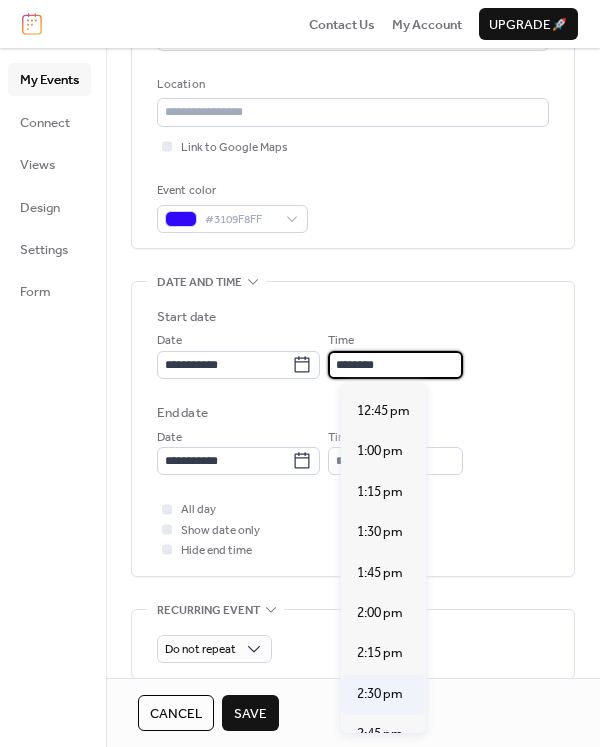 scroll, scrollTop: 2240, scrollLeft: 0, axis: vertical 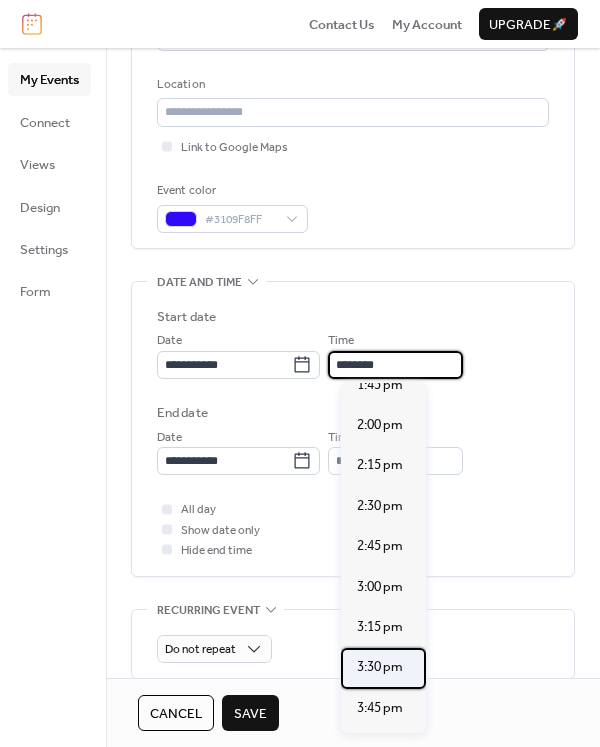 click on "3:30 pm" at bounding box center [380, 667] 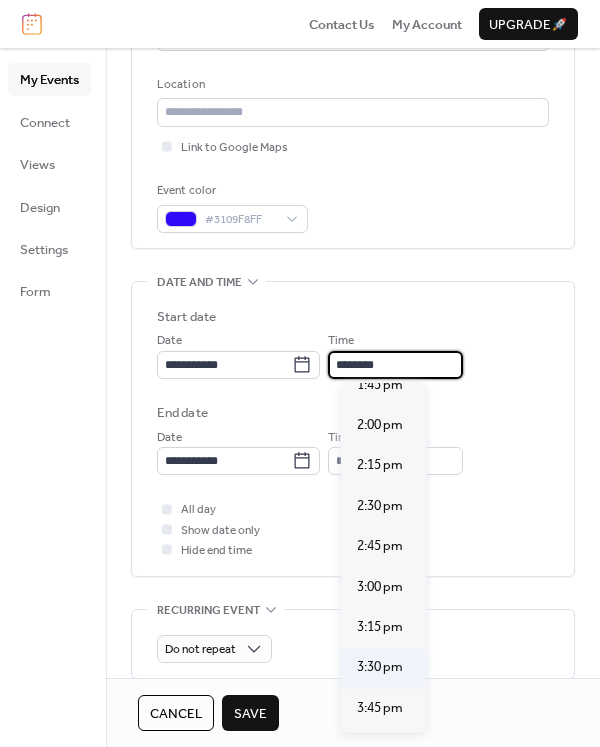 type on "*******" 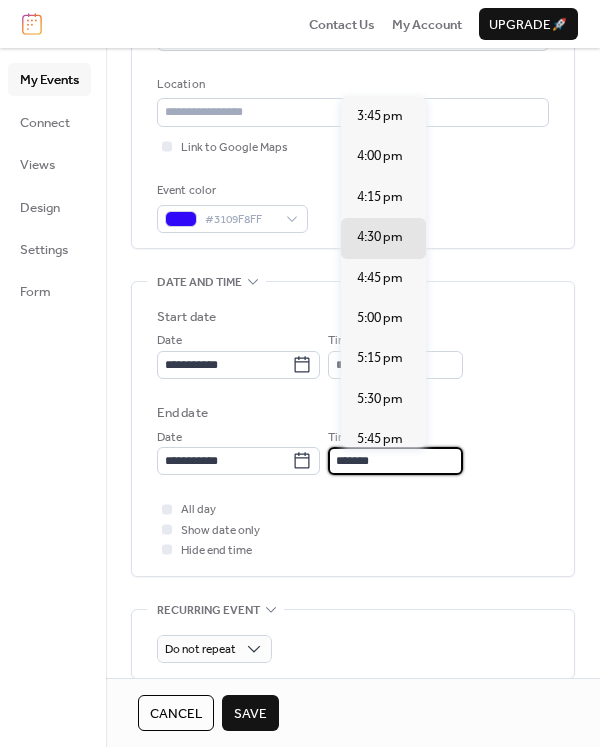 click on "*******" at bounding box center (395, 461) 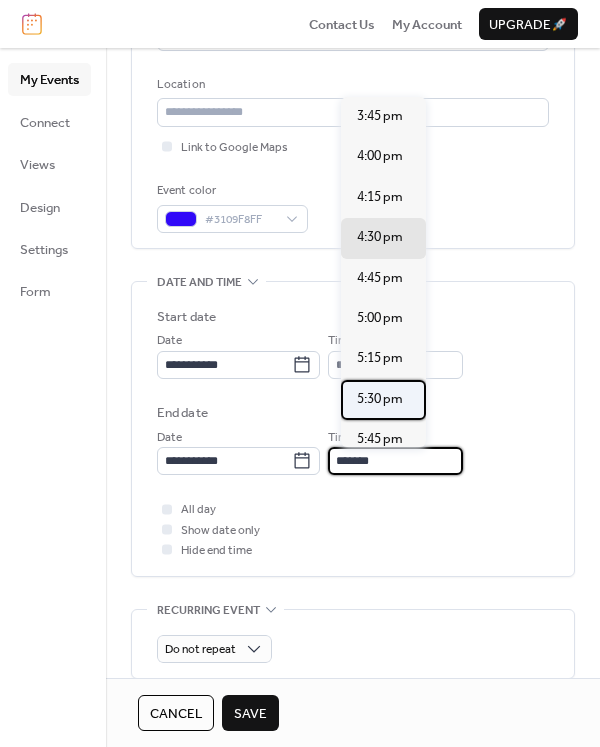 click on "5:30 pm" at bounding box center [380, 399] 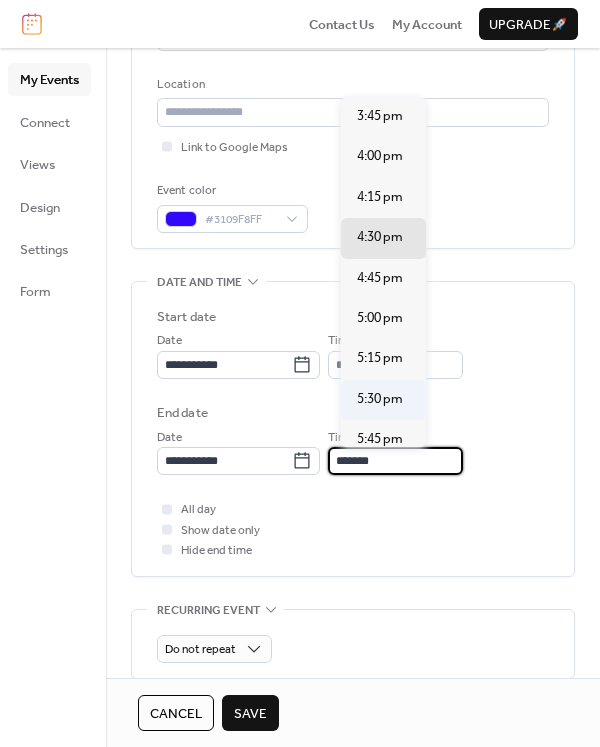type on "*******" 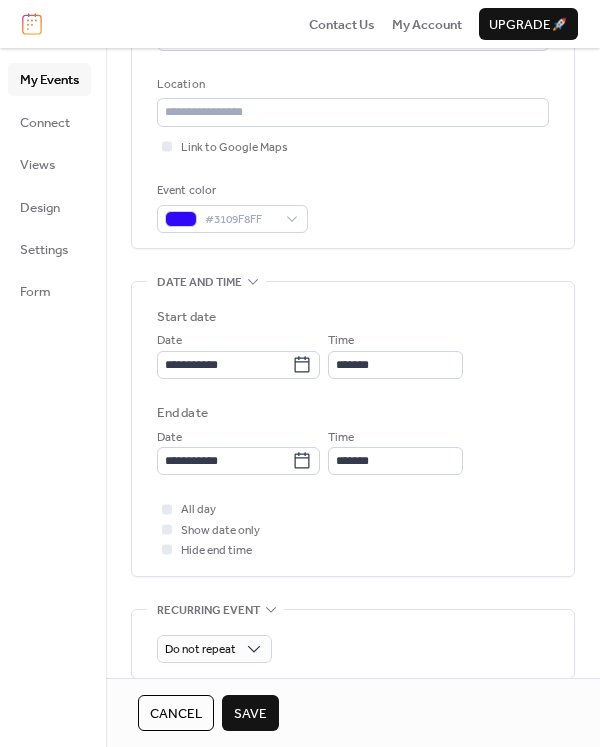 click on "Save" at bounding box center (250, 714) 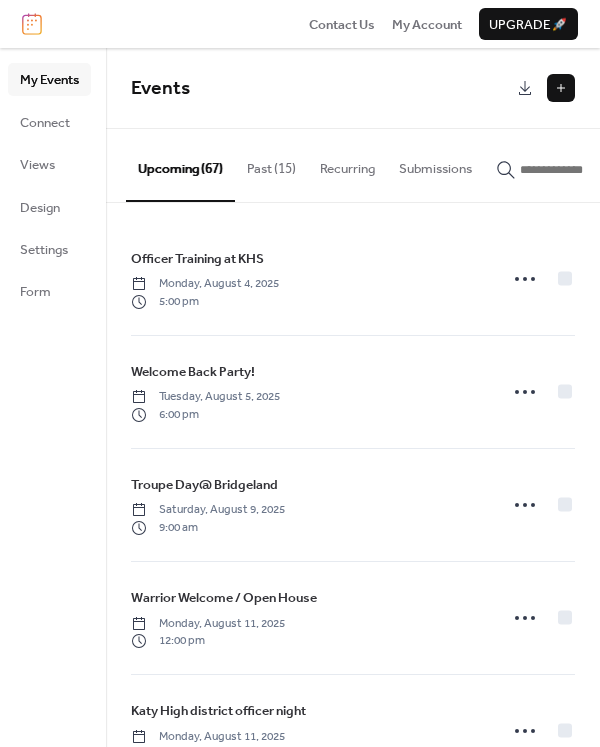 click at bounding box center (561, 88) 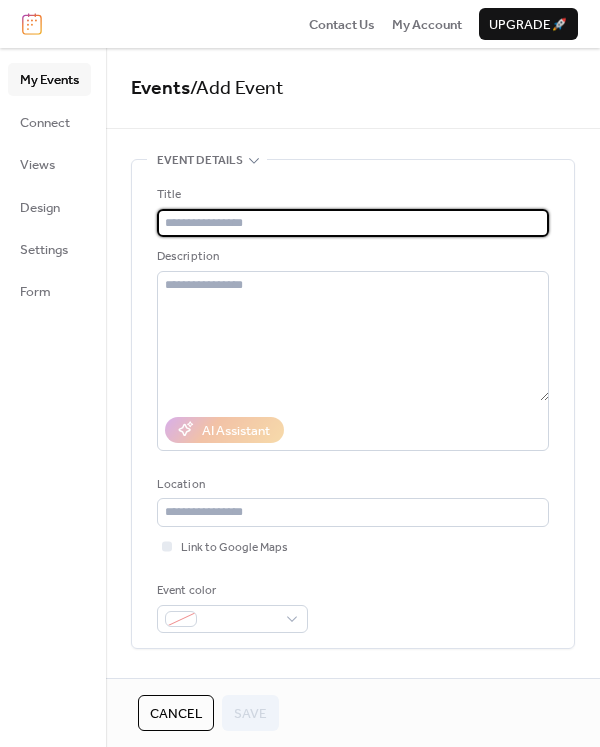 click at bounding box center (353, 223) 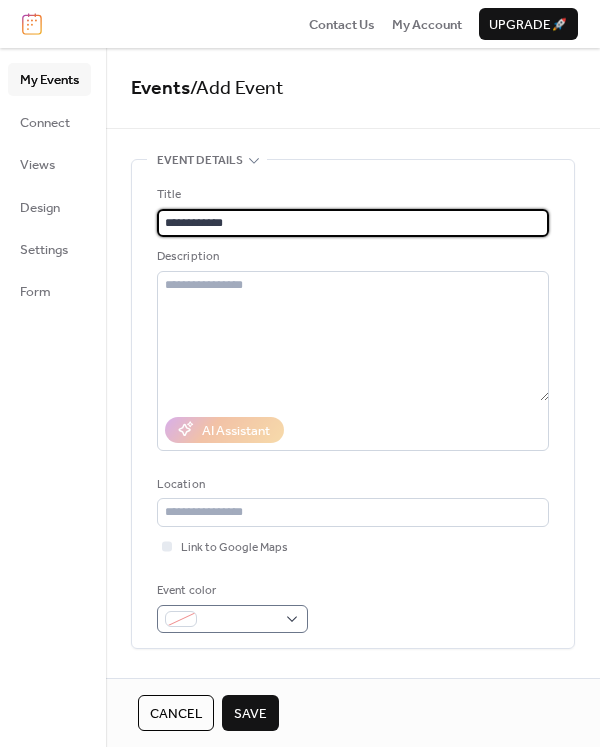 type on "**********" 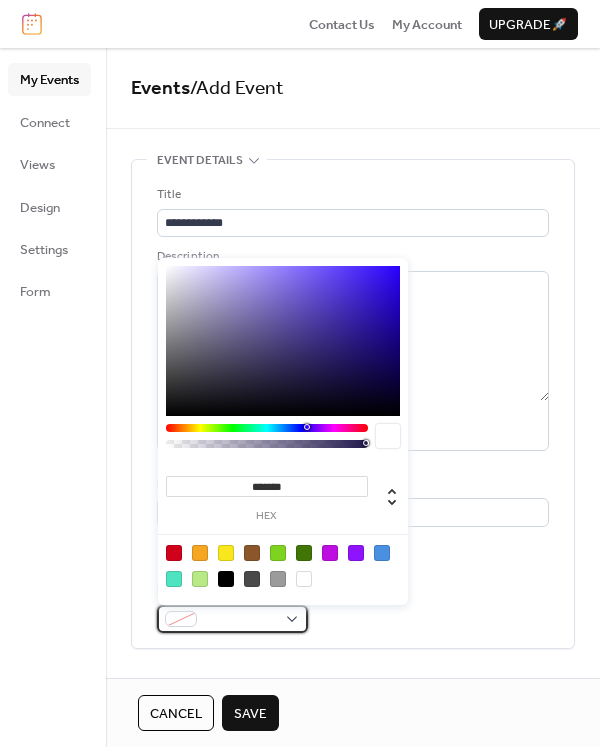 click at bounding box center [181, 619] 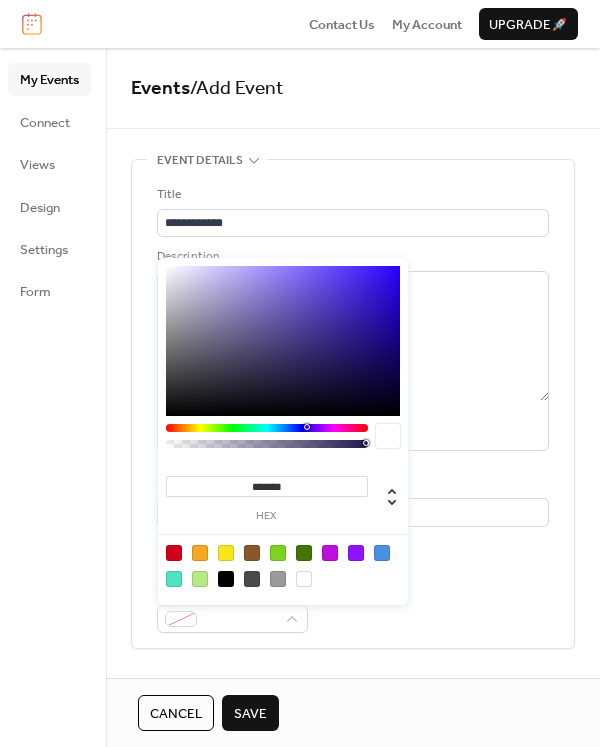 type on "*******" 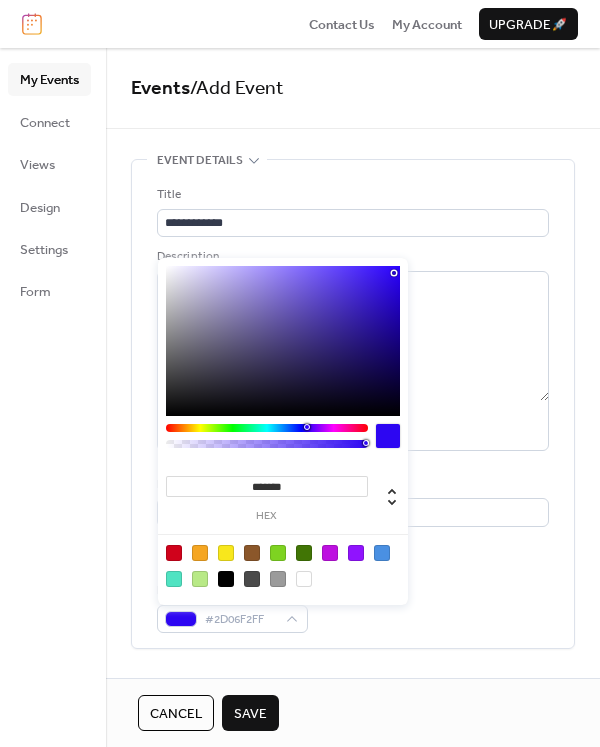 click at bounding box center (283, 341) 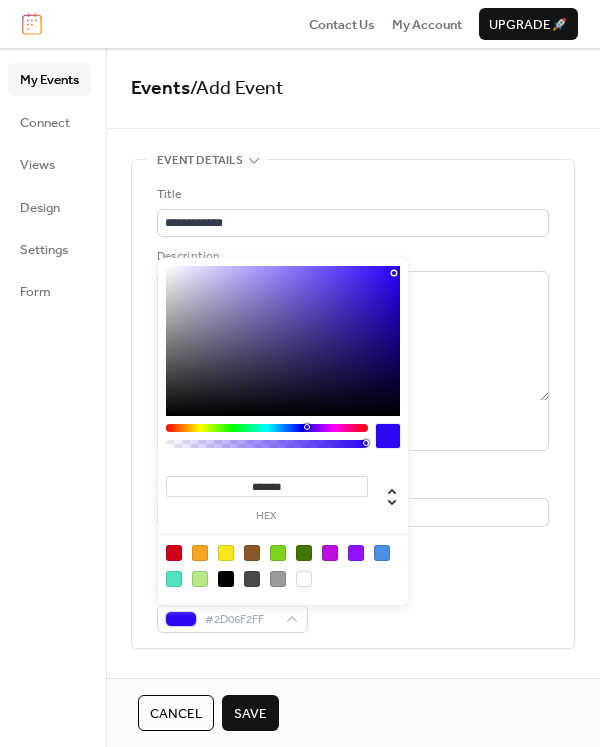 click on "Save" at bounding box center [250, 714] 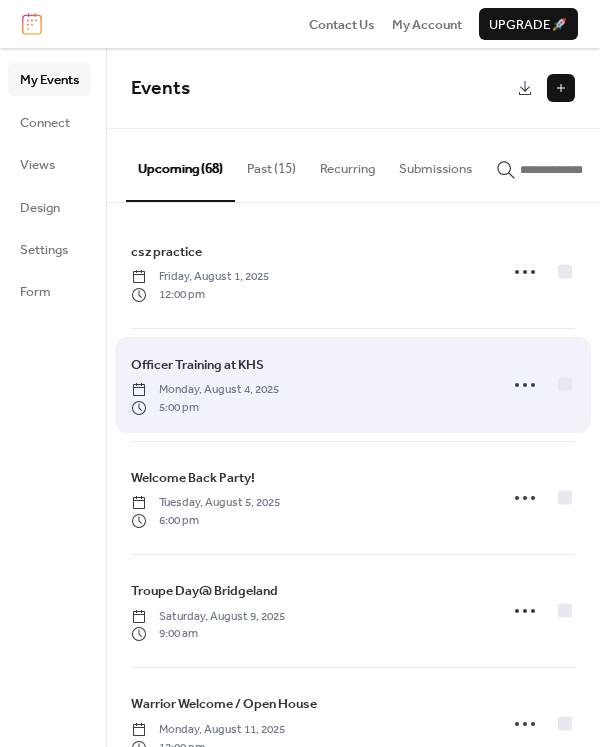scroll, scrollTop: 0, scrollLeft: 0, axis: both 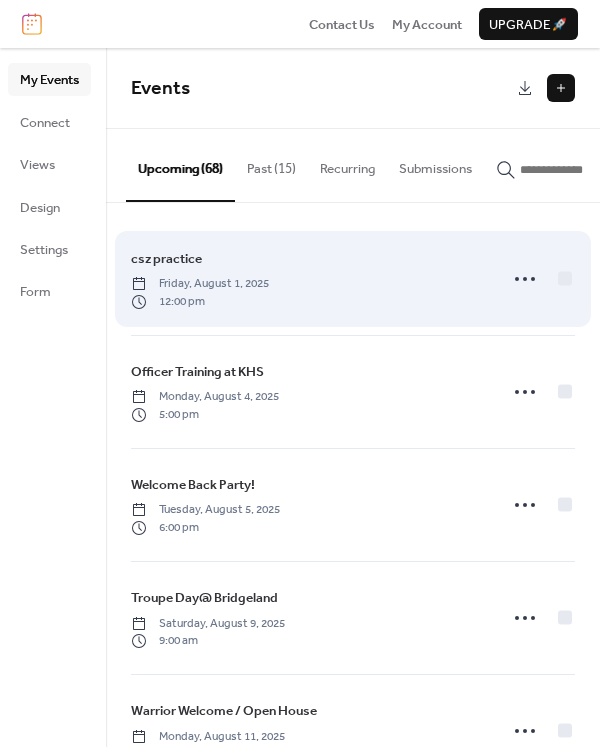 click on "csz practice Friday, August 1, 2025 12:00 pm" at bounding box center (308, 279) 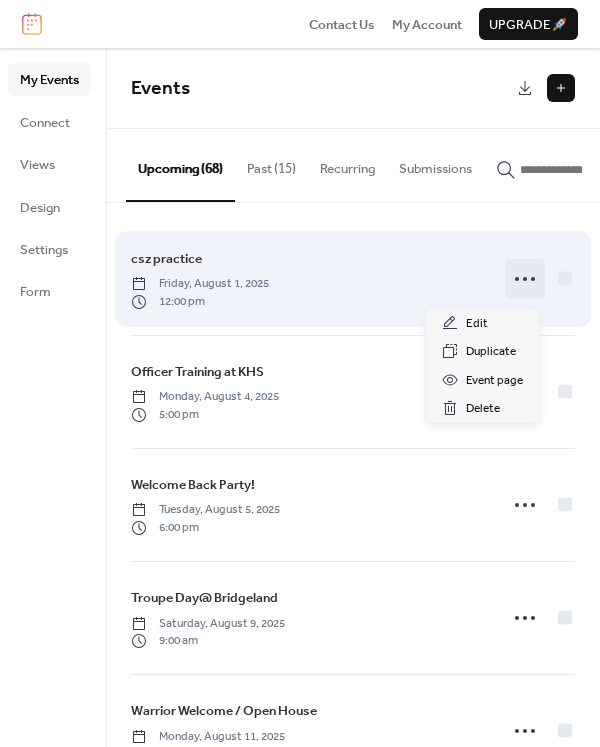 click 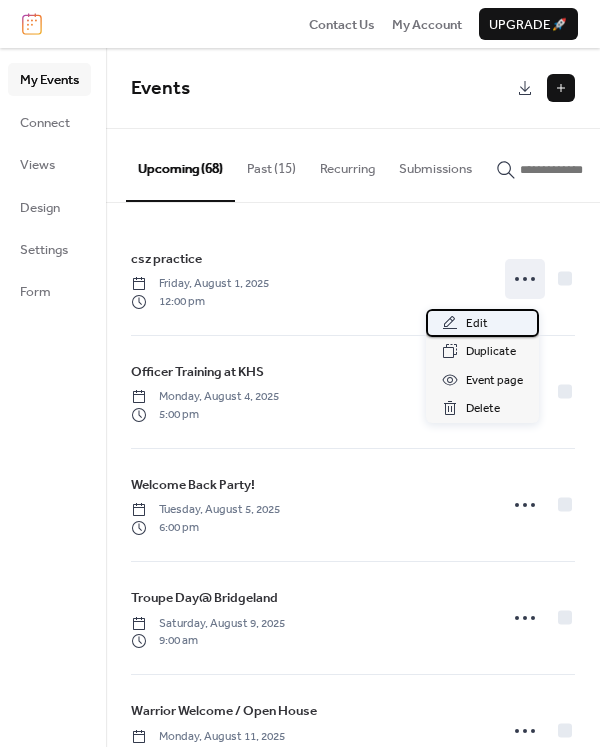 click on "Edit" at bounding box center (477, 324) 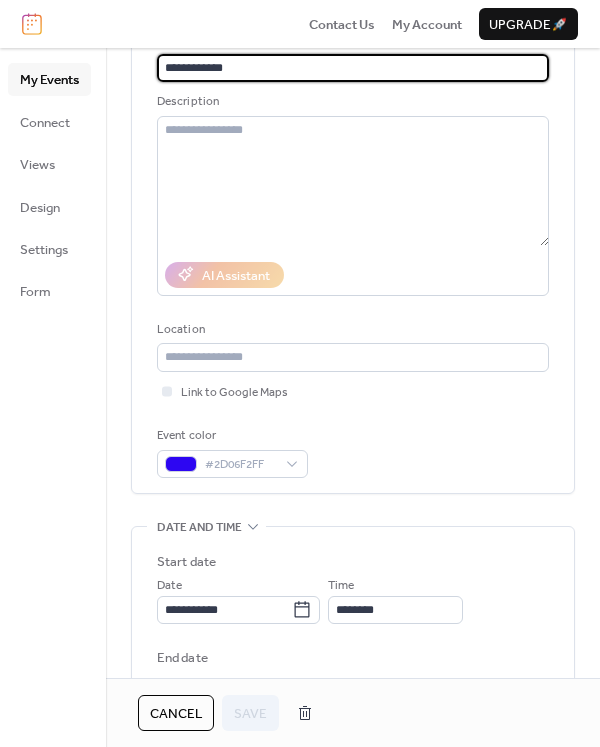 scroll, scrollTop: 300, scrollLeft: 0, axis: vertical 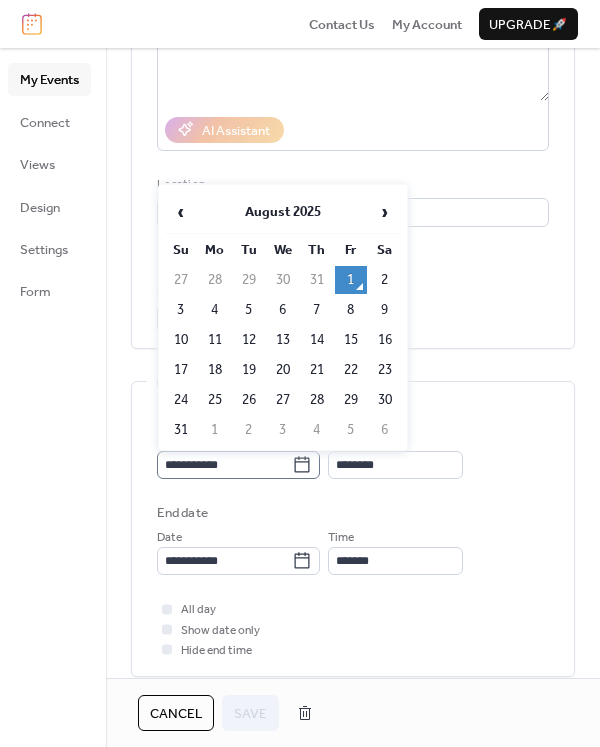 click 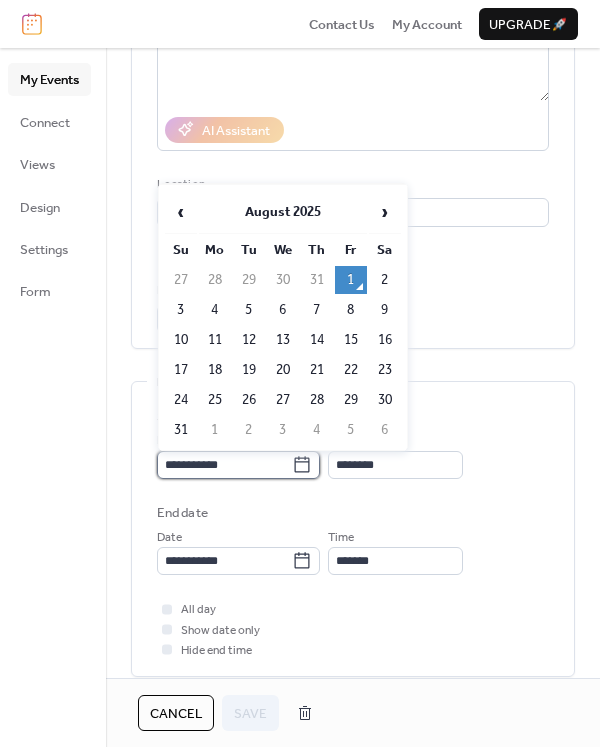 click on "**********" at bounding box center [224, 465] 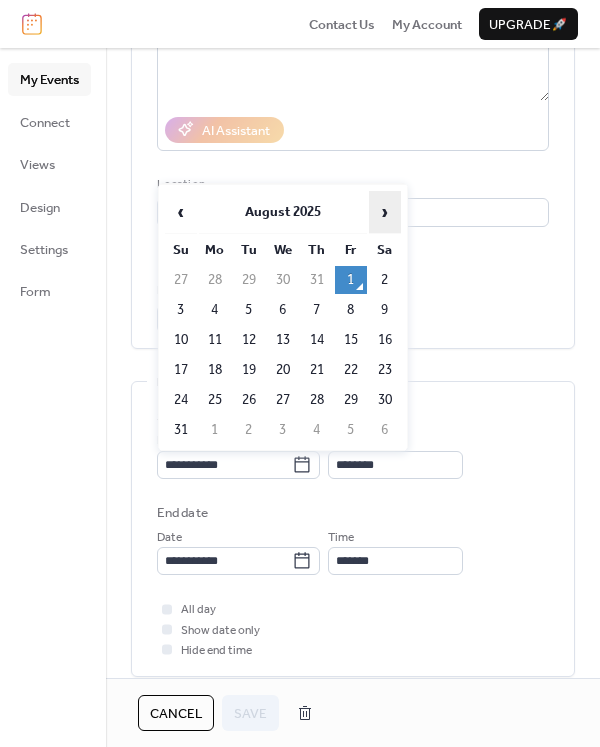 click on "›" at bounding box center [385, 212] 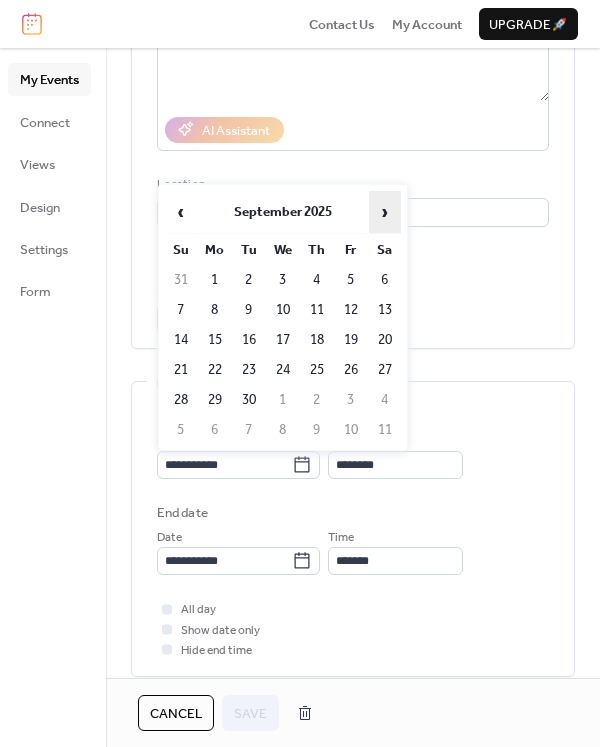 click on "›" at bounding box center [385, 212] 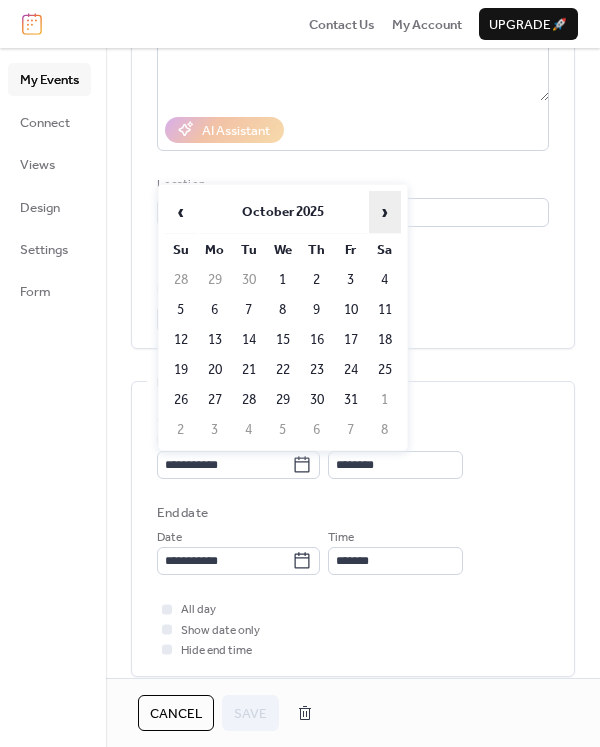 click on "›" at bounding box center (385, 212) 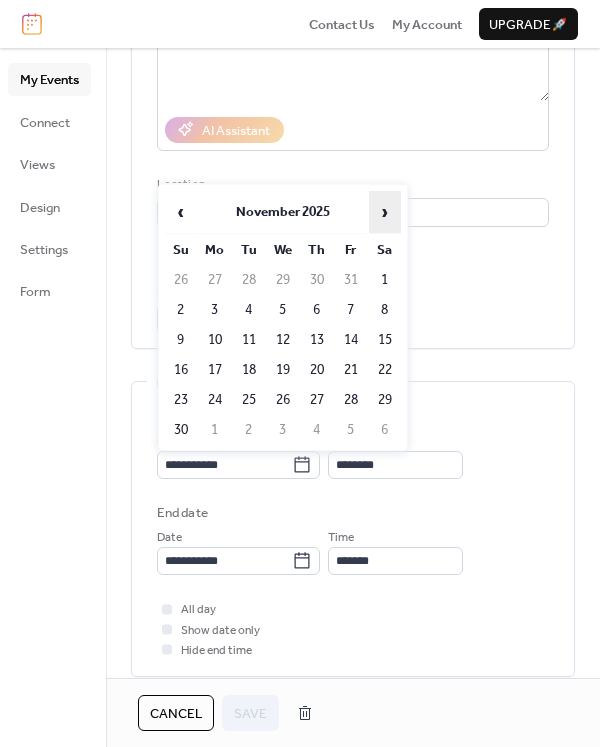 click on "›" at bounding box center (385, 212) 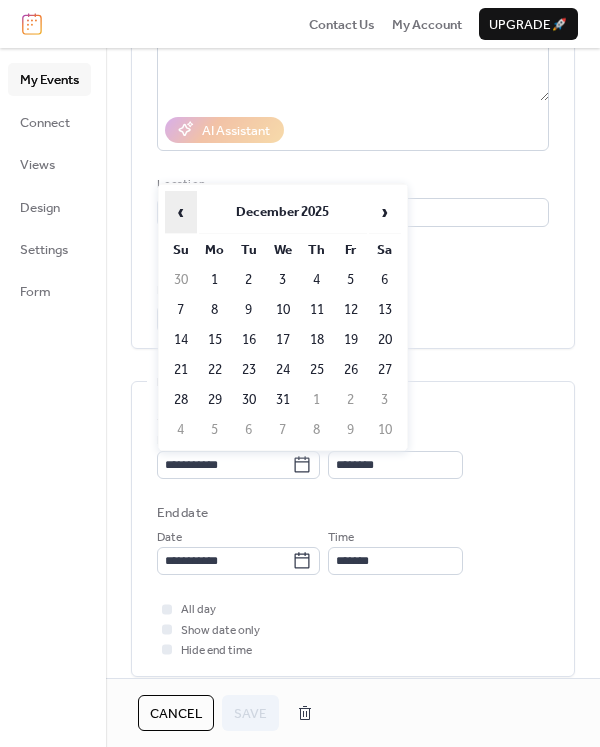 click on "‹" at bounding box center [181, 212] 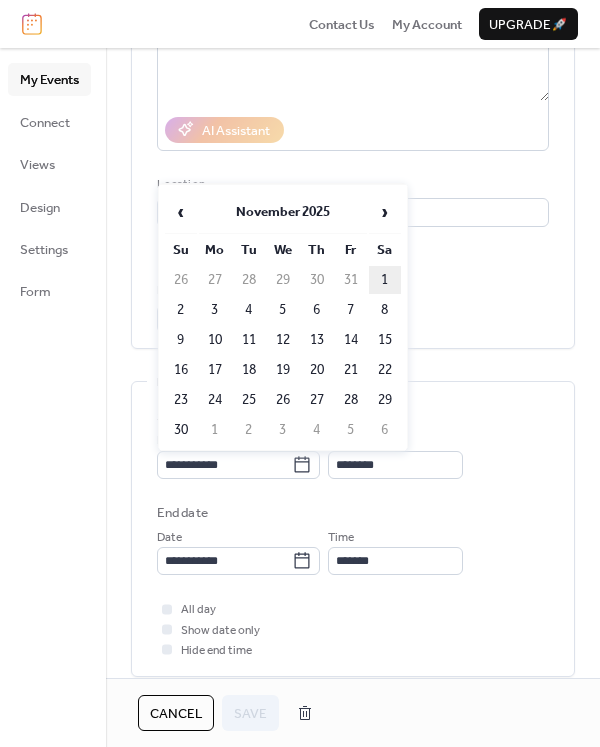 click on "1" at bounding box center (385, 280) 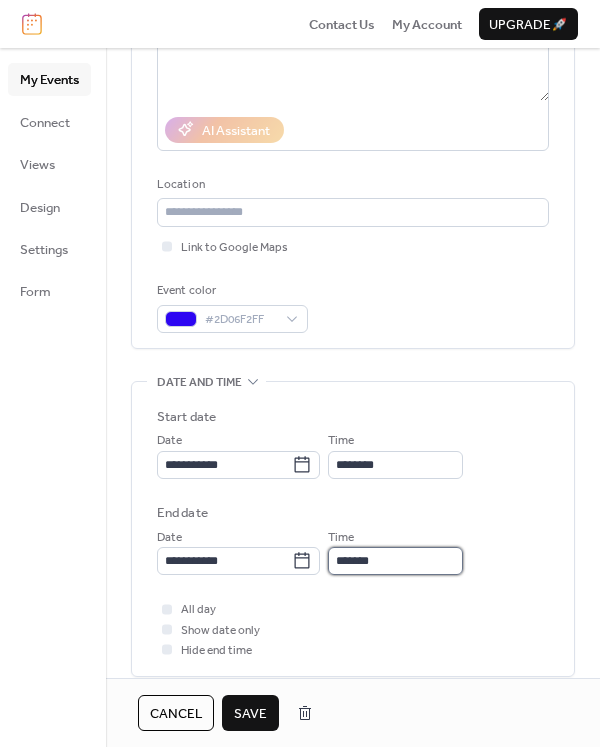 click on "*******" at bounding box center (395, 561) 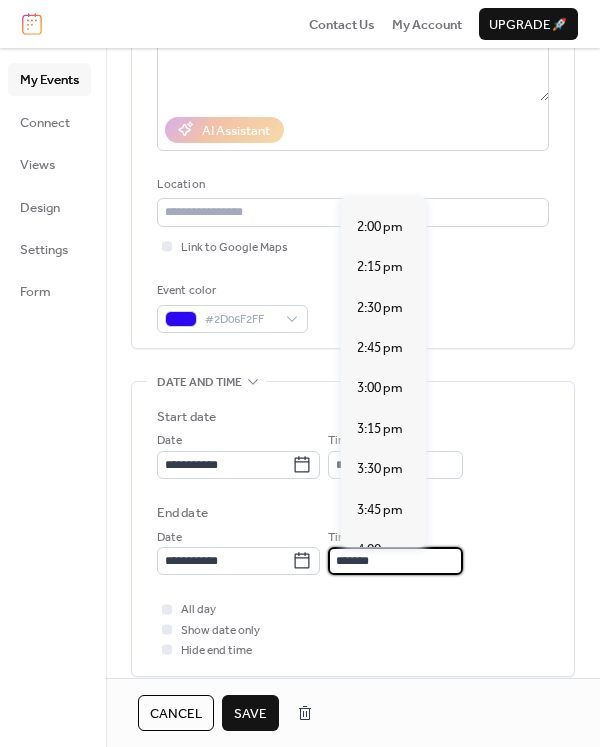 scroll, scrollTop: 300, scrollLeft: 0, axis: vertical 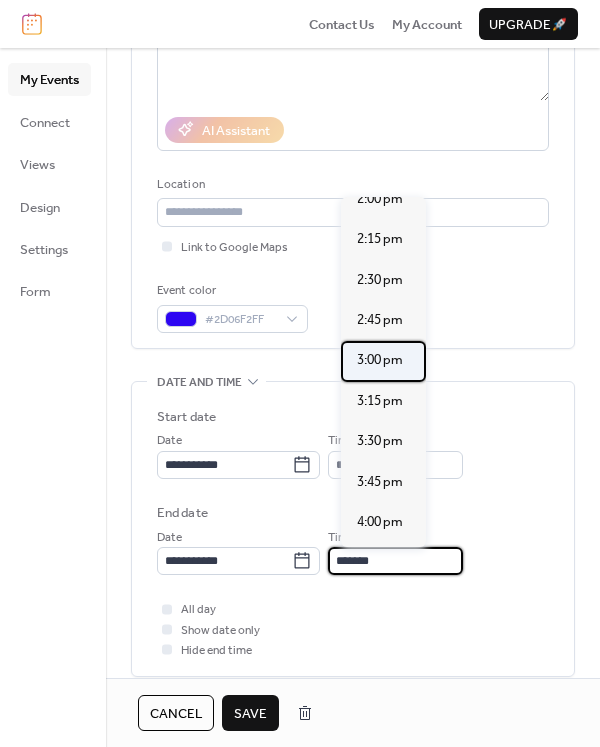 click on "3:00 pm" at bounding box center (380, 360) 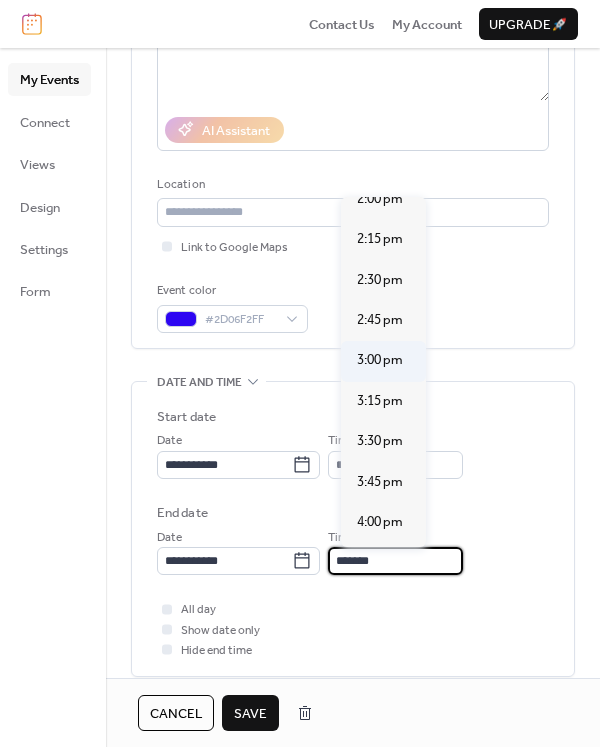 type on "*******" 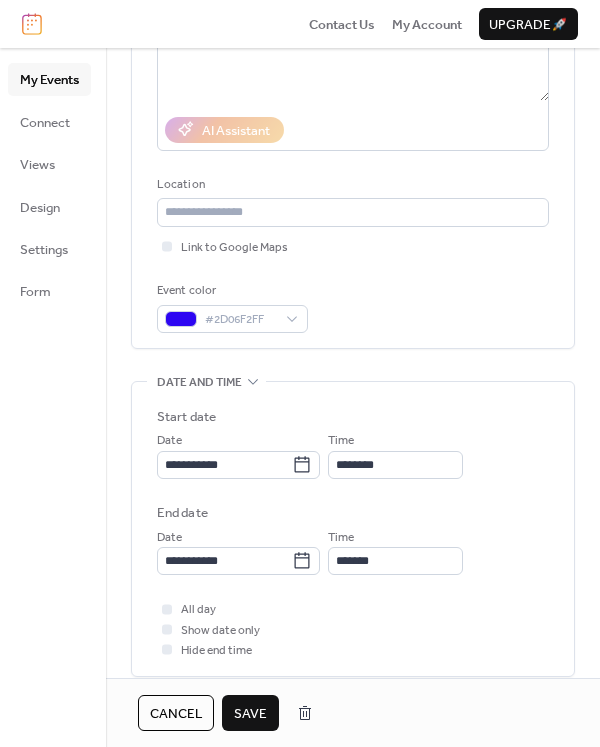 click on "Save" at bounding box center (250, 714) 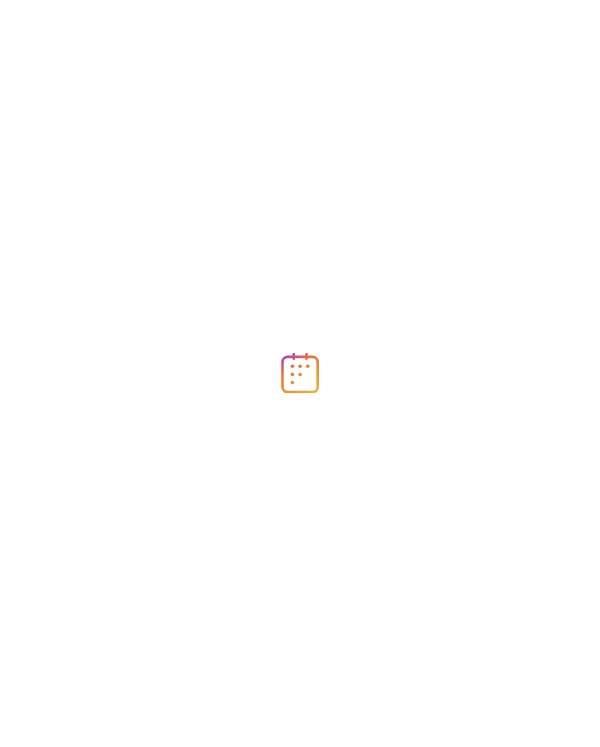 scroll, scrollTop: 0, scrollLeft: 0, axis: both 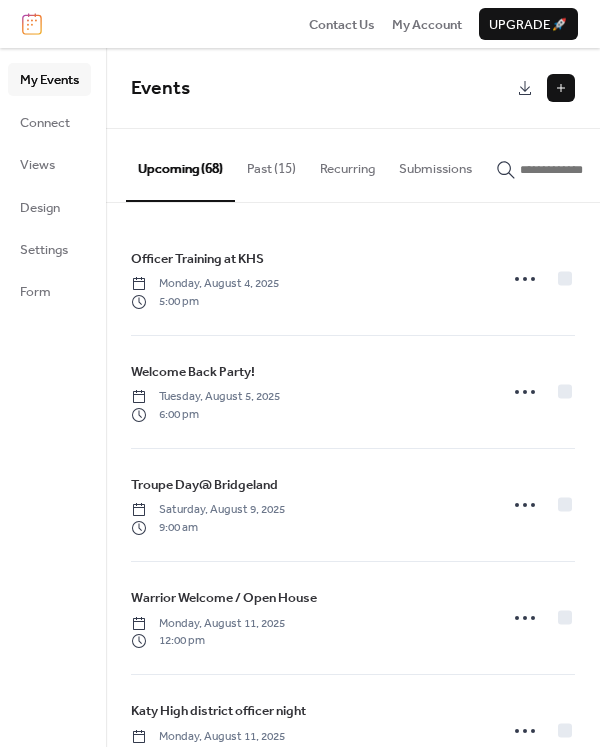 click at bounding box center (561, 88) 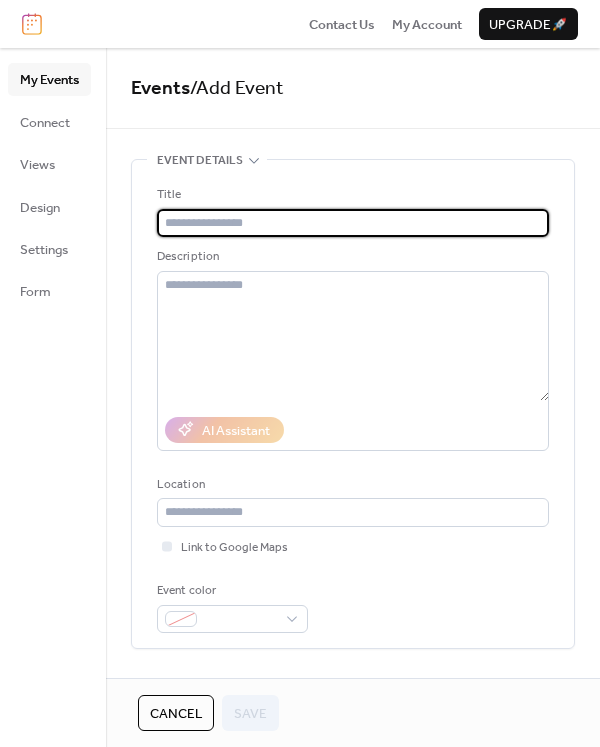 click at bounding box center [353, 223] 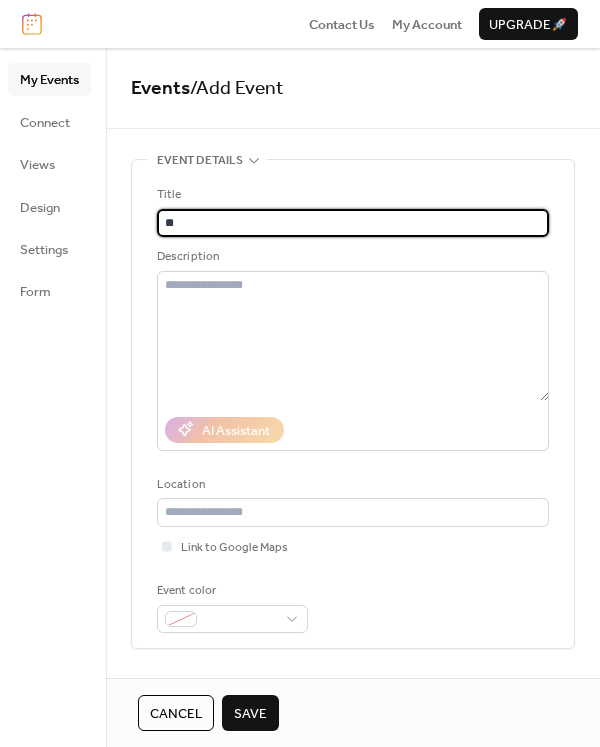 type on "*" 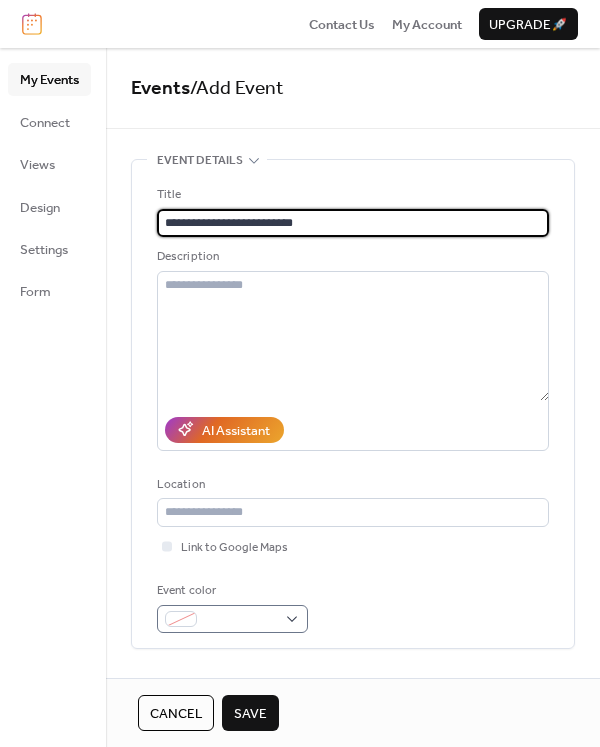 type on "**********" 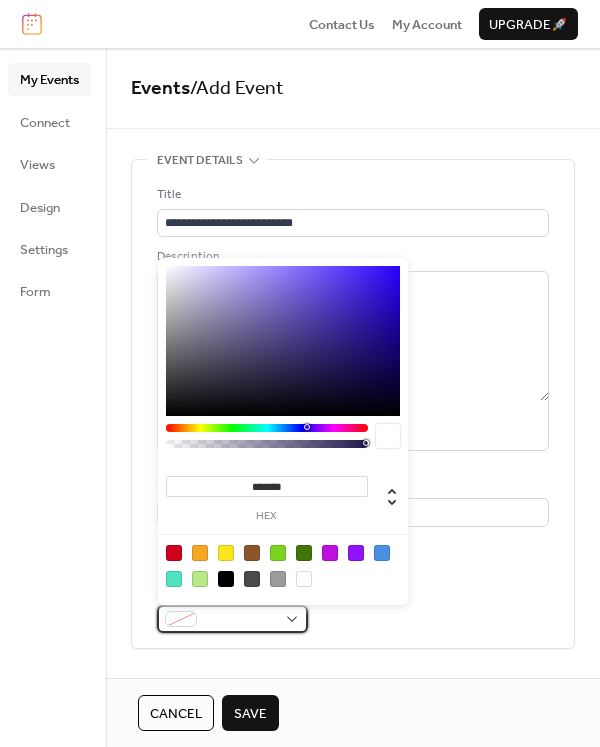 click at bounding box center [181, 619] 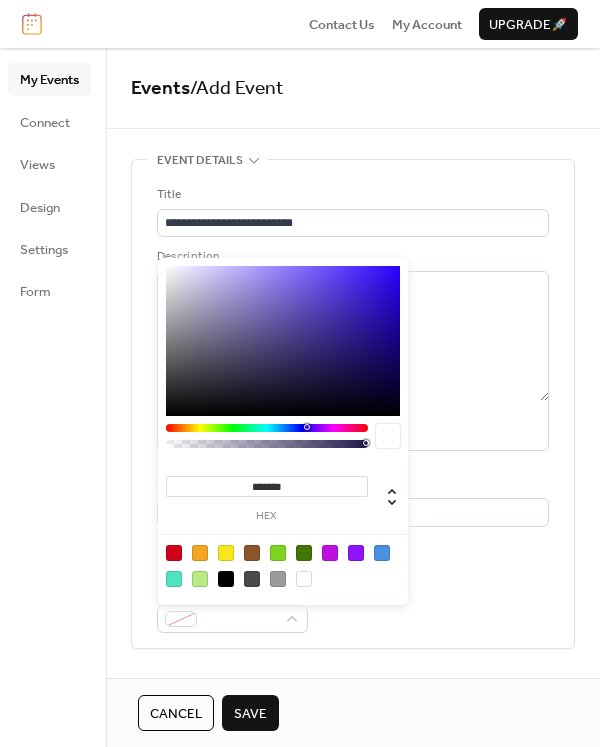 click at bounding box center [226, 553] 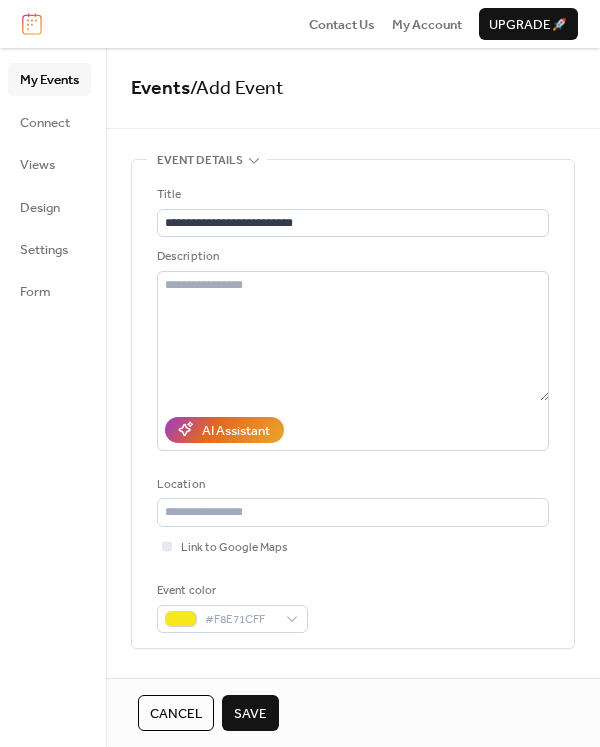 click on "Event color #F8E71CFF" at bounding box center [353, 607] 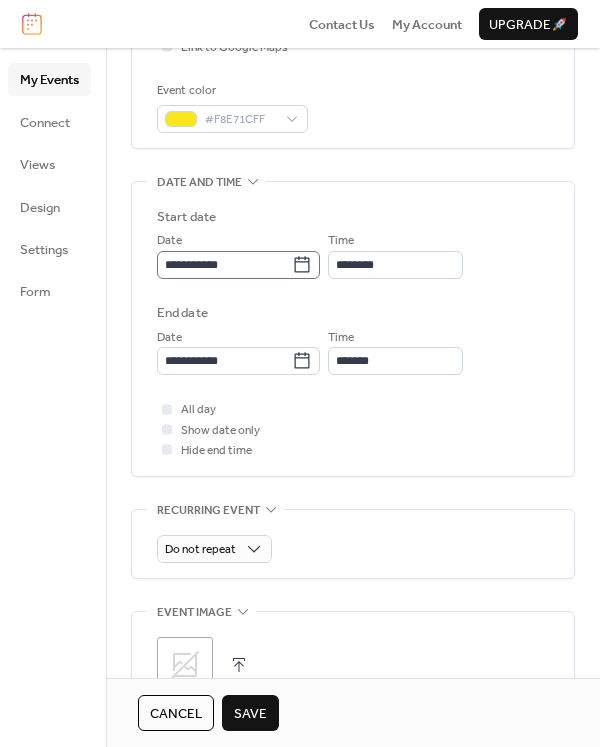 click 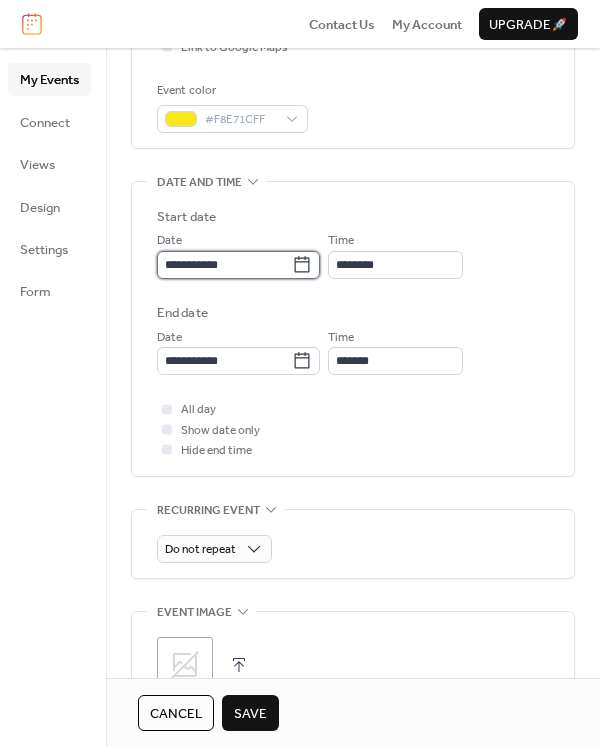 click on "**********" at bounding box center [224, 265] 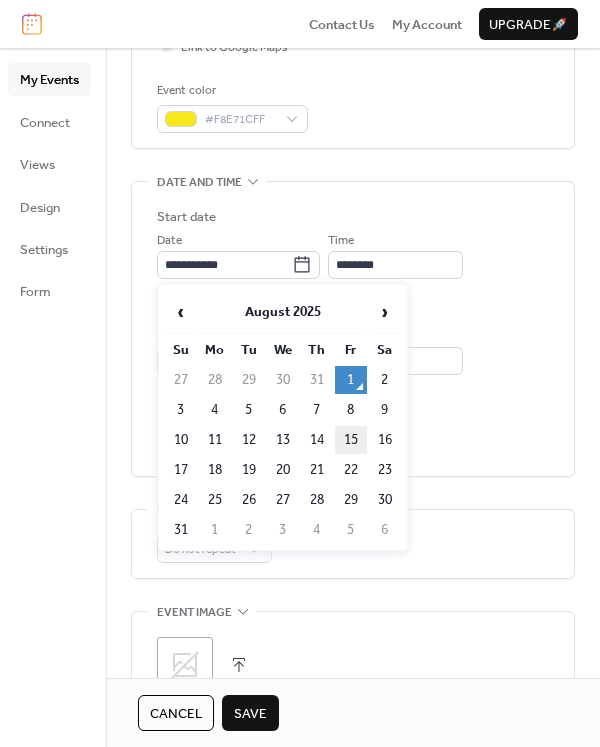 click on "15" at bounding box center (351, 440) 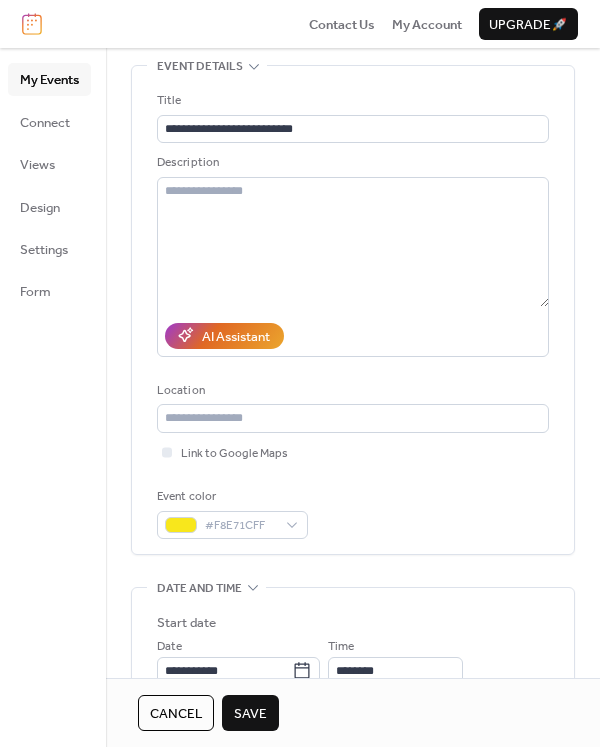 scroll, scrollTop: 0, scrollLeft: 0, axis: both 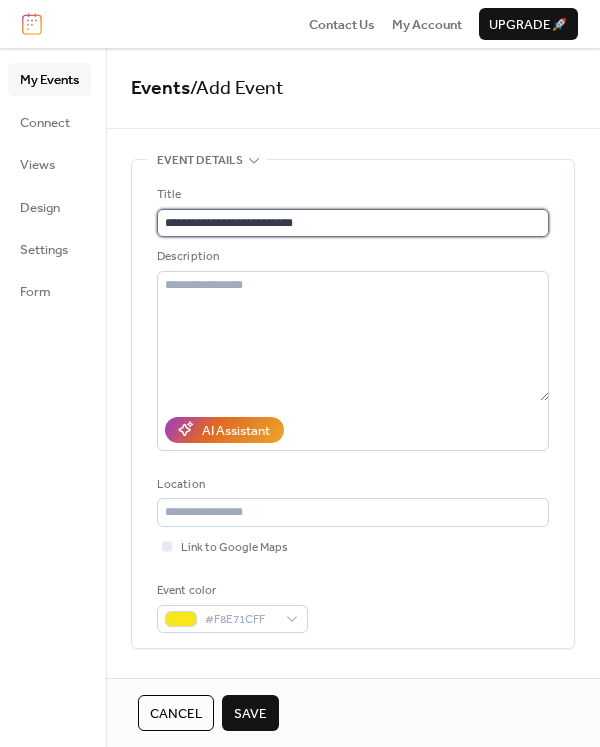 click on "**********" at bounding box center (353, 223) 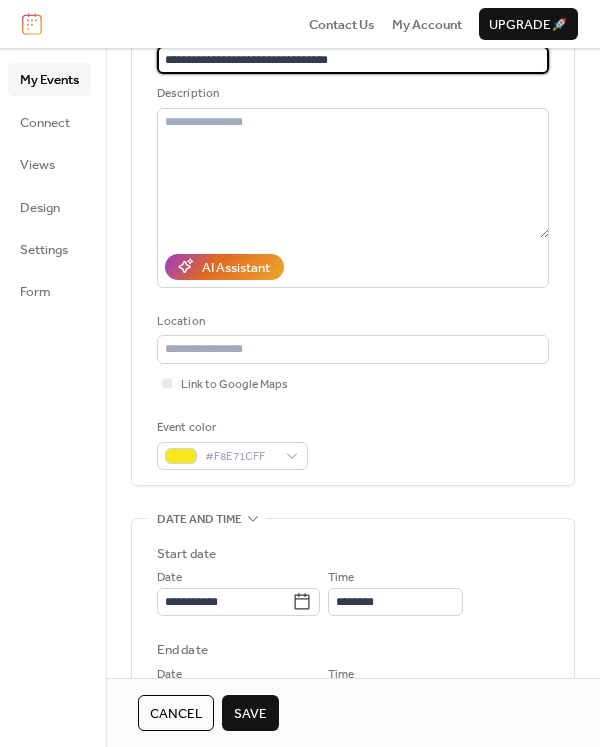 scroll, scrollTop: 500, scrollLeft: 0, axis: vertical 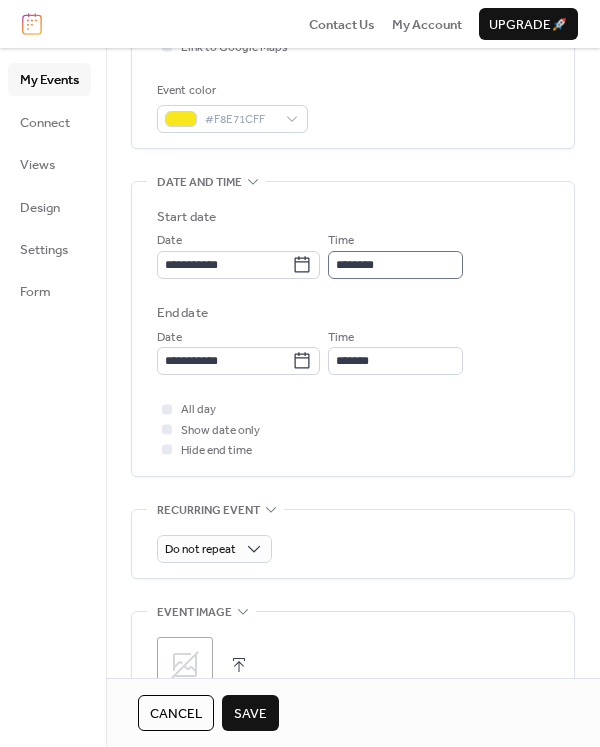 type on "**********" 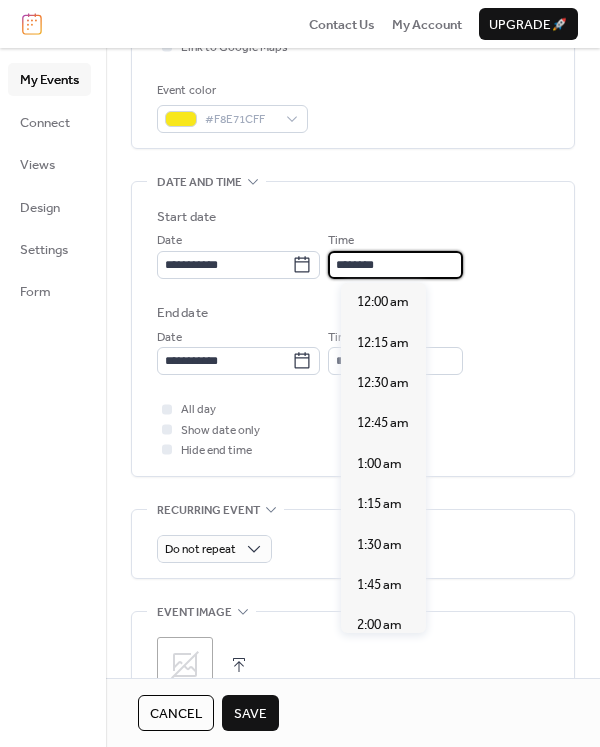 click on "********" at bounding box center [395, 265] 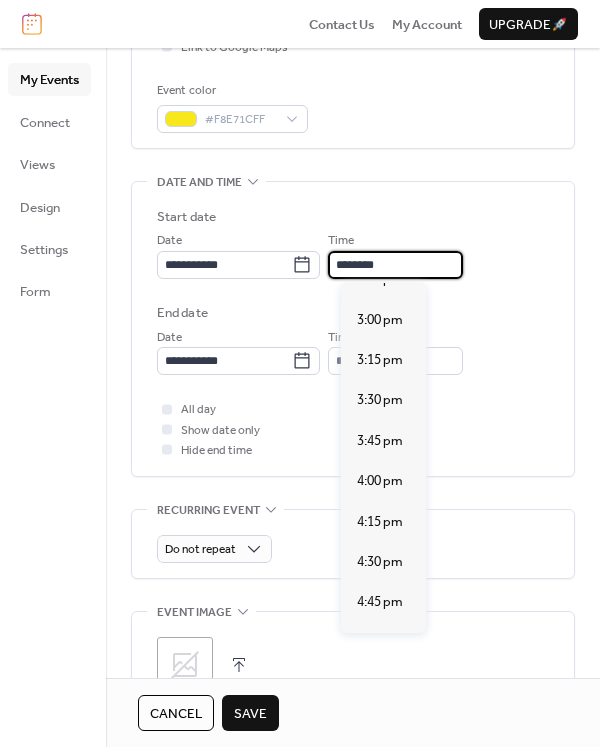scroll, scrollTop: 2640, scrollLeft: 0, axis: vertical 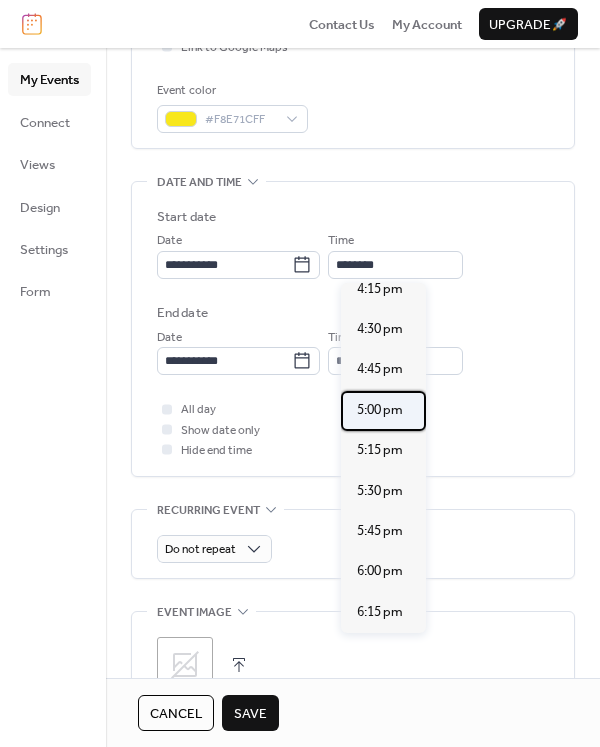 click on "5:00 pm" at bounding box center [380, 410] 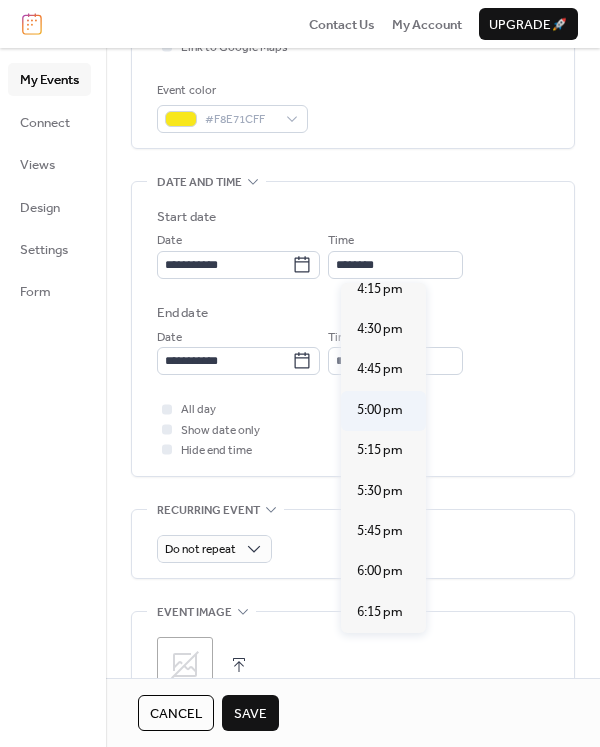 type on "*******" 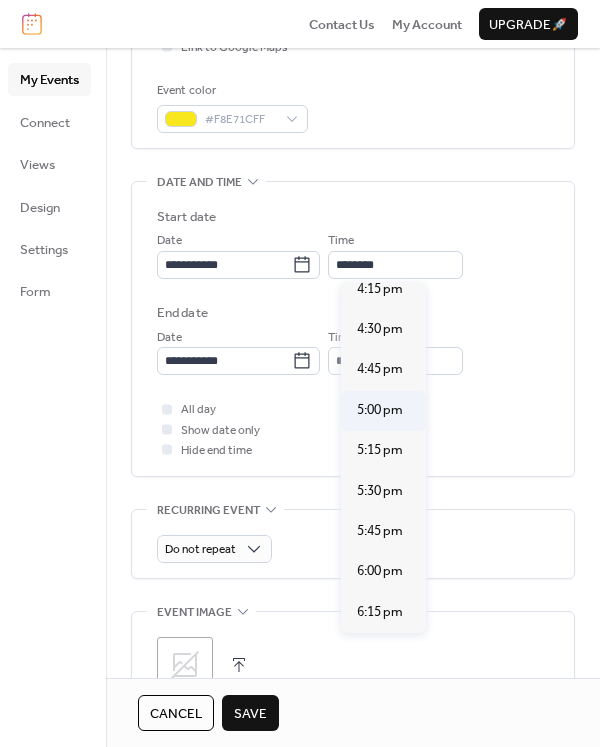 type on "*******" 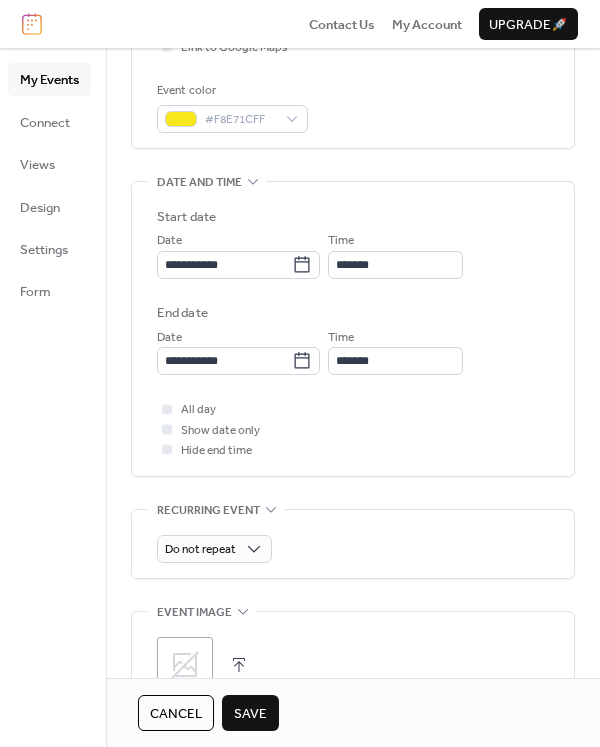 click on "All day Show date only Hide end time" at bounding box center [353, 429] 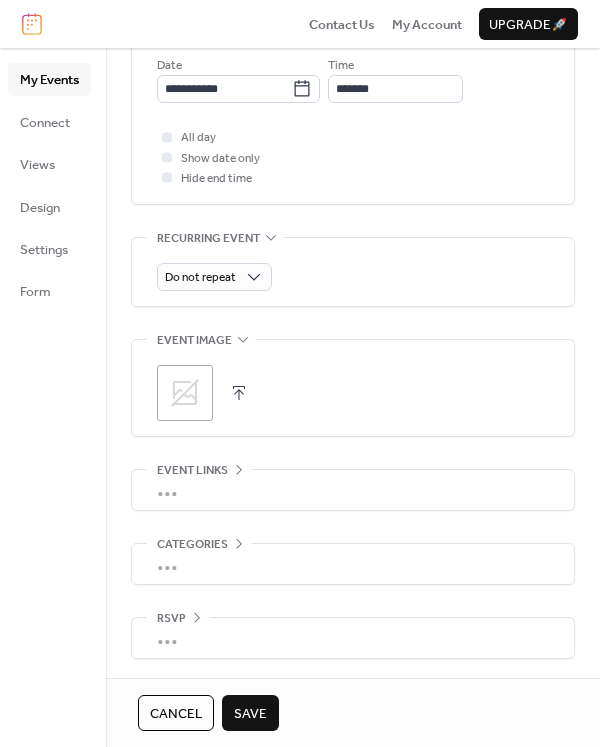 scroll, scrollTop: 773, scrollLeft: 0, axis: vertical 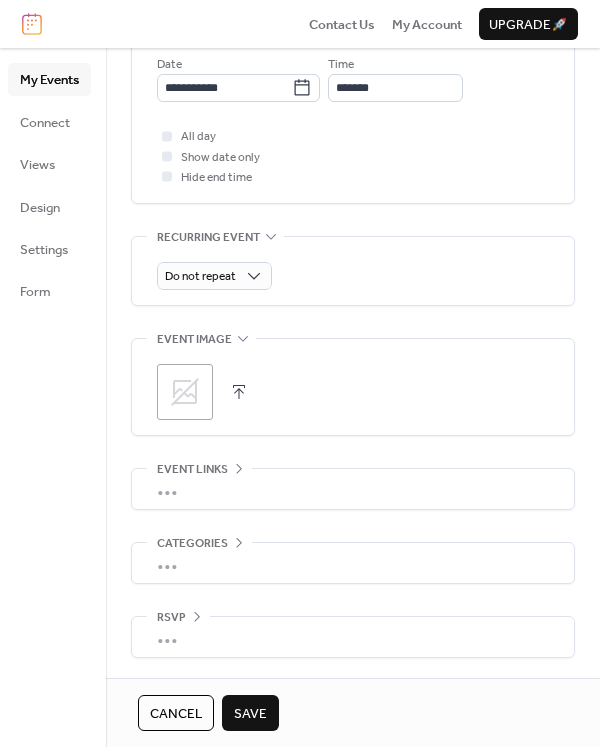 click on "Save" at bounding box center (250, 714) 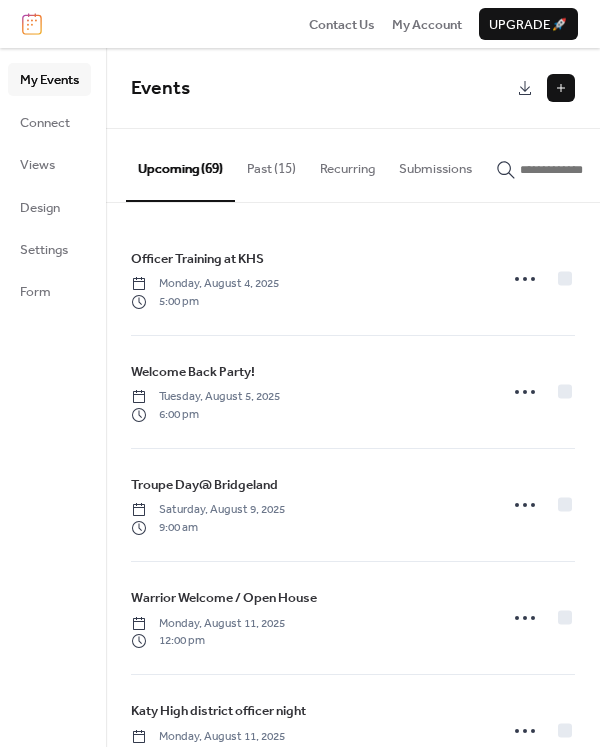 click at bounding box center (561, 88) 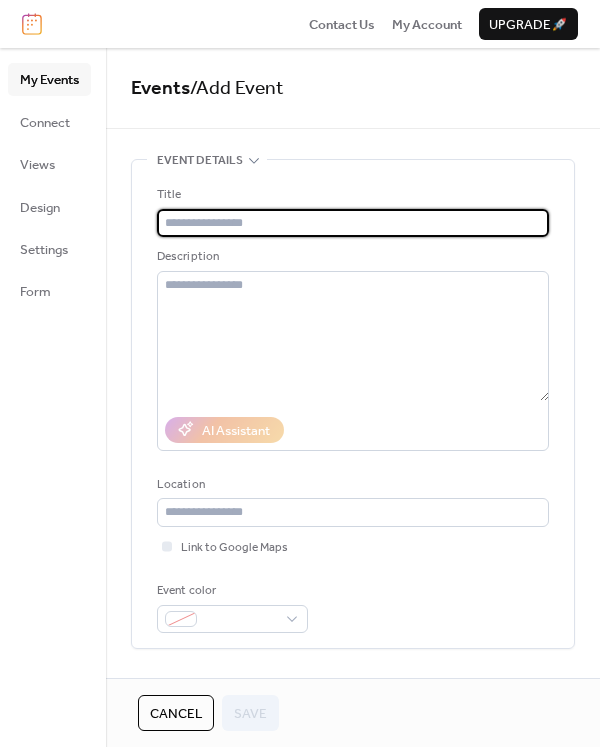 click at bounding box center [353, 223] 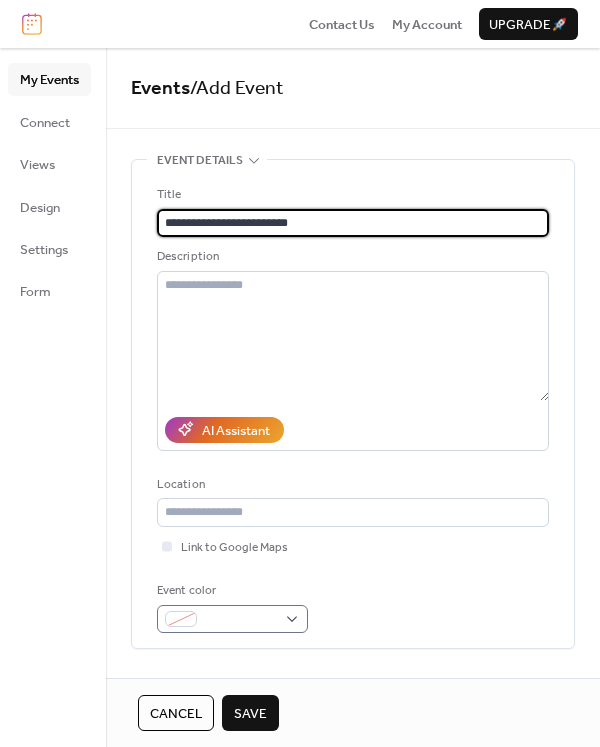 type on "**********" 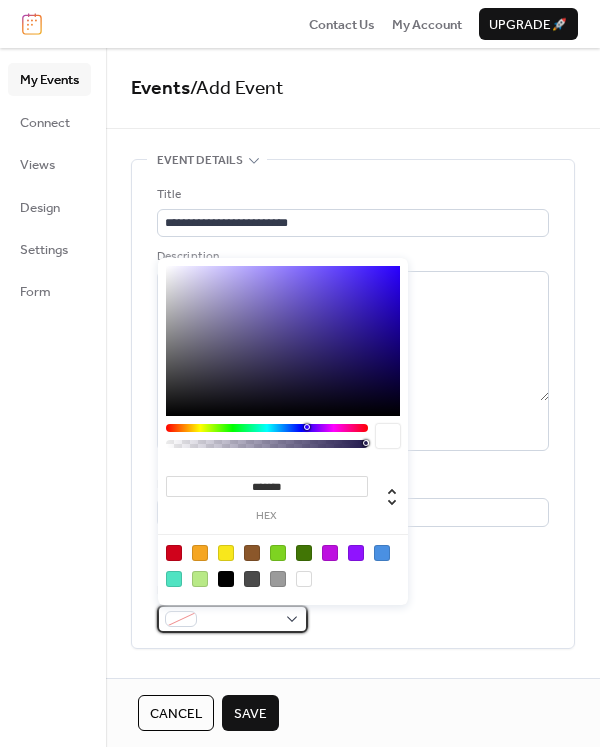 click at bounding box center (240, 620) 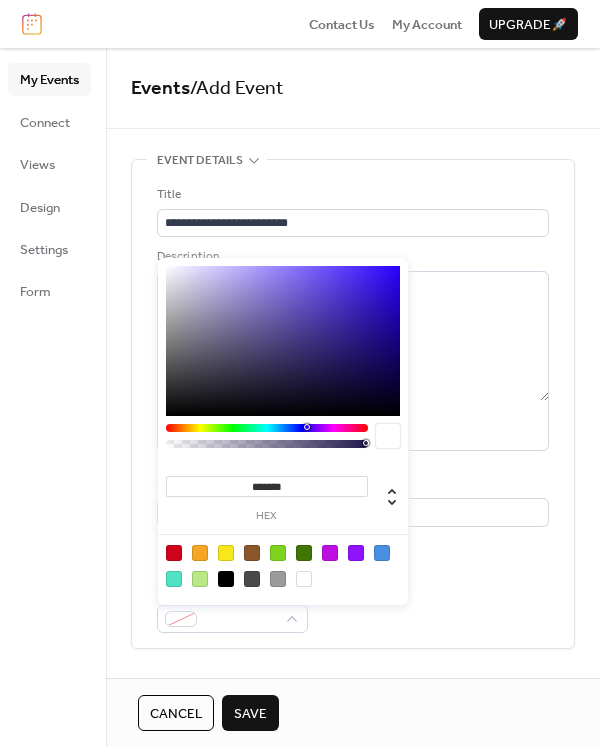 click at bounding box center (226, 553) 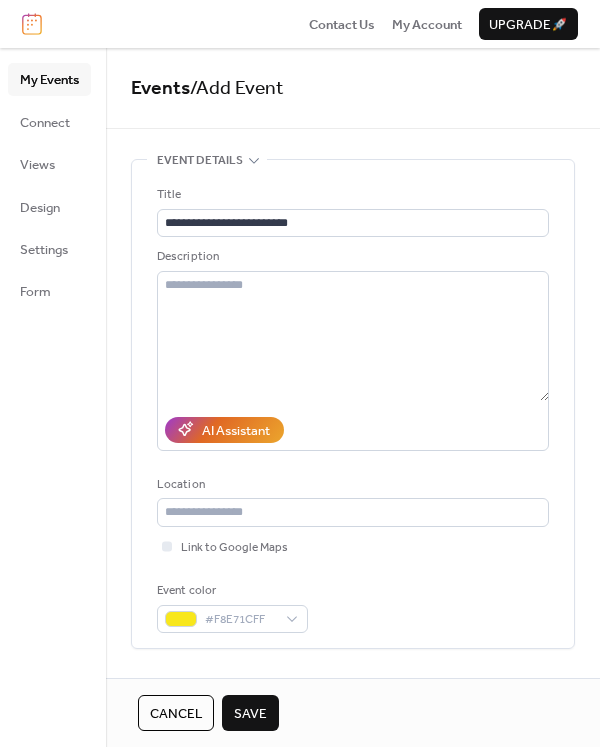 click on "**********" at bounding box center (353, 409) 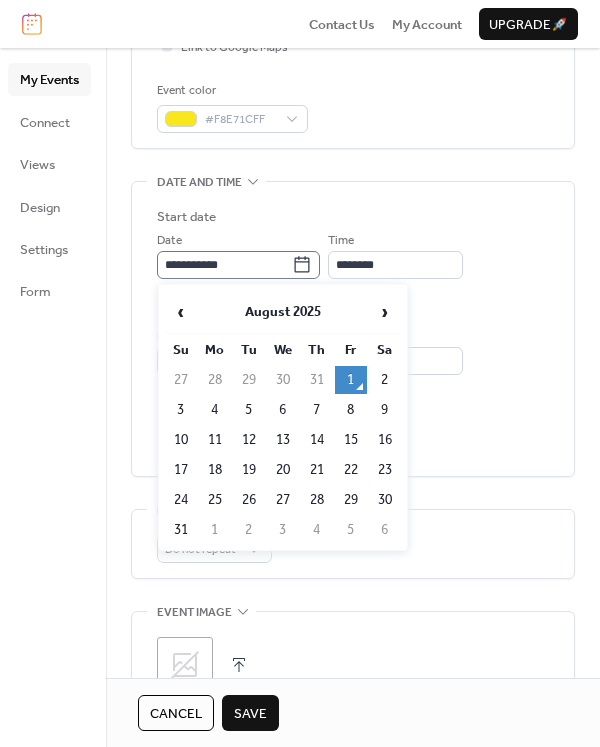click 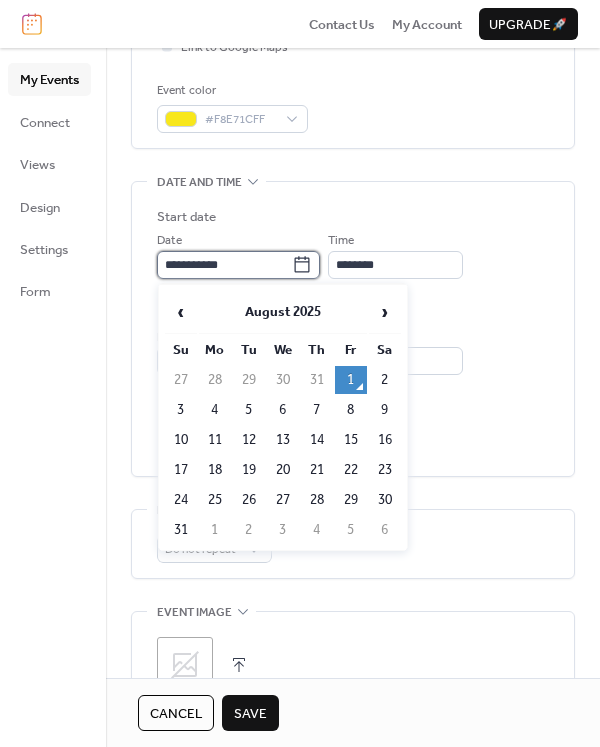click on "**********" at bounding box center [224, 265] 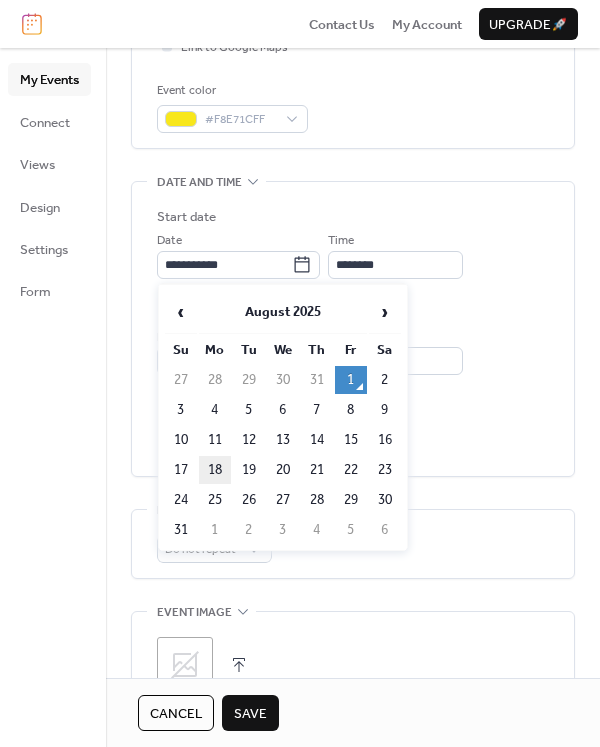 click on "18" at bounding box center [215, 470] 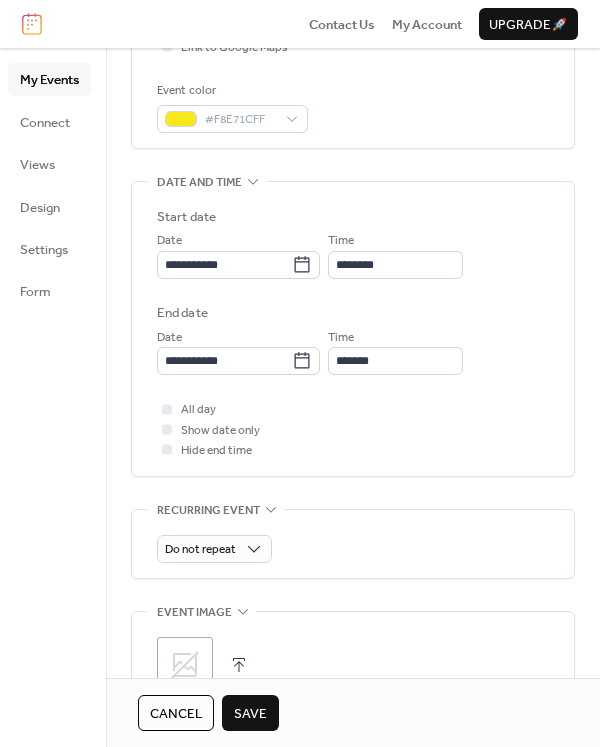 scroll, scrollTop: 100, scrollLeft: 0, axis: vertical 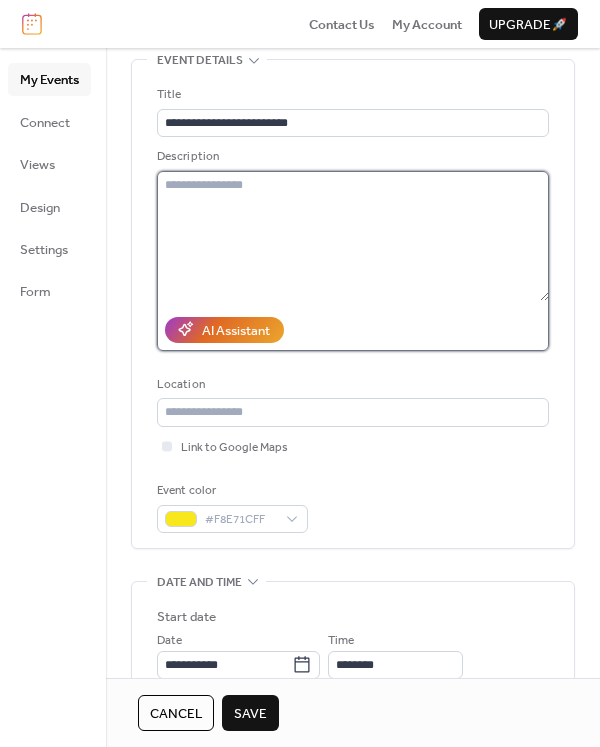 click at bounding box center (353, 236) 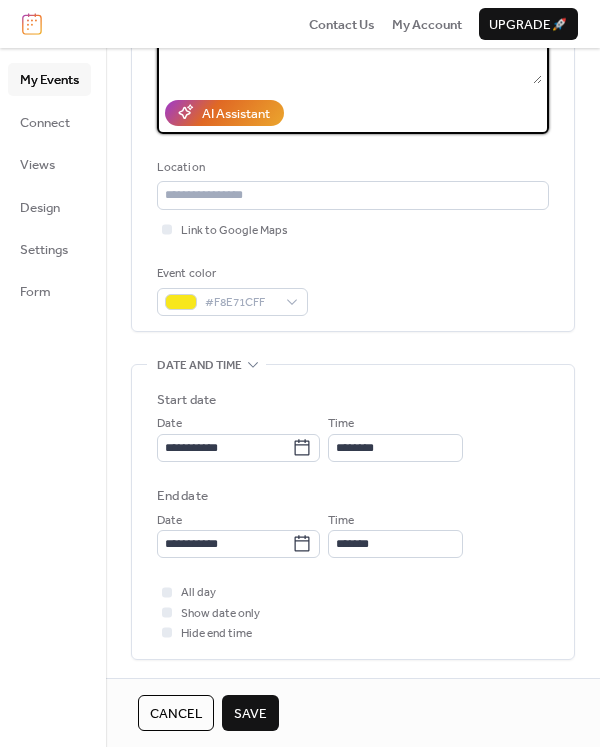 scroll, scrollTop: 600, scrollLeft: 0, axis: vertical 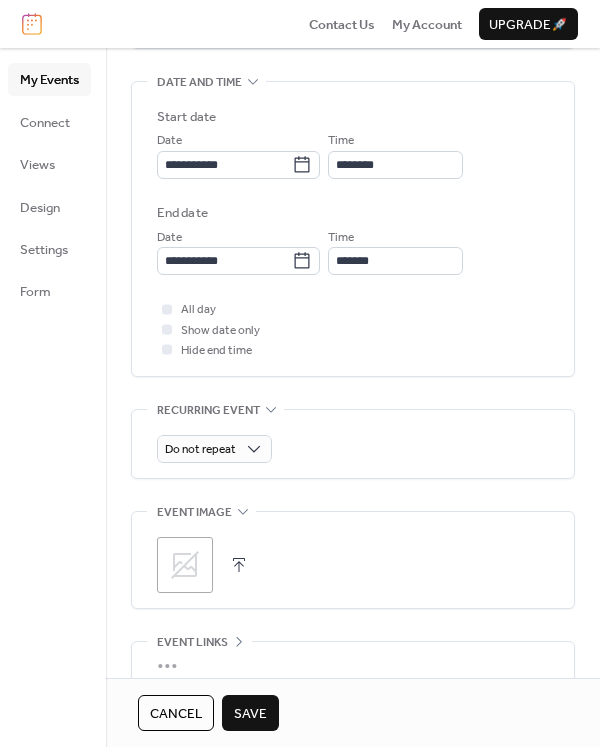 type on "**********" 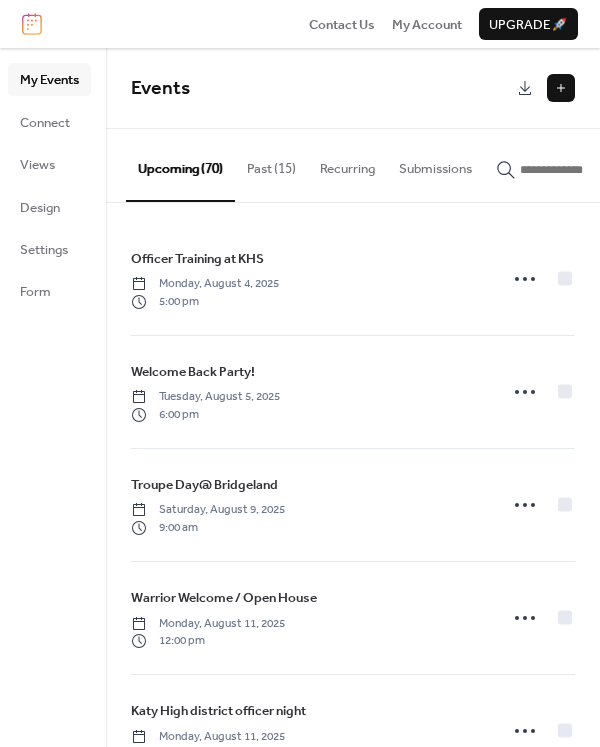 click at bounding box center (561, 88) 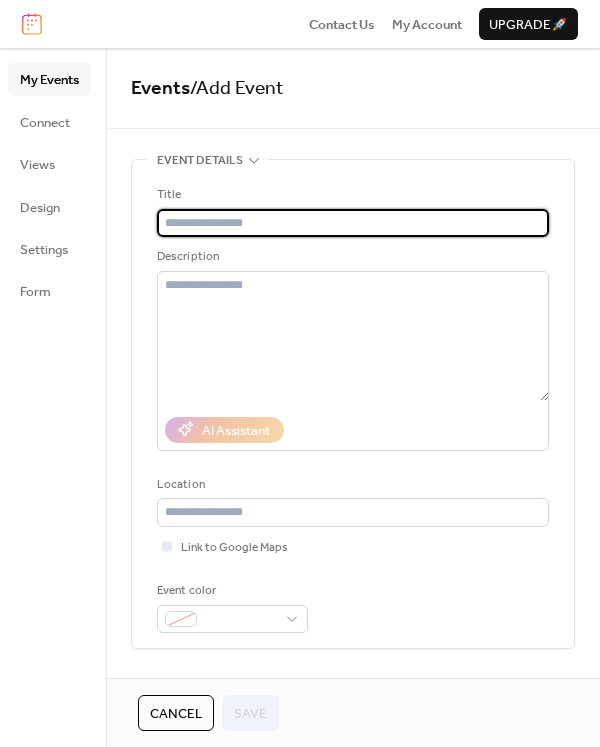 click at bounding box center (353, 223) 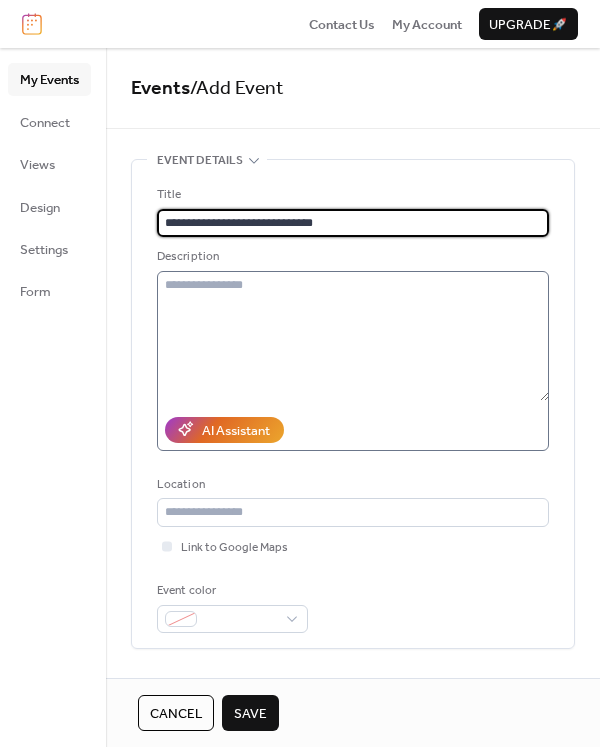 scroll, scrollTop: 500, scrollLeft: 0, axis: vertical 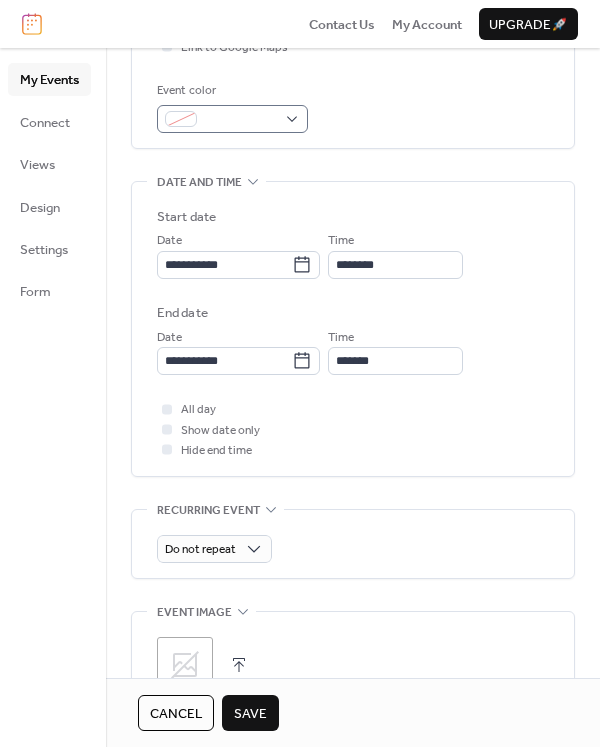 type on "**********" 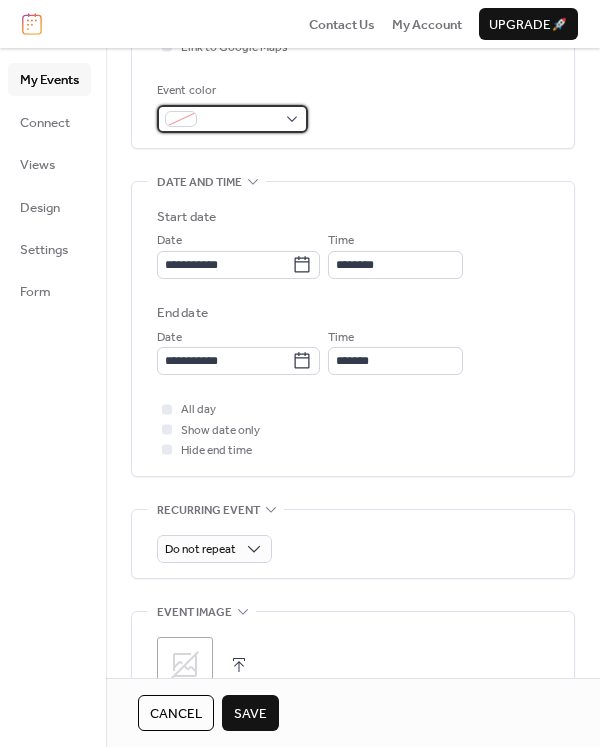click at bounding box center (240, 120) 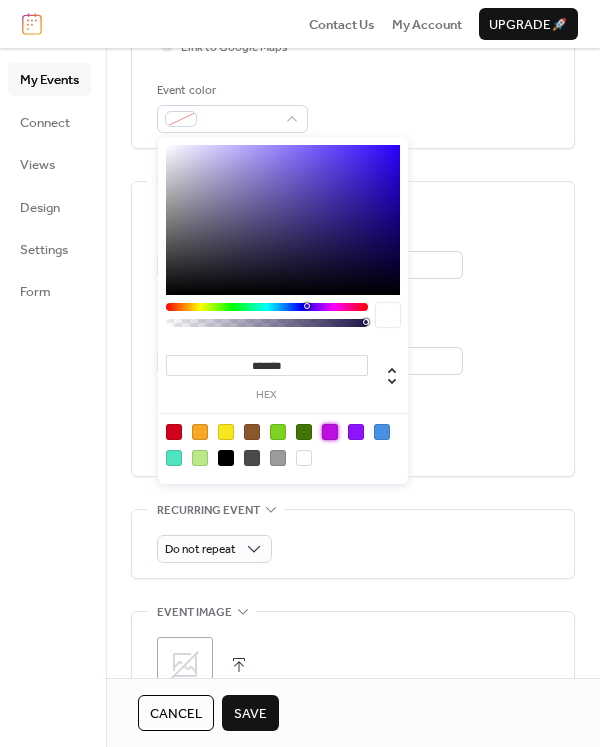 click at bounding box center (330, 432) 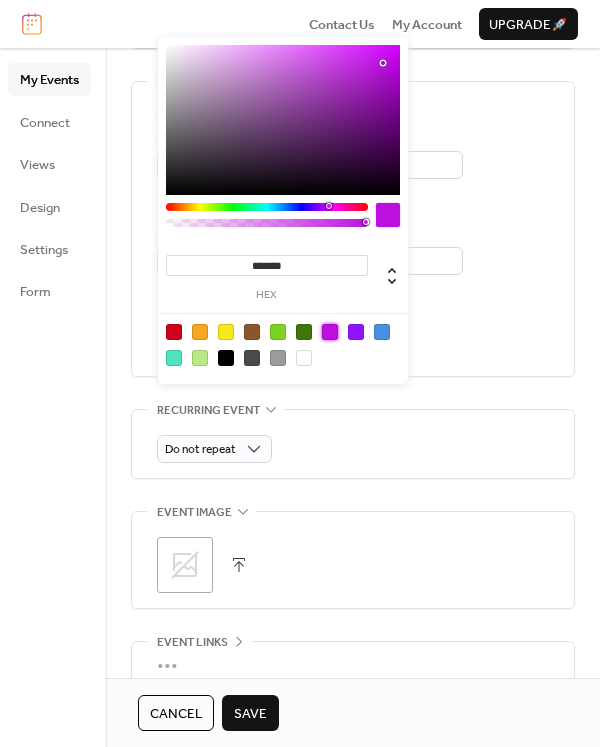 click on "**********" at bounding box center [353, 195] 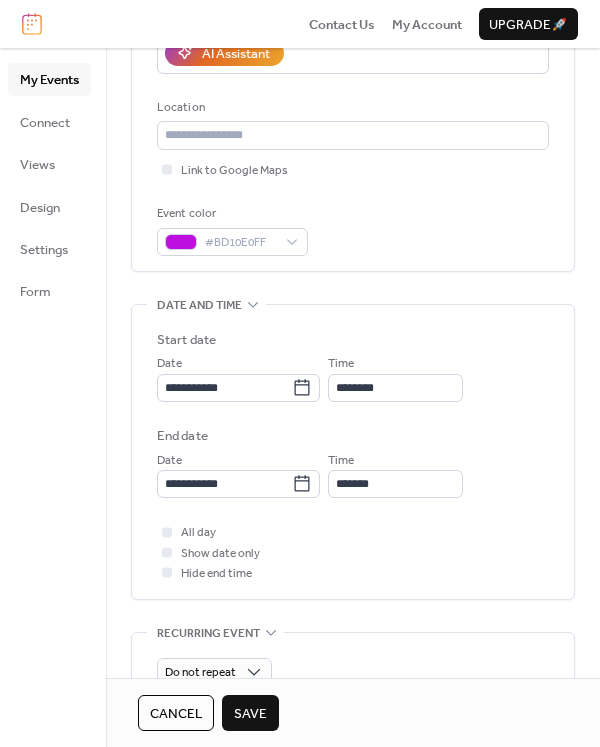 scroll, scrollTop: 273, scrollLeft: 0, axis: vertical 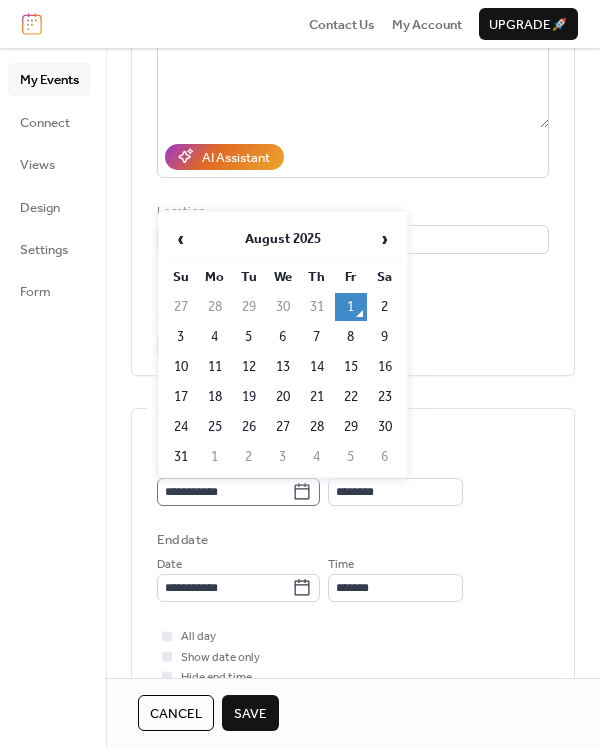click 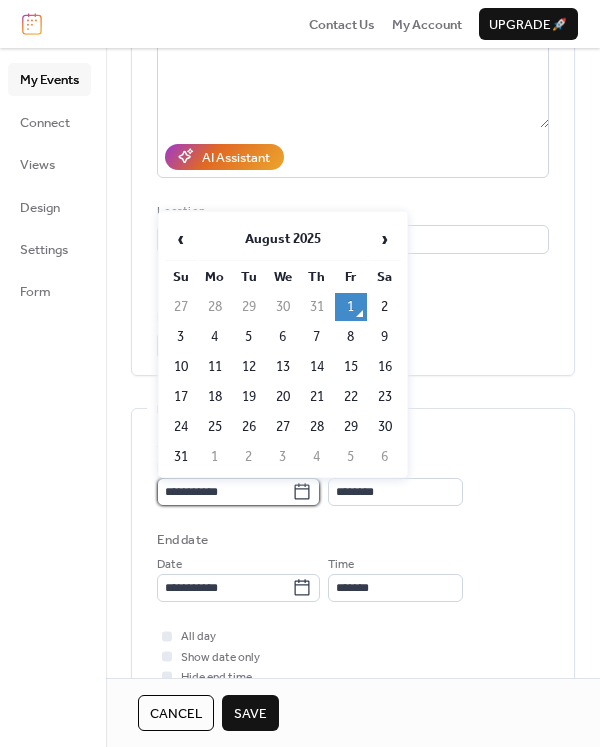 click on "**********" at bounding box center (224, 492) 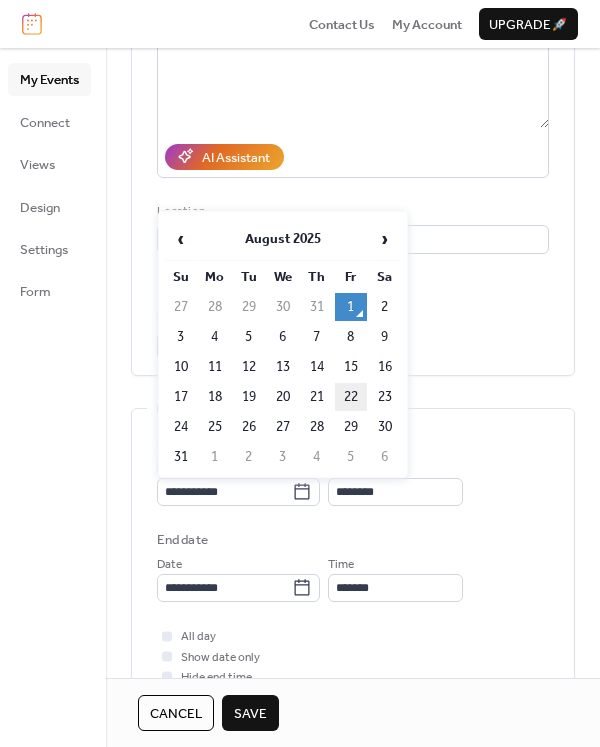 click on "22" at bounding box center [351, 397] 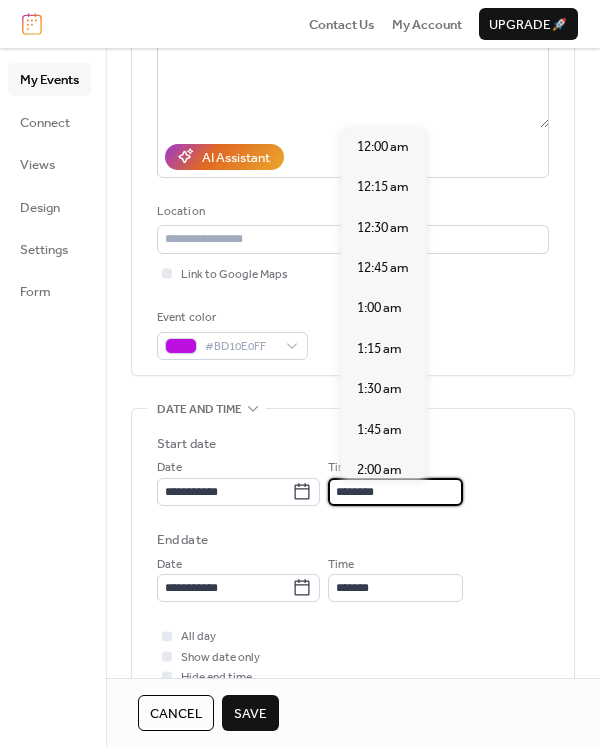 click on "********" at bounding box center [395, 492] 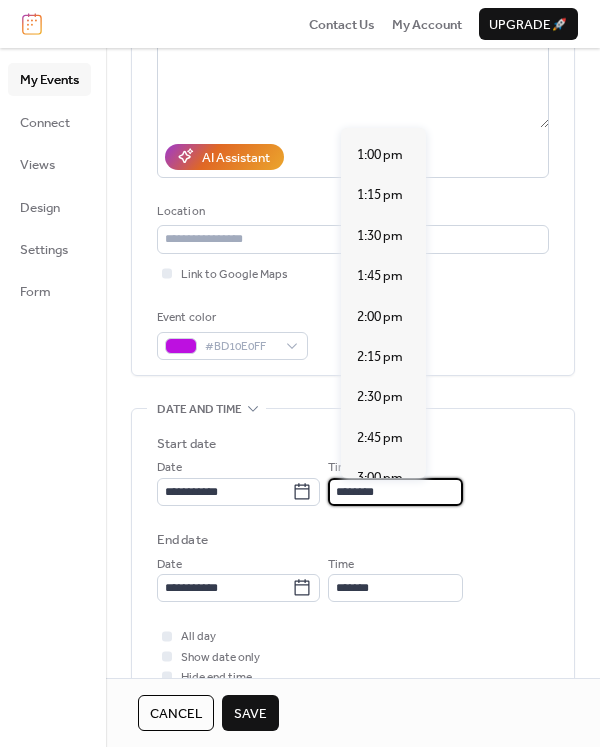 scroll, scrollTop: 2440, scrollLeft: 0, axis: vertical 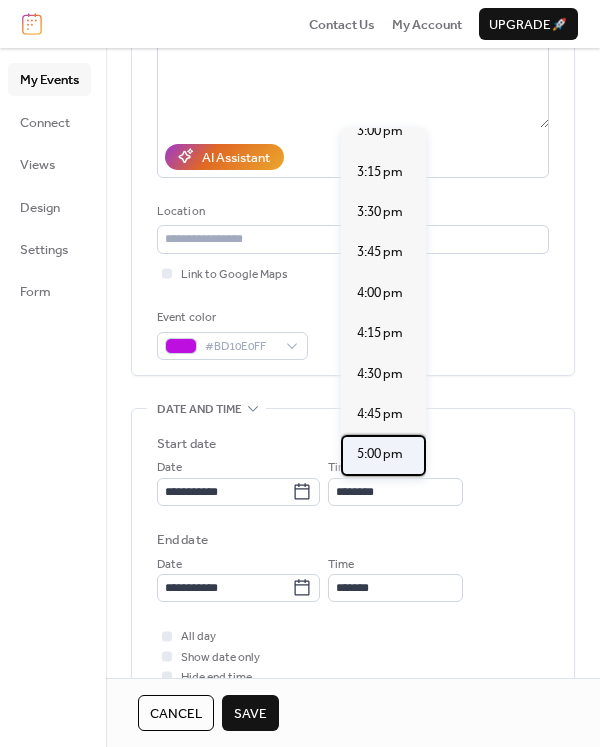 click on "5:00 pm" at bounding box center (380, 454) 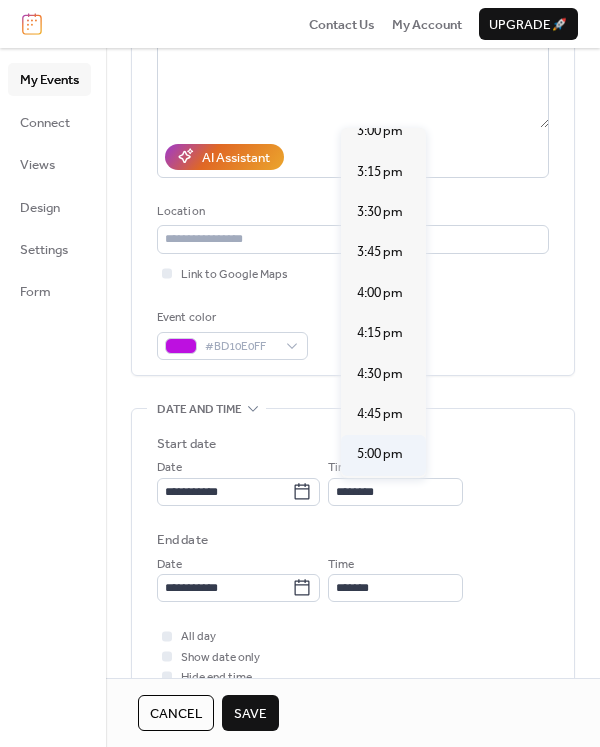 type on "*******" 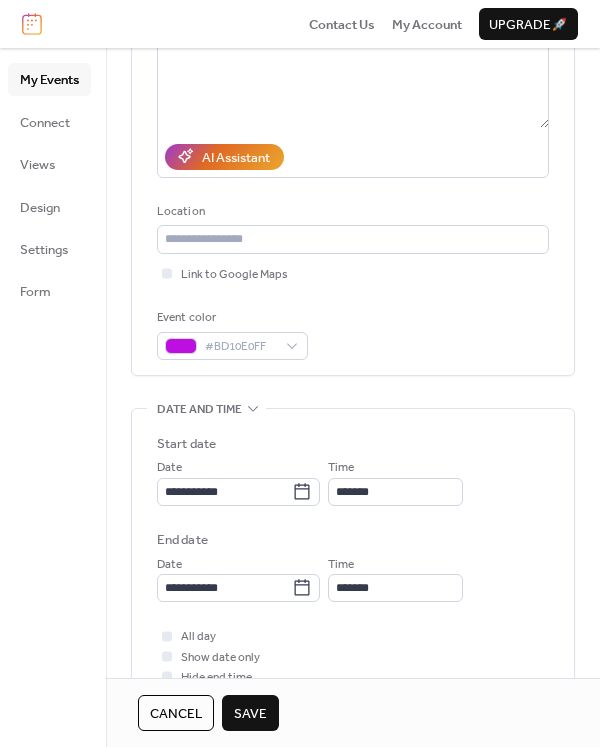 click on "Save" at bounding box center (250, 714) 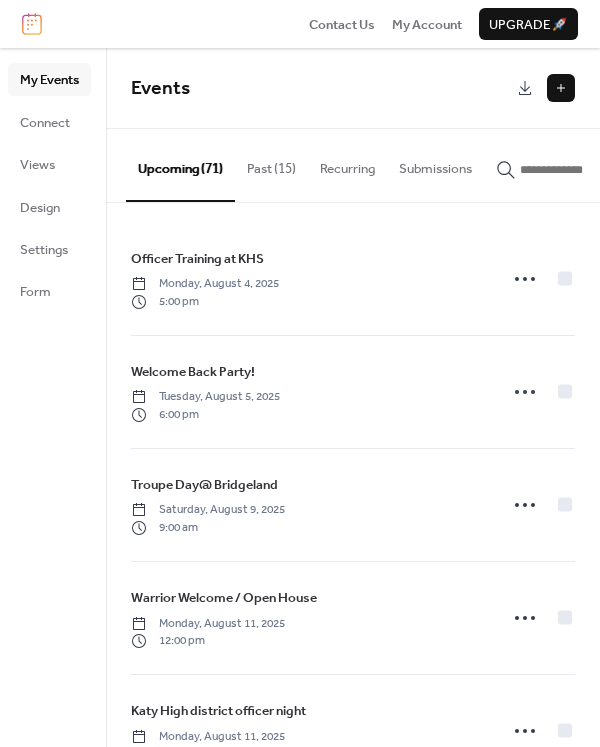 click at bounding box center [561, 88] 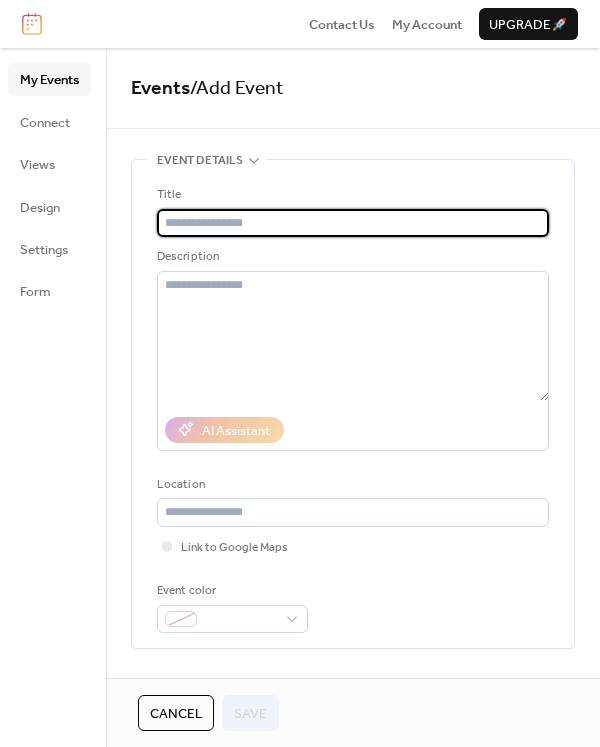 click at bounding box center [353, 223] 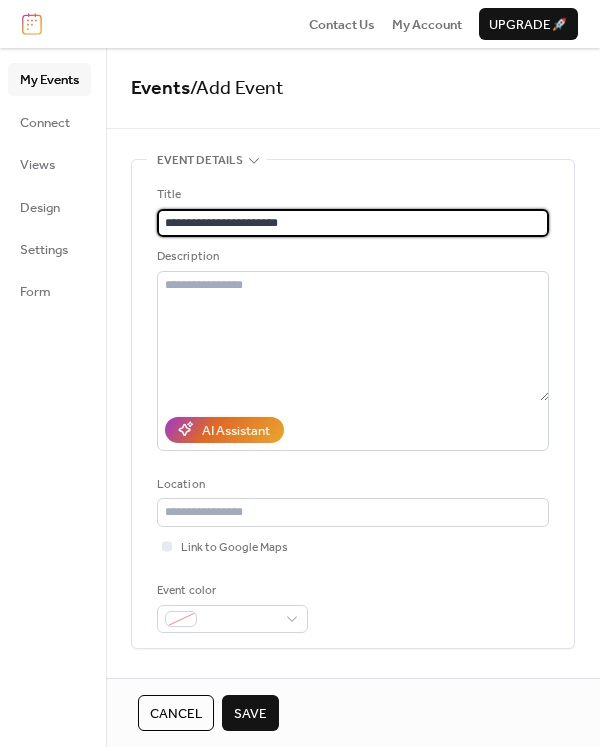type on "**********" 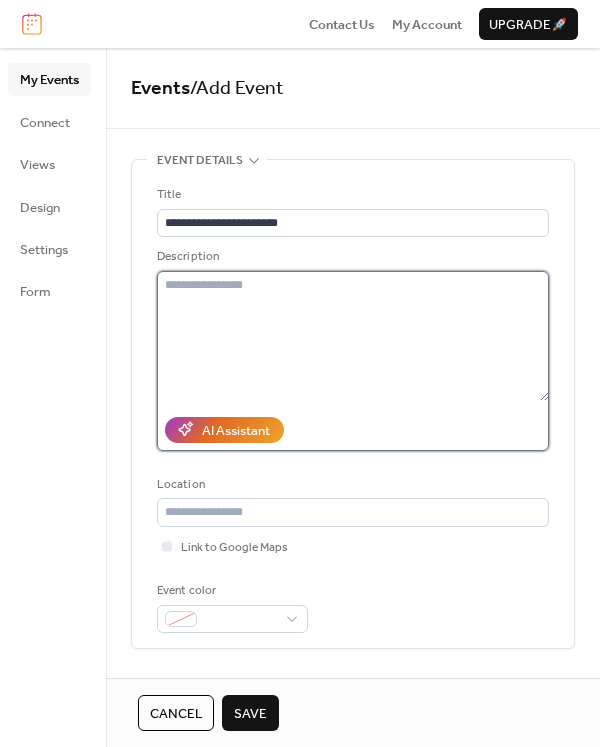 click at bounding box center (353, 336) 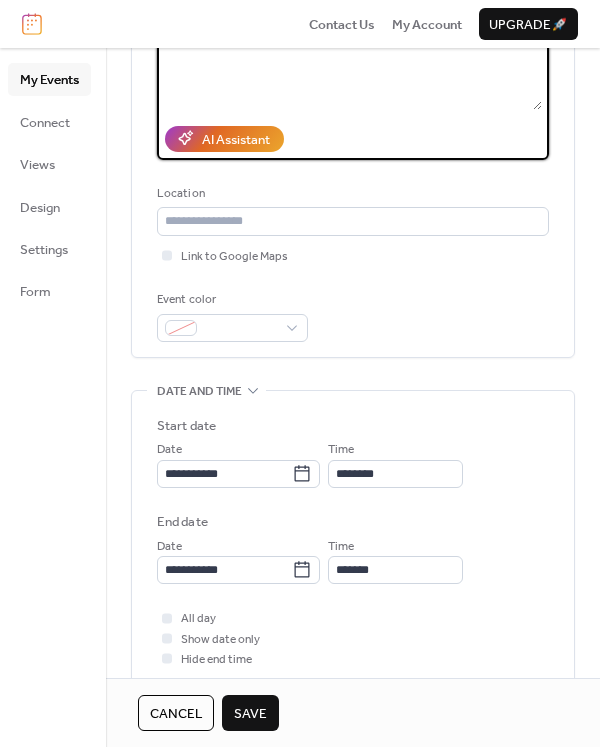 scroll, scrollTop: 300, scrollLeft: 0, axis: vertical 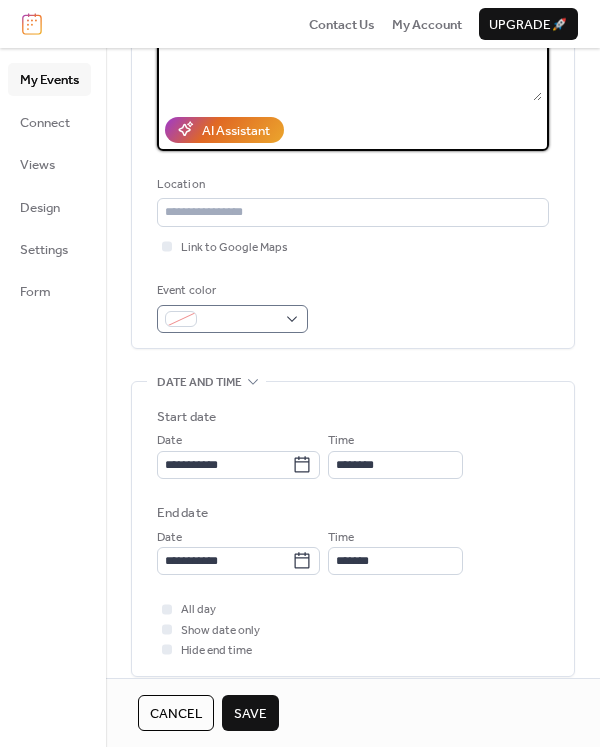 type on "**********" 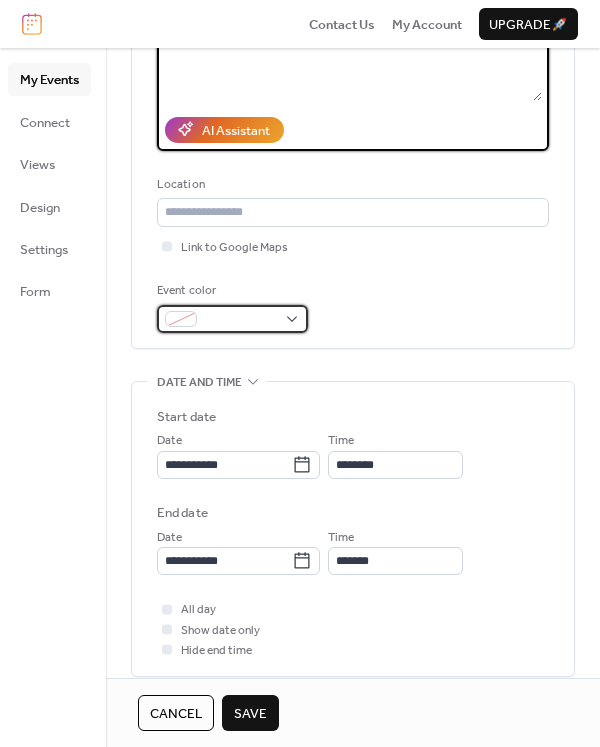 click at bounding box center (232, 319) 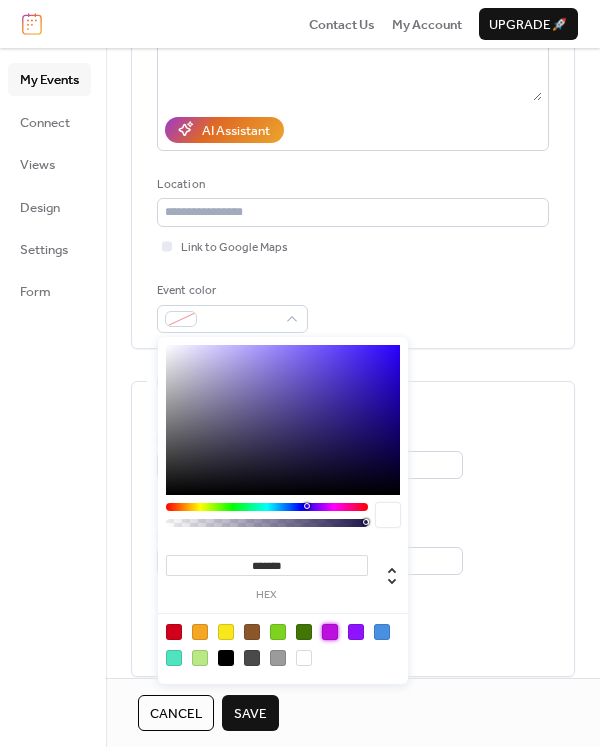 click at bounding box center [330, 632] 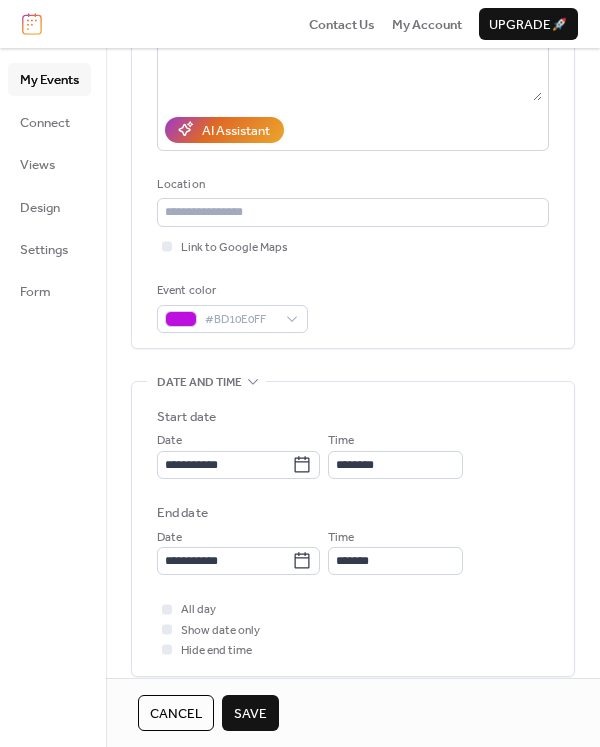 click on "**********" at bounding box center (353, 109) 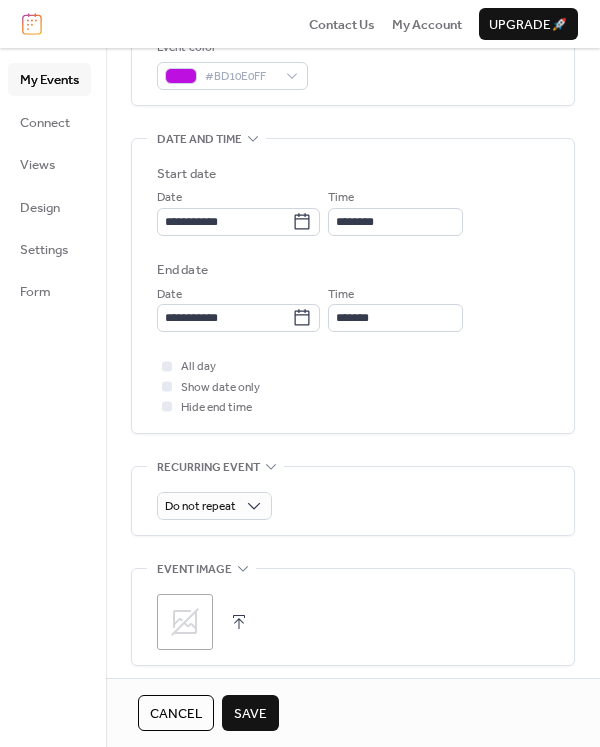 scroll, scrollTop: 600, scrollLeft: 0, axis: vertical 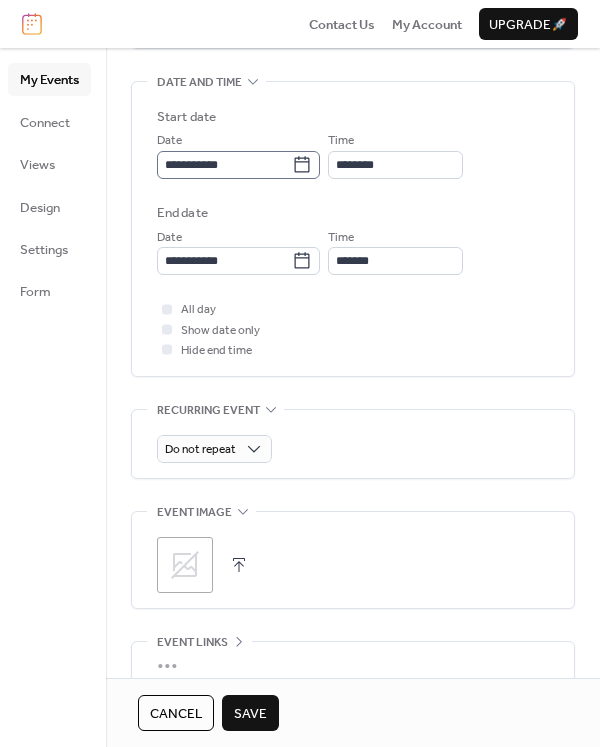 click 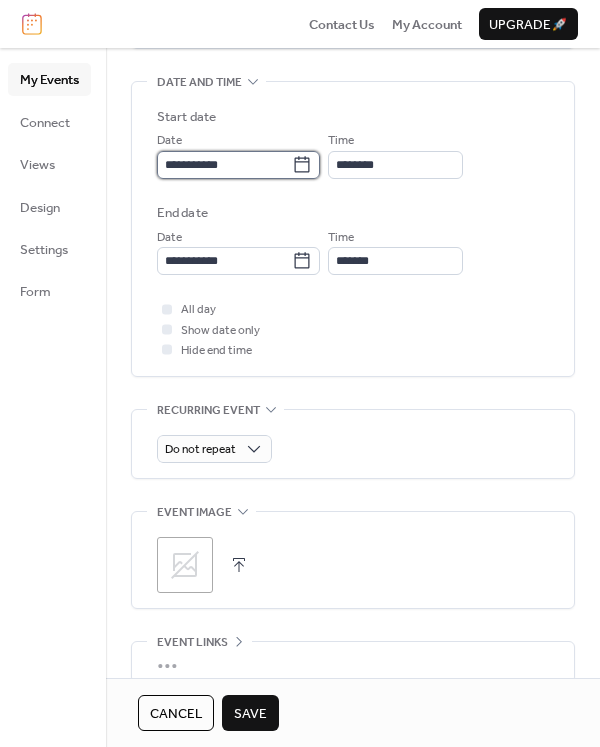 click on "**********" at bounding box center [224, 165] 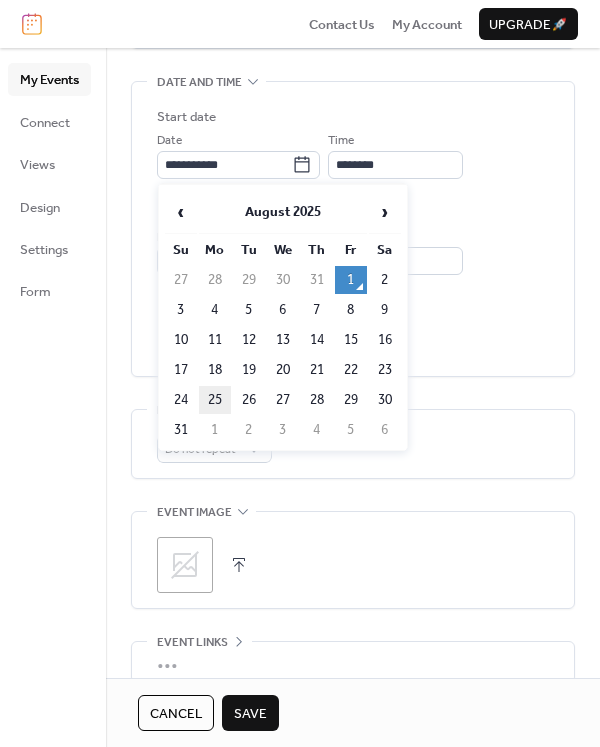 click on "25" at bounding box center [215, 400] 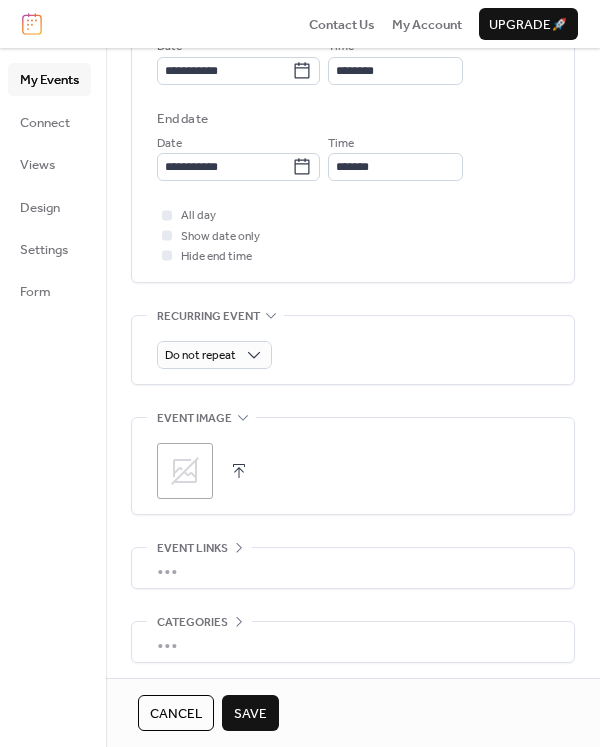 scroll, scrollTop: 773, scrollLeft: 0, axis: vertical 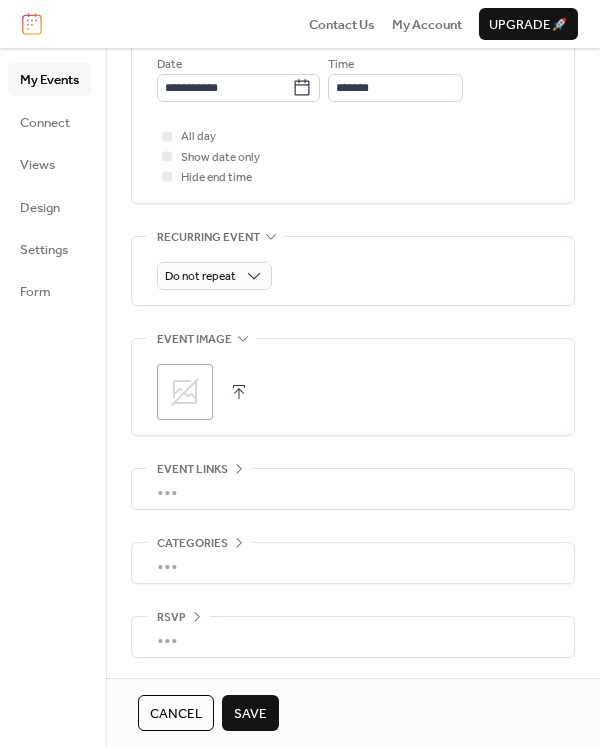 click on "Save" at bounding box center (250, 714) 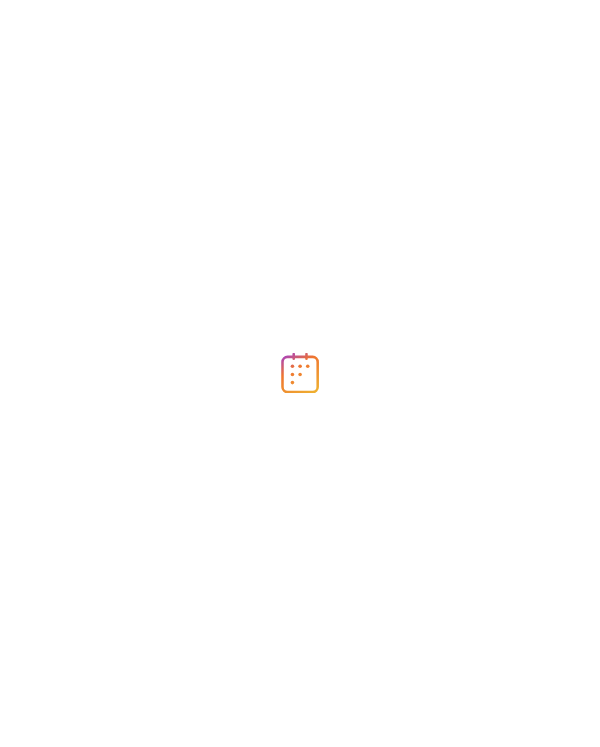 scroll, scrollTop: 0, scrollLeft: 0, axis: both 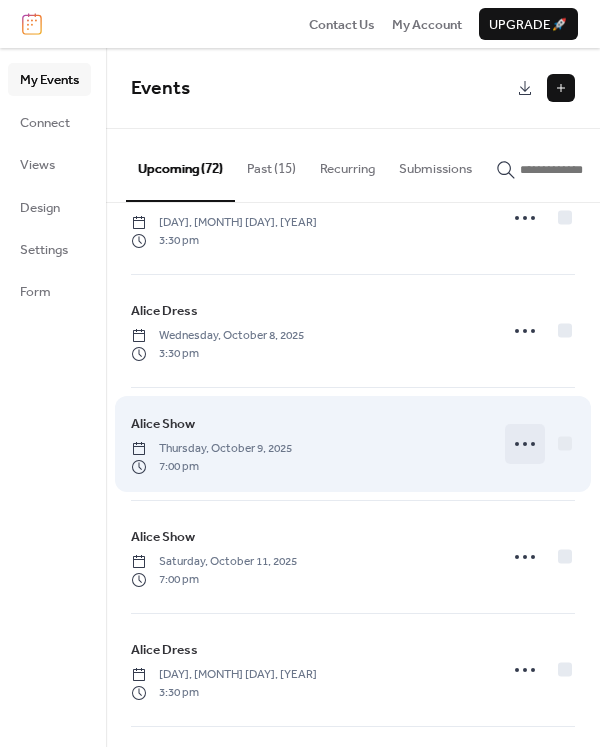 click 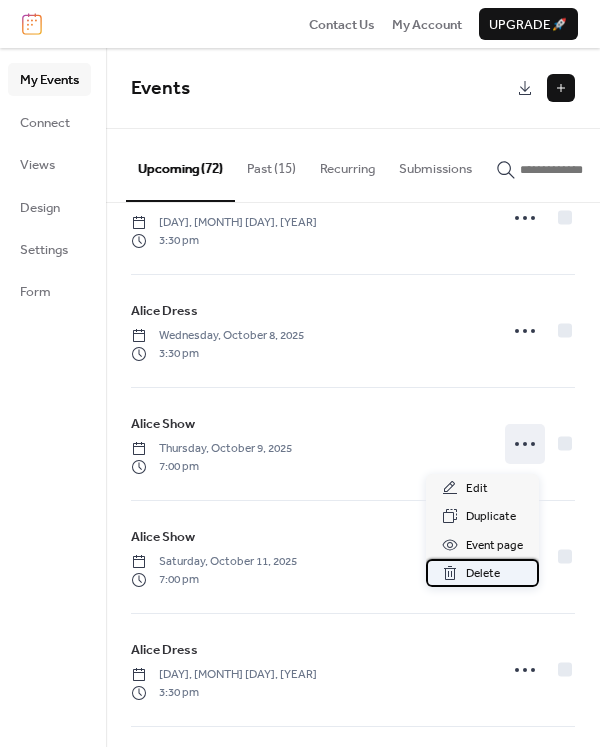 click on "Delete" at bounding box center [483, 574] 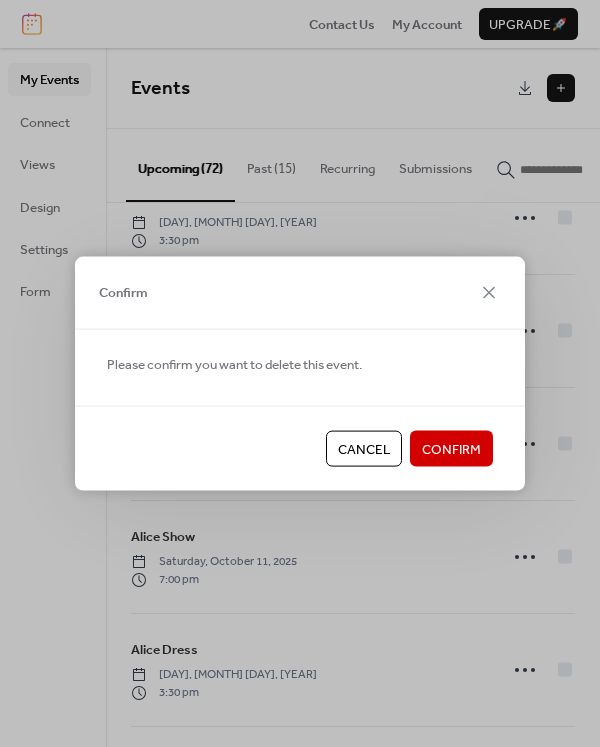 click on "Confirm" at bounding box center (451, 449) 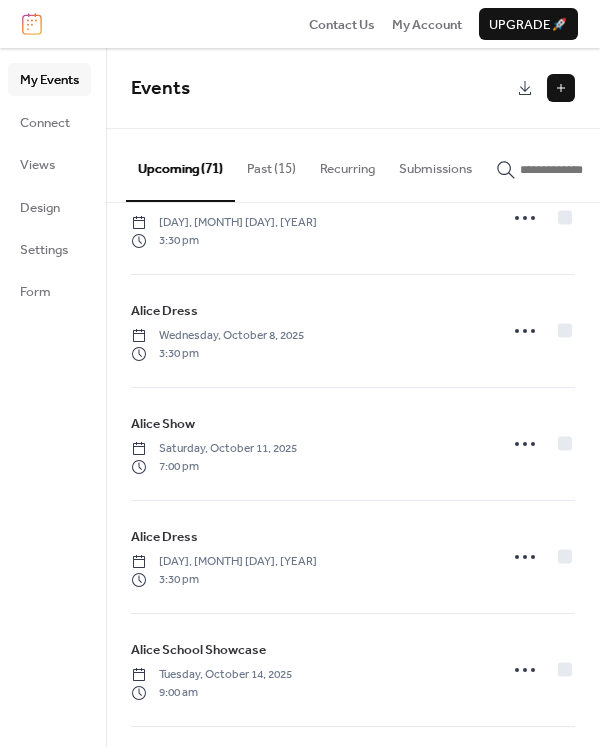 click at bounding box center (561, 88) 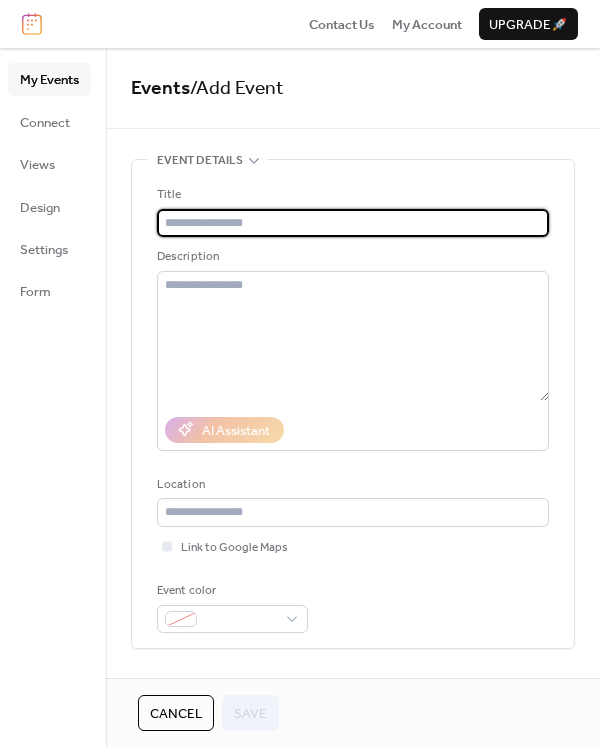 click at bounding box center (353, 223) 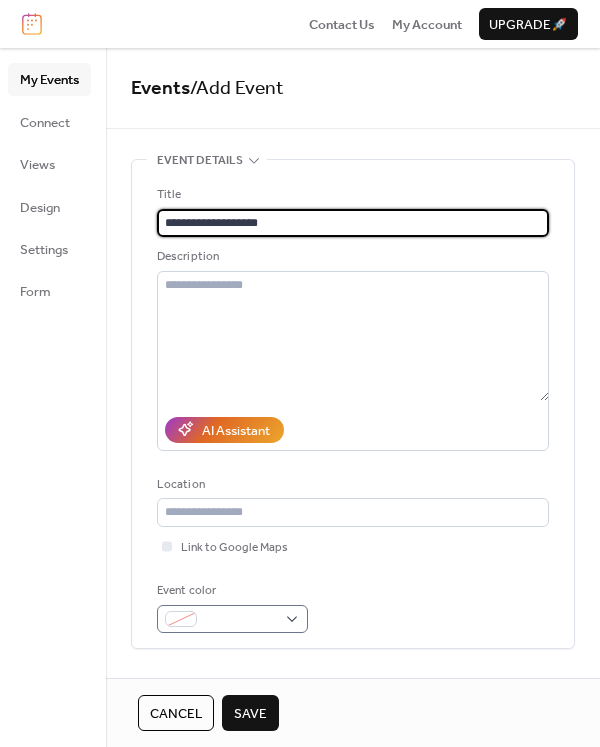 type on "**********" 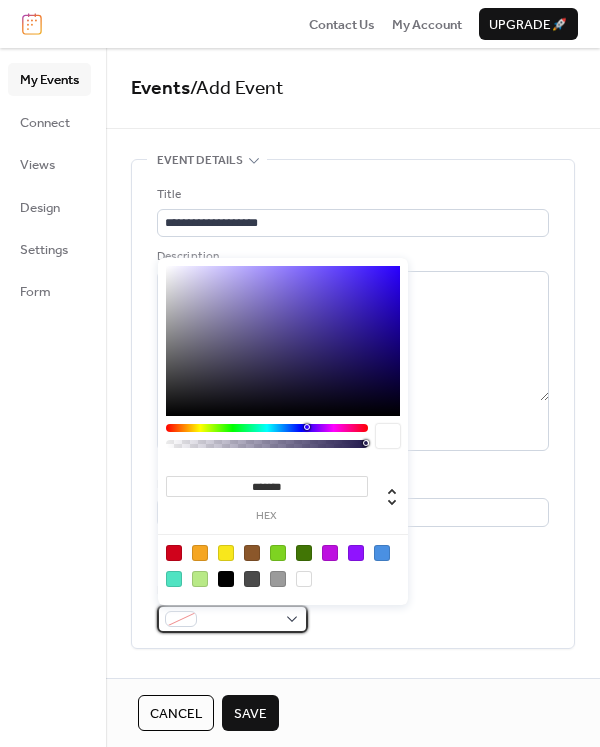 click at bounding box center (232, 619) 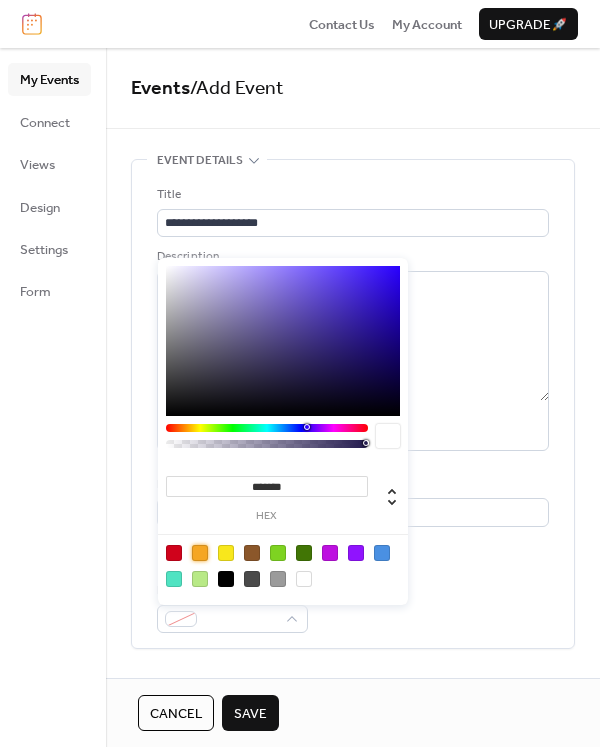 click at bounding box center [200, 553] 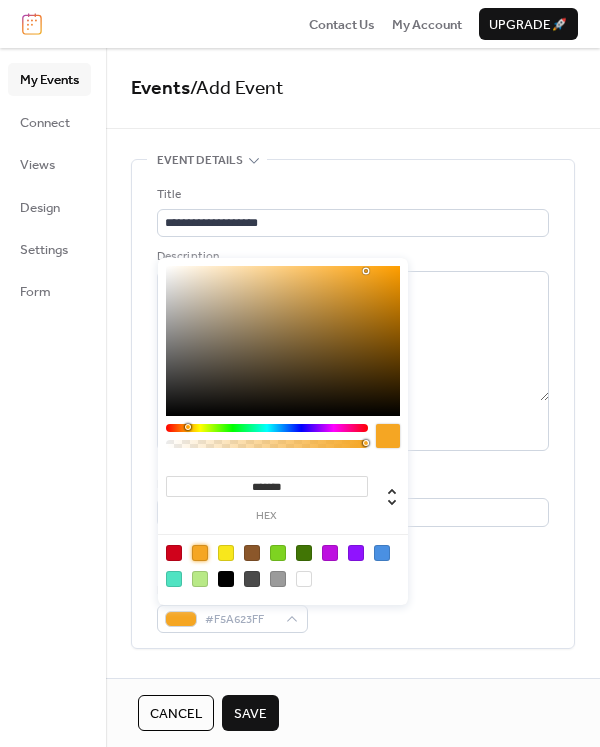 click on "Event color #F5A623FF" at bounding box center (353, 607) 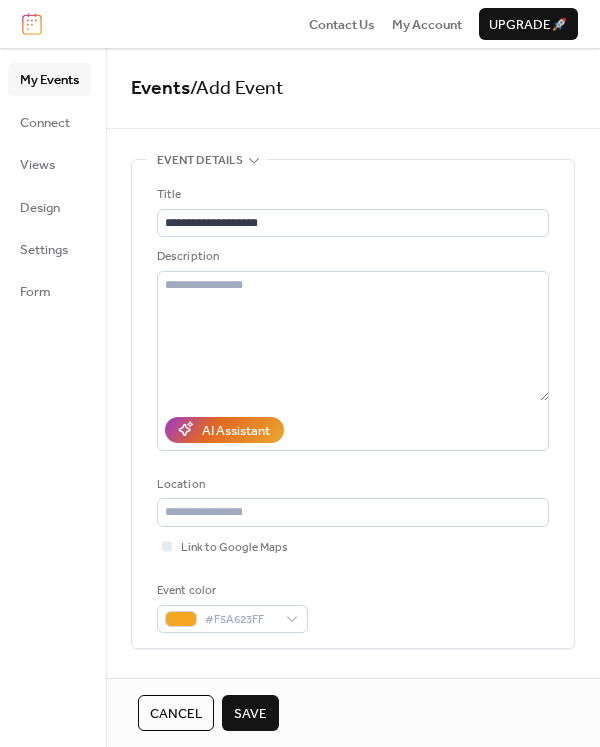 scroll, scrollTop: 500, scrollLeft: 0, axis: vertical 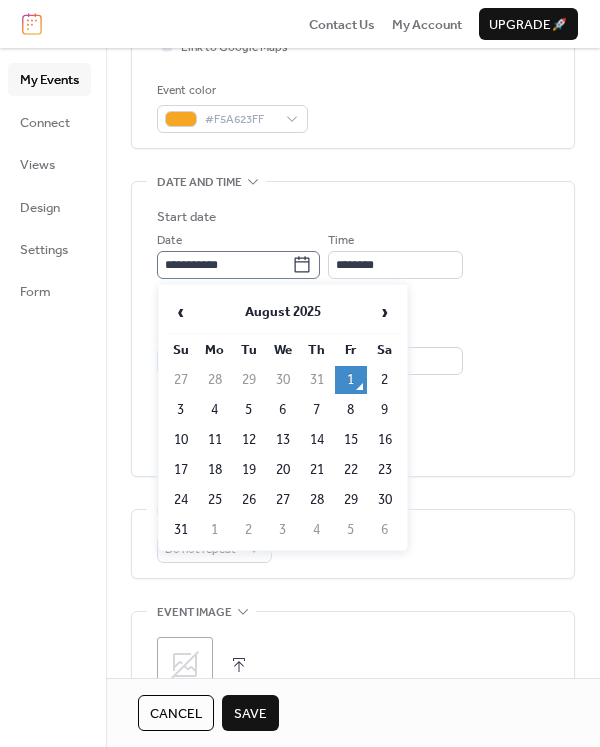 click 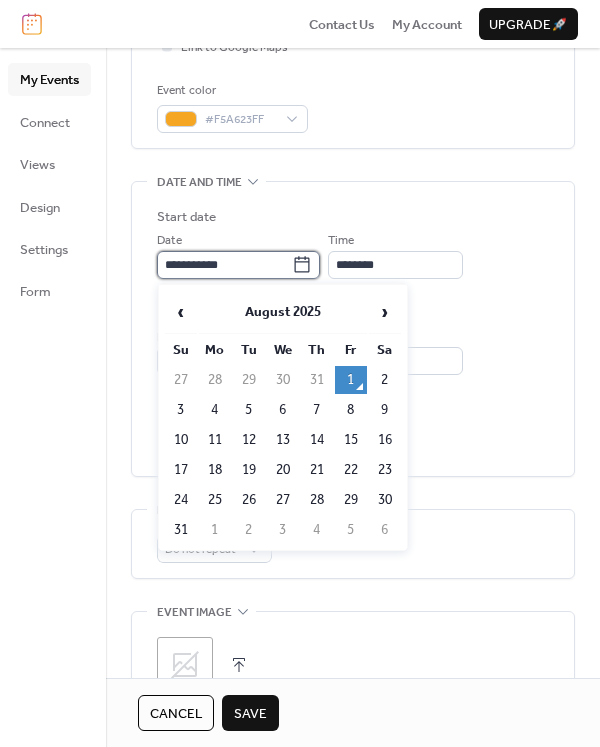 click on "**********" at bounding box center [224, 265] 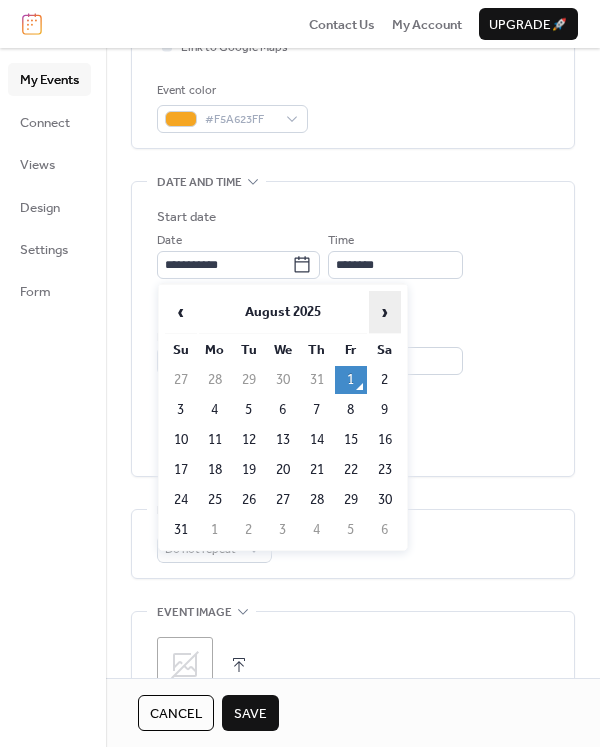 click on "›" at bounding box center (385, 312) 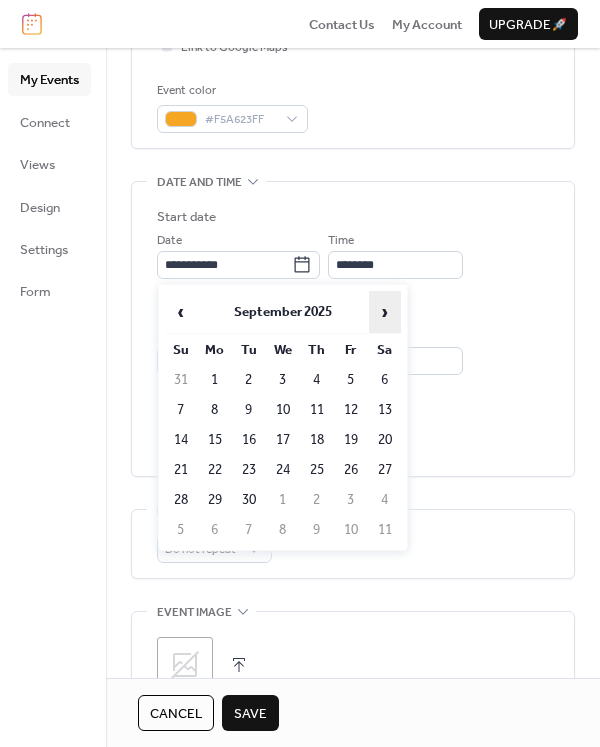 click on "›" at bounding box center (385, 312) 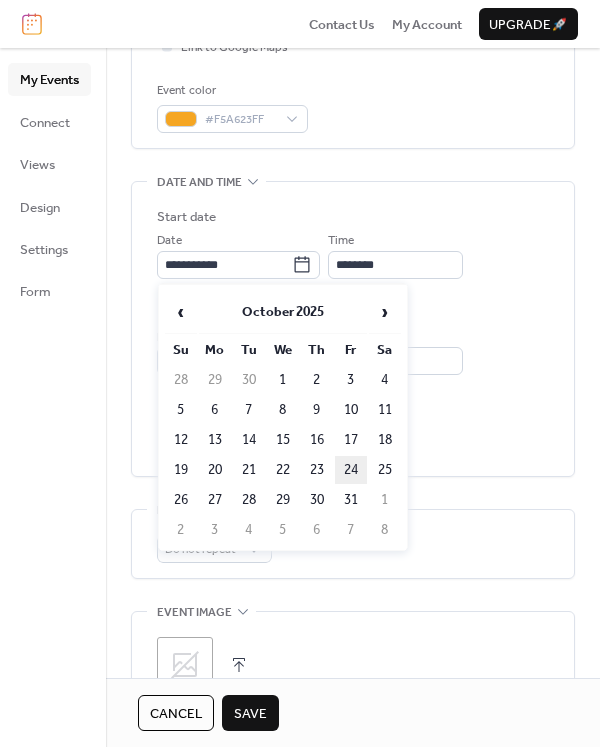 click on "24" at bounding box center (351, 470) 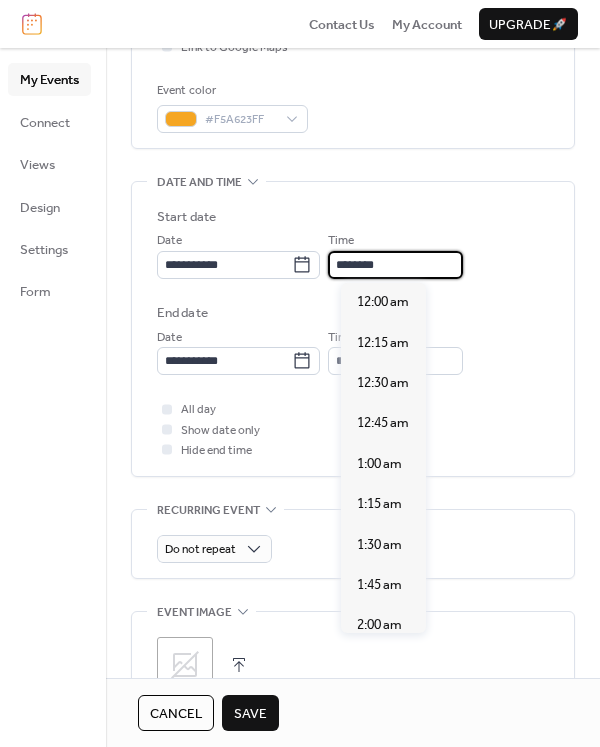 click on "********" at bounding box center (395, 265) 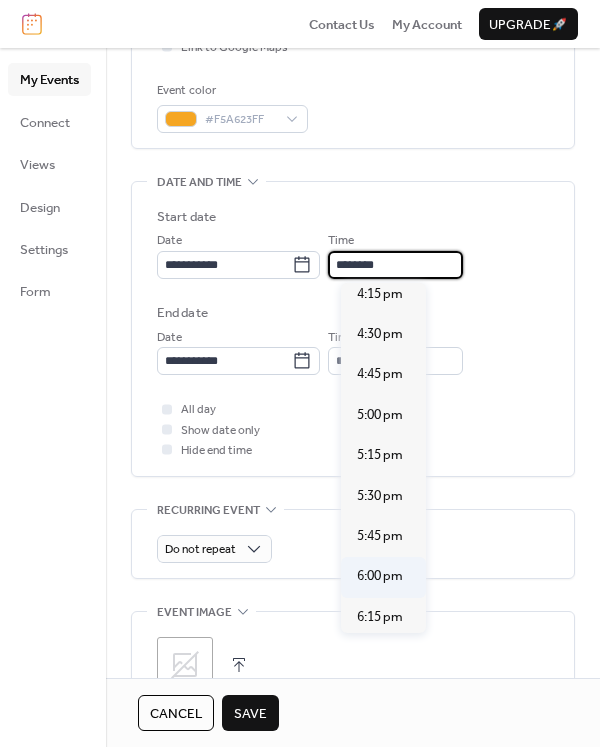 scroll, scrollTop: 2640, scrollLeft: 0, axis: vertical 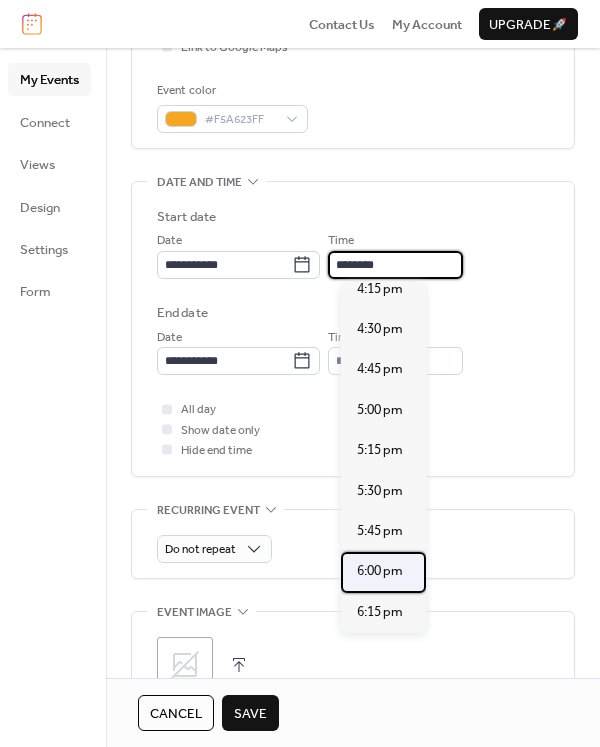 click on "6:00 pm" at bounding box center [380, 571] 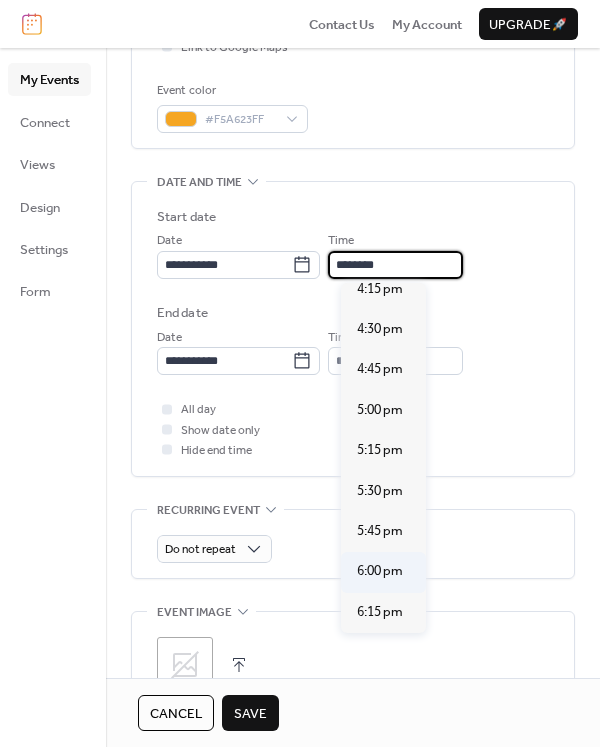 type on "*******" 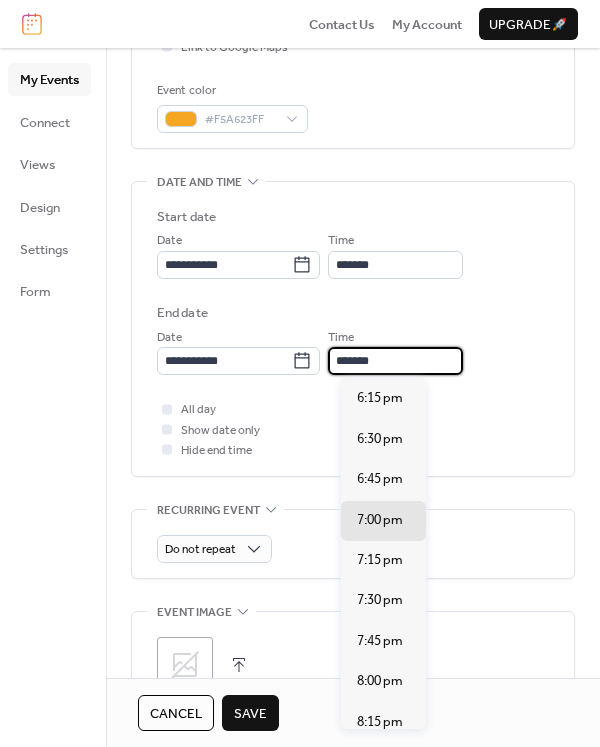 click on "*******" at bounding box center [395, 361] 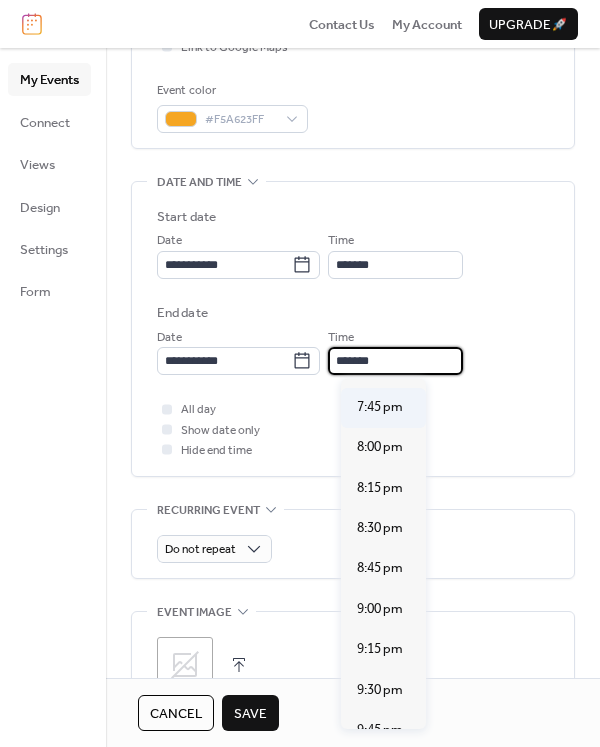 scroll, scrollTop: 300, scrollLeft: 0, axis: vertical 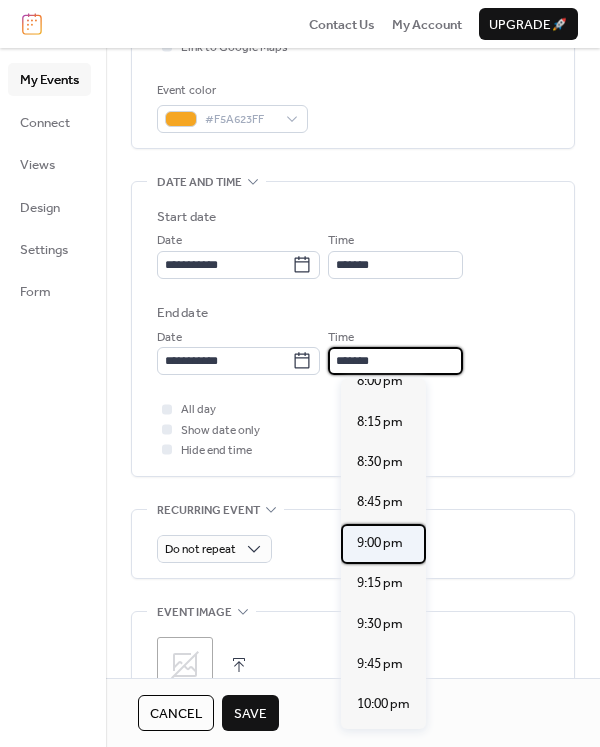 click on "9:00 pm" at bounding box center (380, 543) 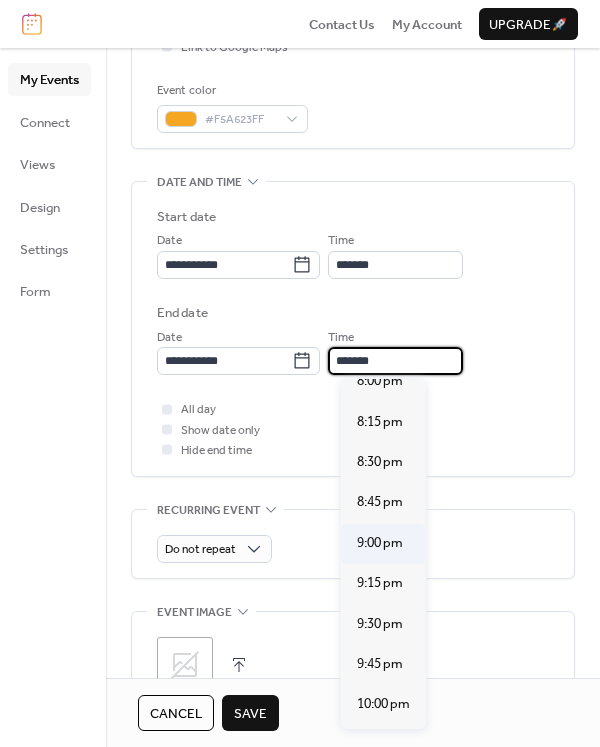 type on "*******" 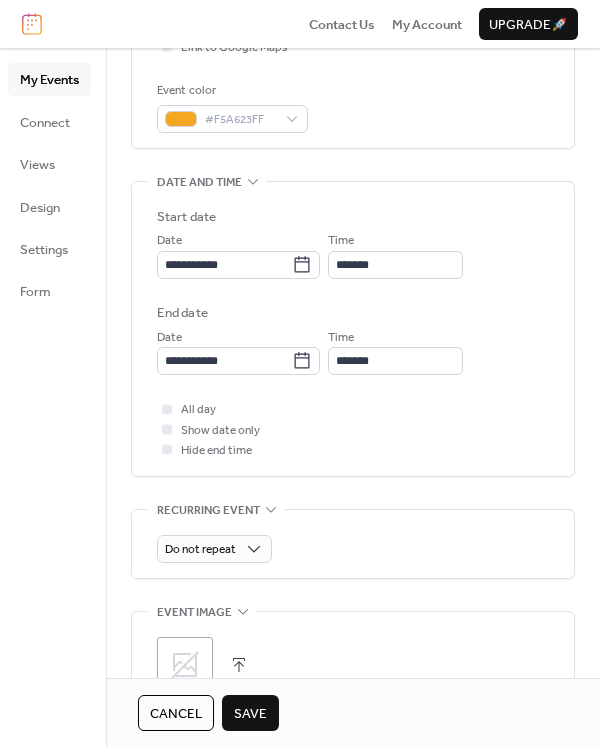 click on "Save" at bounding box center [250, 714] 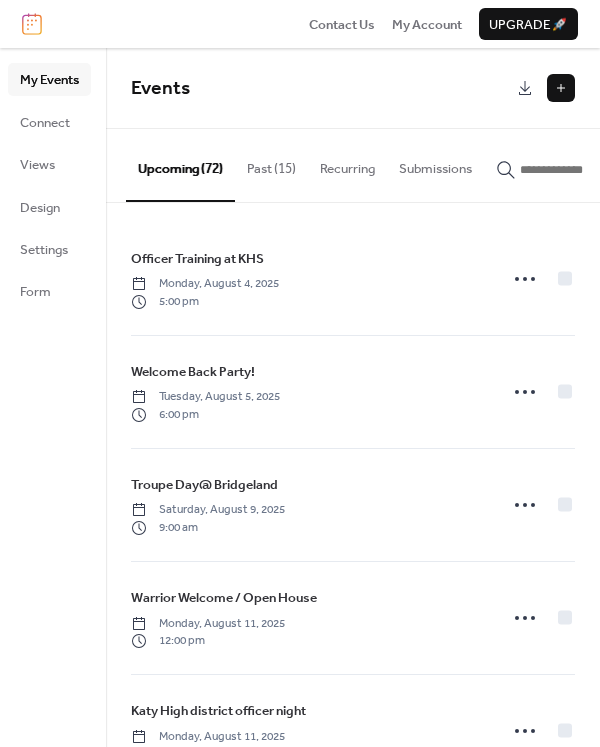click at bounding box center (561, 88) 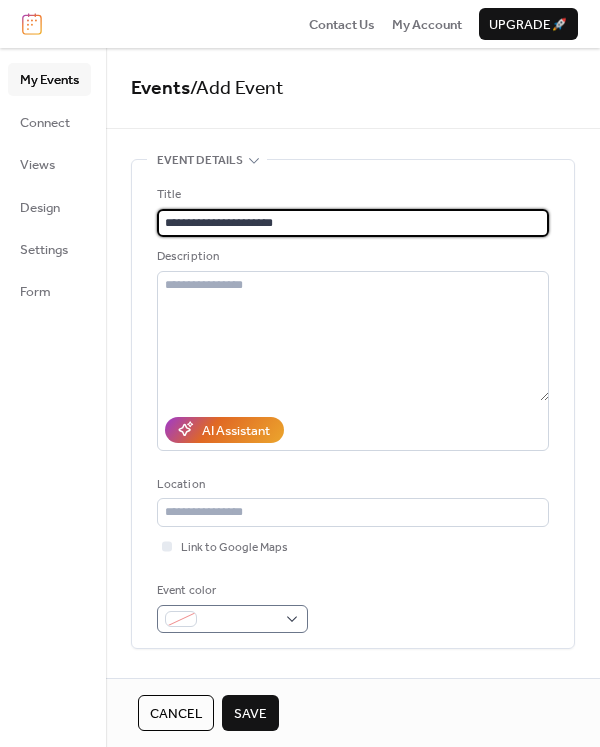 type on "**********" 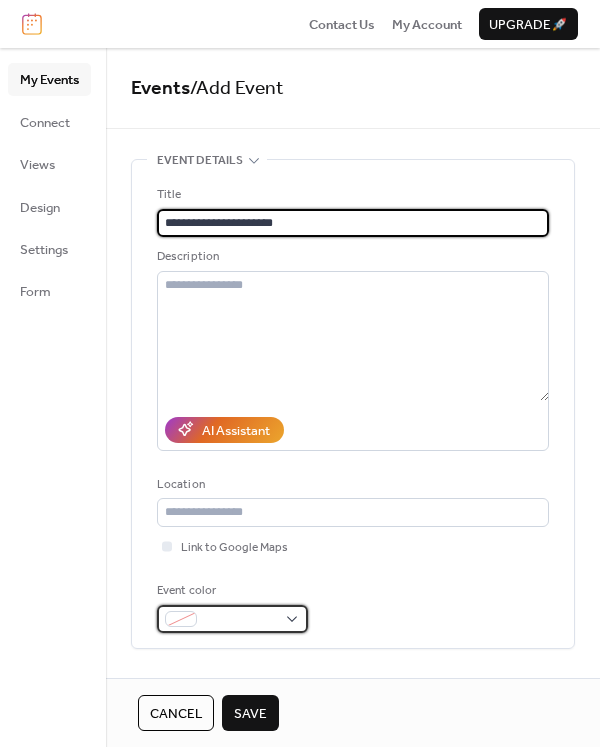click at bounding box center (232, 619) 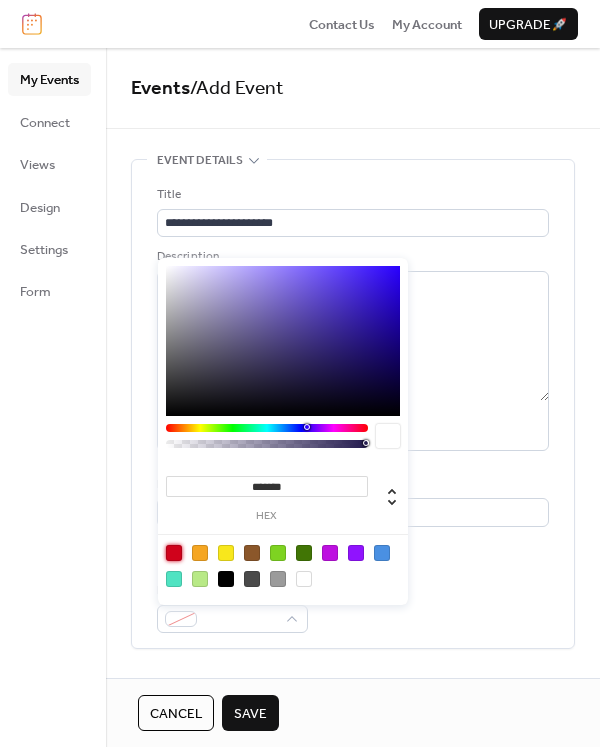 click at bounding box center (174, 553) 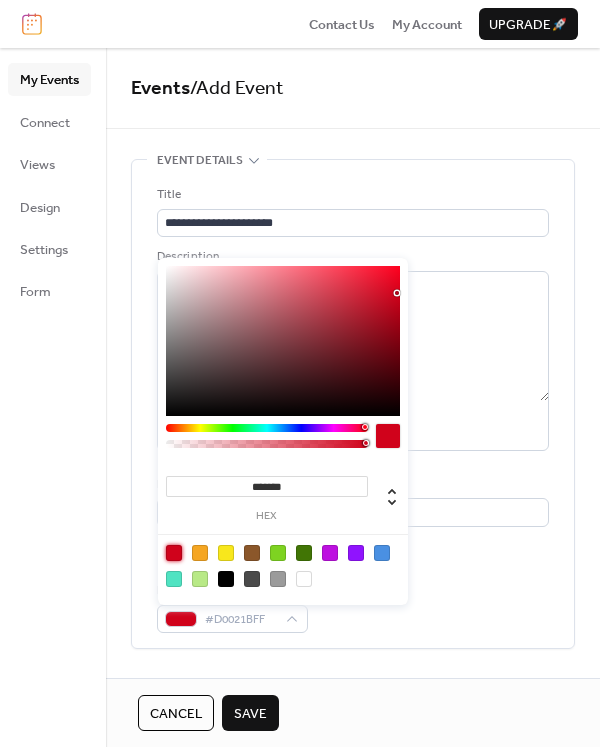 type on "*******" 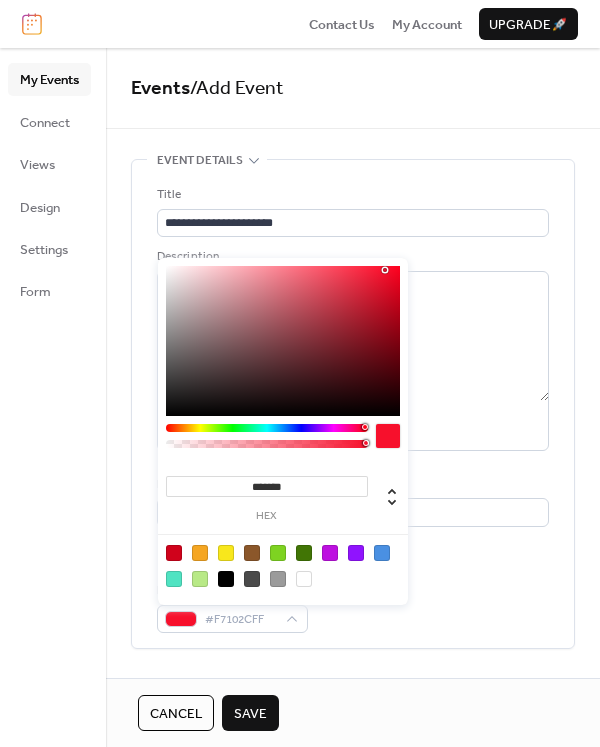 click at bounding box center (283, 341) 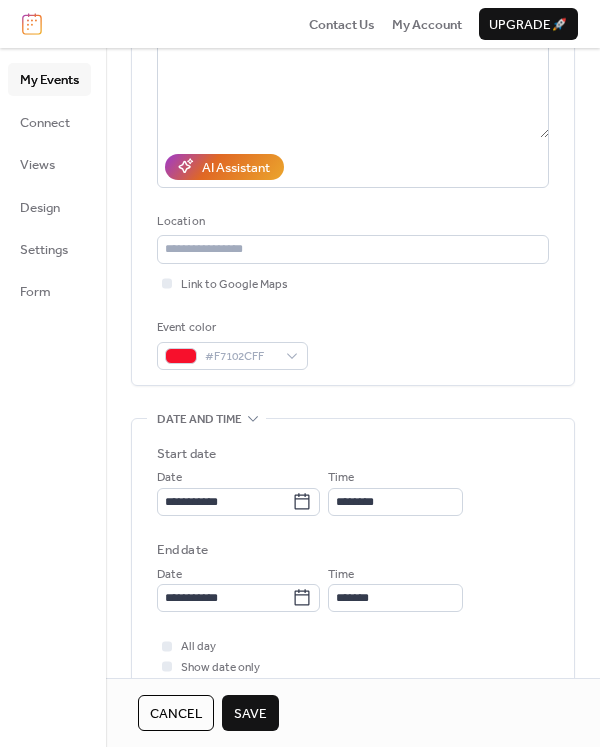 scroll, scrollTop: 400, scrollLeft: 0, axis: vertical 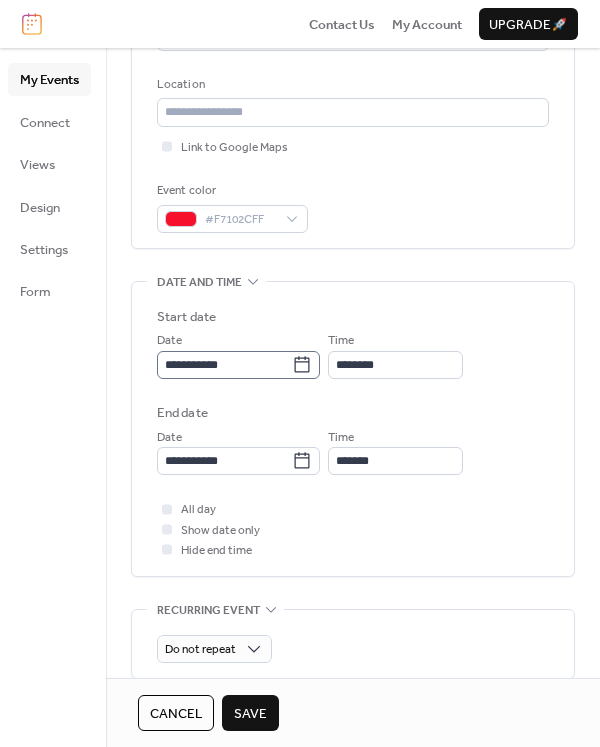 click 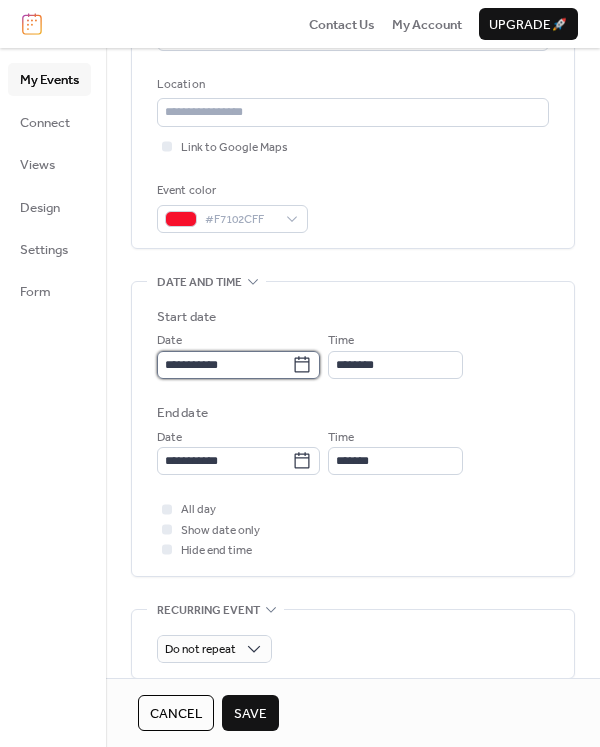 click on "**********" at bounding box center (224, 365) 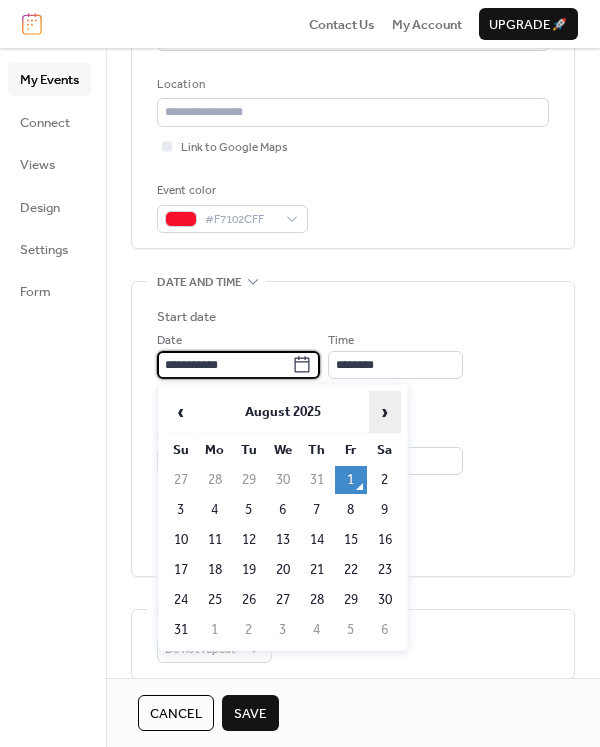 click on "›" at bounding box center (385, 412) 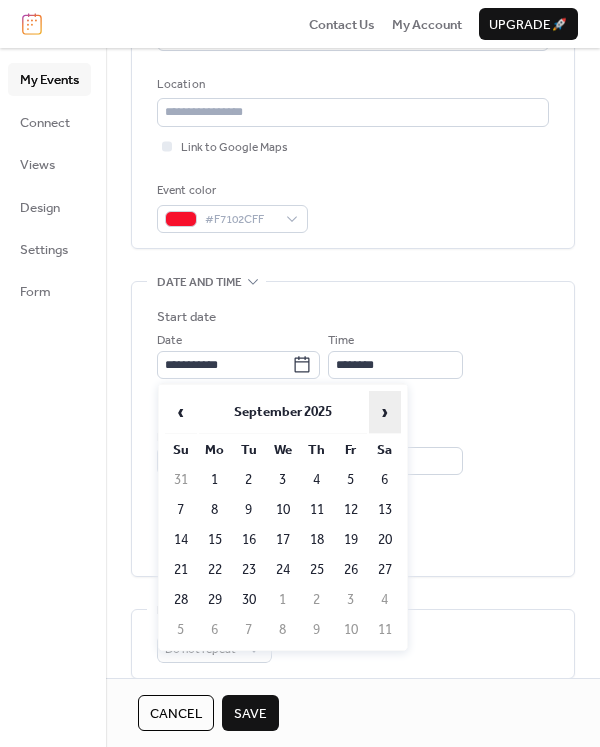 click on "›" at bounding box center [385, 412] 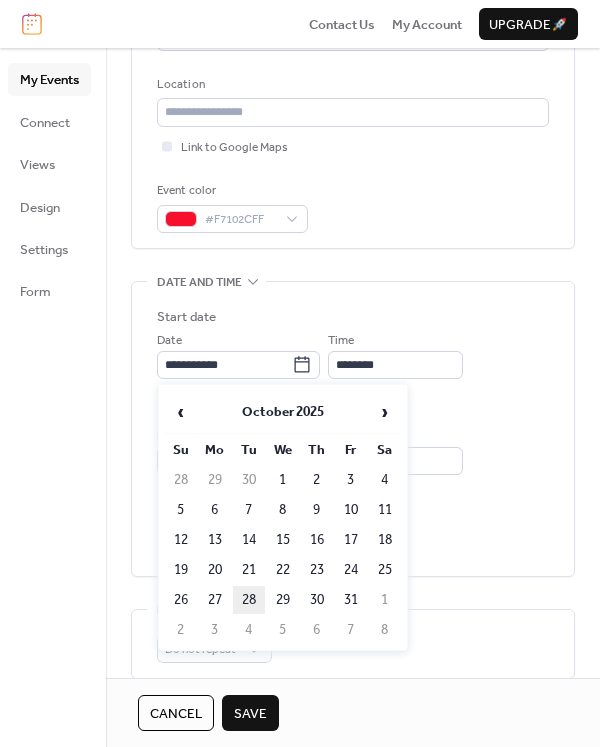 click on "28" at bounding box center [249, 600] 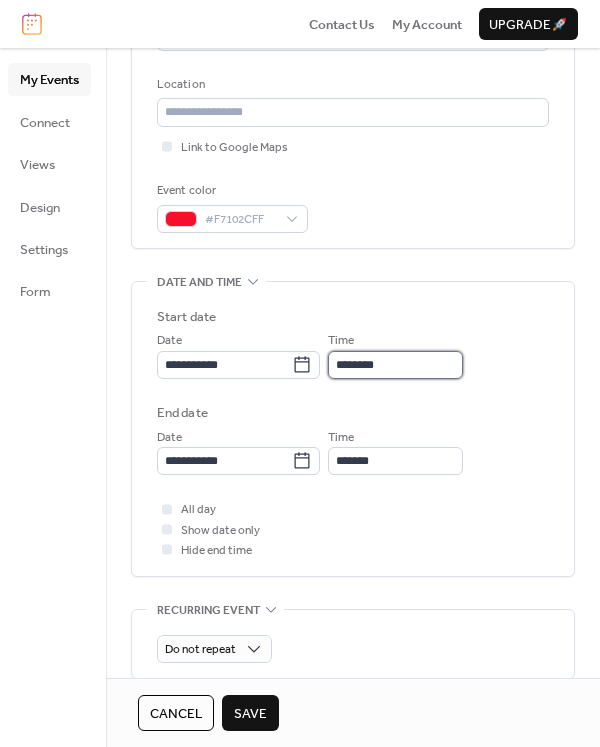 click on "********" at bounding box center (395, 365) 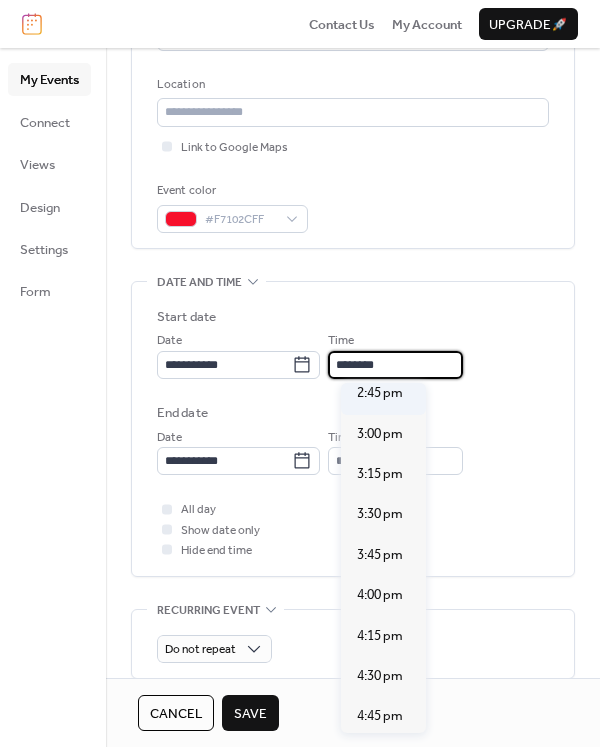 scroll, scrollTop: 2540, scrollLeft: 0, axis: vertical 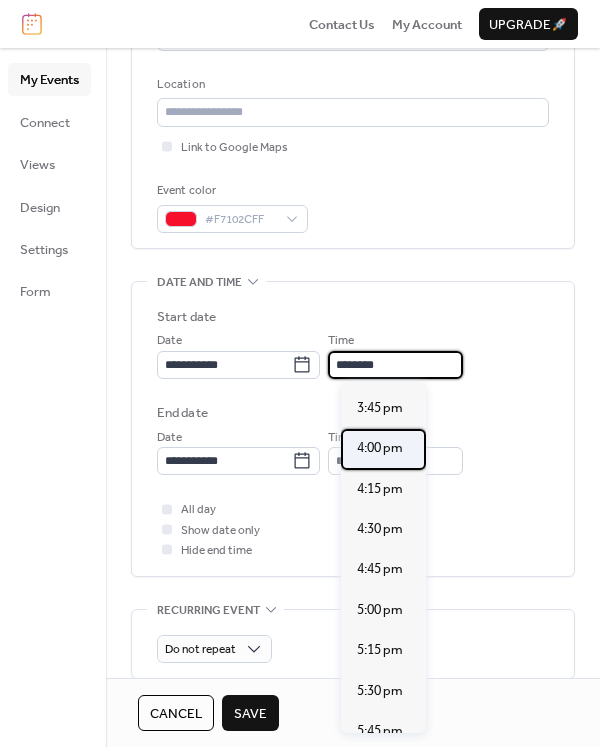 click on "4:00 pm" at bounding box center (380, 448) 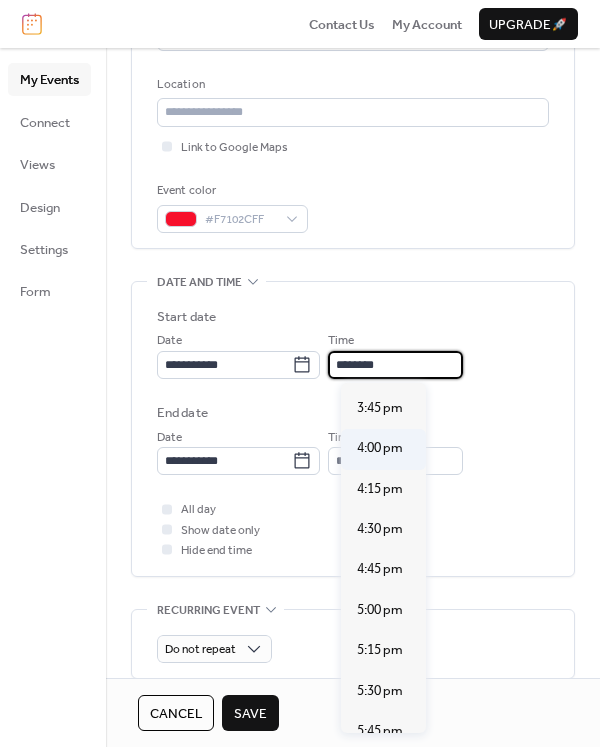 type on "*******" 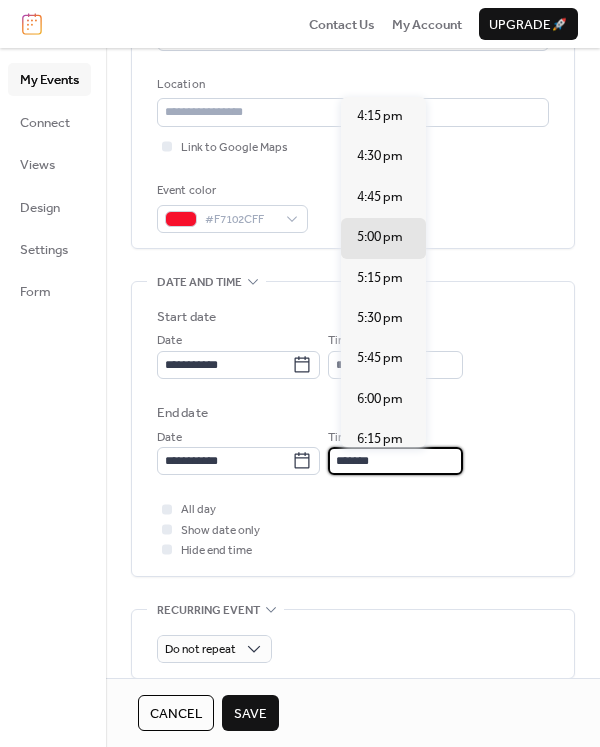 click on "*******" at bounding box center [395, 461] 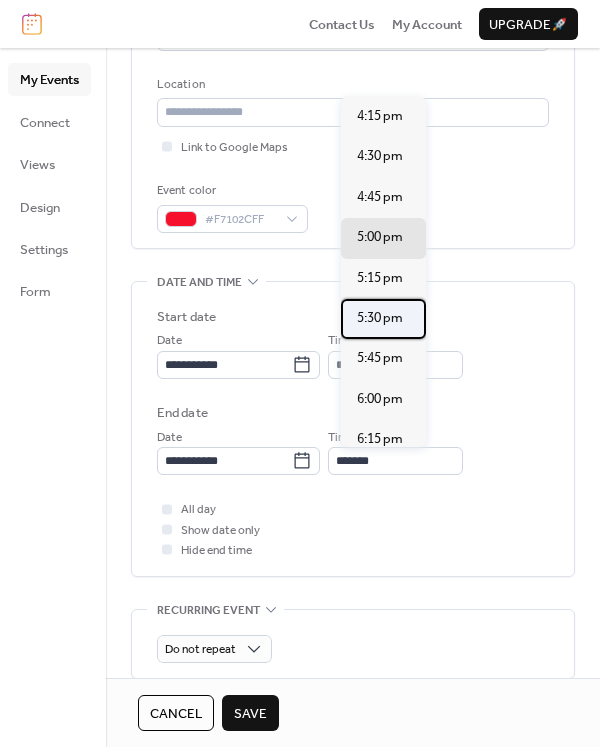 click on "5:30 pm" at bounding box center (380, 318) 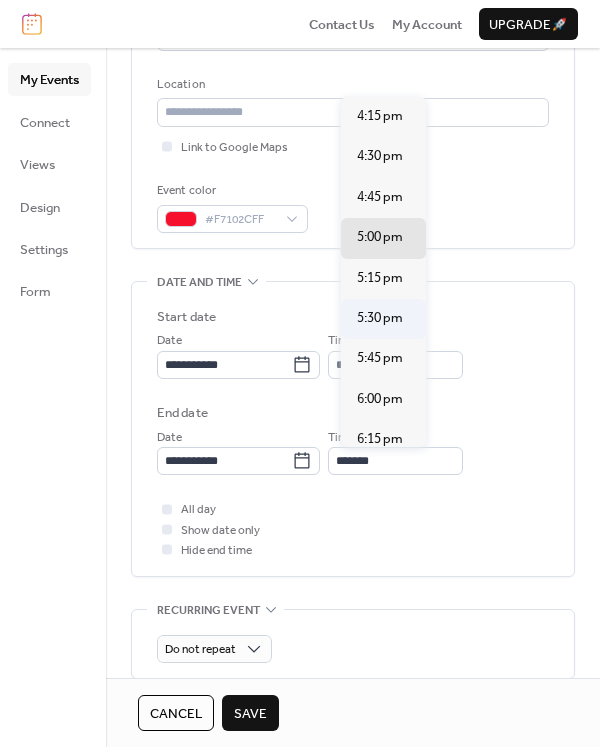 type on "*******" 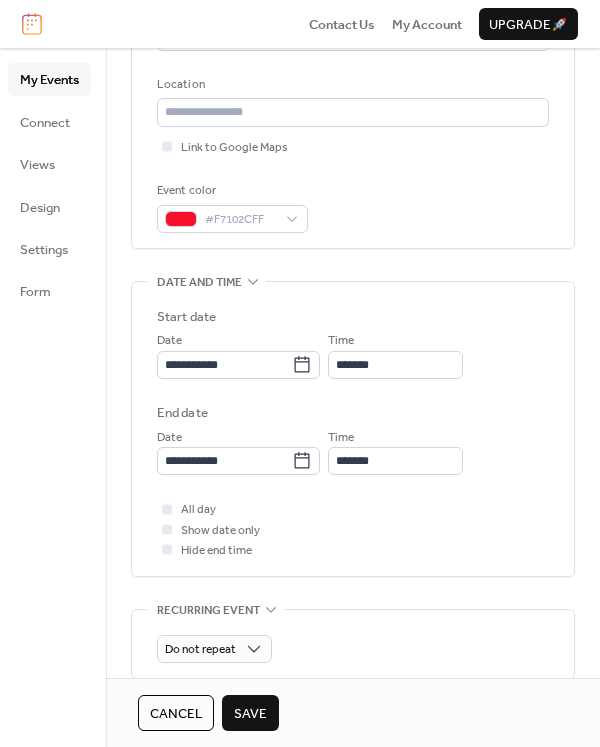 click on "Save" at bounding box center (250, 714) 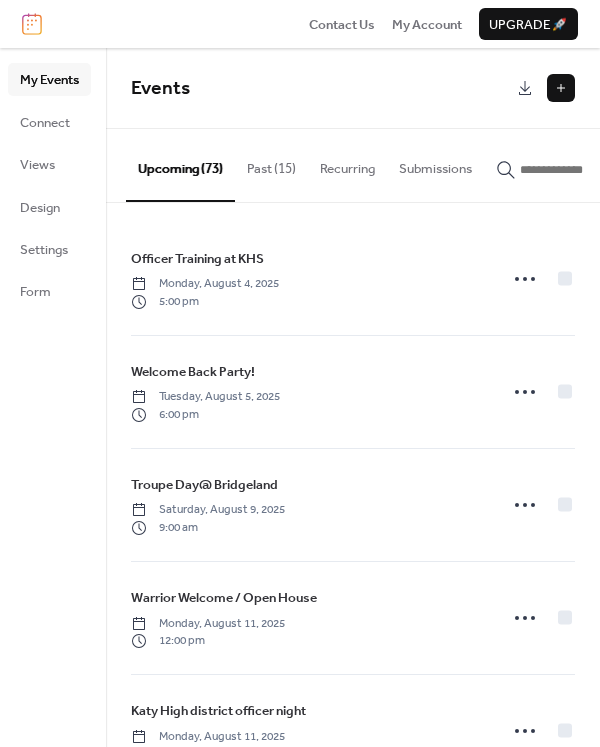 click at bounding box center (561, 88) 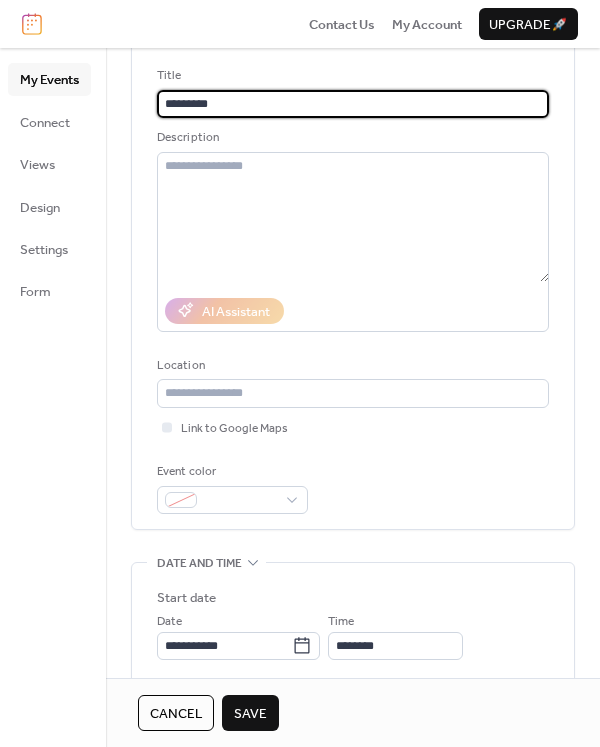 scroll, scrollTop: 400, scrollLeft: 0, axis: vertical 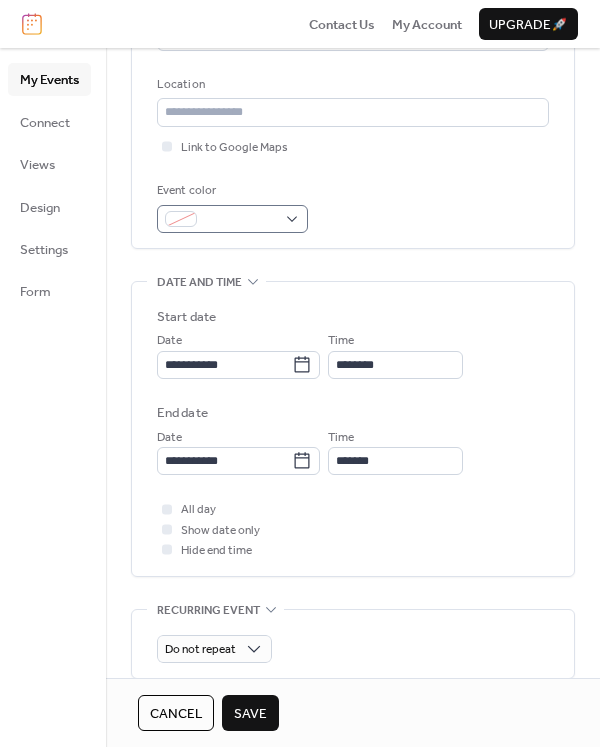 type on "********" 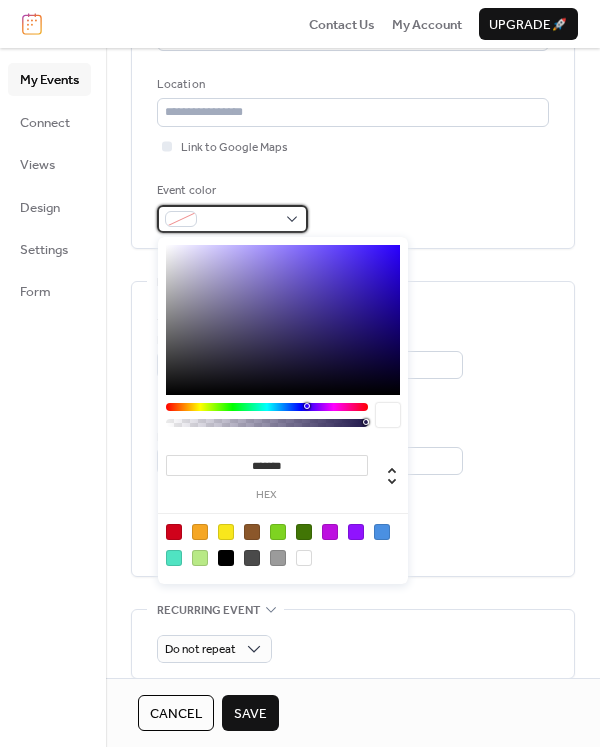 click at bounding box center [240, 220] 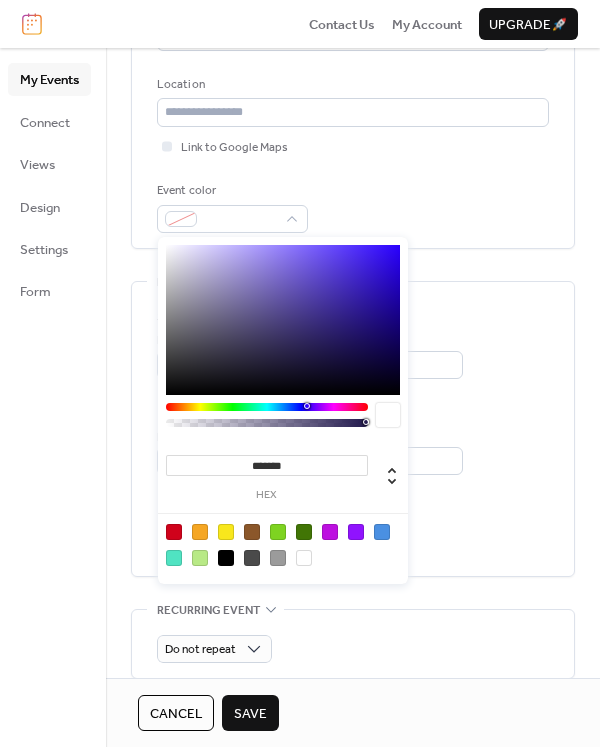 click at bounding box center [382, 532] 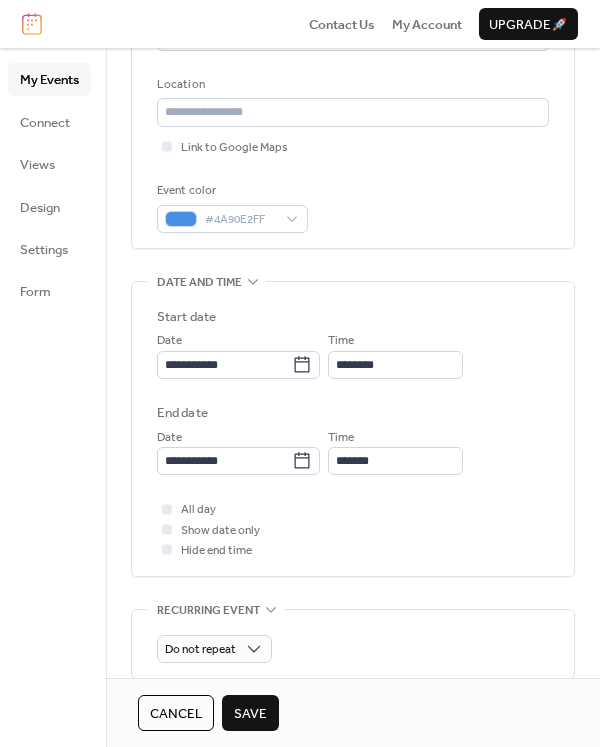 click on "**********" at bounding box center [353, 354] 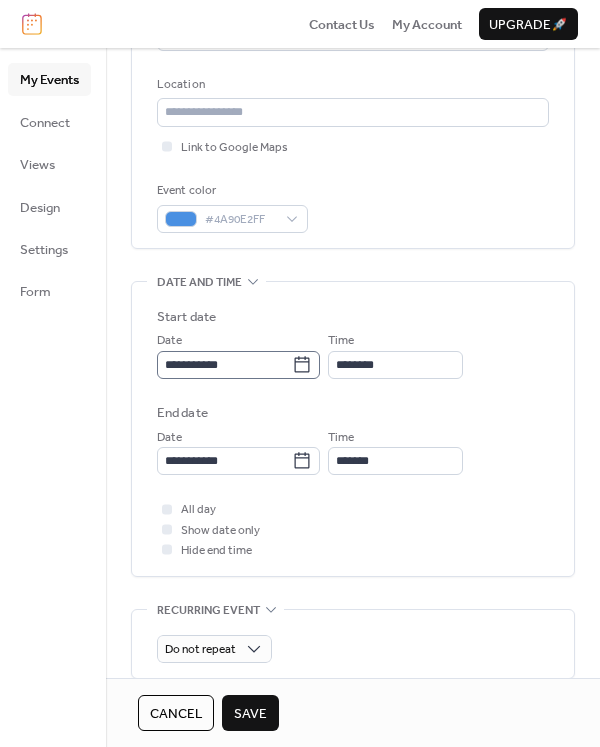click 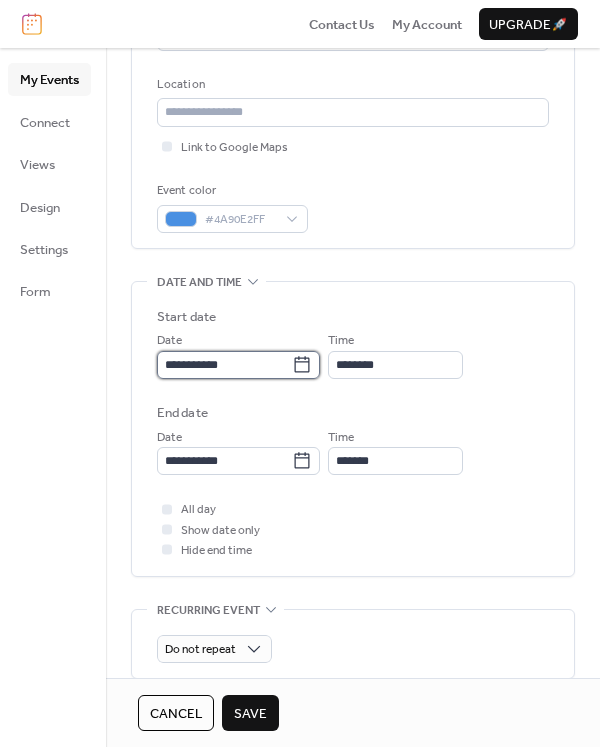 click on "**********" at bounding box center (224, 365) 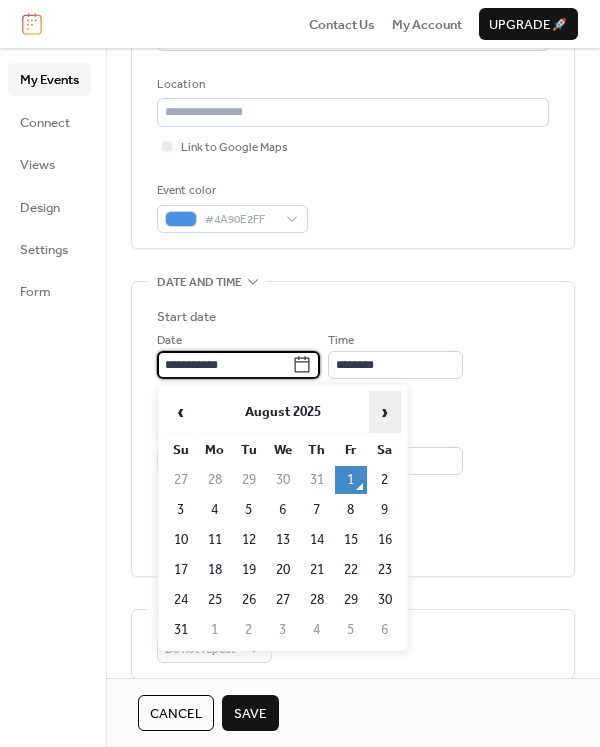 click on "›" at bounding box center (385, 412) 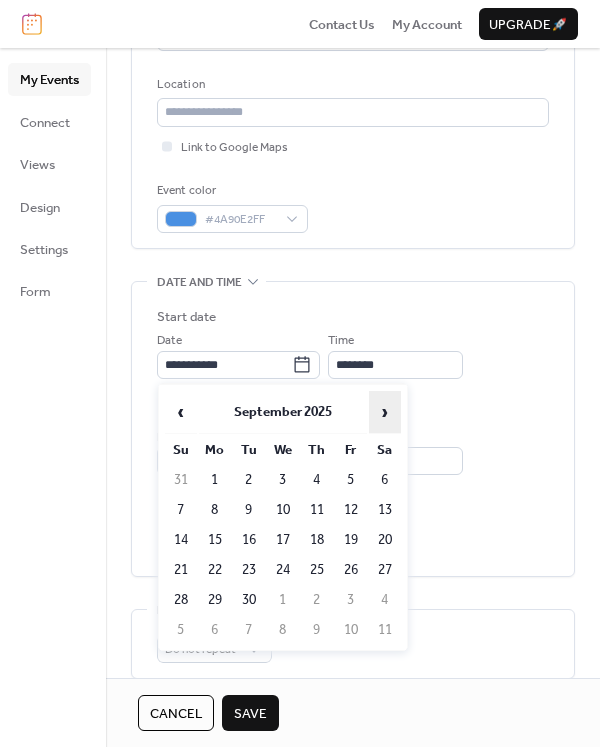 click on "›" at bounding box center [385, 412] 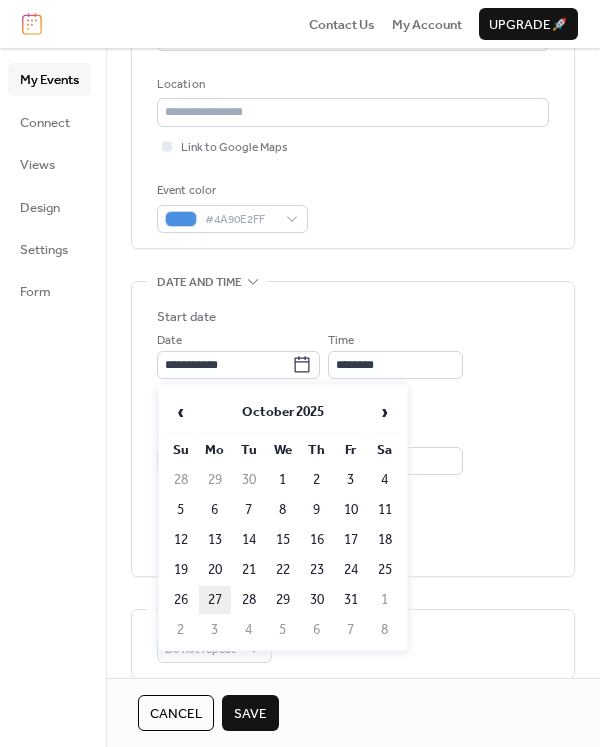 click on "27" at bounding box center (215, 600) 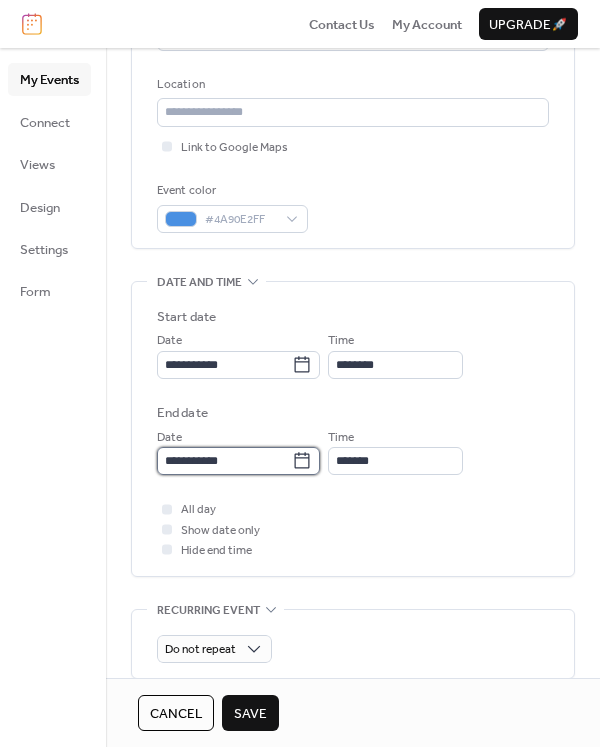 click on "**********" at bounding box center [224, 461] 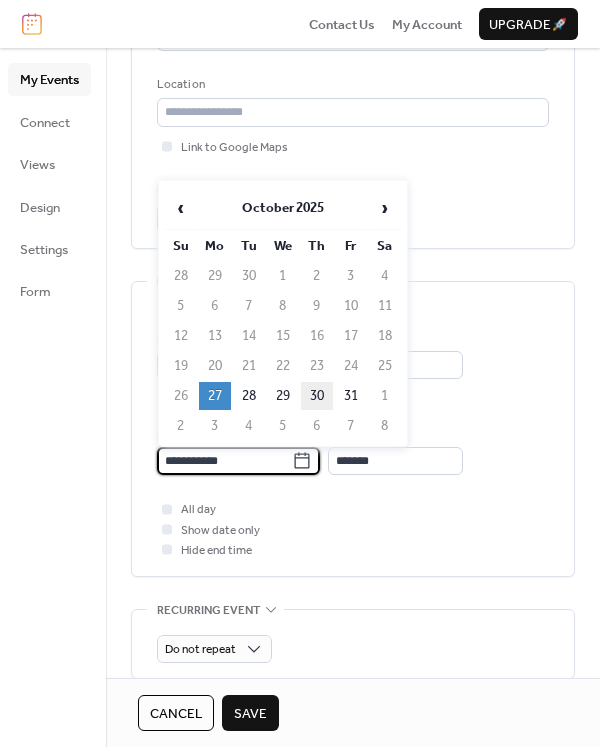 click on "30" at bounding box center [317, 396] 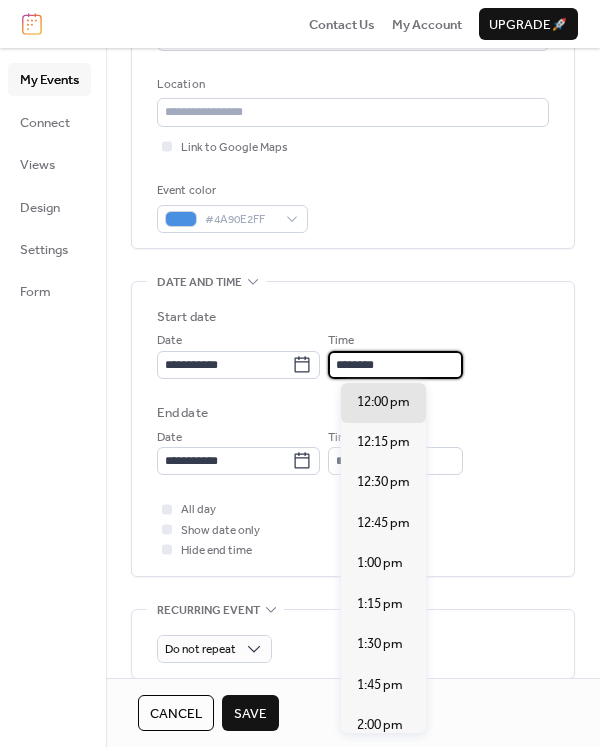 click on "********" at bounding box center [395, 365] 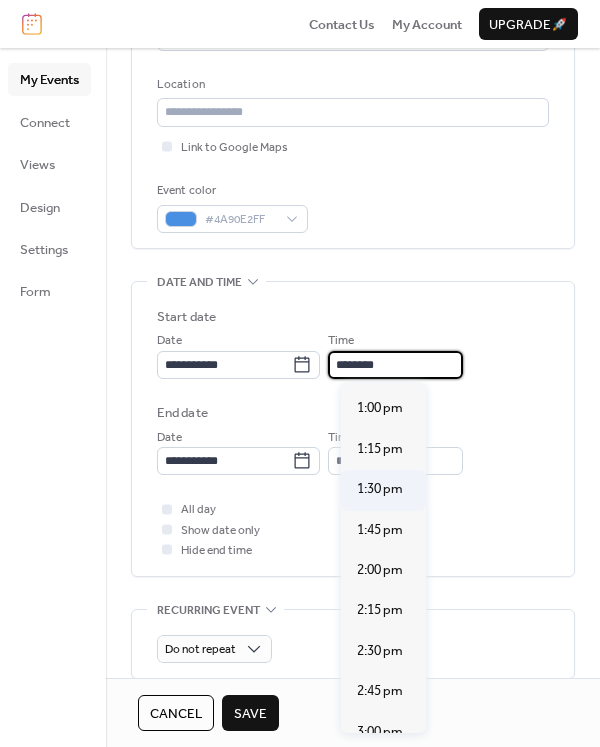 scroll, scrollTop: 2240, scrollLeft: 0, axis: vertical 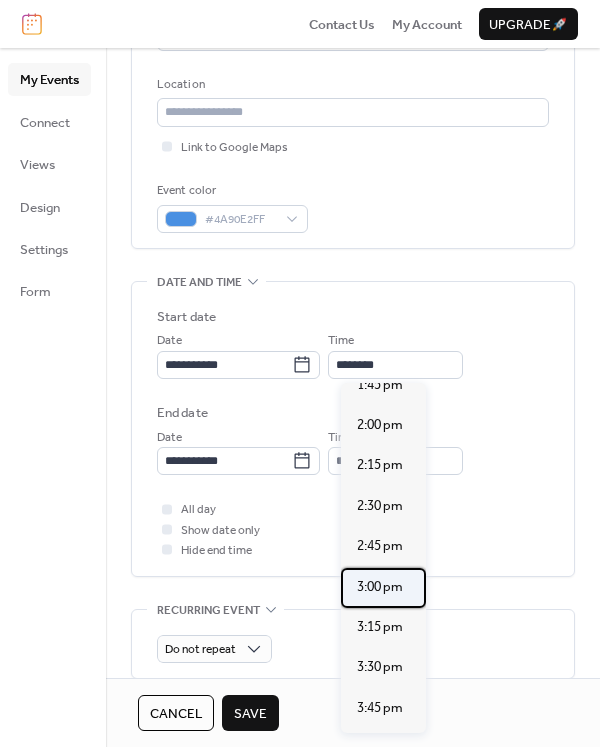 drag, startPoint x: 399, startPoint y: 578, endPoint x: 403, endPoint y: 562, distance: 16.492422 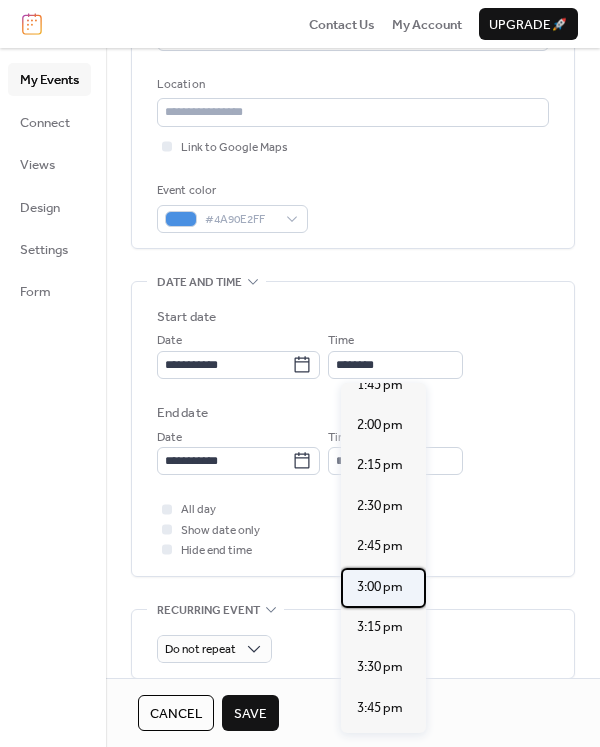 click on "3:00 pm" at bounding box center [380, 587] 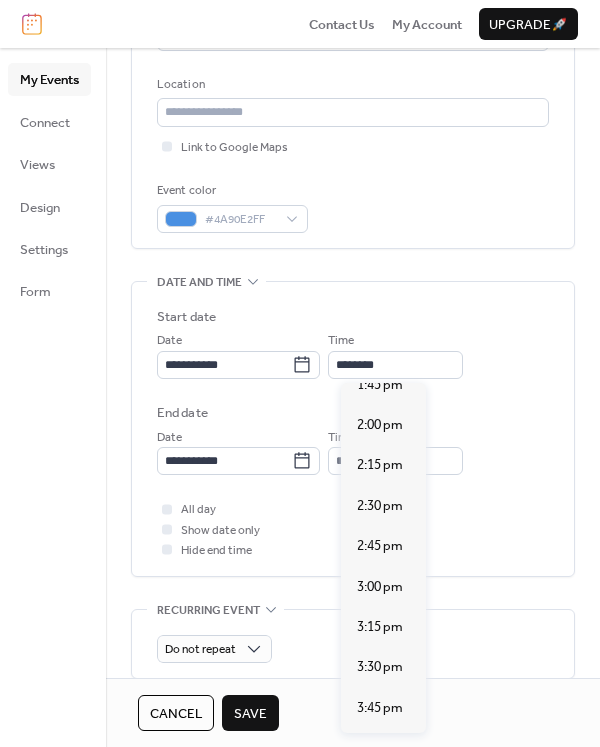 type on "*******" 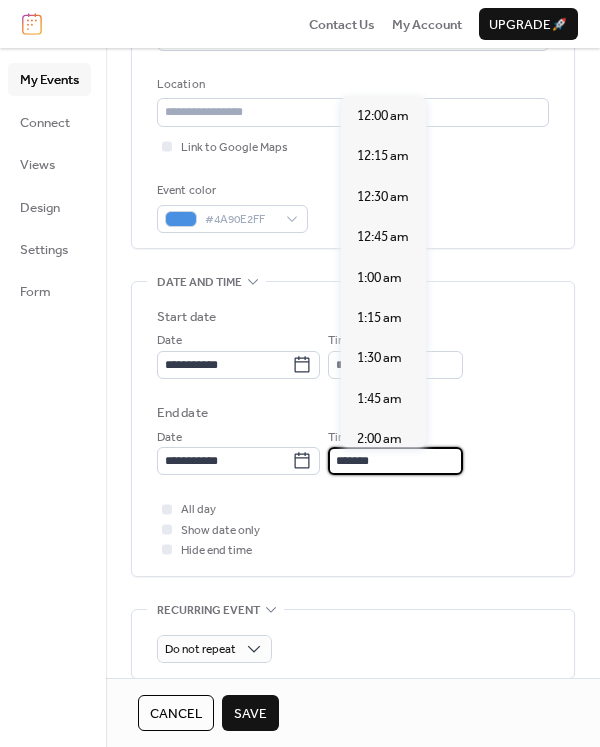 click on "*******" at bounding box center (395, 461) 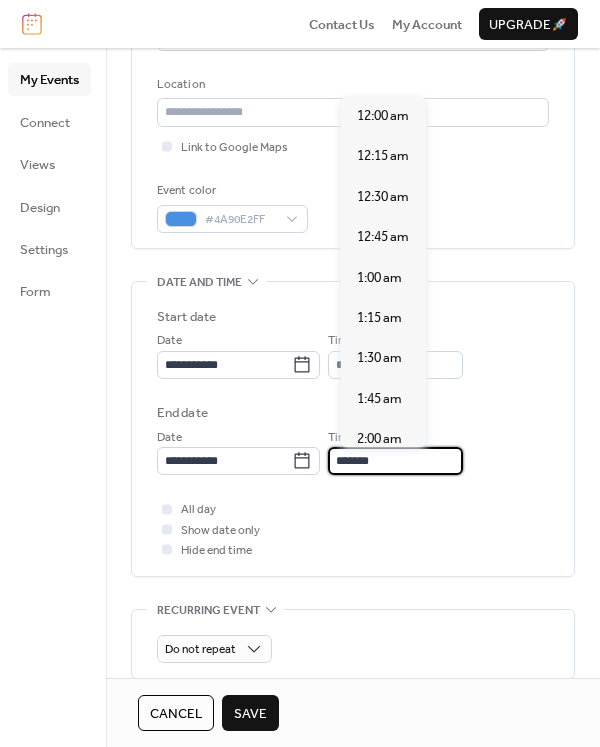scroll, scrollTop: 2586, scrollLeft: 0, axis: vertical 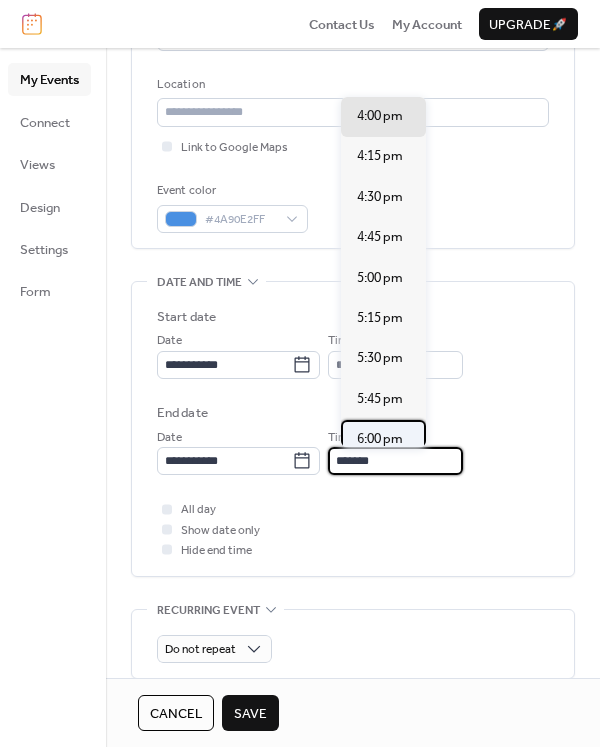 click on "6:00 pm" at bounding box center (380, 439) 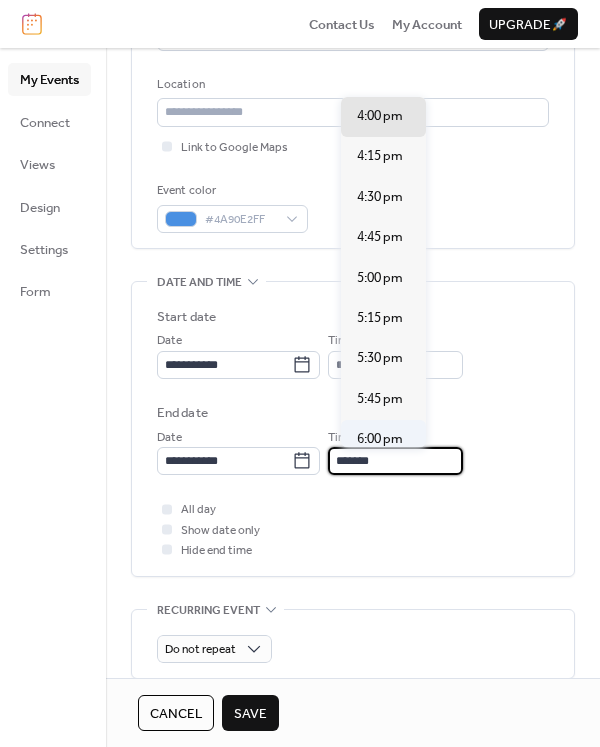 type on "*******" 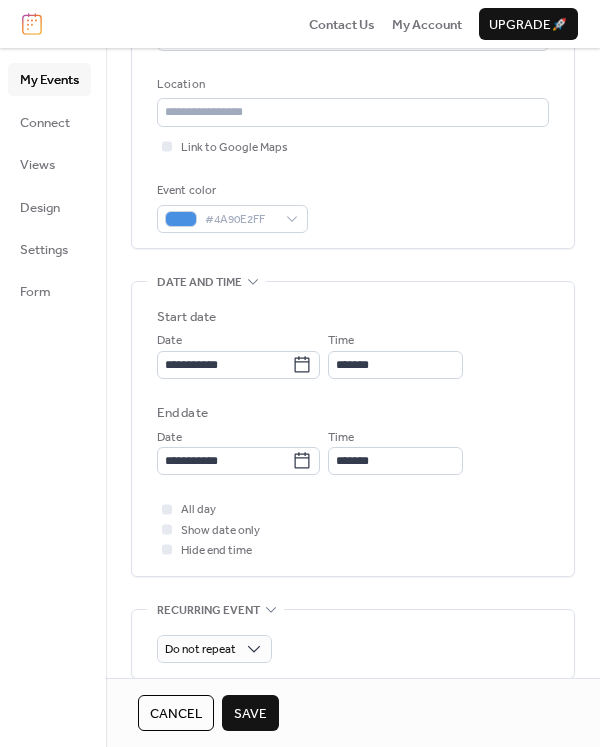 click on "Save" at bounding box center (250, 714) 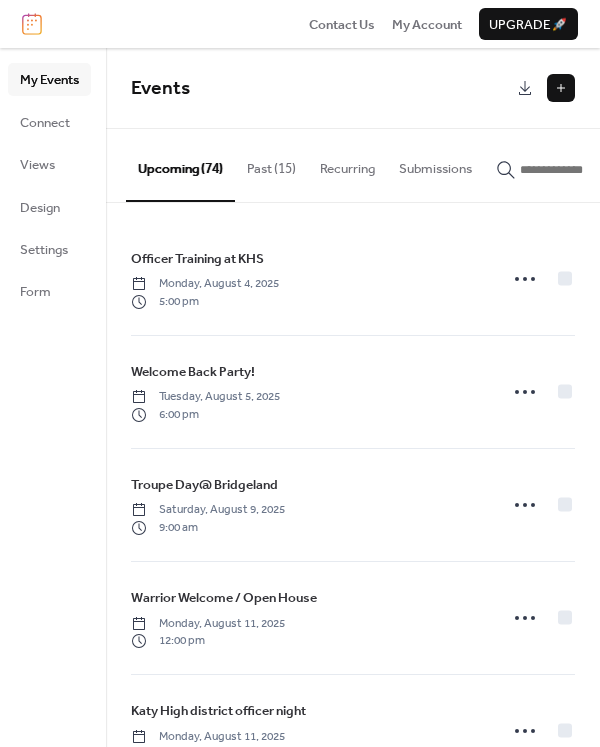 click at bounding box center [561, 88] 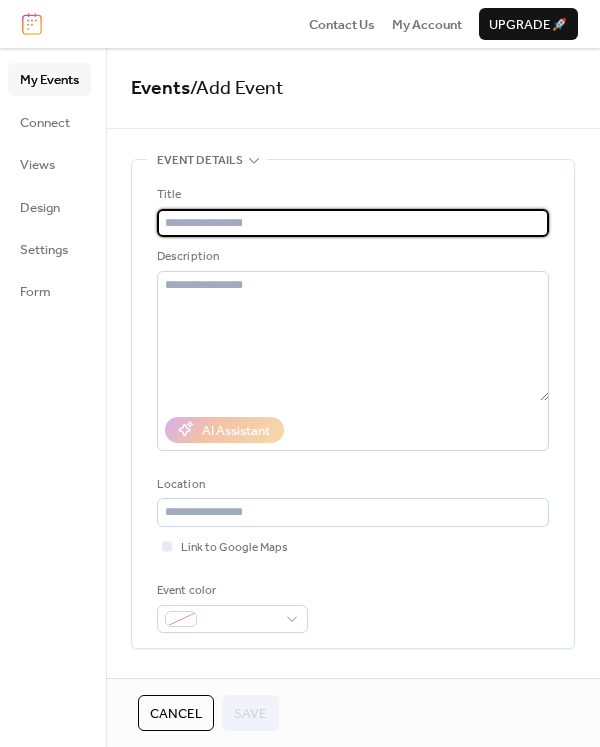 click at bounding box center (353, 223) 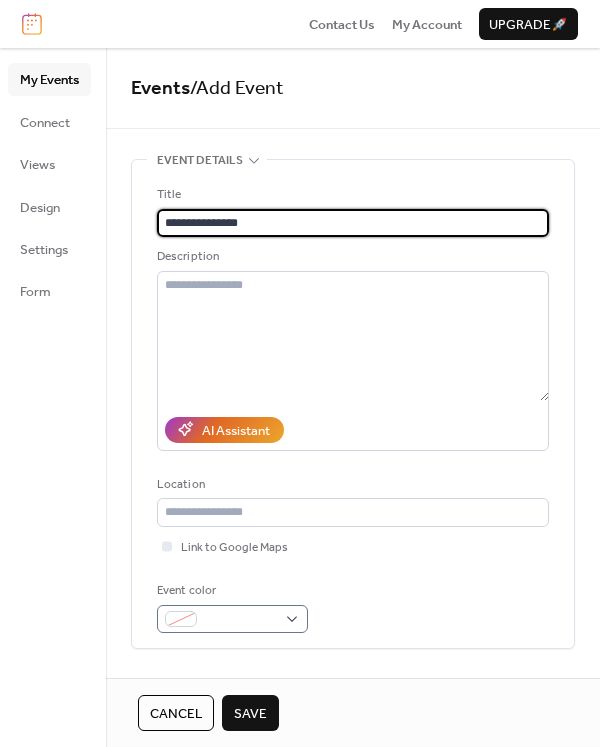 type on "**********" 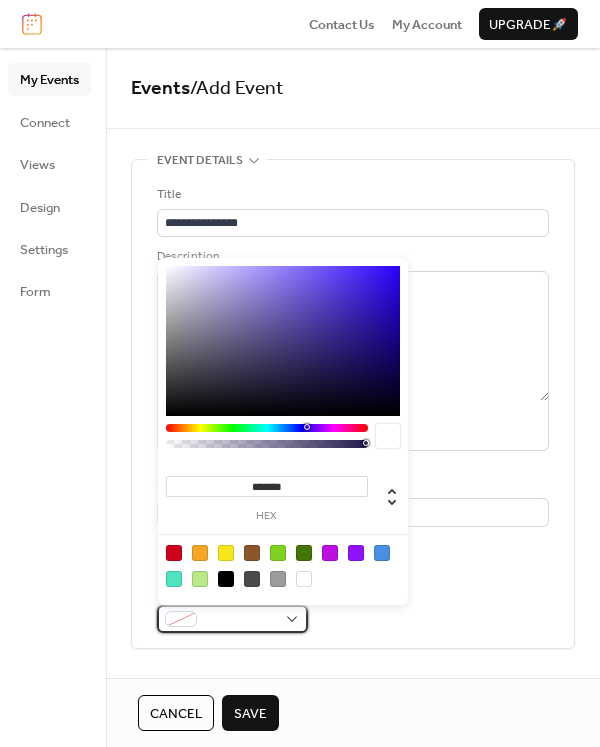 click at bounding box center [181, 619] 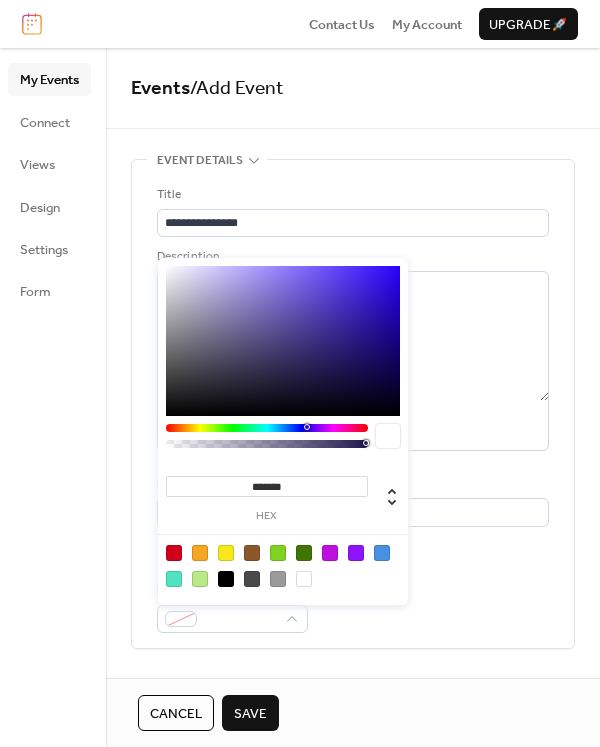 click at bounding box center (304, 553) 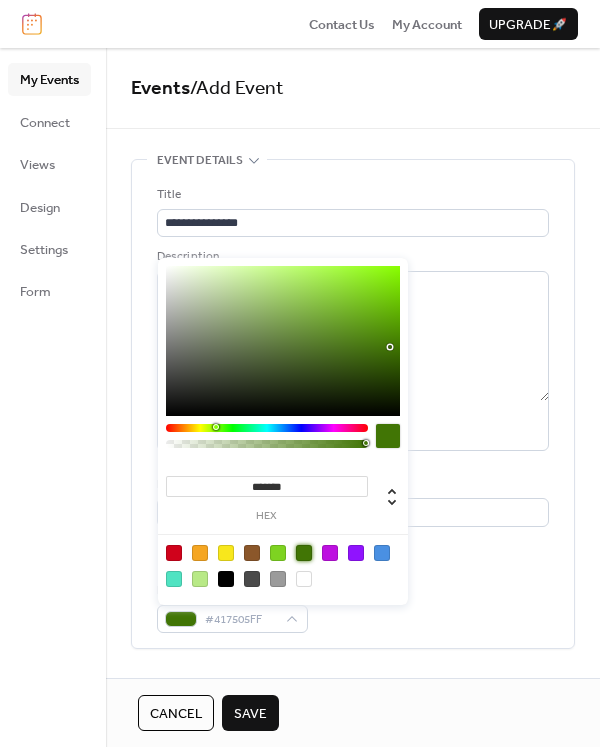 click on "Event color #417505FF" at bounding box center [353, 607] 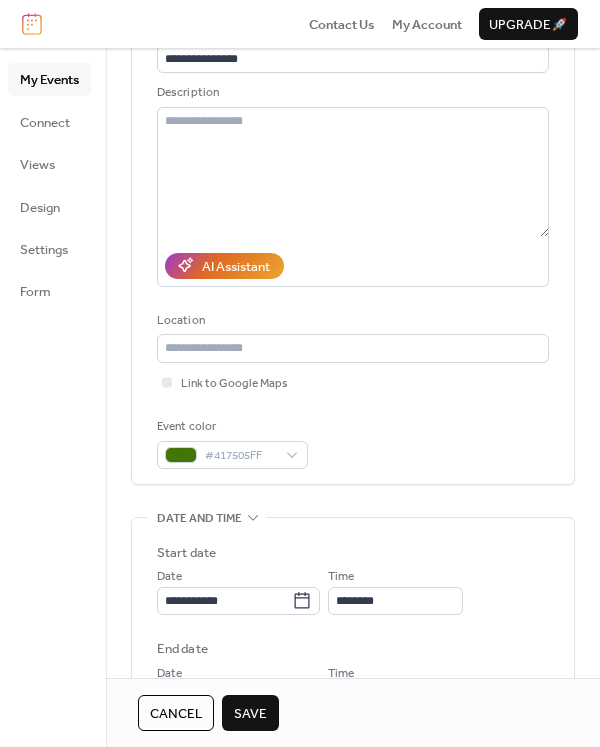 scroll, scrollTop: 500, scrollLeft: 0, axis: vertical 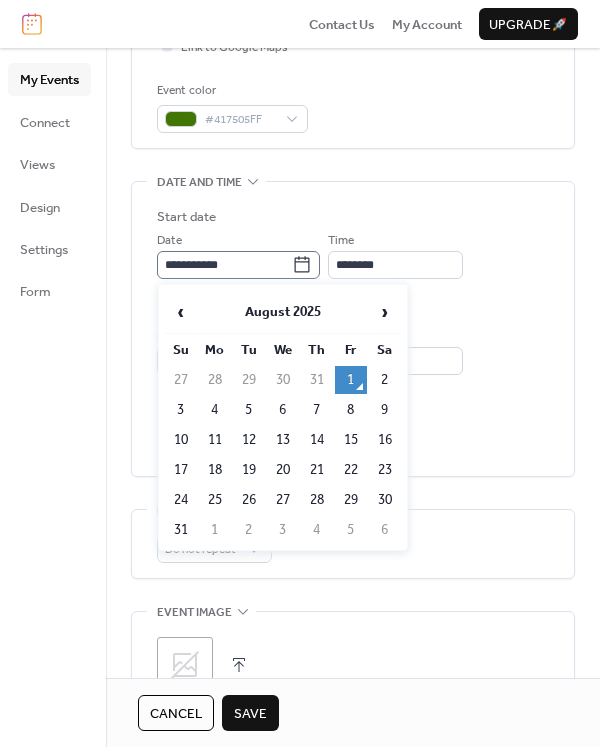 click 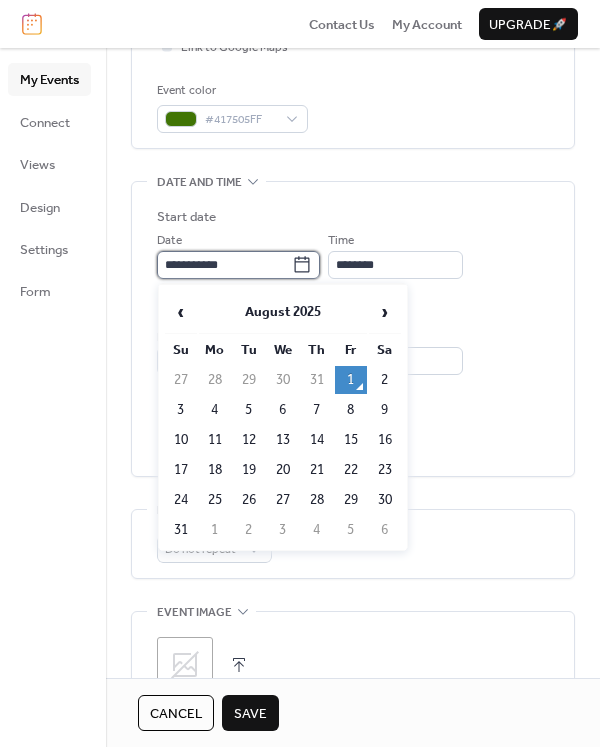click on "**********" at bounding box center [224, 265] 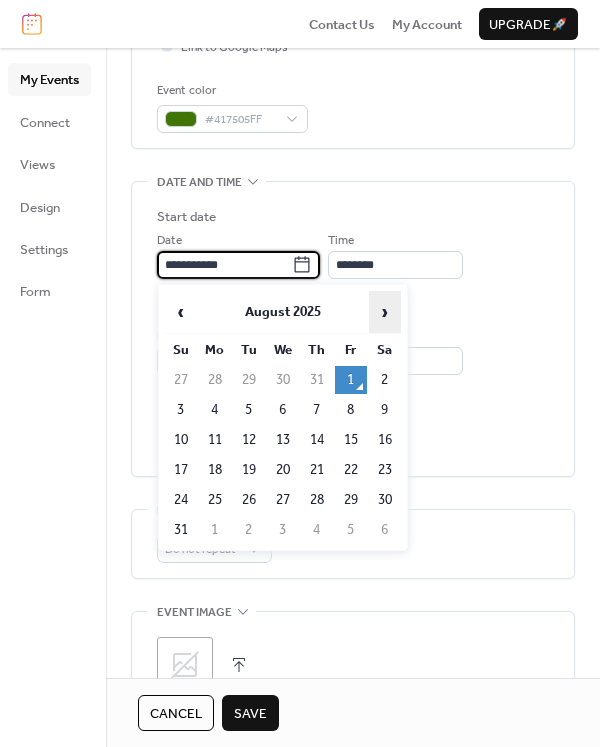 click on "›" at bounding box center [385, 312] 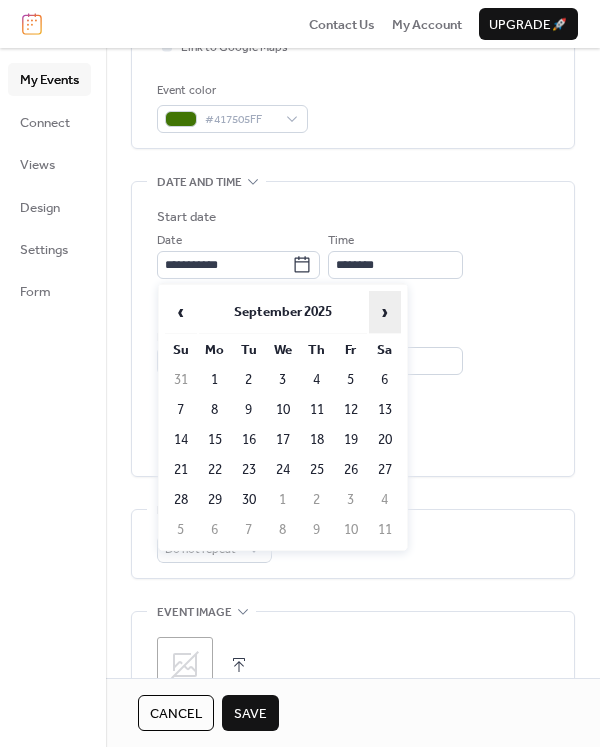 click on "›" at bounding box center (385, 312) 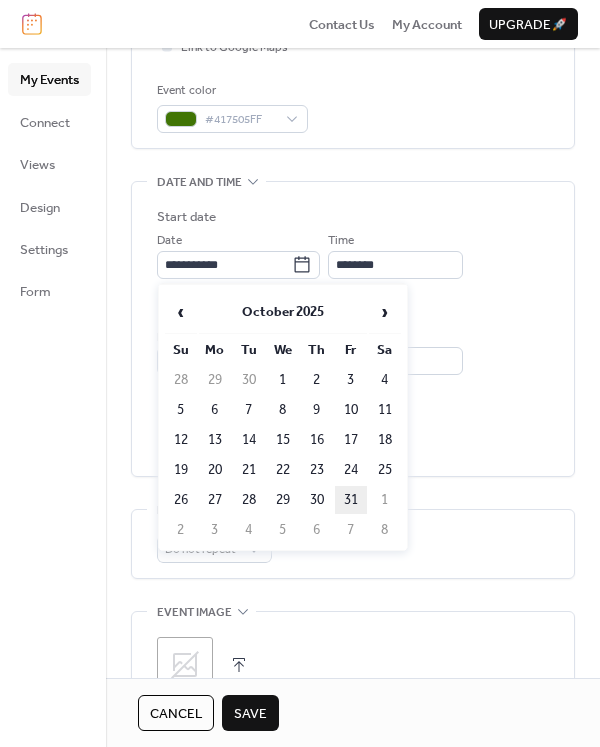 click on "31" at bounding box center (351, 500) 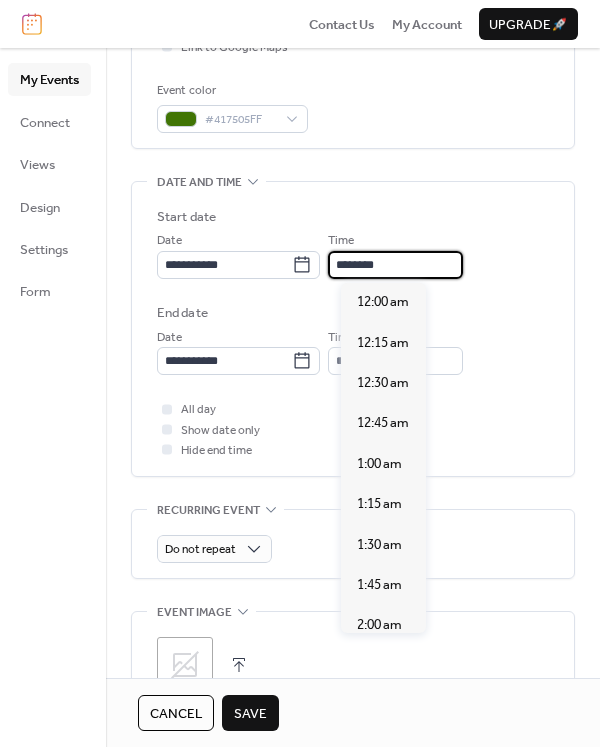 click on "********" at bounding box center [395, 265] 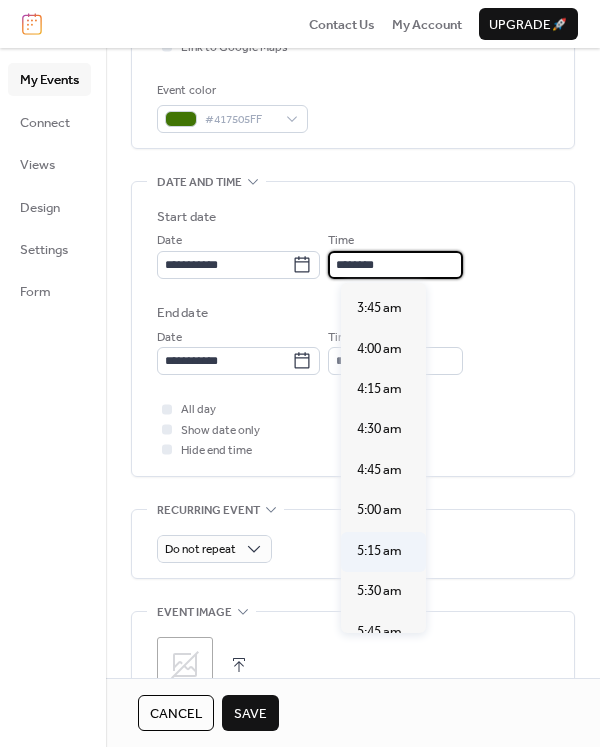 scroll, scrollTop: 900, scrollLeft: 0, axis: vertical 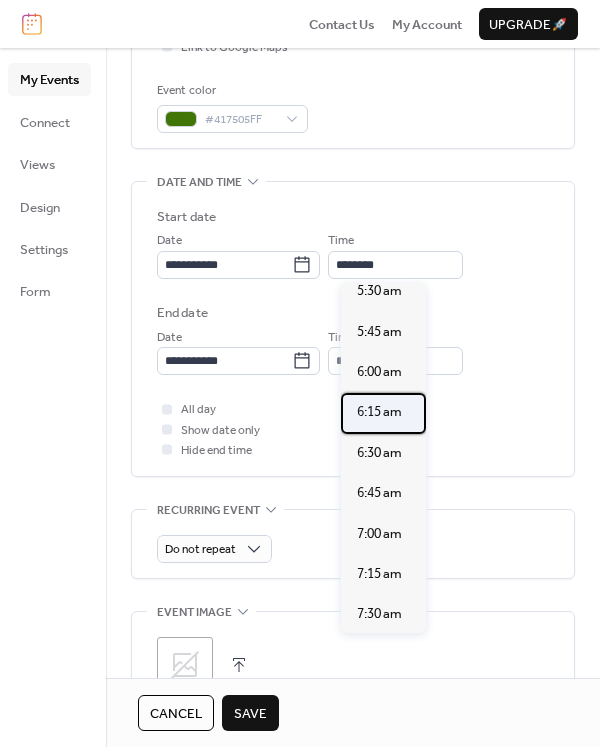 click on "6:15 am" at bounding box center [379, 412] 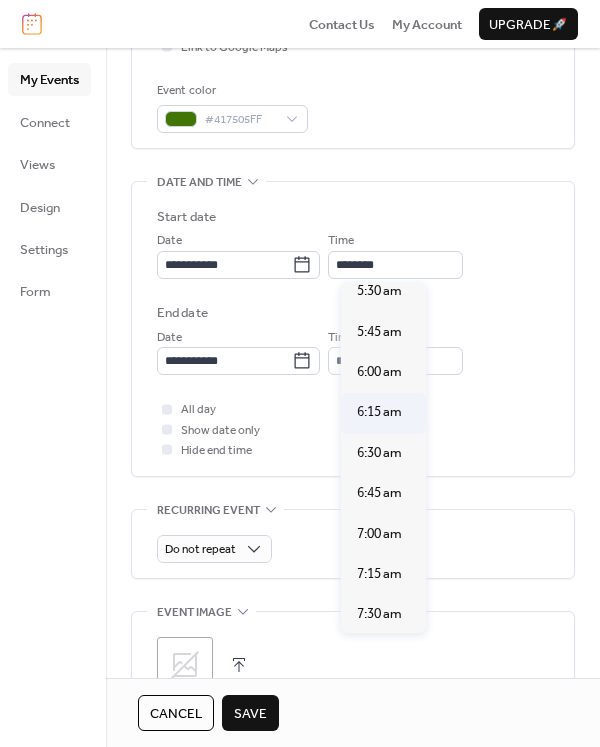 type on "*******" 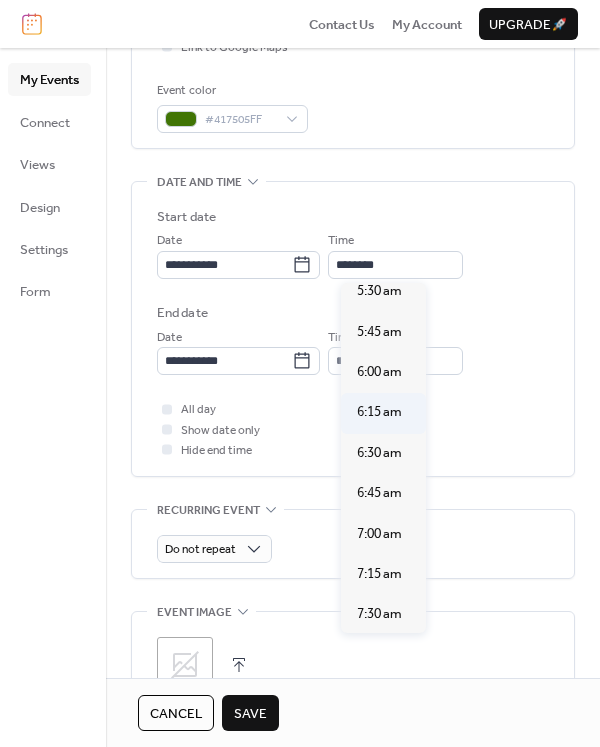 type on "*******" 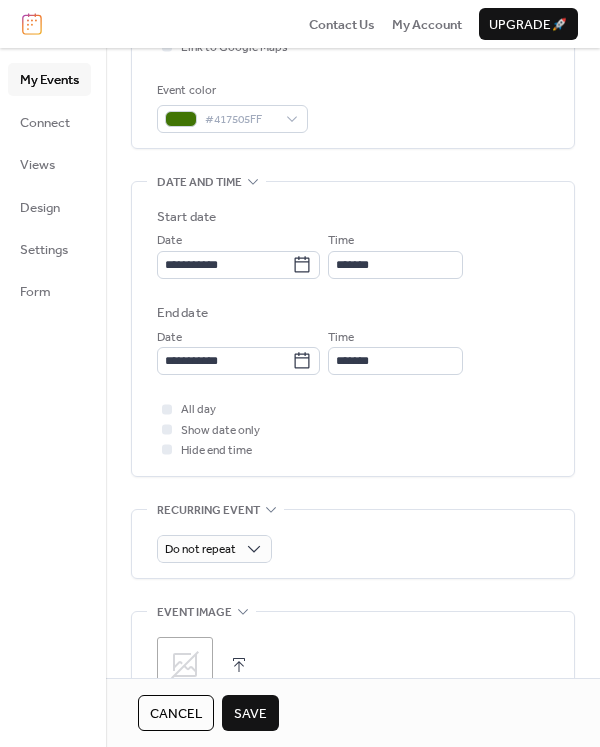 click on "Save" at bounding box center [250, 714] 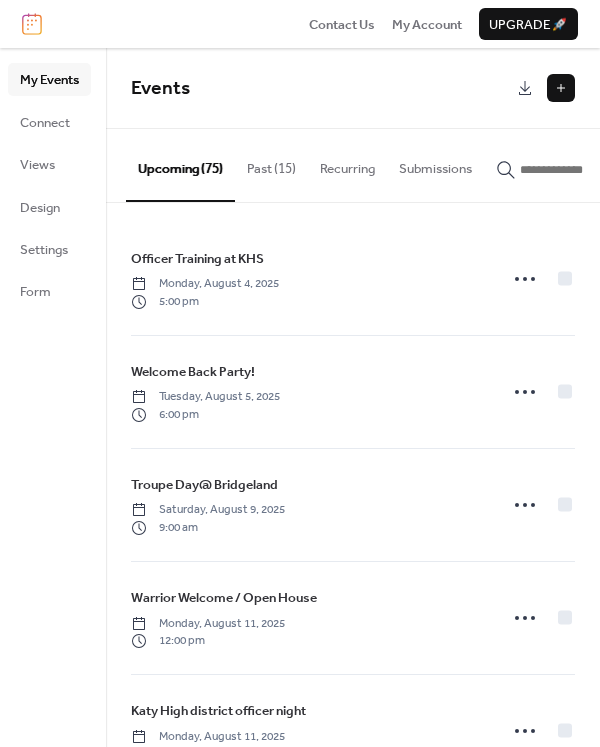 click at bounding box center (561, 88) 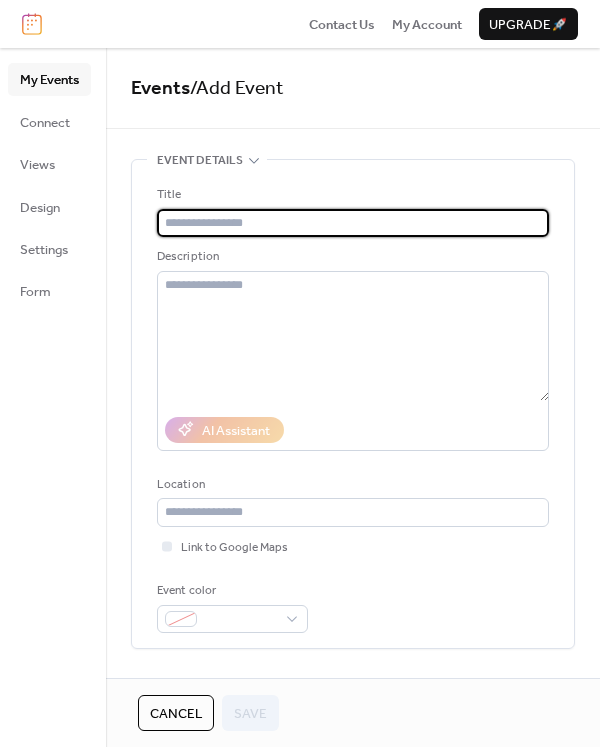 click at bounding box center [353, 223] 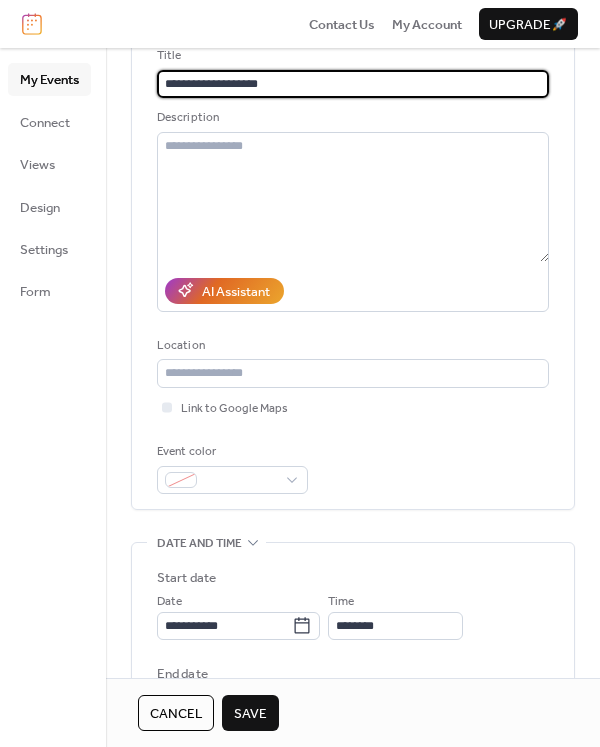 scroll, scrollTop: 300, scrollLeft: 0, axis: vertical 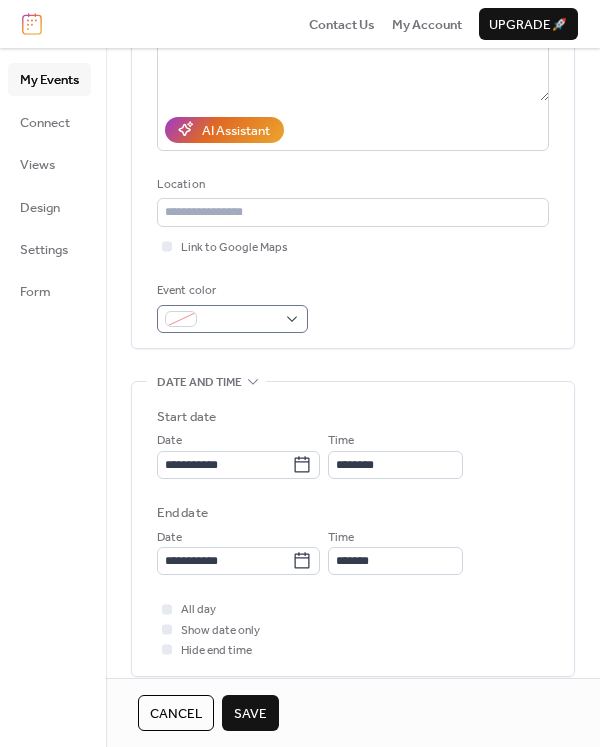 type on "**********" 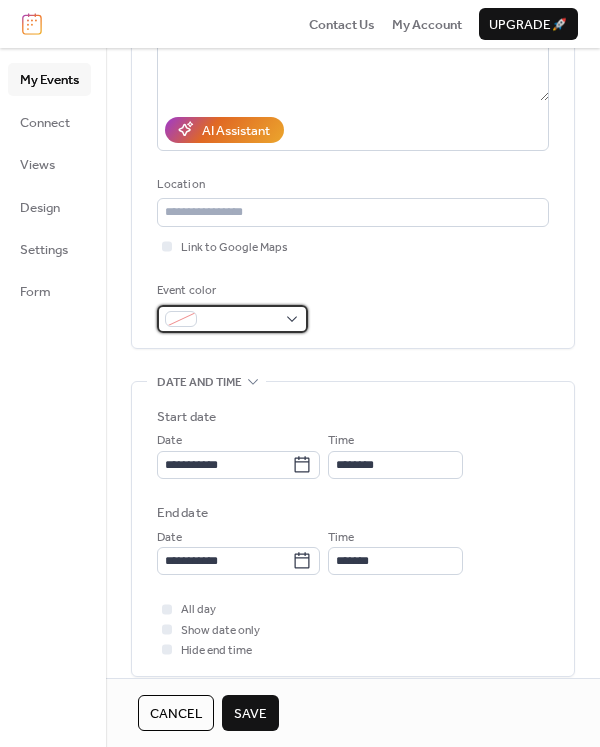 click at bounding box center [232, 319] 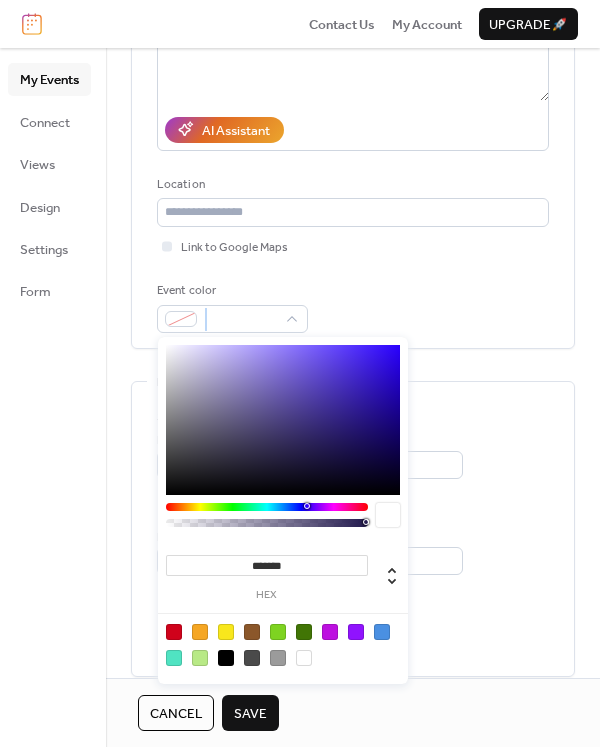 click at bounding box center [382, 632] 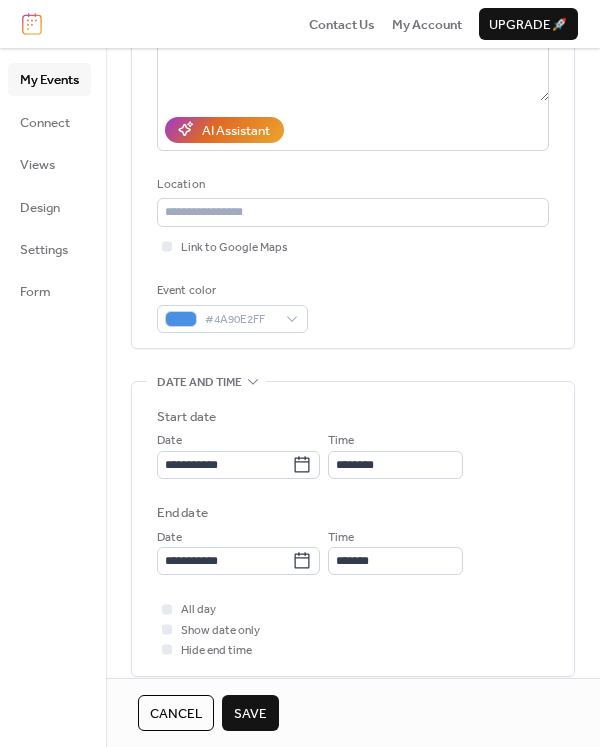 click on "**********" at bounding box center (353, 495) 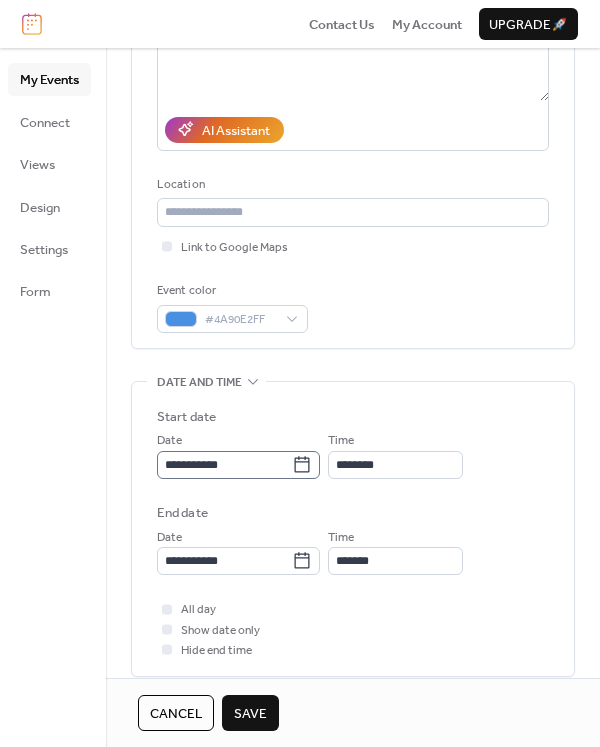 click 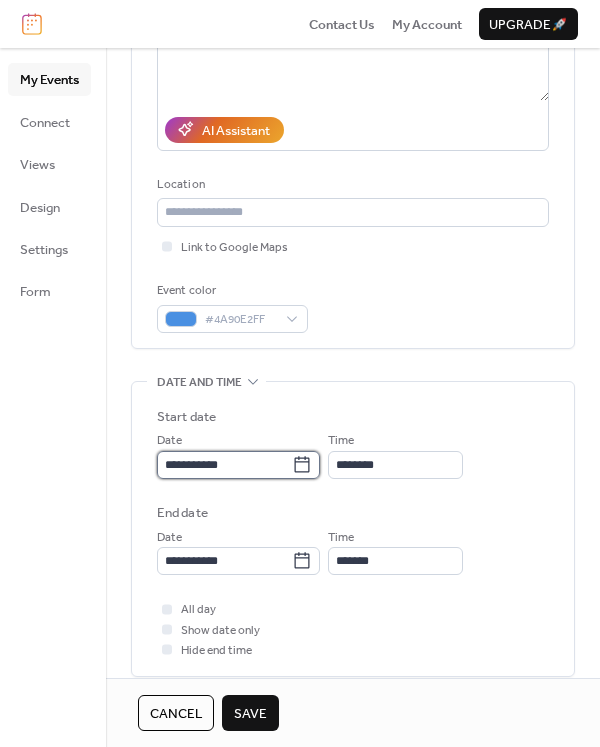 click on "**********" at bounding box center (224, 465) 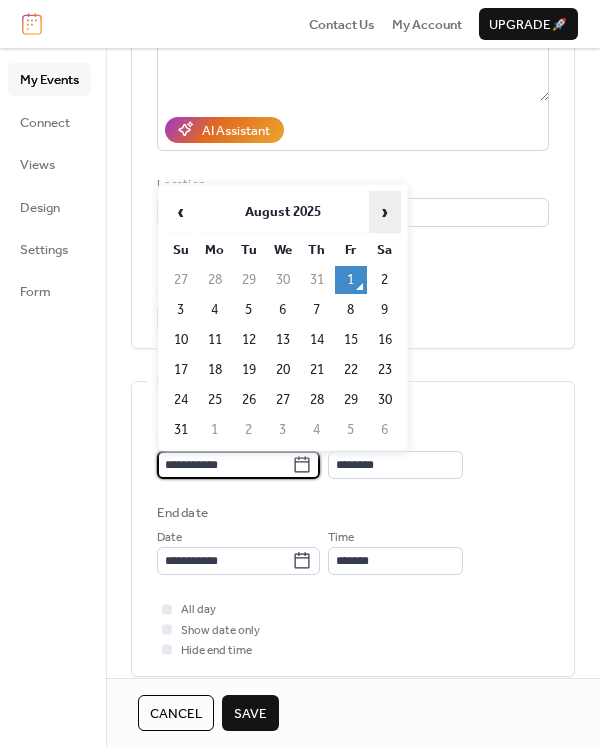 click on "›" at bounding box center [385, 212] 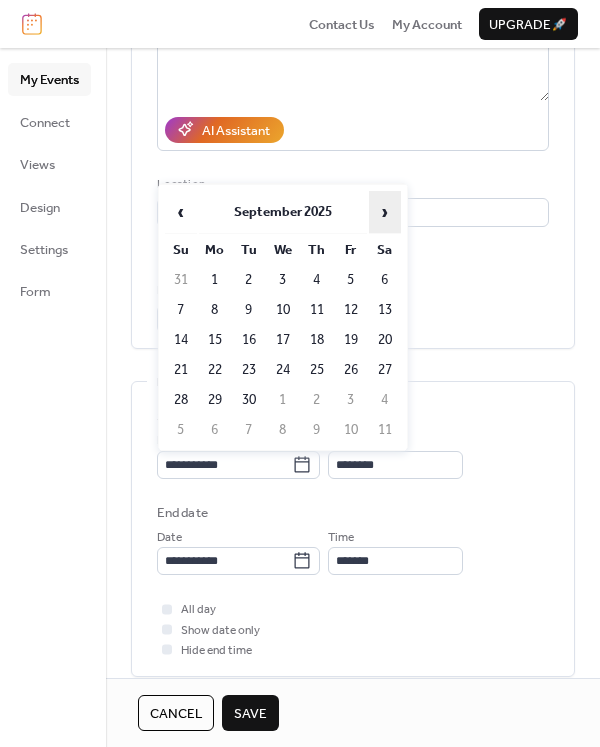 click on "›" at bounding box center (385, 212) 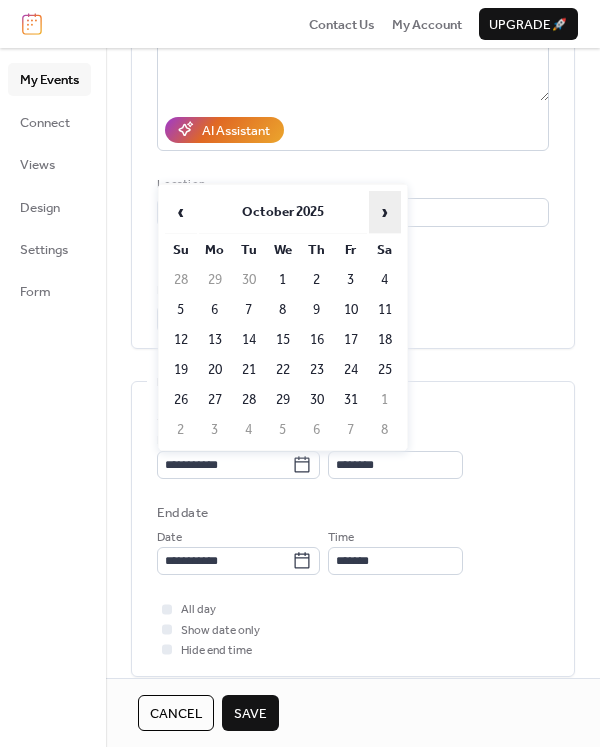 click on "›" at bounding box center [385, 212] 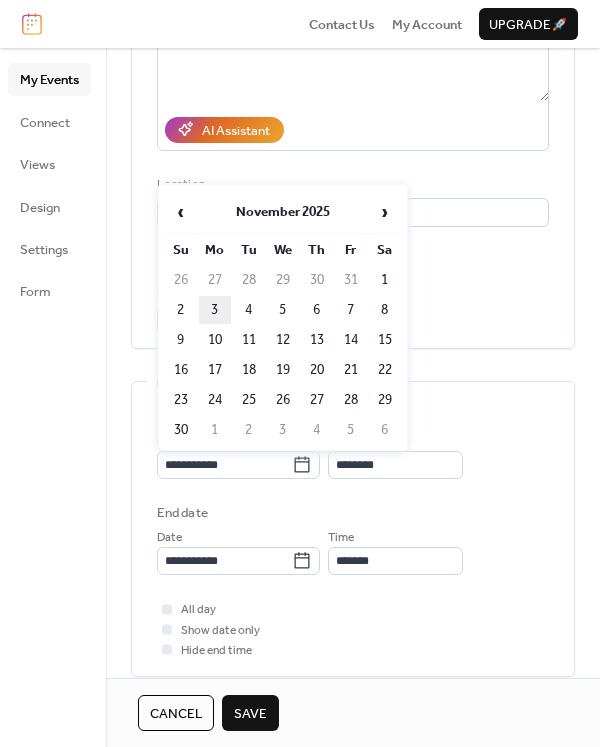 click on "3" at bounding box center [215, 310] 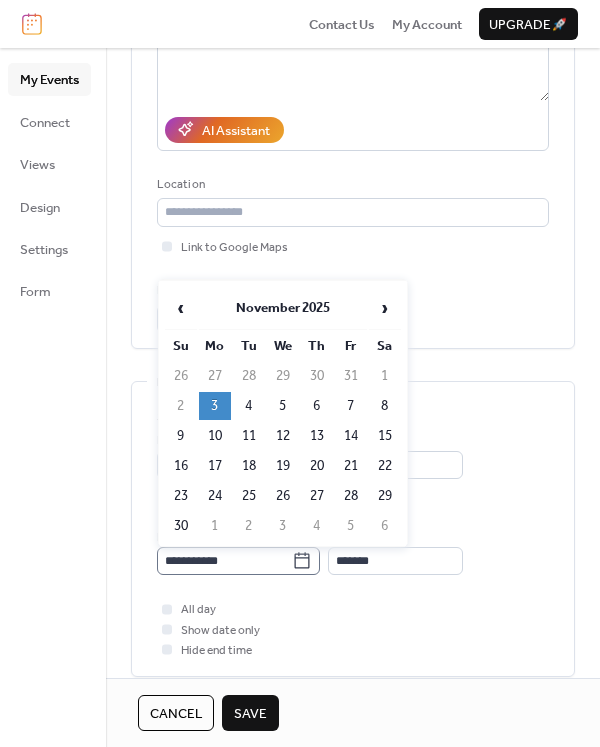 click 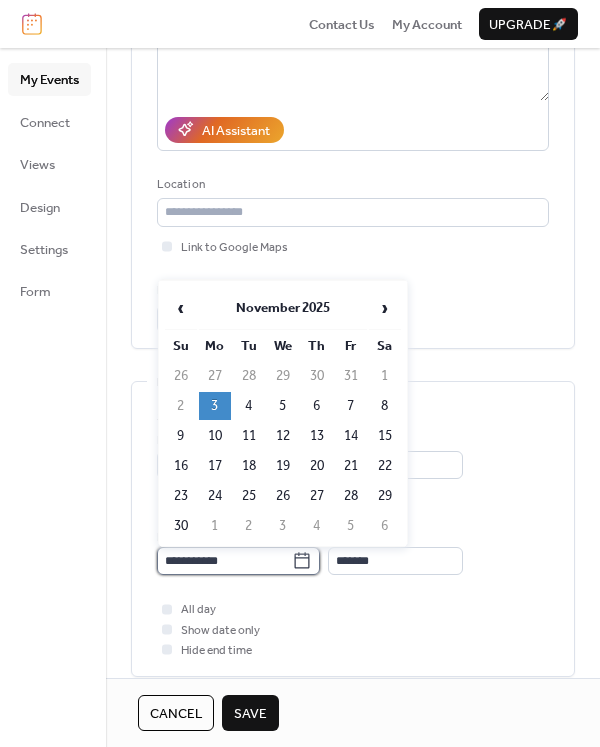 click on "**********" at bounding box center [224, 561] 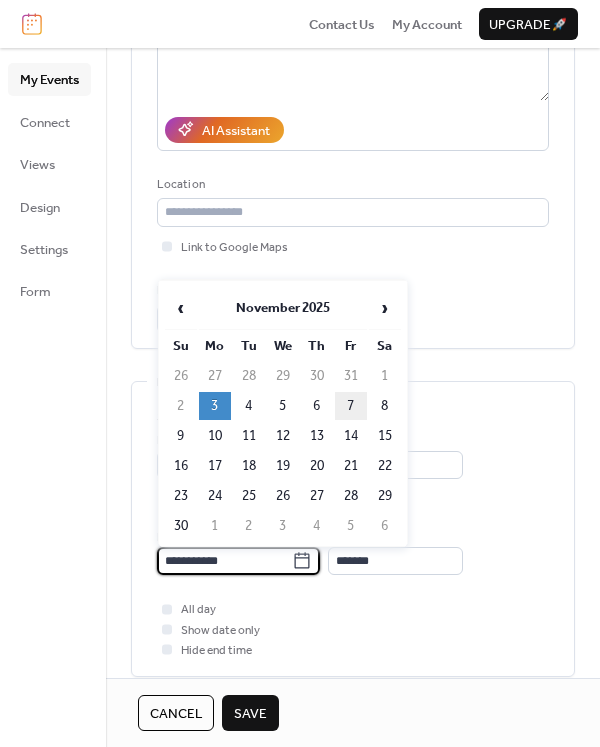 click on "7" at bounding box center [351, 406] 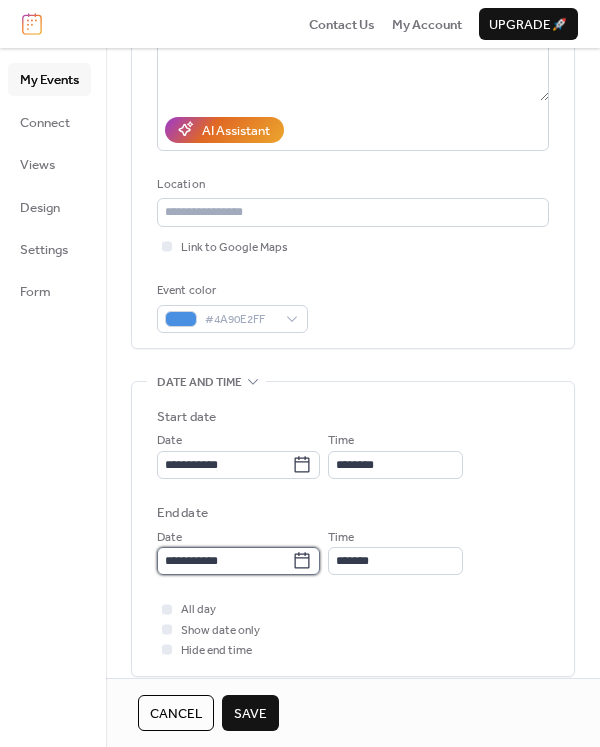 click on "**********" at bounding box center [224, 561] 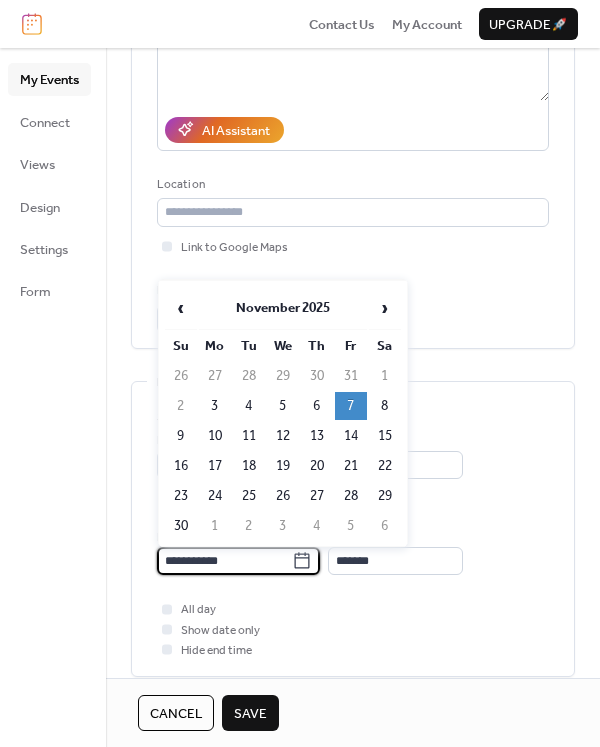 click on "6" at bounding box center [317, 406] 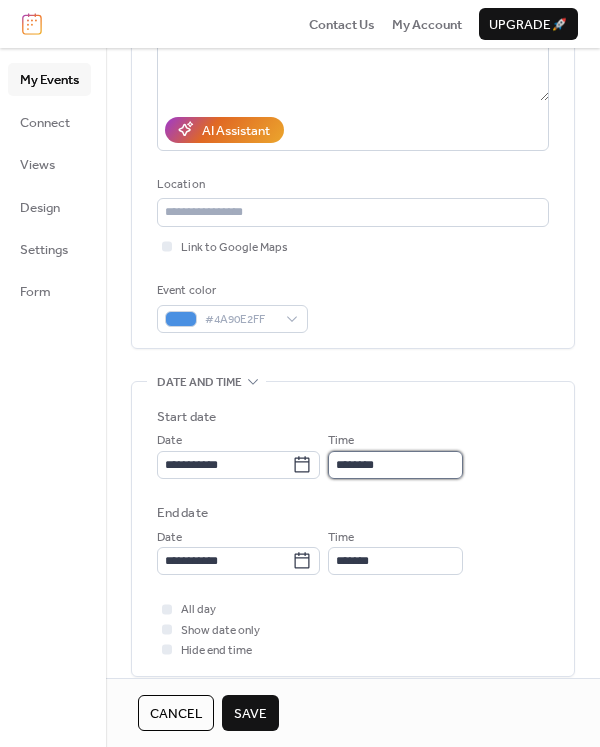 click on "********" at bounding box center (395, 465) 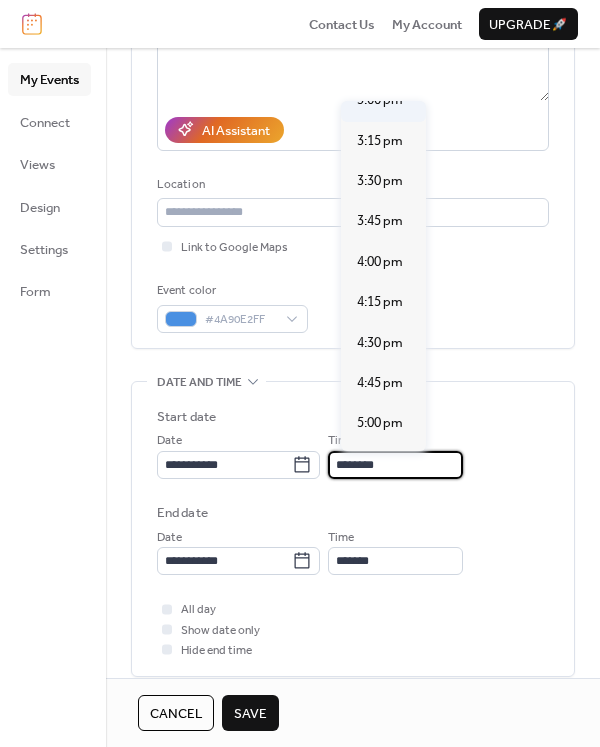 scroll, scrollTop: 2340, scrollLeft: 0, axis: vertical 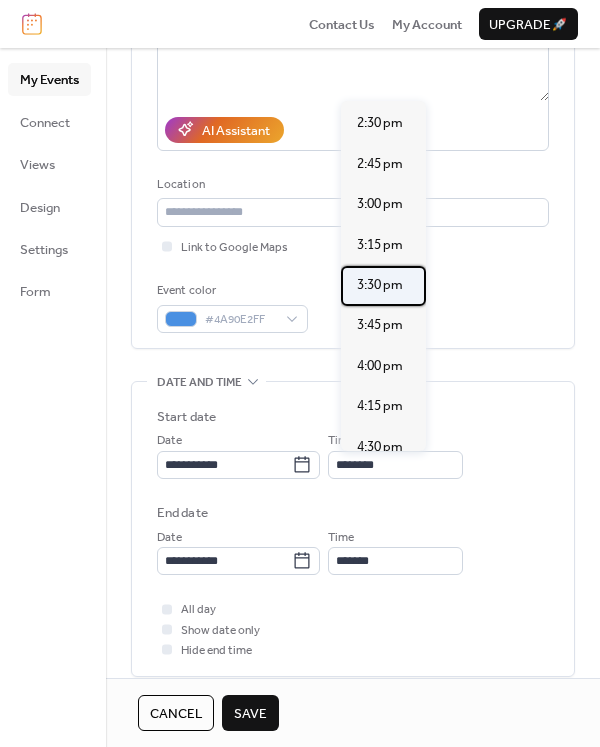 click on "3:30 pm" at bounding box center (380, 285) 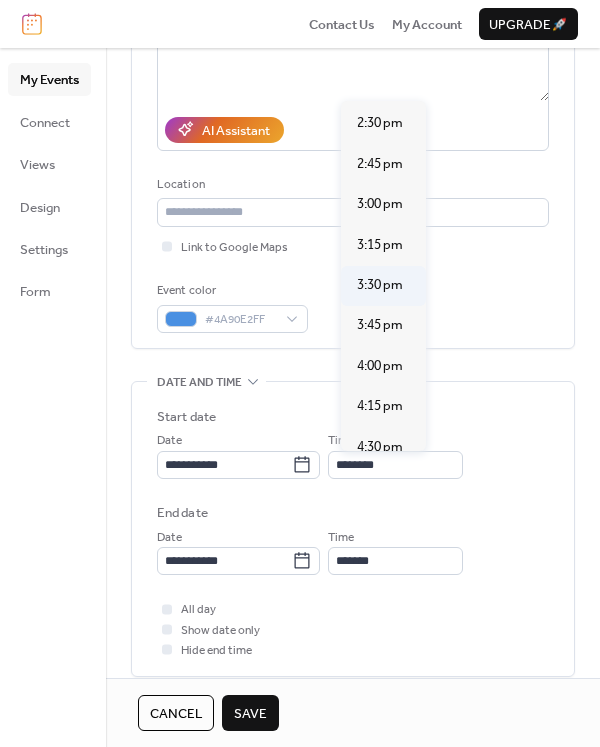 type on "*******" 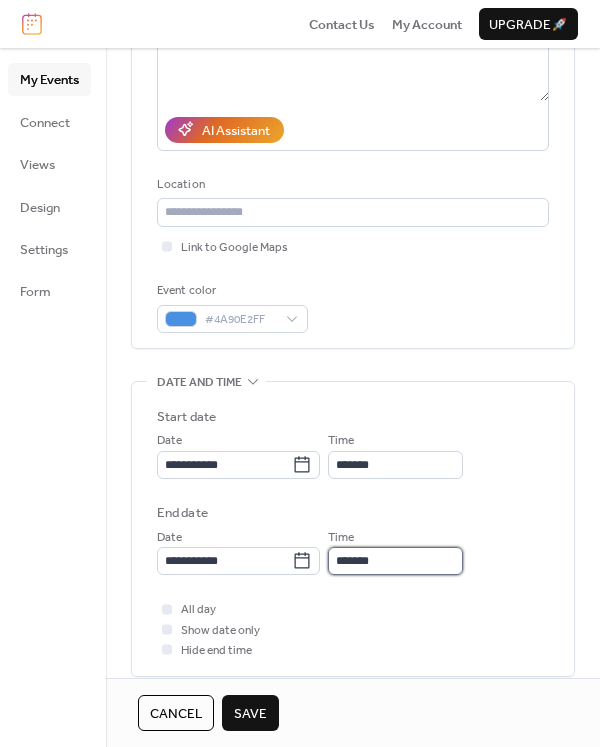 click on "*******" at bounding box center (395, 561) 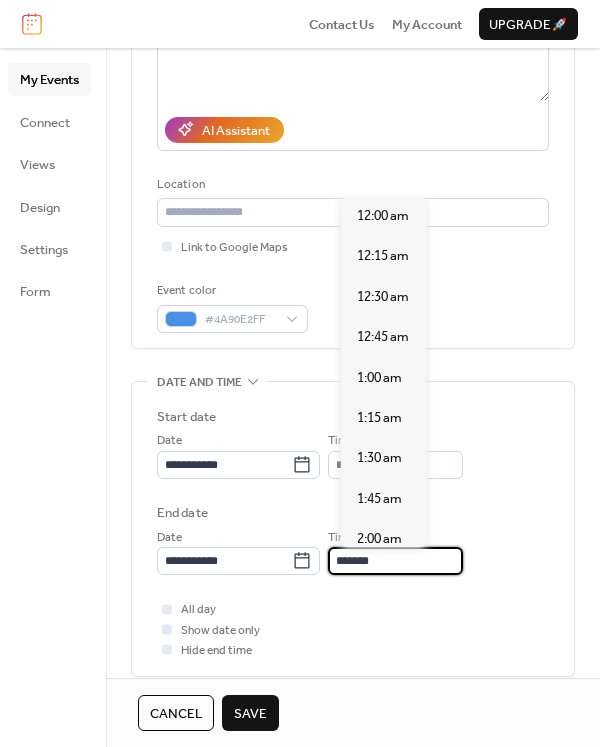 scroll, scrollTop: 2667, scrollLeft: 0, axis: vertical 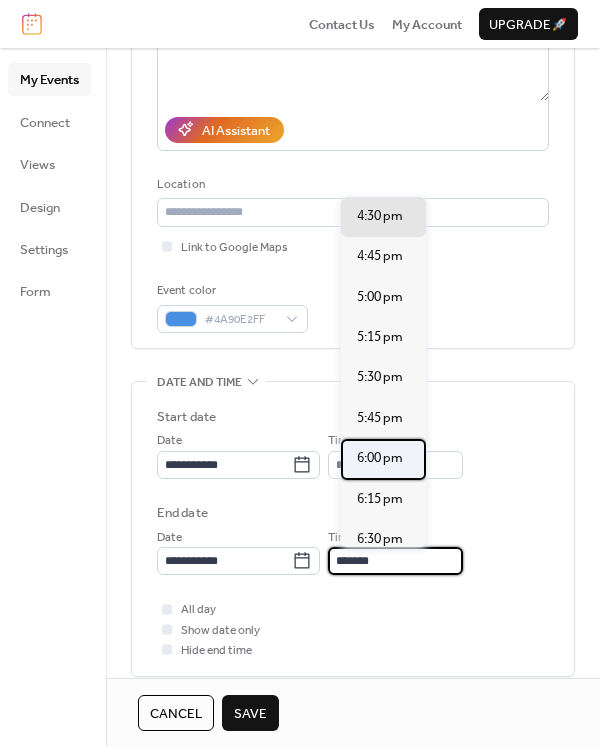 click on "6:00 pm" at bounding box center [380, 458] 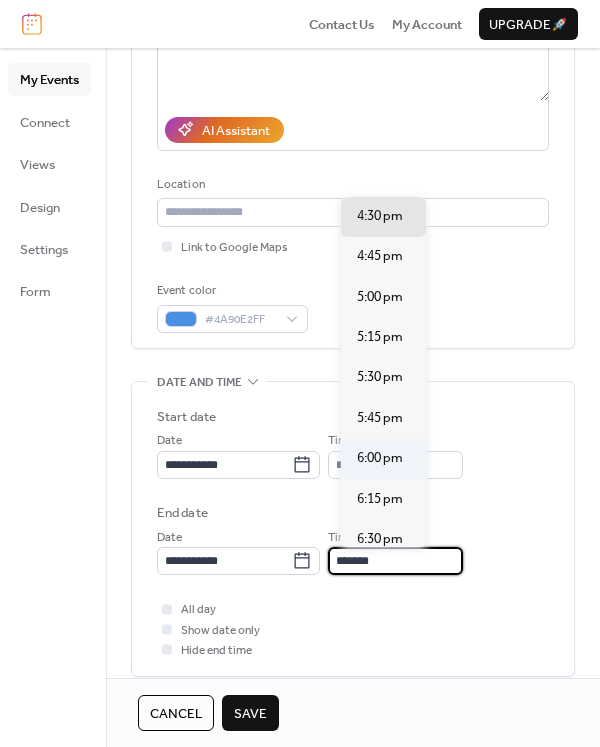 type on "*******" 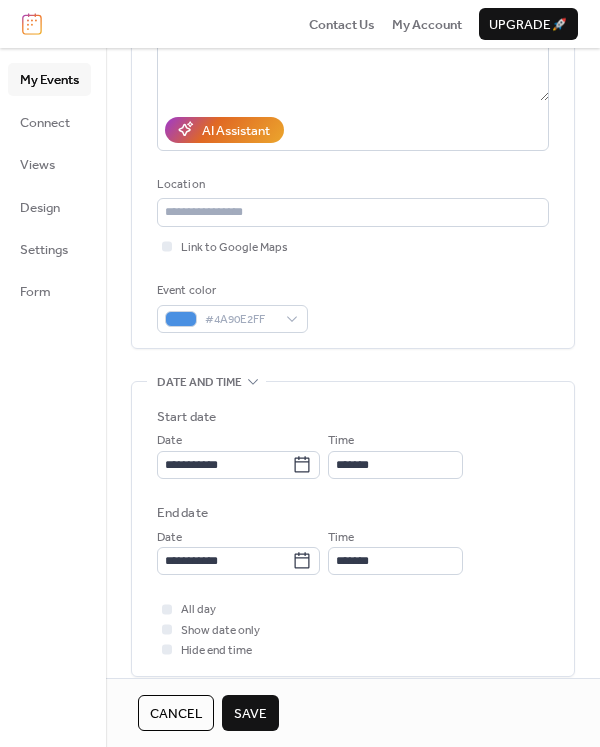 click on "Save" at bounding box center [250, 713] 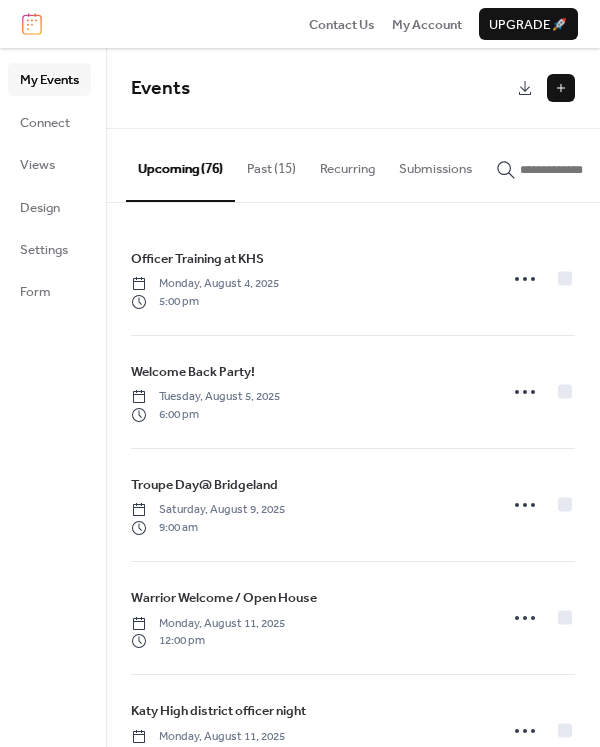 click at bounding box center (561, 88) 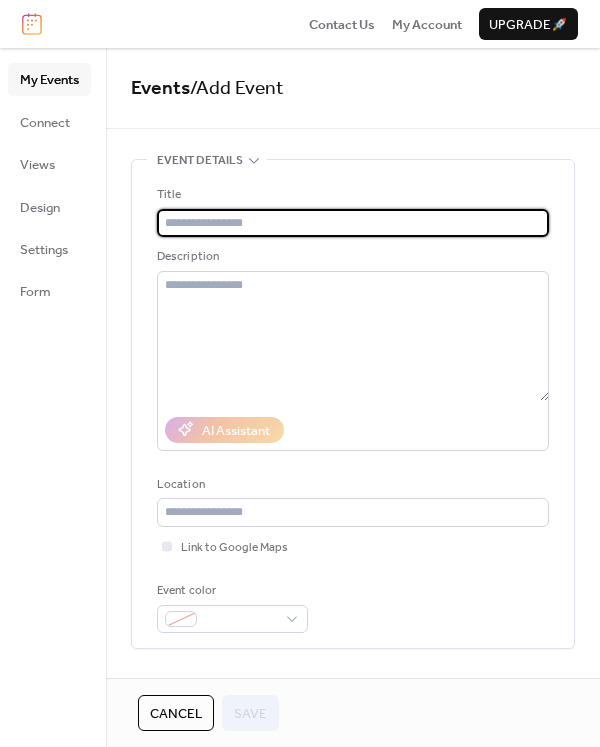 click at bounding box center (353, 223) 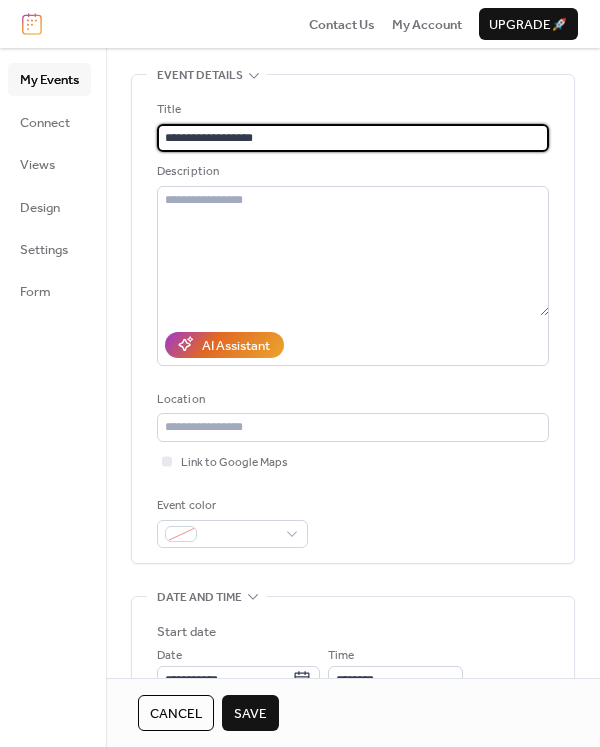 scroll, scrollTop: 200, scrollLeft: 0, axis: vertical 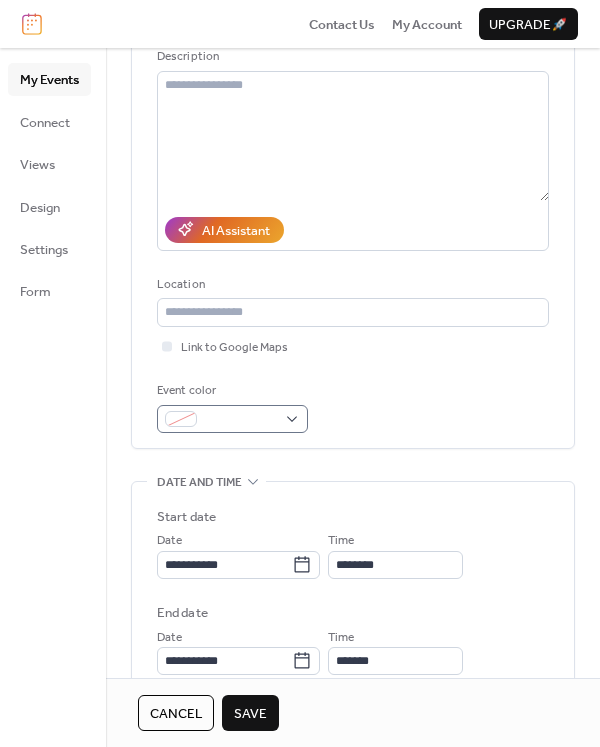 type on "**********" 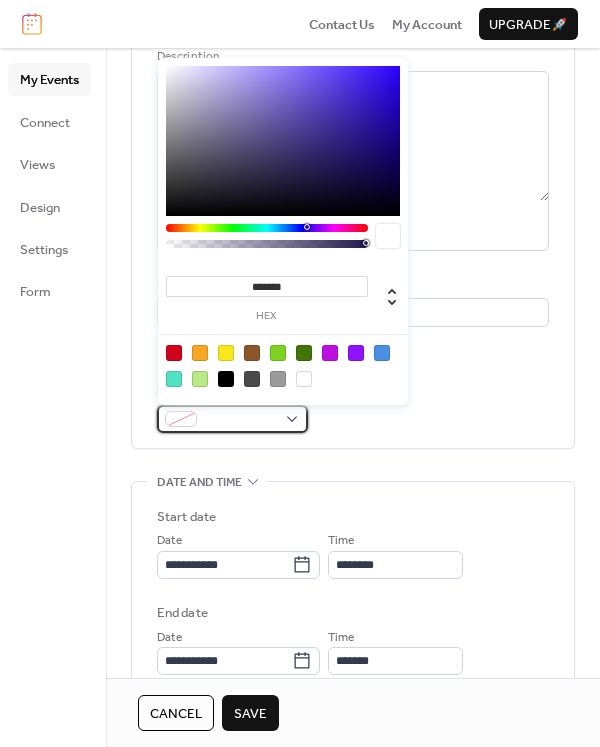 click at bounding box center (240, 420) 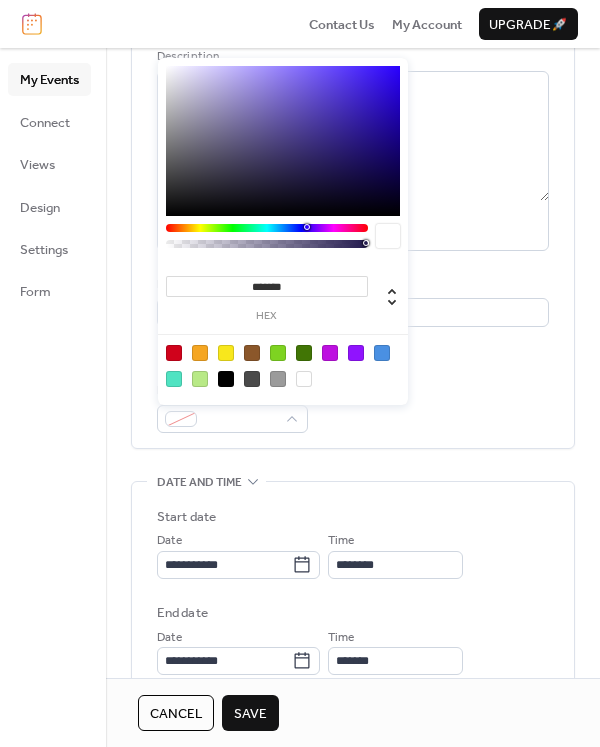 click at bounding box center [382, 353] 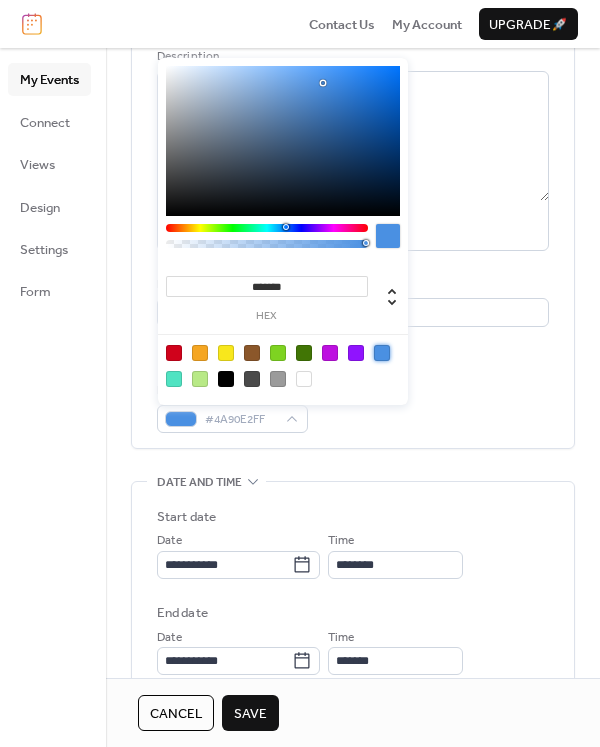 click on "**********" at bounding box center (353, 595) 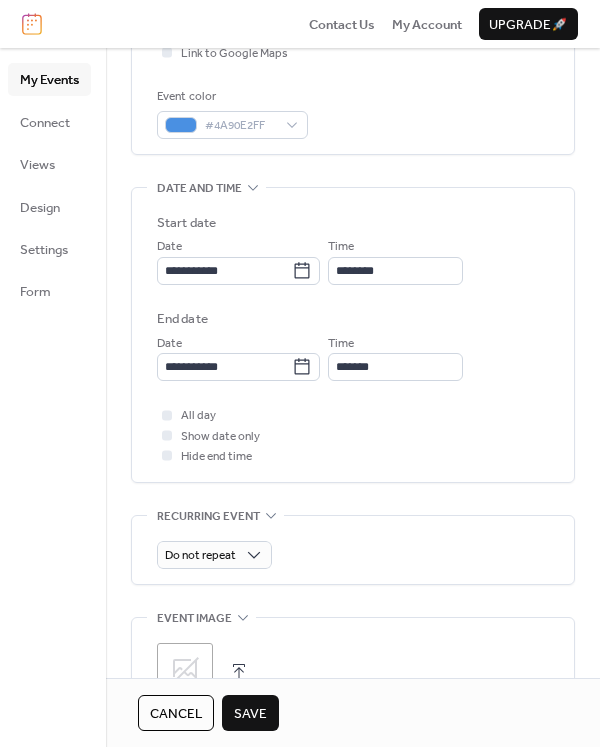 scroll, scrollTop: 500, scrollLeft: 0, axis: vertical 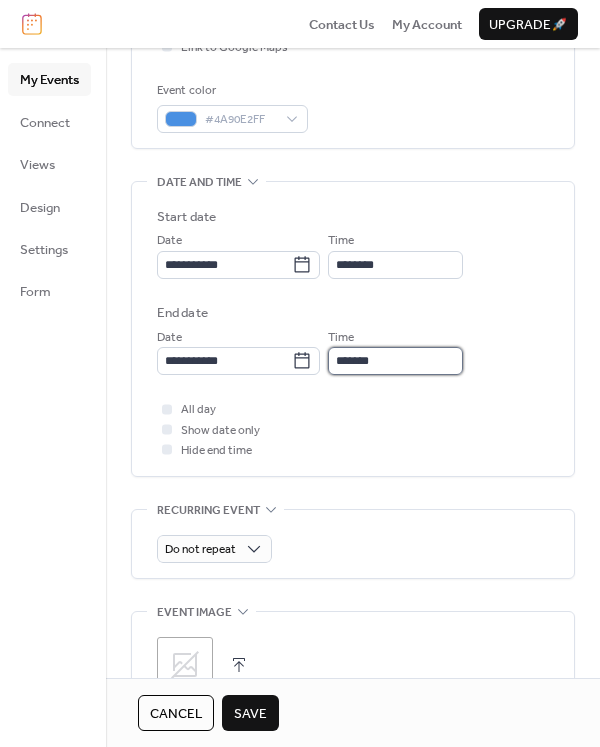 click on "*******" at bounding box center [395, 361] 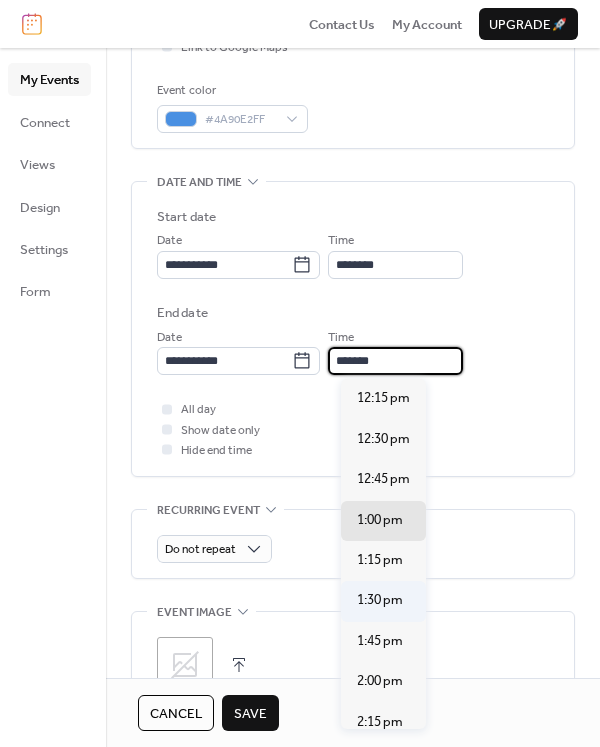 scroll, scrollTop: 1, scrollLeft: 0, axis: vertical 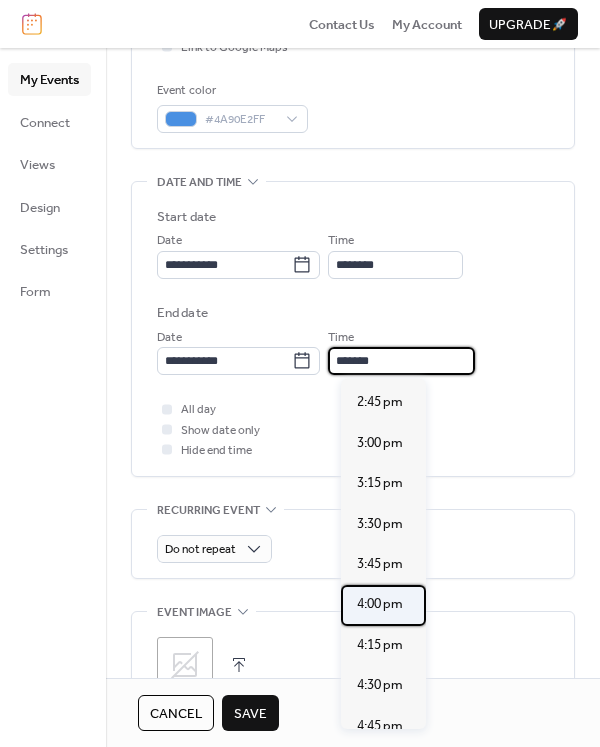 click on "4:00 pm" at bounding box center (380, 604) 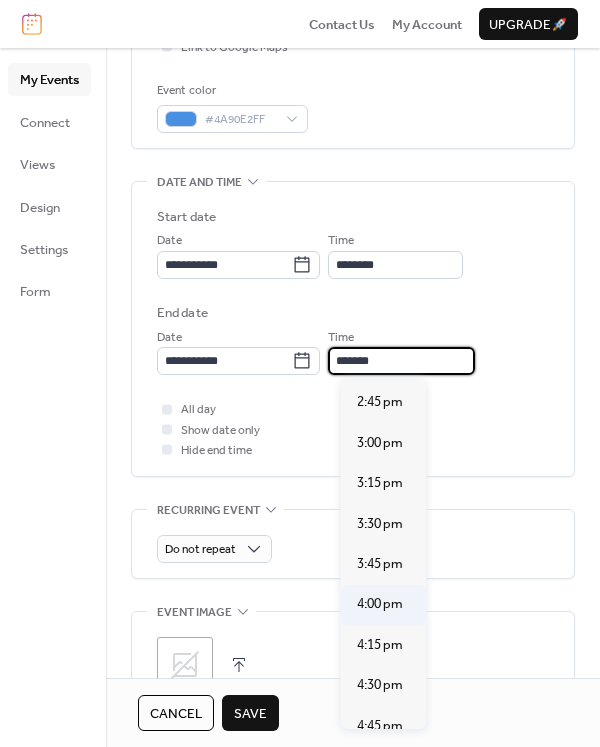 type on "*******" 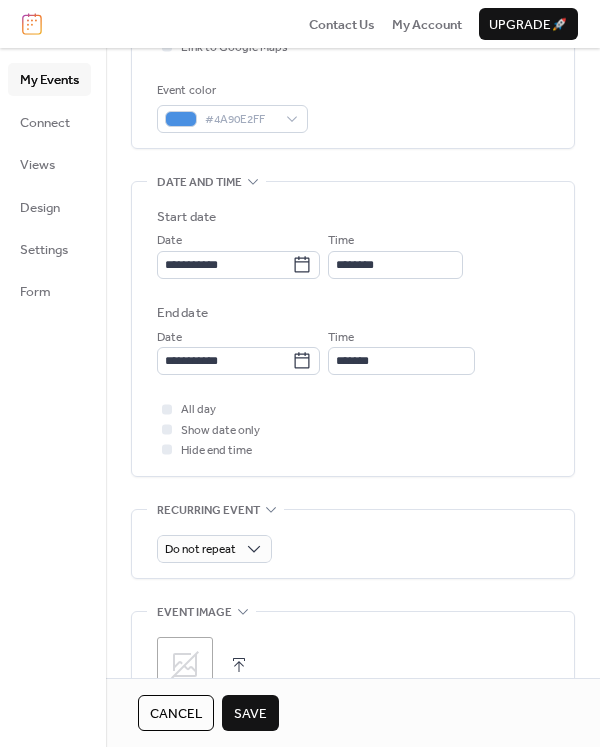 click on "All day Show date only Hide end time" at bounding box center (353, 429) 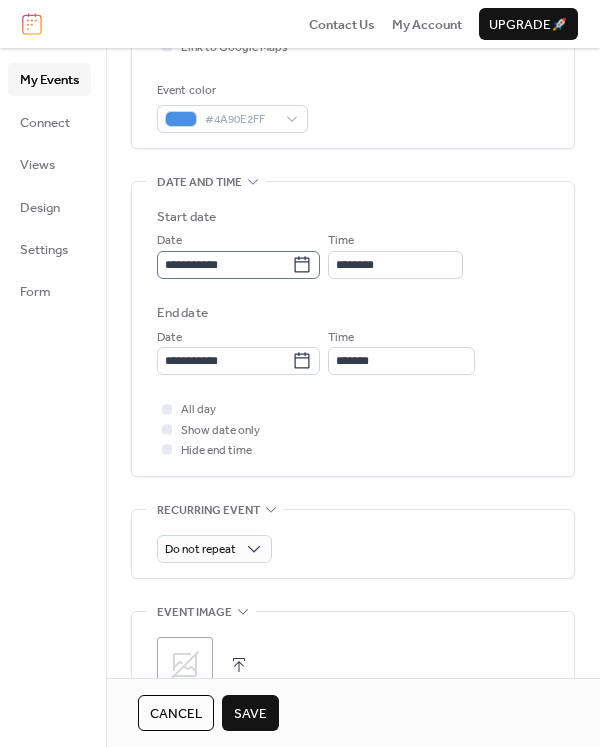 click 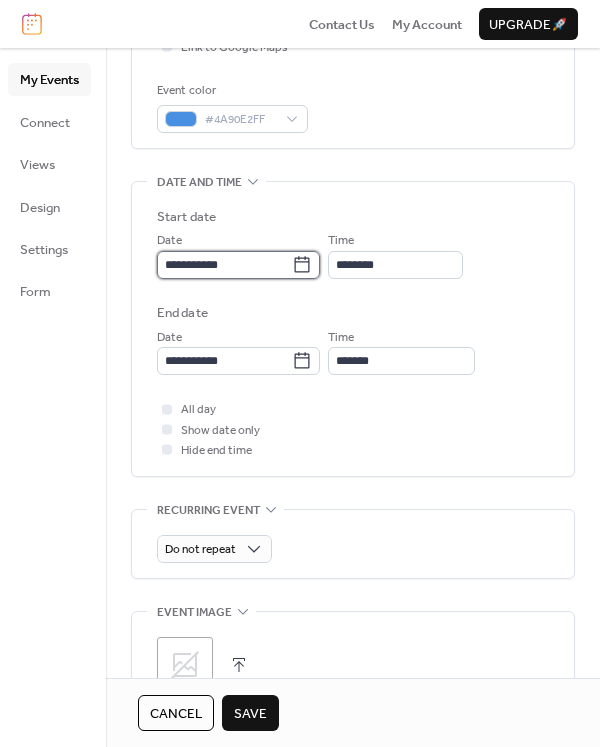 click on "**********" at bounding box center (224, 265) 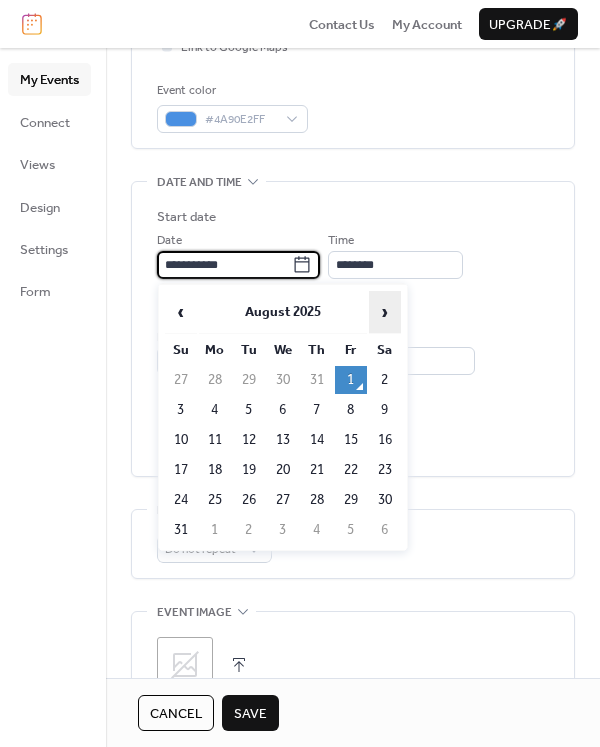 click on "›" at bounding box center (385, 312) 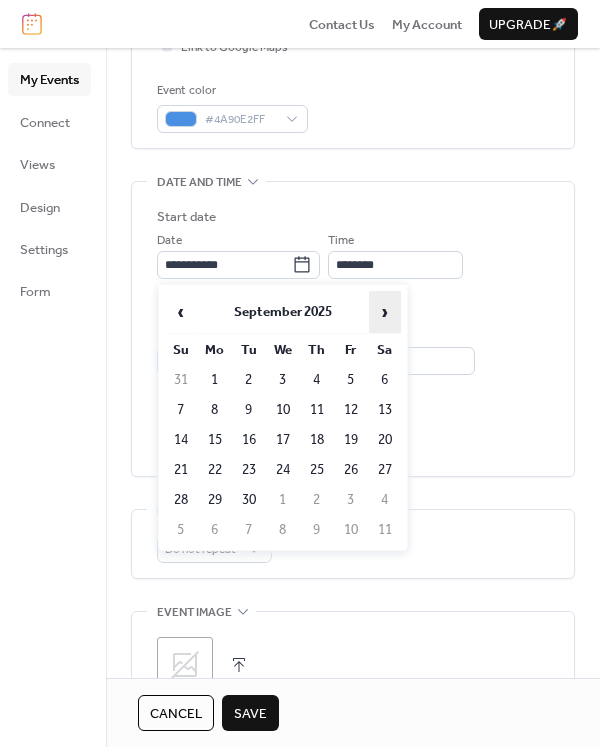click on "›" at bounding box center [385, 312] 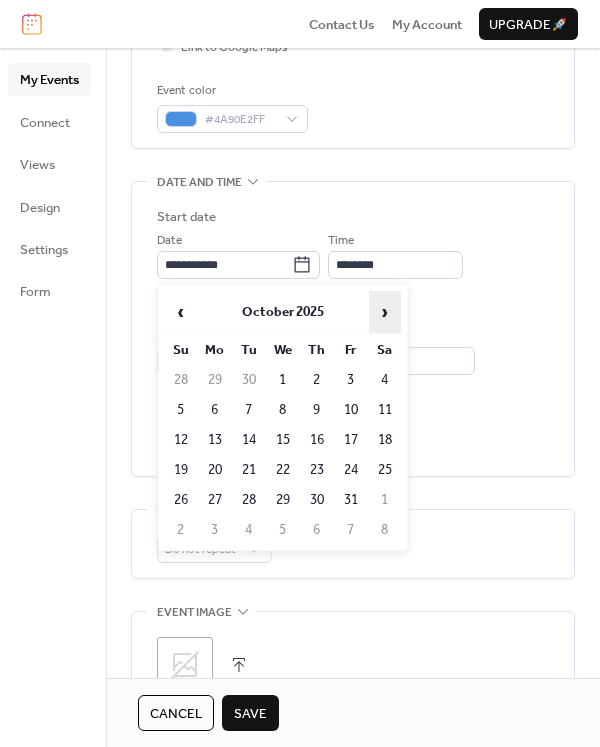 click on "›" at bounding box center (385, 312) 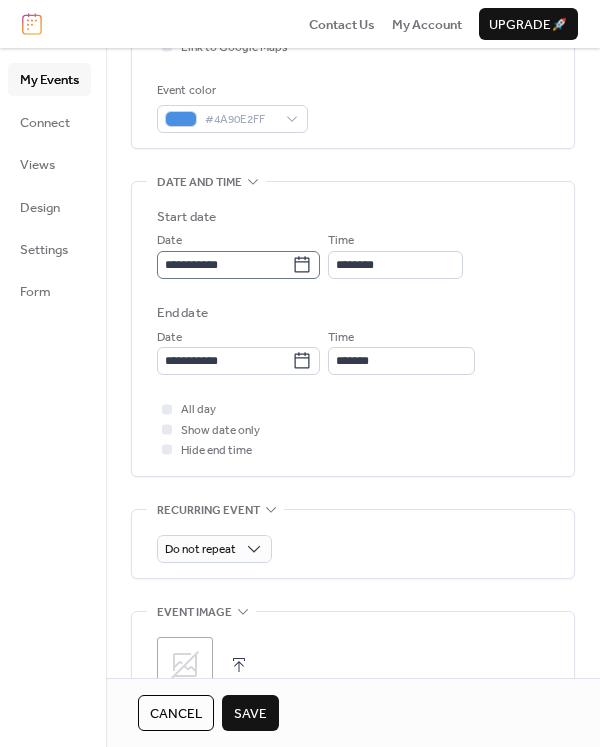 click 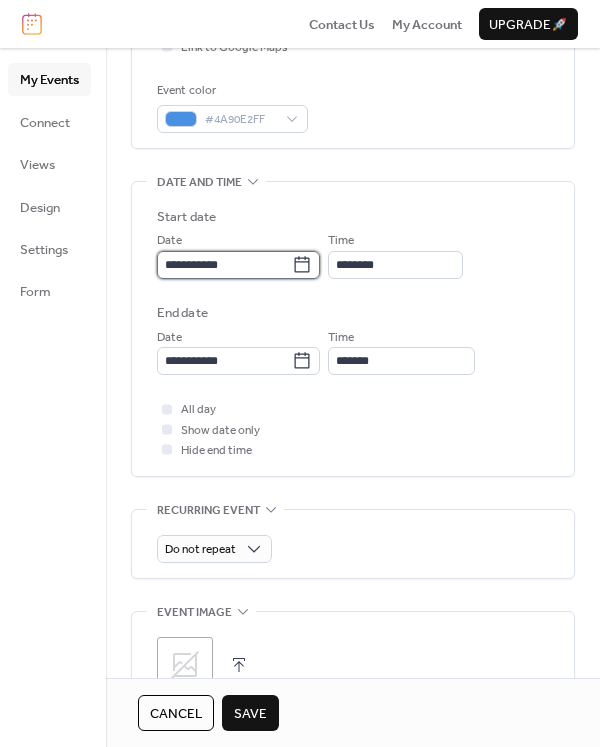 click on "**********" at bounding box center [224, 265] 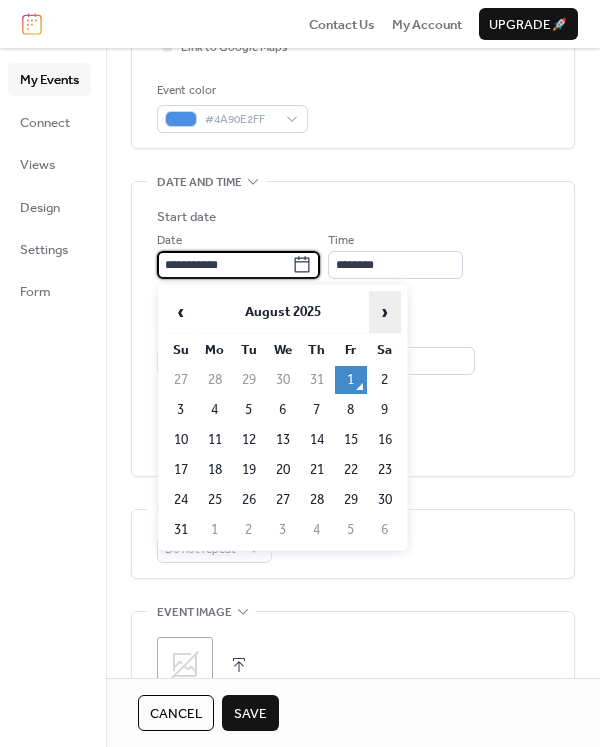 click on "›" at bounding box center (385, 312) 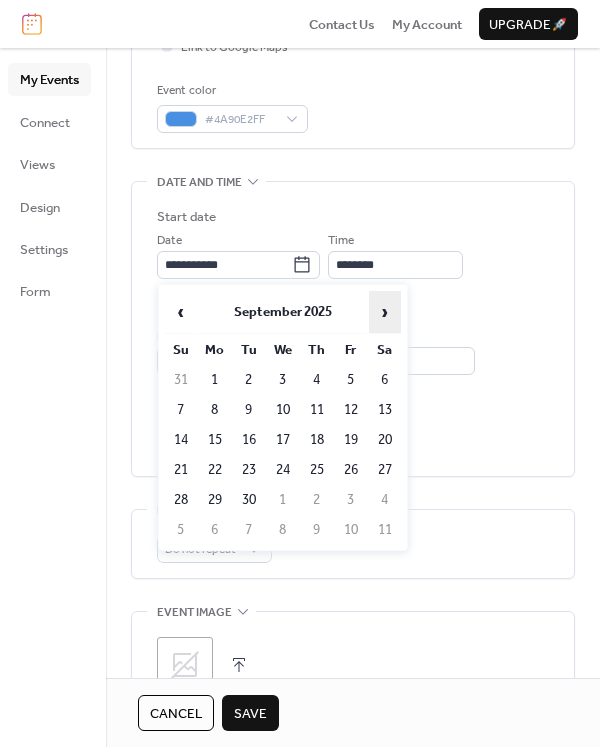 click on "›" at bounding box center (385, 312) 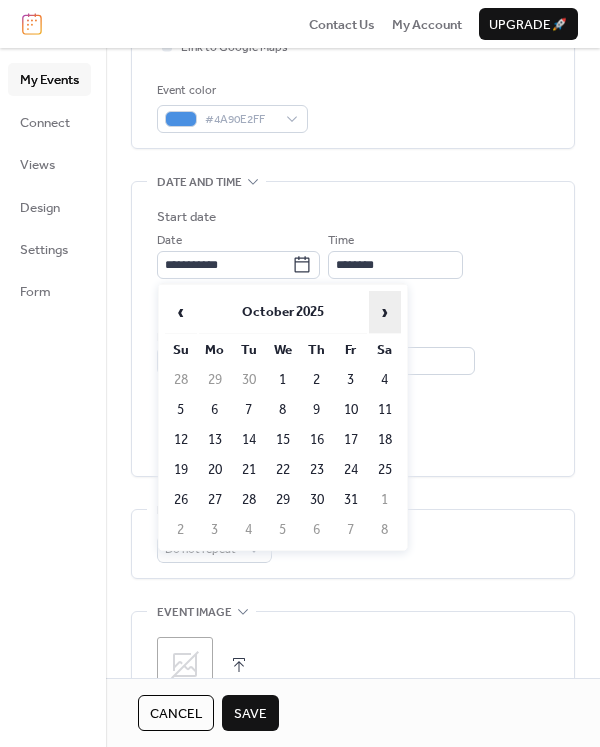 click on "›" at bounding box center [385, 312] 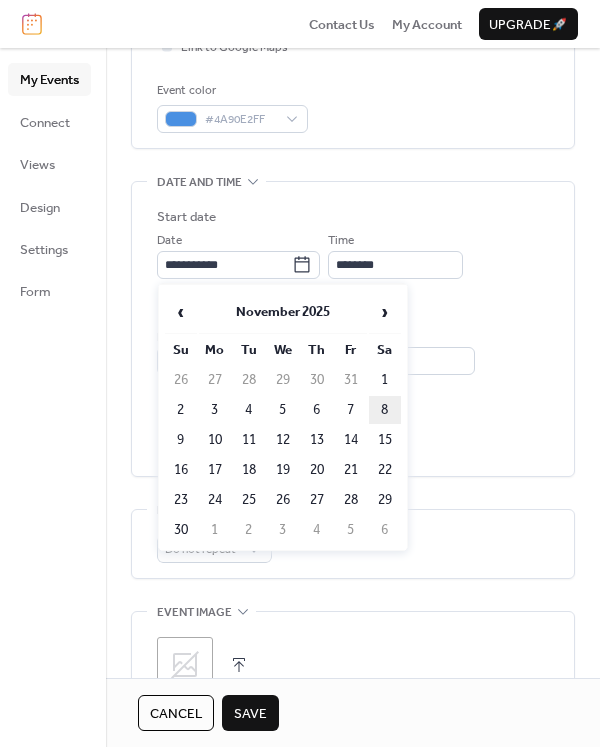 click on "8" at bounding box center [385, 410] 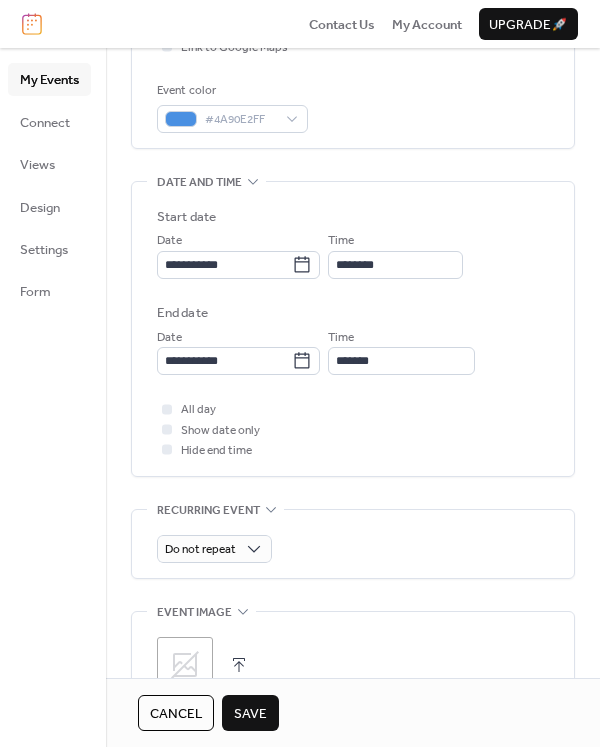 click on "Save" at bounding box center (250, 714) 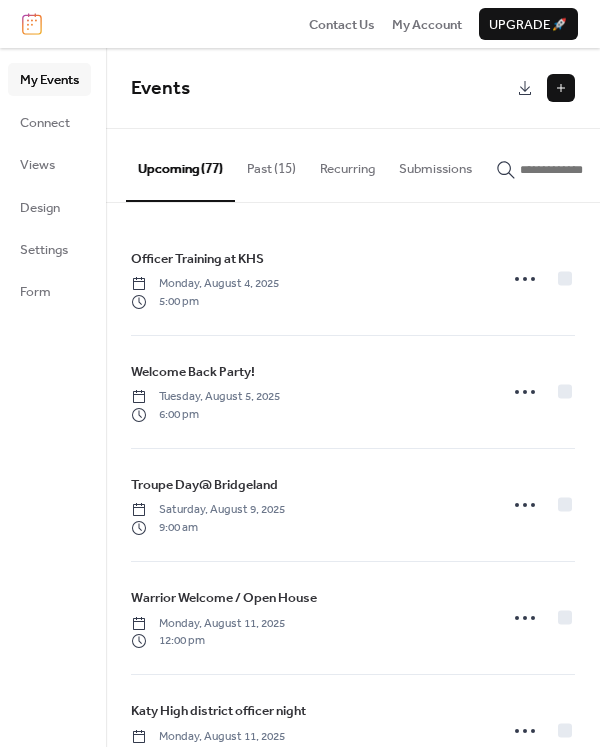 click at bounding box center [561, 88] 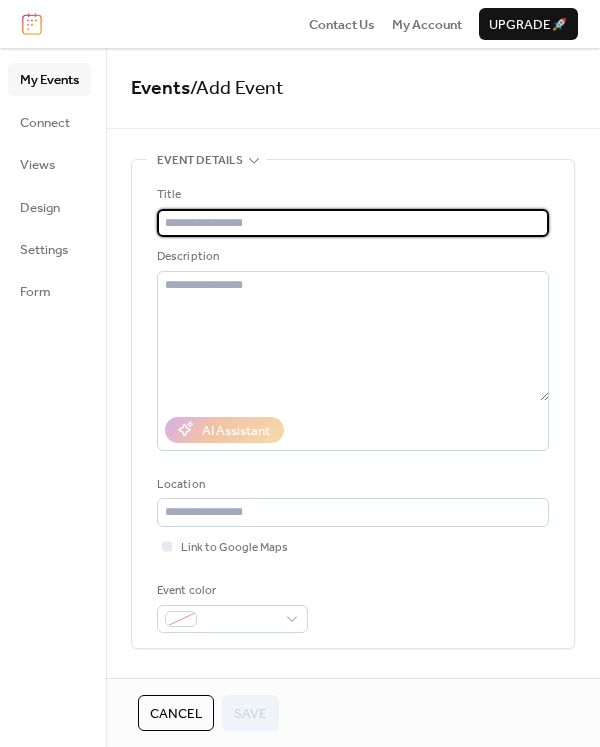 click at bounding box center [353, 223] 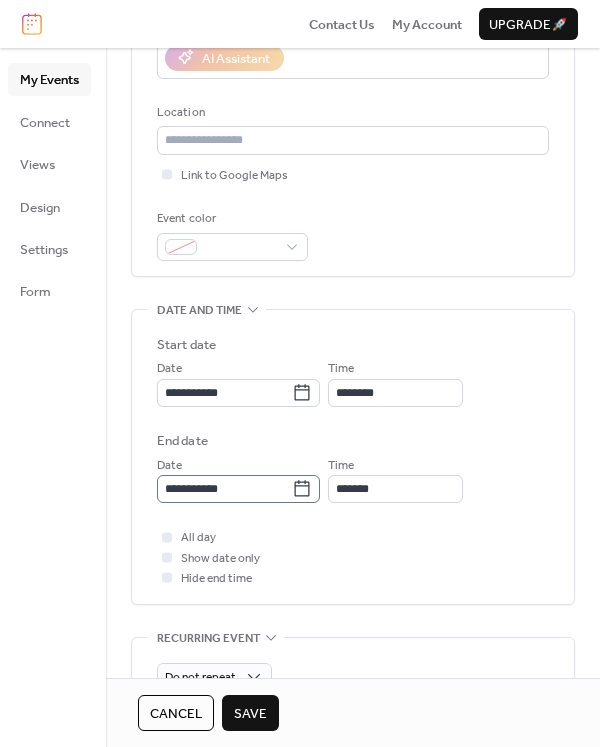 scroll, scrollTop: 400, scrollLeft: 0, axis: vertical 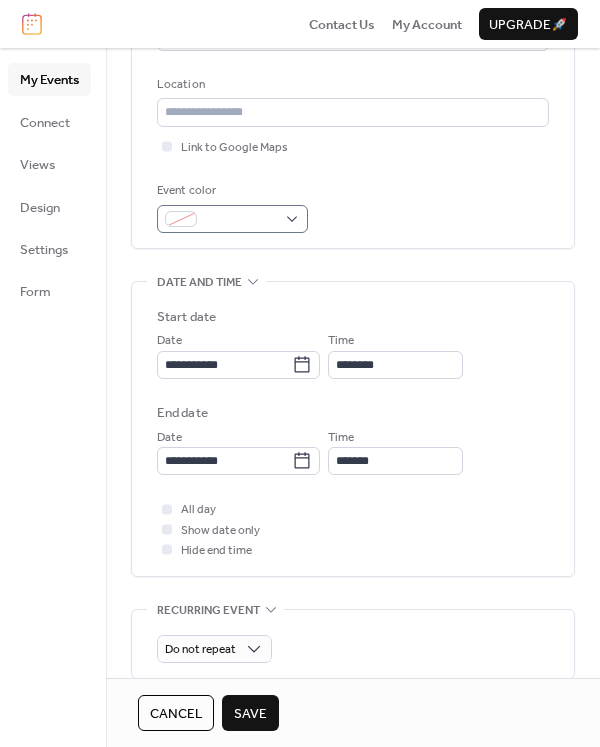 type on "**********" 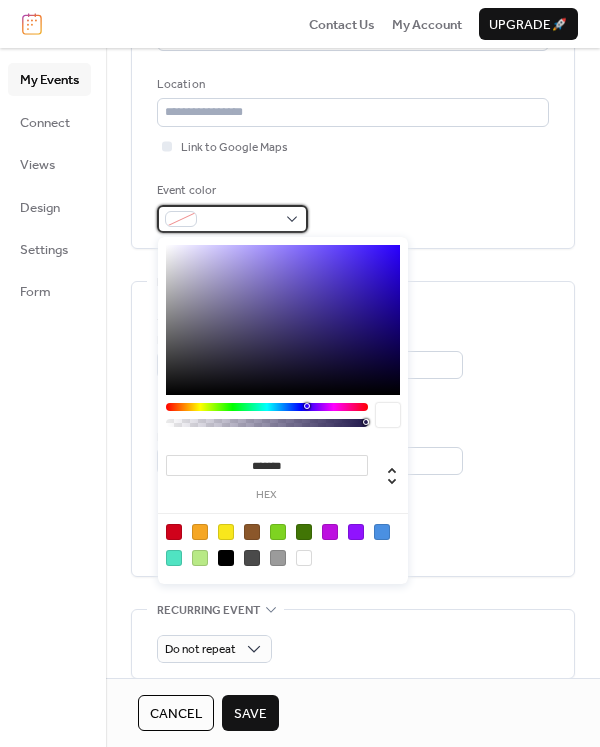 drag, startPoint x: 257, startPoint y: 212, endPoint x: 265, endPoint y: 219, distance: 10.630146 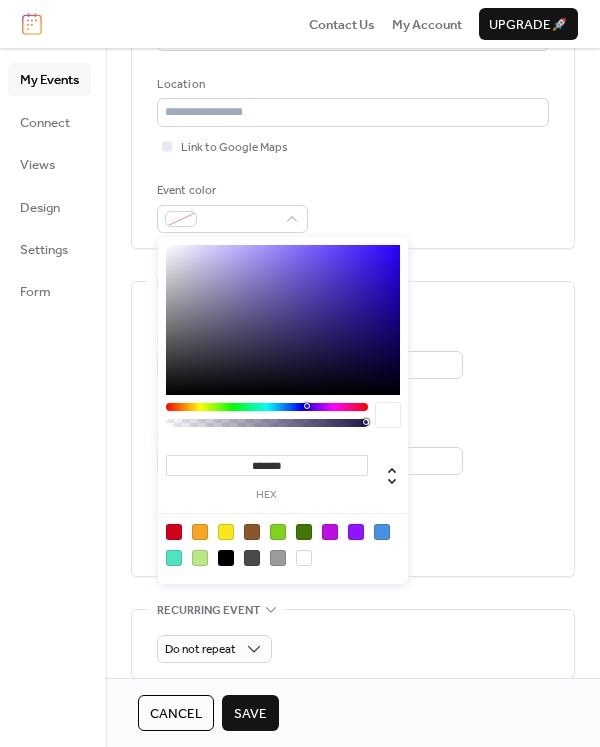 type on "*******" 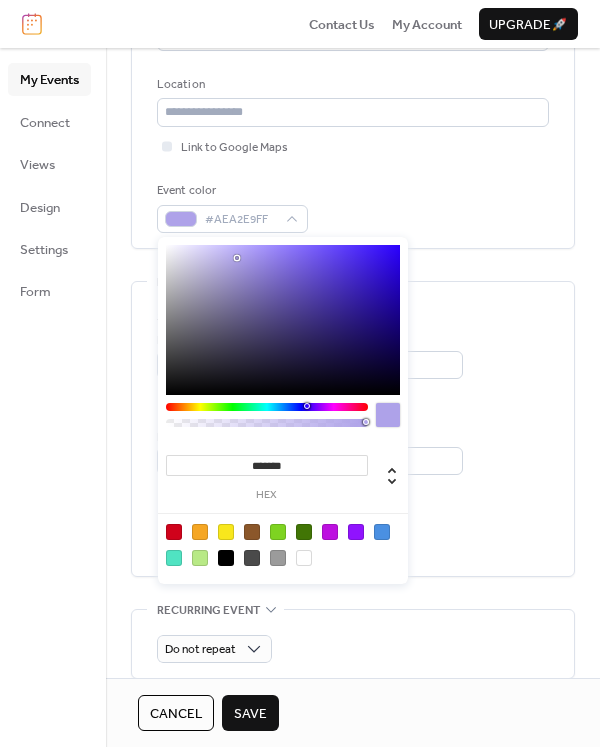 click on "Event color #AEA2E9FF" at bounding box center [353, 207] 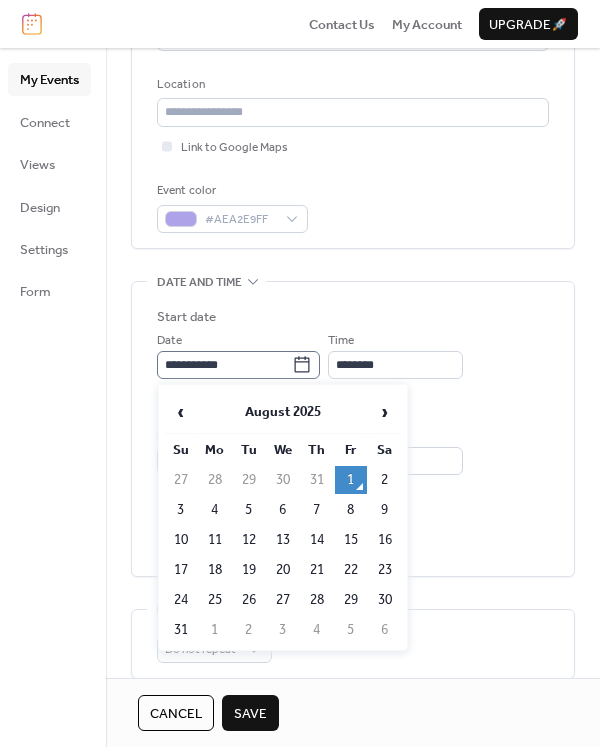 click 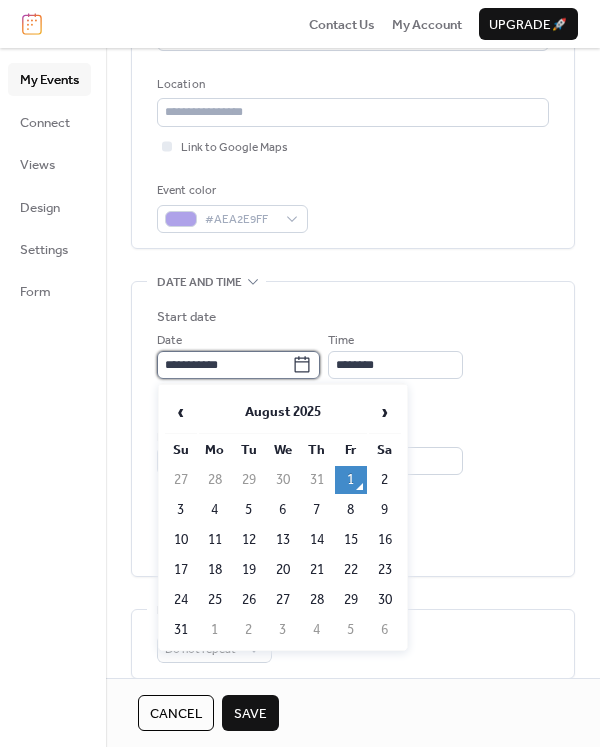 click on "**********" at bounding box center [224, 365] 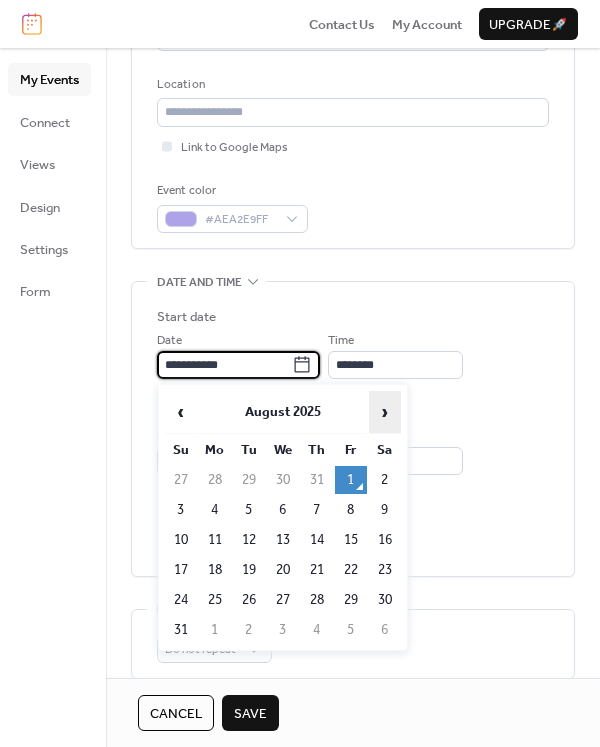click on "›" at bounding box center [385, 412] 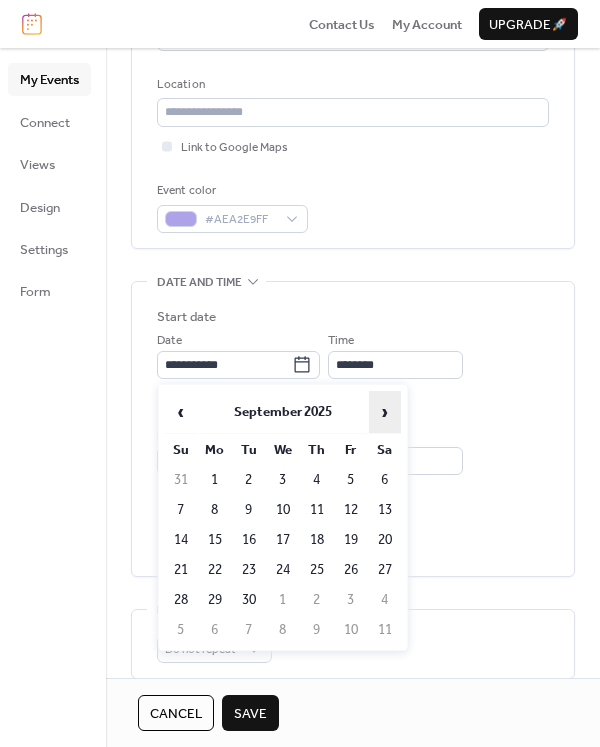 click on "›" at bounding box center (385, 412) 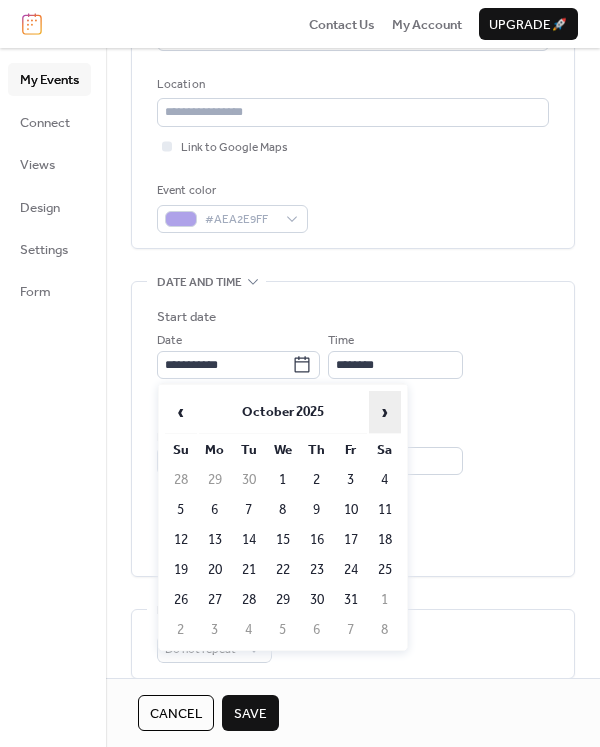 click on "›" at bounding box center [385, 412] 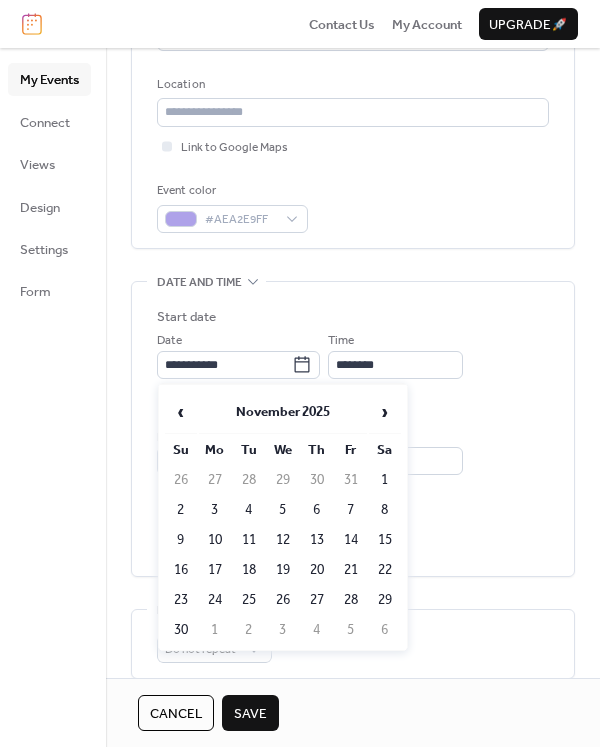 click on "3" at bounding box center (215, 510) 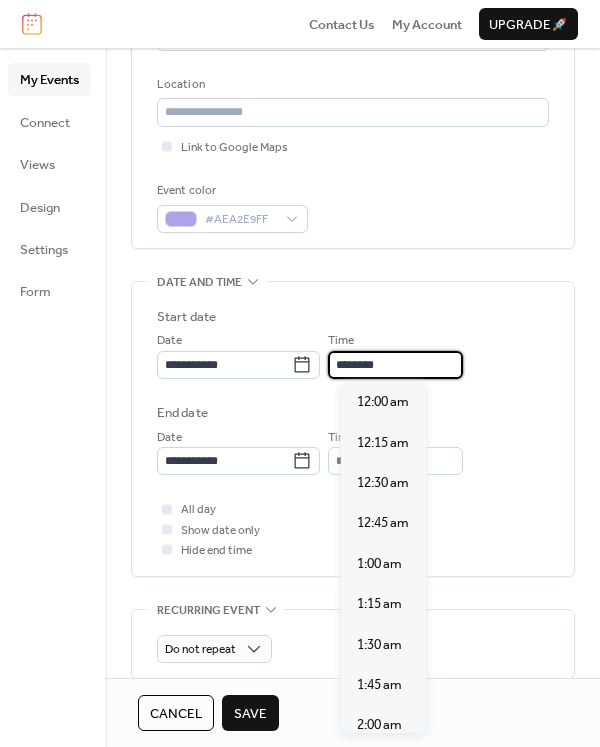 click on "********" at bounding box center [395, 365] 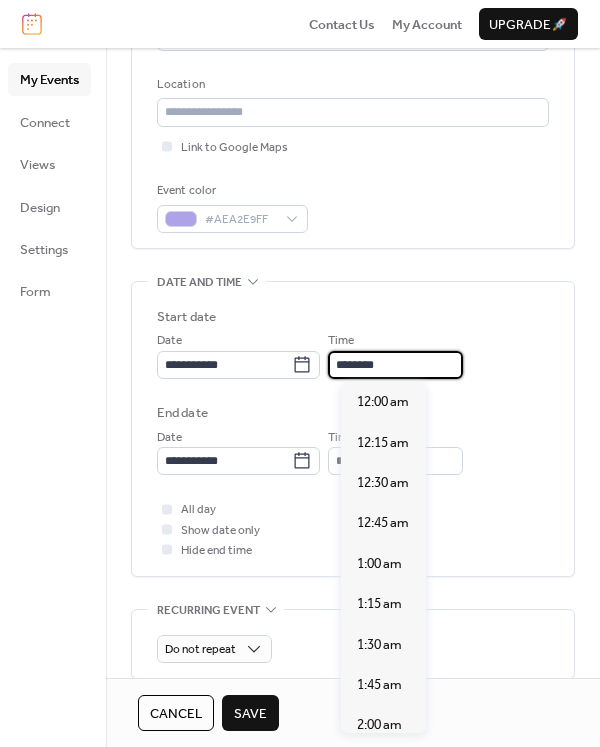 scroll, scrollTop: 1940, scrollLeft: 0, axis: vertical 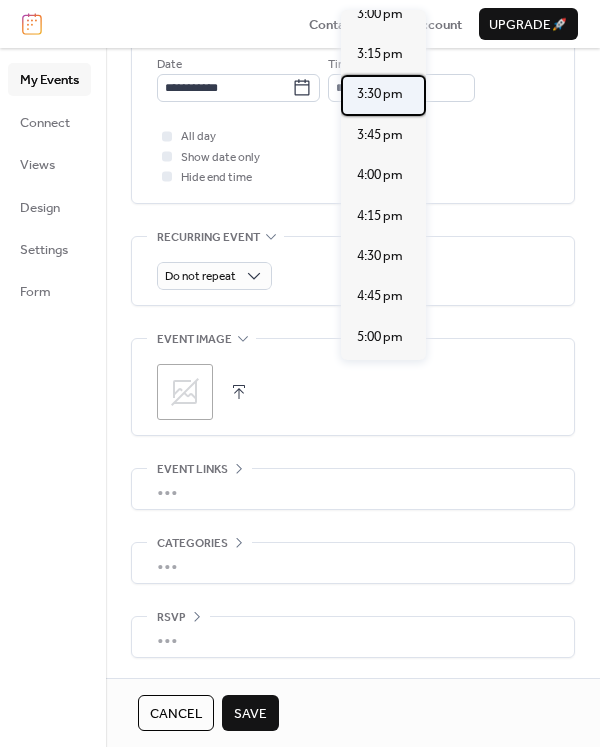 click on "3:30 pm" at bounding box center (380, 94) 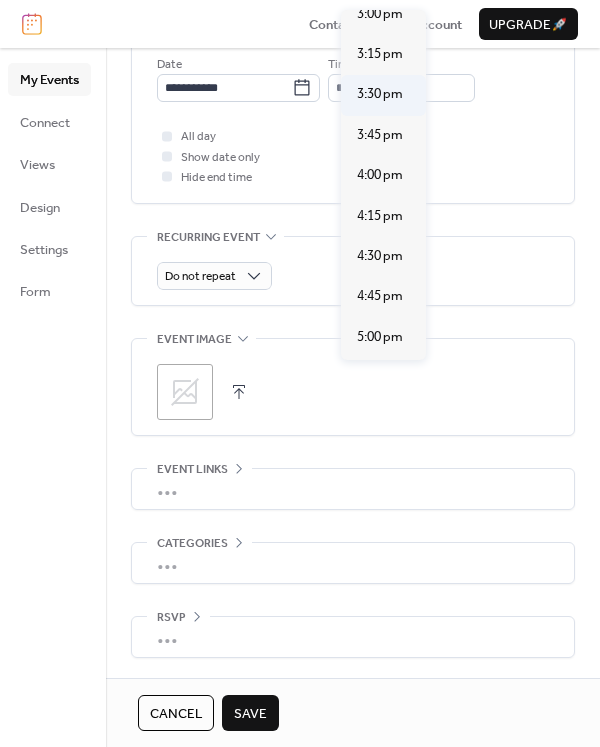 type on "*******" 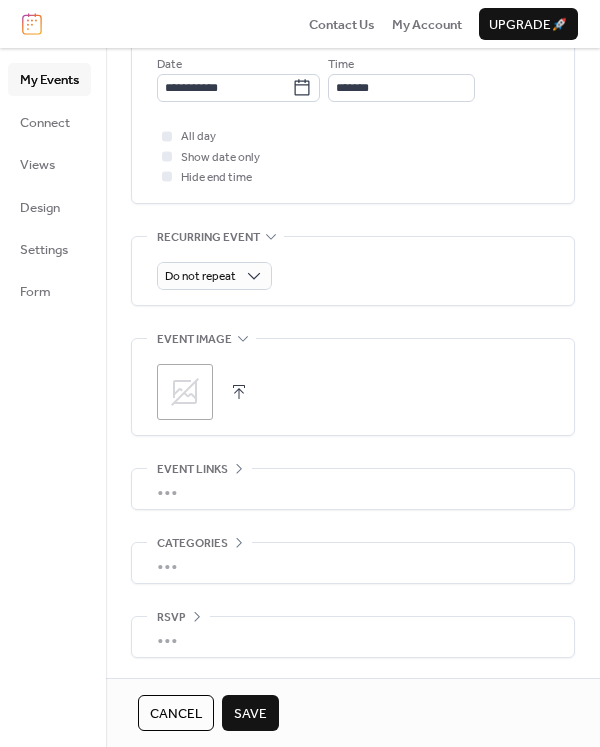 click on "All day Show date only Hide end time" at bounding box center (353, 156) 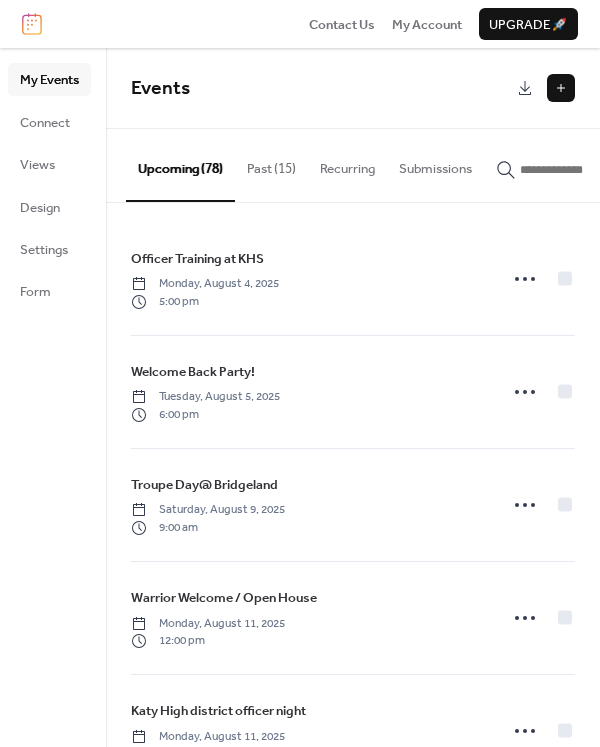 click at bounding box center [561, 88] 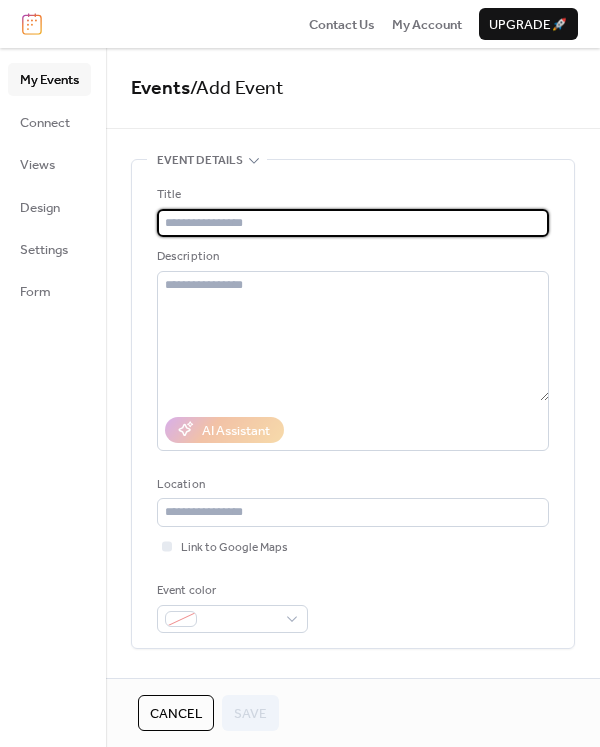 click at bounding box center (353, 223) 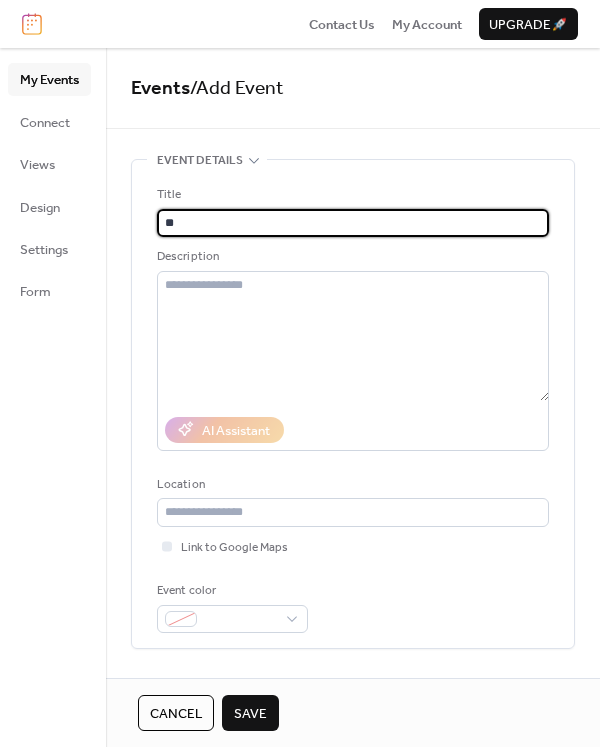 type on "*" 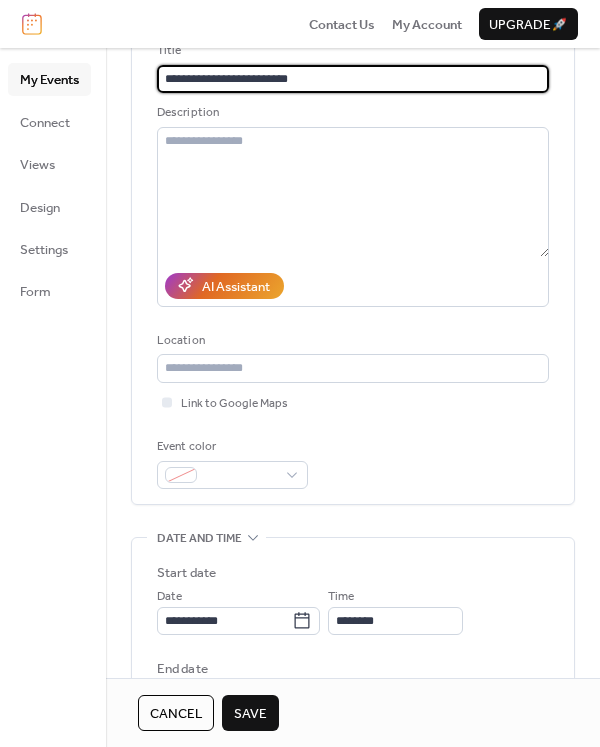 scroll, scrollTop: 300, scrollLeft: 0, axis: vertical 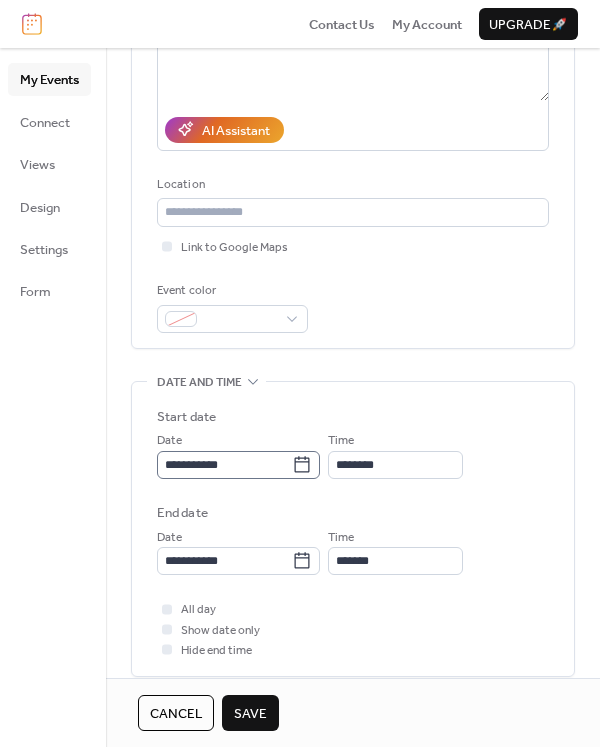 type on "**********" 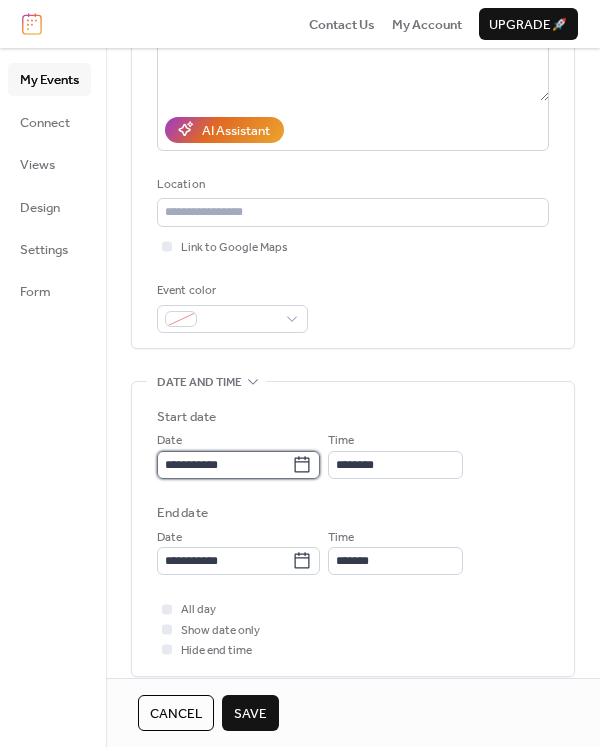 click on "**********" at bounding box center (224, 465) 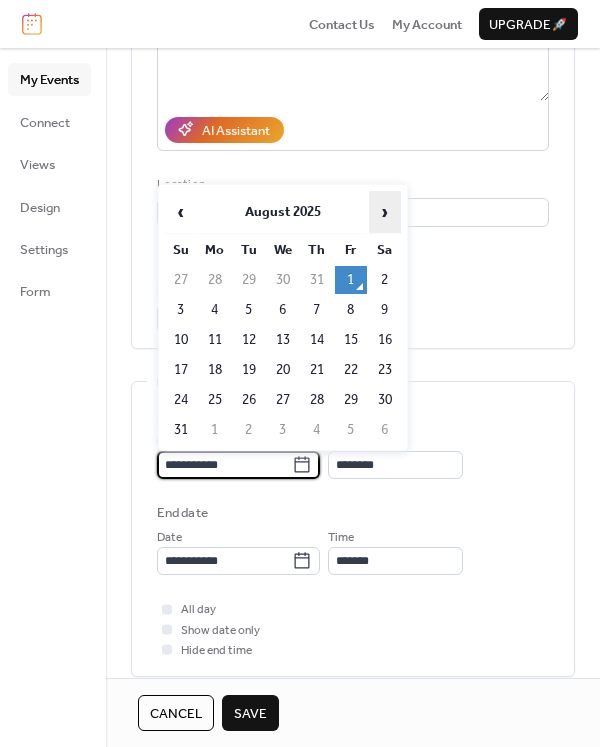 click on "›" at bounding box center [385, 212] 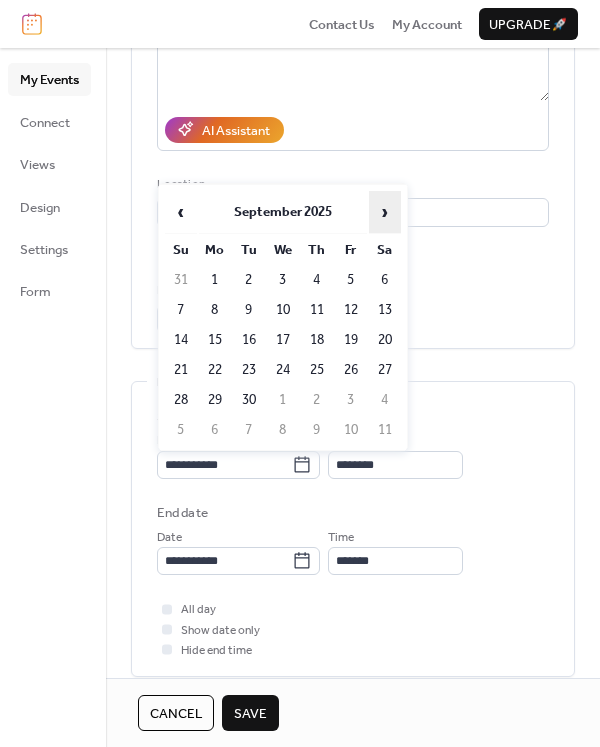 click on "›" at bounding box center [385, 212] 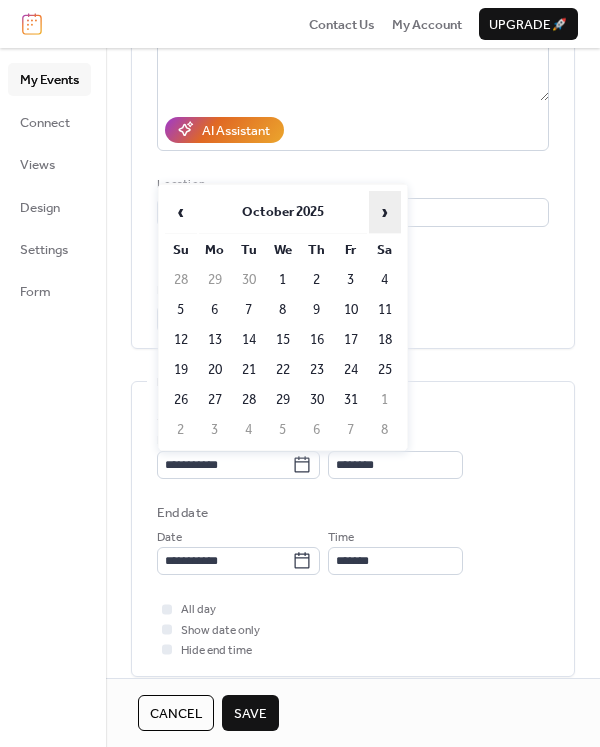click on "›" at bounding box center [385, 212] 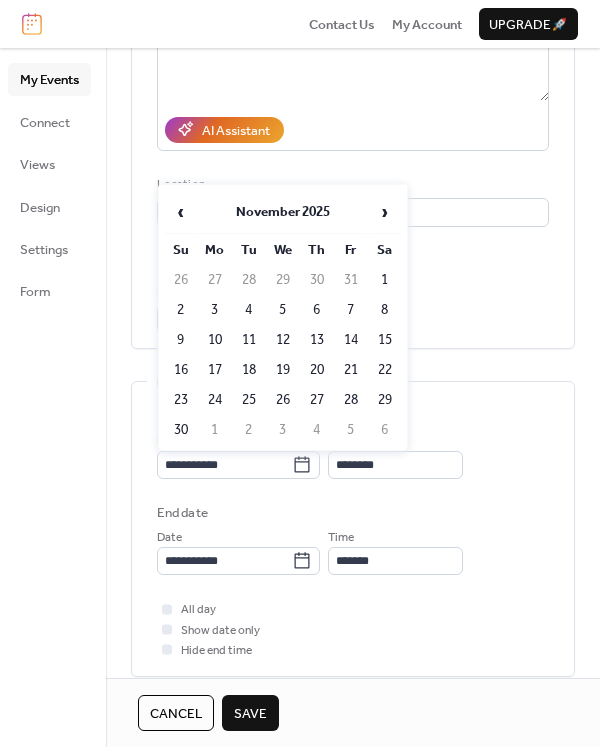 click on "11" at bounding box center [249, 340] 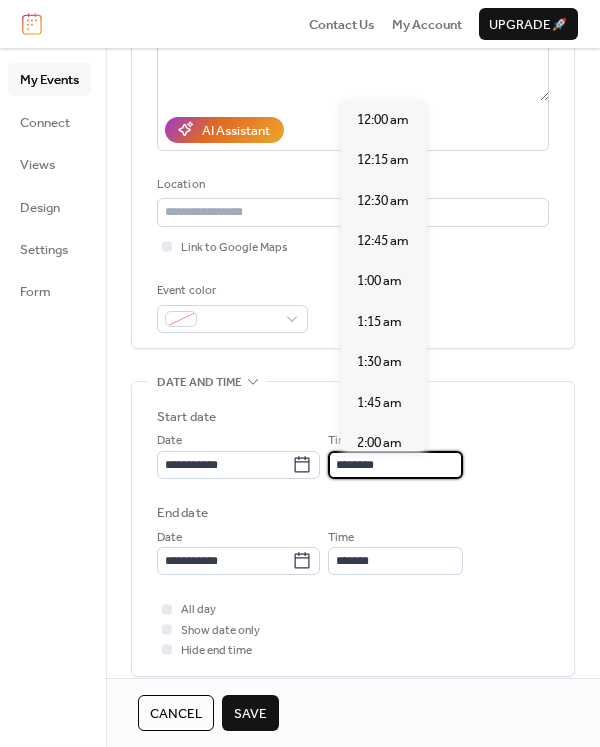click on "********" at bounding box center (395, 465) 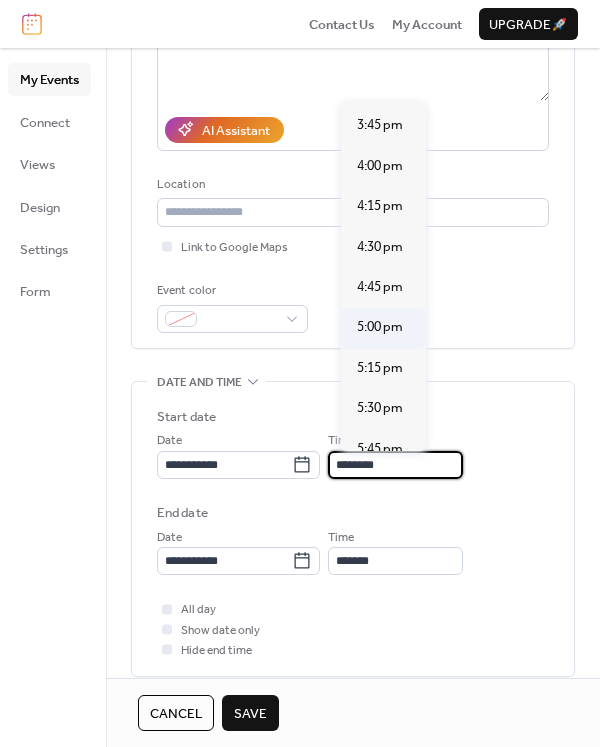 scroll, scrollTop: 2640, scrollLeft: 0, axis: vertical 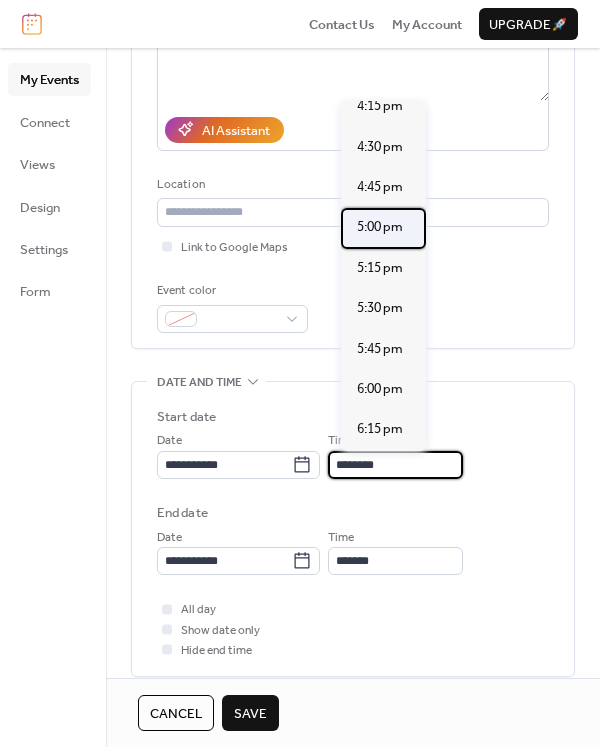 click on "5:00 pm" at bounding box center (383, 228) 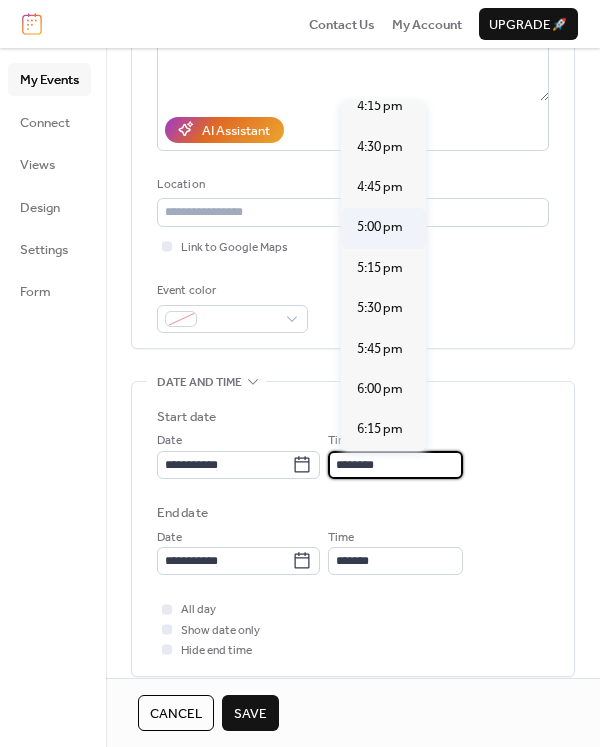 type on "*******" 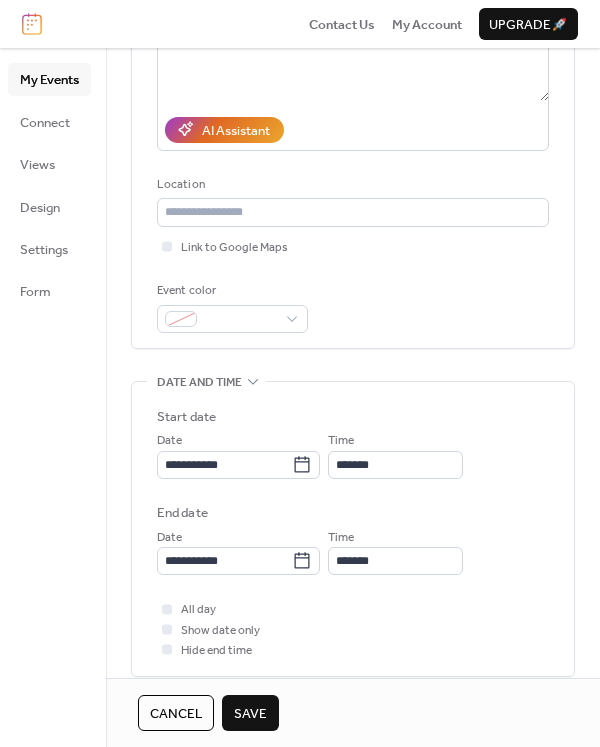 click on "Save" at bounding box center [250, 714] 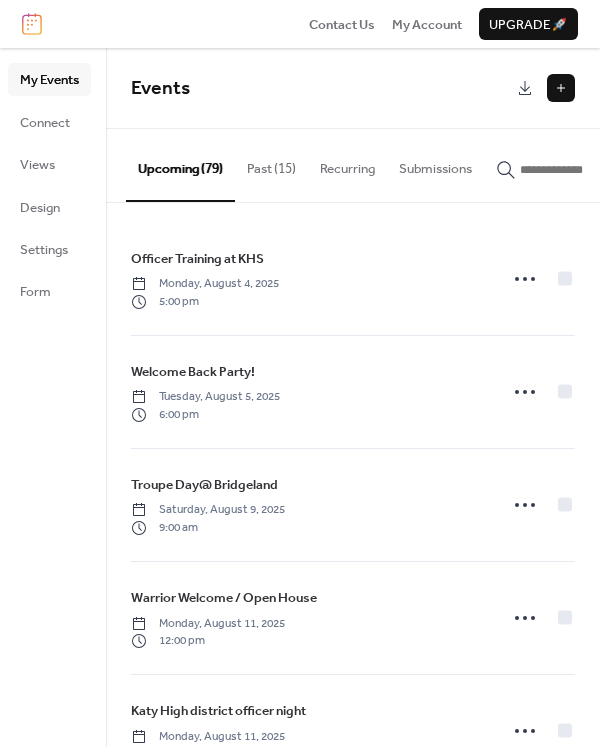 click at bounding box center [561, 88] 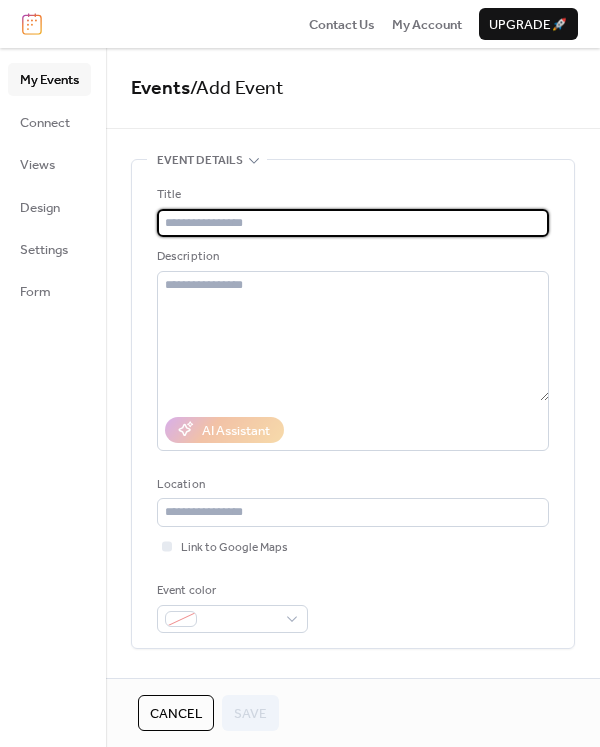 click at bounding box center [353, 223] 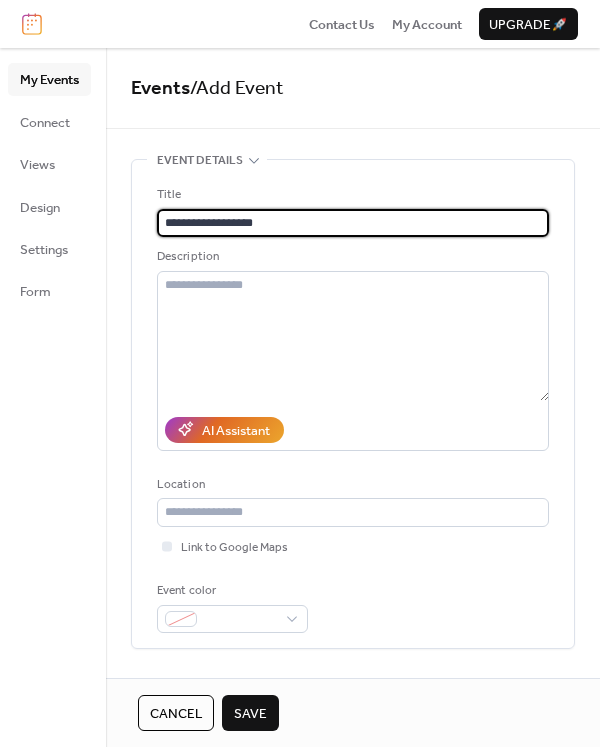 type on "**********" 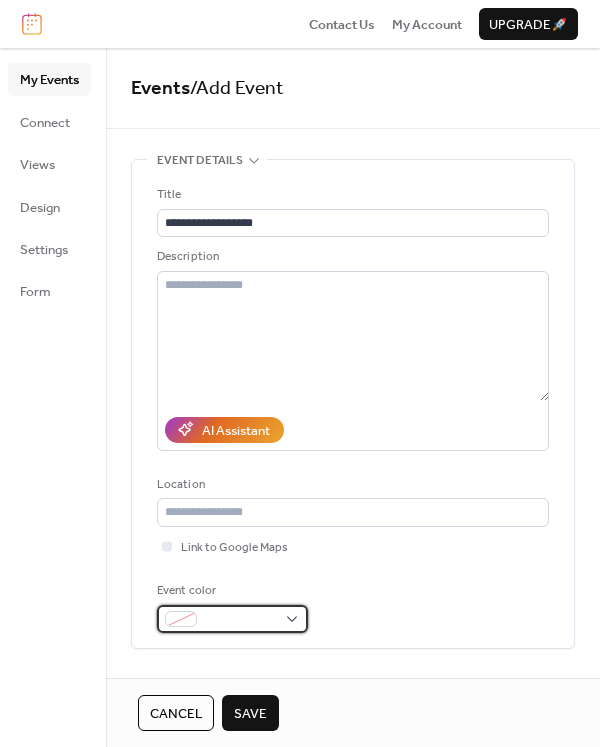 click at bounding box center [232, 619] 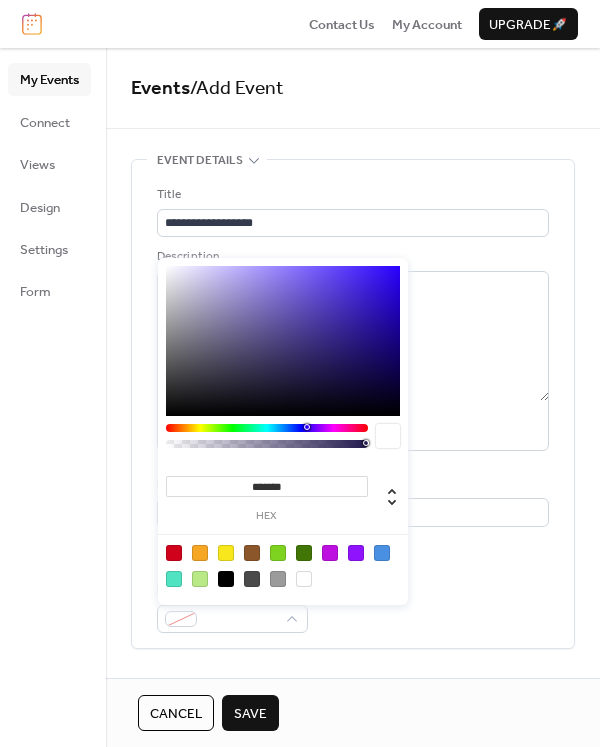 click at bounding box center (226, 553) 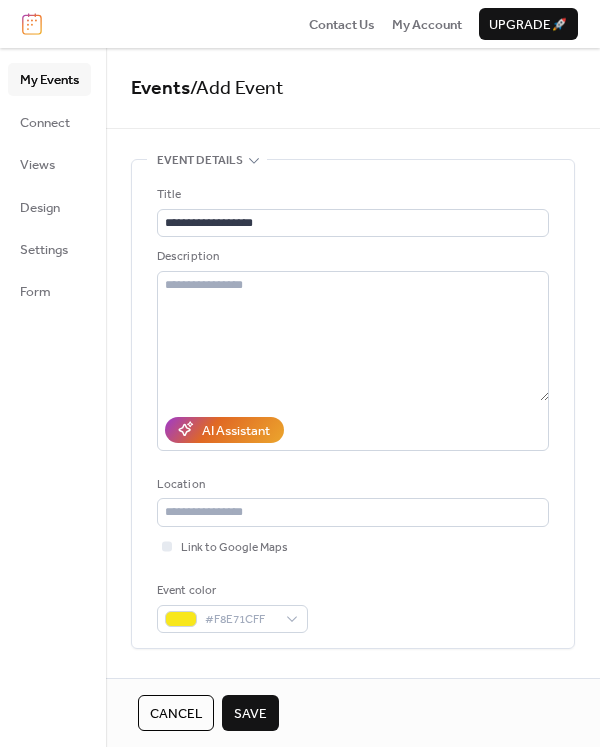 click on "Event color #F8E71CFF" at bounding box center [353, 607] 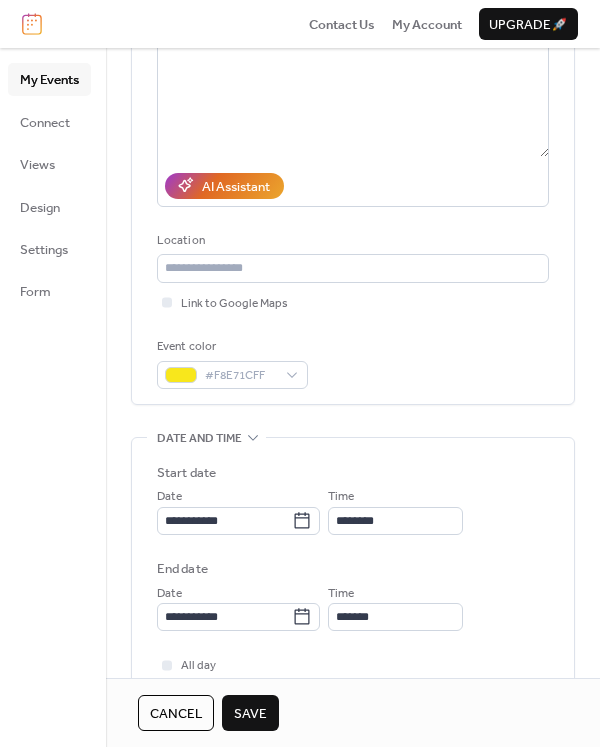 scroll, scrollTop: 400, scrollLeft: 0, axis: vertical 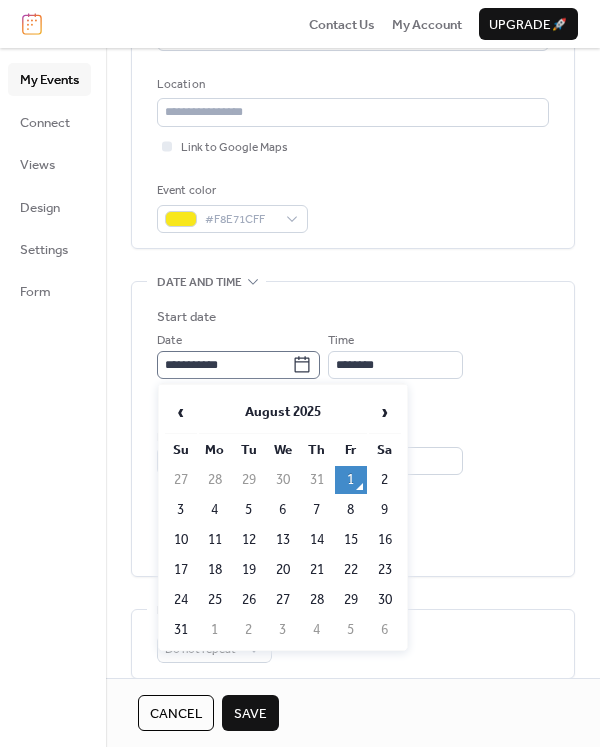 click 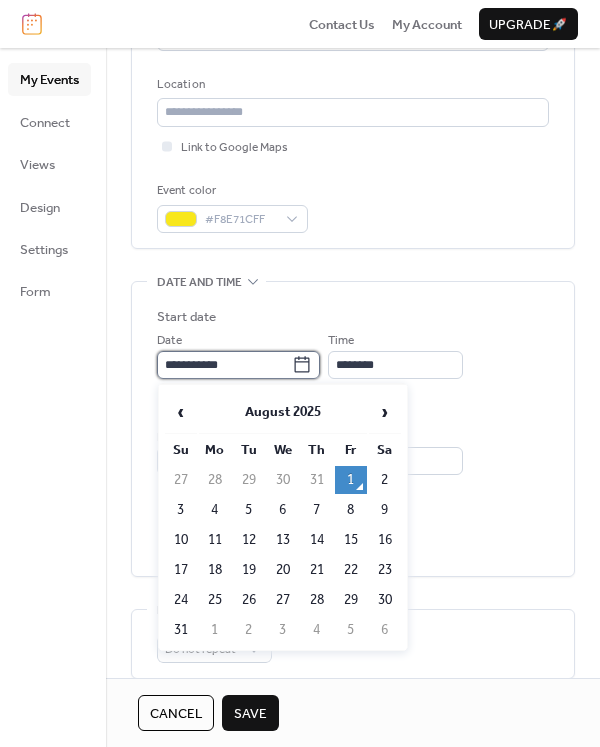 click on "**********" at bounding box center (224, 365) 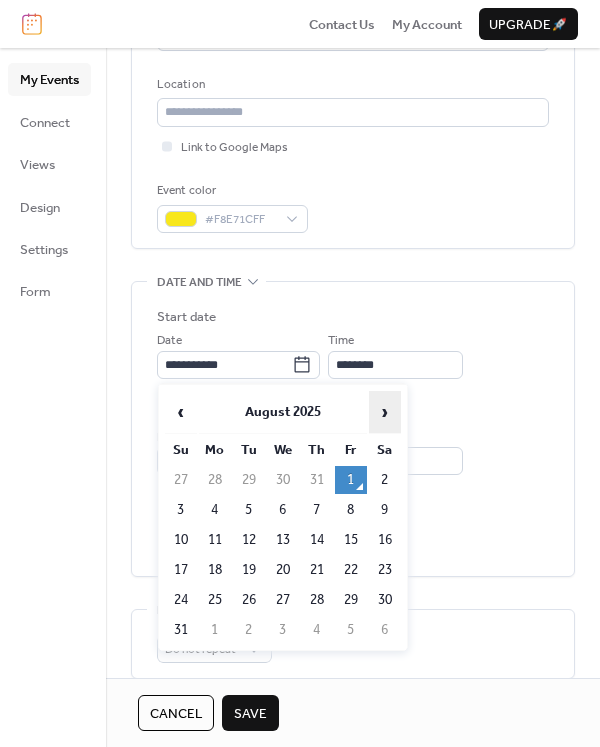 click on "›" at bounding box center [385, 412] 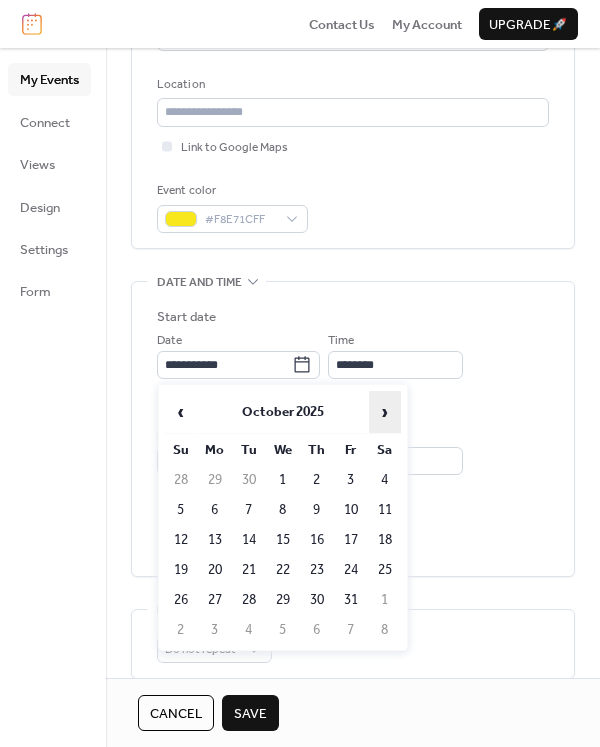 click on "›" at bounding box center [385, 412] 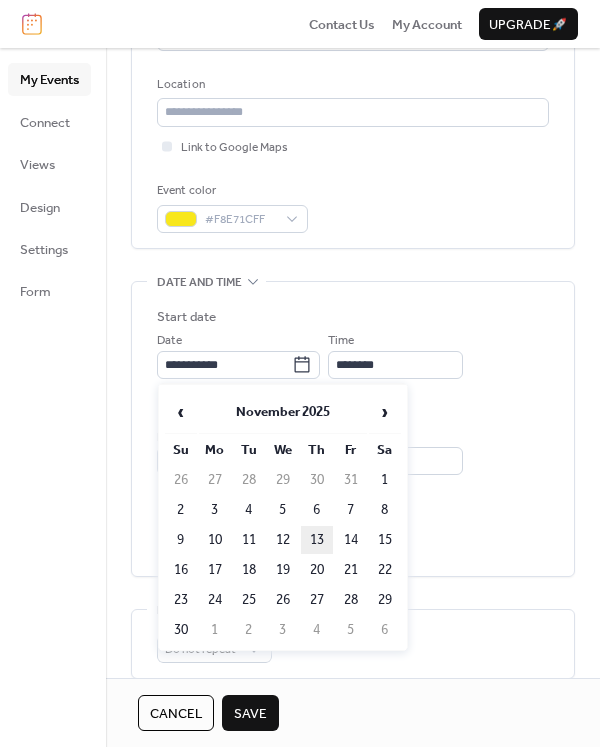 click on "13" at bounding box center [317, 540] 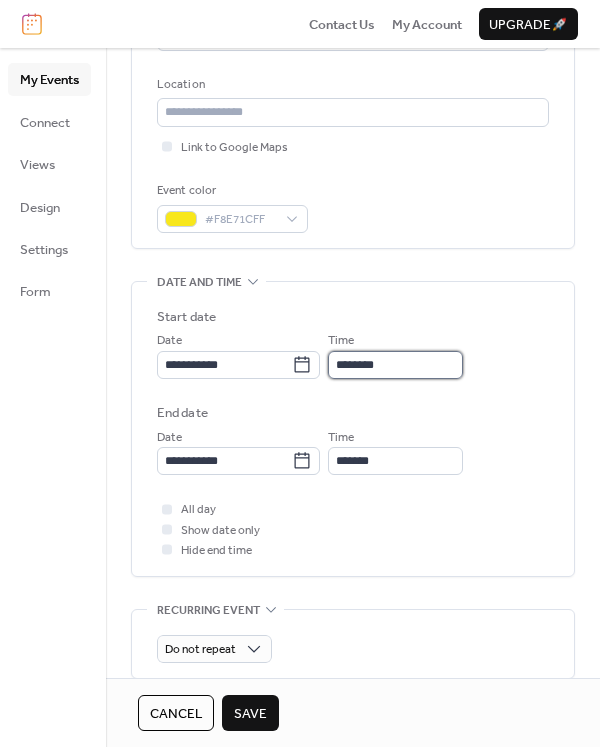 click on "********" at bounding box center (395, 365) 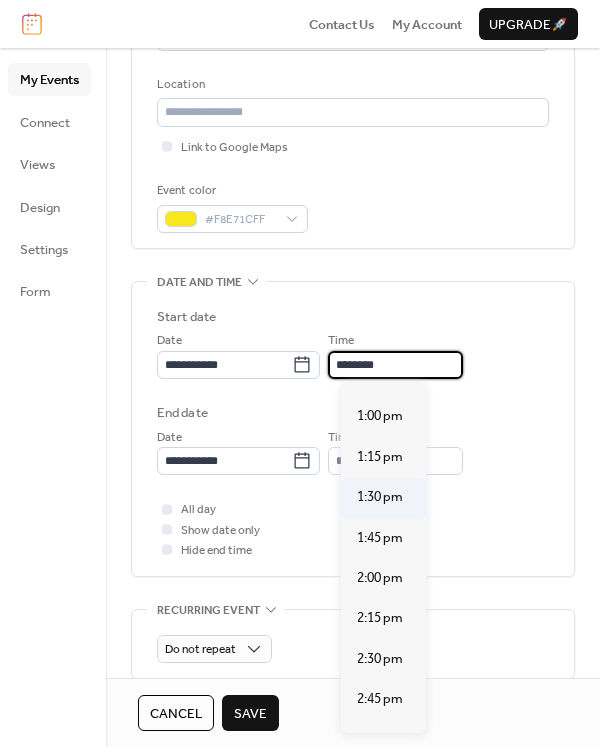 scroll, scrollTop: 2240, scrollLeft: 0, axis: vertical 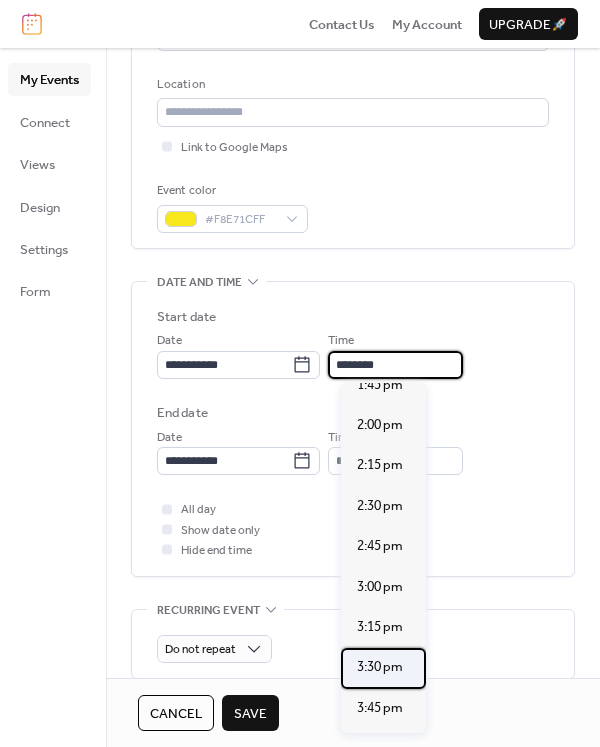 click on "3:30 pm" at bounding box center [380, 667] 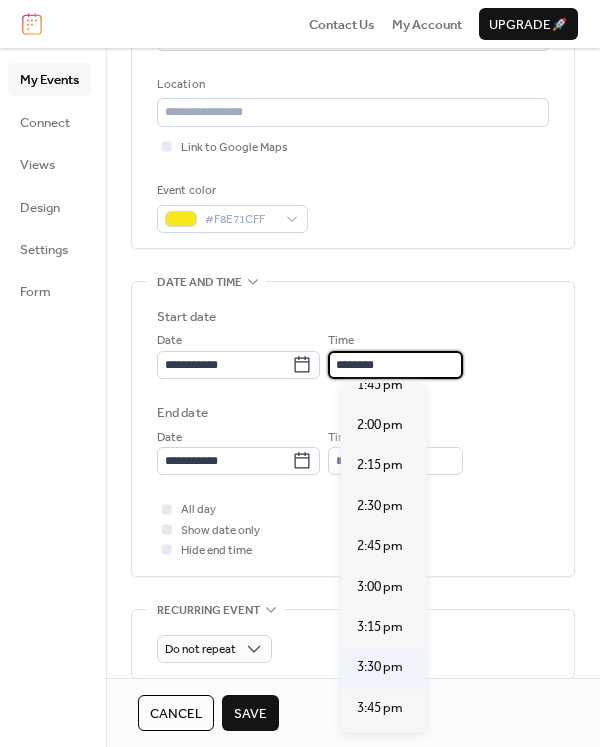 type on "*******" 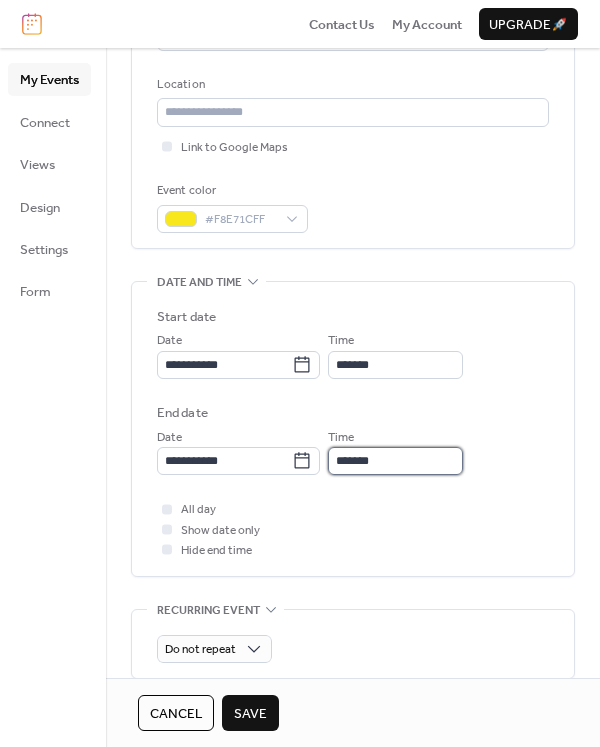 click on "*******" at bounding box center [395, 461] 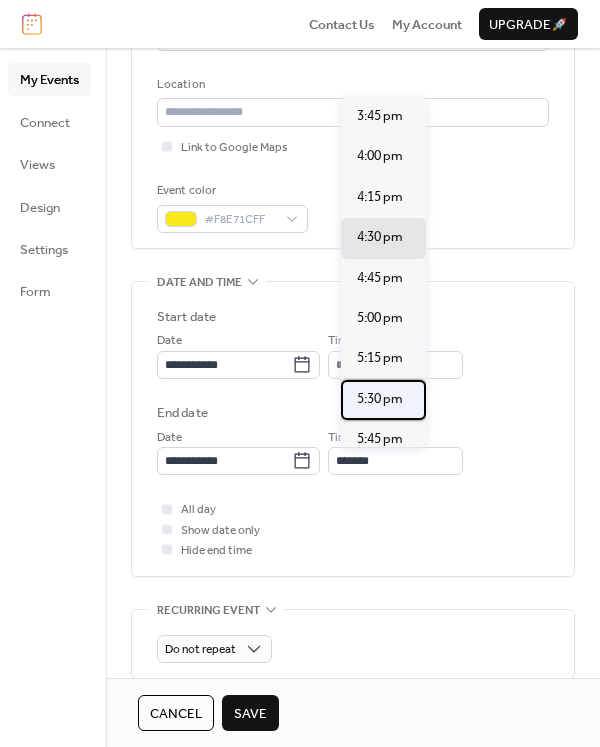 click on "5:30 pm" at bounding box center [380, 399] 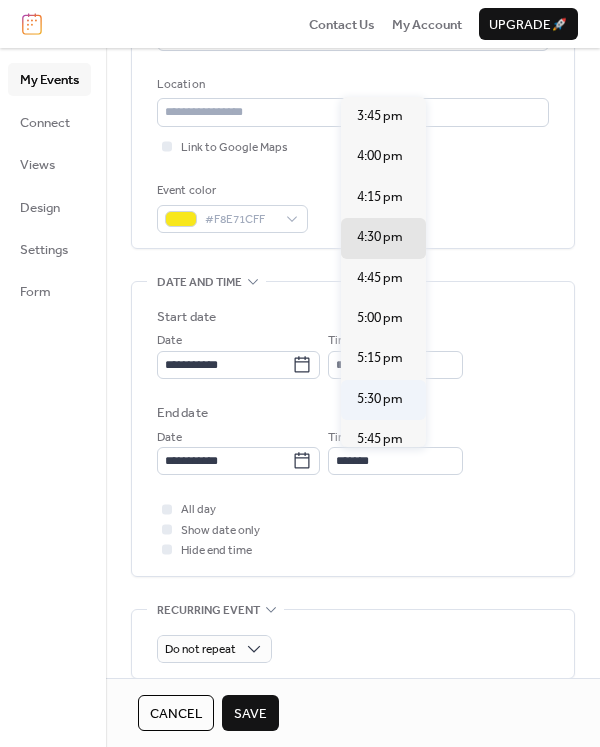 type on "*******" 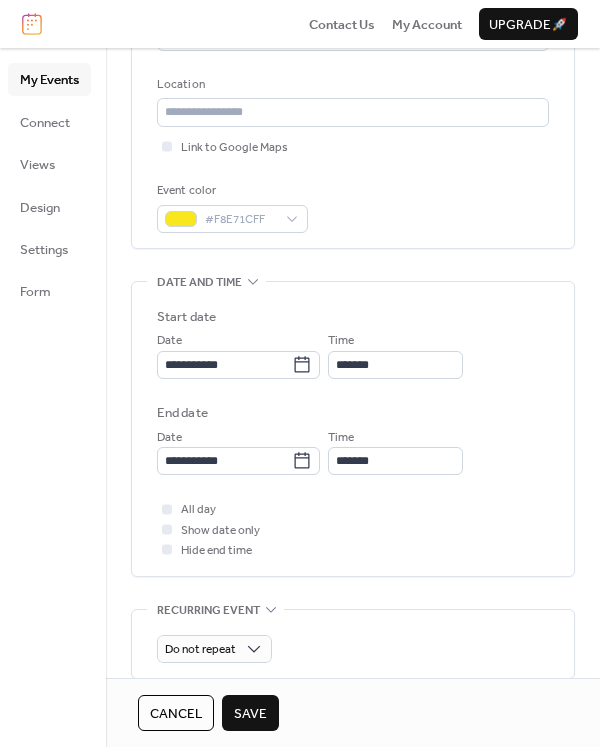 click on "Save" at bounding box center (250, 714) 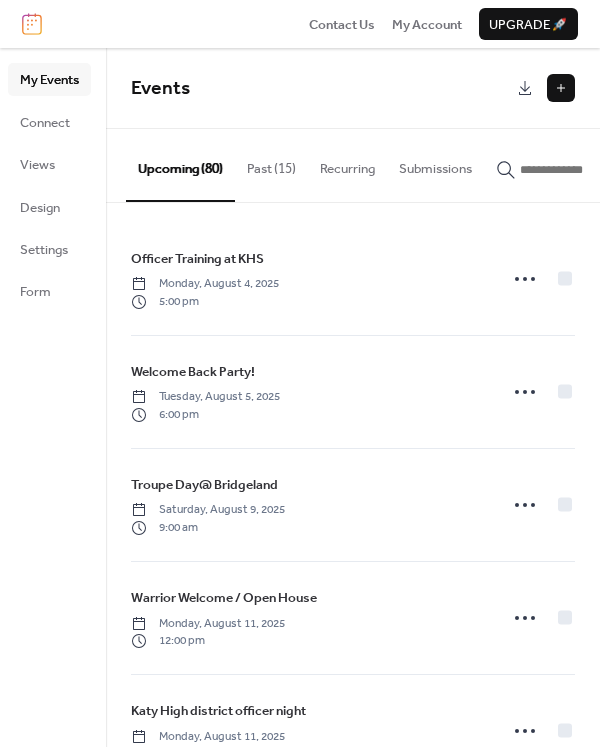 click at bounding box center [561, 88] 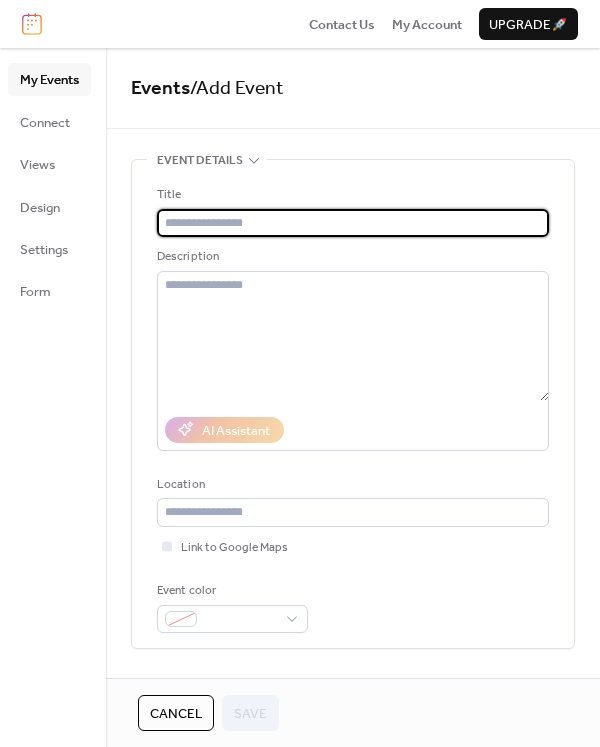 click at bounding box center (353, 223) 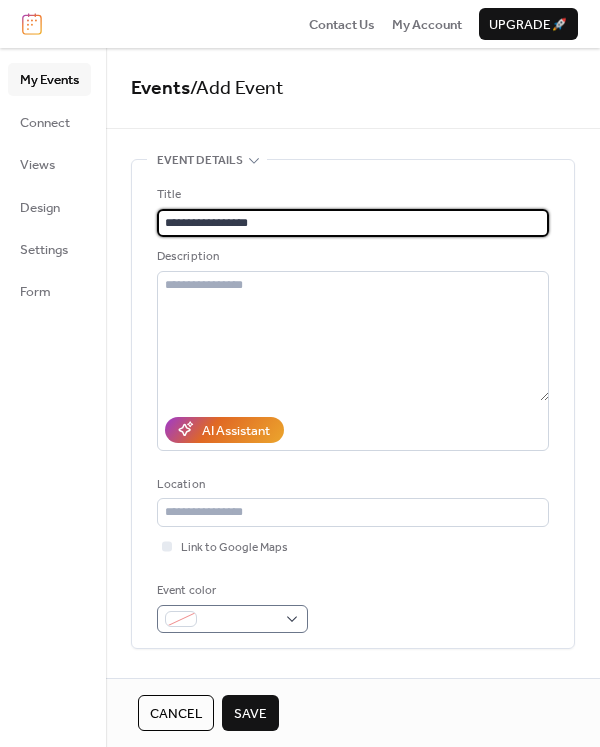 type on "**********" 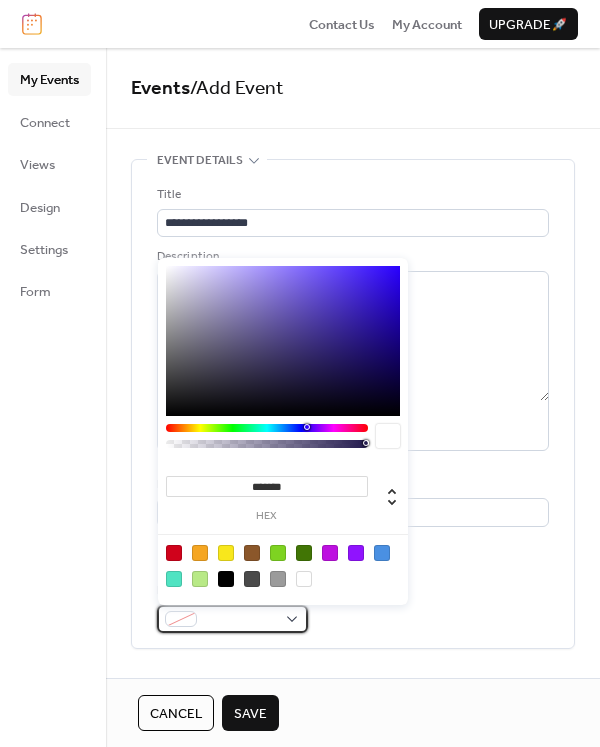 click at bounding box center (232, 619) 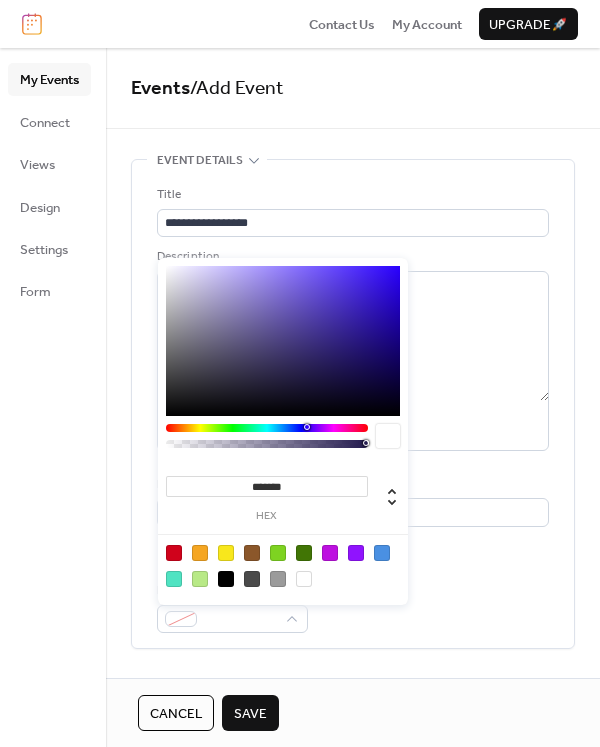 click at bounding box center (226, 553) 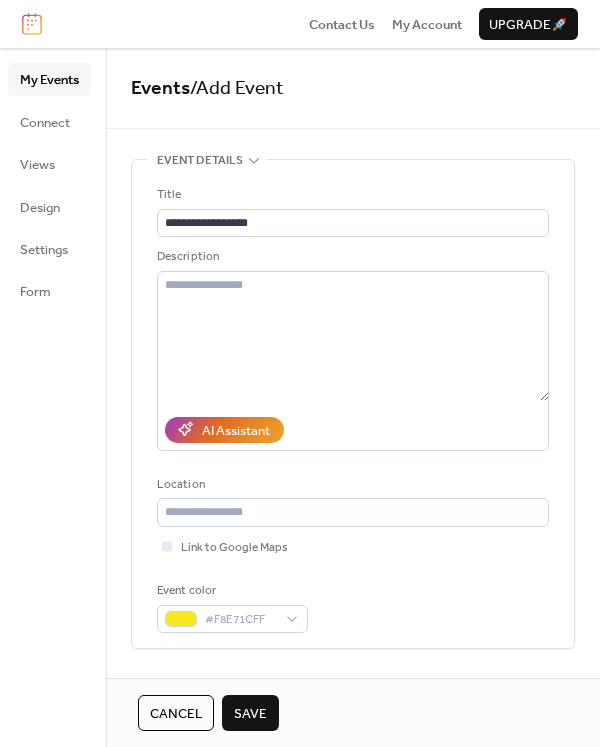 click on "Event color #F8E71CFF" at bounding box center [353, 607] 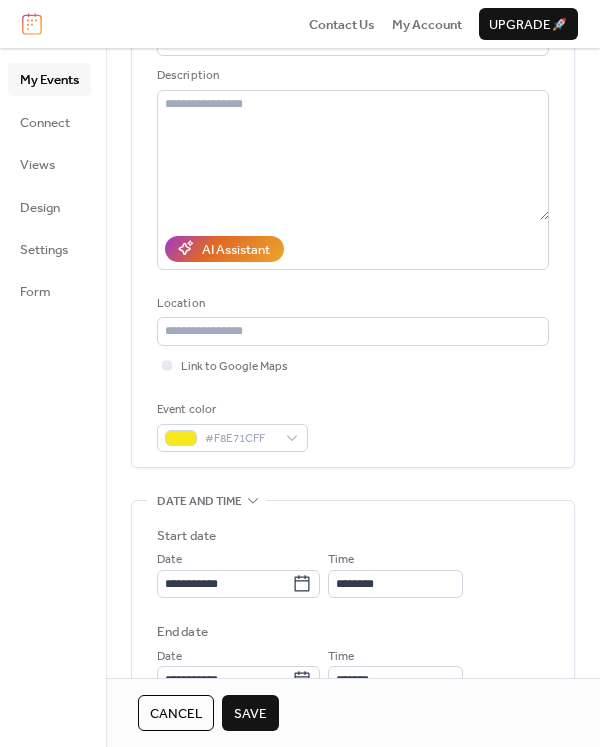scroll, scrollTop: 400, scrollLeft: 0, axis: vertical 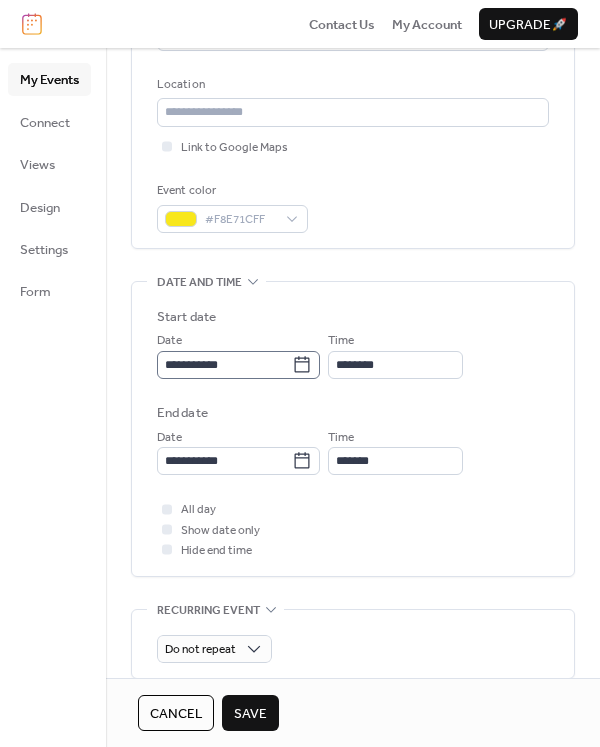 click 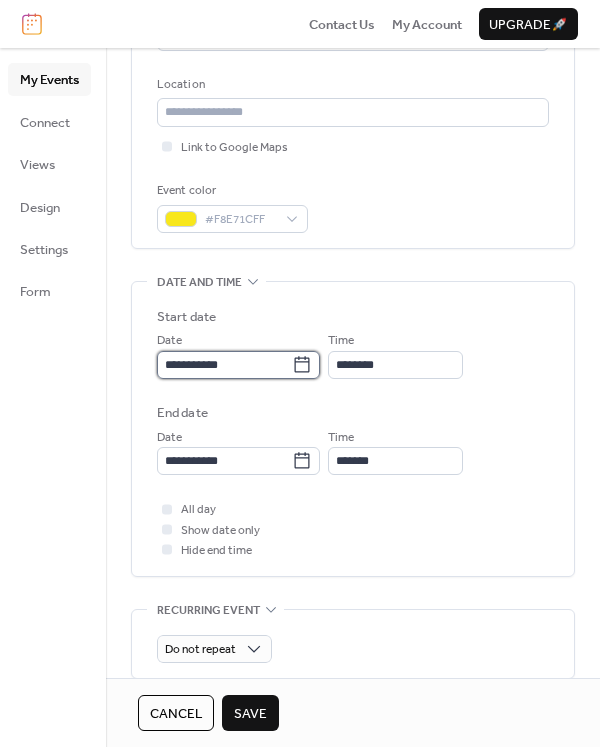 click on "**********" at bounding box center (224, 365) 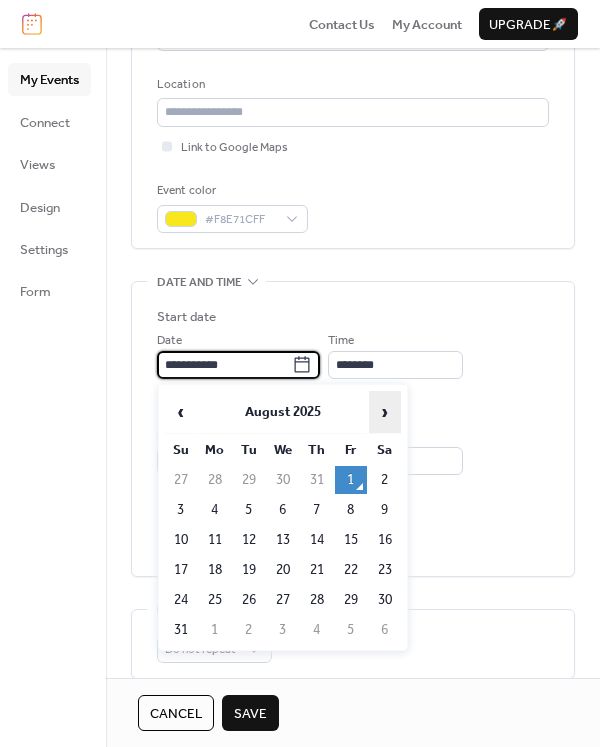 click on "›" at bounding box center [385, 412] 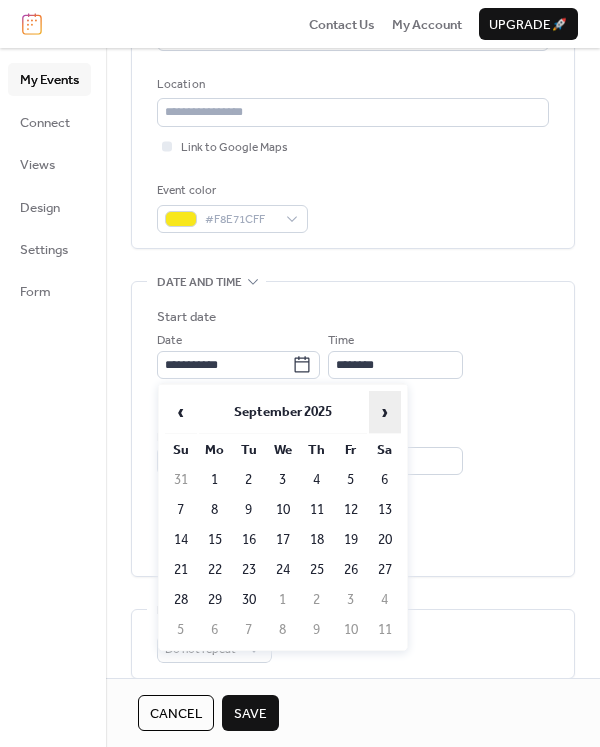 click on "›" at bounding box center [385, 412] 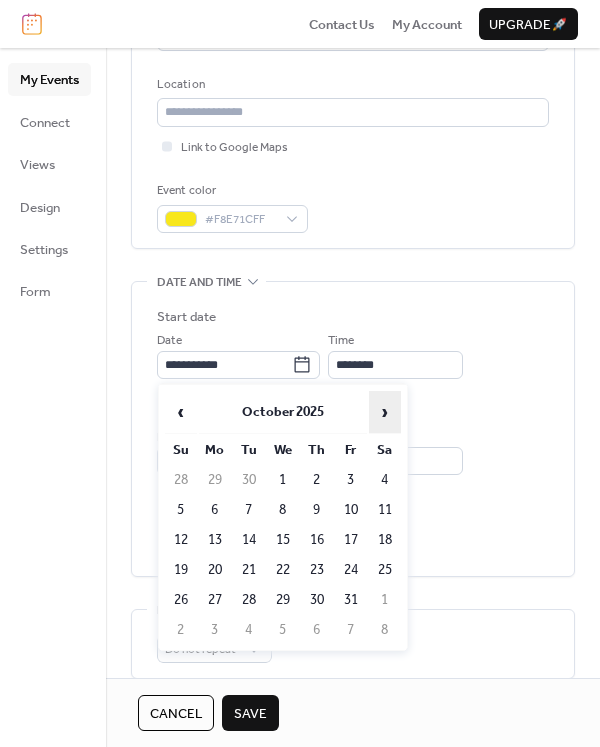 click on "›" at bounding box center [385, 412] 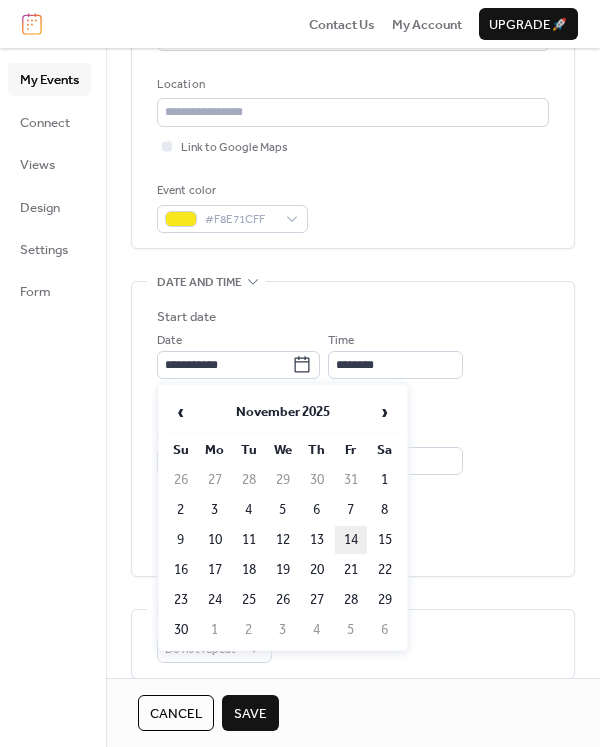 click on "14" at bounding box center (351, 540) 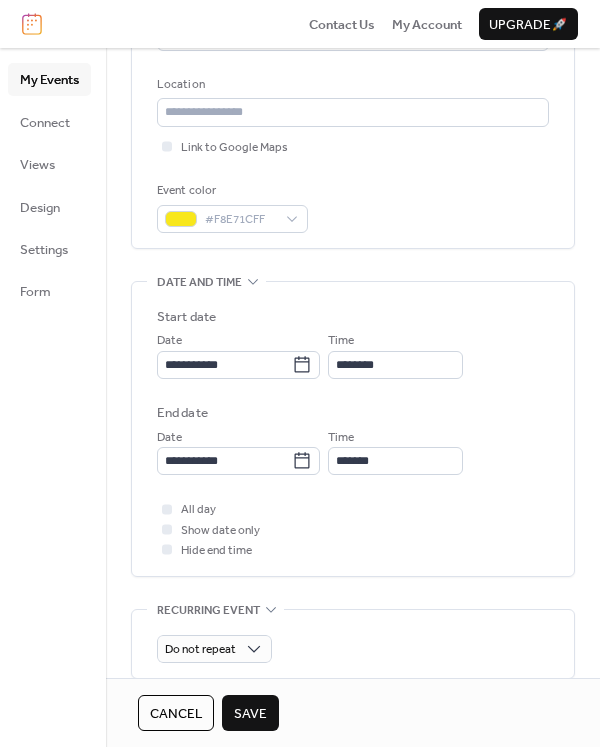 type on "**********" 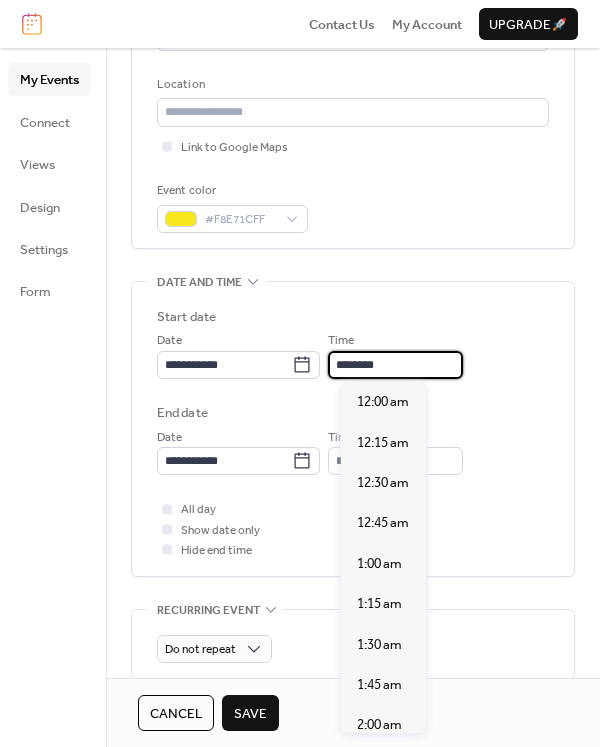 click on "********" at bounding box center (395, 365) 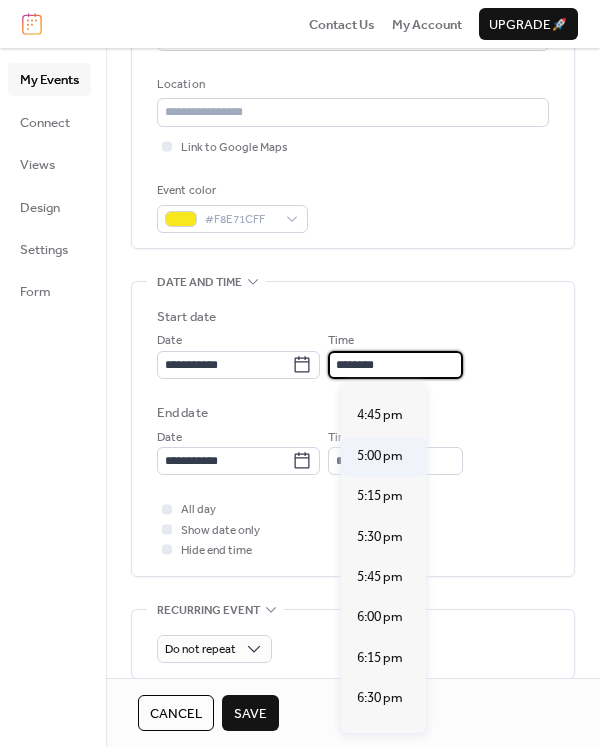 scroll, scrollTop: 2840, scrollLeft: 0, axis: vertical 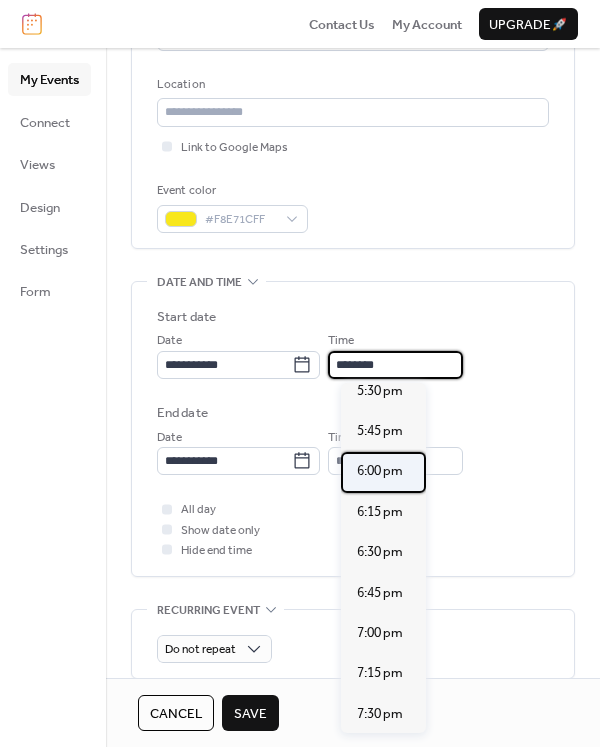 click on "6:00 pm" at bounding box center (380, 471) 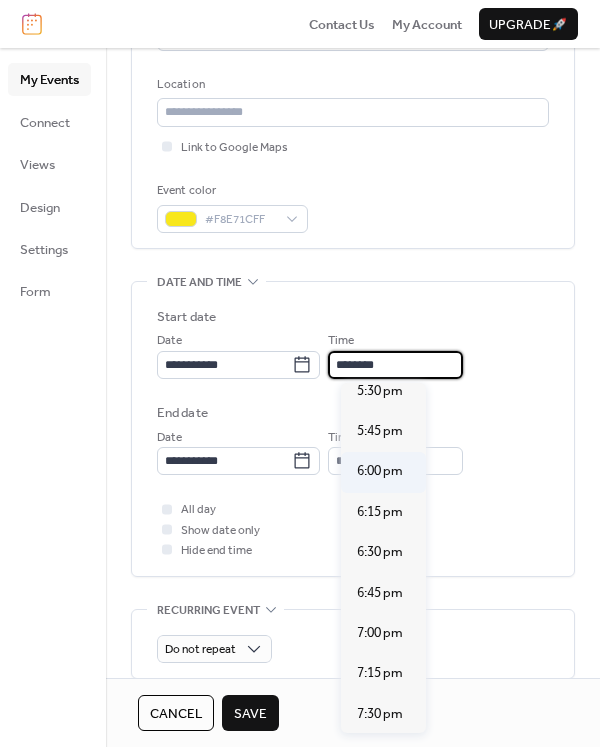 type on "*******" 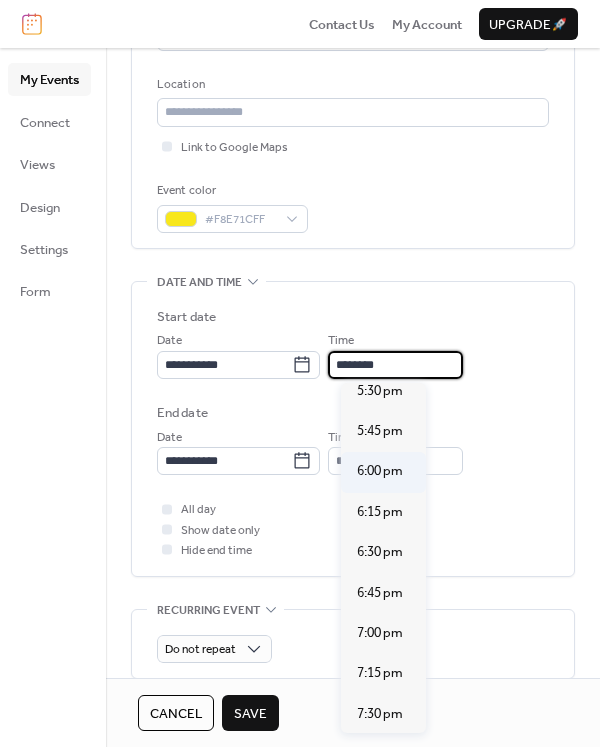 type on "*******" 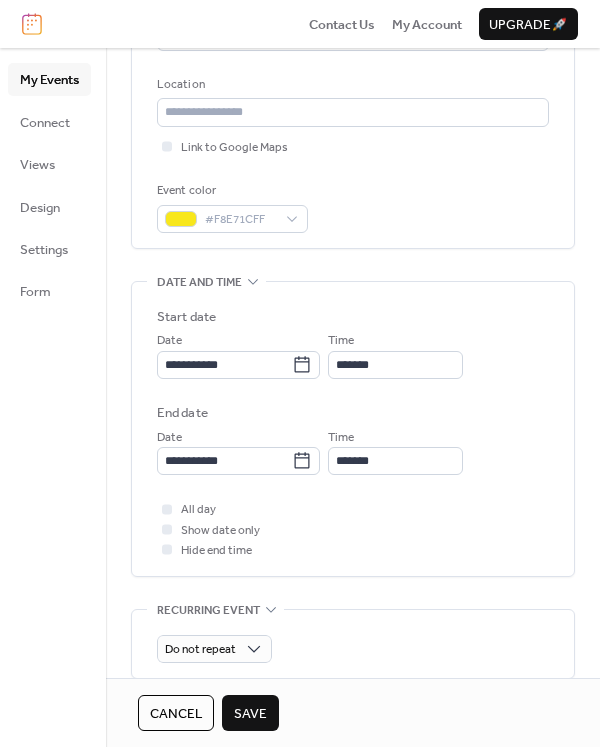 click on "Save" at bounding box center (250, 714) 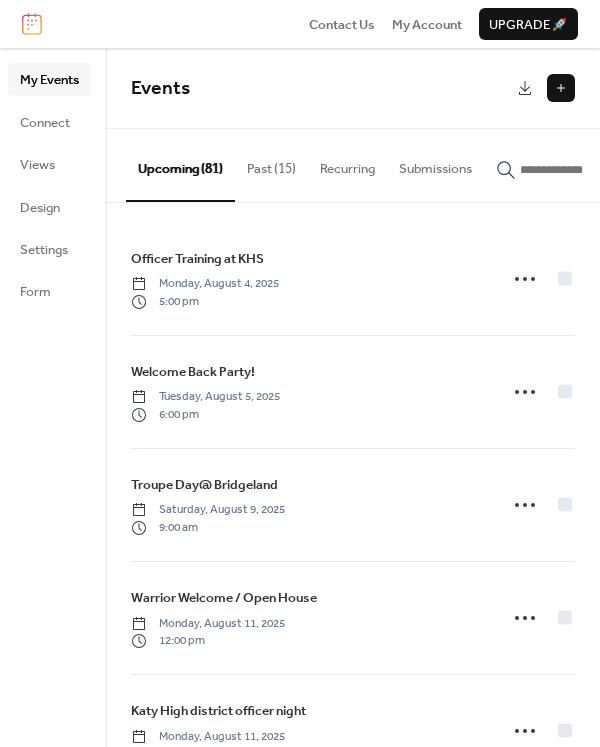 click at bounding box center (561, 88) 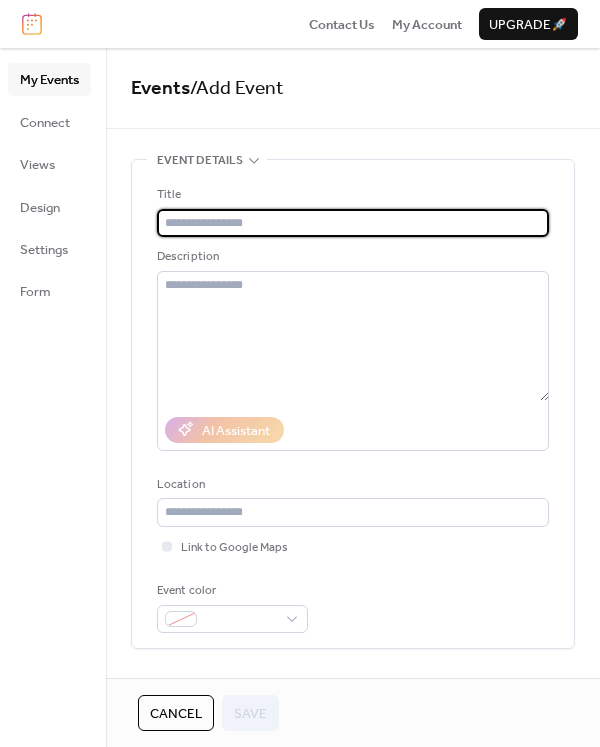click at bounding box center [353, 223] 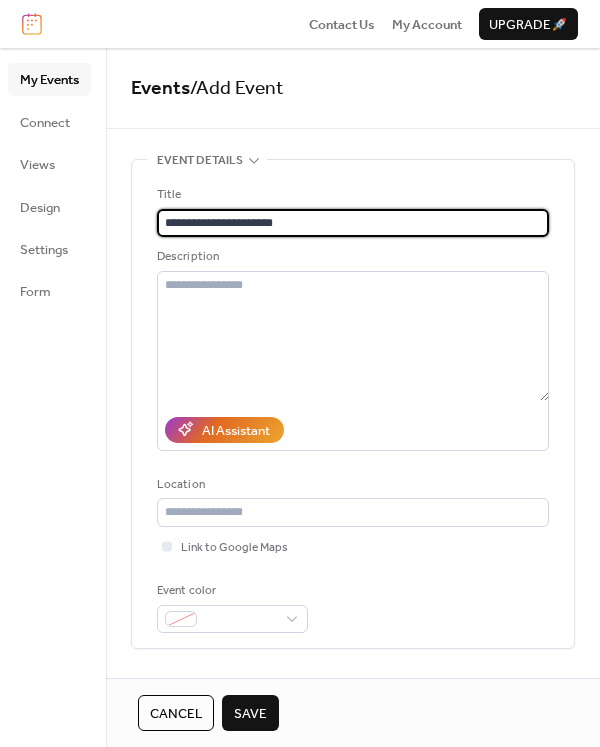 type on "**********" 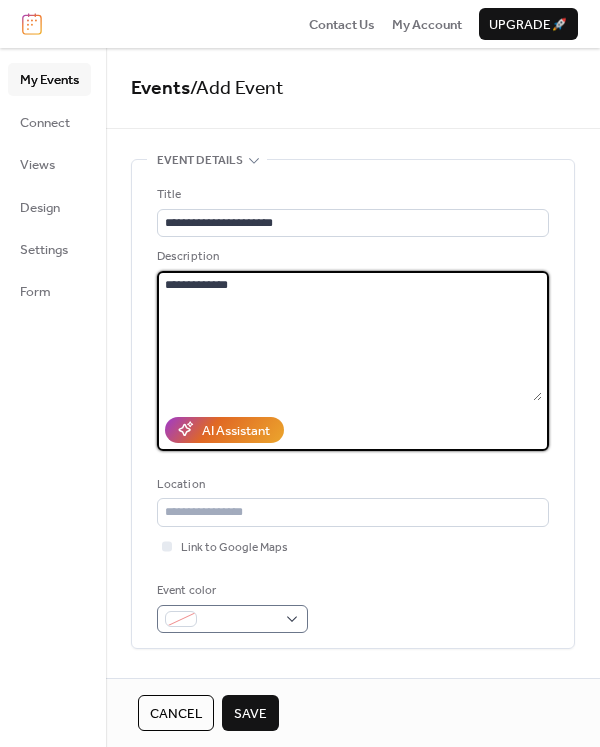 type on "**********" 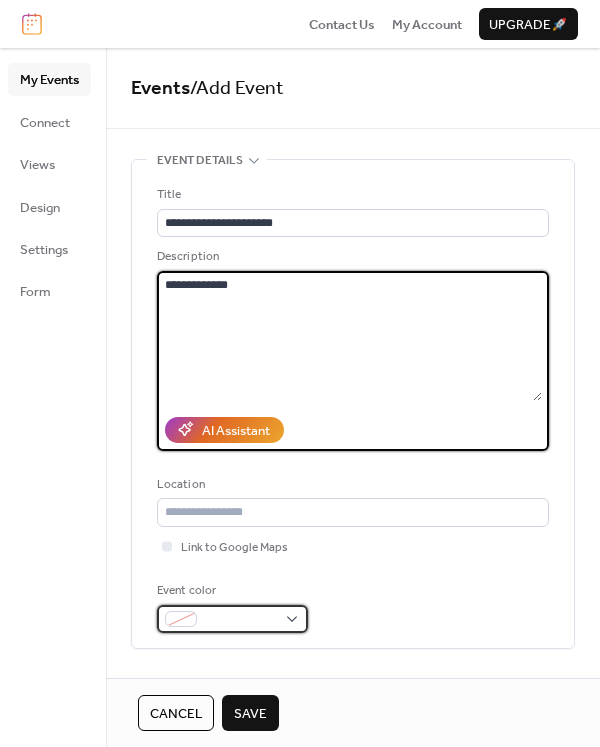 click at bounding box center (240, 620) 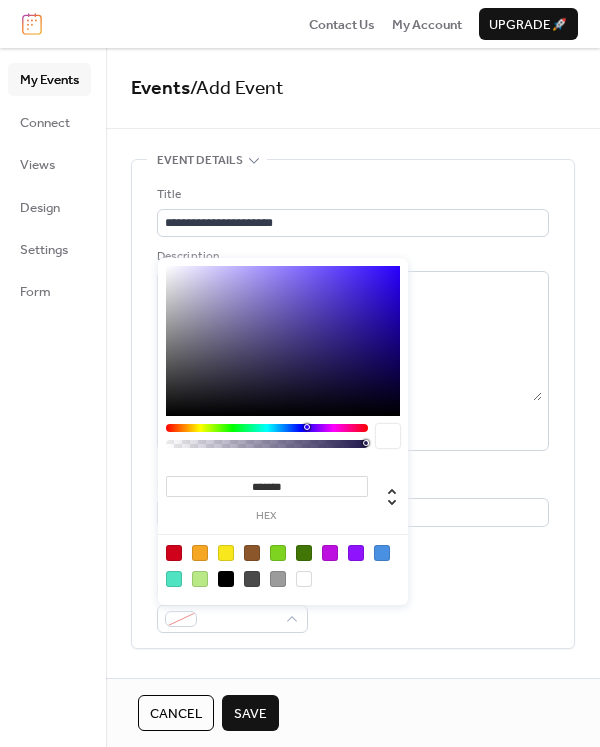 click at bounding box center [226, 553] 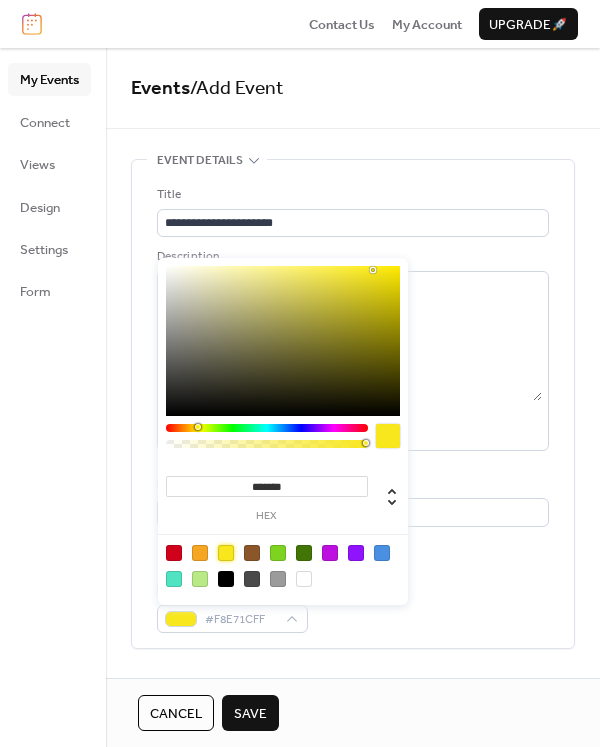 type on "*******" 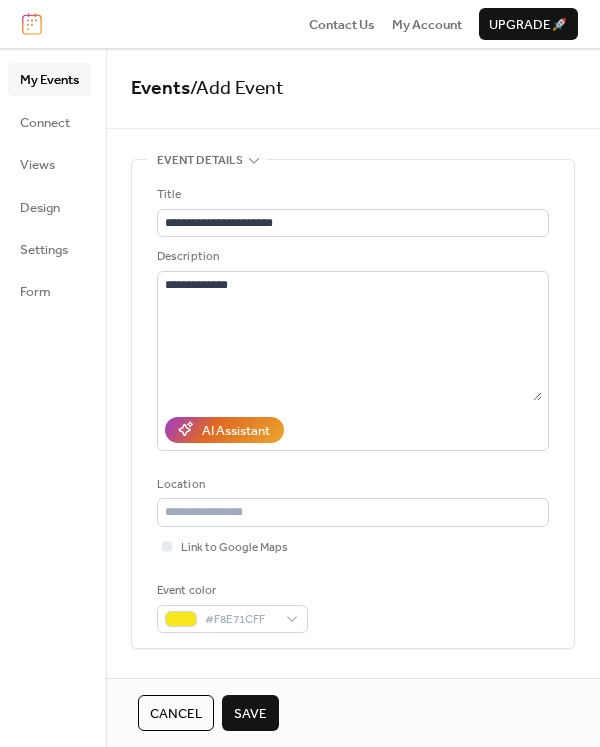 click on "Event color #F8E71CFF" at bounding box center (353, 607) 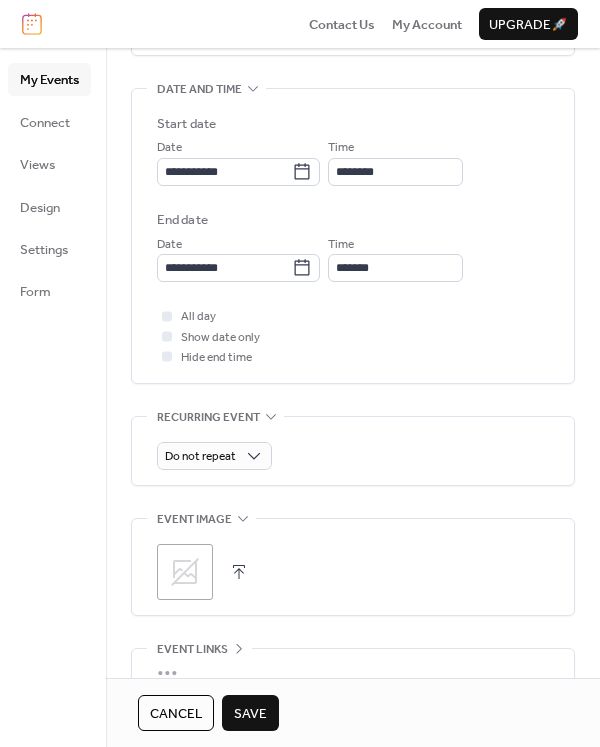 scroll, scrollTop: 600, scrollLeft: 0, axis: vertical 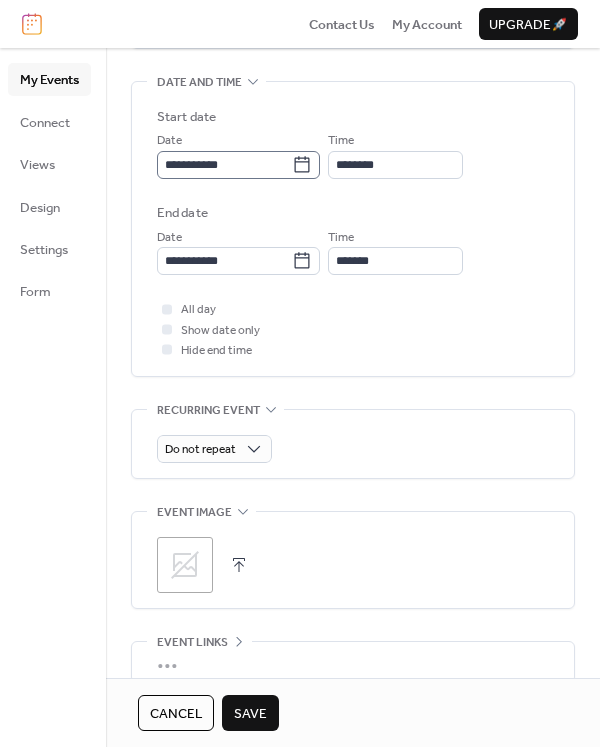 click 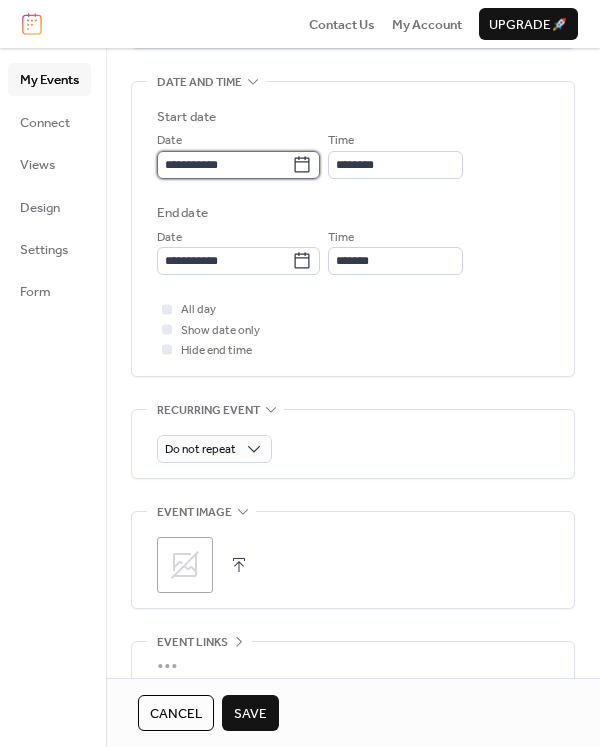 click on "**********" at bounding box center [224, 165] 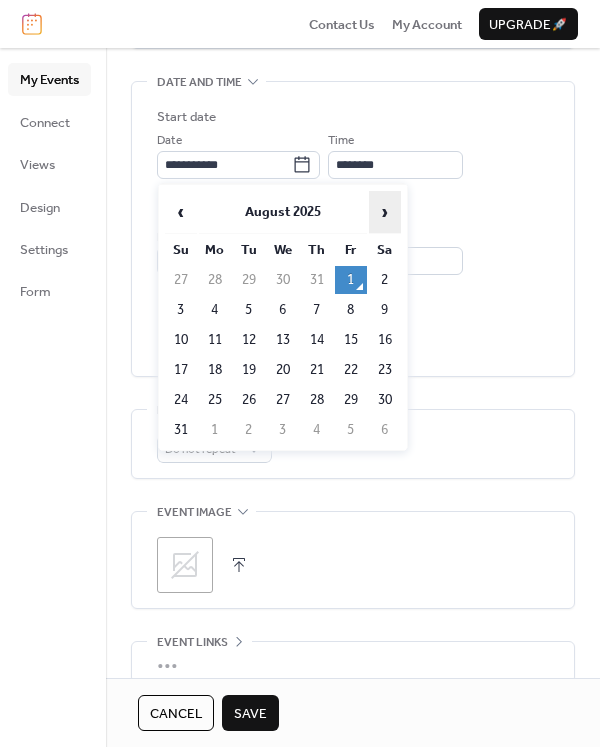 click on "›" at bounding box center (385, 212) 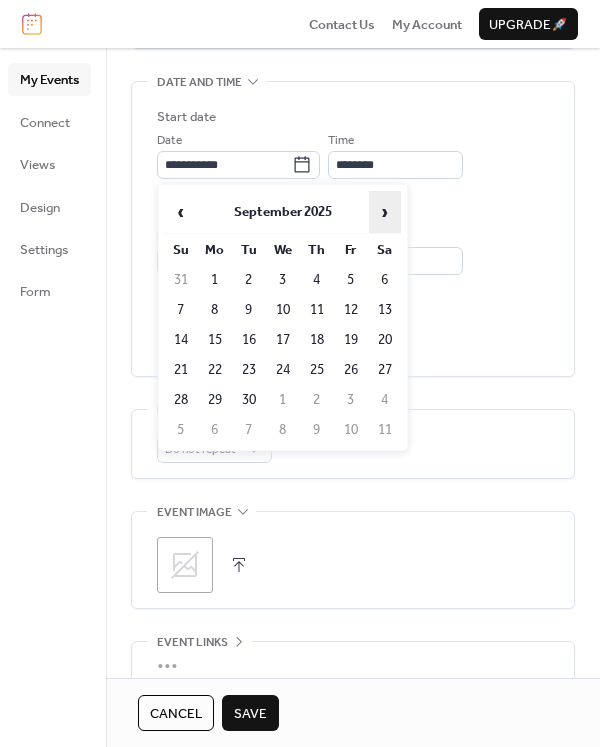 click on "›" at bounding box center (385, 212) 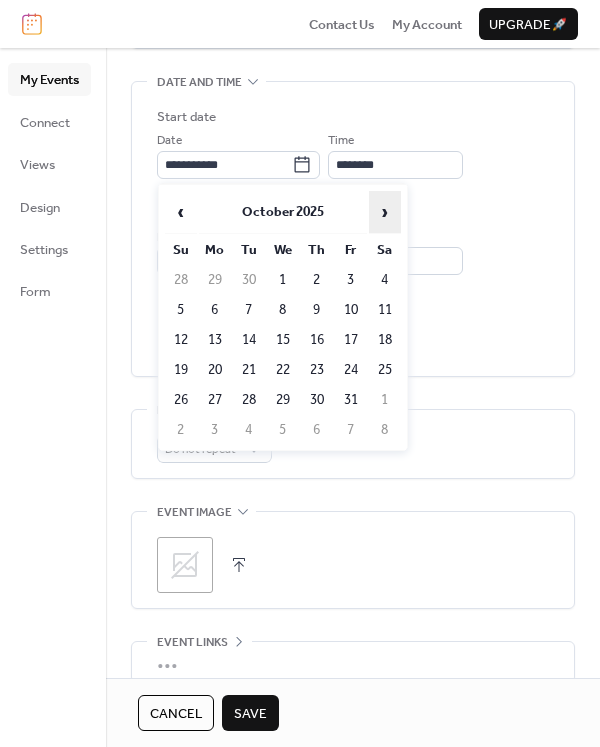 click on "›" at bounding box center (385, 212) 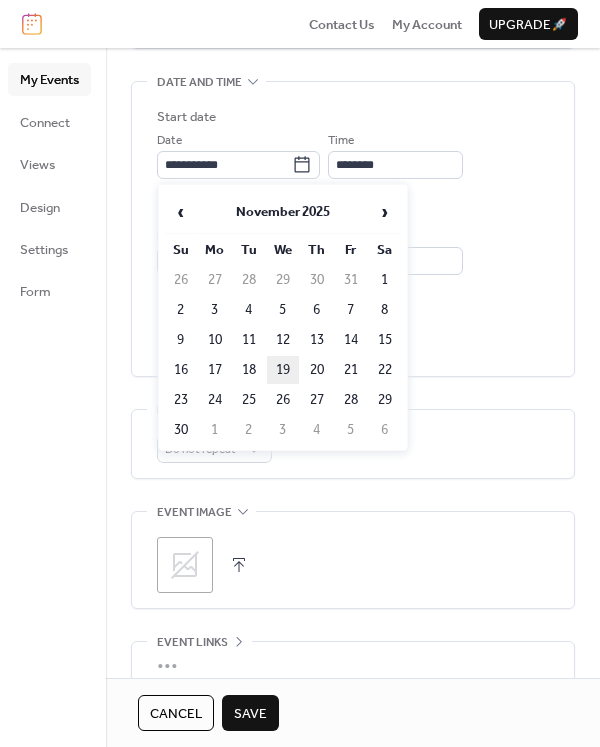 click on "19" at bounding box center (283, 370) 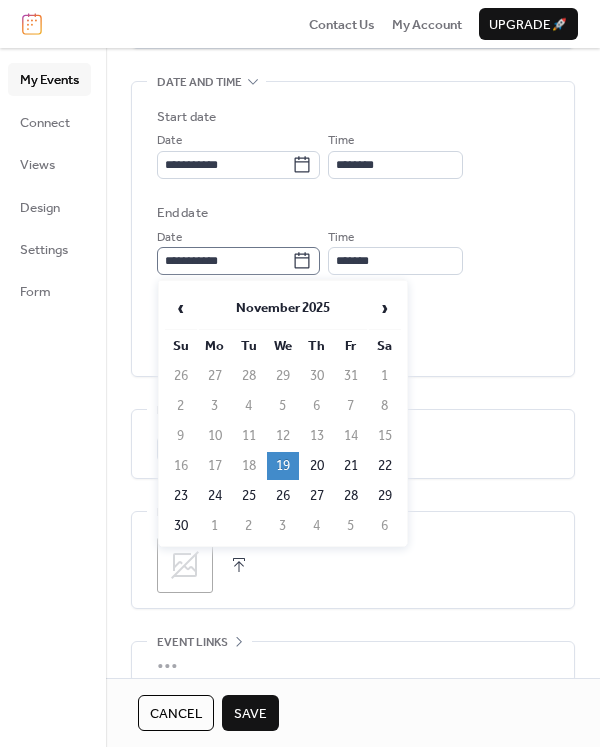 click 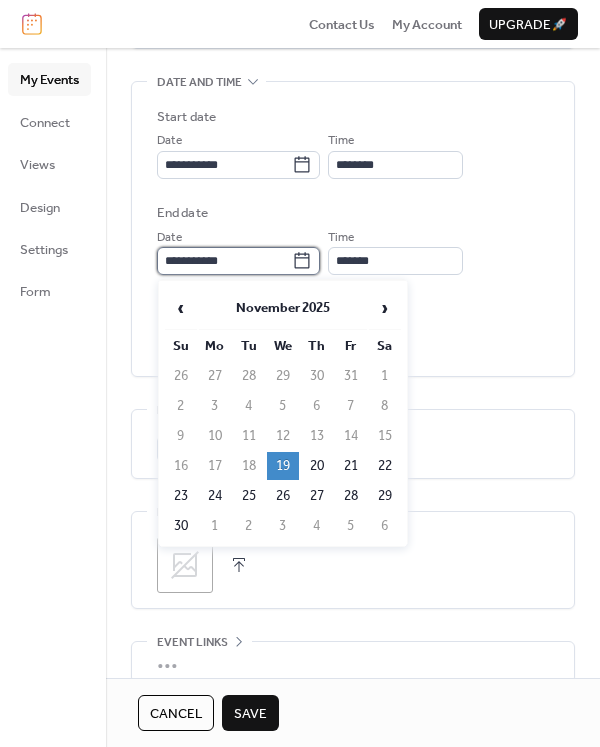 click on "**********" at bounding box center [224, 261] 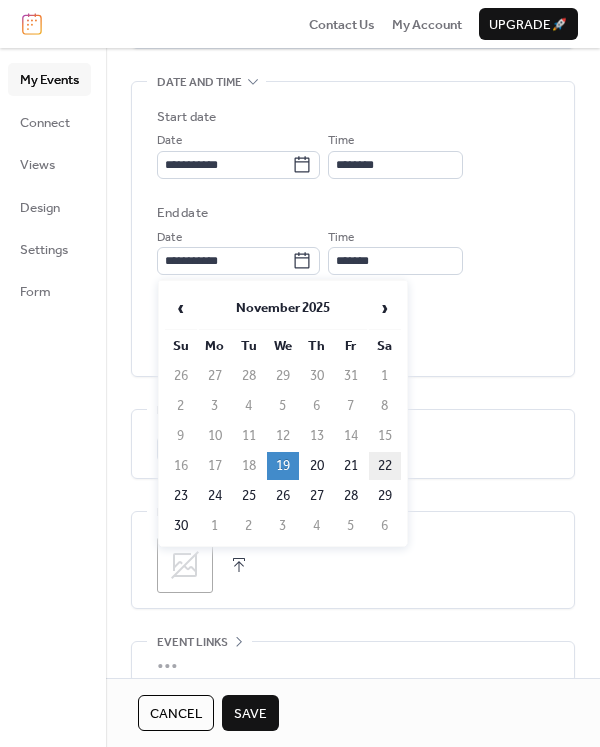 click on "22" at bounding box center [385, 466] 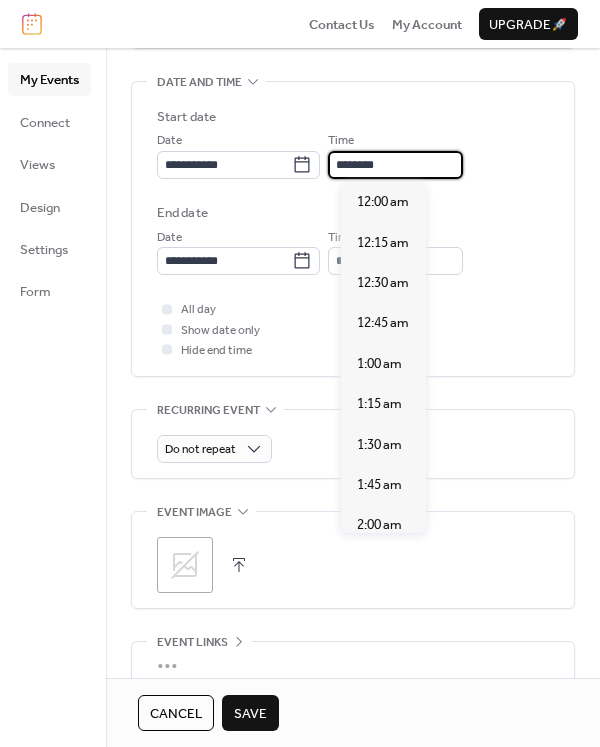 click on "********" at bounding box center (395, 165) 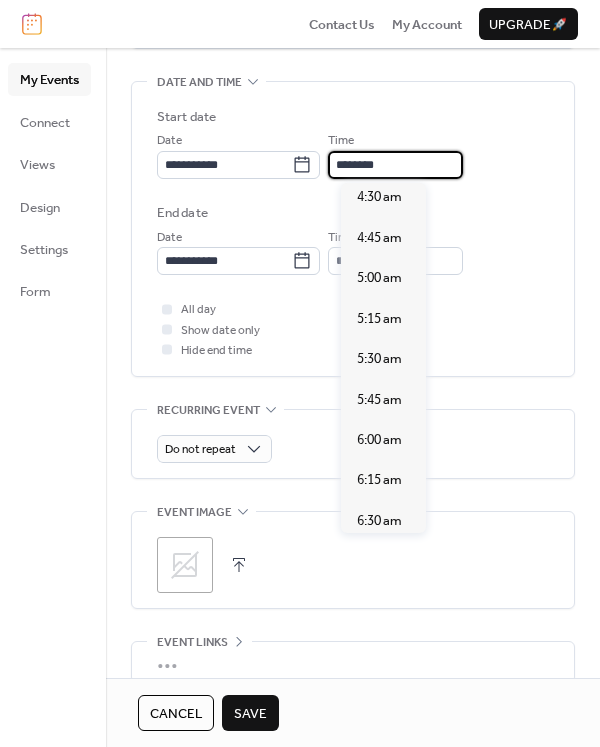scroll, scrollTop: 740, scrollLeft: 0, axis: vertical 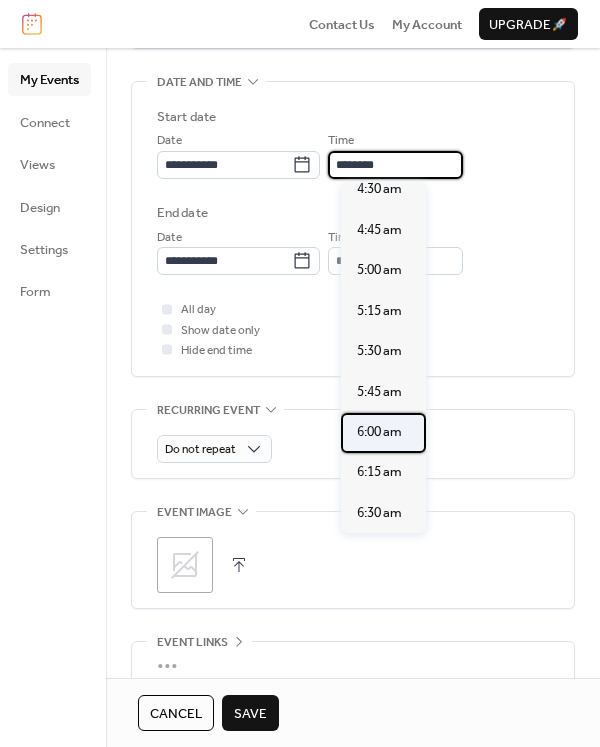 click on "6:00 am" at bounding box center (379, 432) 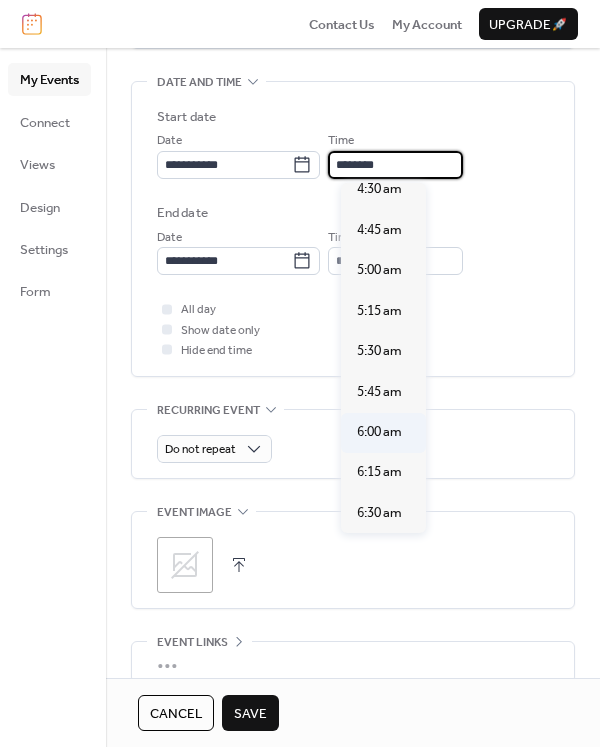 type on "*******" 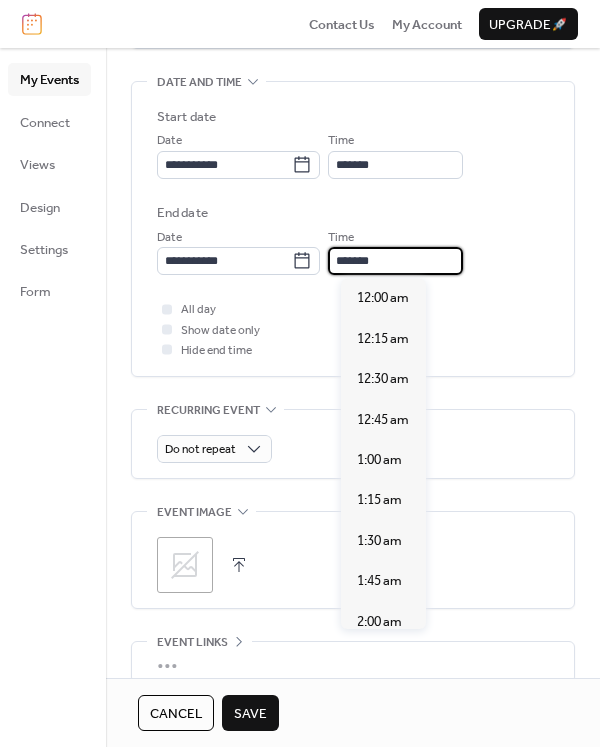 click on "*******" at bounding box center [395, 261] 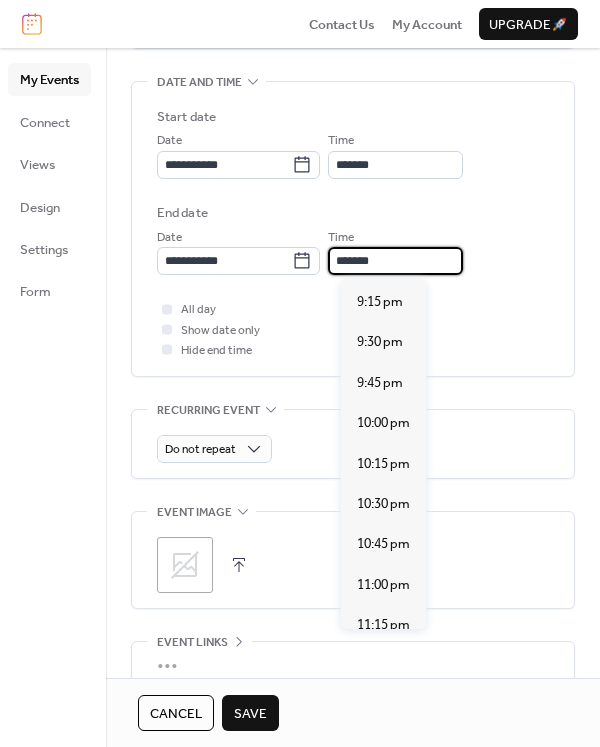 scroll, scrollTop: 3529, scrollLeft: 0, axis: vertical 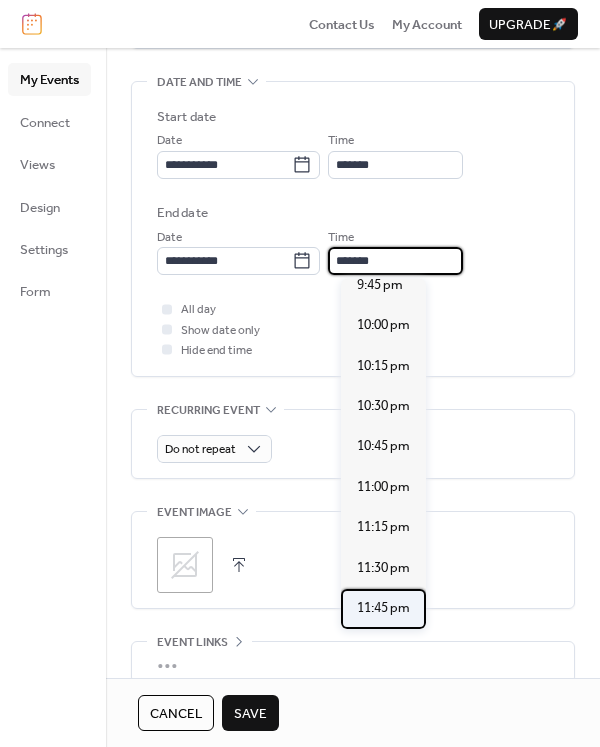 click on "11:45 pm" at bounding box center [383, 608] 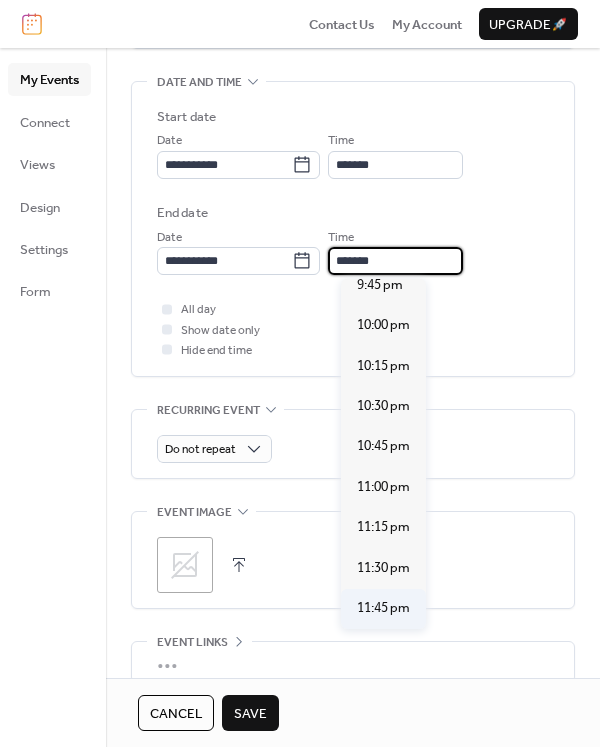 type on "********" 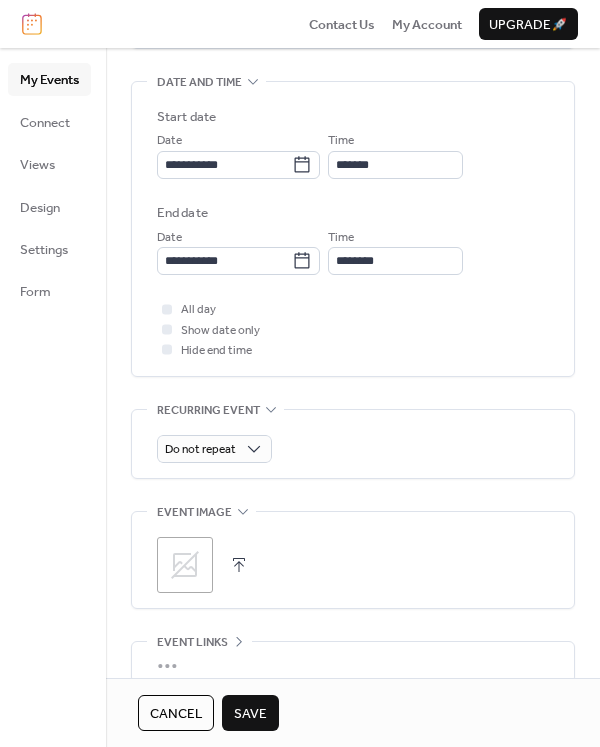 click on "All day Show date only Hide end time" at bounding box center (353, 329) 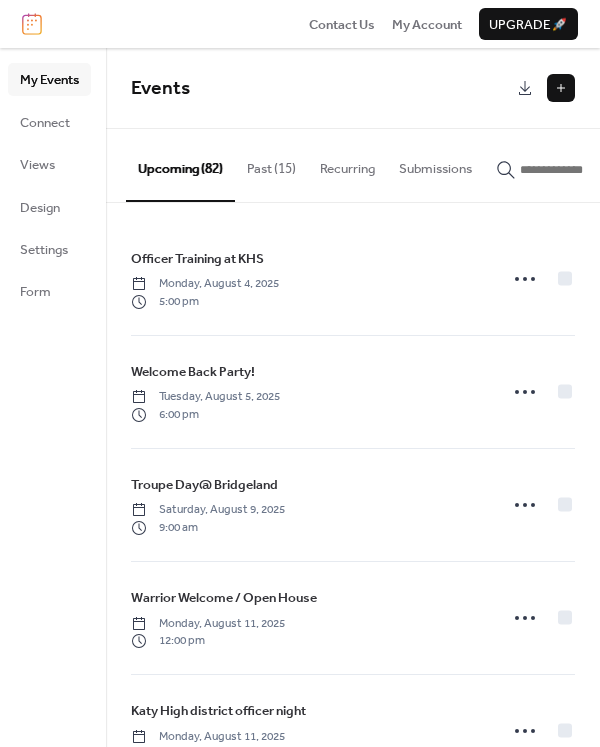 click at bounding box center [561, 88] 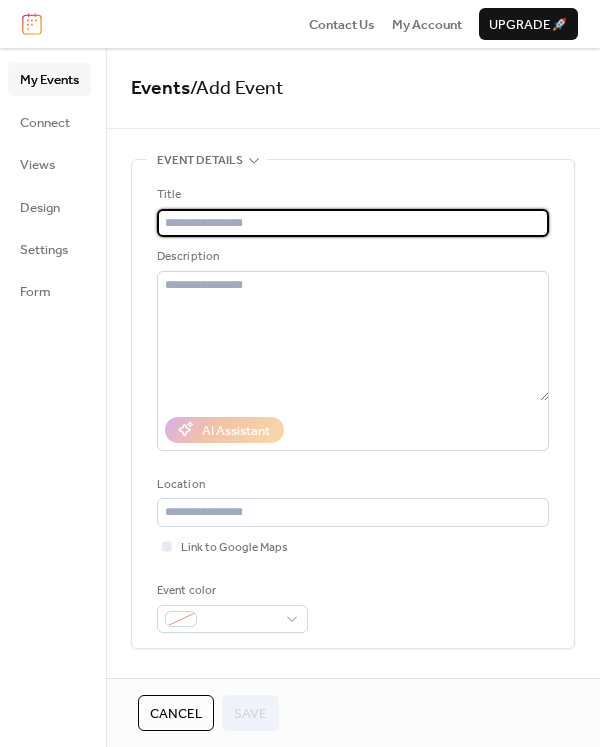 click on "Title Description AI Assistant Location Link to Google Maps Event color" at bounding box center [353, 409] 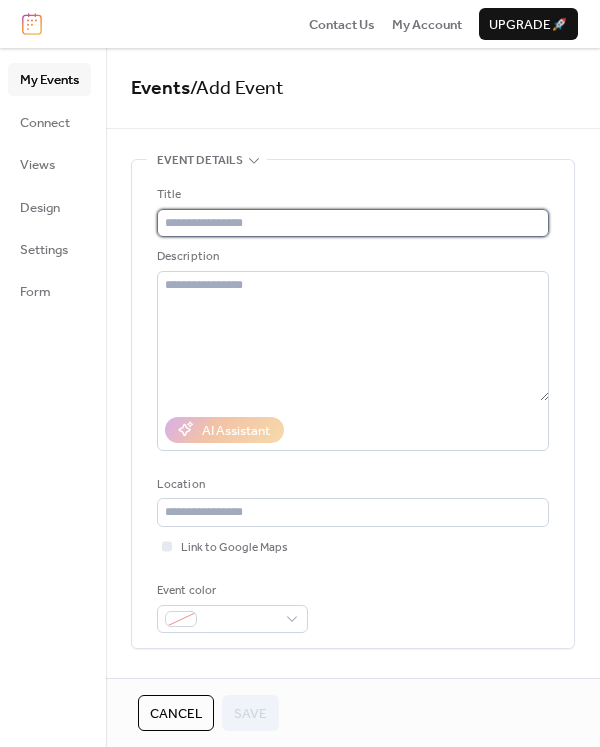 click at bounding box center [353, 223] 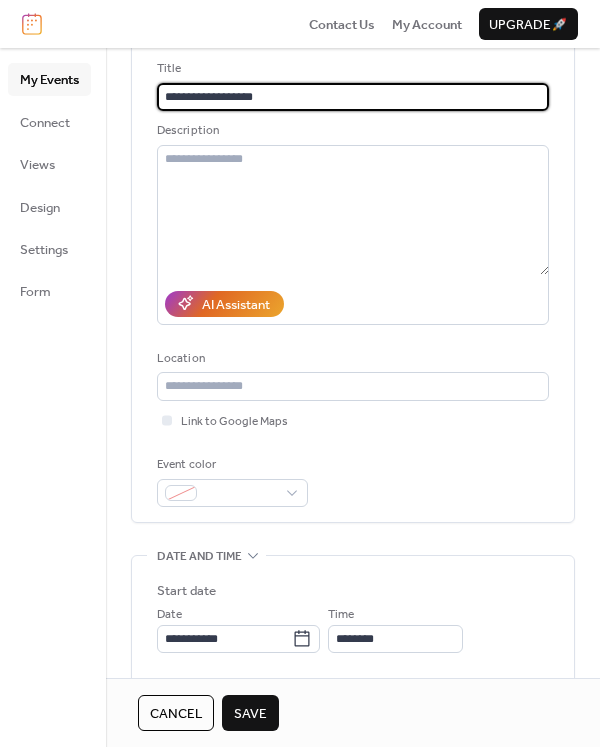 scroll, scrollTop: 500, scrollLeft: 0, axis: vertical 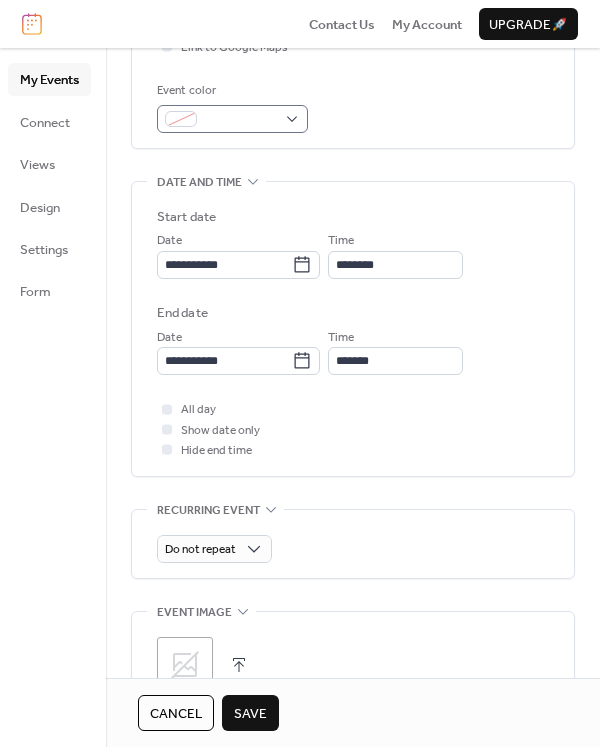 type on "**********" 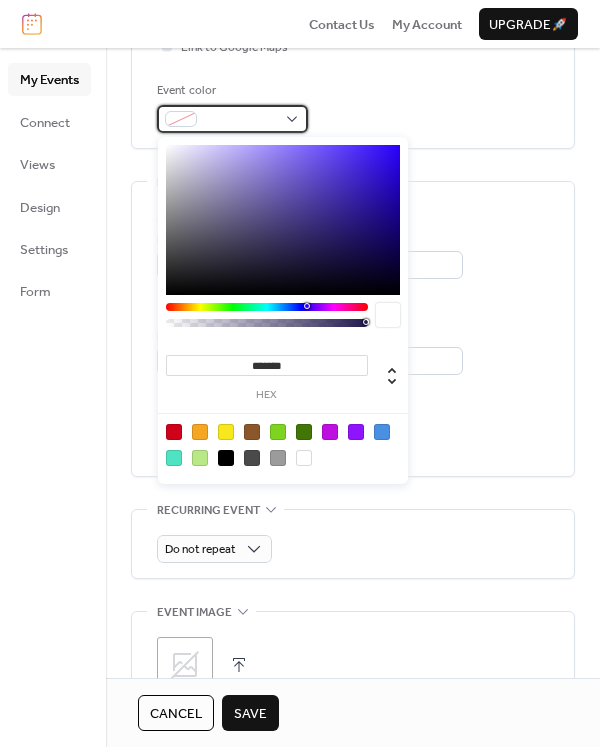 click at bounding box center [232, 119] 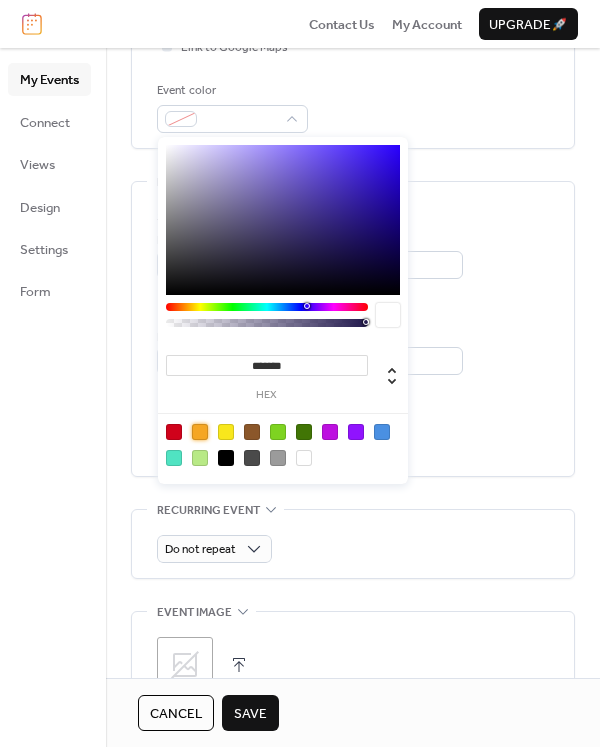 click at bounding box center [200, 432] 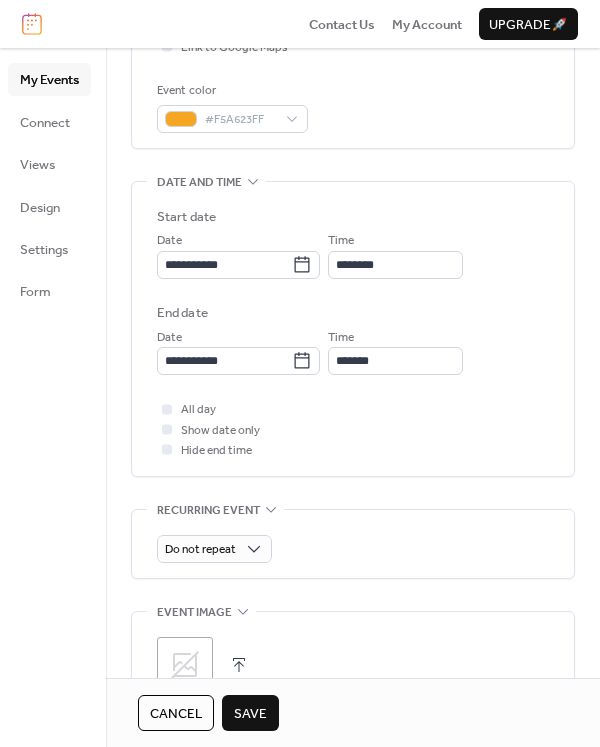 click on "**********" at bounding box center [353, 329] 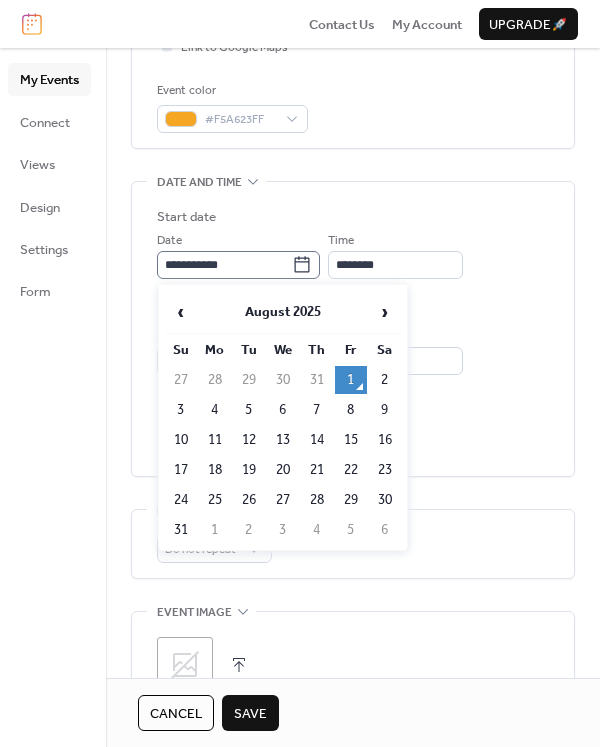 click 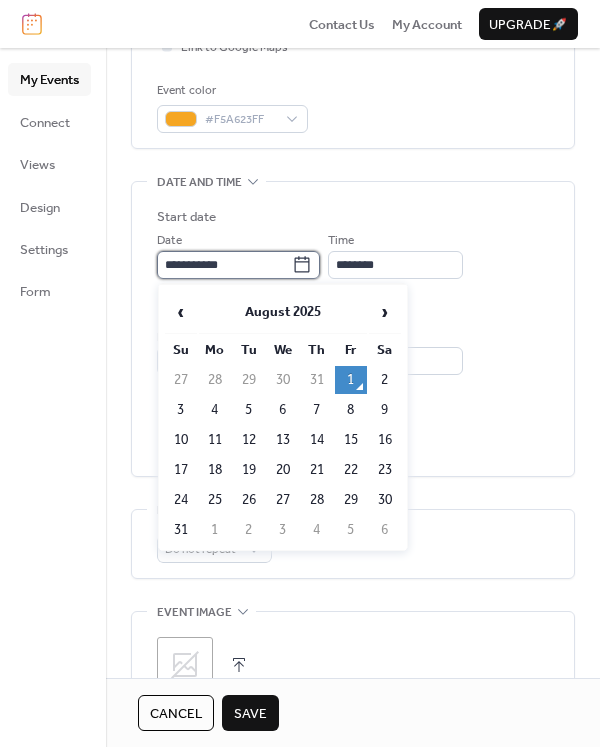click on "**********" at bounding box center (224, 265) 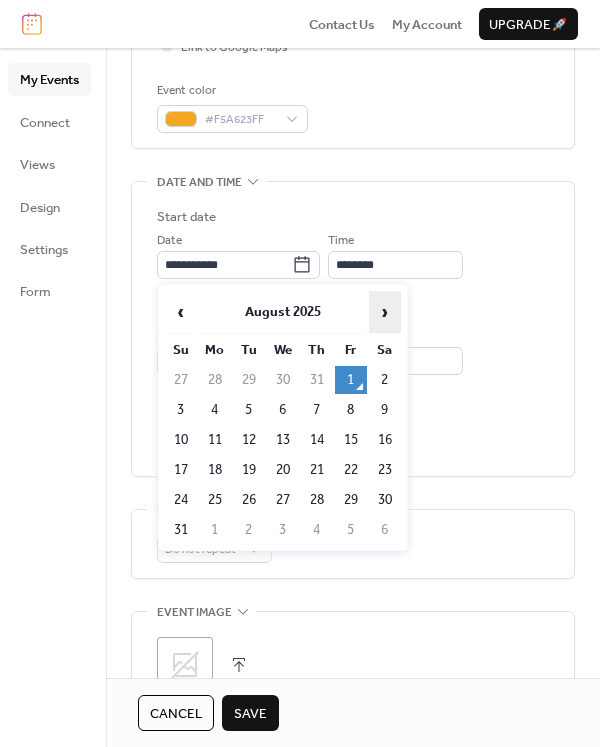 click on "›" at bounding box center [385, 312] 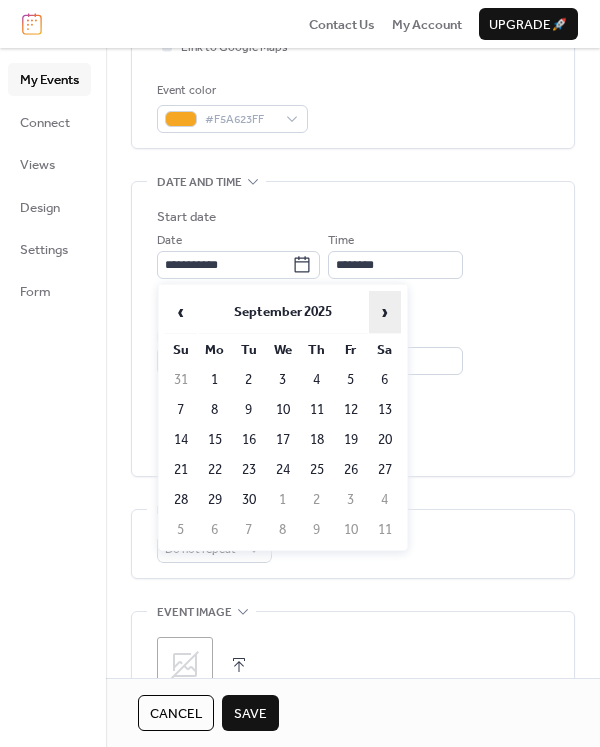 click on "›" at bounding box center [385, 312] 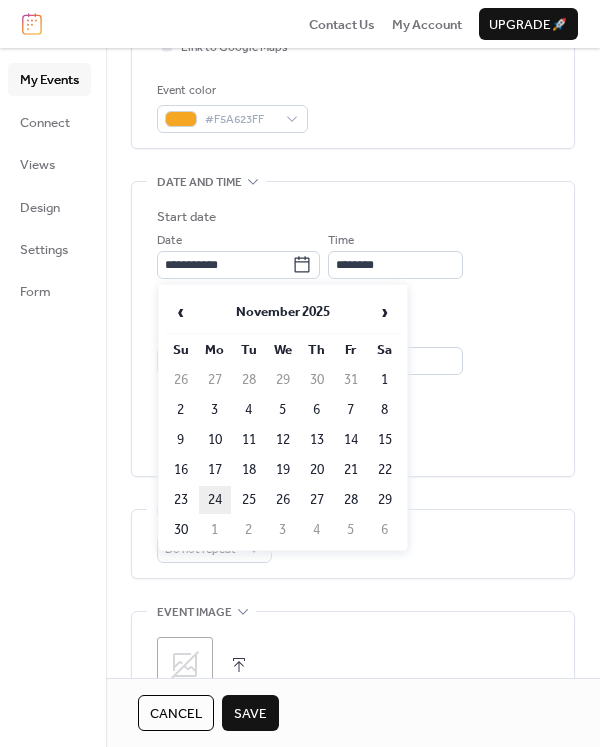 click on "24" at bounding box center [215, 500] 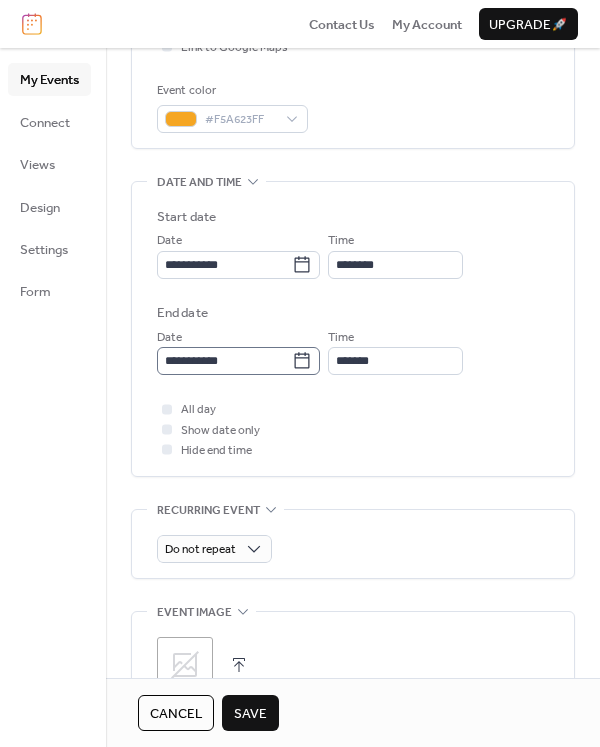 click 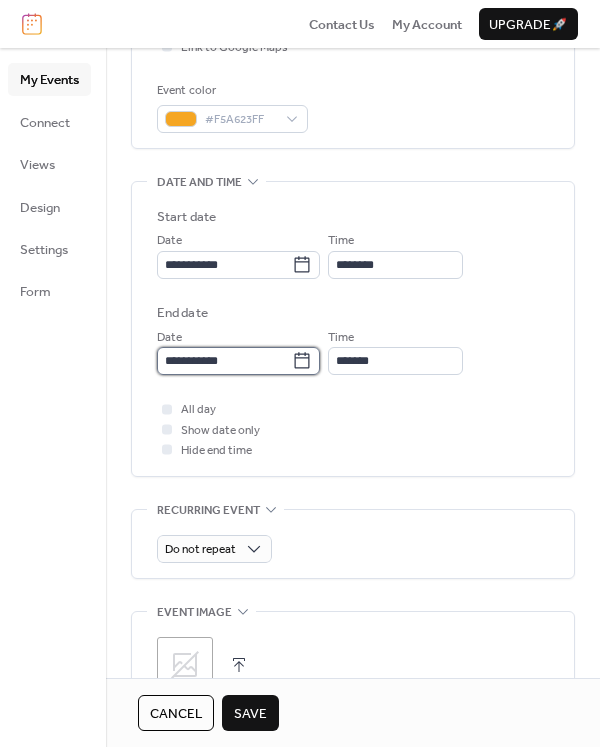 click on "**********" at bounding box center [224, 361] 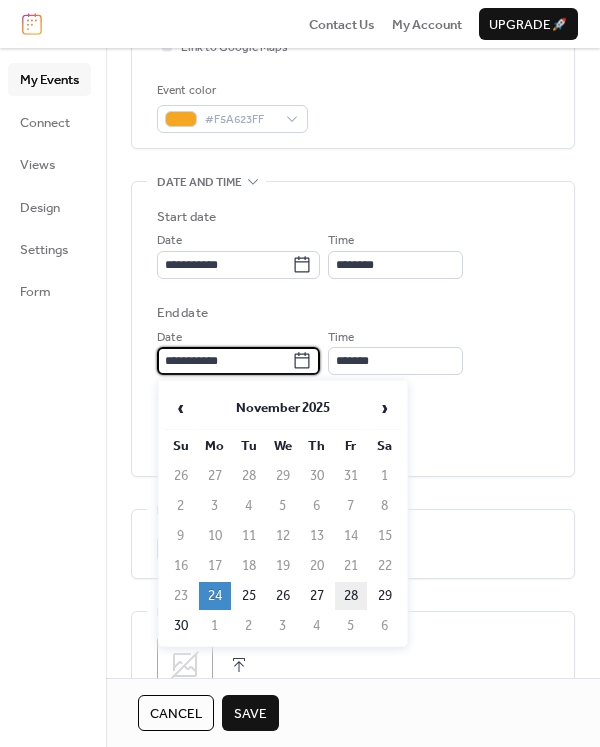 click on "28" at bounding box center [351, 596] 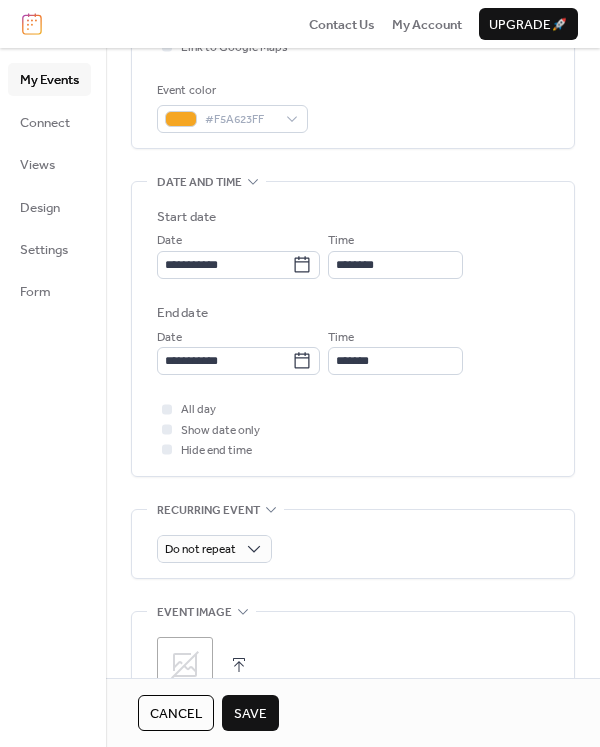 click on "Save" at bounding box center [250, 714] 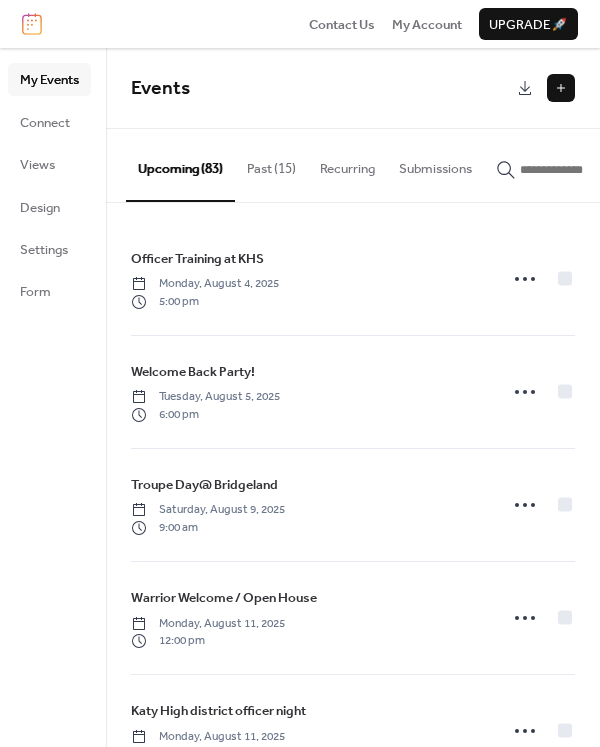 click at bounding box center (561, 88) 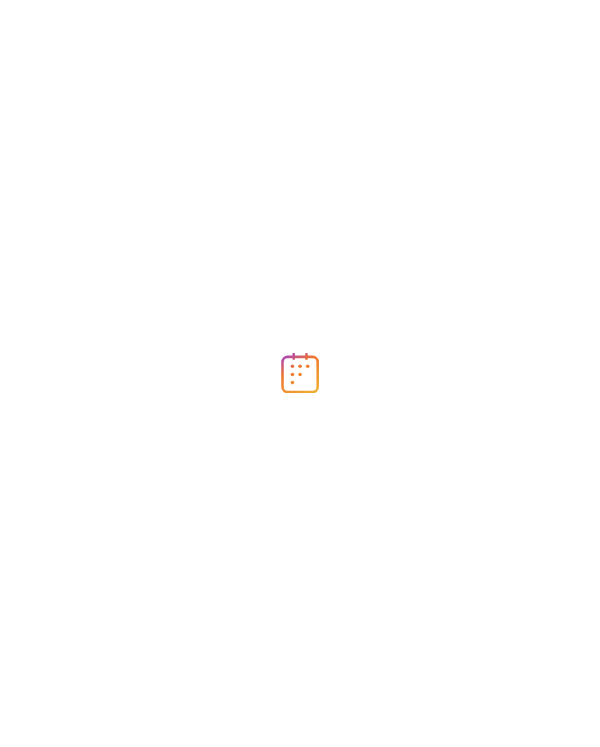 scroll, scrollTop: 0, scrollLeft: 0, axis: both 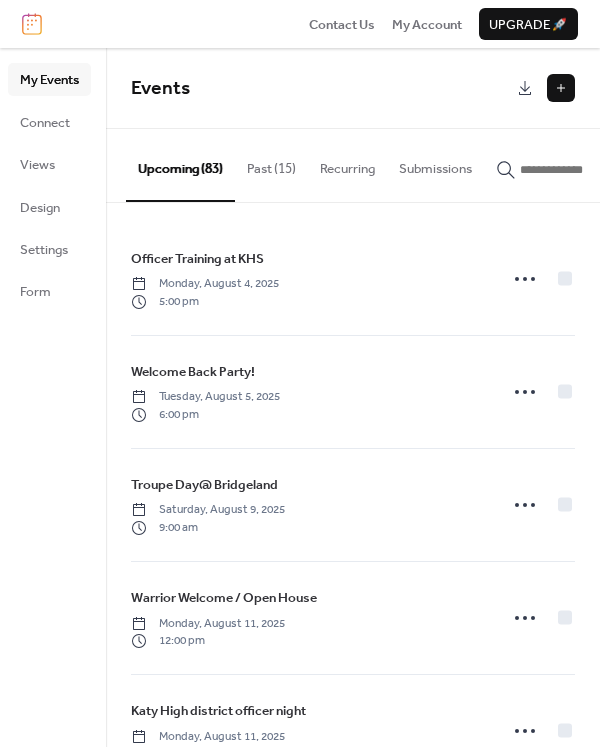 click at bounding box center (561, 88) 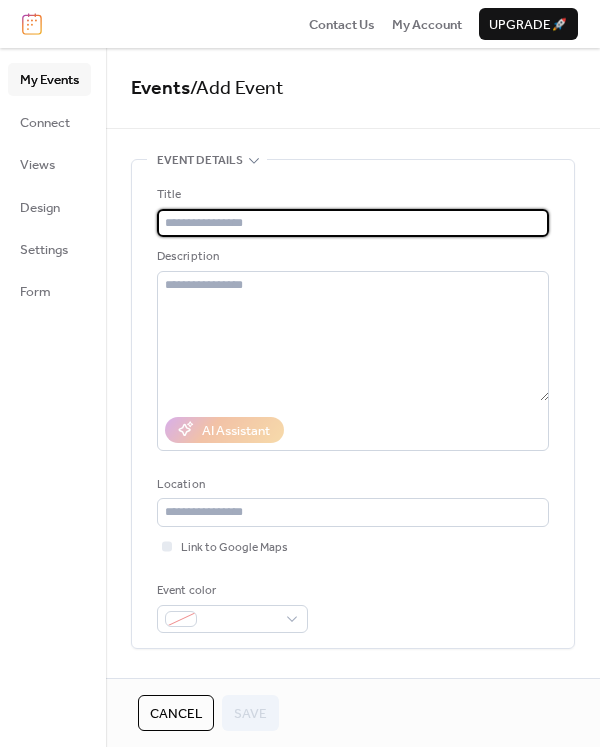 click at bounding box center [353, 223] 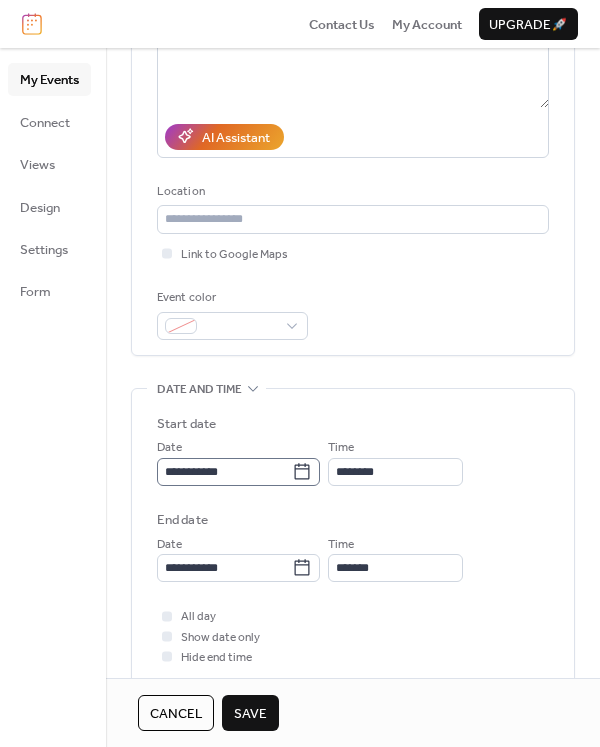 scroll, scrollTop: 300, scrollLeft: 0, axis: vertical 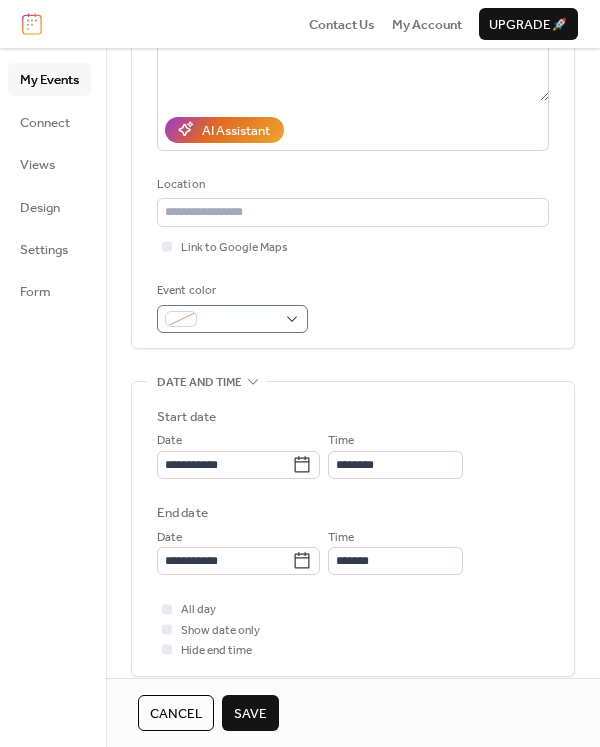 type on "**********" 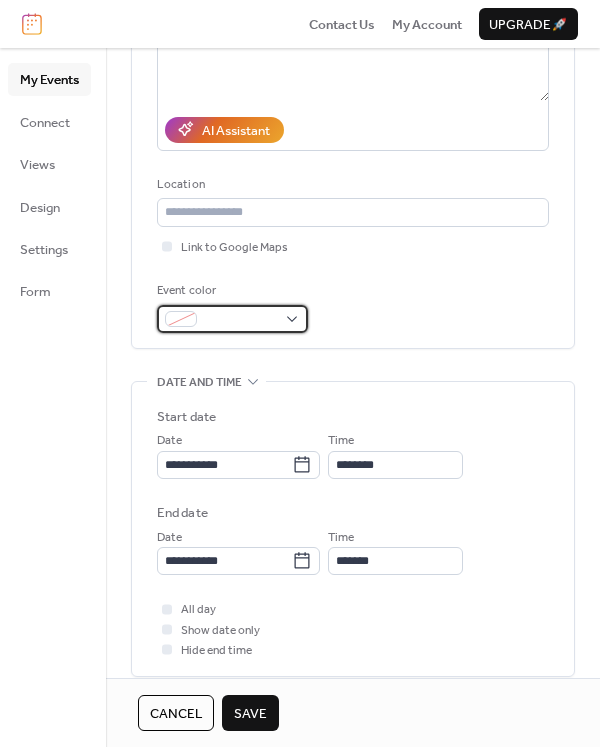 click at bounding box center (232, 319) 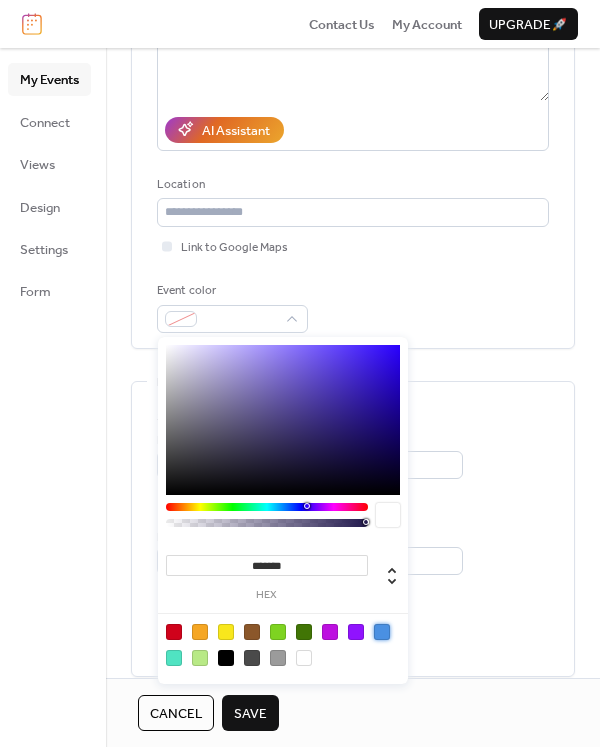 click at bounding box center [382, 632] 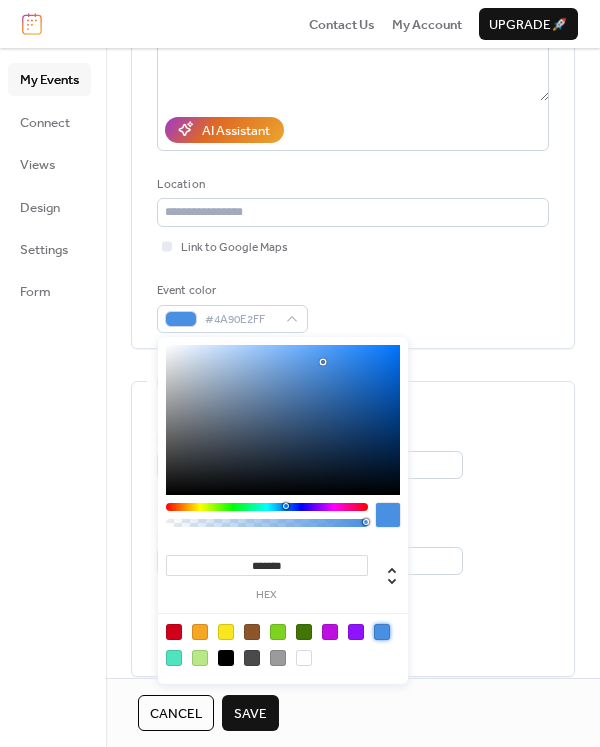 click on "Start date" at bounding box center [353, 417] 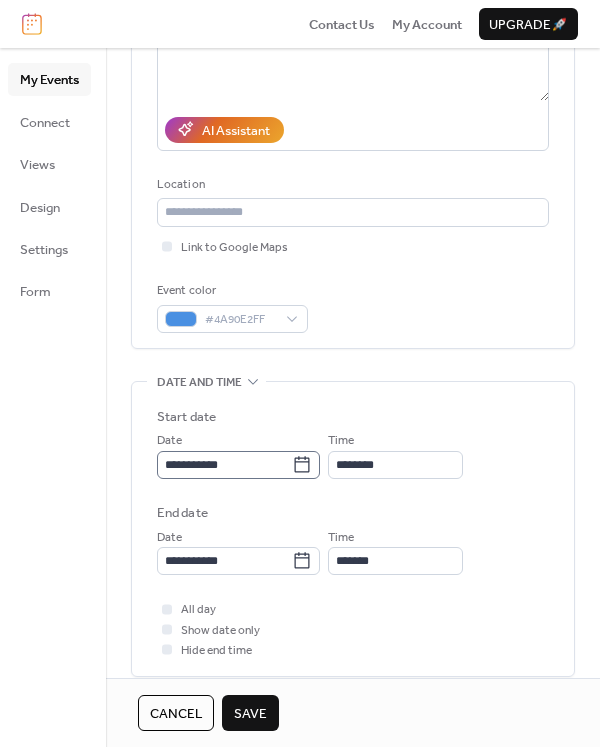 click 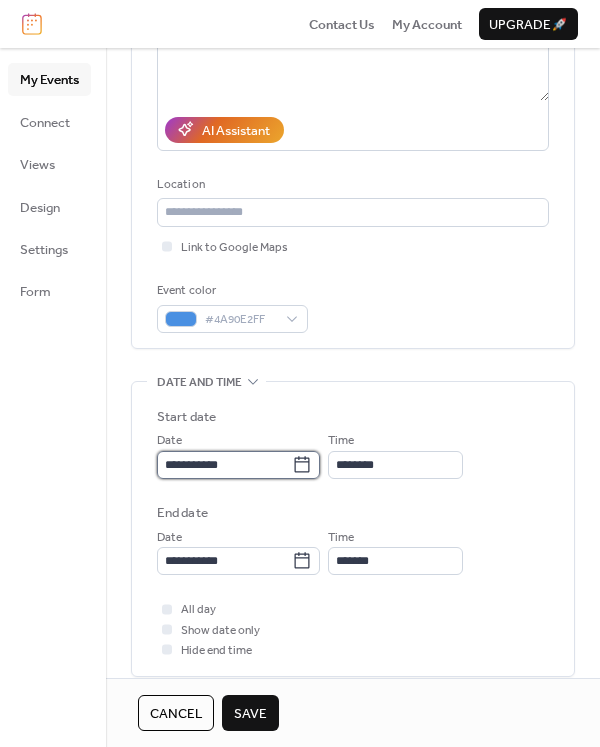 click on "**********" at bounding box center (224, 465) 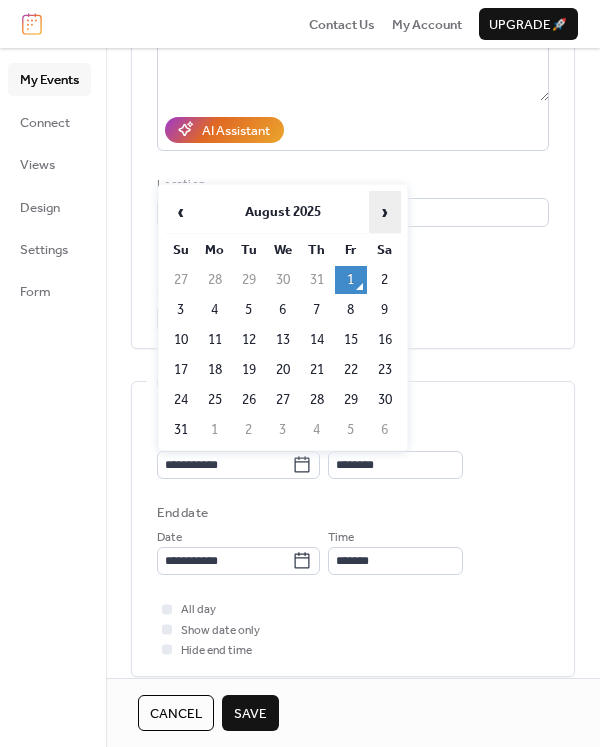 click on "›" at bounding box center (385, 212) 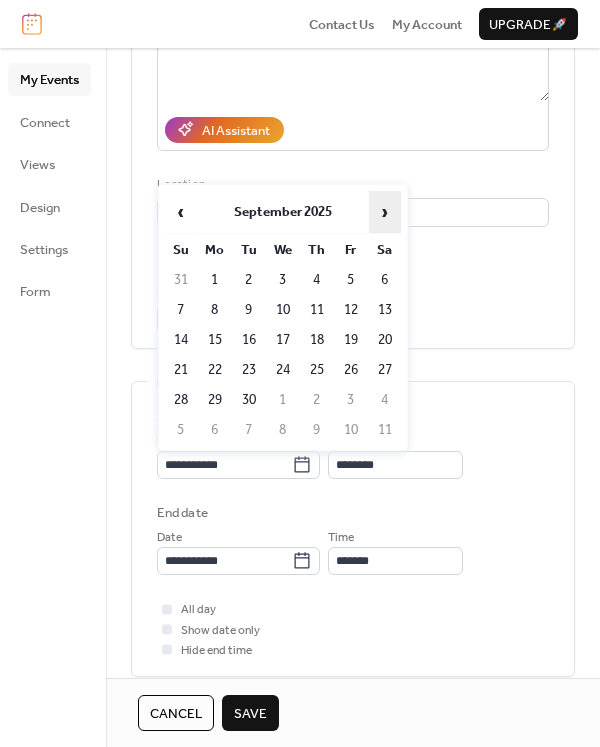 click on "›" at bounding box center [385, 212] 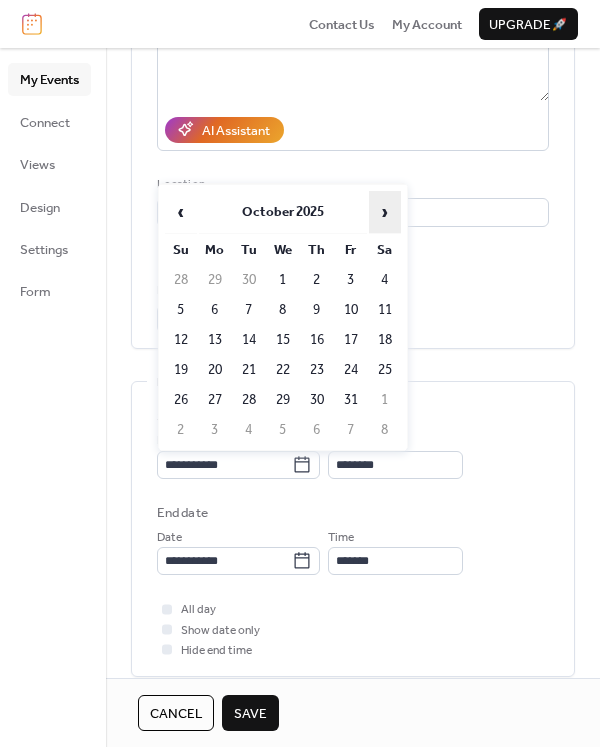 click on "›" at bounding box center [385, 212] 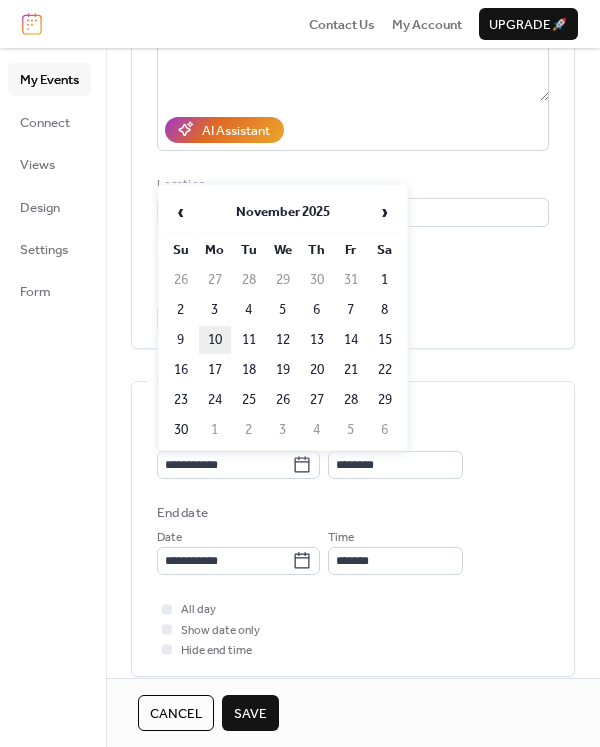 click on "10" at bounding box center (215, 340) 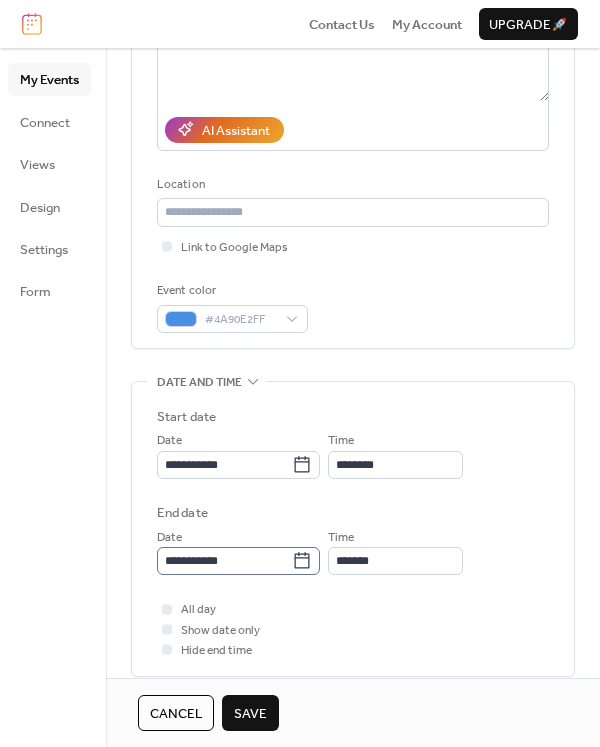 click 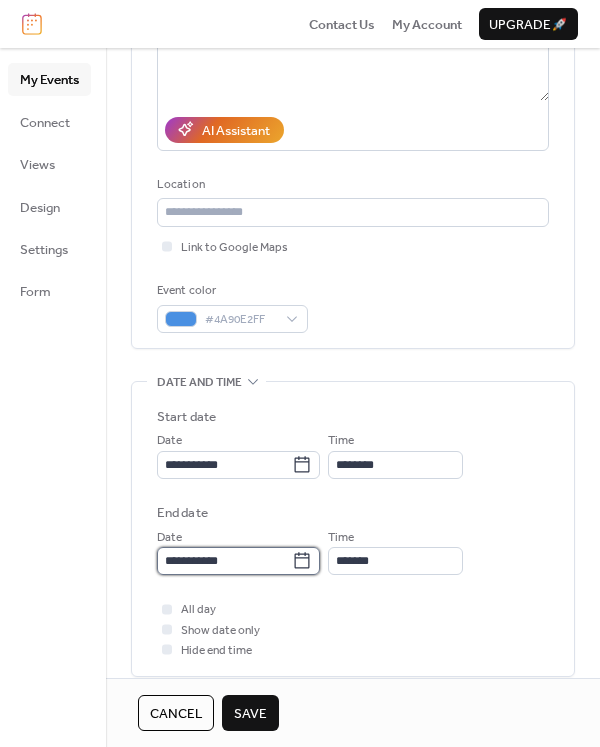 click on "**********" at bounding box center (224, 561) 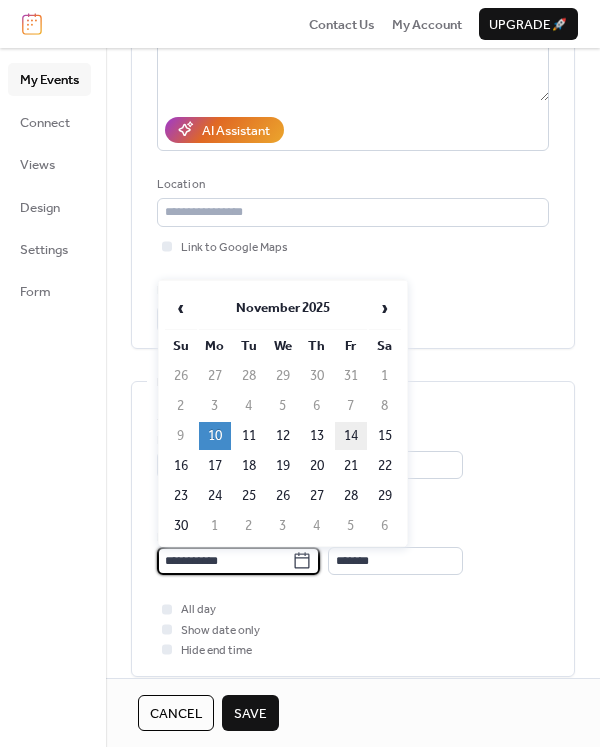 click on "14" at bounding box center (351, 436) 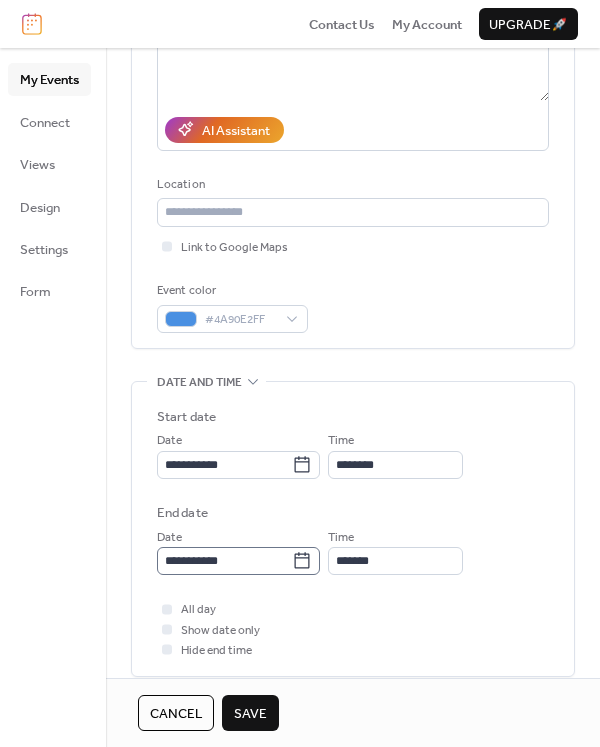 click 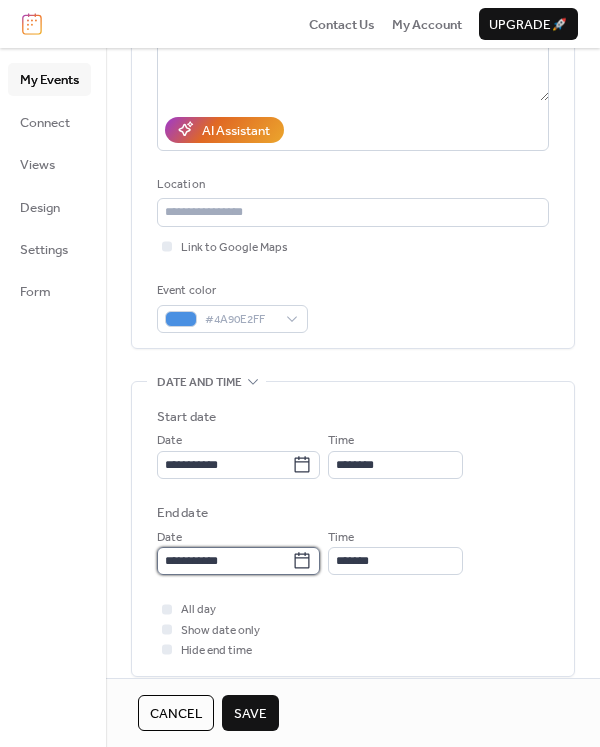 click on "**********" at bounding box center (224, 561) 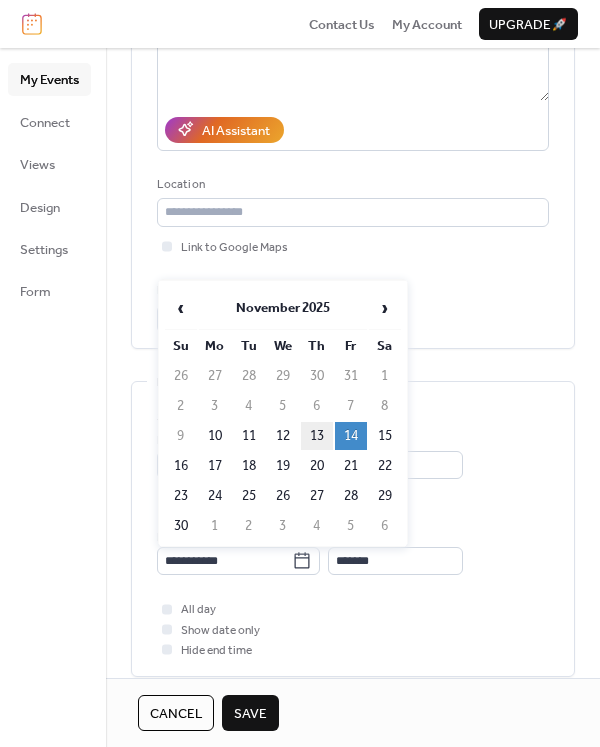 click on "13" at bounding box center (317, 436) 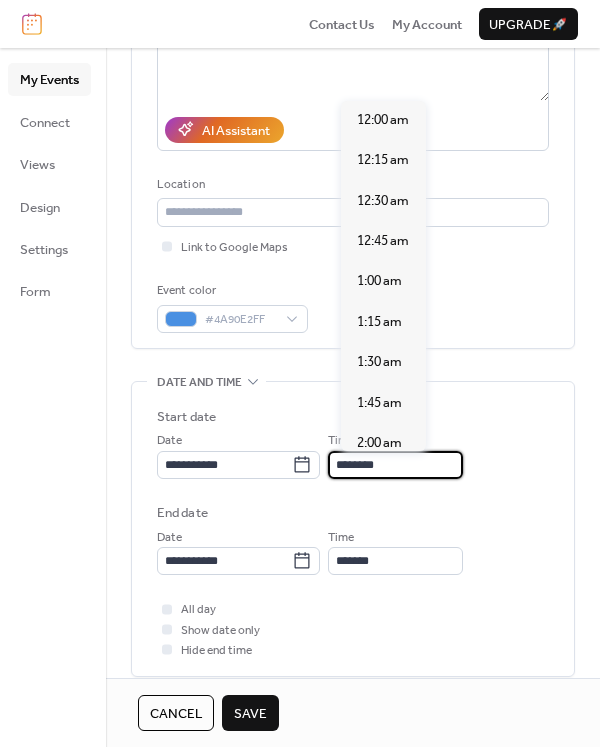 click on "********" at bounding box center [395, 465] 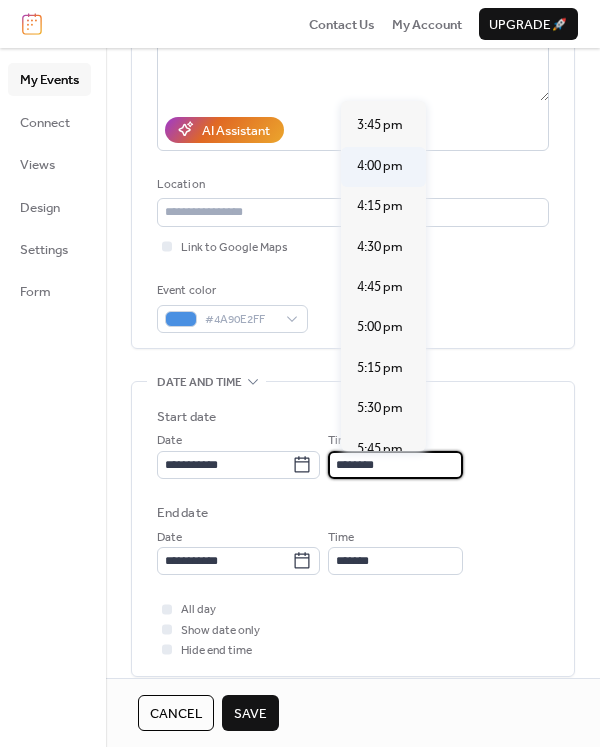 scroll, scrollTop: 2440, scrollLeft: 0, axis: vertical 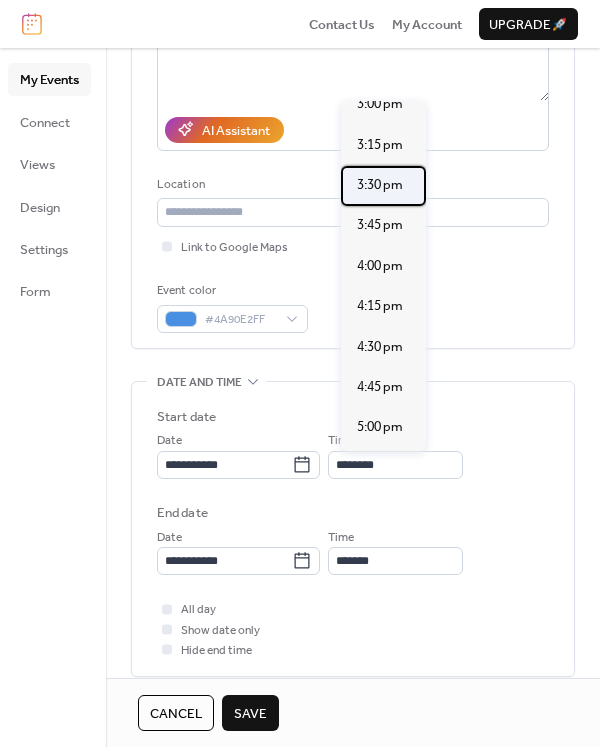 click on "3:30 pm" at bounding box center [380, 185] 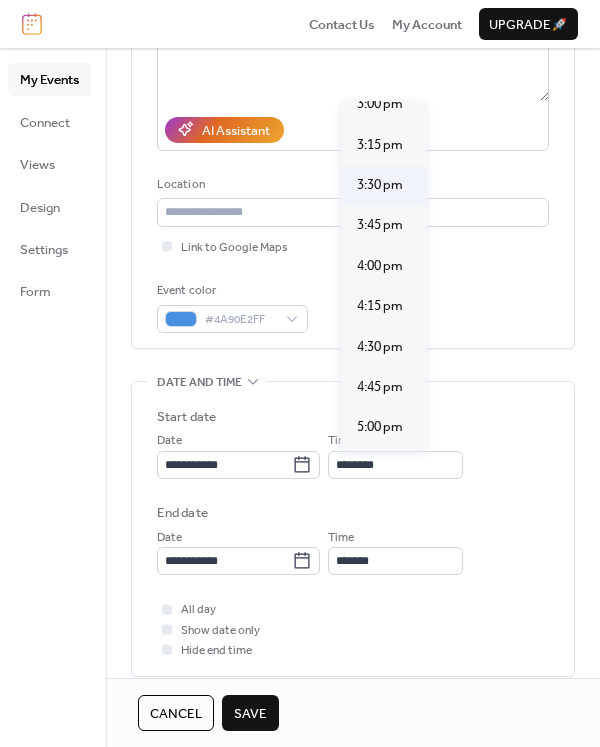 type on "*******" 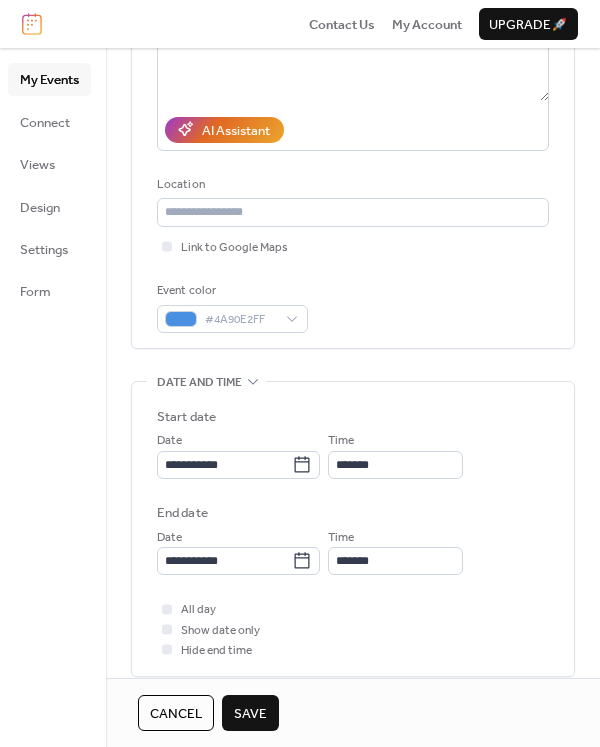 click on "**********" at bounding box center (353, 534) 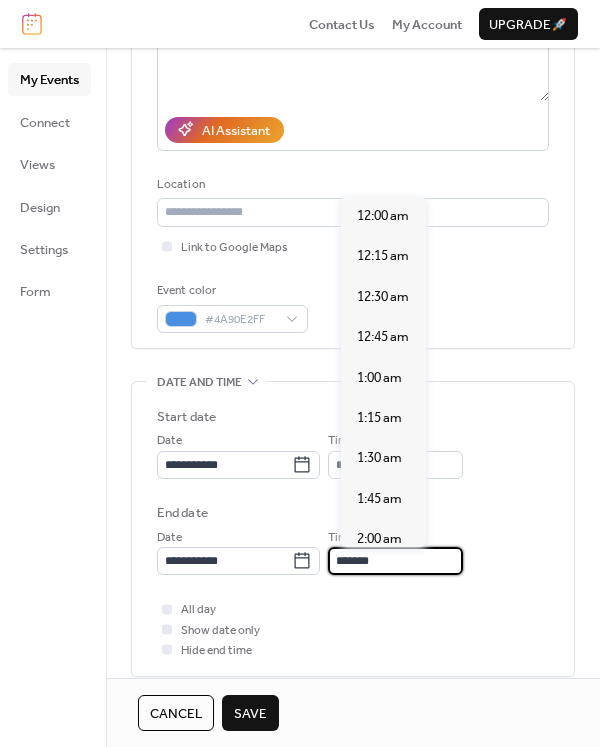 click on "*******" at bounding box center [395, 561] 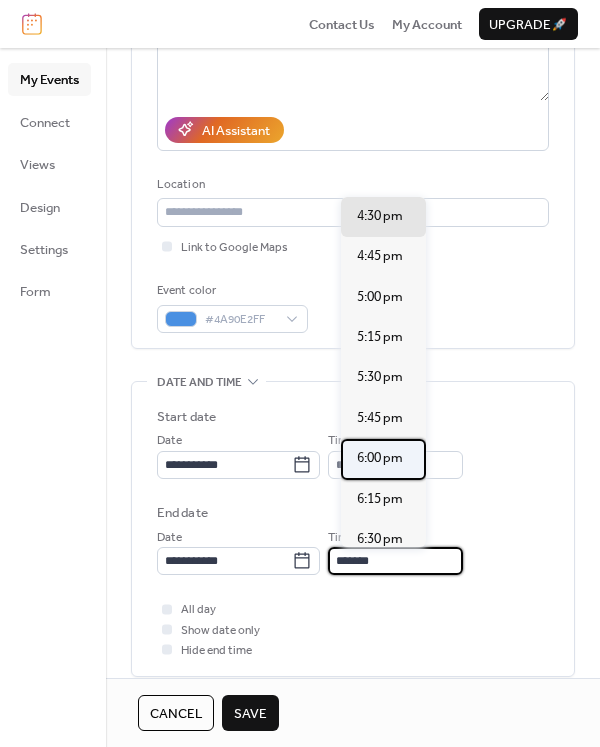 click on "6:00 pm" at bounding box center [383, 459] 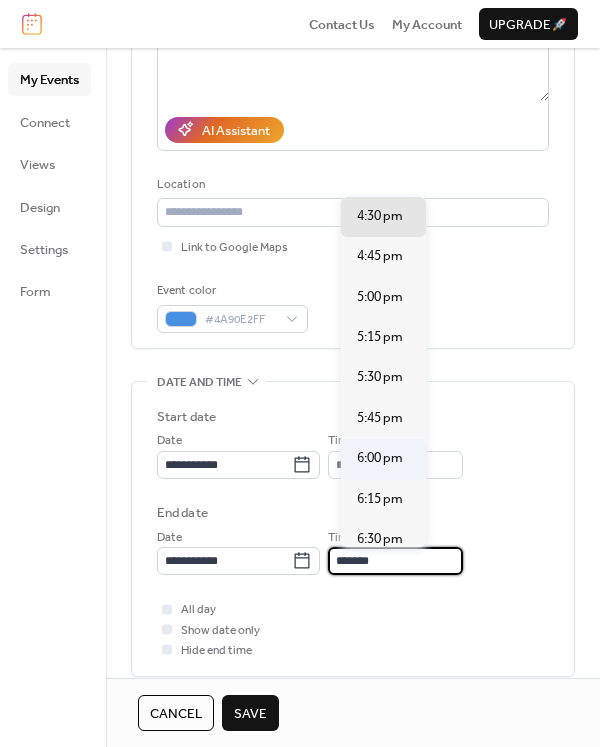 type on "*******" 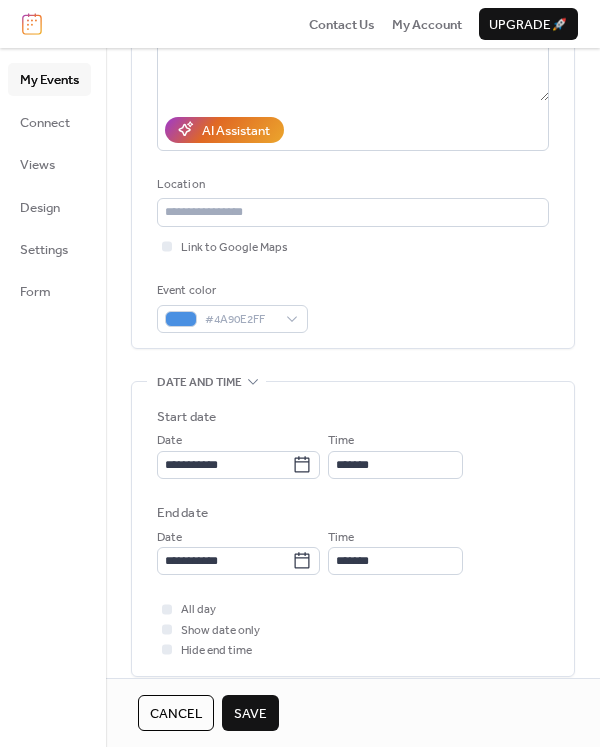 click on "Save" at bounding box center [250, 714] 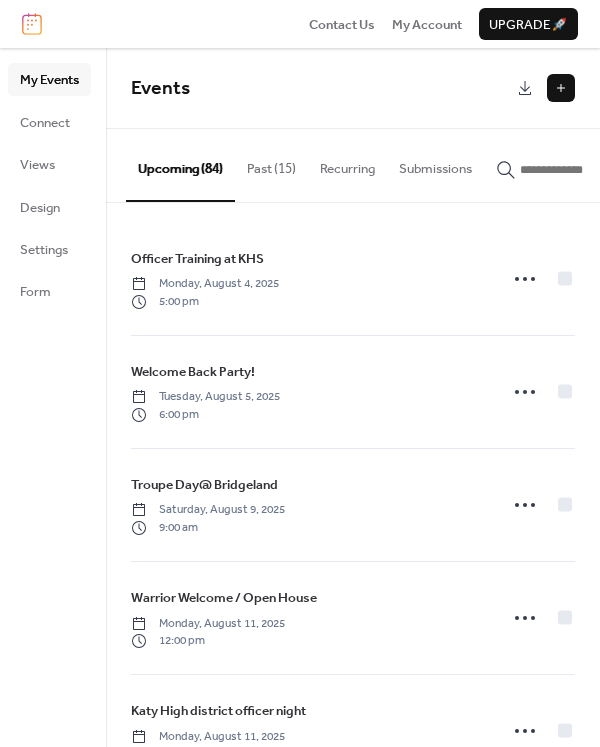 click at bounding box center [561, 88] 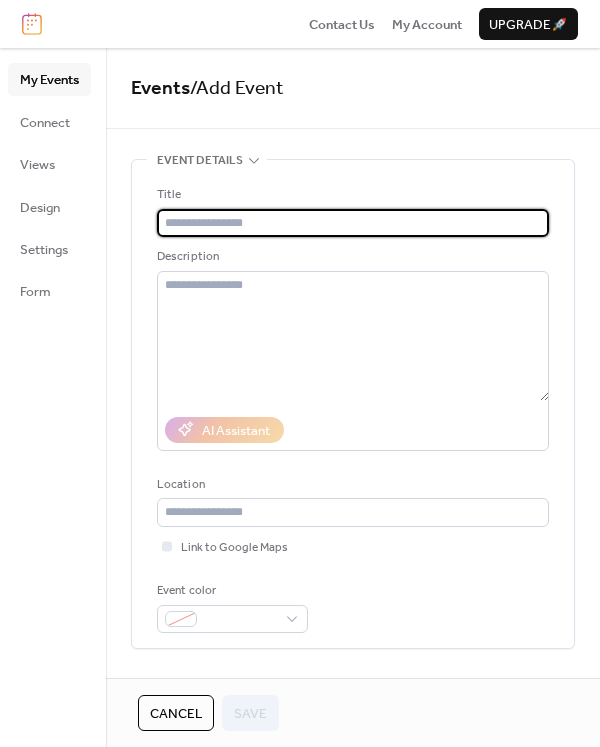 click at bounding box center [353, 223] 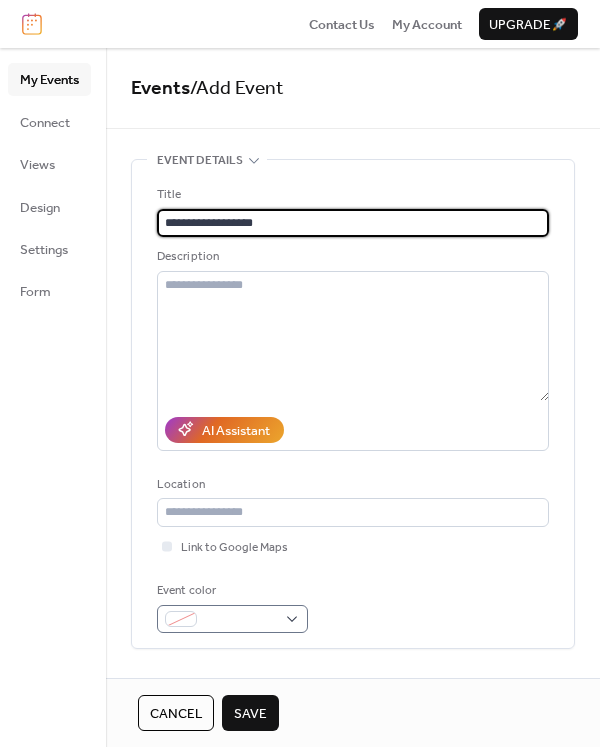 type on "**********" 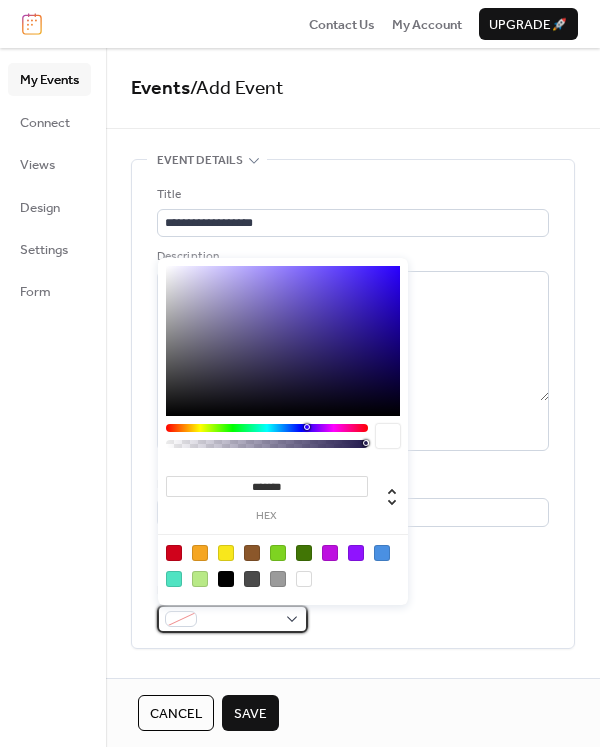 click on "**********" at bounding box center (300, 373) 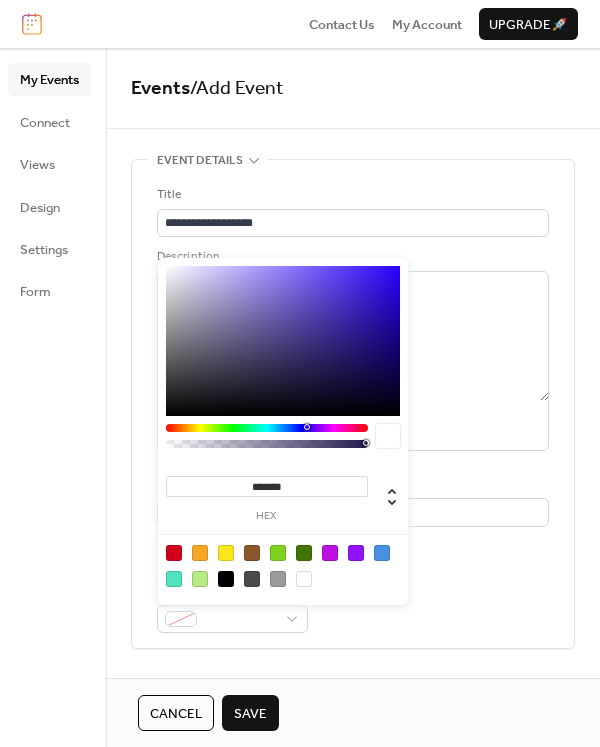click at bounding box center [382, 553] 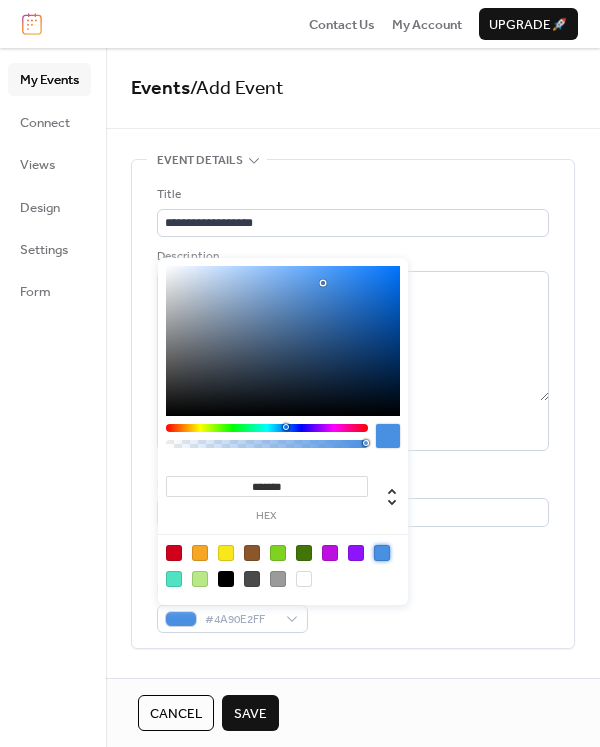 click at bounding box center [283, 565] 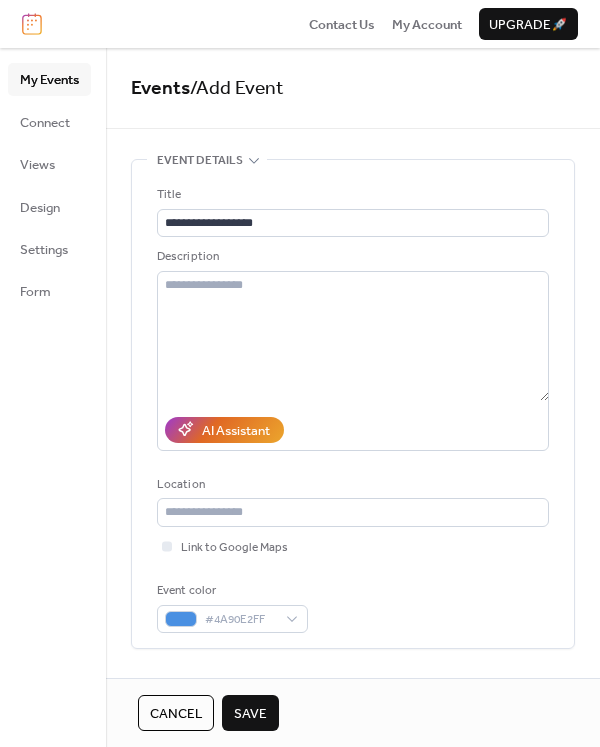 click on "Event color #4A90E2FF" at bounding box center (353, 607) 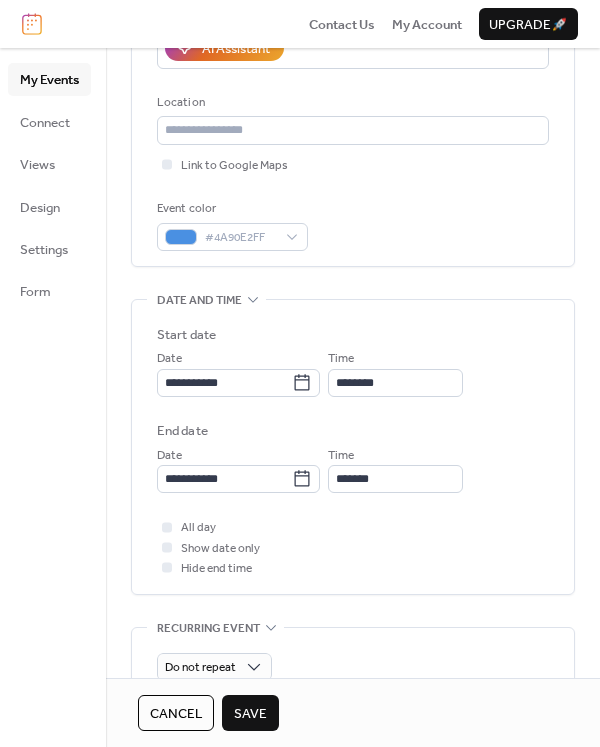 scroll, scrollTop: 500, scrollLeft: 0, axis: vertical 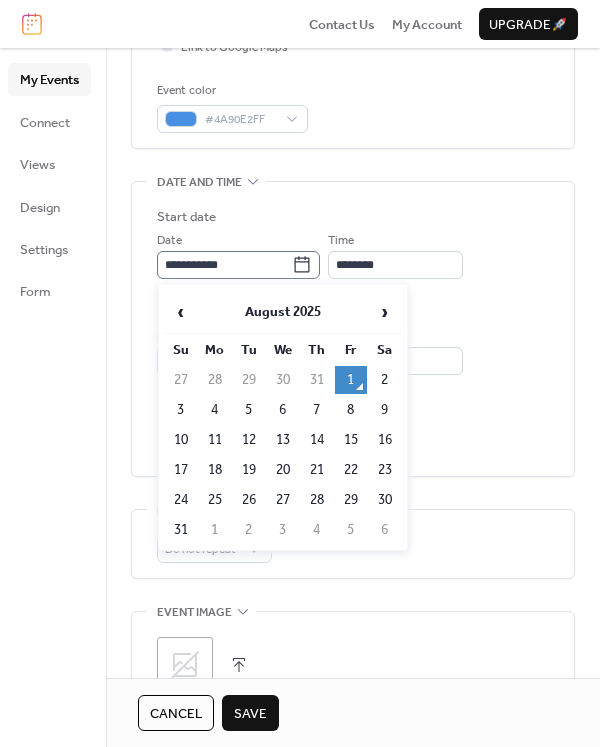 click 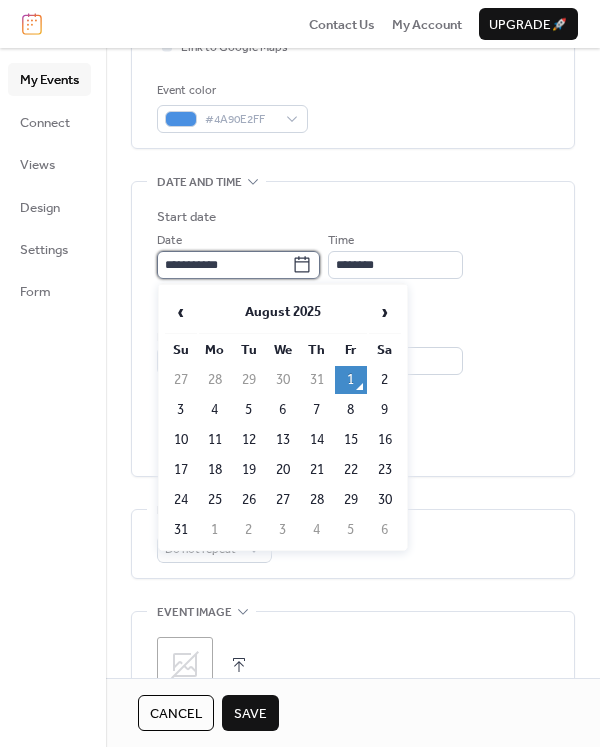 click on "**********" at bounding box center (224, 265) 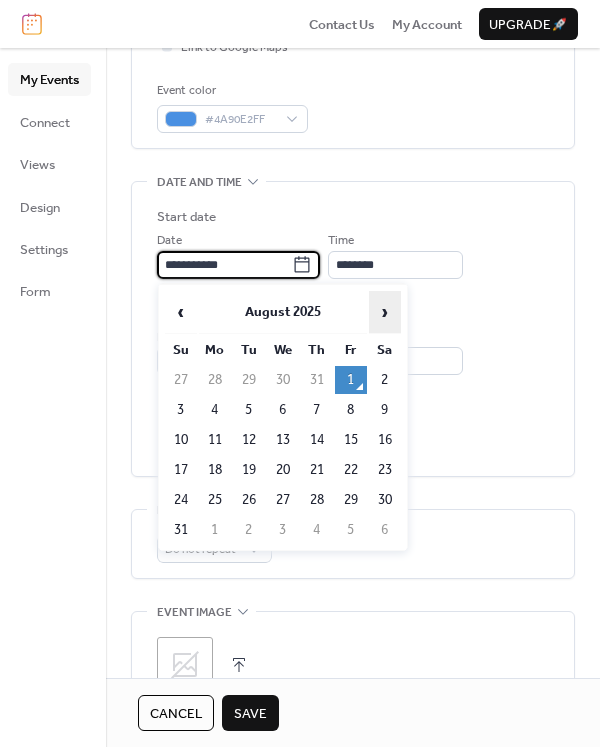 click on "›" at bounding box center (385, 312) 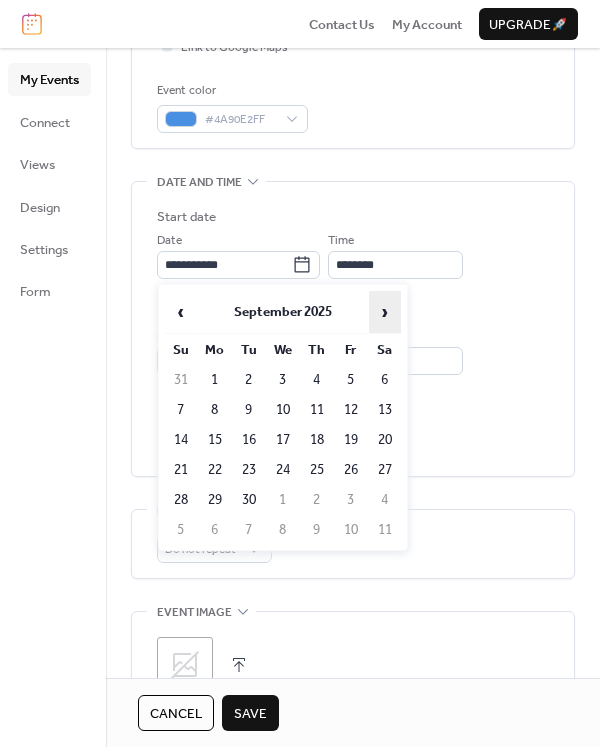 click on "›" at bounding box center (385, 312) 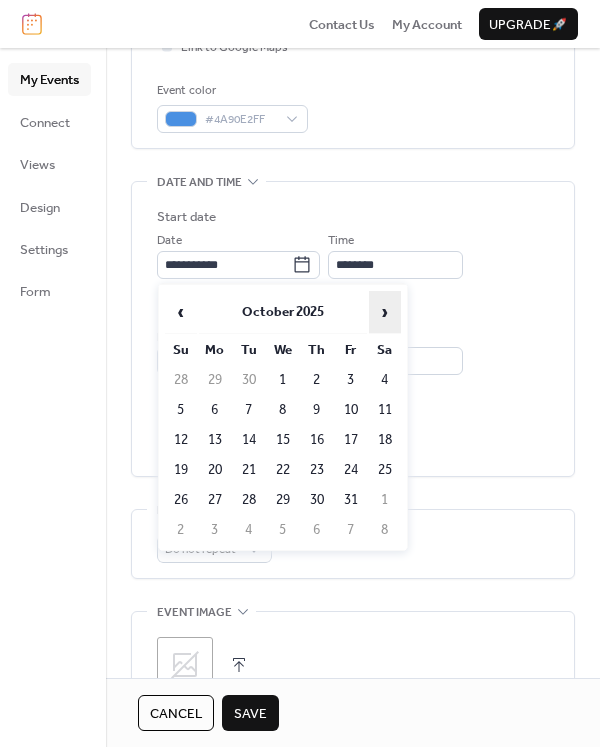 click on "›" at bounding box center [385, 312] 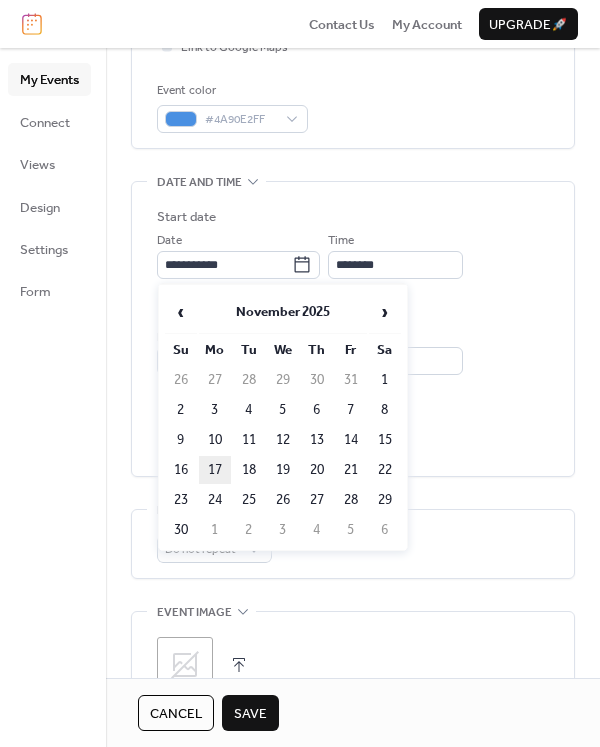 click on "17" at bounding box center (215, 470) 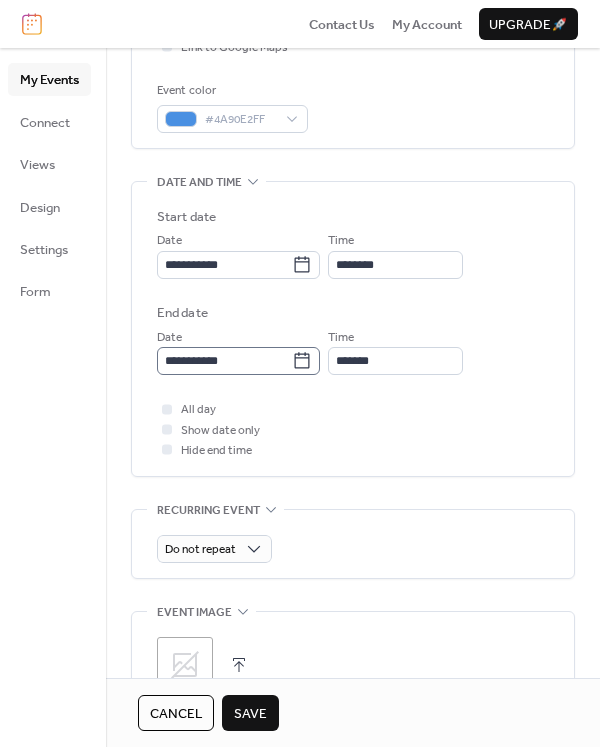click 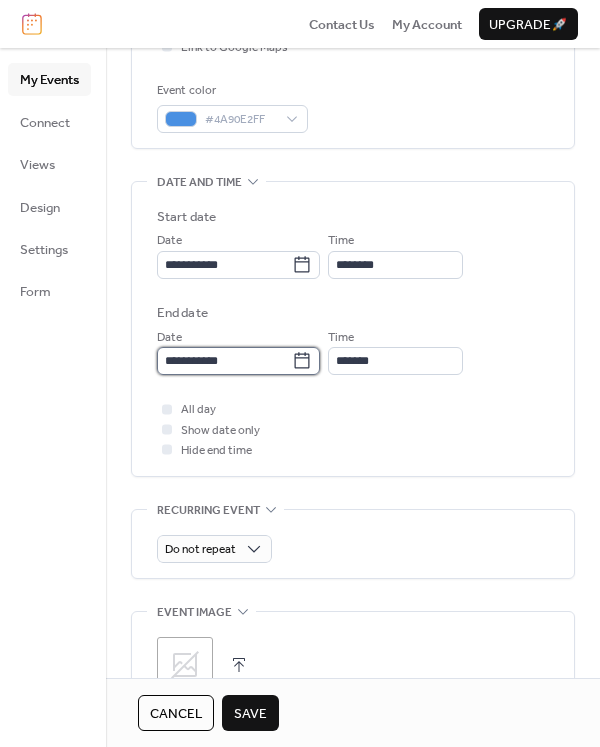 click on "**********" at bounding box center [224, 361] 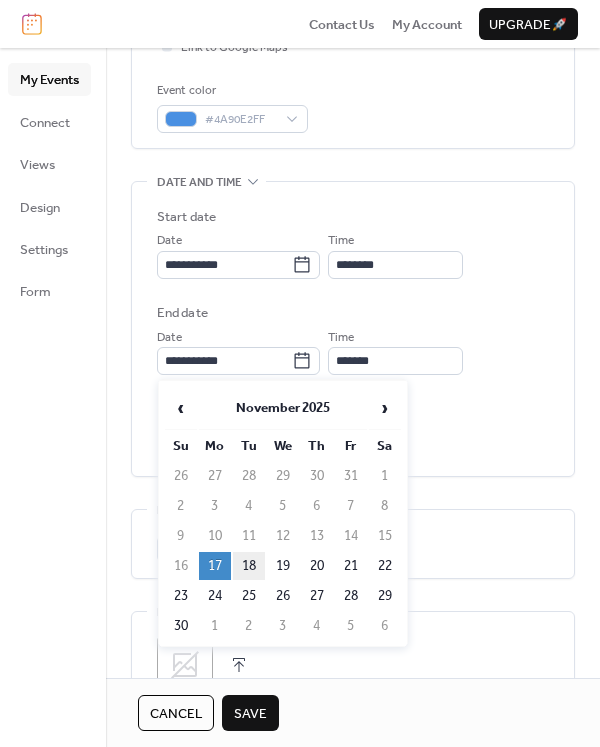 click on "18" at bounding box center [249, 566] 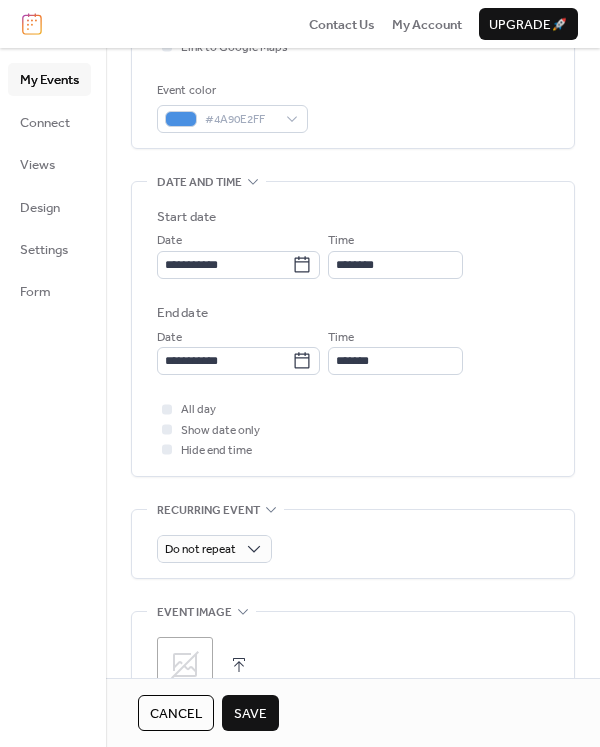click on "Time ********" at bounding box center [395, 254] 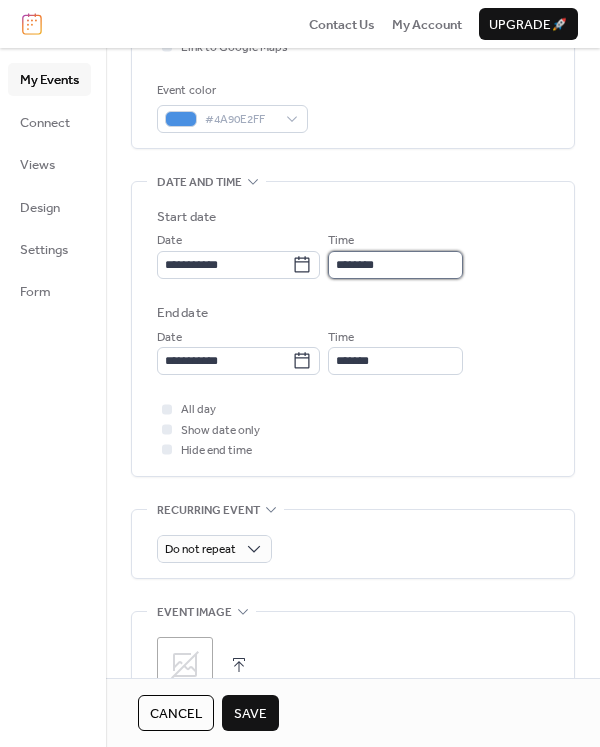 click on "********" at bounding box center [395, 265] 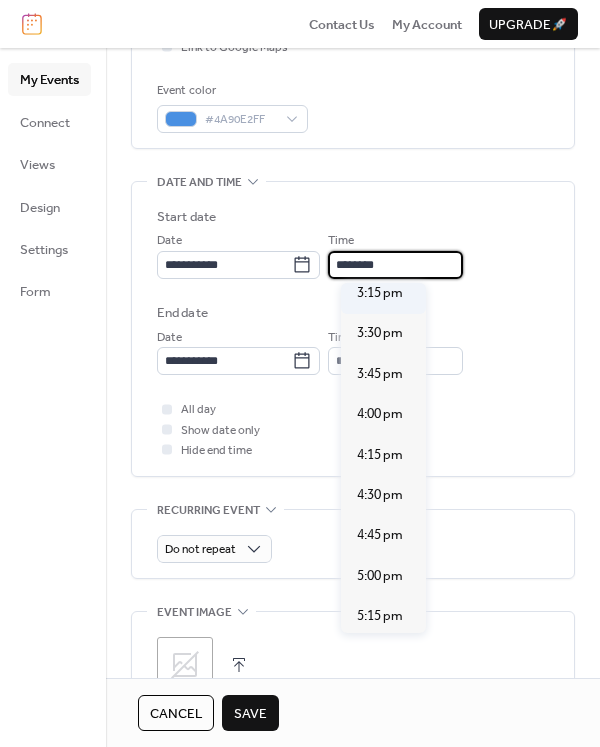 scroll, scrollTop: 2440, scrollLeft: 0, axis: vertical 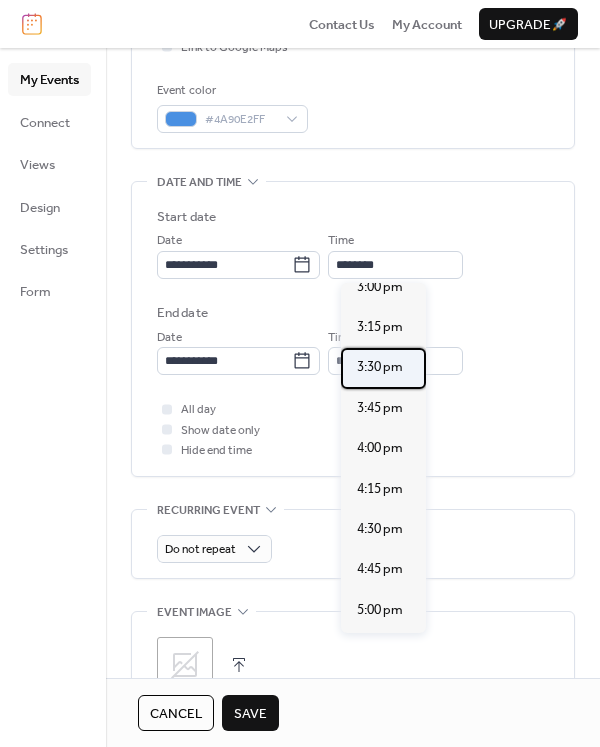click on "3:30 pm" at bounding box center (380, 367) 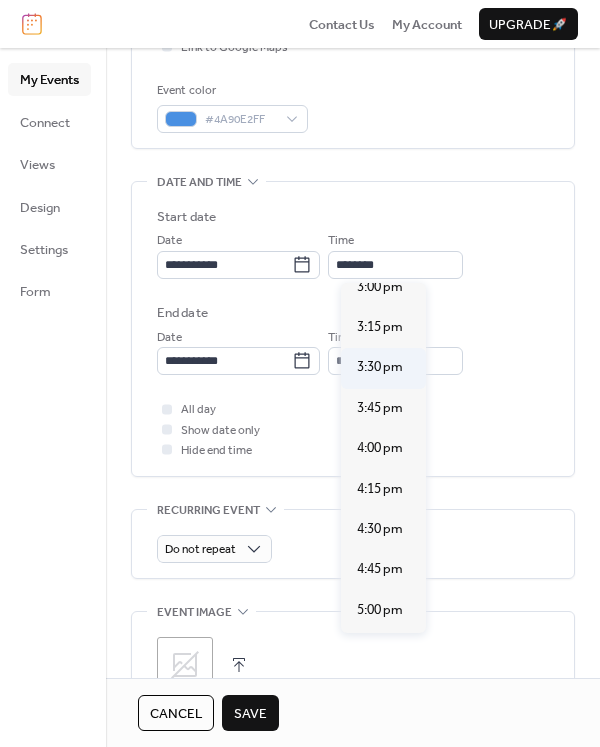 type on "*******" 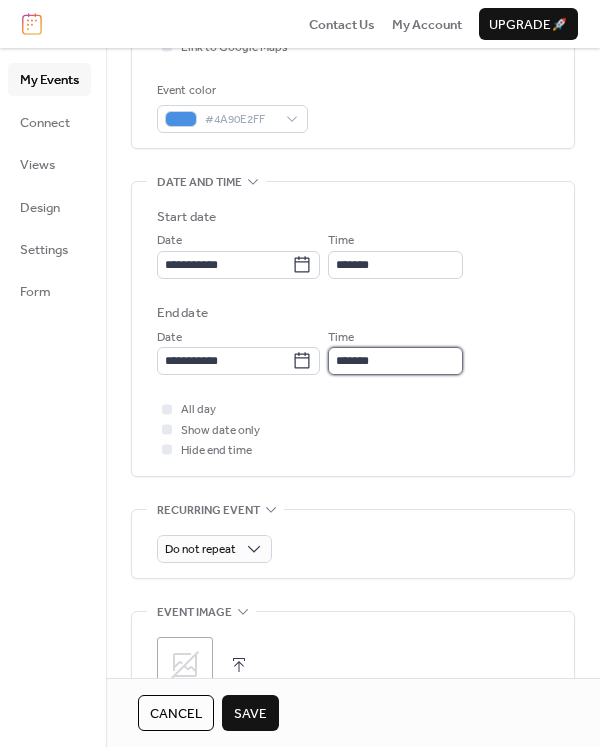 click on "*******" at bounding box center (395, 361) 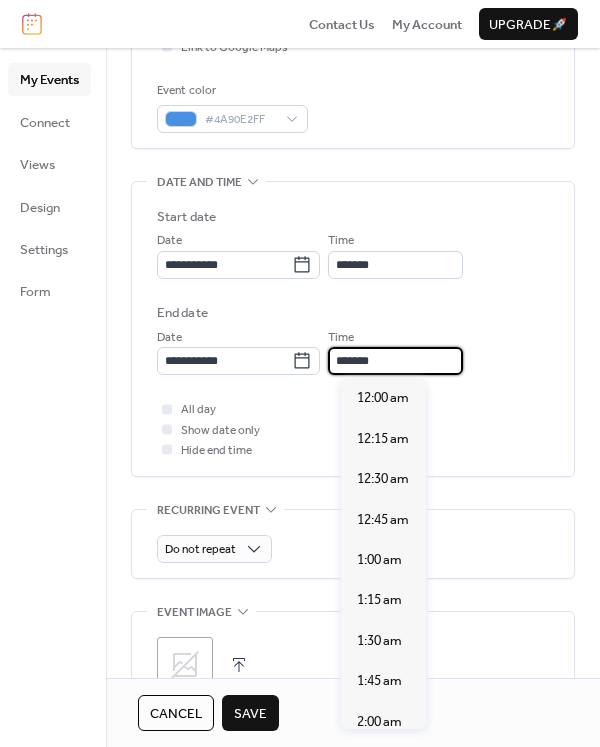scroll, scrollTop: 2667, scrollLeft: 0, axis: vertical 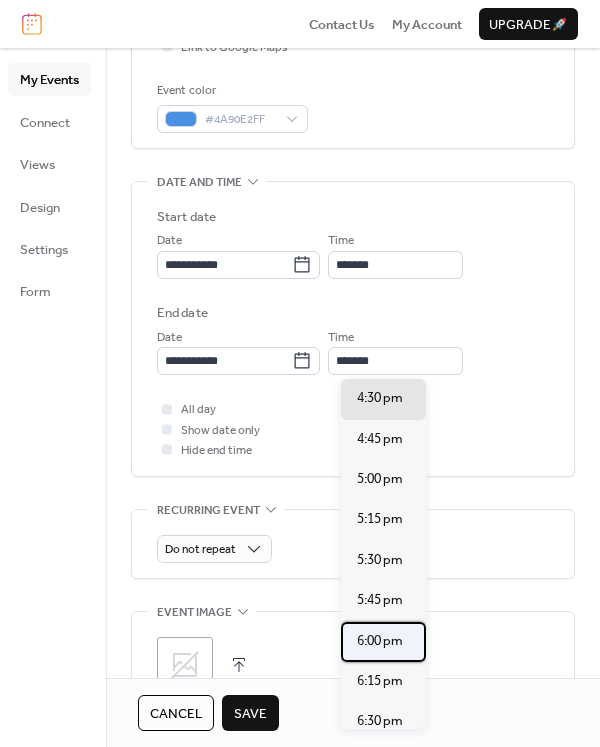 click on "6:00 pm" at bounding box center [380, 641] 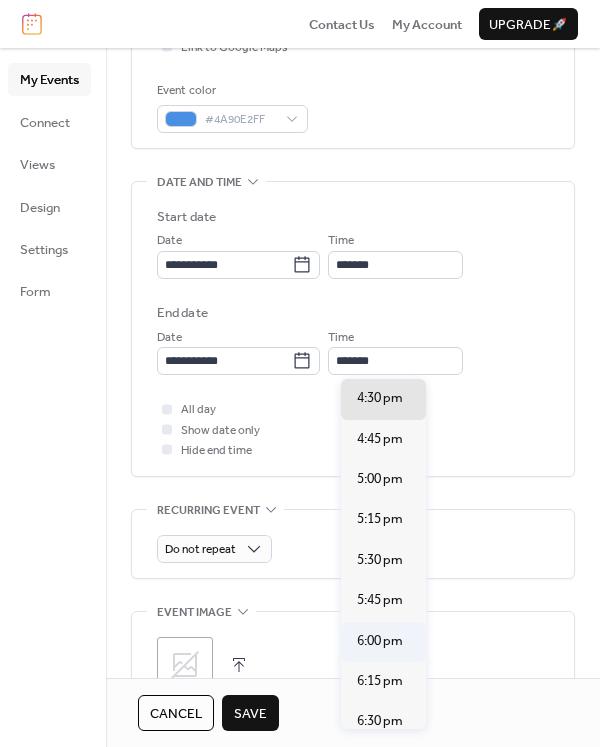 type on "*******" 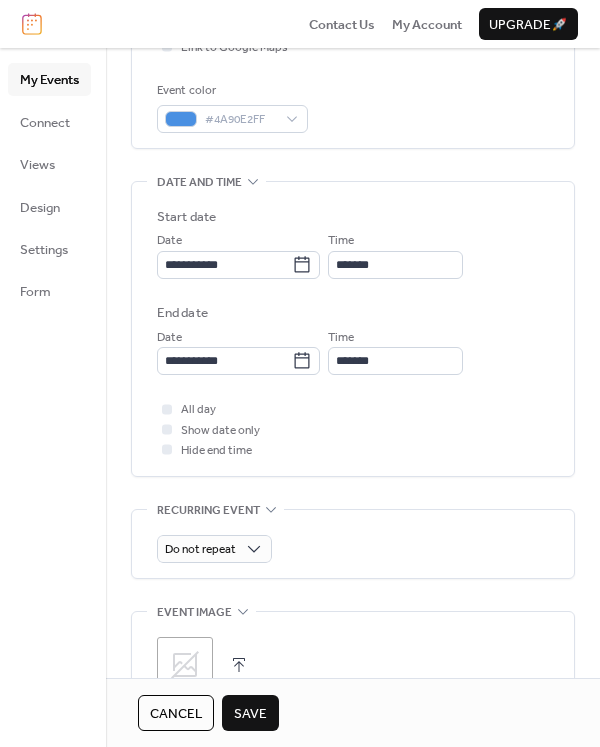 click on "Save" at bounding box center [250, 714] 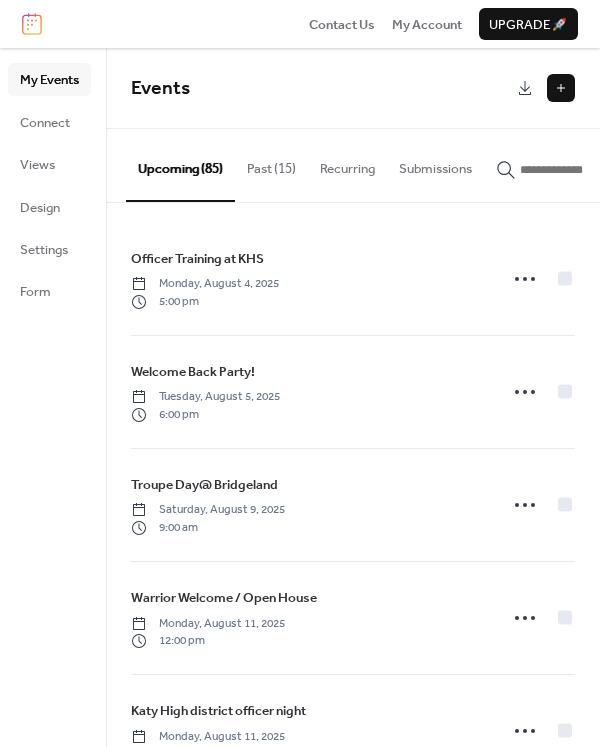 click at bounding box center [561, 88] 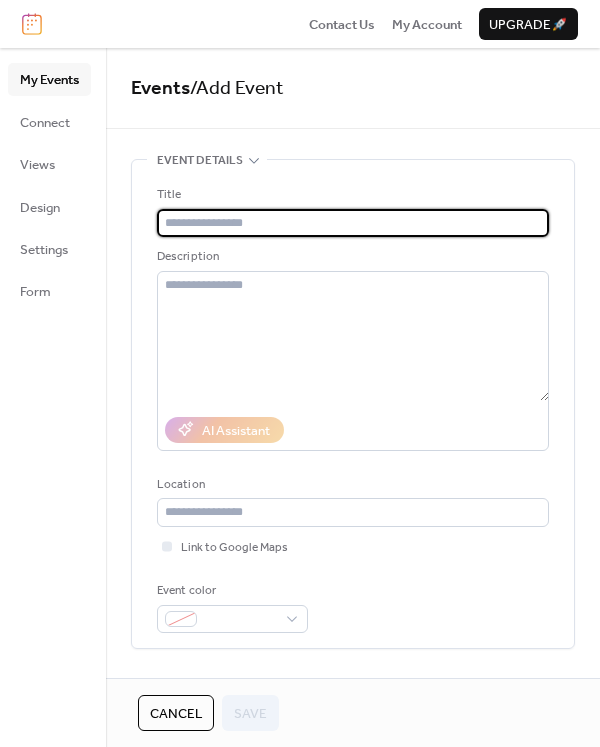 click at bounding box center [353, 223] 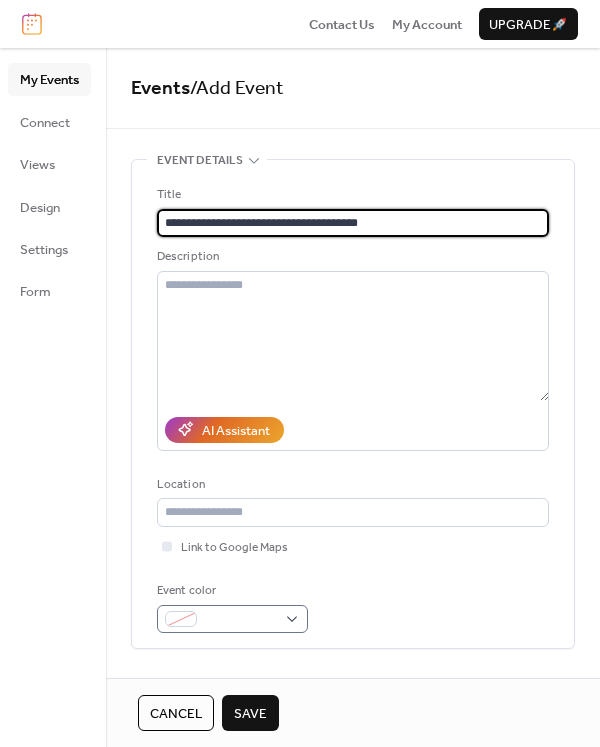 type on "**********" 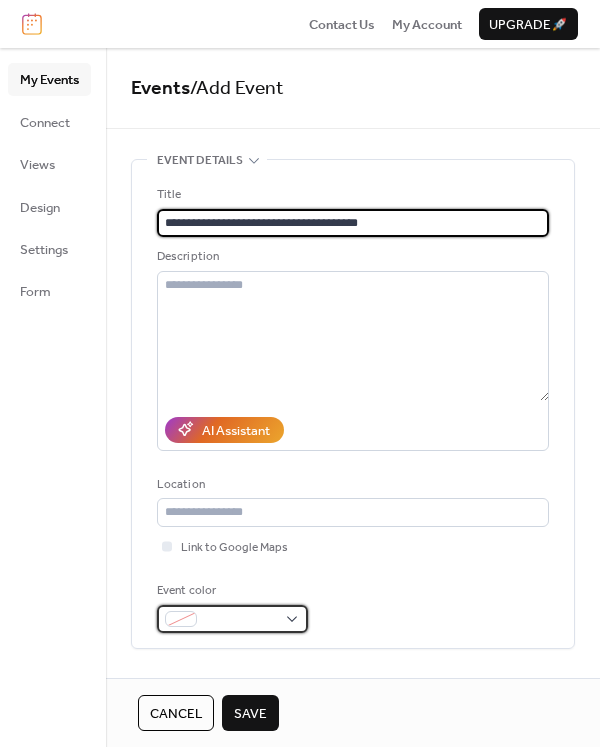 click at bounding box center [240, 620] 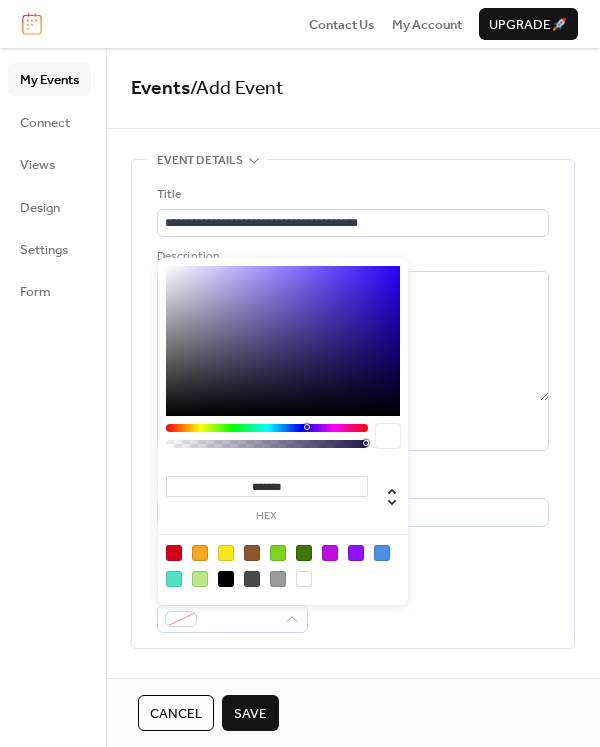 click at bounding box center (200, 579) 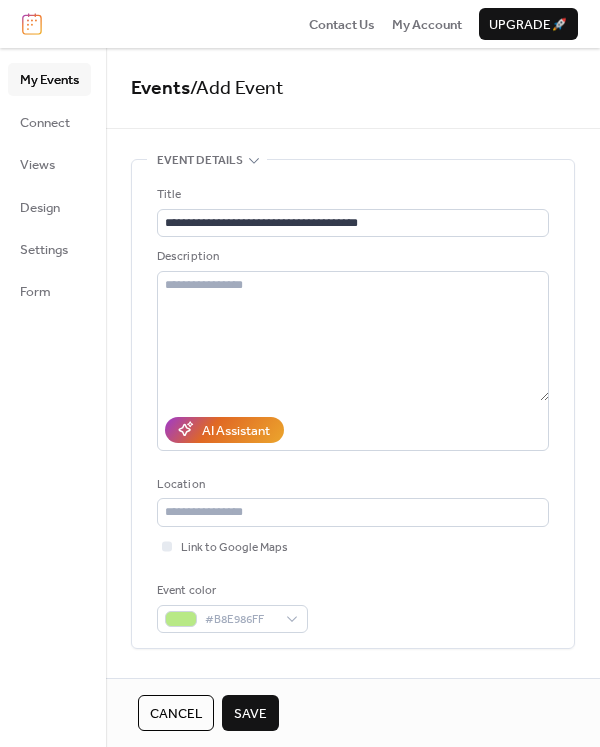 click on "Event color #B8E986FF" at bounding box center (353, 607) 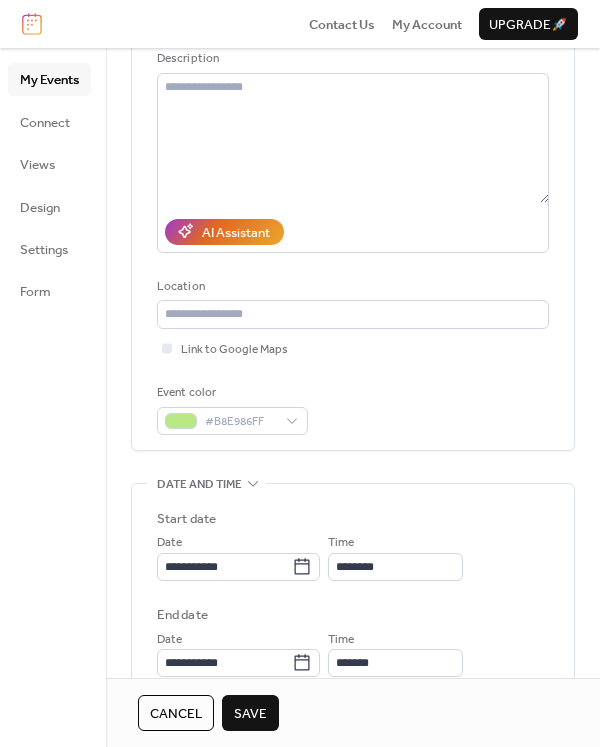 scroll, scrollTop: 400, scrollLeft: 0, axis: vertical 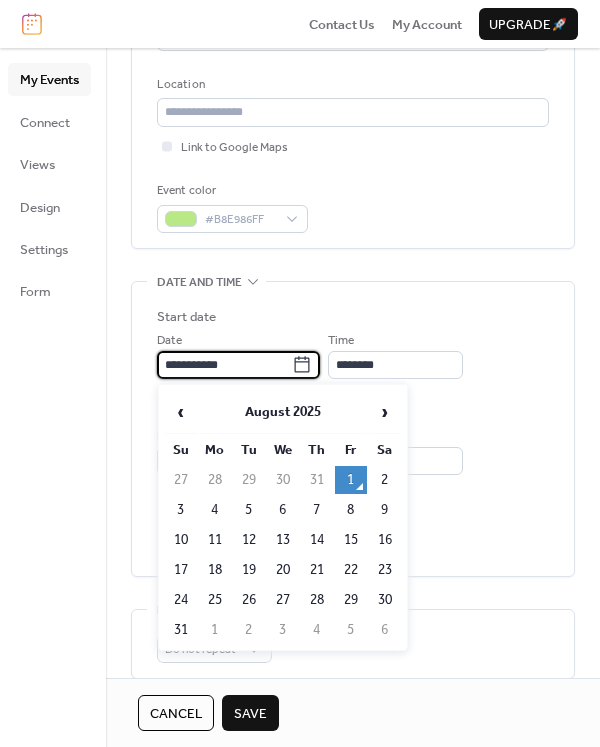 click on "**********" at bounding box center (224, 365) 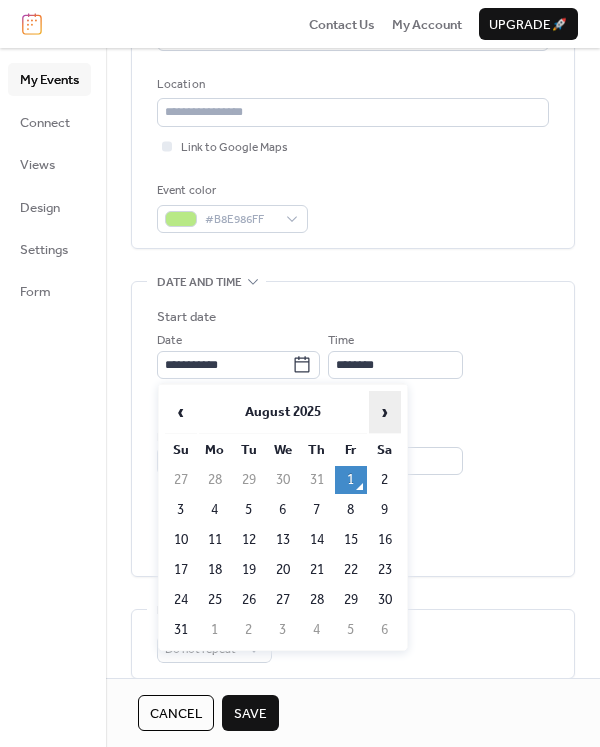 click on "›" at bounding box center (385, 412) 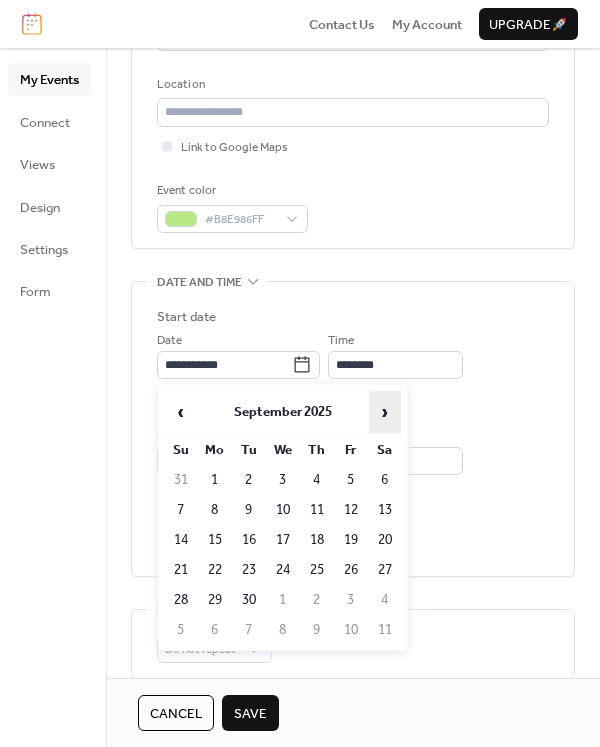 click on "›" at bounding box center [385, 412] 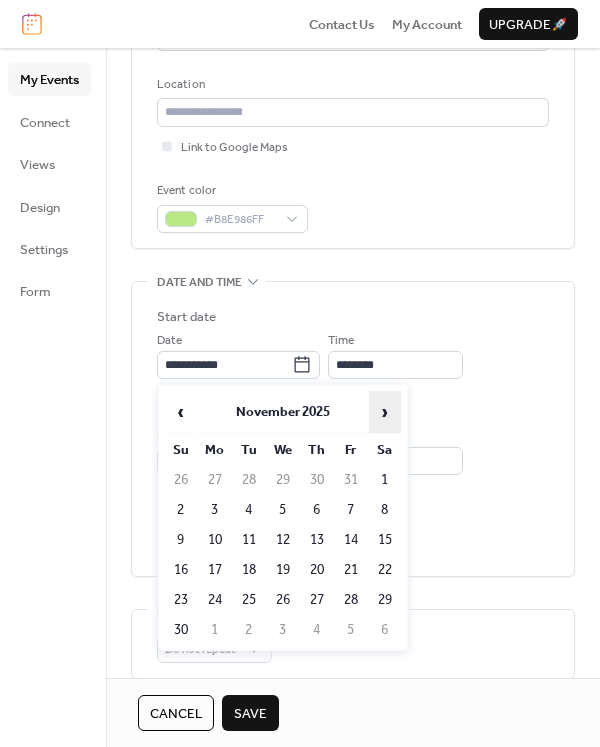 click on "›" at bounding box center [385, 412] 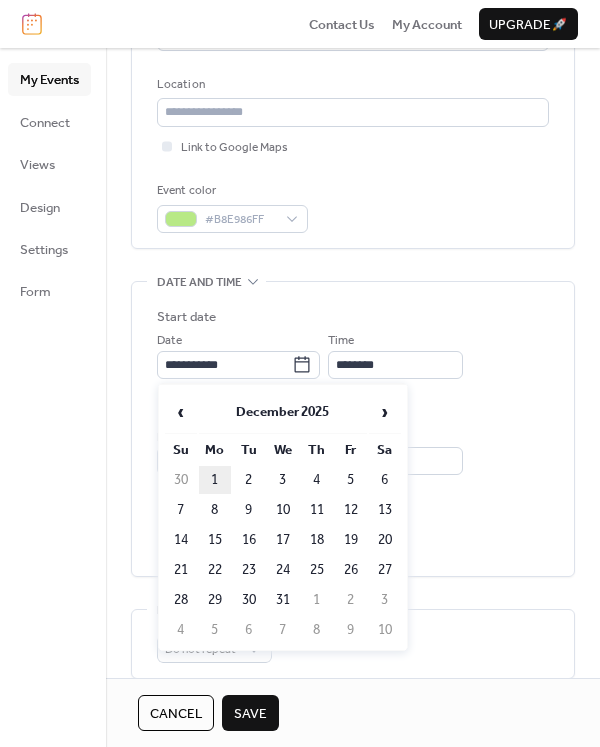 click on "1" at bounding box center (215, 480) 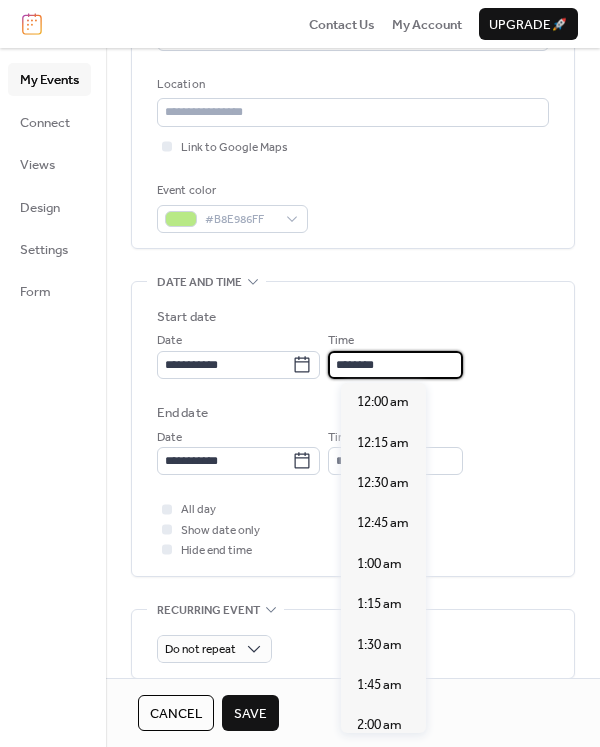 click on "********" at bounding box center [395, 365] 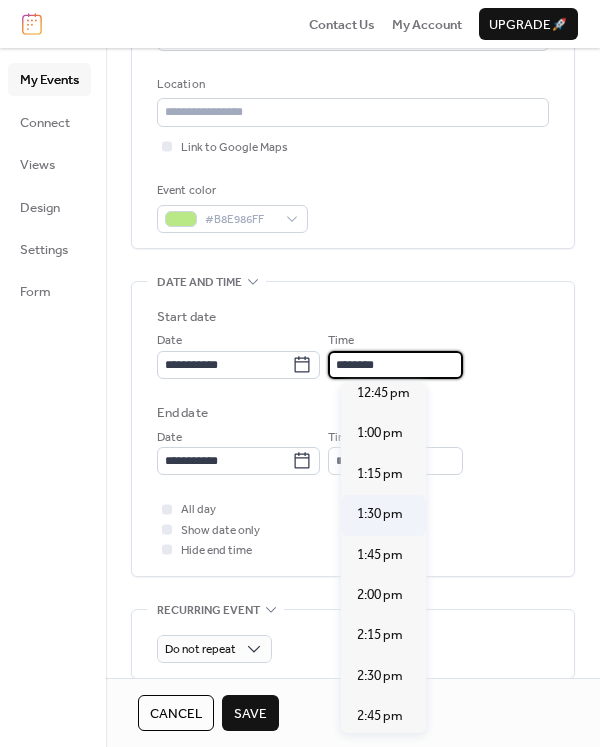 scroll, scrollTop: 2340, scrollLeft: 0, axis: vertical 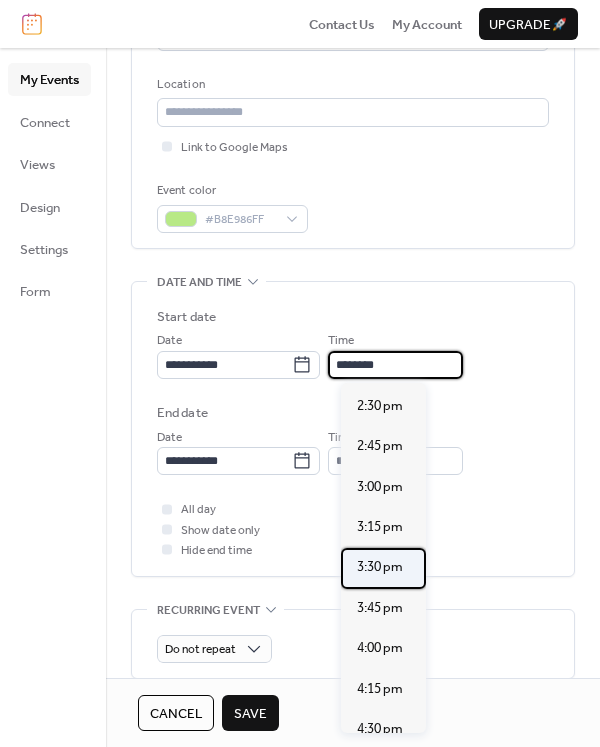 click on "3:30 pm" at bounding box center (380, 567) 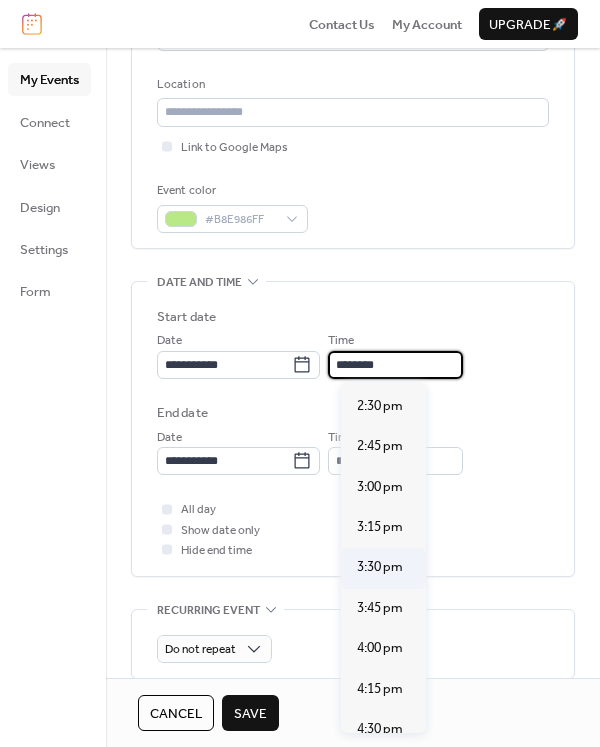 type on "*******" 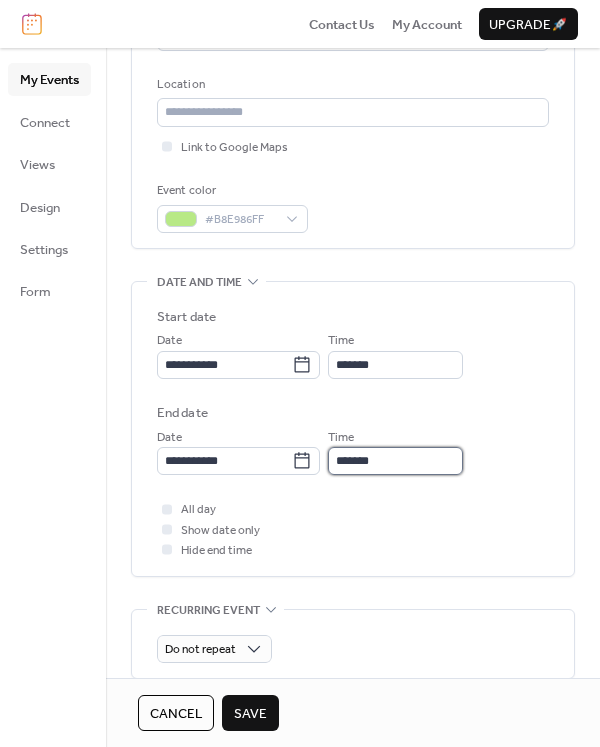 click on "*******" at bounding box center [395, 461] 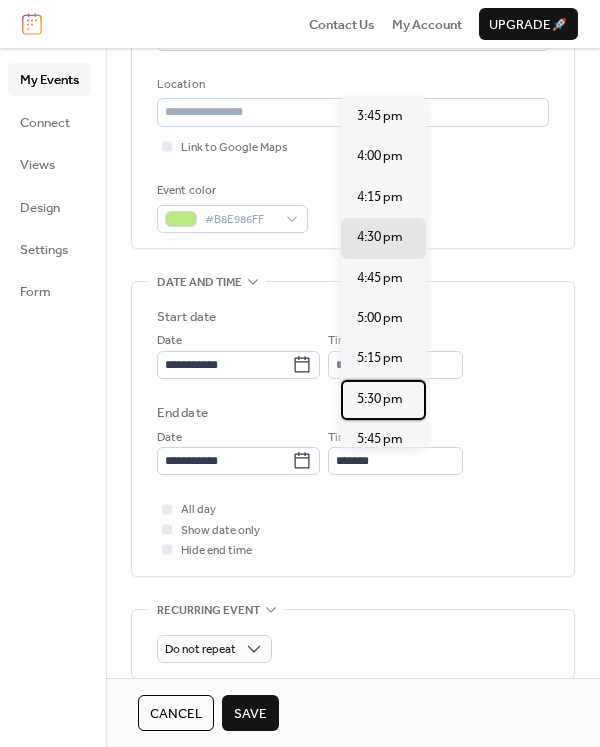 click on "5:30 pm" at bounding box center (380, 399) 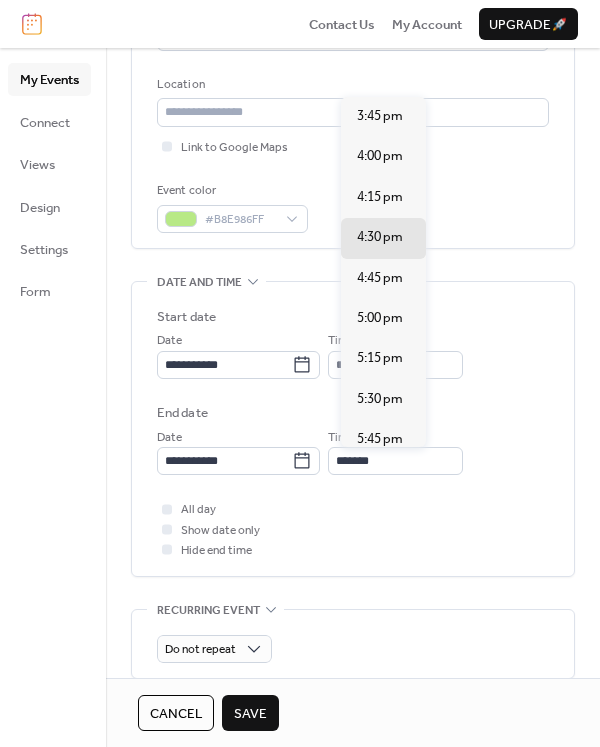 type on "*******" 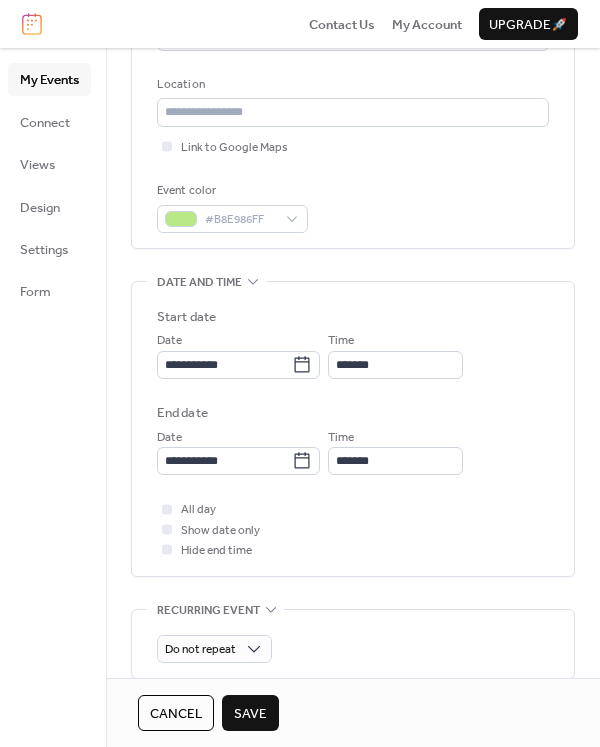 click on "Save" at bounding box center [250, 714] 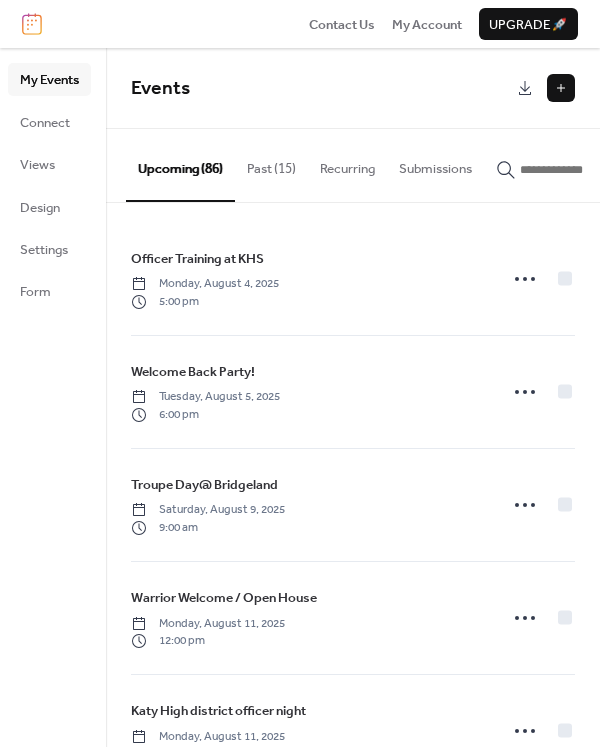 click at bounding box center [561, 88] 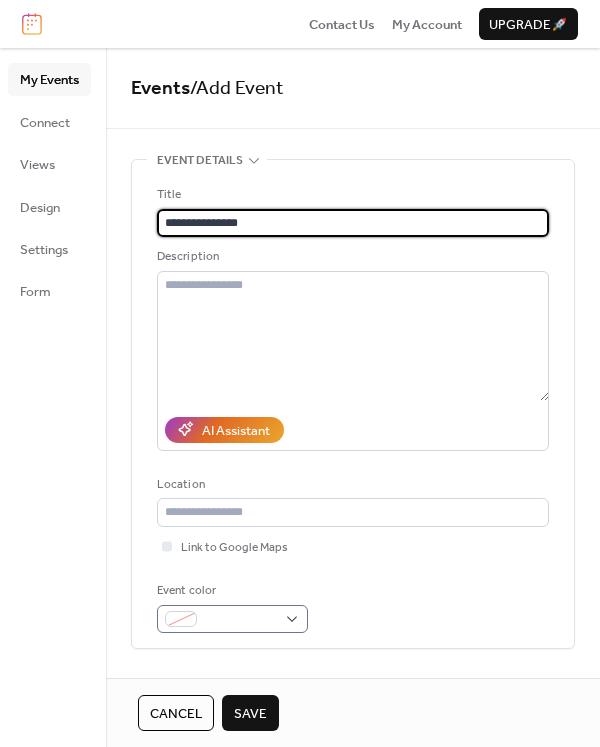 type on "**********" 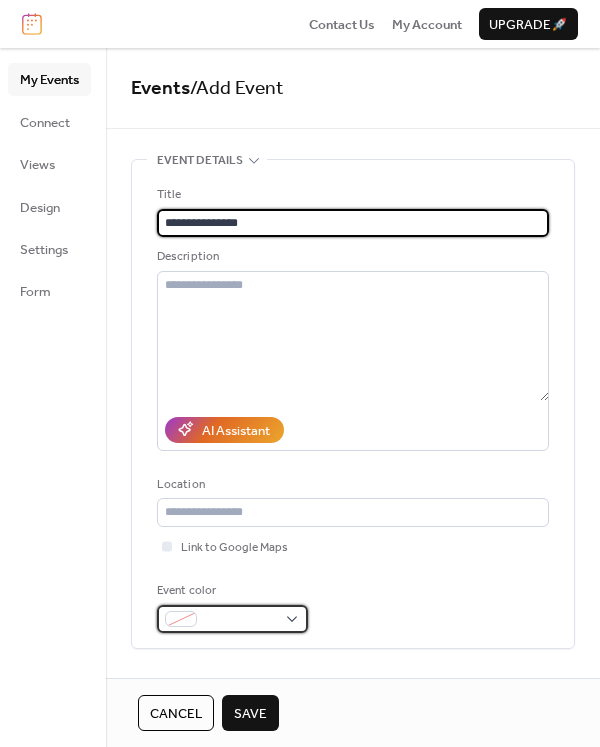 click at bounding box center (240, 620) 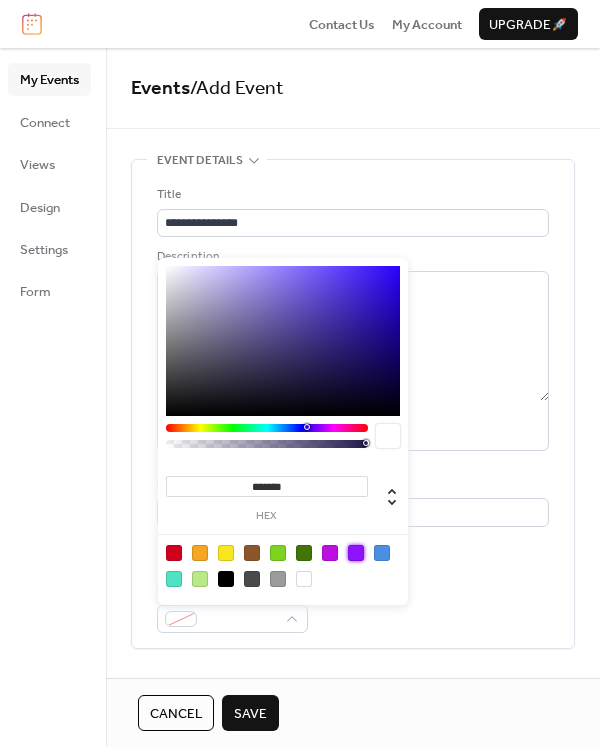 click at bounding box center [356, 553] 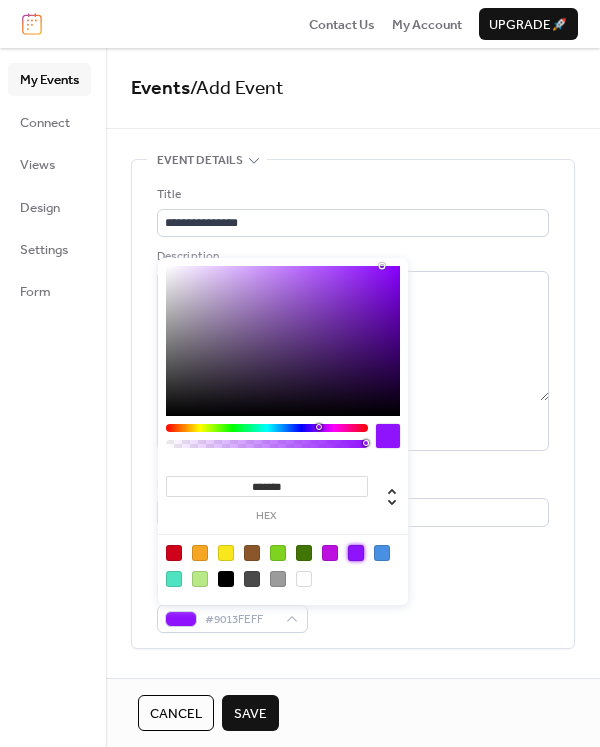 click on "**********" at bounding box center (353, 409) 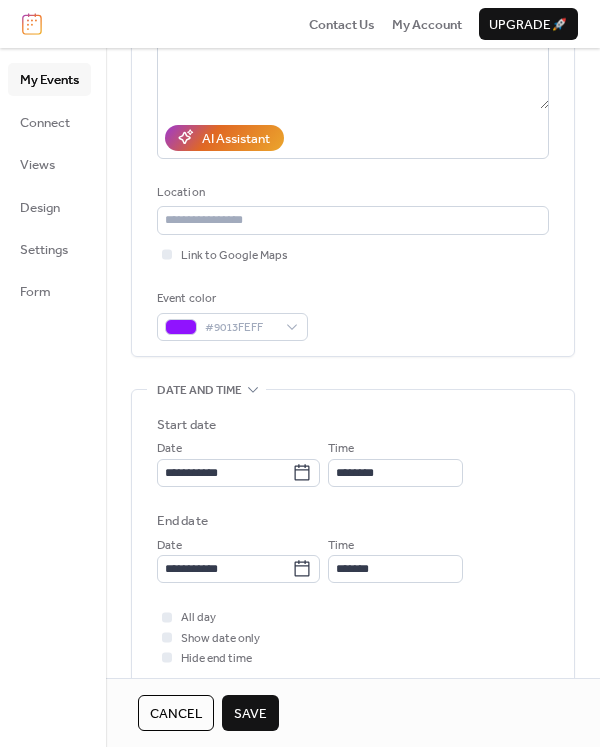 scroll, scrollTop: 500, scrollLeft: 0, axis: vertical 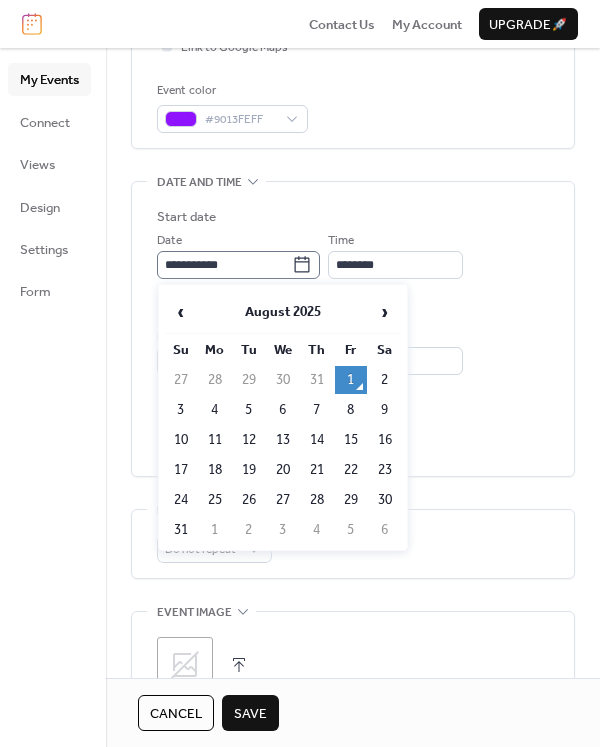 click 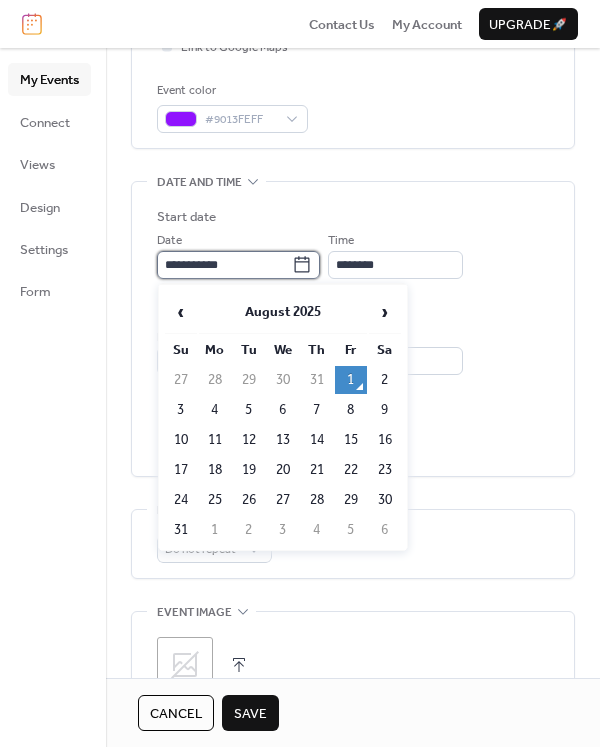 click on "**********" at bounding box center (224, 265) 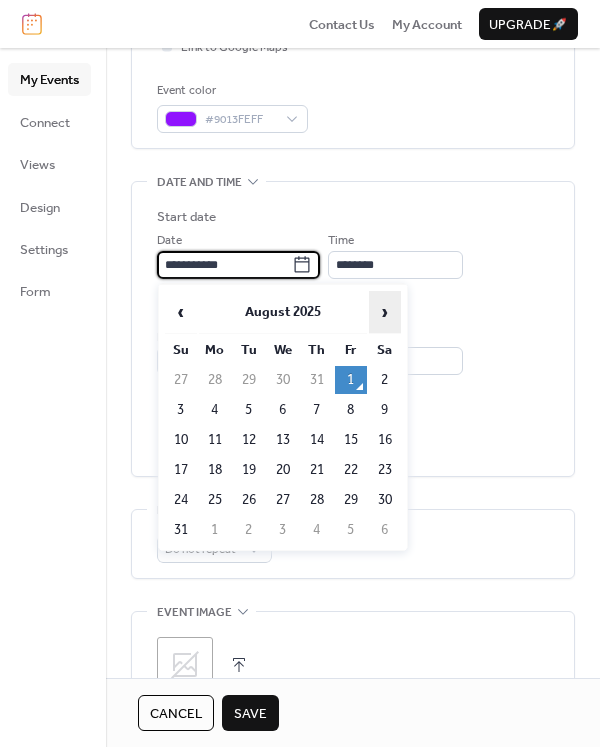 click on "›" at bounding box center [385, 312] 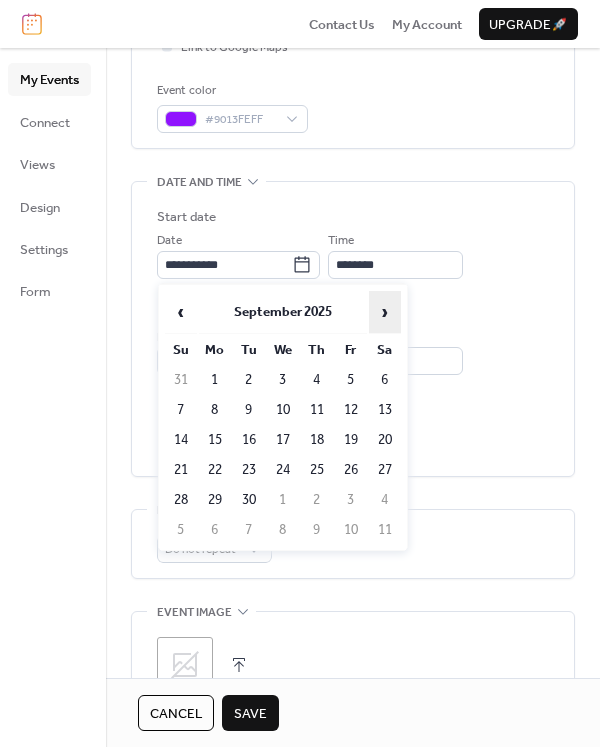 click on "›" at bounding box center [385, 312] 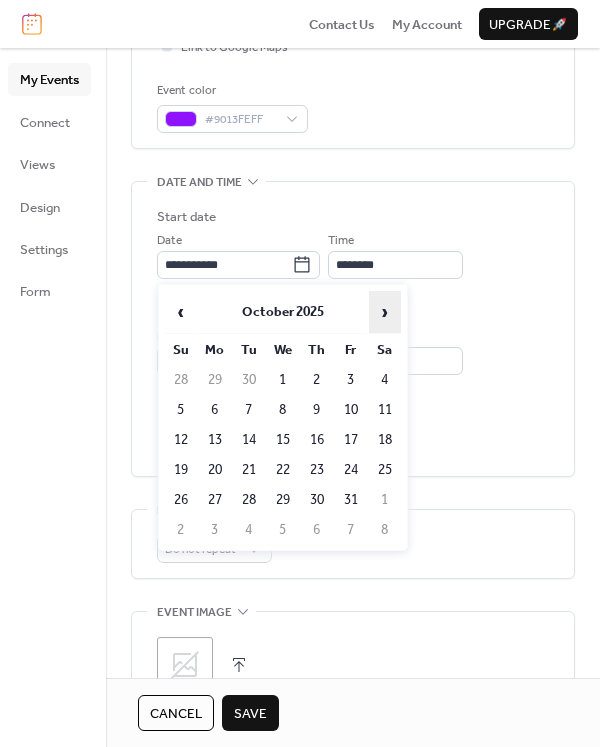 click on "›" at bounding box center [385, 312] 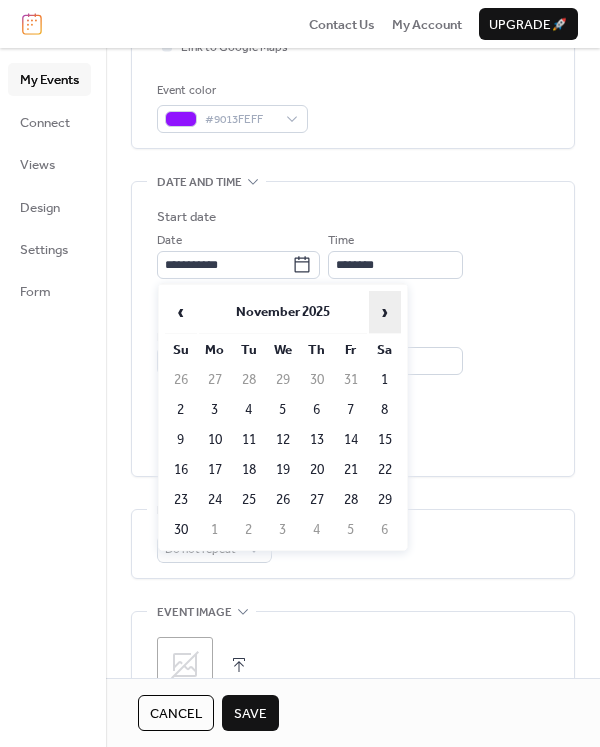 click on "›" at bounding box center (385, 312) 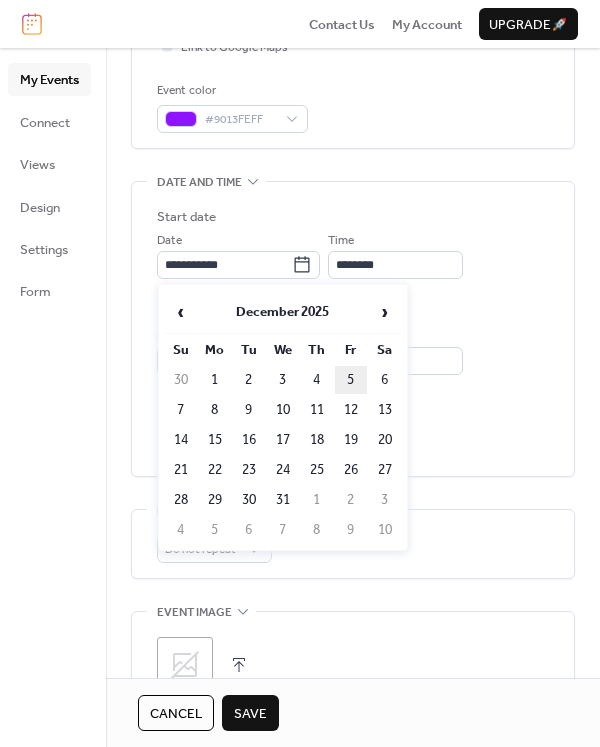 click on "5" at bounding box center (351, 380) 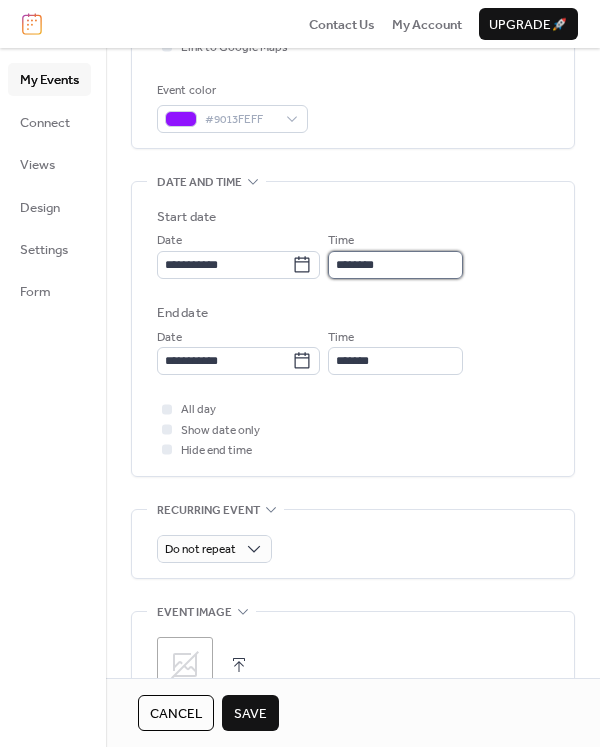 click on "********" at bounding box center [395, 265] 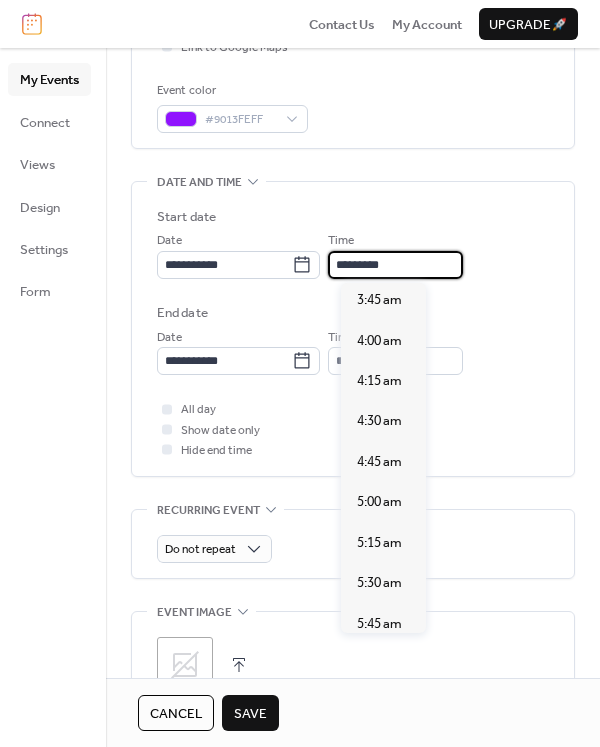 scroll, scrollTop: 800, scrollLeft: 0, axis: vertical 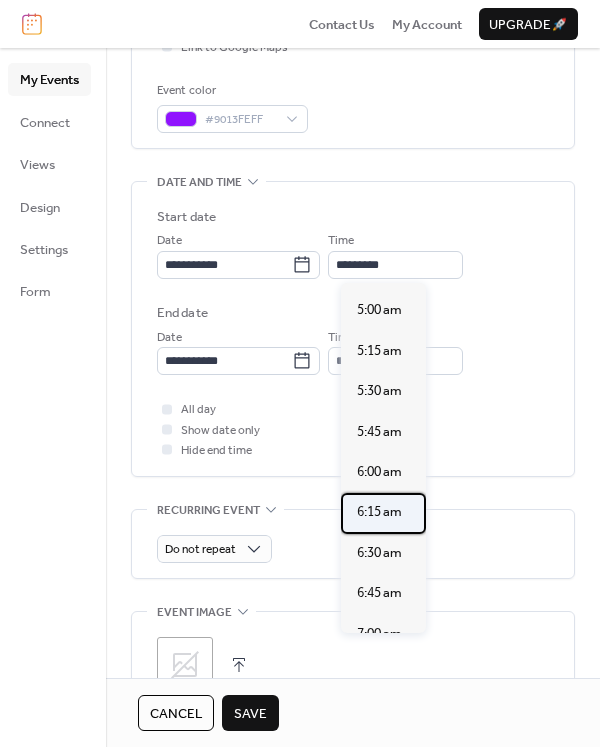 click on "6:15 am" at bounding box center [379, 512] 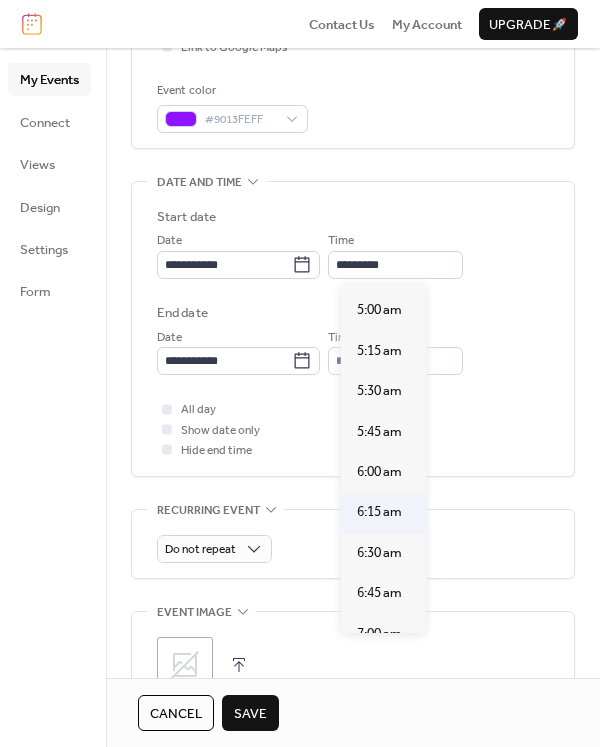type on "*******" 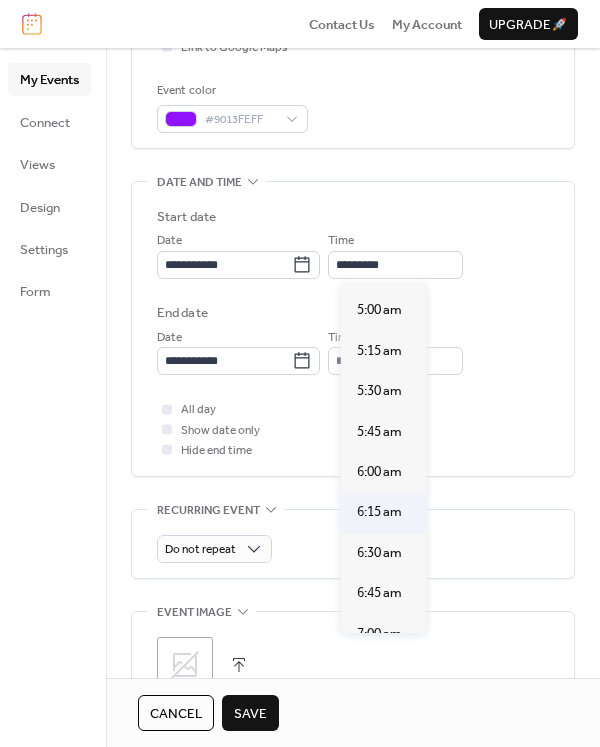 type on "*******" 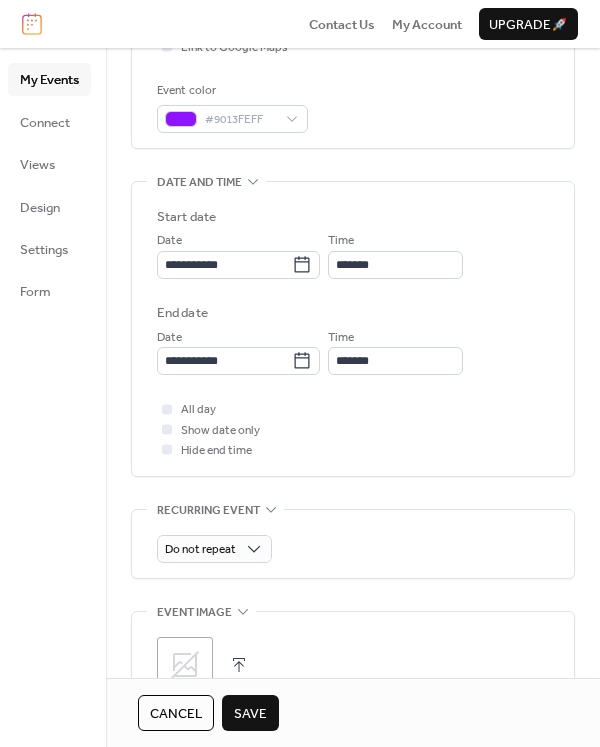 click on "Save" at bounding box center [250, 714] 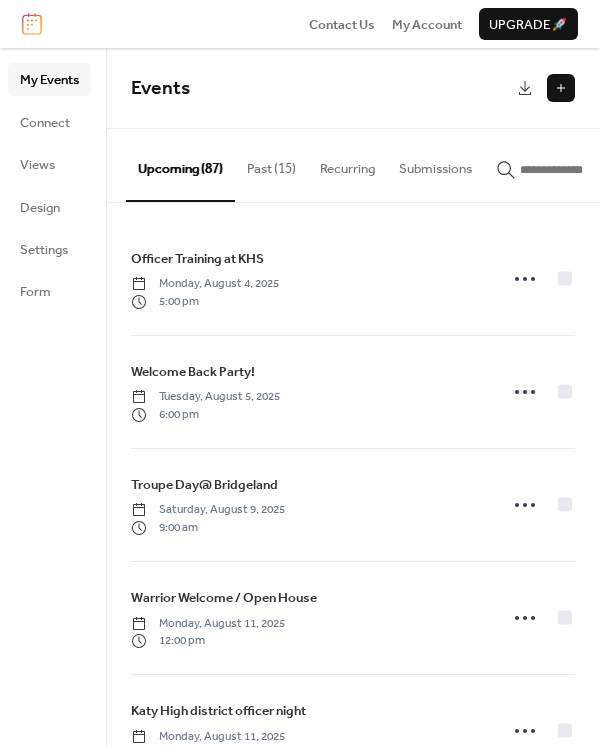 click at bounding box center [561, 88] 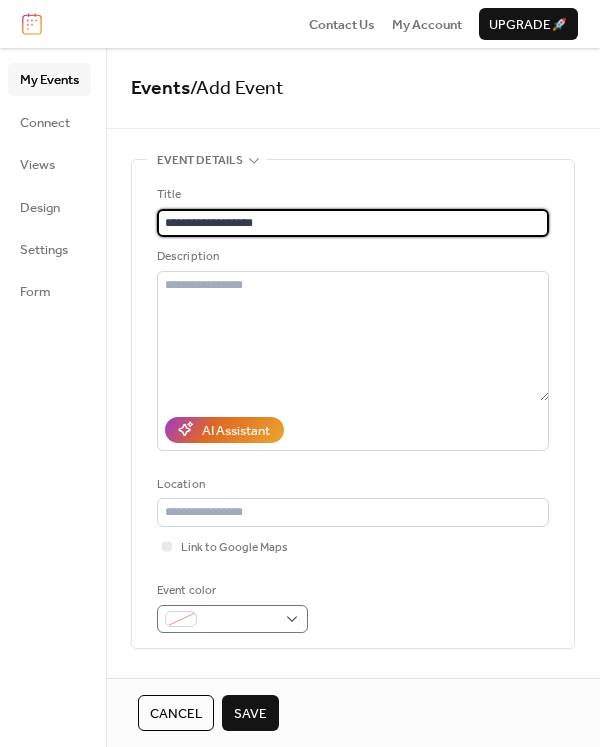 type on "**********" 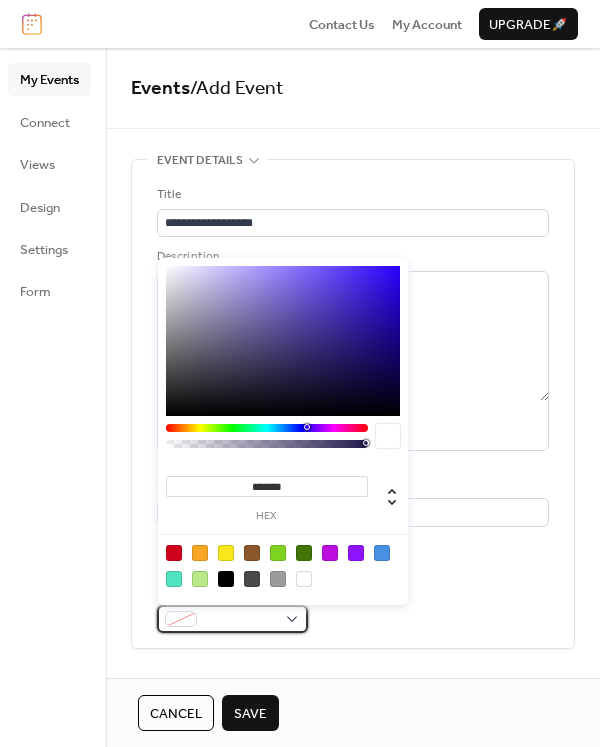 click at bounding box center (240, 620) 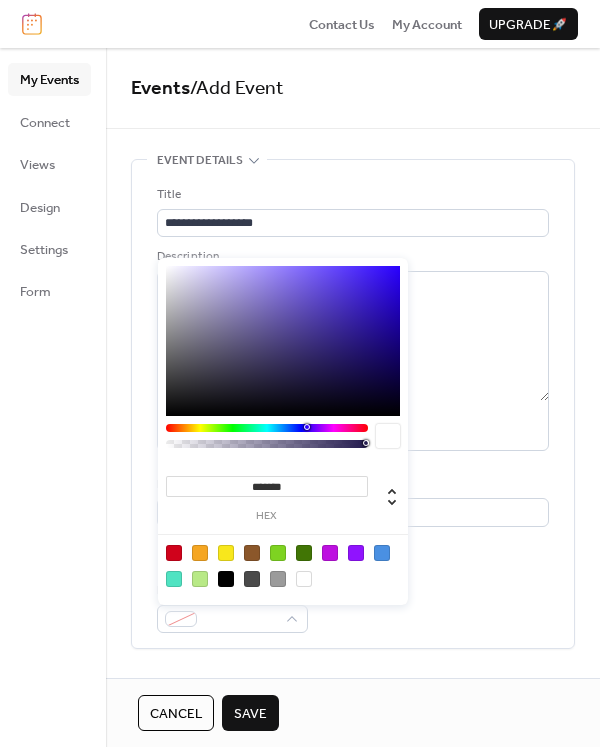 click at bounding box center (382, 553) 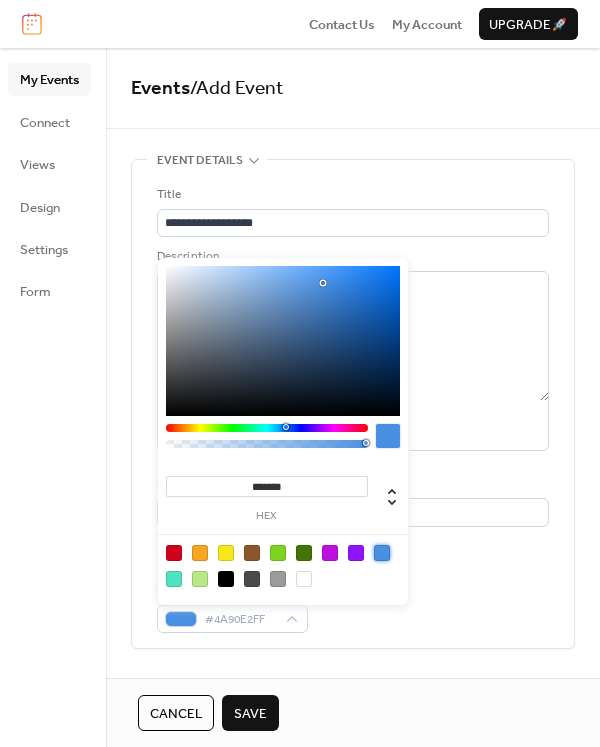 click on "**********" at bounding box center (353, 409) 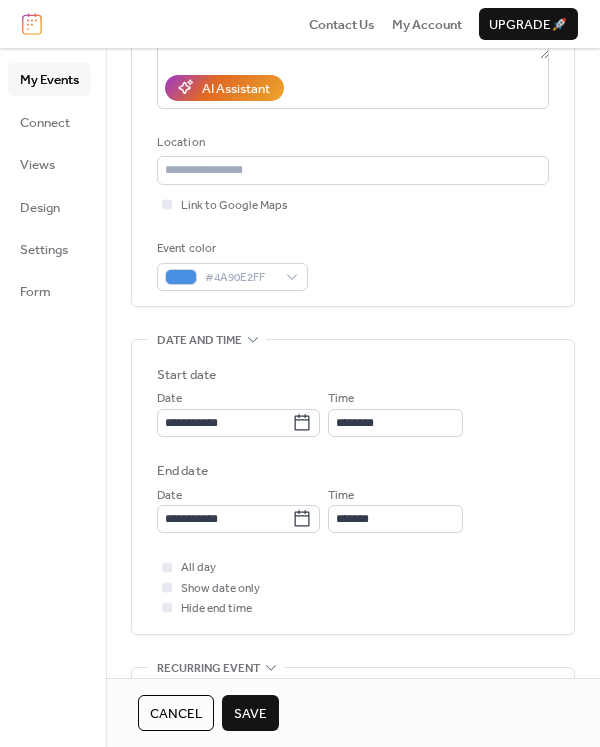 scroll, scrollTop: 500, scrollLeft: 0, axis: vertical 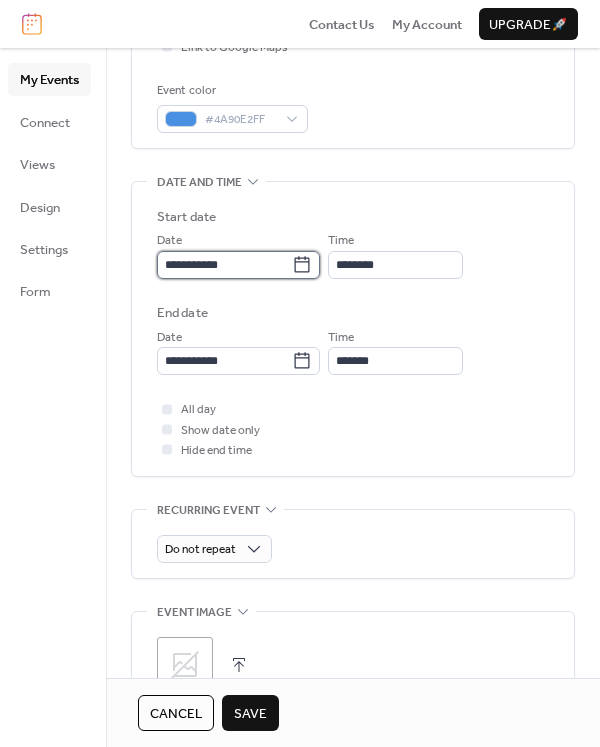 click on "**********" at bounding box center (224, 265) 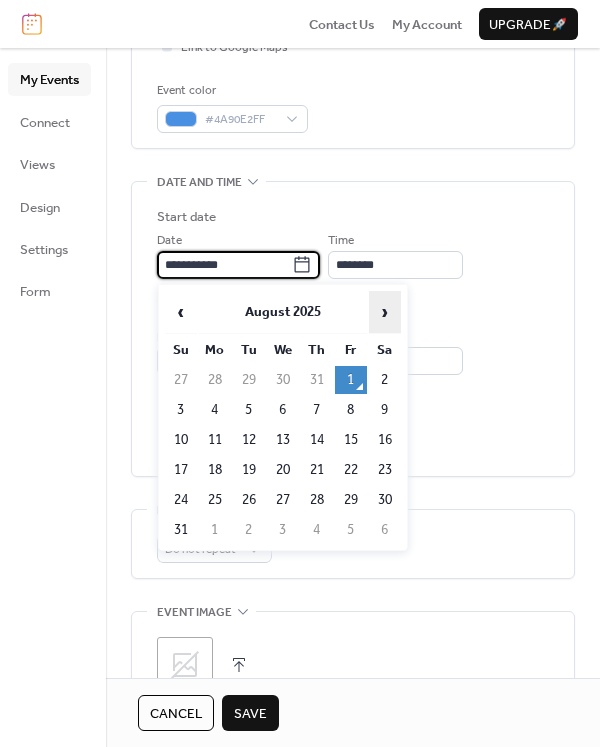 click on "›" at bounding box center (385, 312) 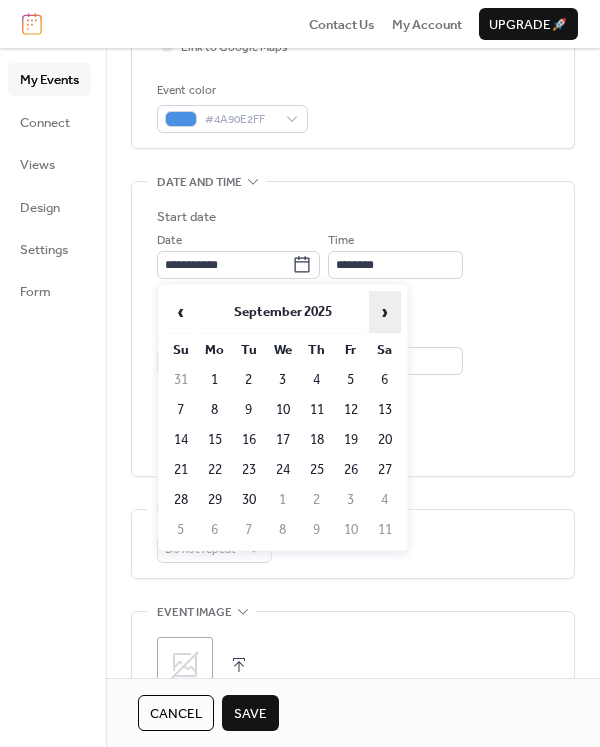 click on "›" at bounding box center [385, 312] 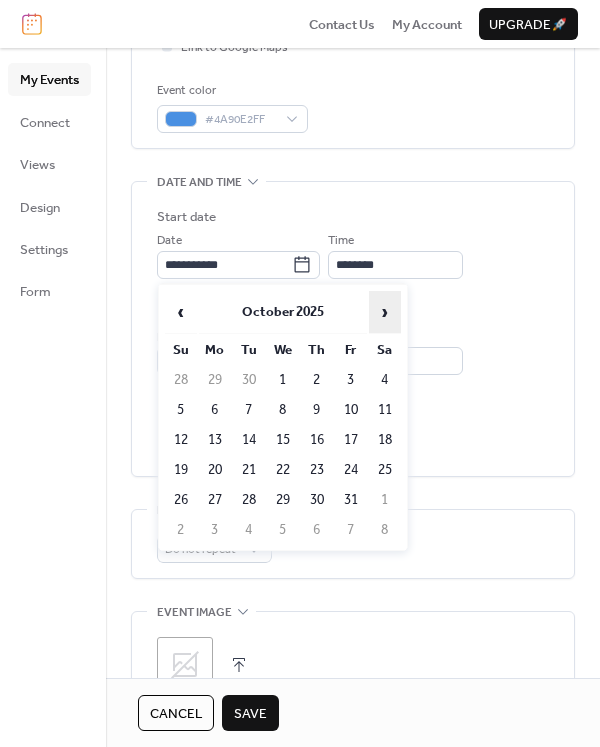 click on "›" at bounding box center [385, 312] 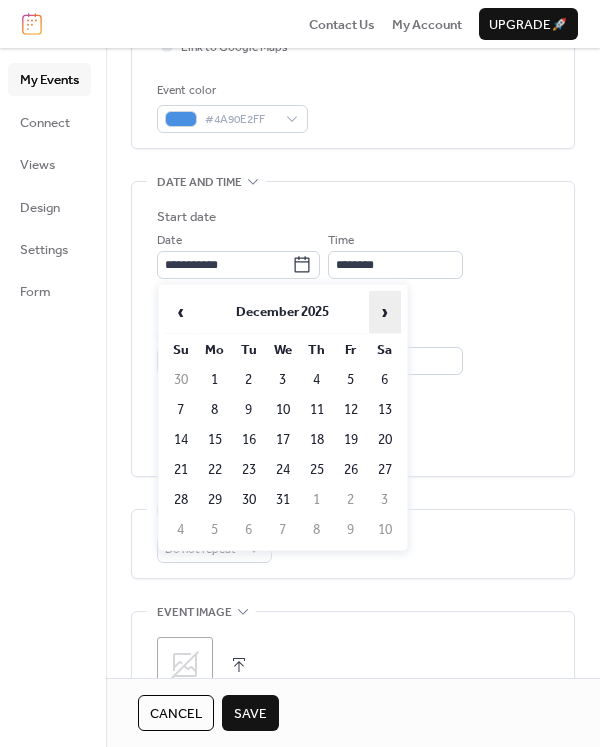 click on "›" at bounding box center [385, 312] 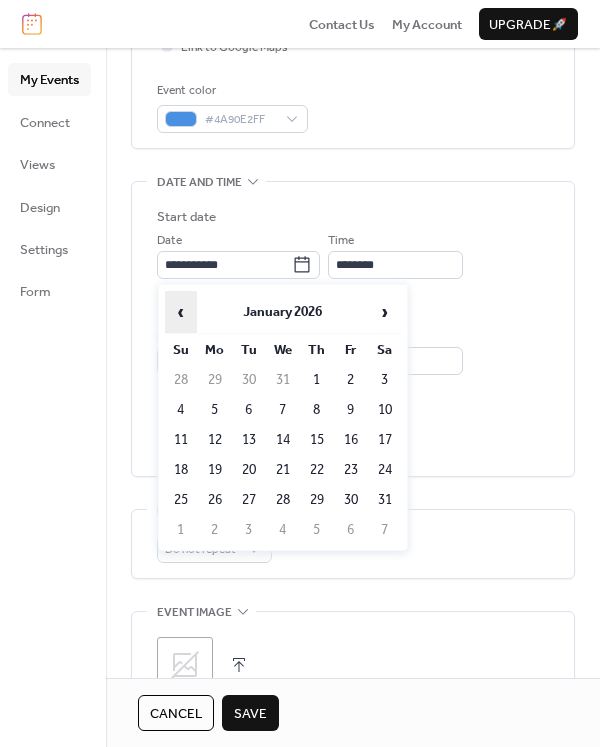 click on "‹" at bounding box center (181, 312) 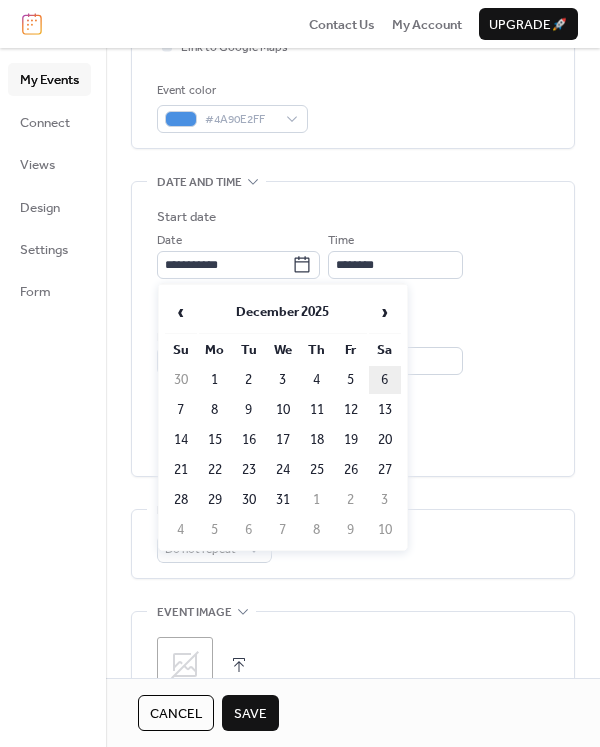 click on "6" at bounding box center (385, 380) 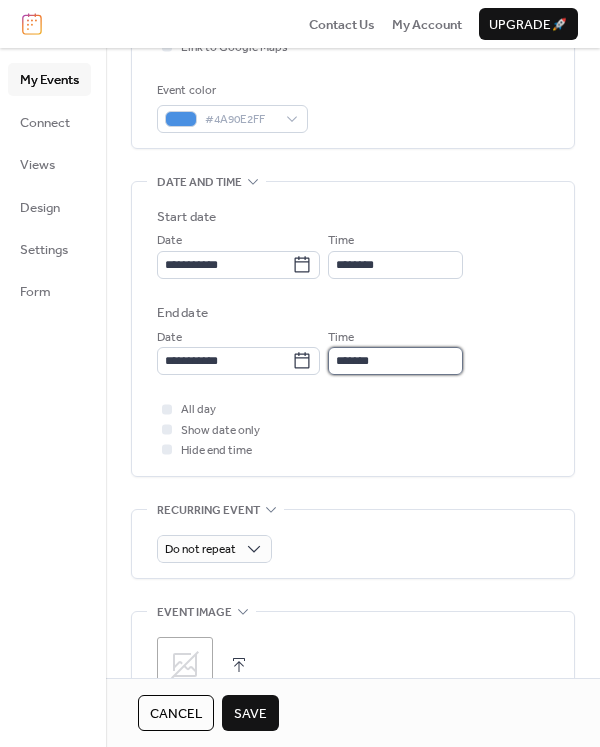 click on "*******" at bounding box center (395, 361) 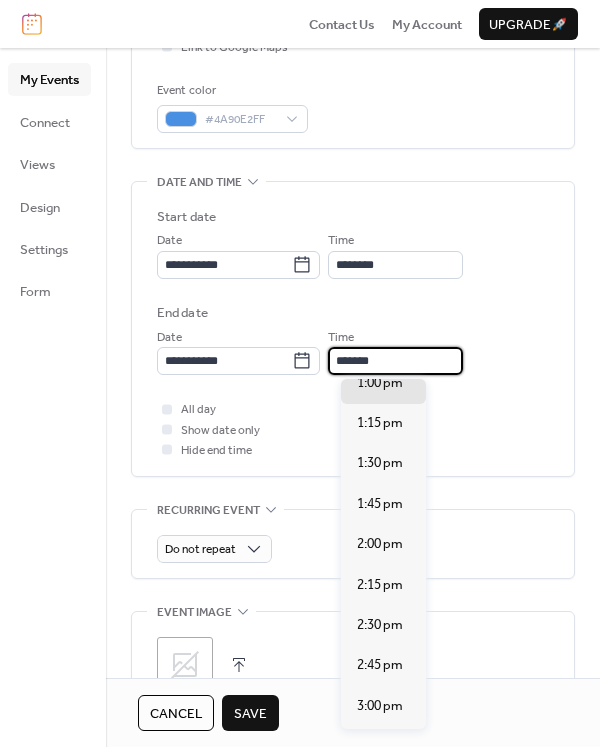 scroll, scrollTop: 400, scrollLeft: 0, axis: vertical 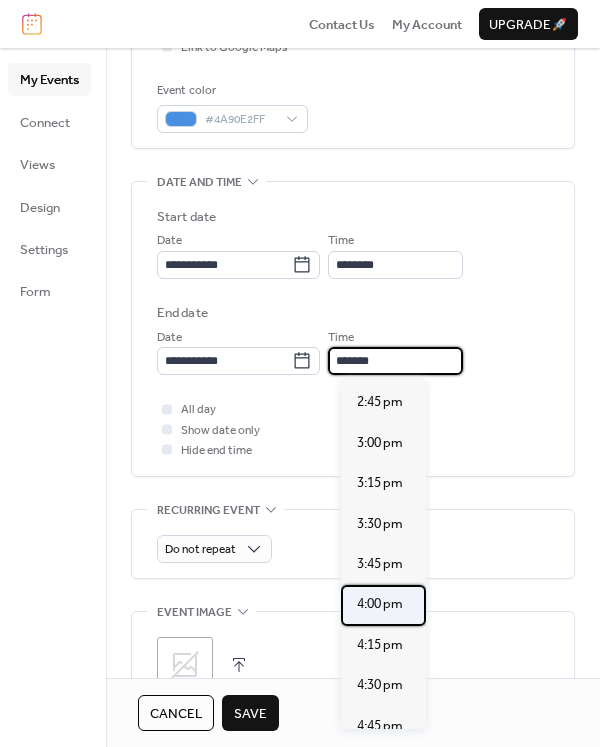 click on "4:00 pm" at bounding box center [380, 604] 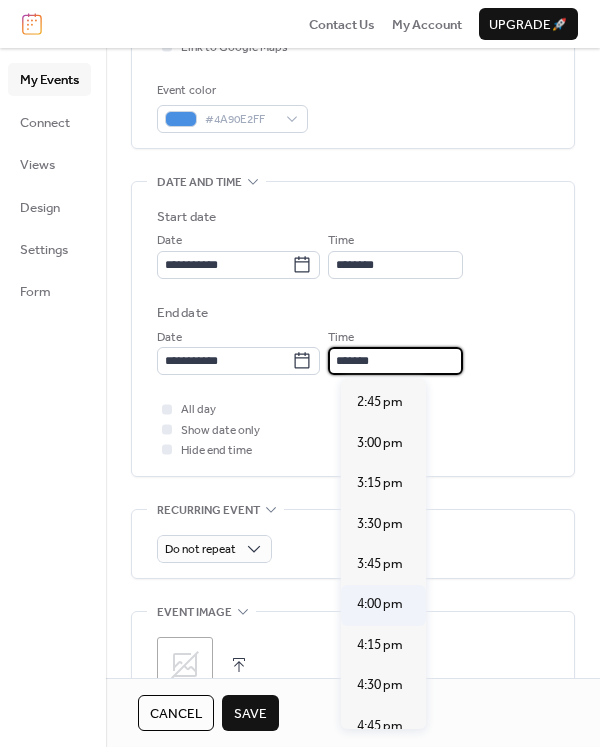 type on "*******" 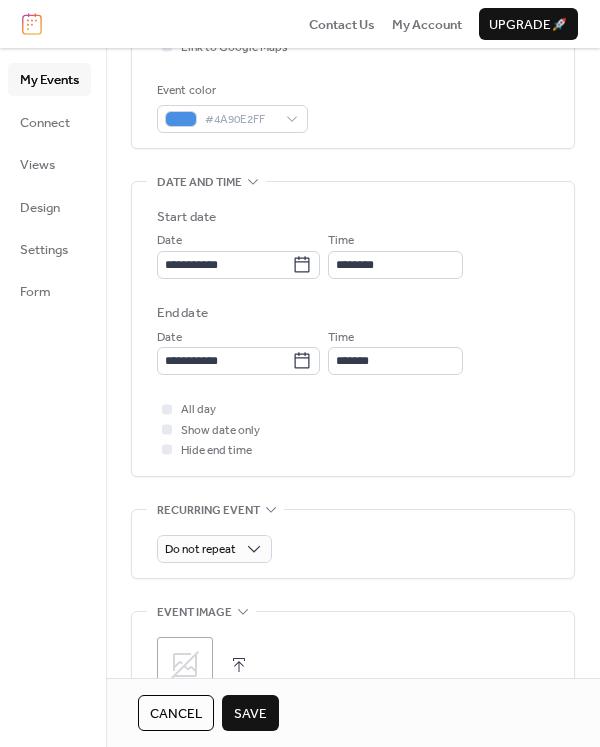 click on "Save" at bounding box center [250, 714] 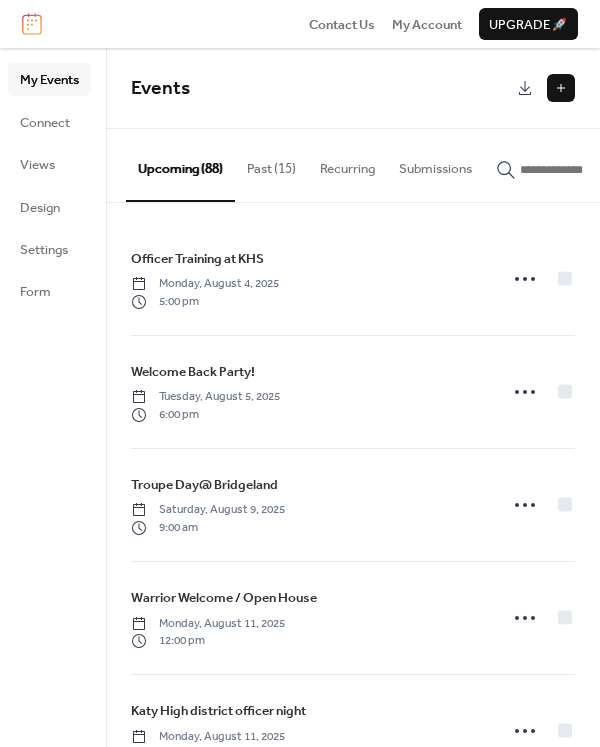click at bounding box center [561, 88] 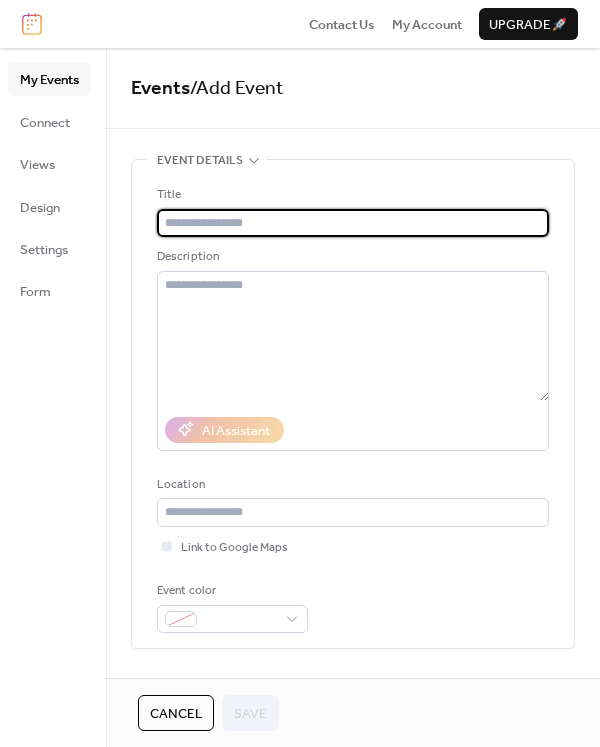 click at bounding box center [353, 223] 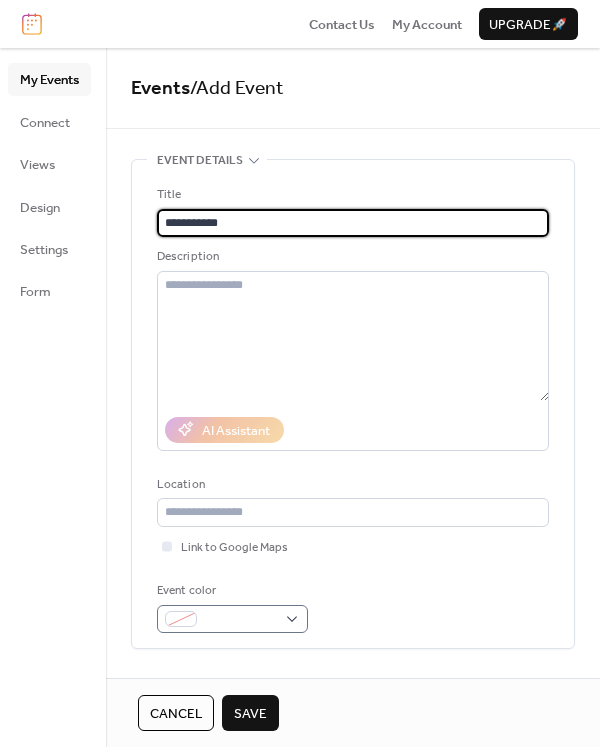 type on "**********" 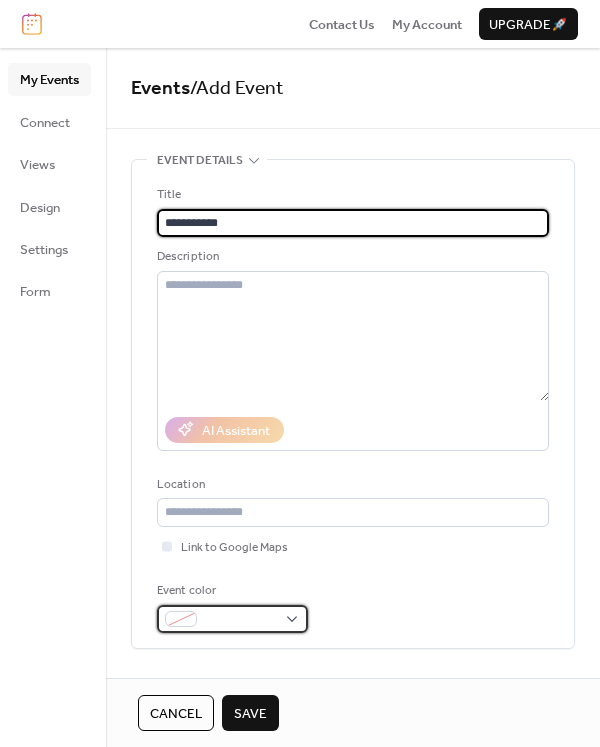 drag, startPoint x: 202, startPoint y: 632, endPoint x: 225, endPoint y: 622, distance: 25.079872 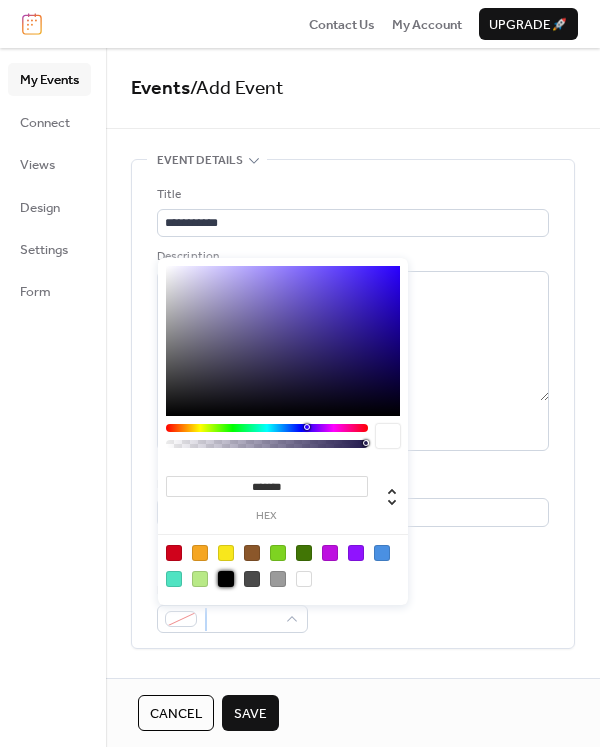 click at bounding box center [226, 579] 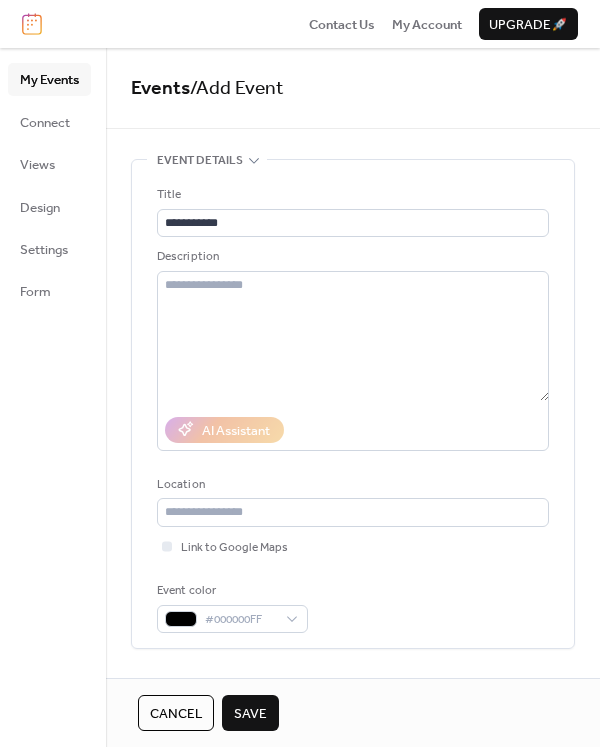 click on "**********" at bounding box center (353, 409) 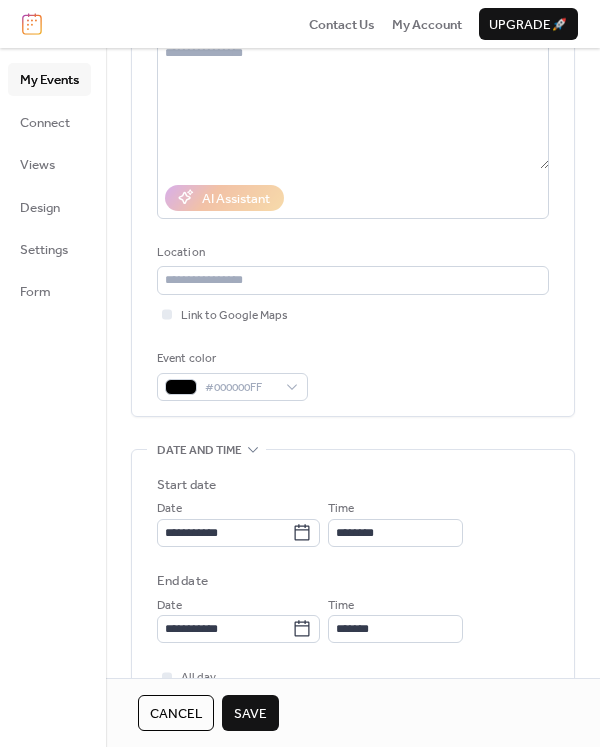 scroll, scrollTop: 600, scrollLeft: 0, axis: vertical 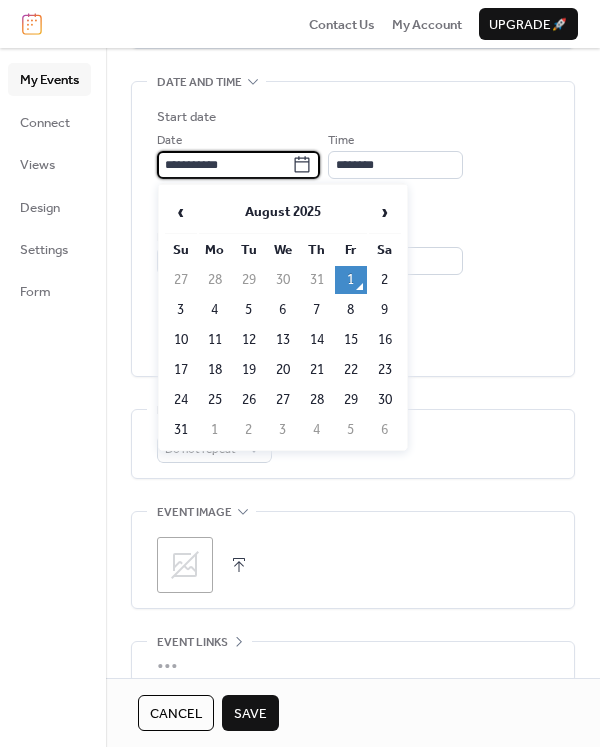 click on "**********" at bounding box center (224, 165) 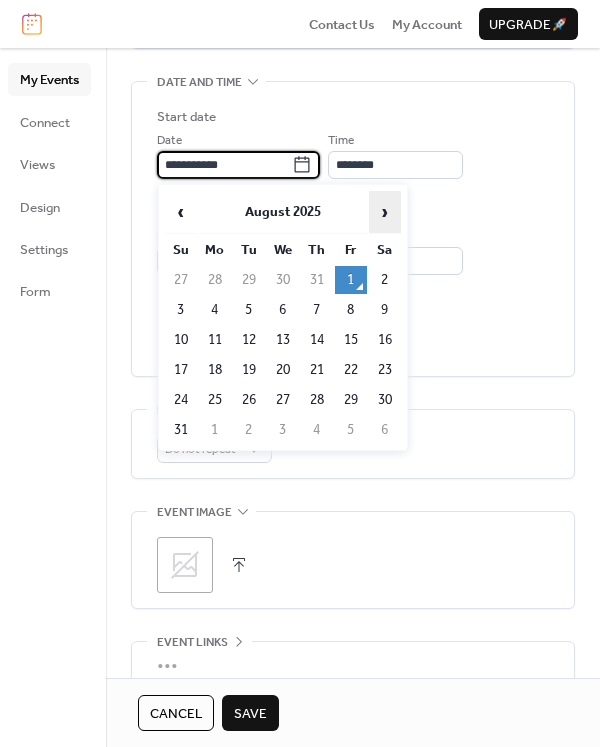 click on "›" at bounding box center (385, 212) 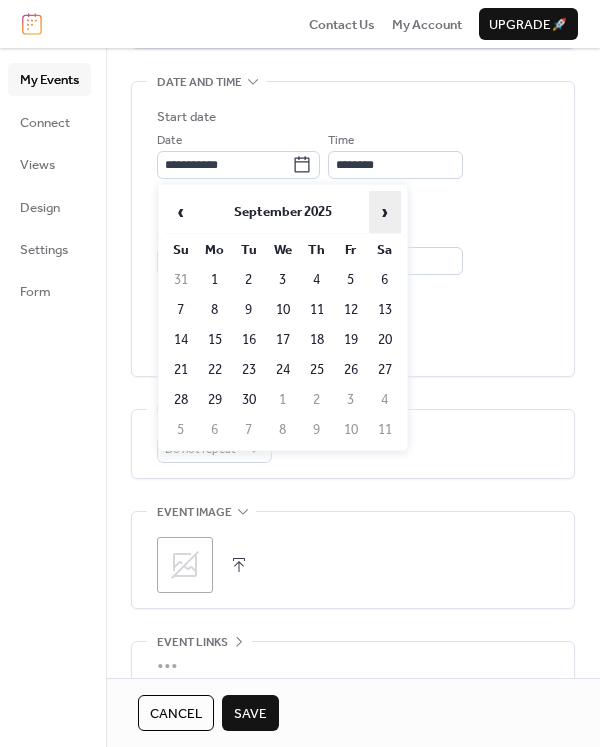 click on "›" at bounding box center (385, 212) 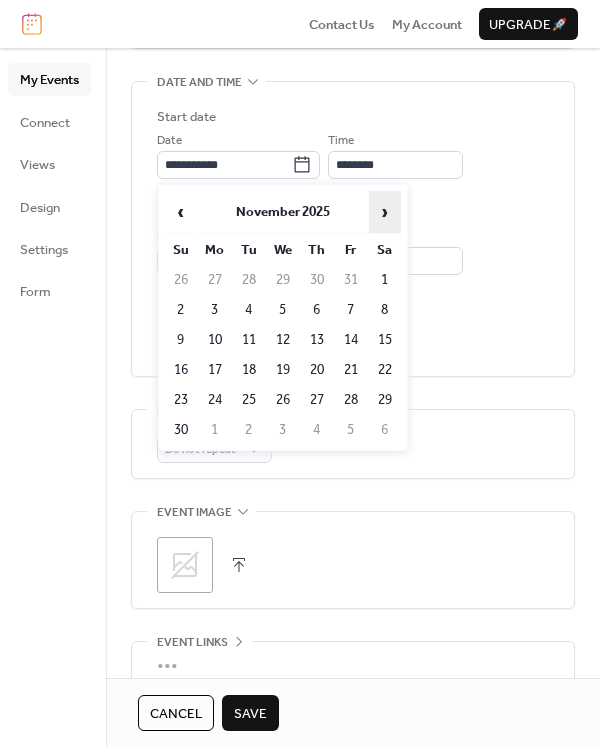 click on "›" at bounding box center [385, 212] 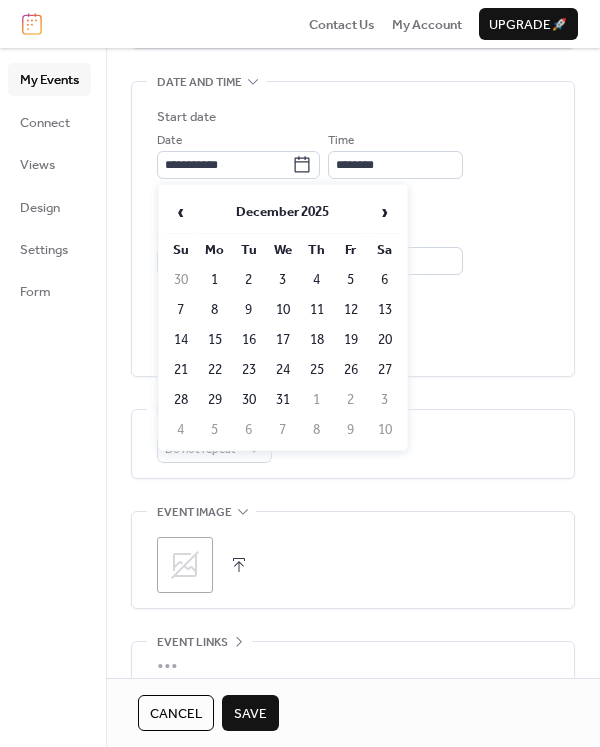 click on "8" at bounding box center (215, 310) 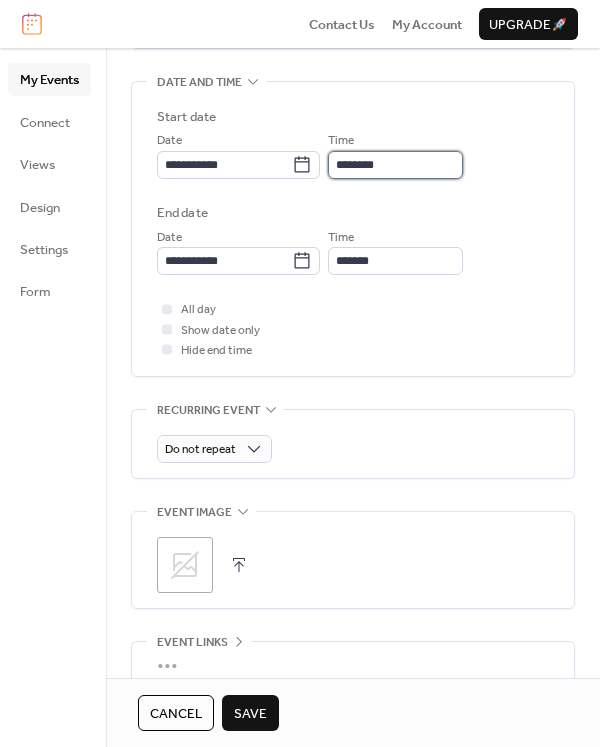 click on "********" at bounding box center (395, 165) 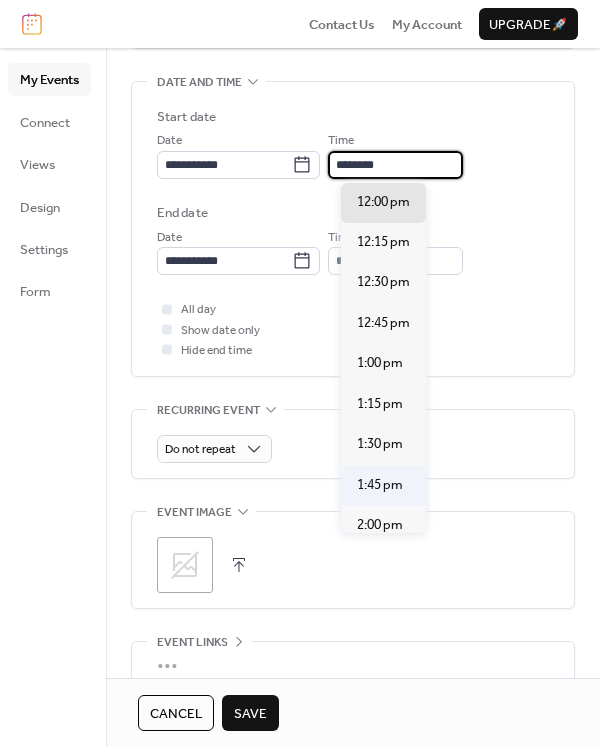 scroll, scrollTop: 2240, scrollLeft: 0, axis: vertical 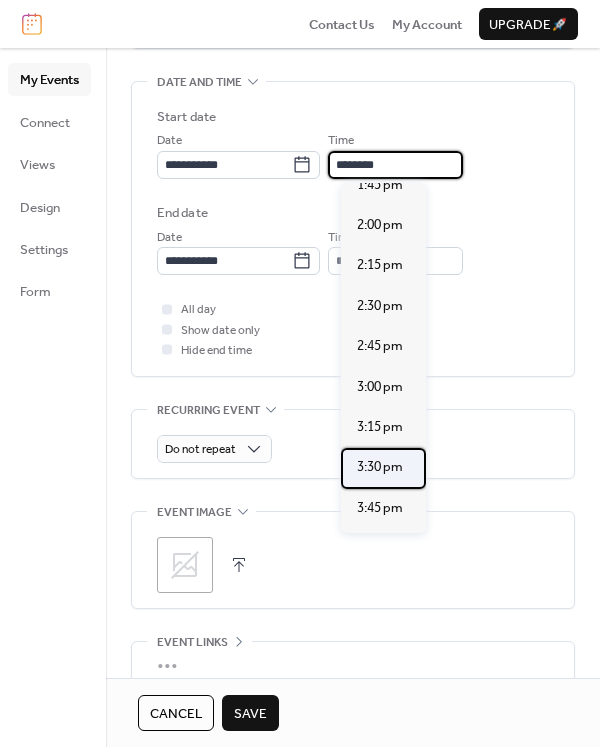 click on "3:30 pm" at bounding box center [380, 467] 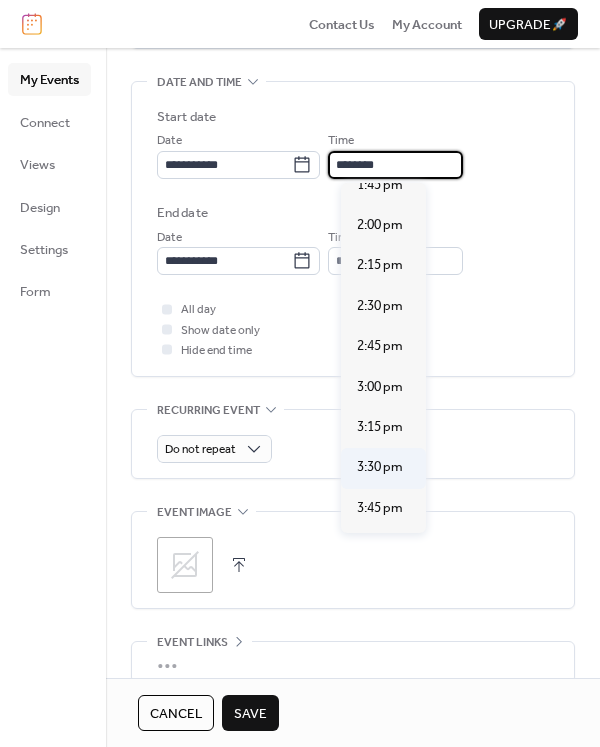type on "*******" 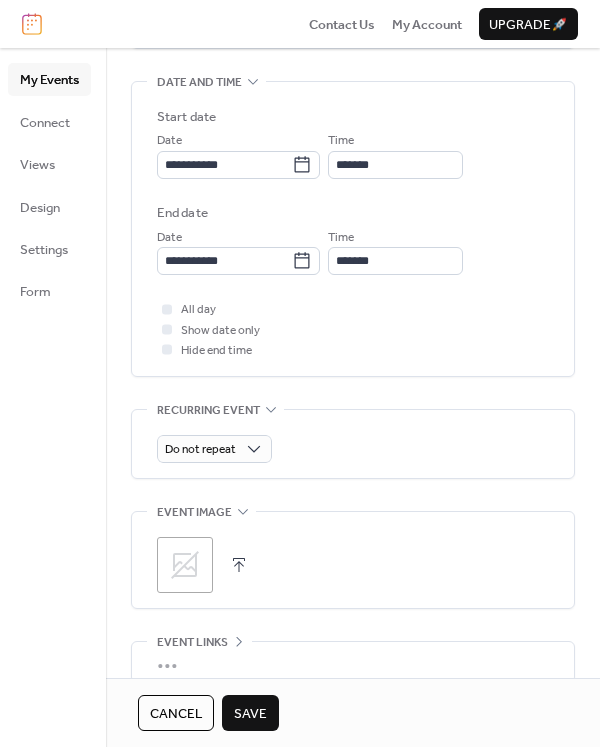 click on "Save" at bounding box center [250, 714] 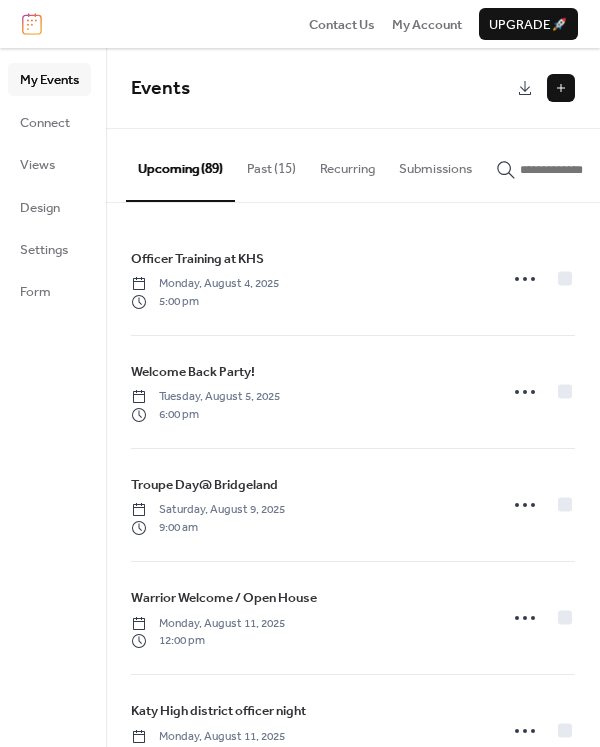 click at bounding box center [561, 88] 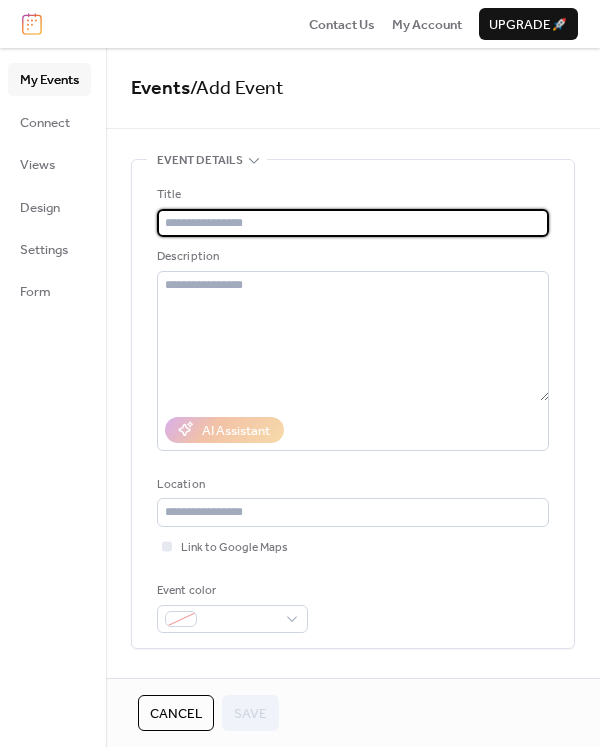 type on "*" 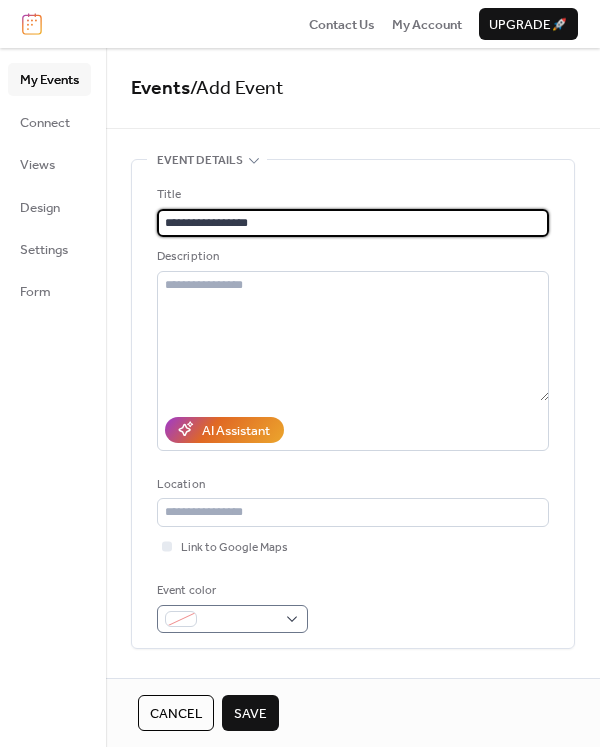 type on "**********" 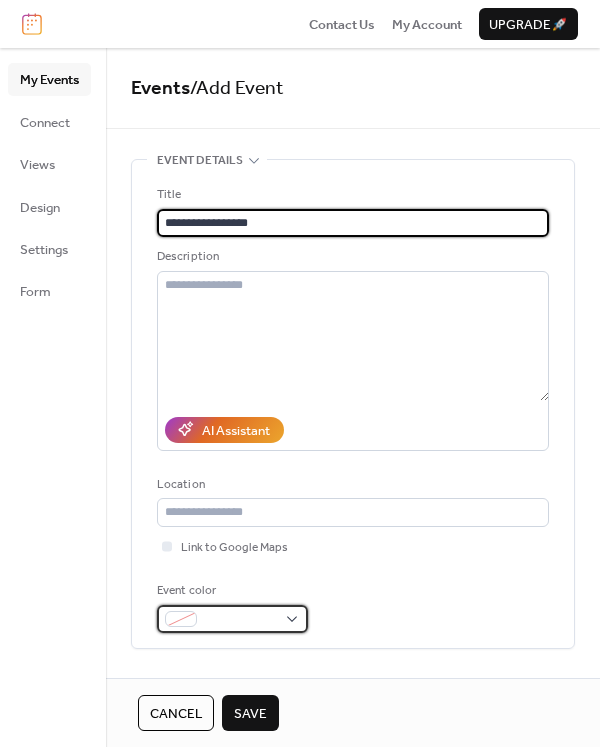 click at bounding box center (240, 620) 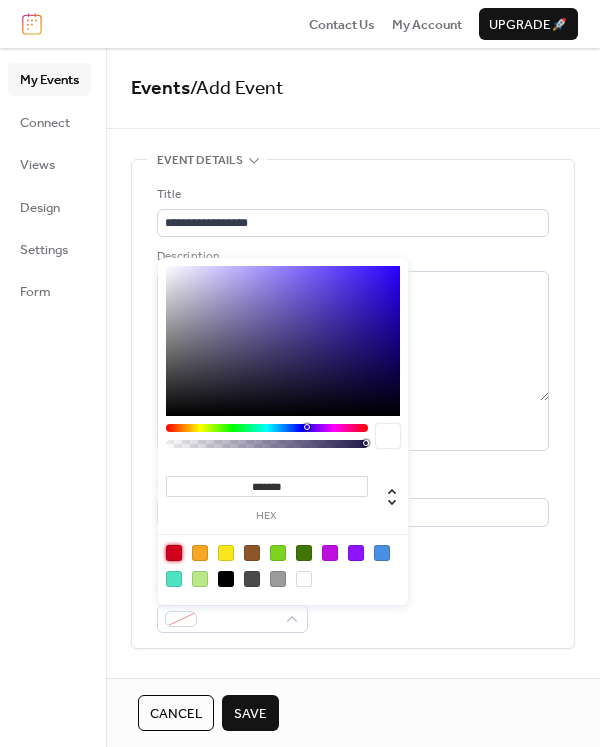 click at bounding box center (174, 553) 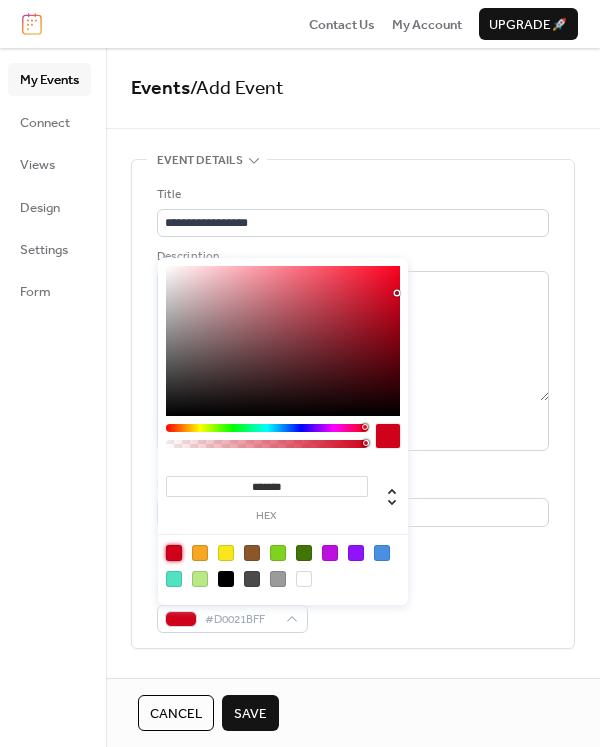 click on "**********" at bounding box center [353, 409] 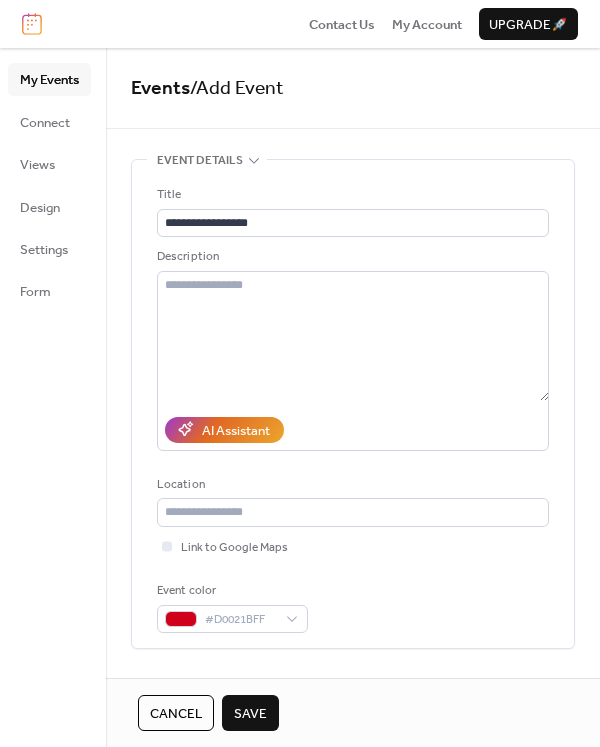 scroll, scrollTop: 500, scrollLeft: 0, axis: vertical 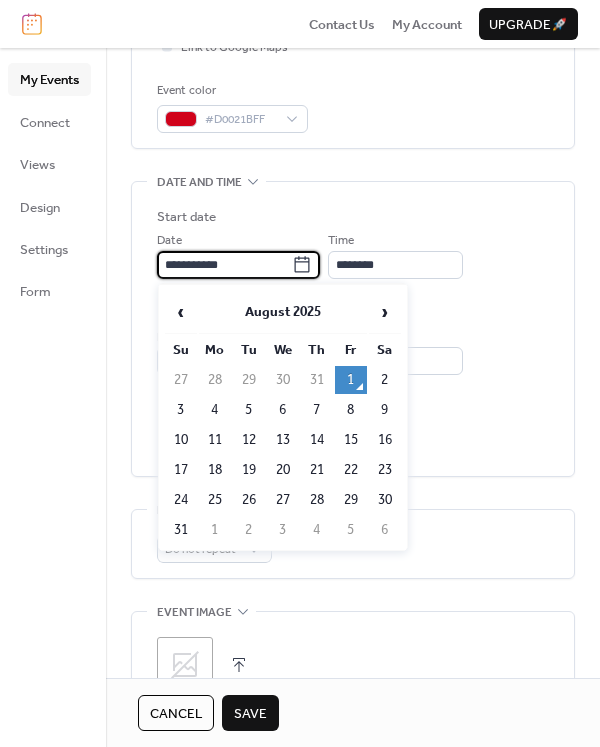 click on "**********" at bounding box center (224, 265) 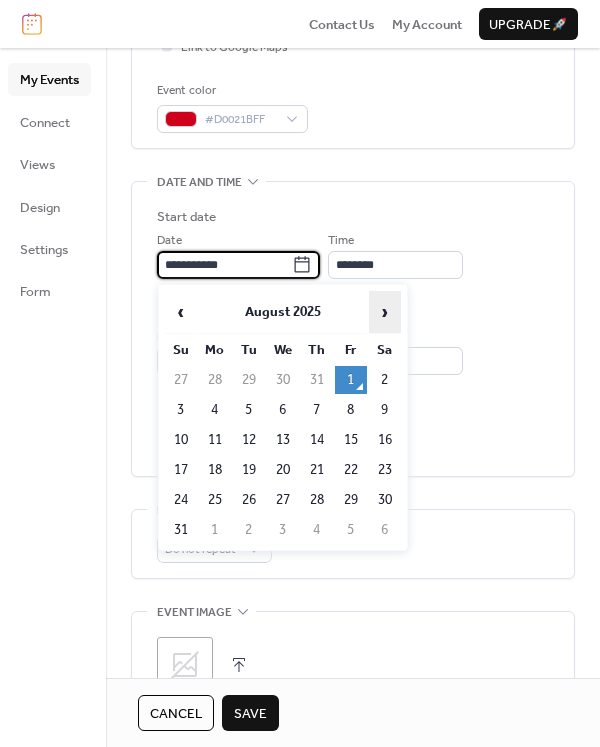 click on "›" at bounding box center [385, 312] 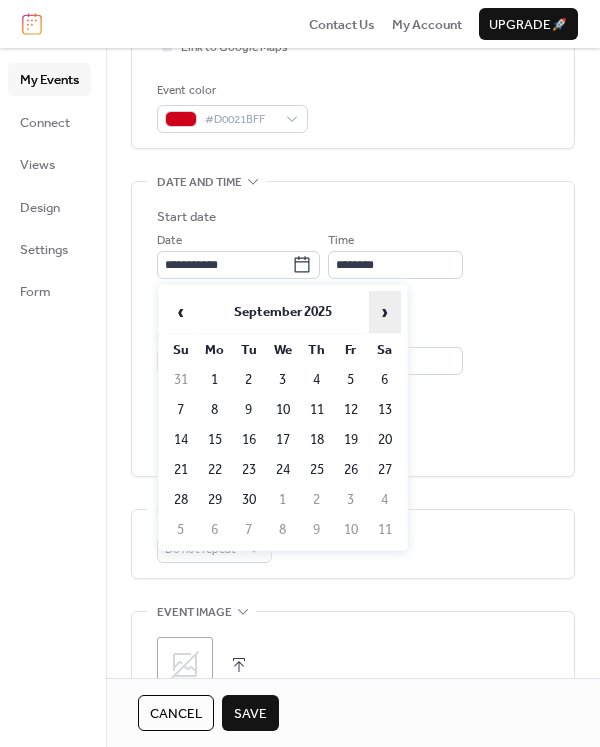 click on "›" at bounding box center [385, 312] 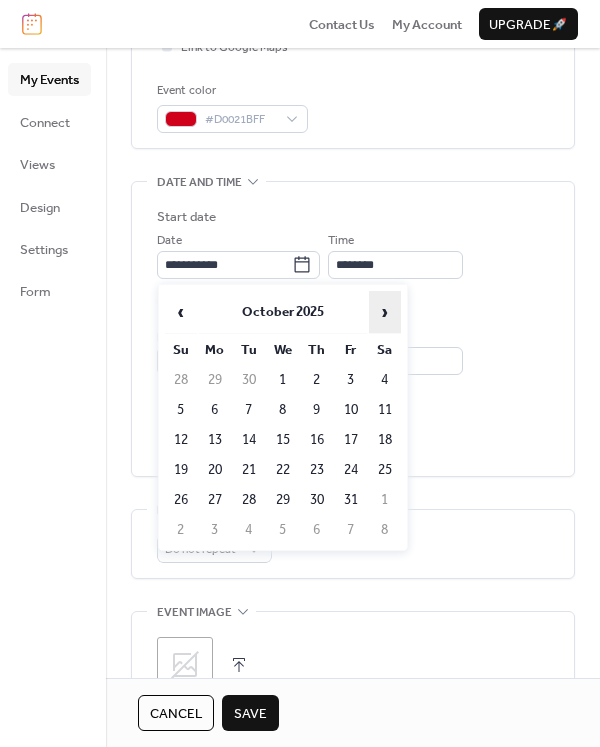 click on "›" at bounding box center (385, 312) 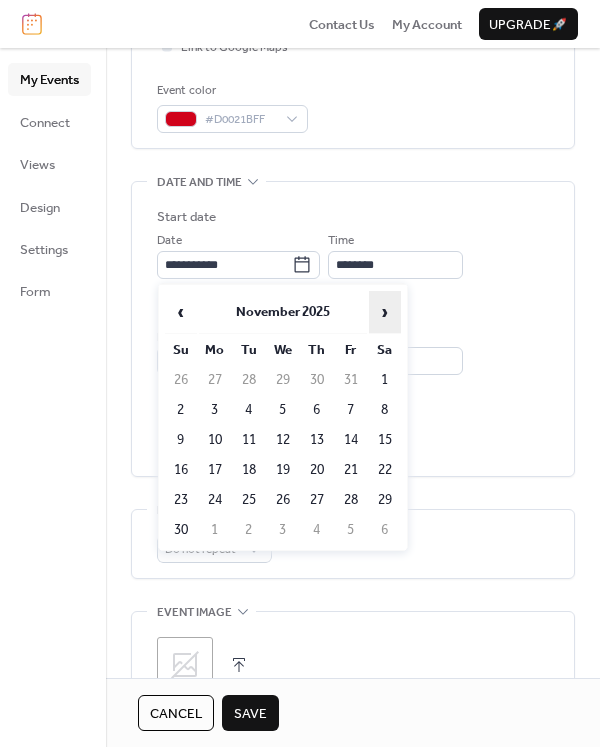 click on "›" at bounding box center [385, 312] 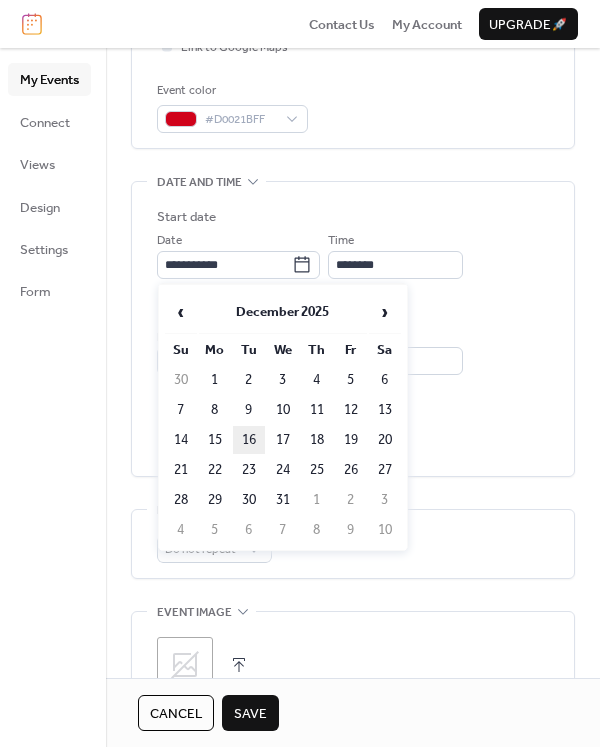 click on "16" at bounding box center (249, 440) 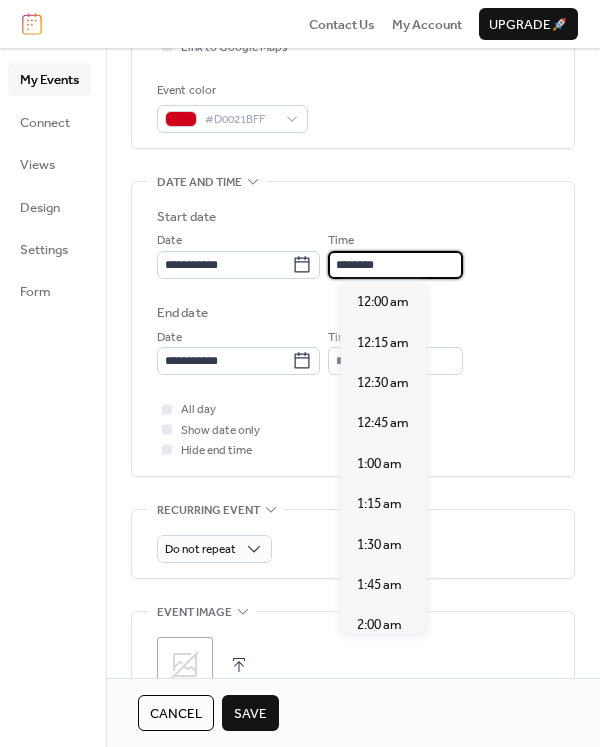 click on "********" at bounding box center [395, 265] 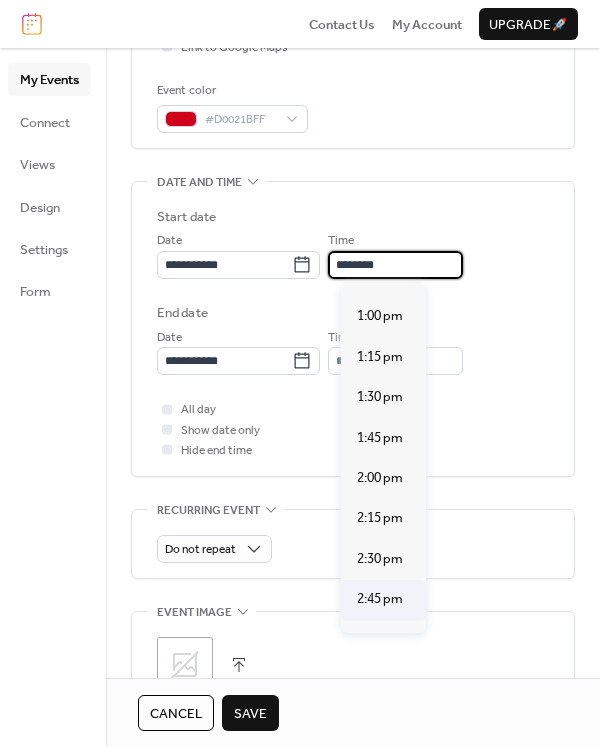 scroll, scrollTop: 2240, scrollLeft: 0, axis: vertical 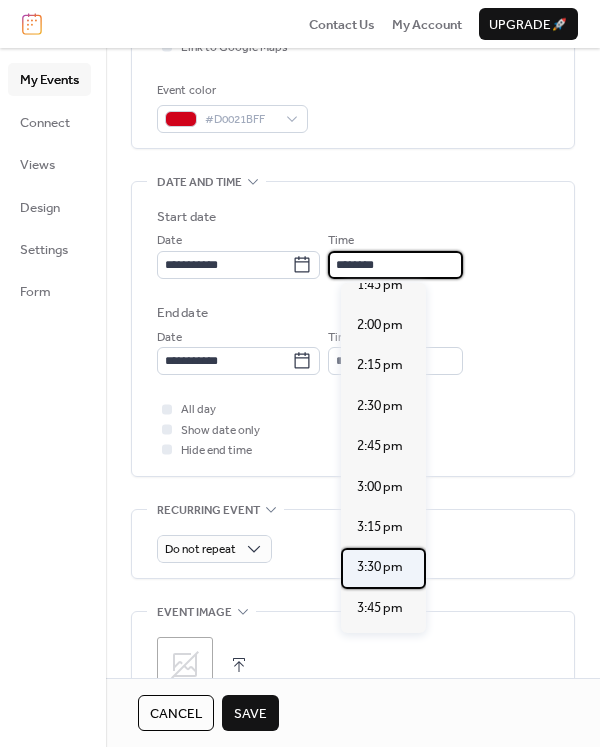 click on "3:30 pm" at bounding box center (380, 567) 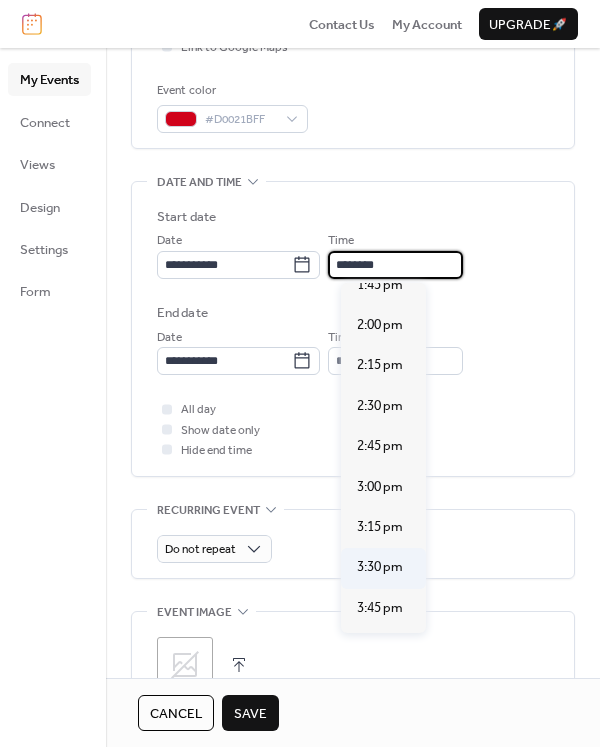 type on "*******" 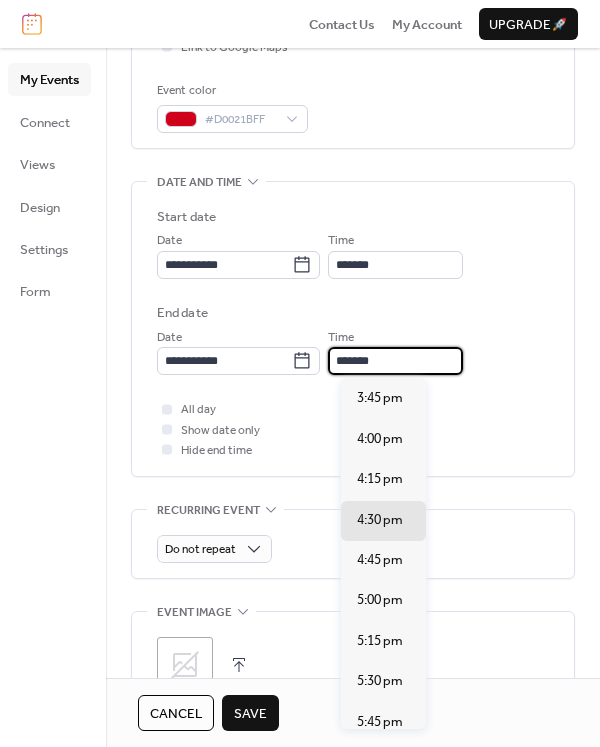click on "*******" at bounding box center (395, 361) 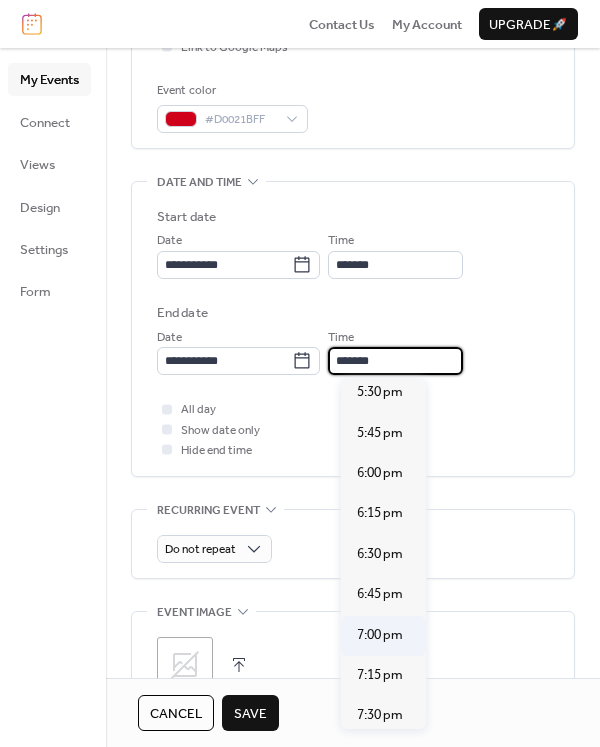 scroll, scrollTop: 300, scrollLeft: 0, axis: vertical 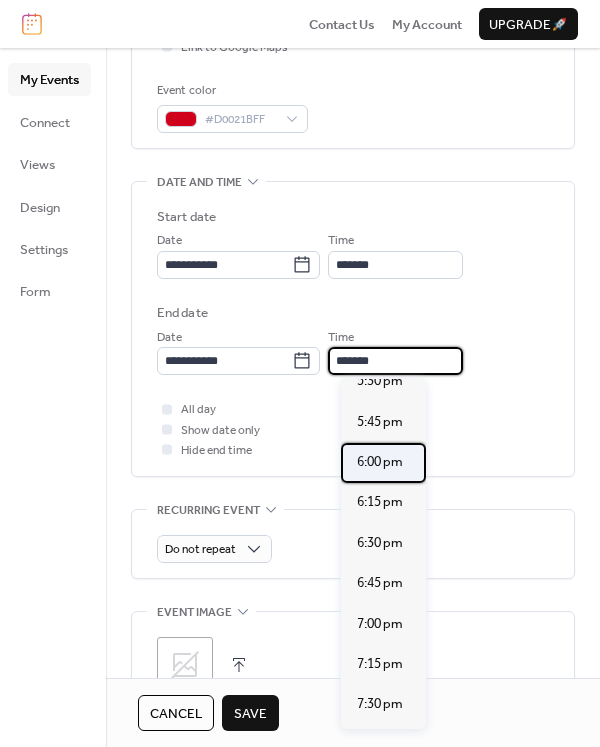 click on "6:00 pm" at bounding box center [380, 462] 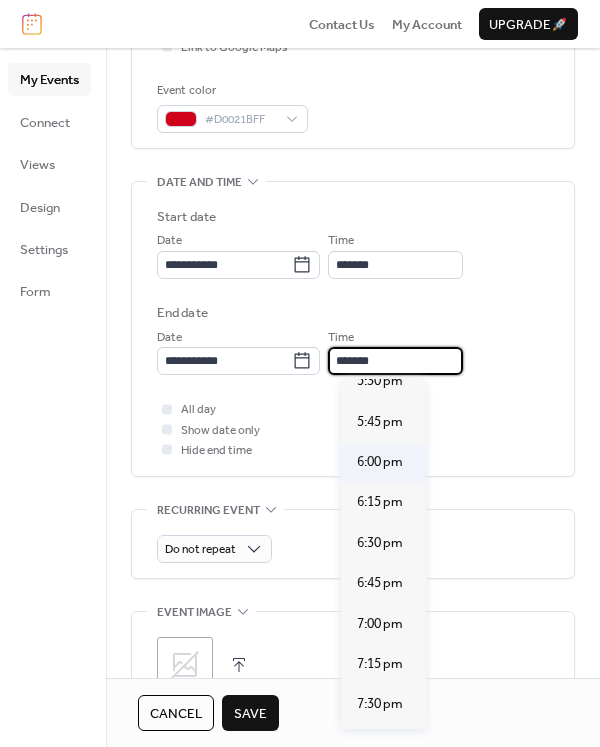 type on "*******" 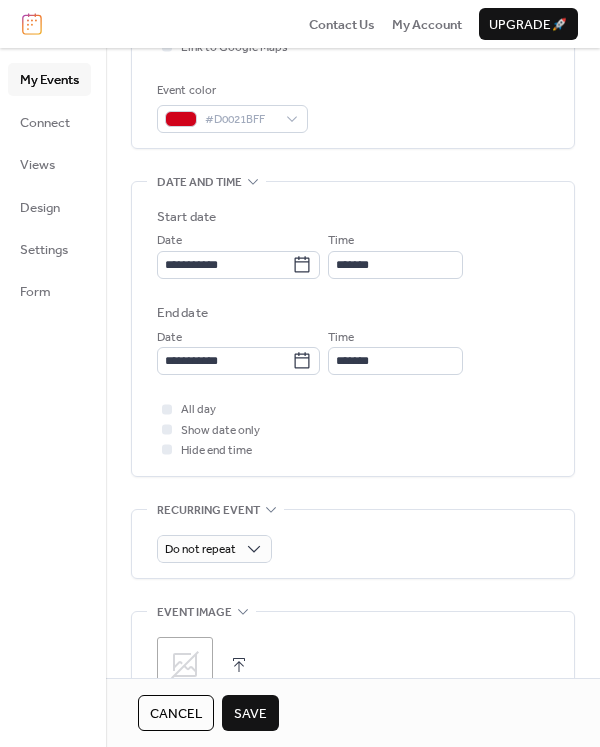 click on "Save" at bounding box center (250, 714) 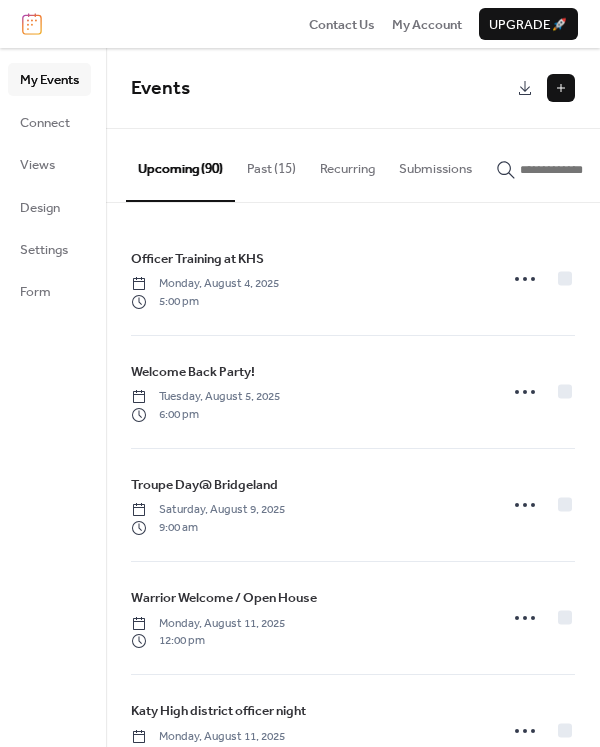 click at bounding box center (561, 88) 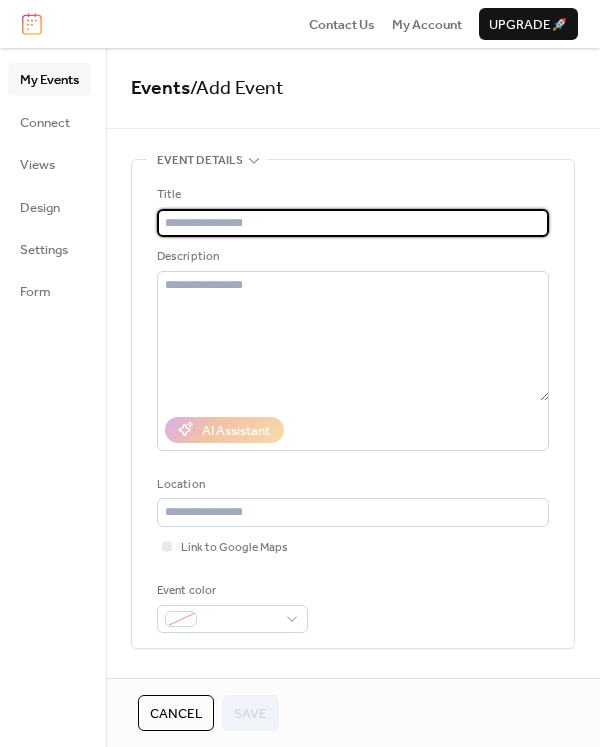 click at bounding box center [353, 223] 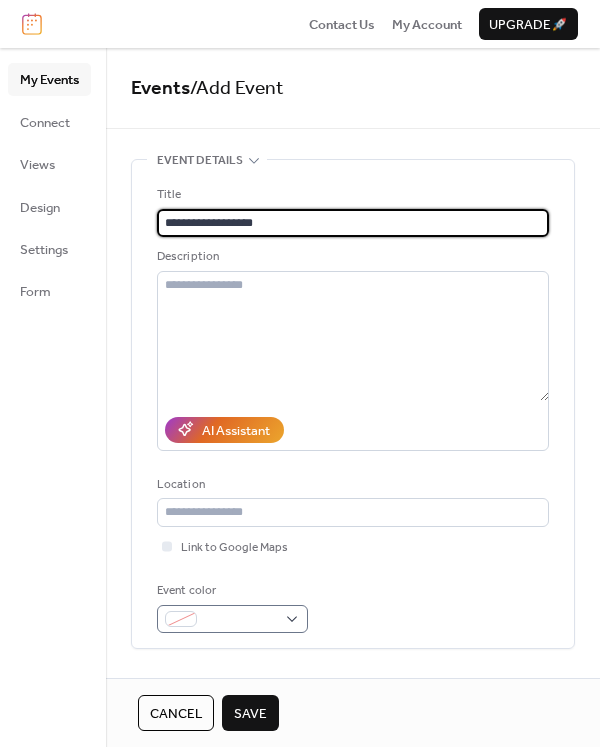 type on "**********" 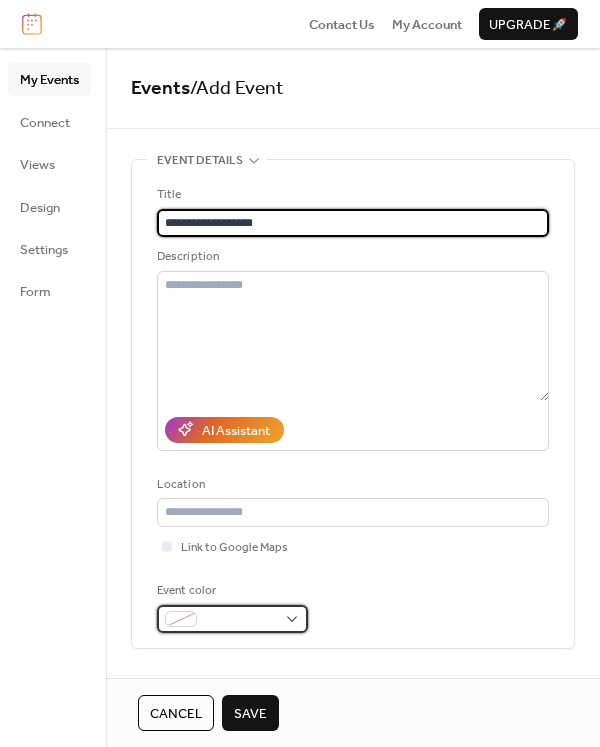 click at bounding box center [232, 619] 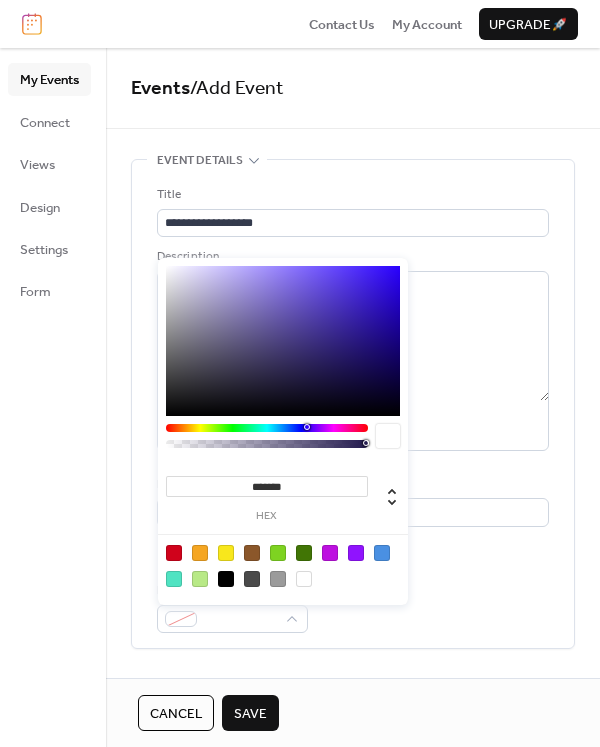 click at bounding box center (382, 553) 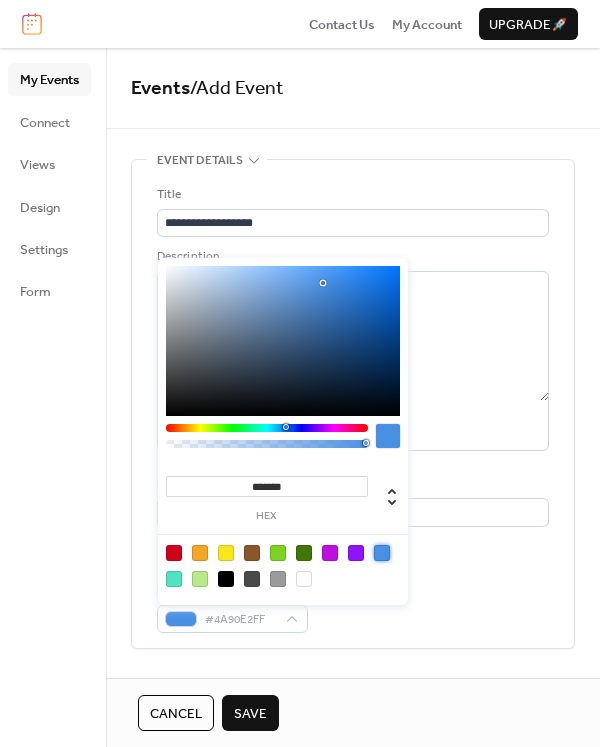 click on "Link to Google Maps" at bounding box center [353, 547] 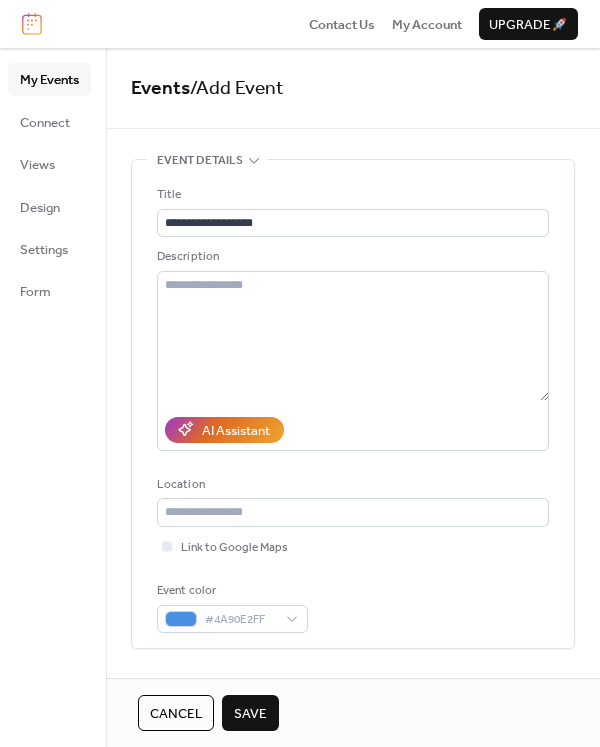 scroll, scrollTop: 500, scrollLeft: 0, axis: vertical 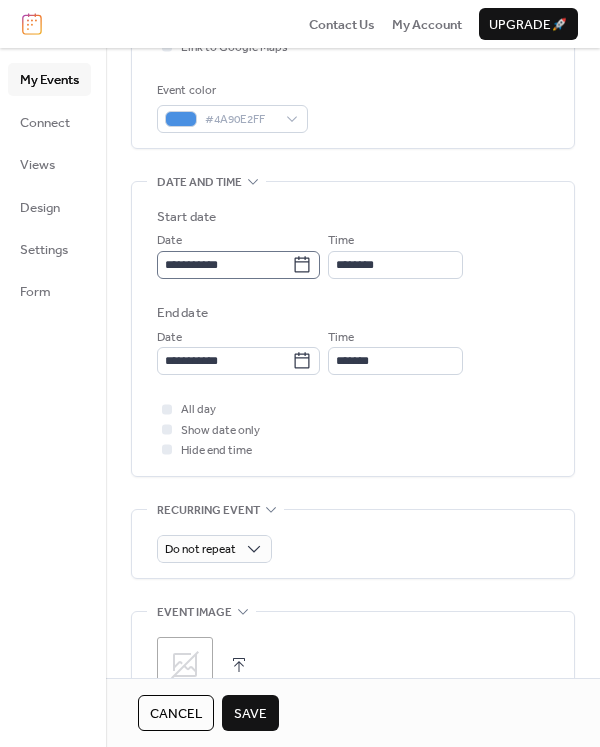 click 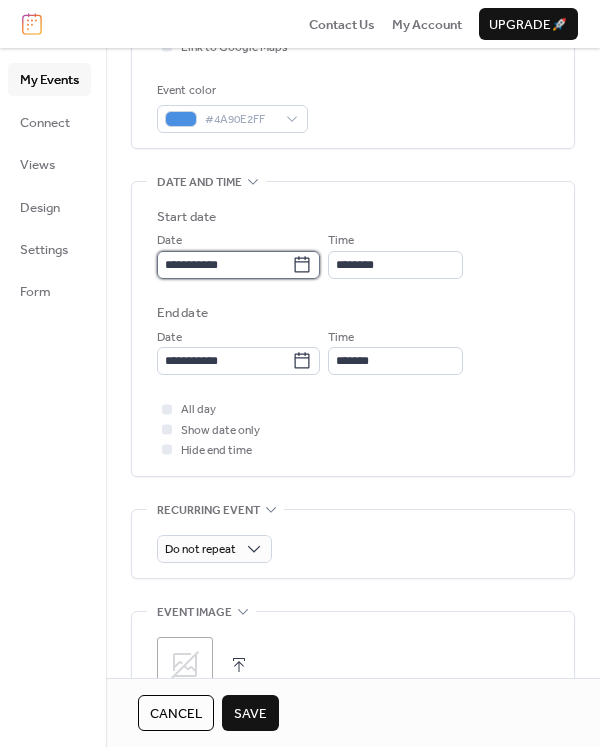 click on "**********" at bounding box center [224, 265] 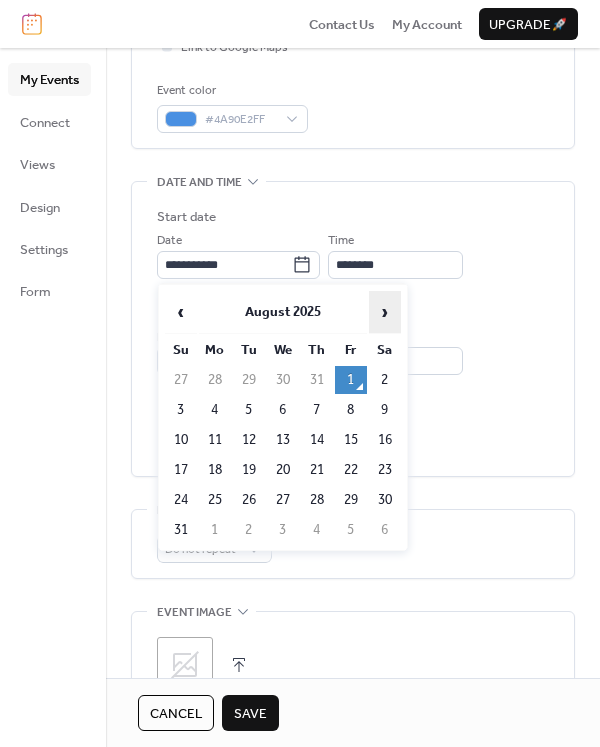 click on "›" at bounding box center [385, 312] 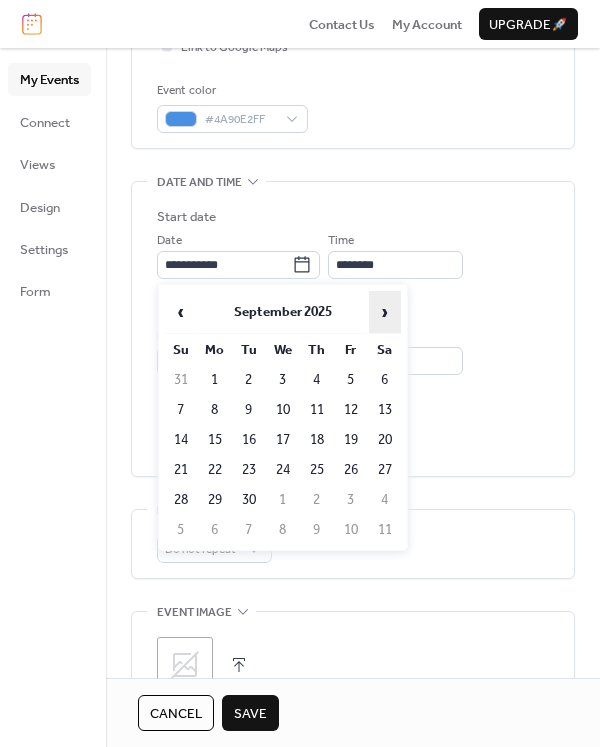 click on "›" at bounding box center [385, 312] 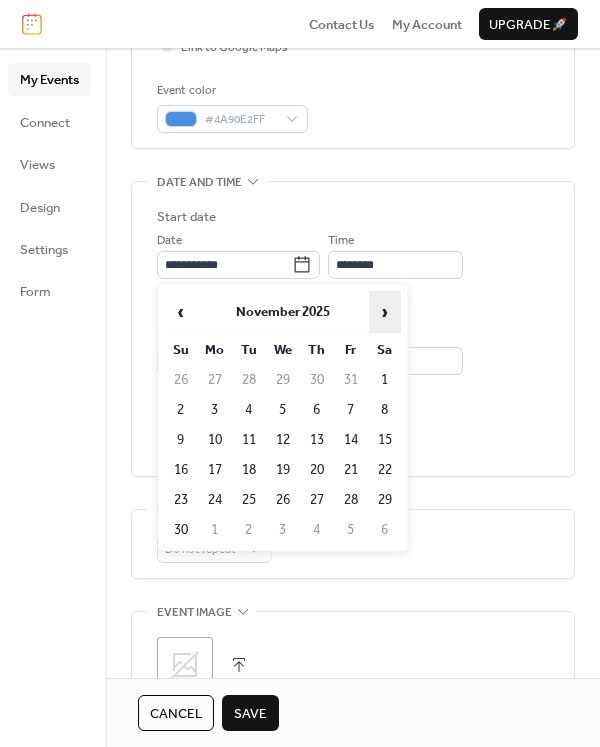 click on "›" at bounding box center [385, 312] 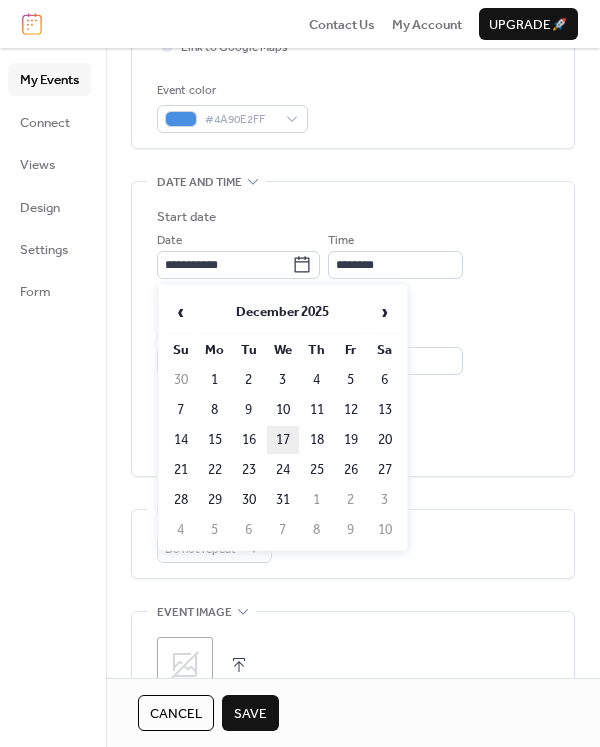 click on "17" at bounding box center [283, 440] 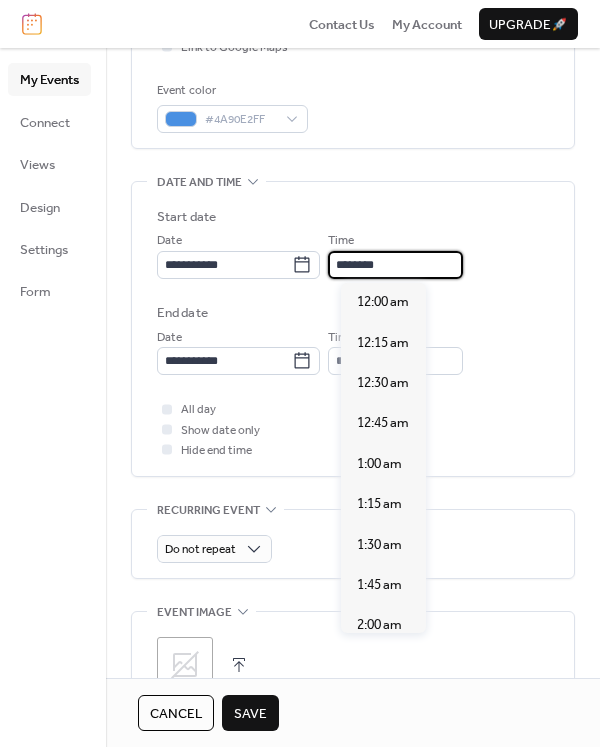 click on "********" at bounding box center (395, 265) 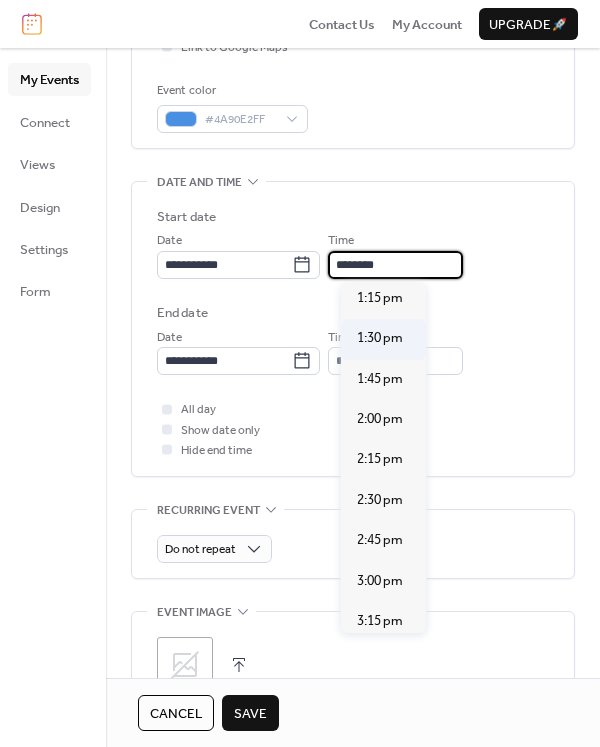 scroll, scrollTop: 2240, scrollLeft: 0, axis: vertical 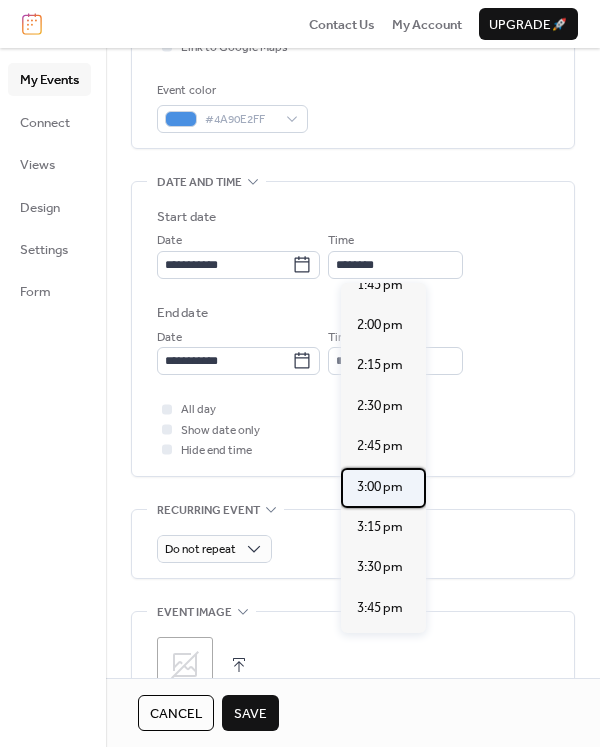 click on "3:00 pm" at bounding box center [380, 487] 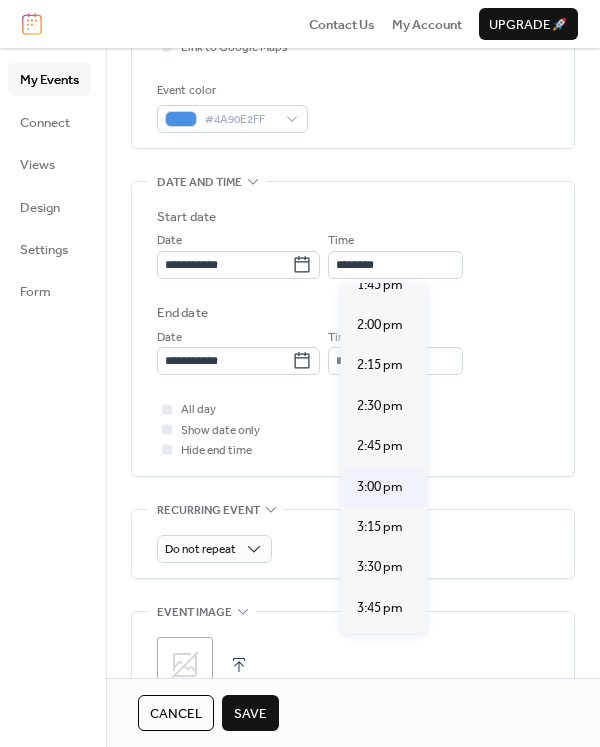 type on "*******" 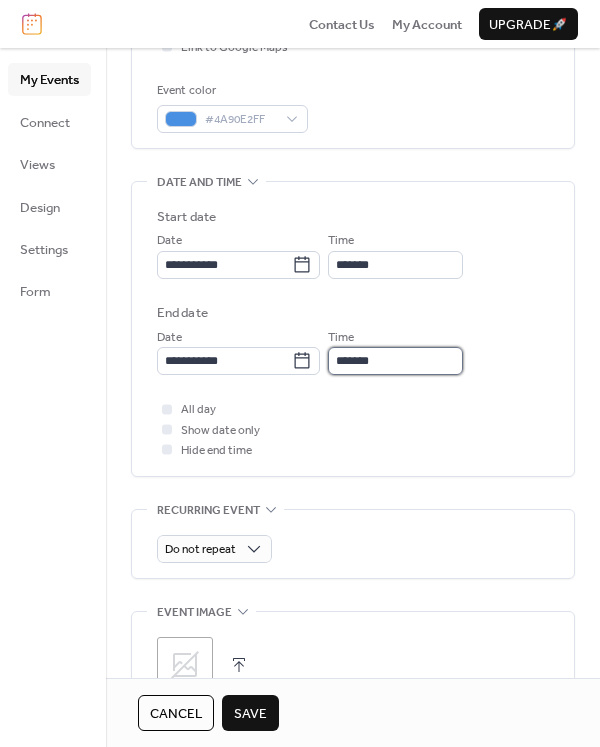 click on "*******" at bounding box center (395, 361) 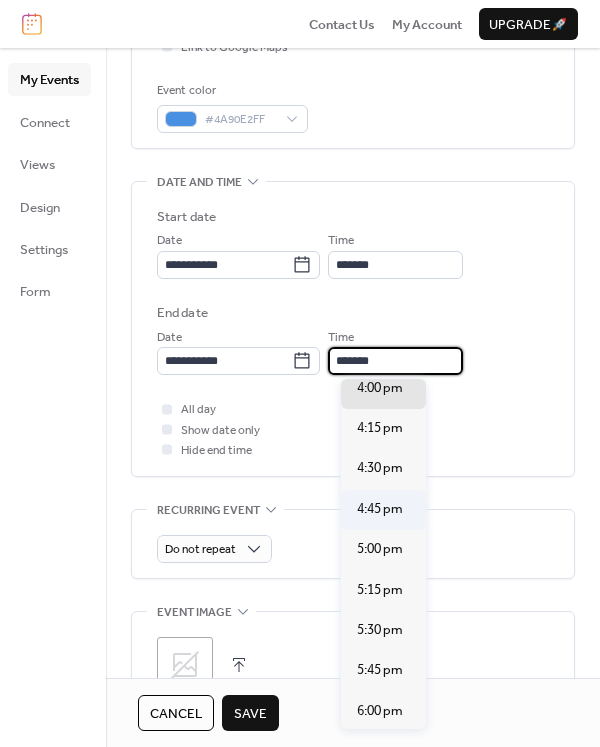 scroll, scrollTop: 300, scrollLeft: 0, axis: vertical 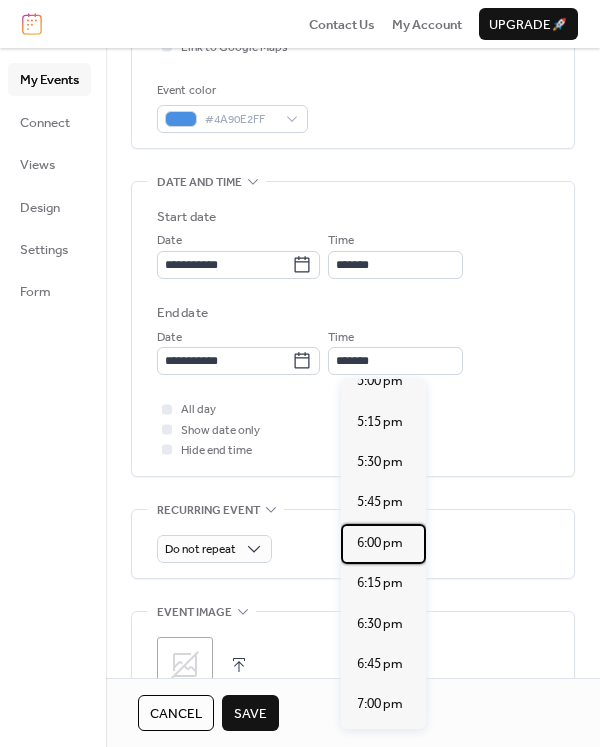 drag, startPoint x: 383, startPoint y: 541, endPoint x: 371, endPoint y: 577, distance: 37.94733 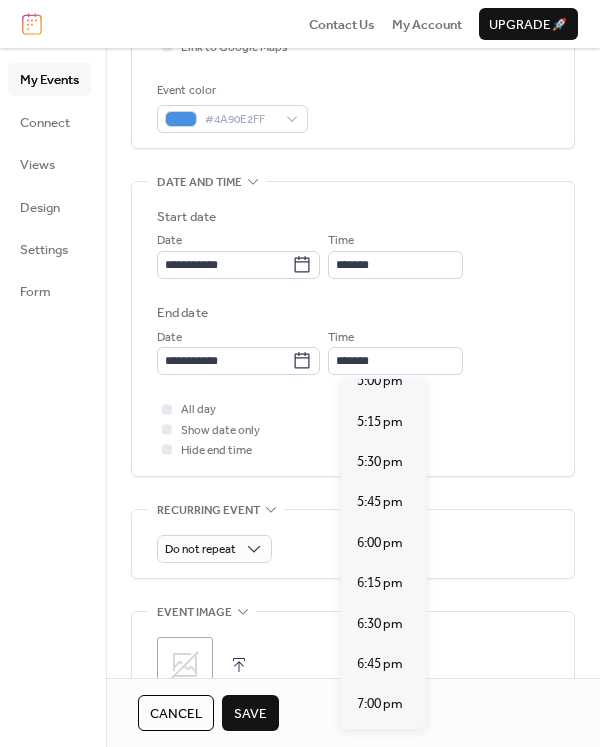 type on "*******" 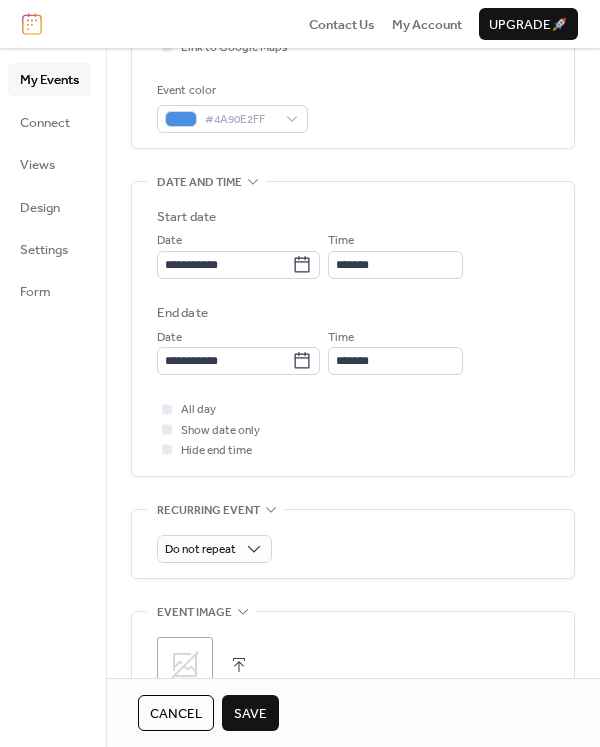 click on "Save" at bounding box center (250, 714) 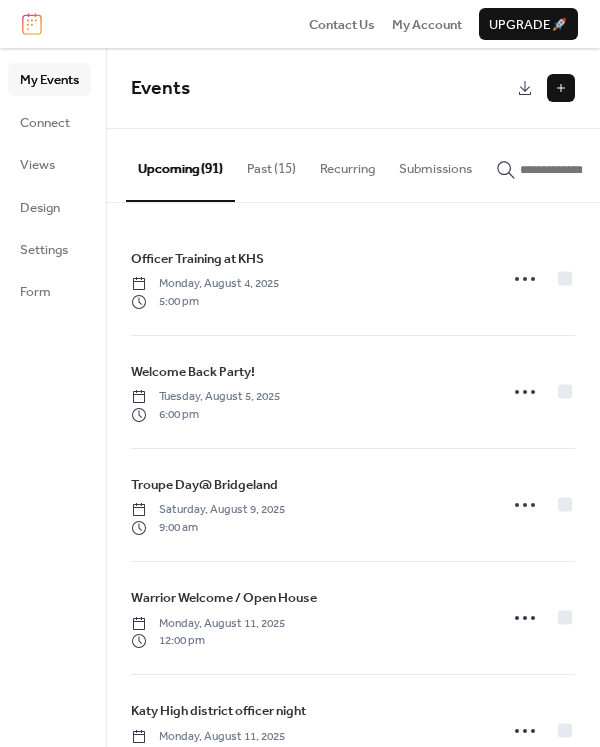 click at bounding box center (561, 88) 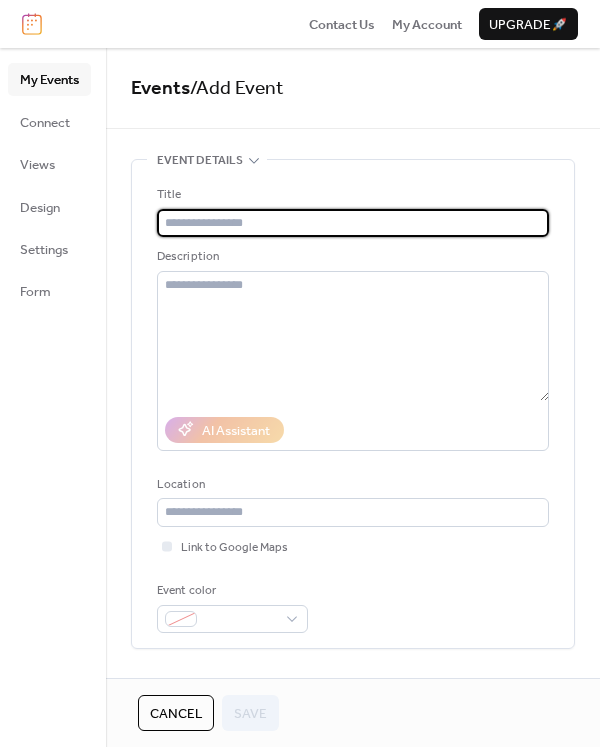 click at bounding box center [353, 223] 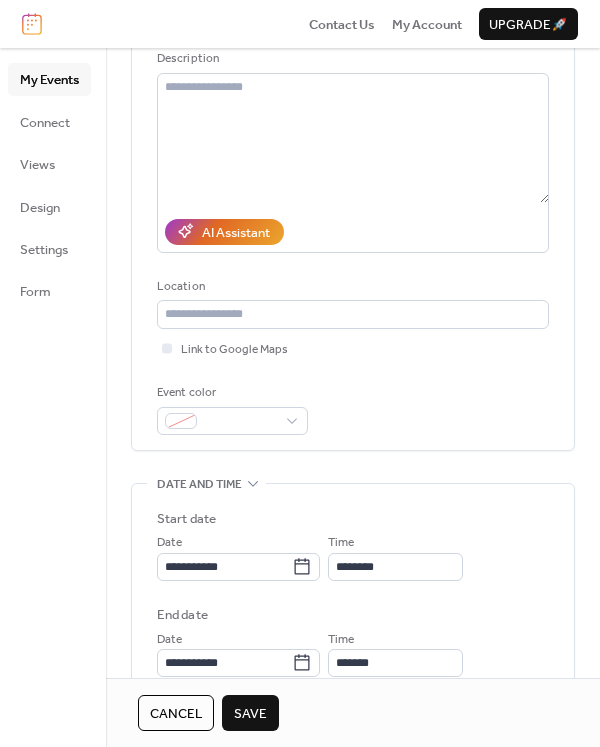 scroll, scrollTop: 200, scrollLeft: 0, axis: vertical 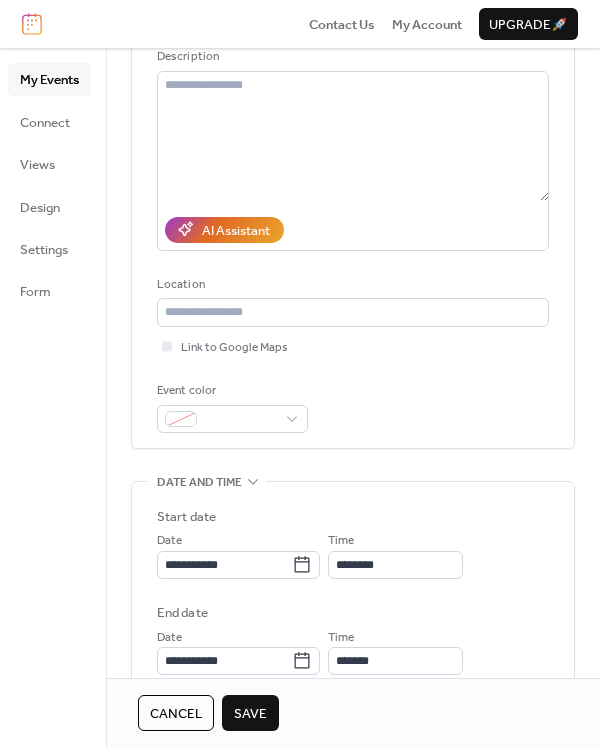 type on "**********" 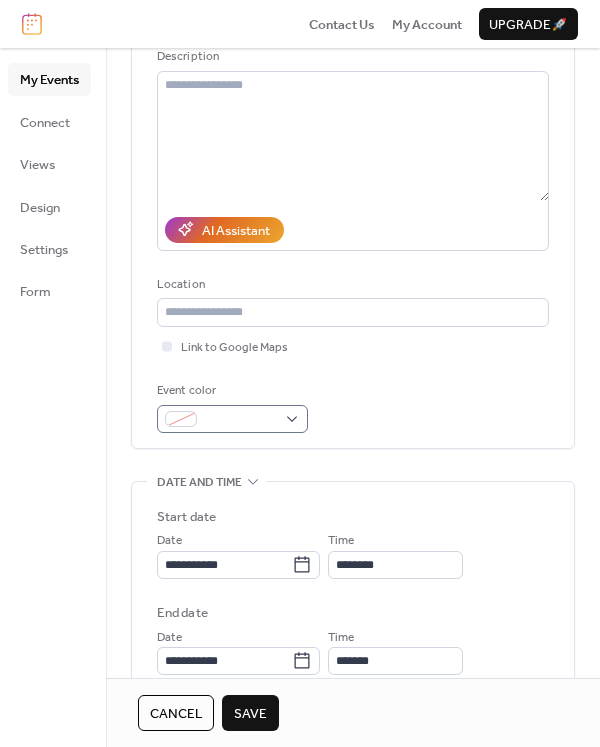click on "Event color" at bounding box center [232, 407] 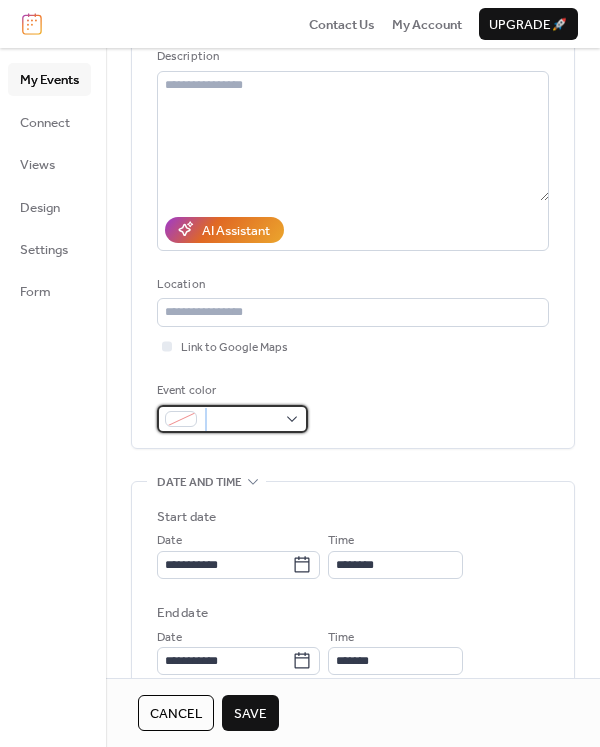 click at bounding box center (240, 420) 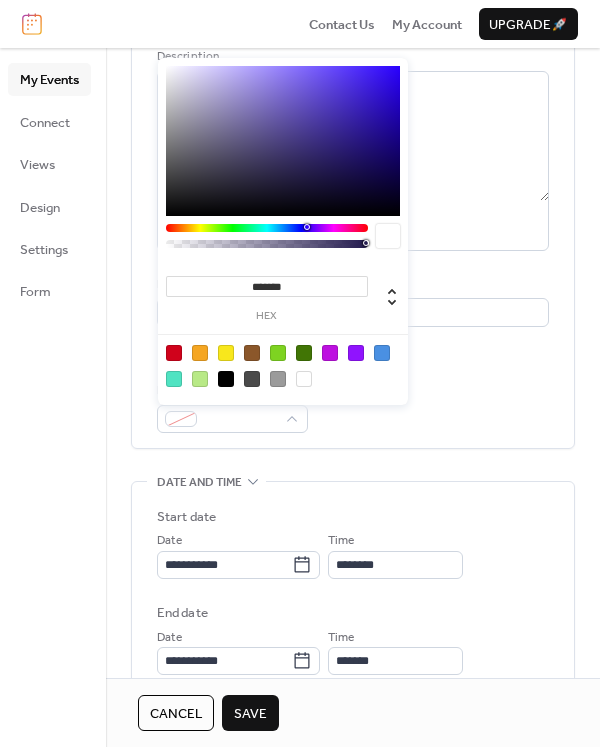 click at bounding box center [382, 353] 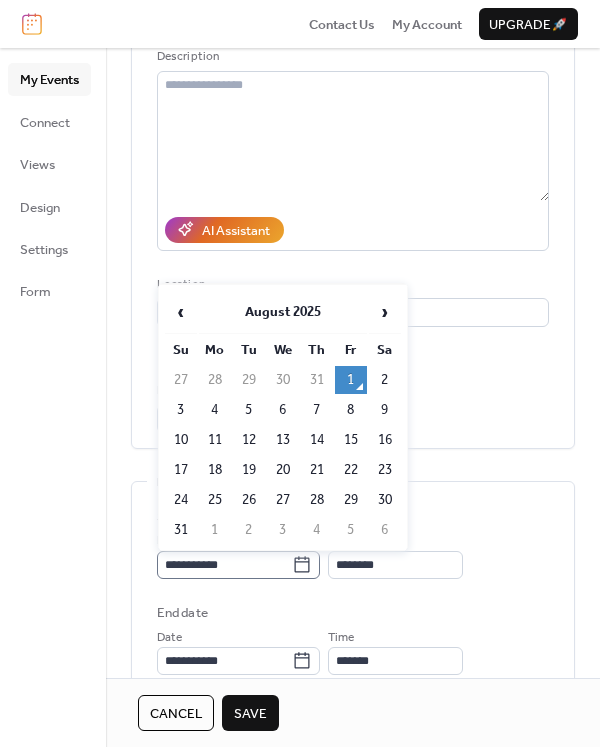 click 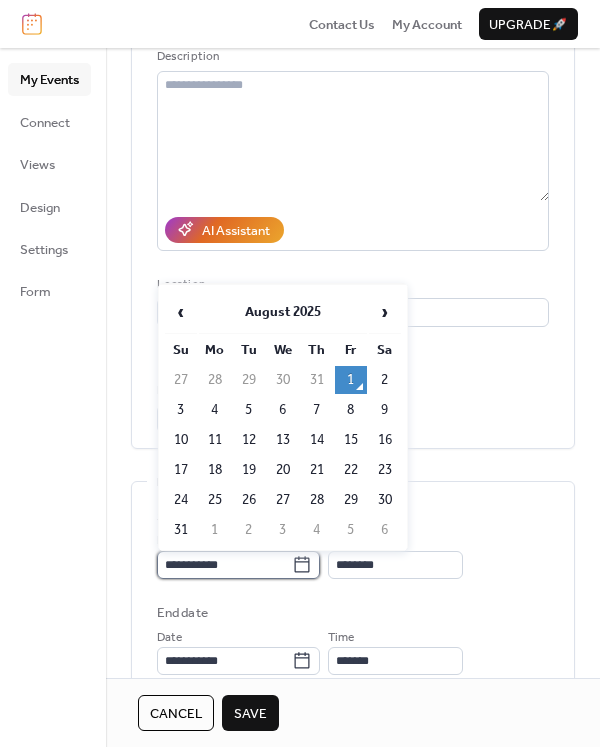 click on "**********" at bounding box center [224, 565] 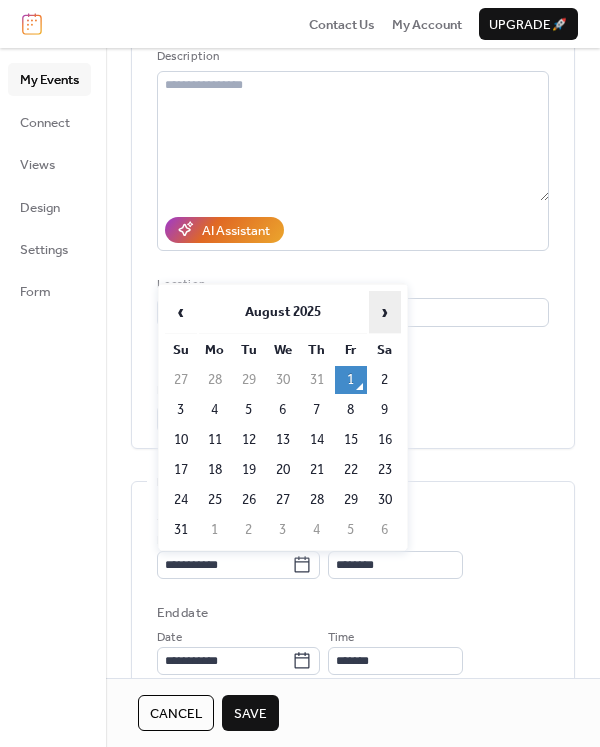 click on "›" at bounding box center (385, 312) 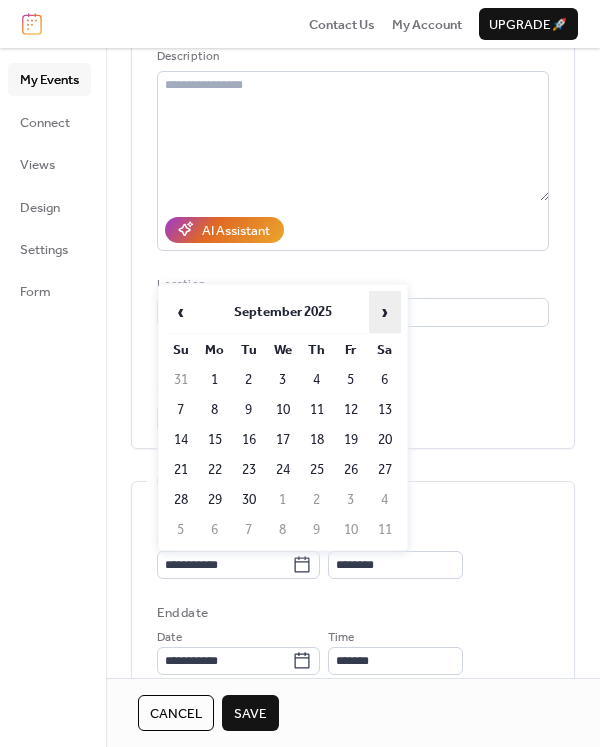 click on "›" at bounding box center (385, 312) 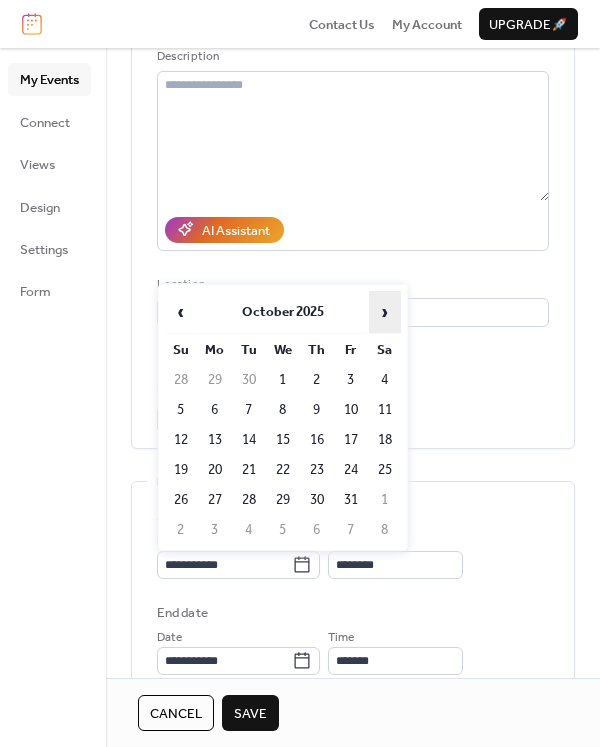 click on "›" at bounding box center [385, 312] 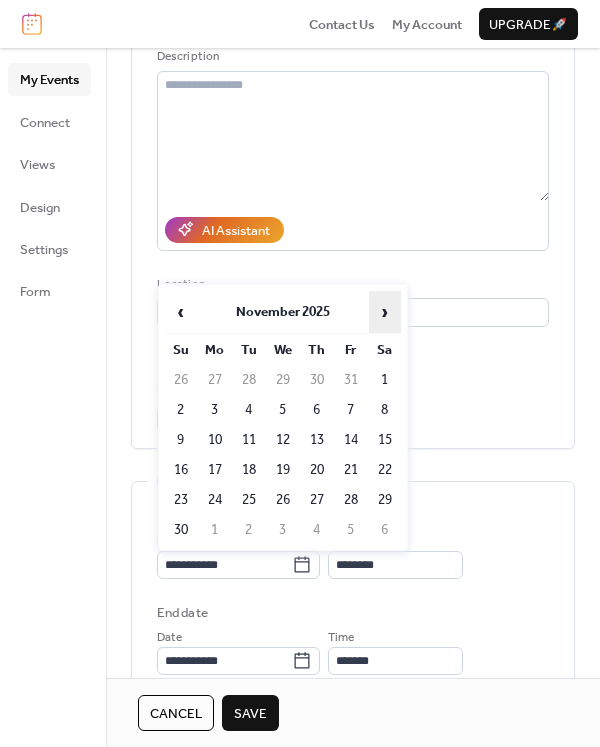 click on "›" at bounding box center (385, 312) 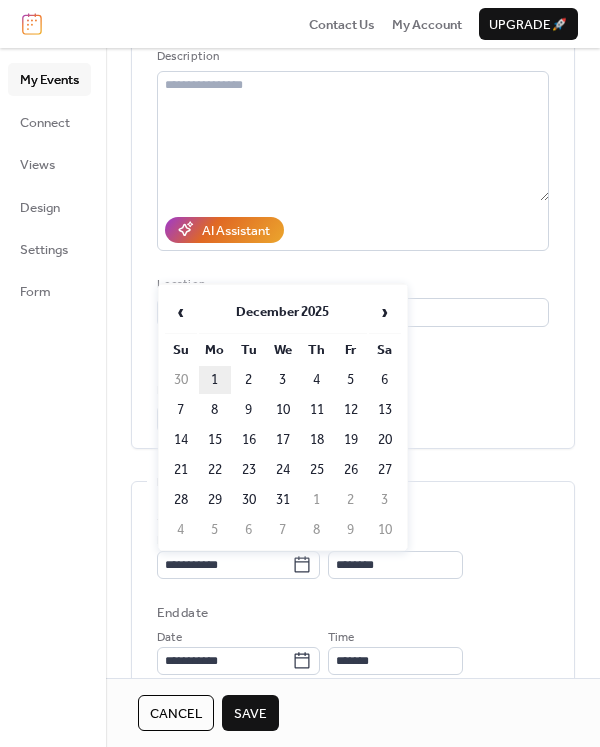 click on "1" at bounding box center [215, 380] 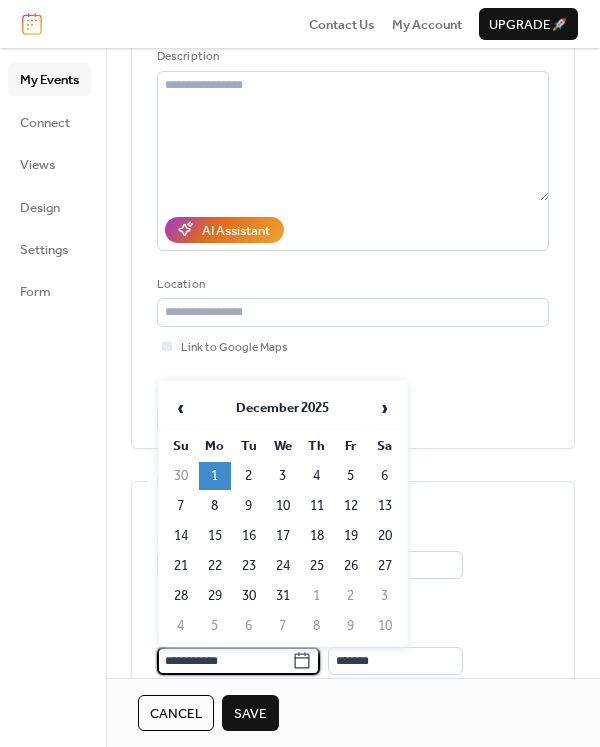 click on "**********" at bounding box center [224, 661] 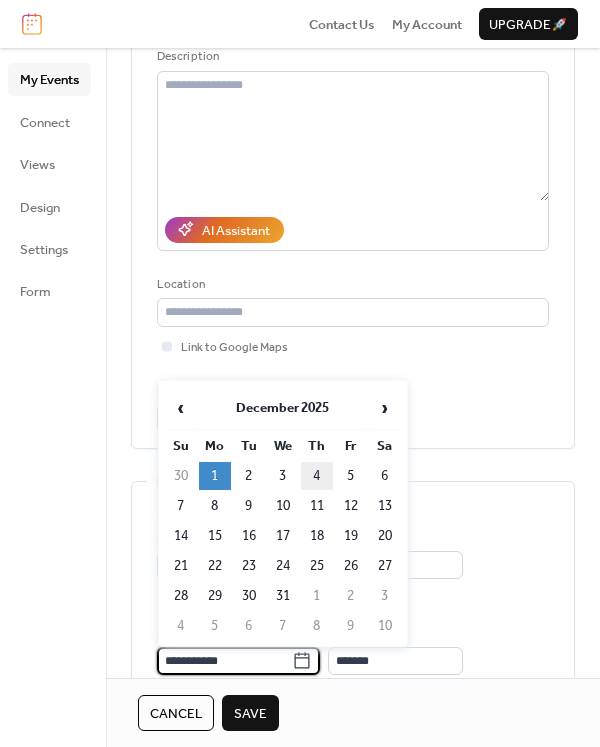 click on "4" at bounding box center (317, 476) 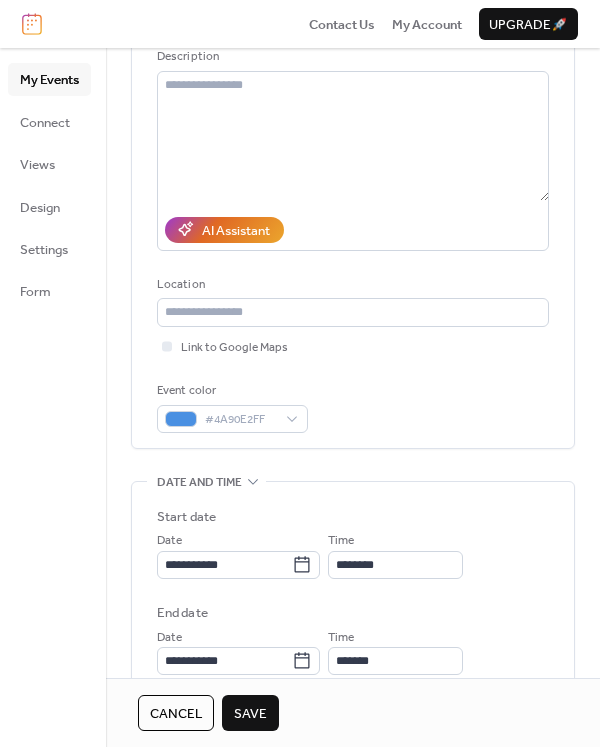 click on "Time ********" at bounding box center [395, 554] 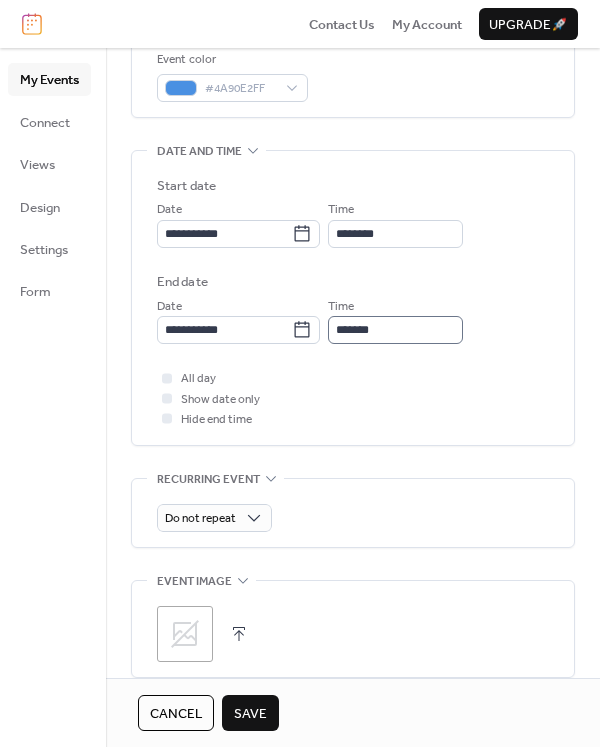 scroll, scrollTop: 600, scrollLeft: 0, axis: vertical 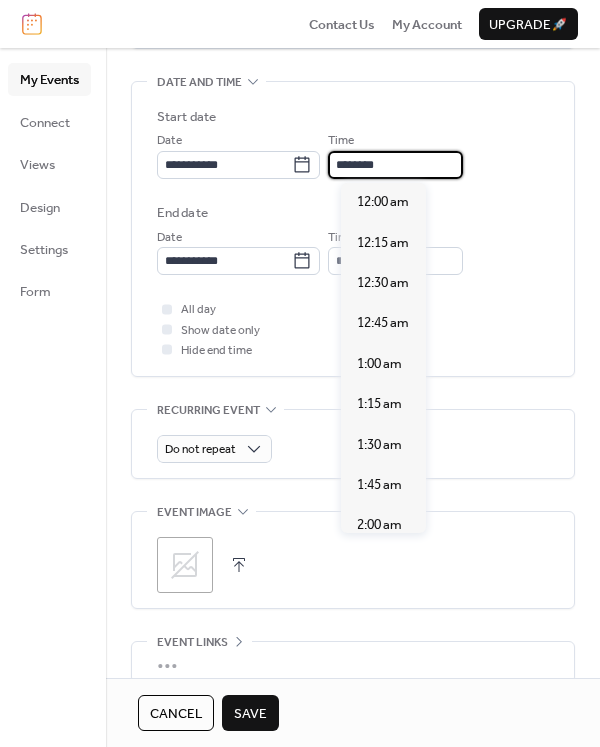 click on "********" at bounding box center [395, 165] 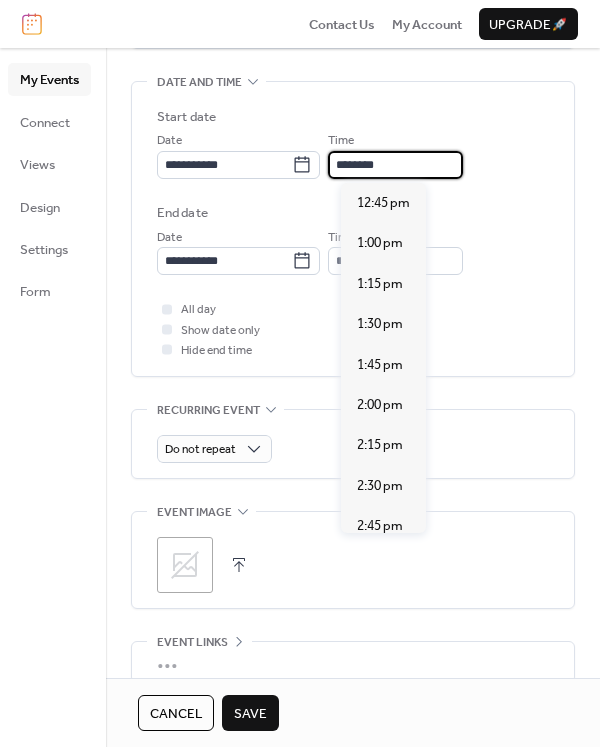 scroll, scrollTop: 2340, scrollLeft: 0, axis: vertical 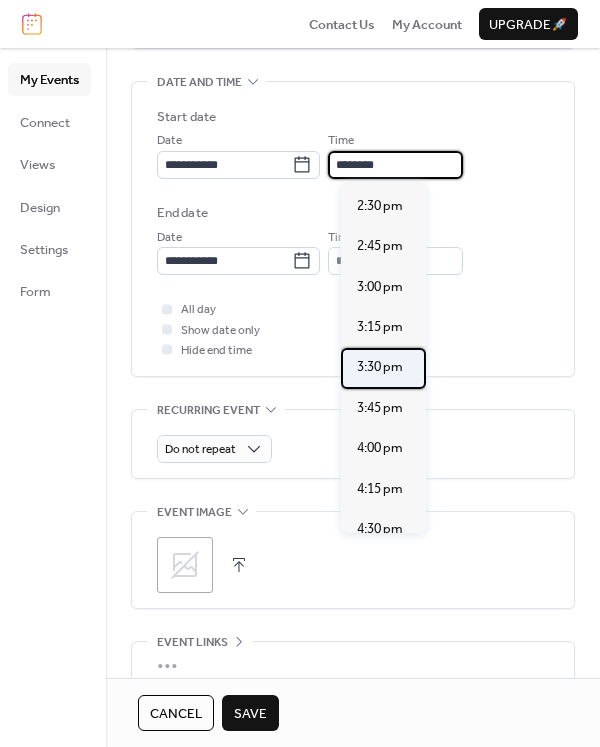 click on "3:30 pm" at bounding box center (380, 367) 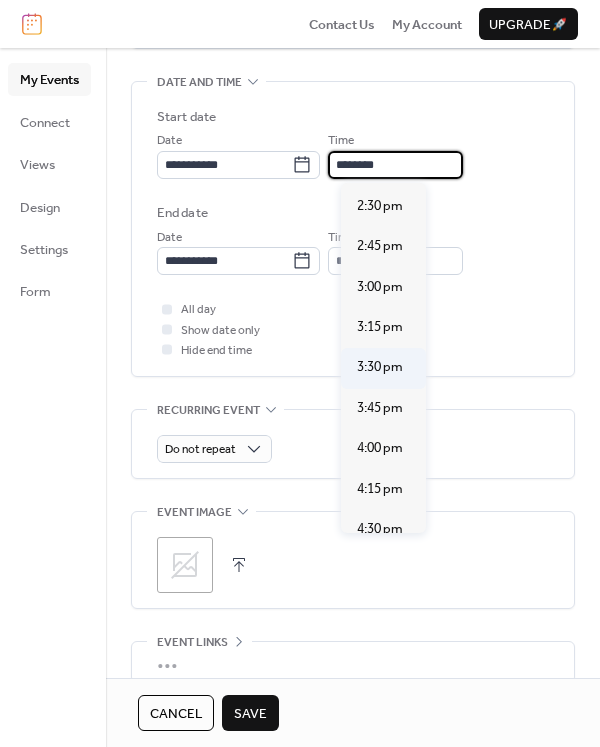 type on "*******" 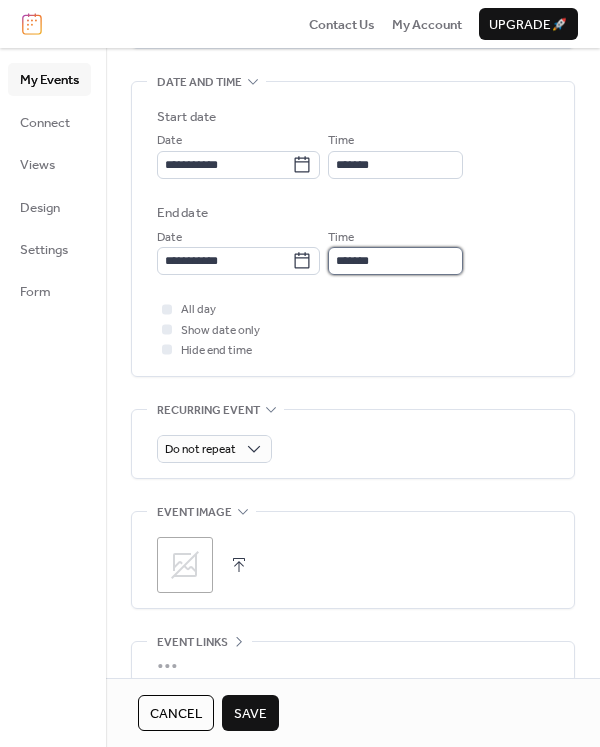 click on "*******" at bounding box center (395, 261) 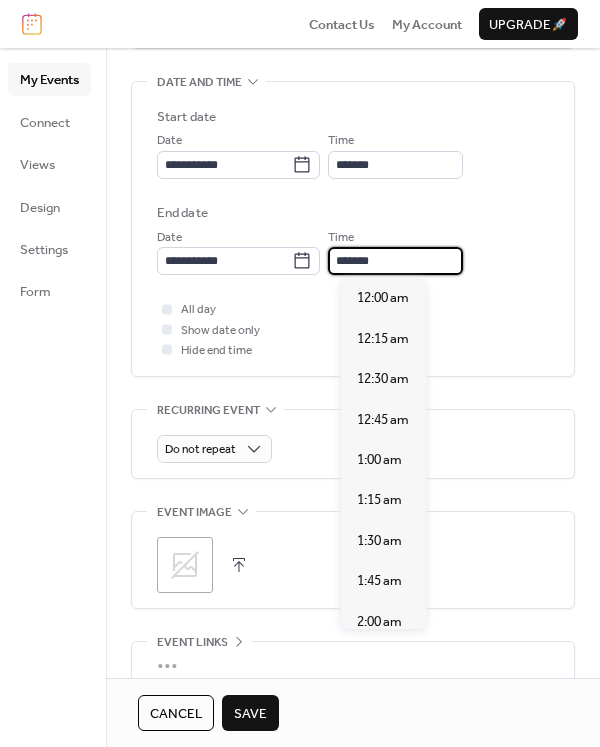 scroll, scrollTop: 2667, scrollLeft: 0, axis: vertical 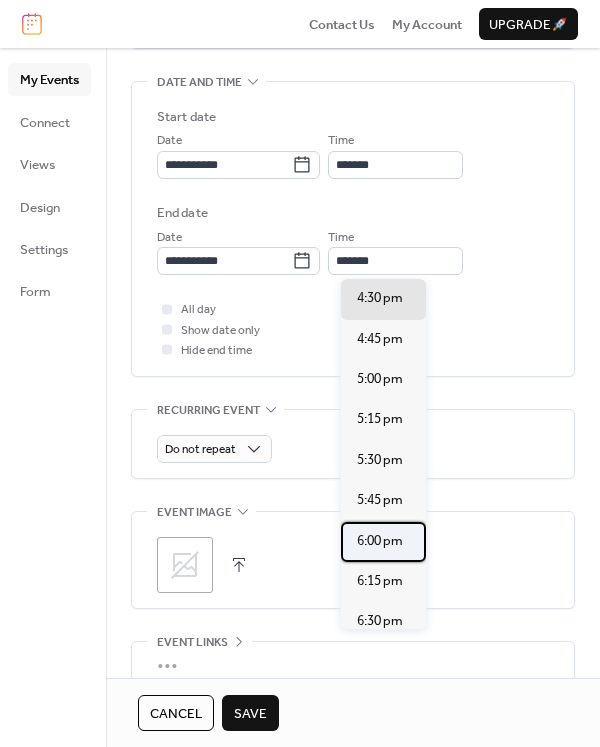 click on "6:00 pm" at bounding box center [380, 541] 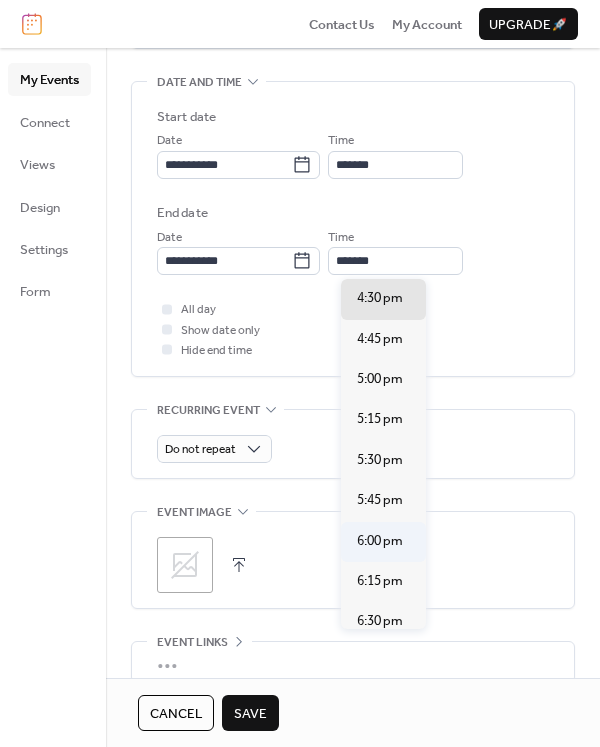 type on "*******" 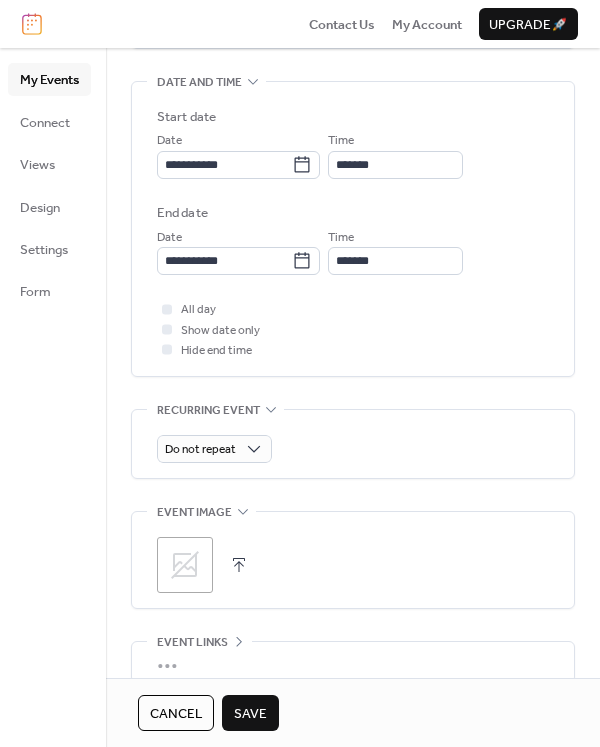 click on "Save" at bounding box center [250, 714] 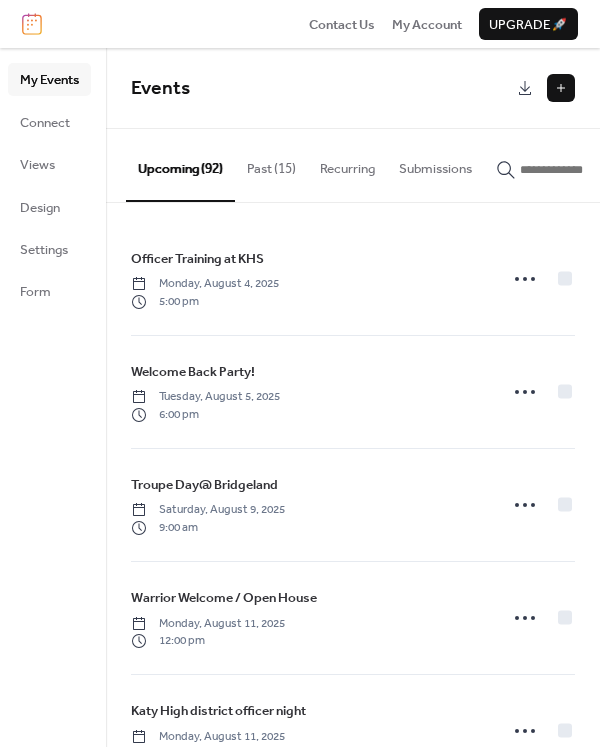 click at bounding box center [561, 88] 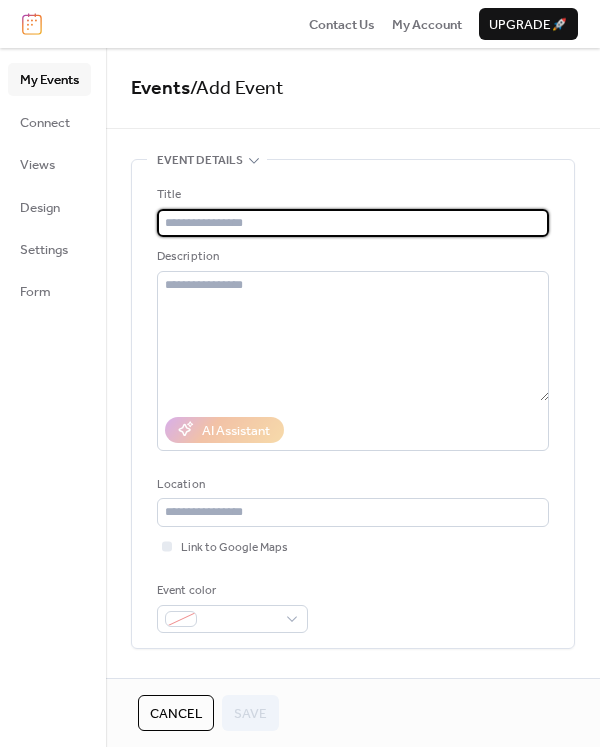 click at bounding box center [353, 223] 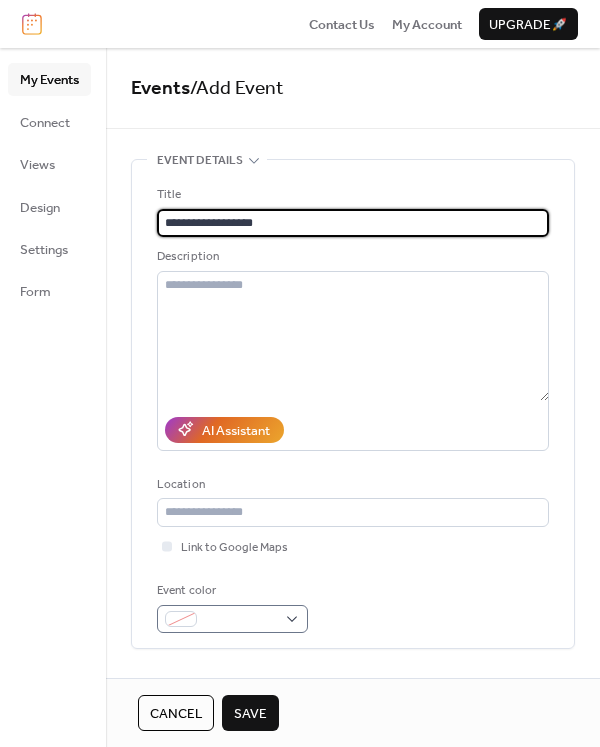 type on "**********" 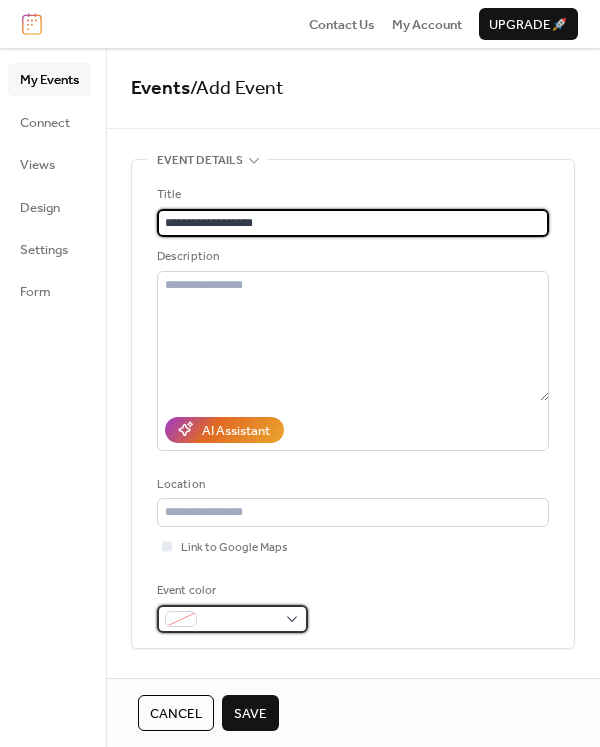 click at bounding box center (181, 619) 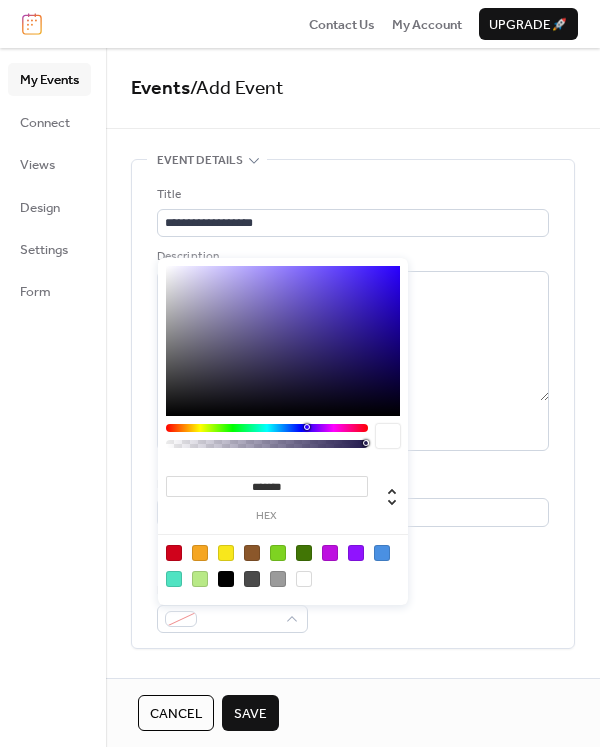 click at bounding box center [382, 553] 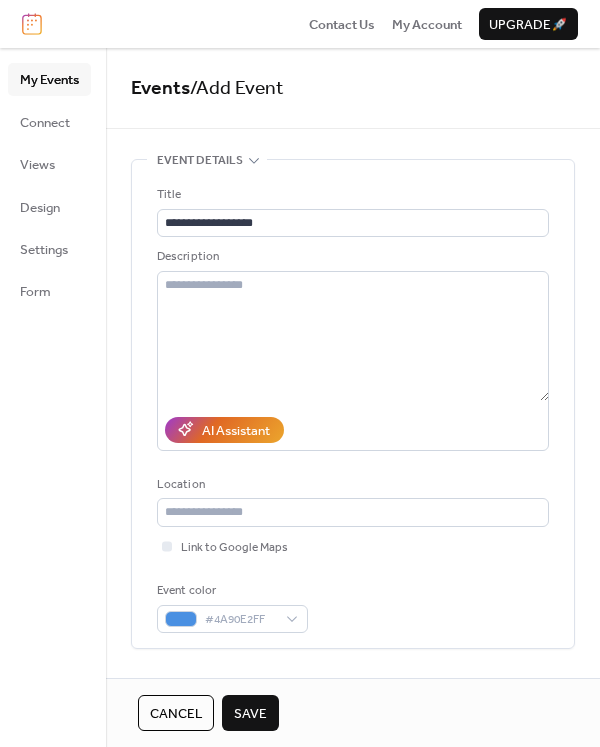 click on "**********" at bounding box center [353, 409] 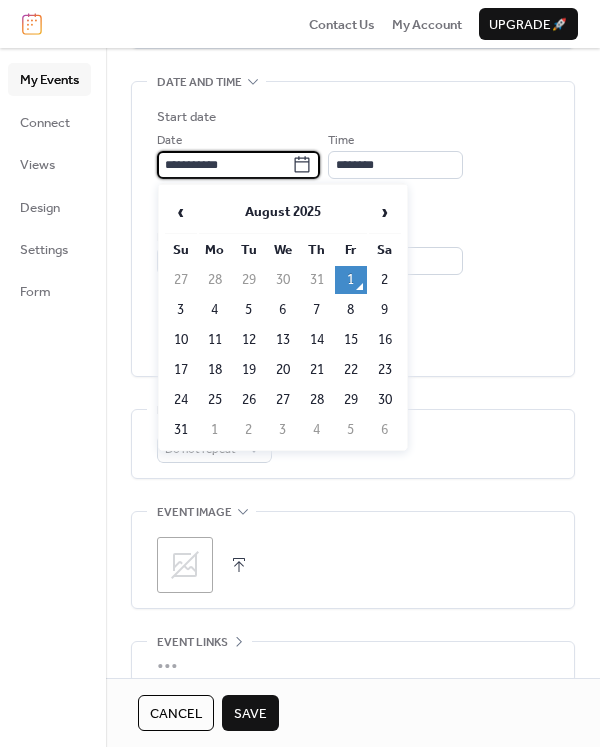 click on "**********" at bounding box center (224, 165) 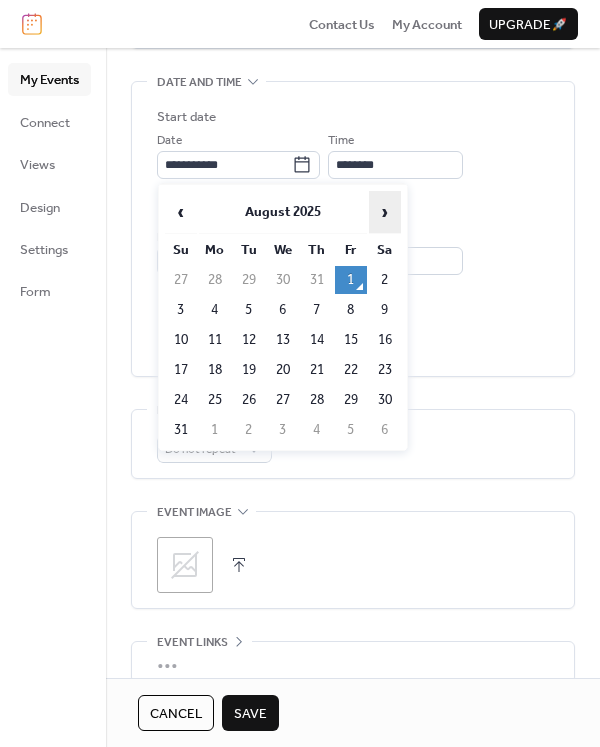 click on "›" at bounding box center [385, 212] 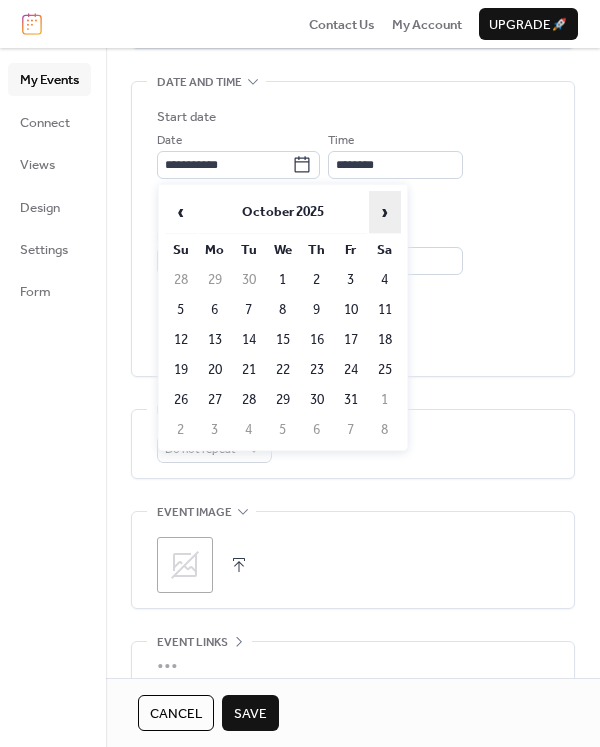 click on "›" at bounding box center [385, 212] 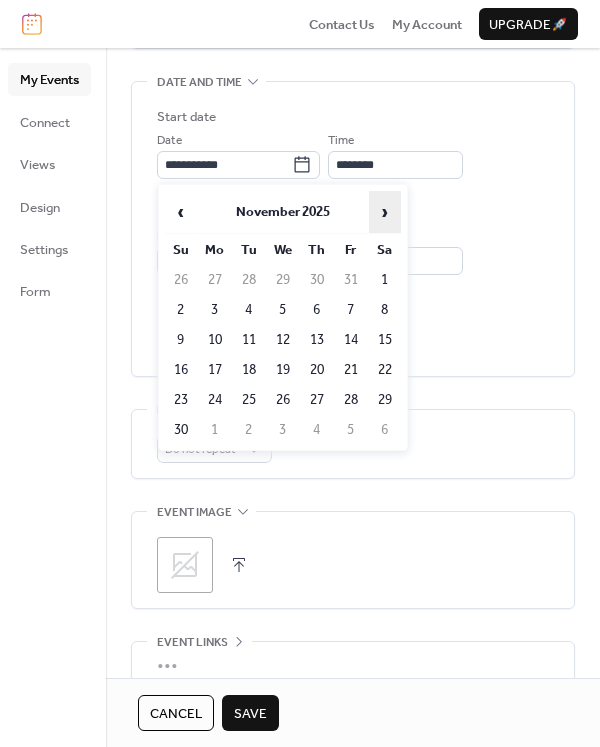 click on "›" at bounding box center [385, 212] 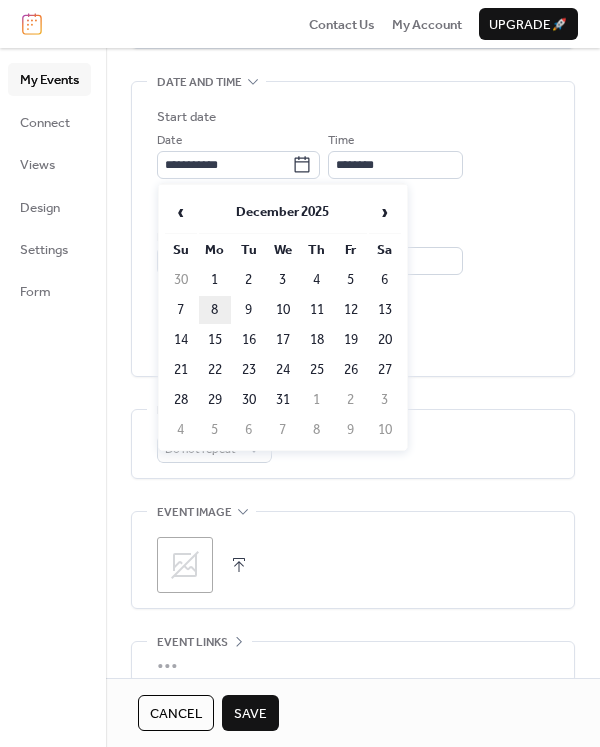 click on "8" at bounding box center [215, 310] 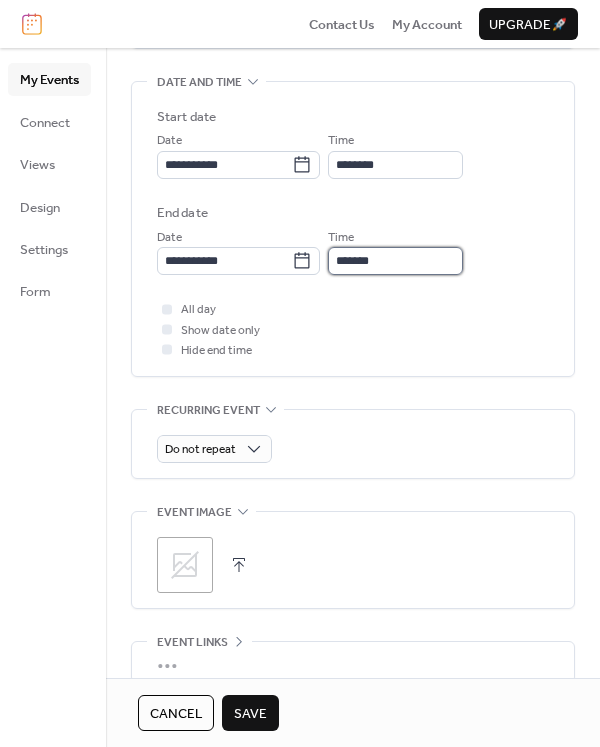 click on "*******" at bounding box center [395, 261] 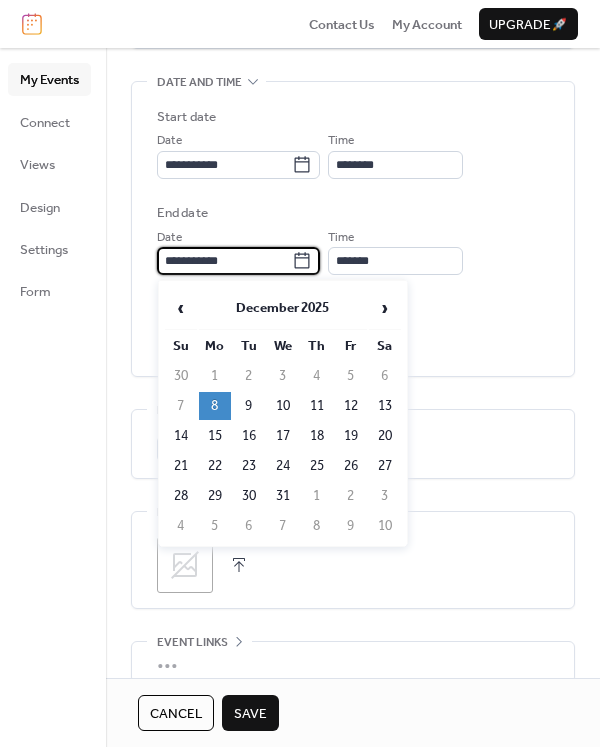click on "**********" at bounding box center [224, 261] 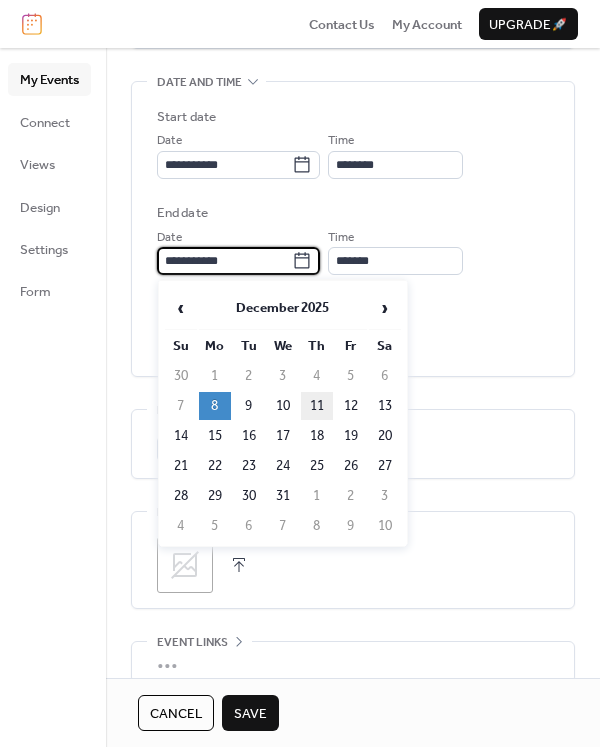 click on "11" at bounding box center [317, 406] 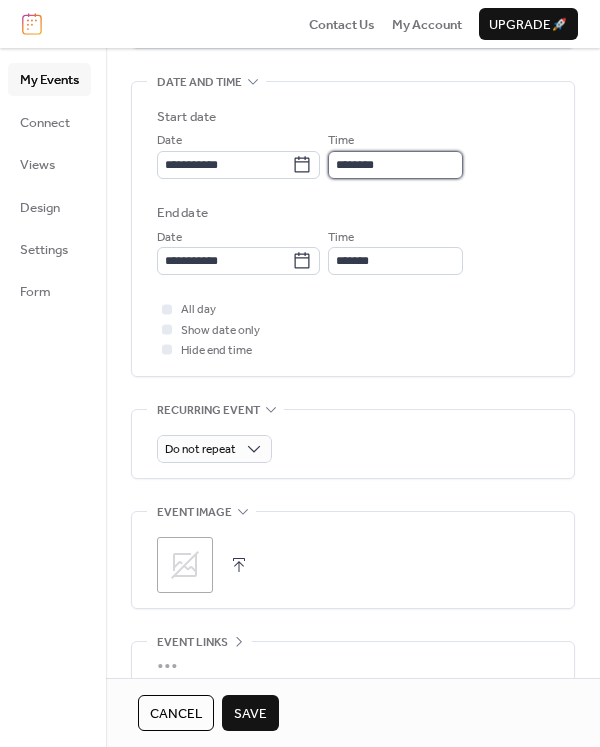click on "********" at bounding box center [395, 165] 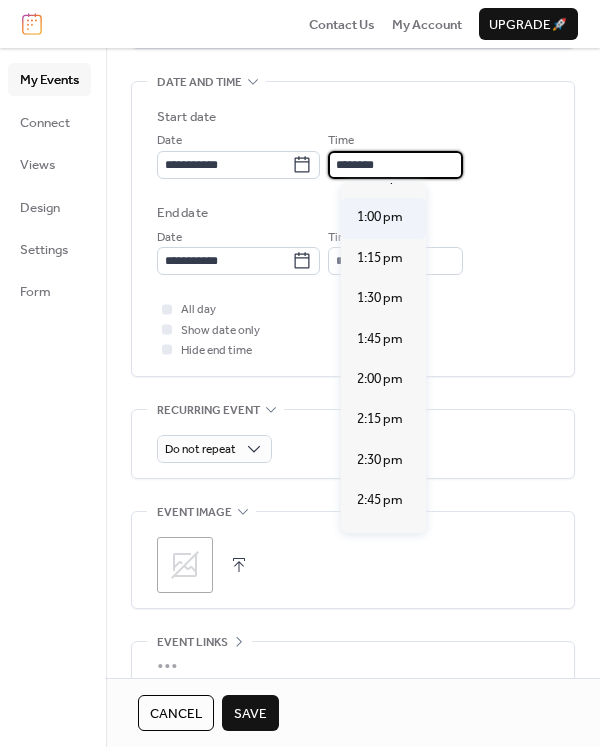 scroll, scrollTop: 2240, scrollLeft: 0, axis: vertical 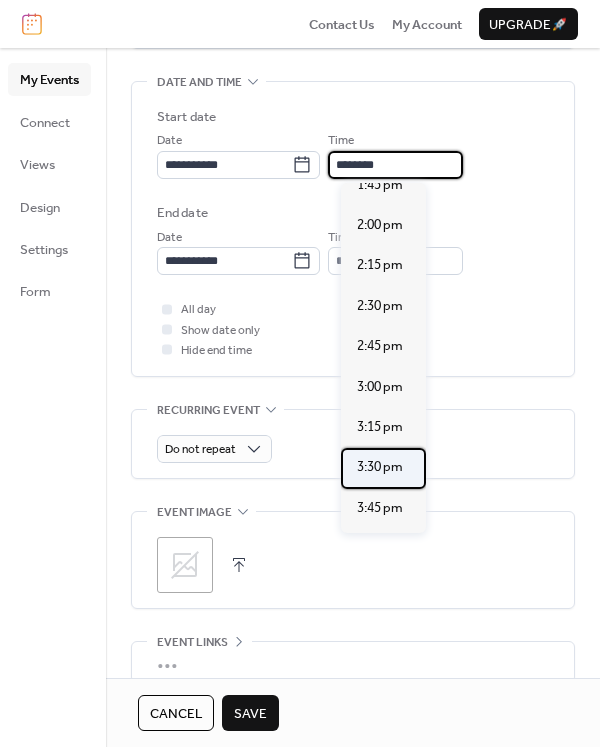 click on "3:30 pm" at bounding box center [380, 467] 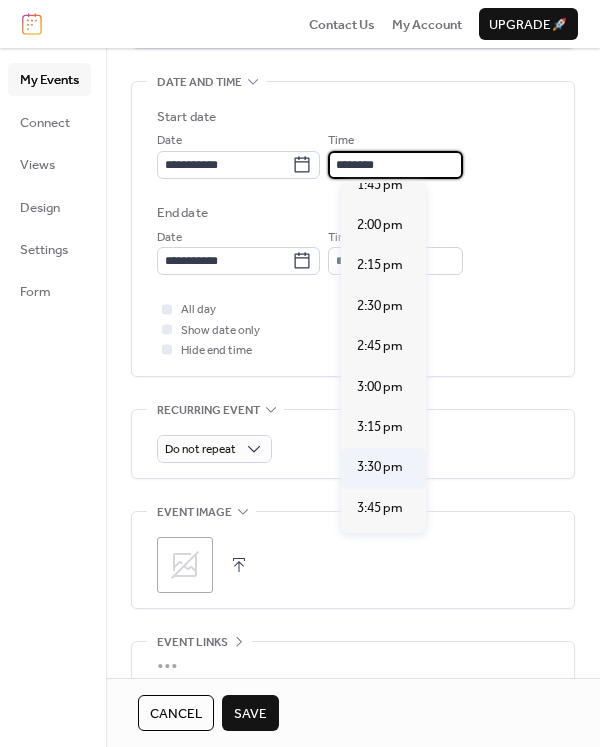 type on "*******" 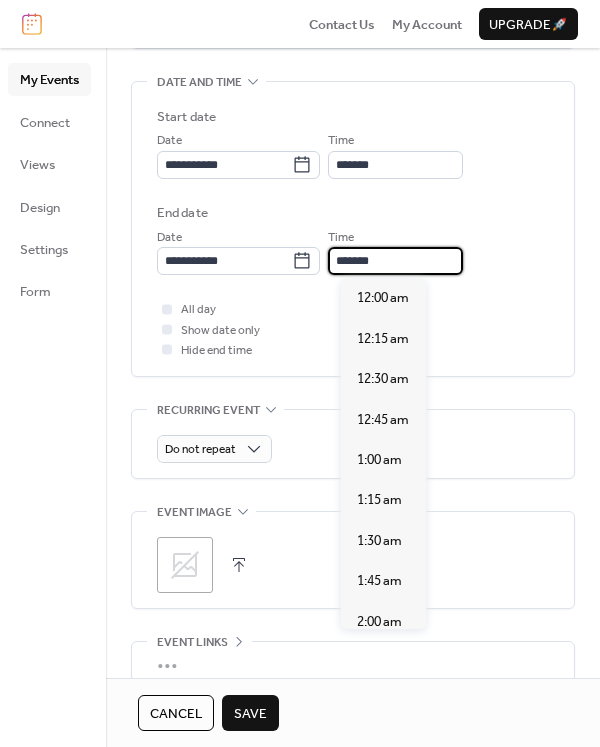 click on "*******" at bounding box center (395, 261) 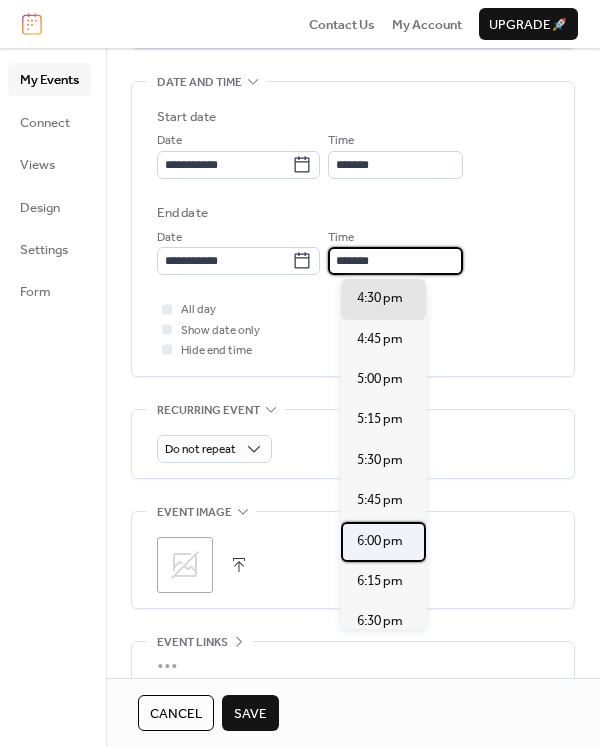 click on "6:00 pm" at bounding box center (380, 541) 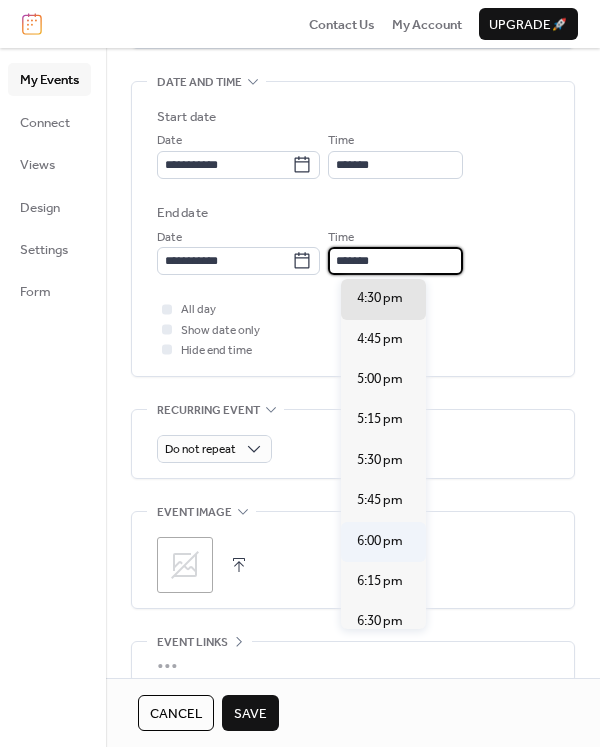 type on "*******" 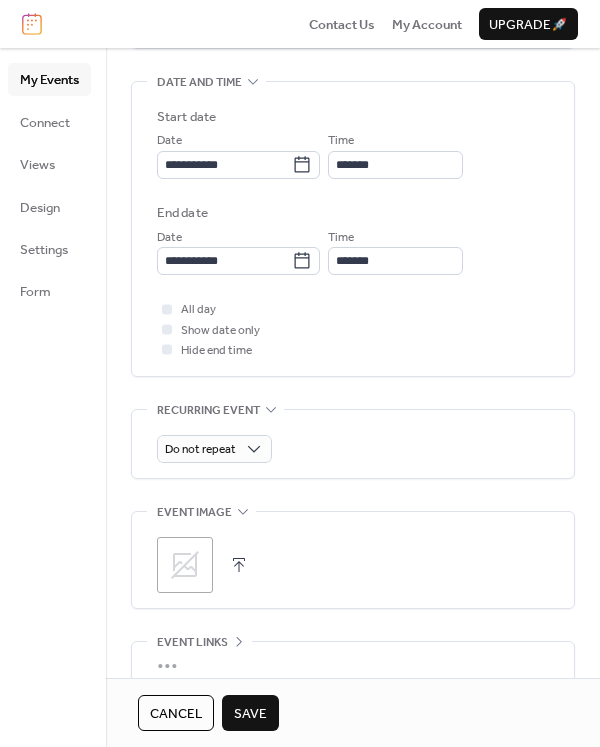 click on "Save" at bounding box center (250, 714) 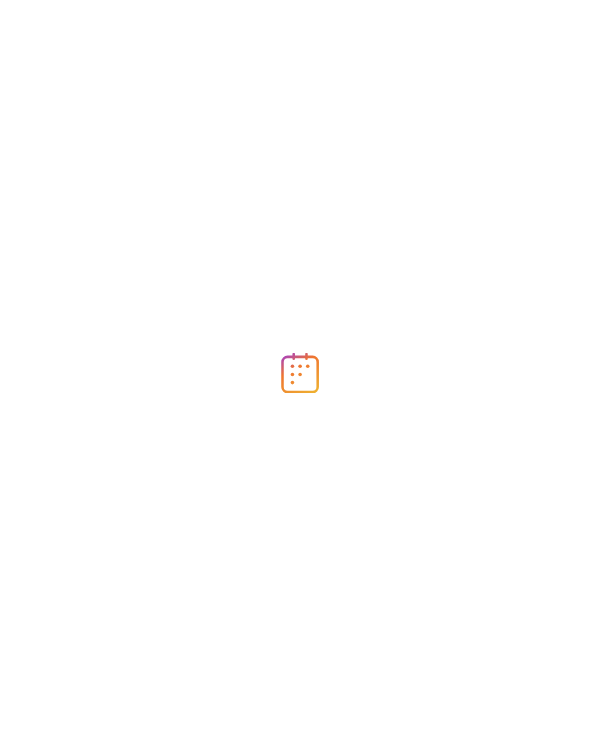 scroll, scrollTop: 0, scrollLeft: 0, axis: both 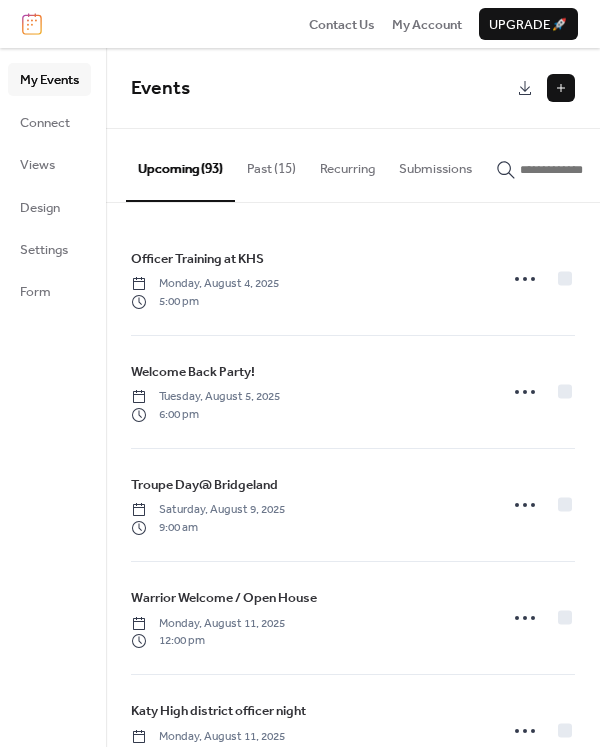 click at bounding box center [561, 88] 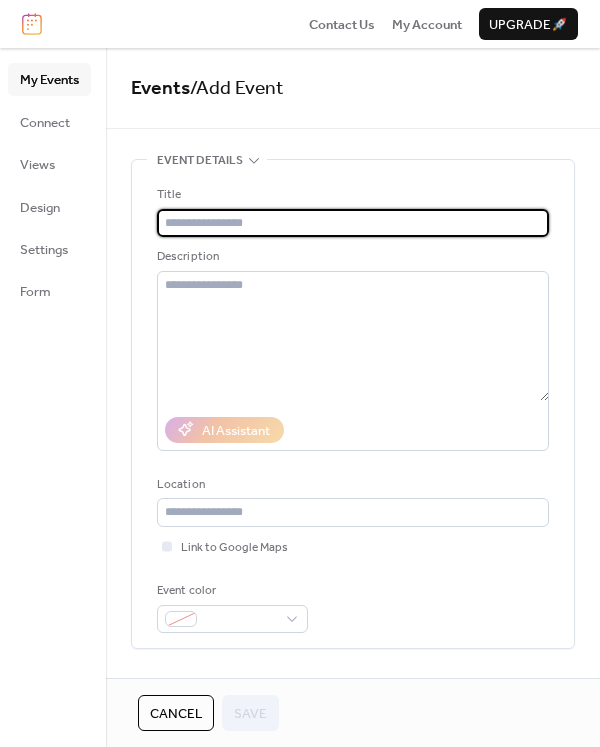click on "Title" at bounding box center [351, 195] 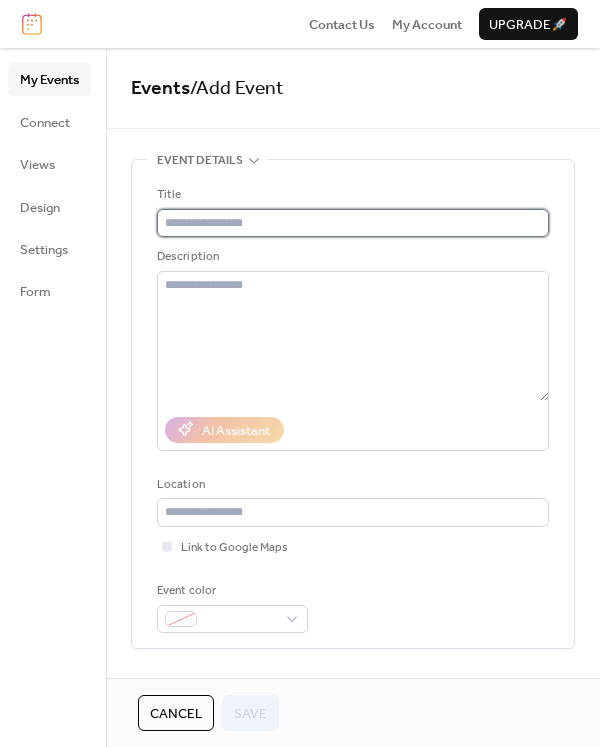 click at bounding box center [353, 223] 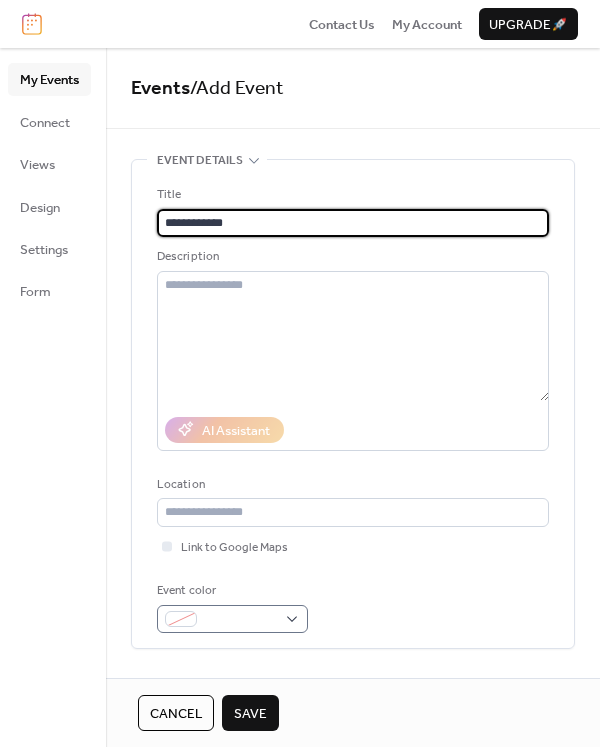 type on "**********" 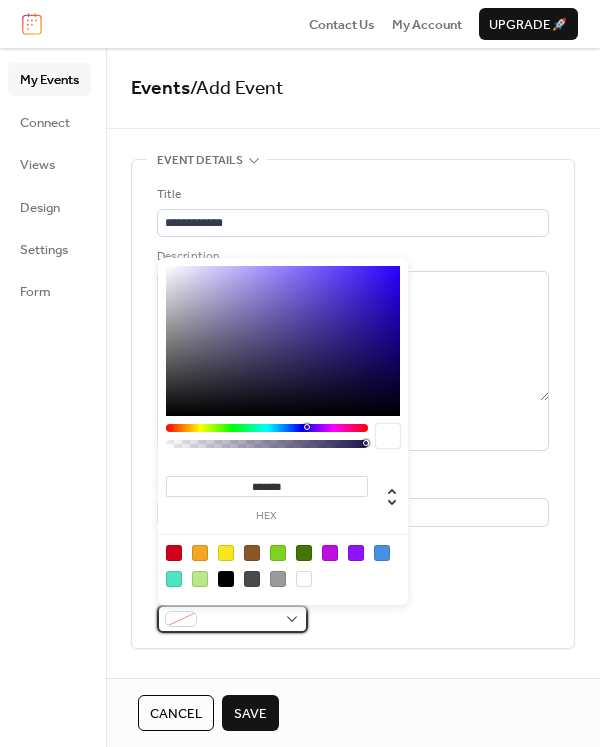 click at bounding box center [240, 620] 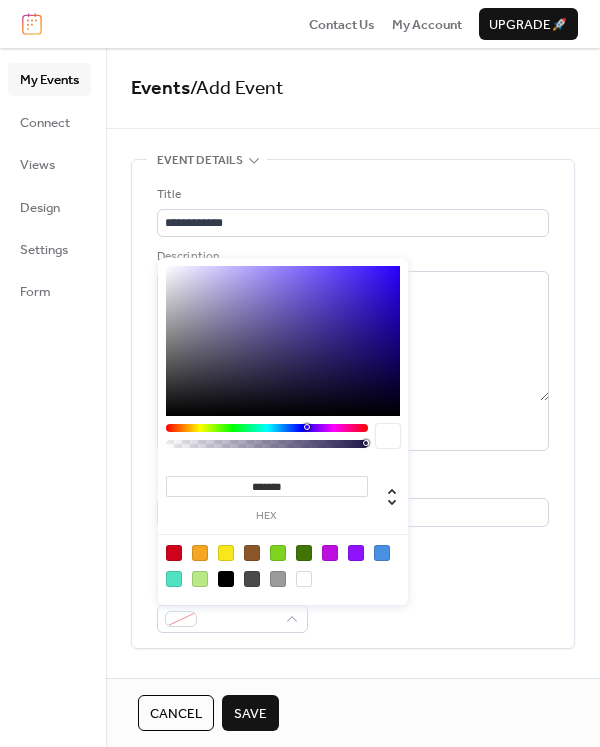 click at bounding box center [304, 553] 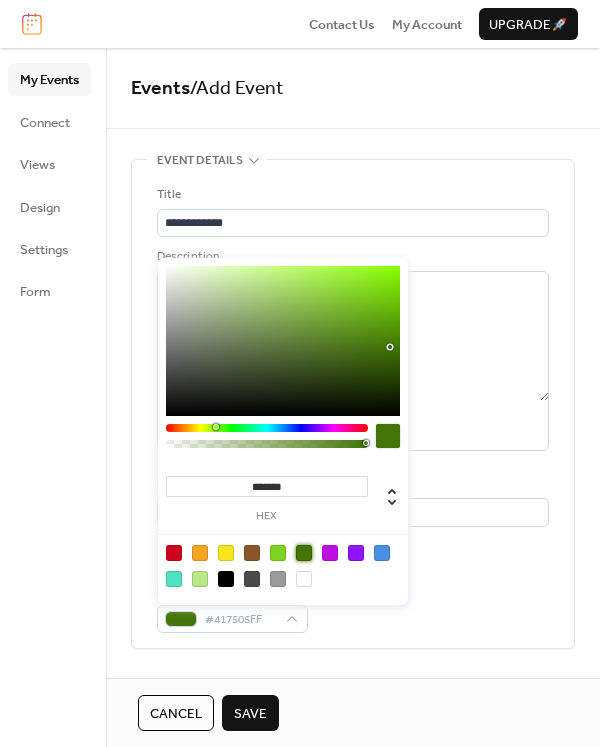 click on "Event color #417505FF" at bounding box center (353, 607) 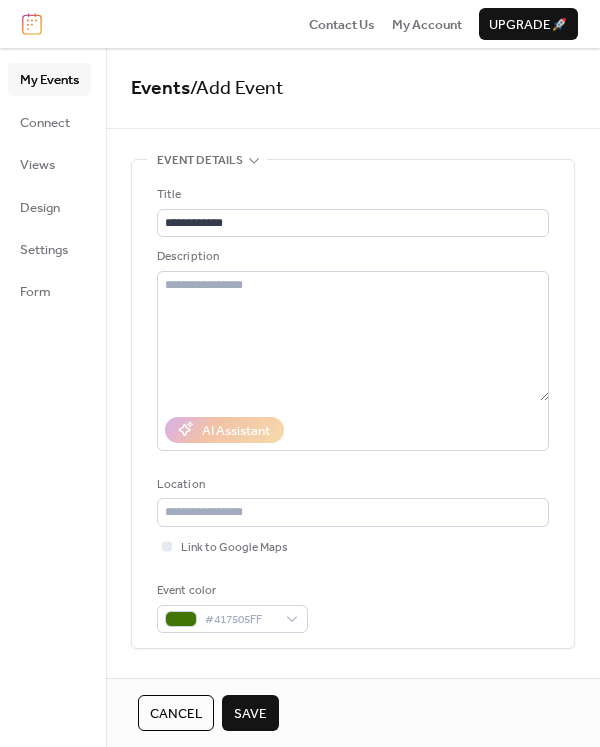 scroll, scrollTop: 500, scrollLeft: 0, axis: vertical 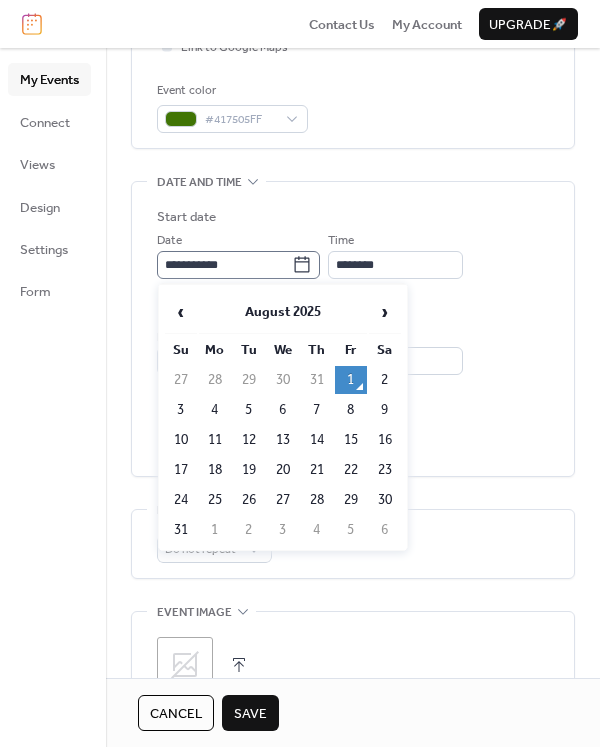 click 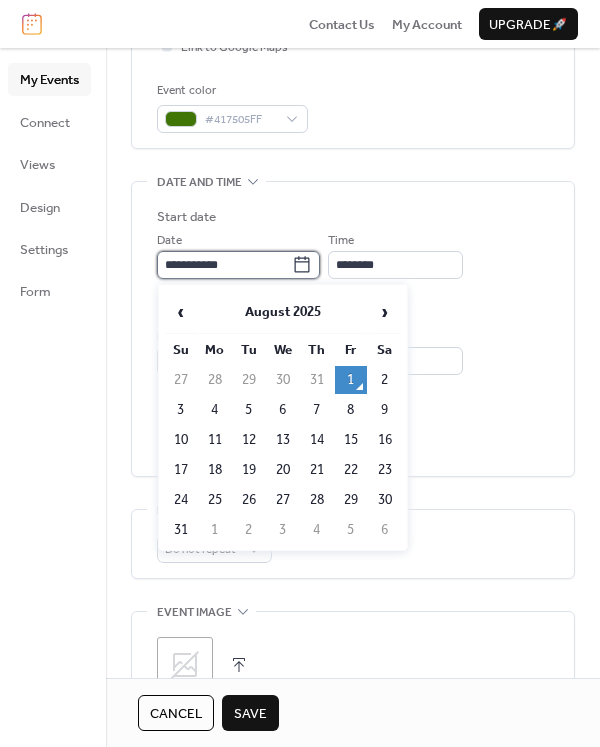 click on "**********" at bounding box center (224, 265) 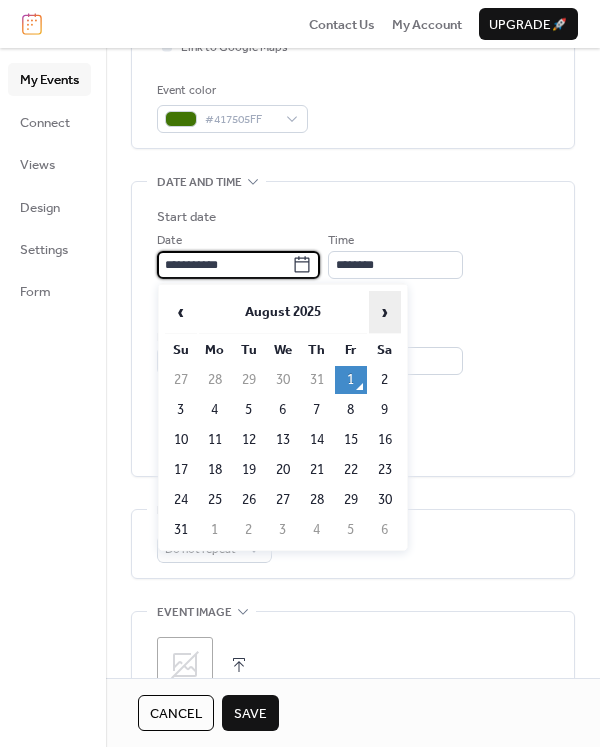 click on "›" at bounding box center (385, 312) 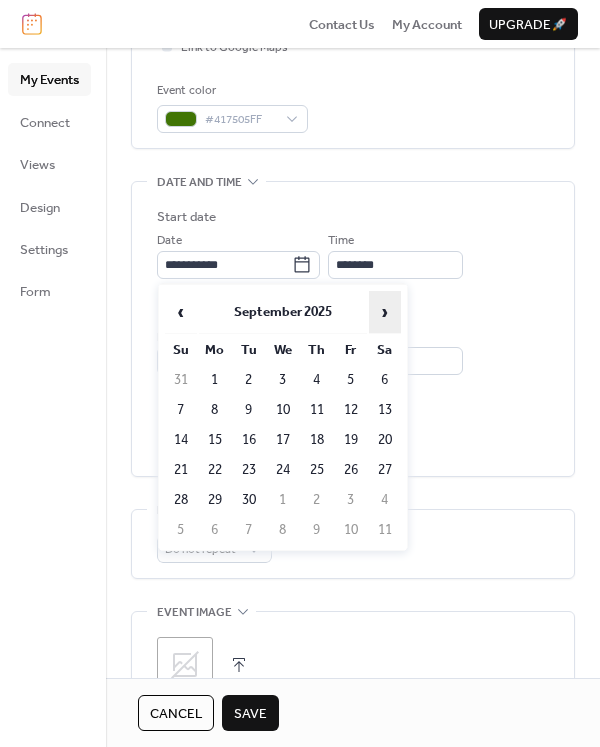 click on "›" at bounding box center [385, 312] 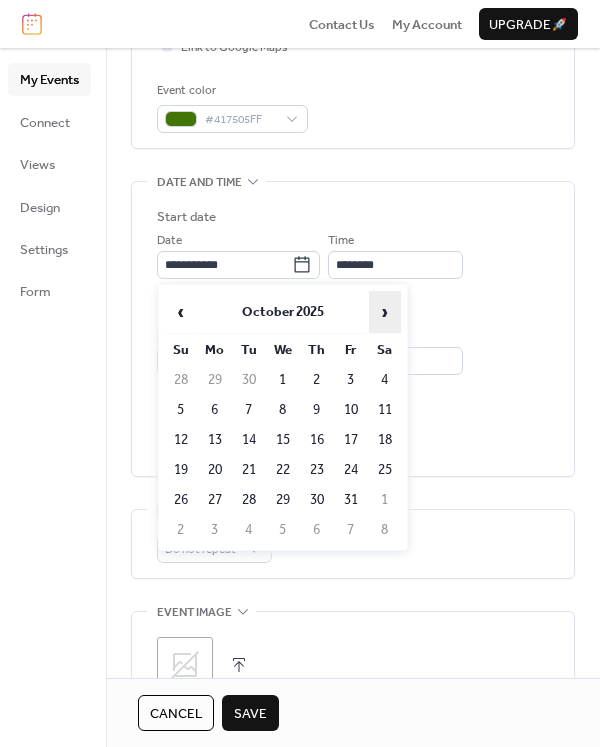 click on "›" at bounding box center (385, 312) 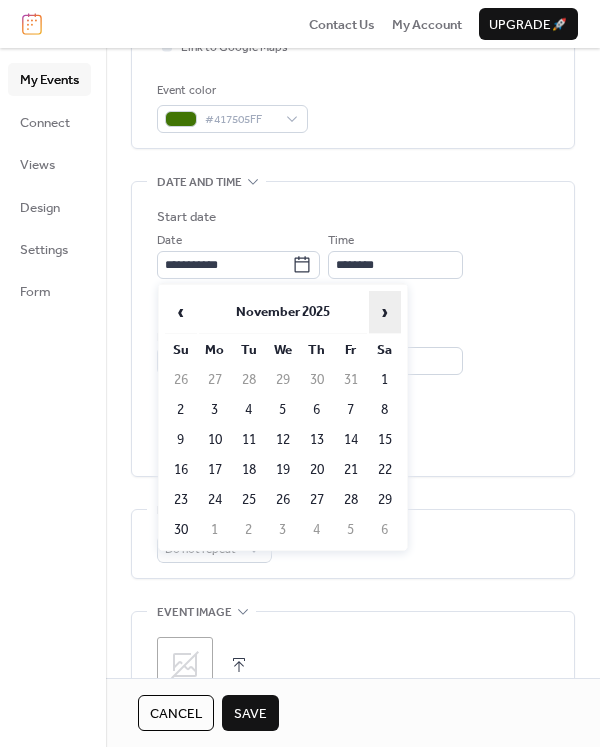 click on "›" at bounding box center [385, 312] 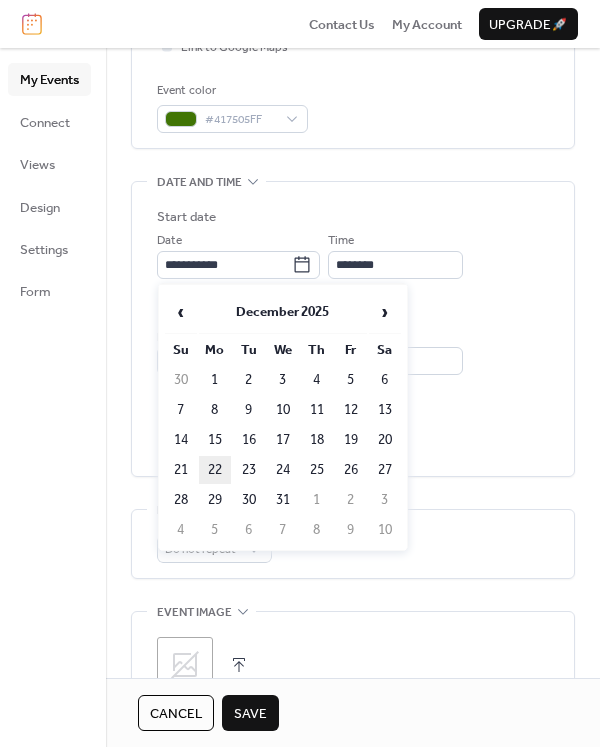 click on "22" at bounding box center [215, 470] 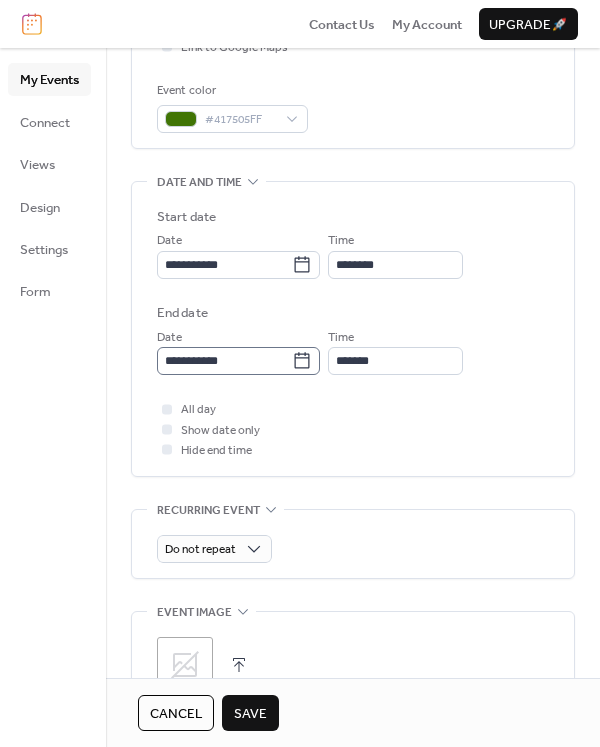 click 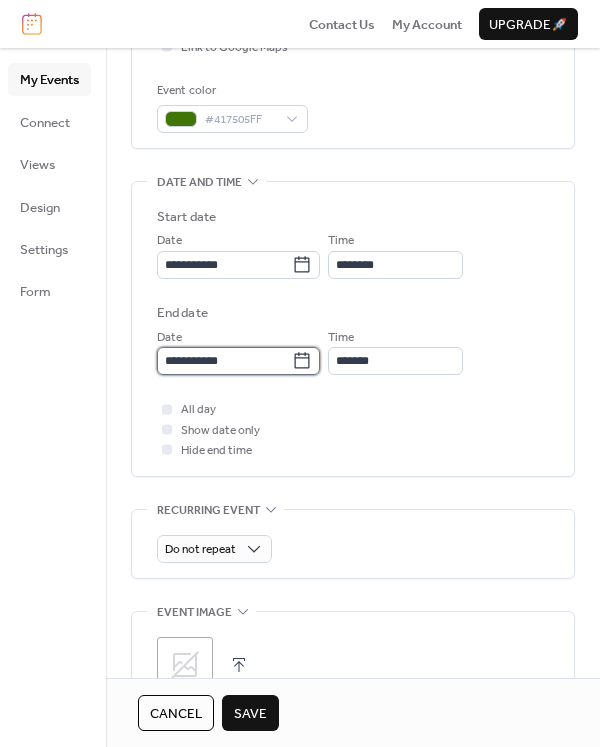click on "**********" at bounding box center (224, 361) 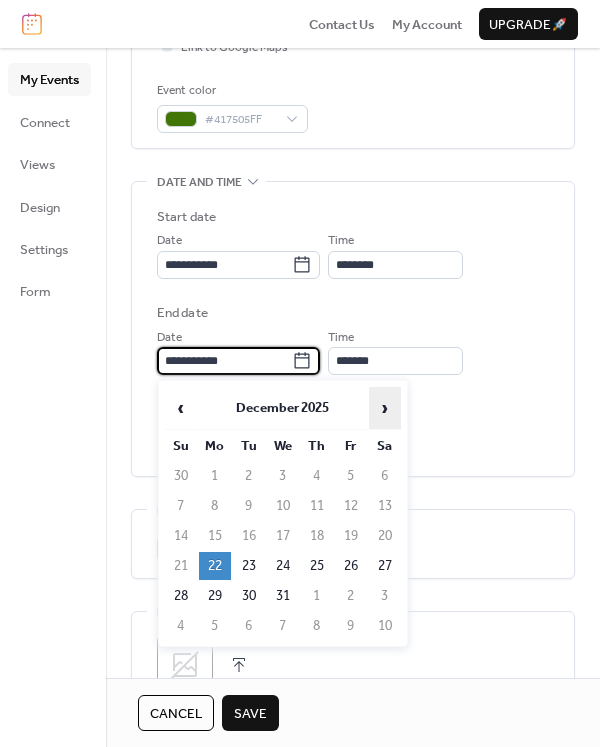 click on "›" at bounding box center [385, 408] 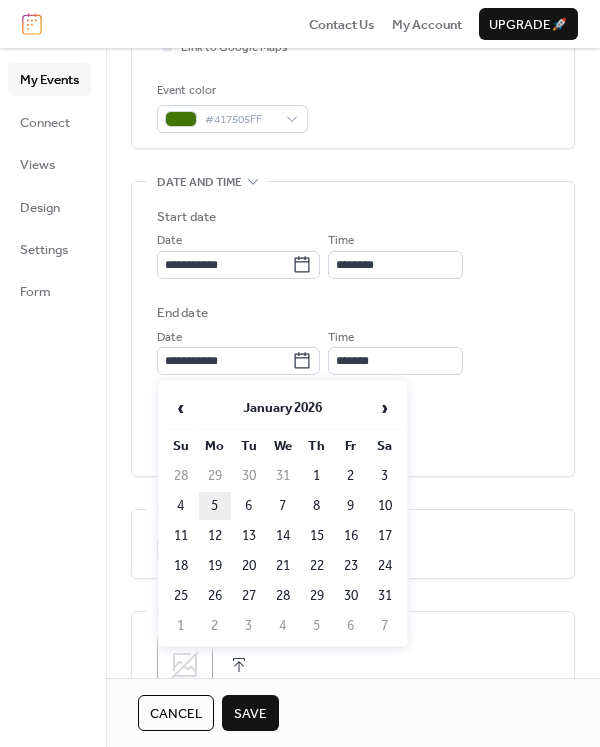 click on "5" at bounding box center [215, 506] 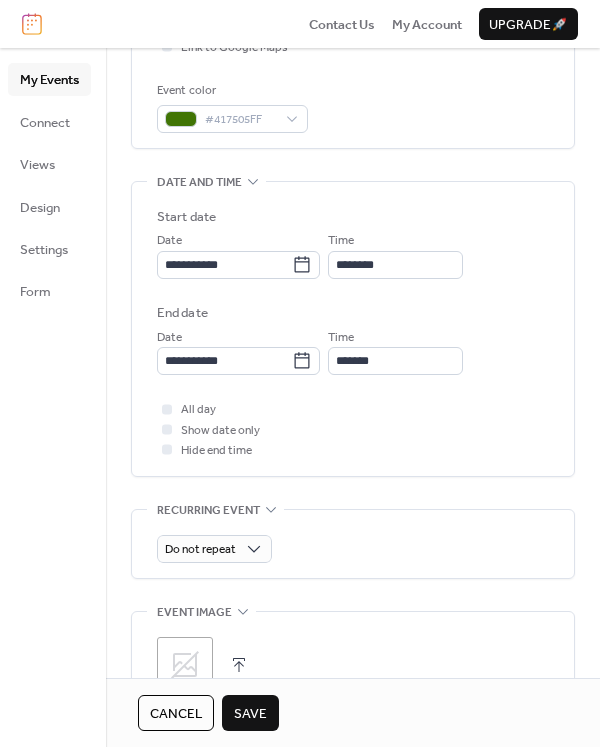 click on "Save" at bounding box center [250, 714] 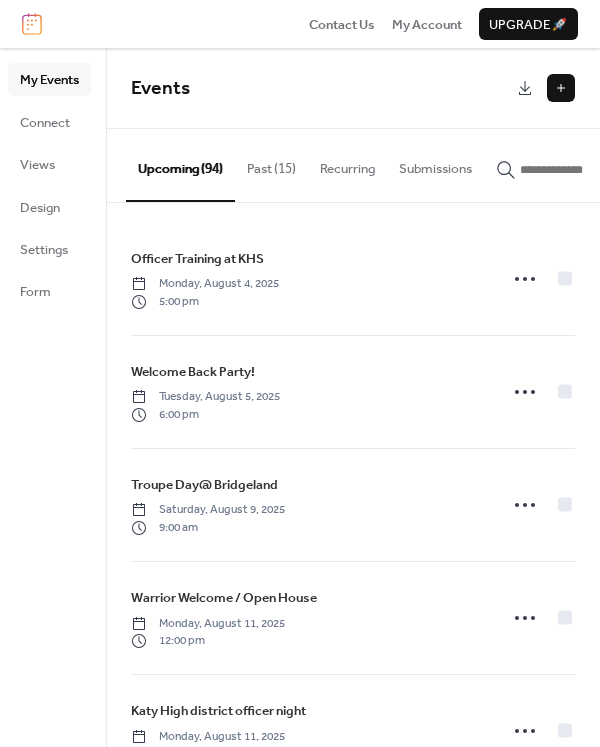 click on "Events" at bounding box center (353, 88) 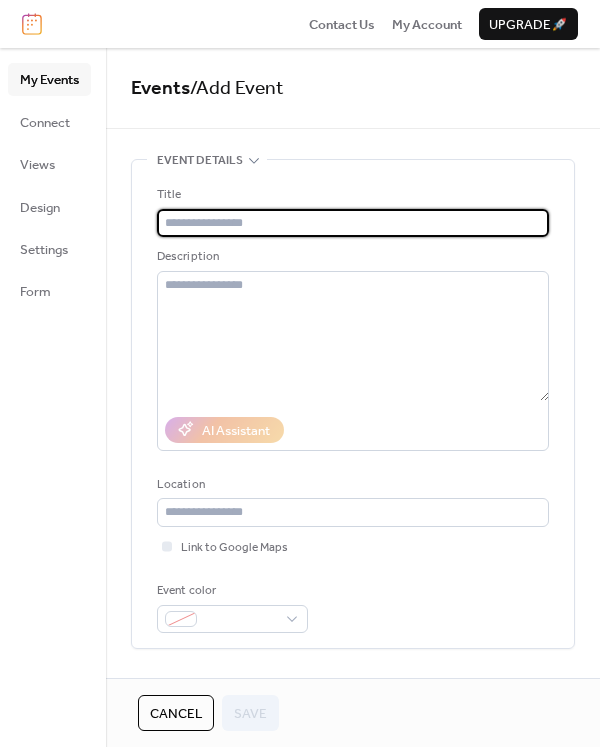 click at bounding box center (353, 223) 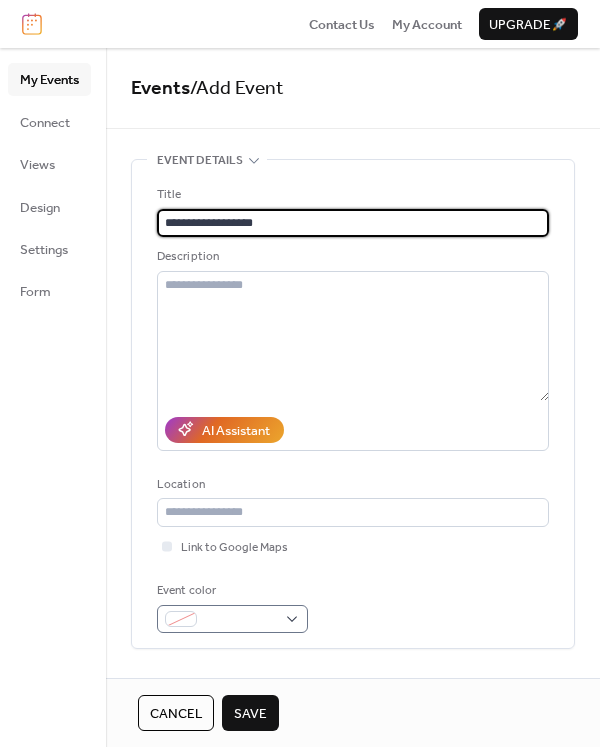 type on "**********" 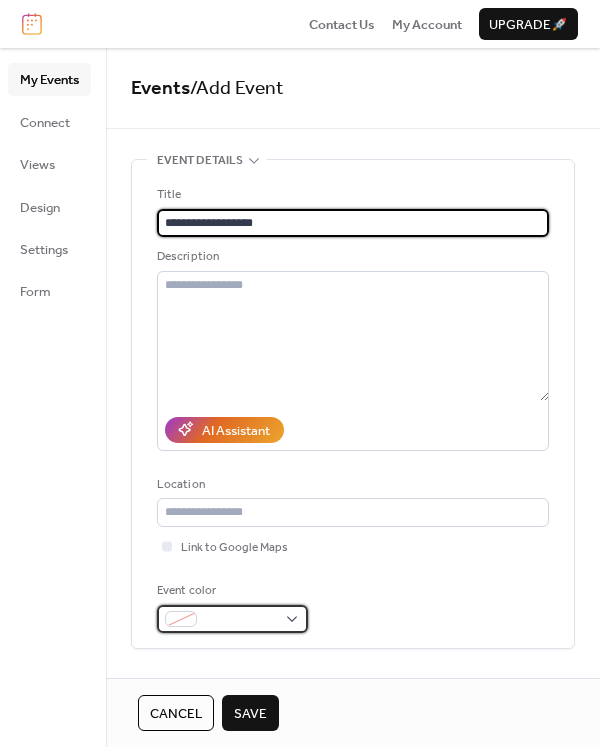 click at bounding box center [240, 620] 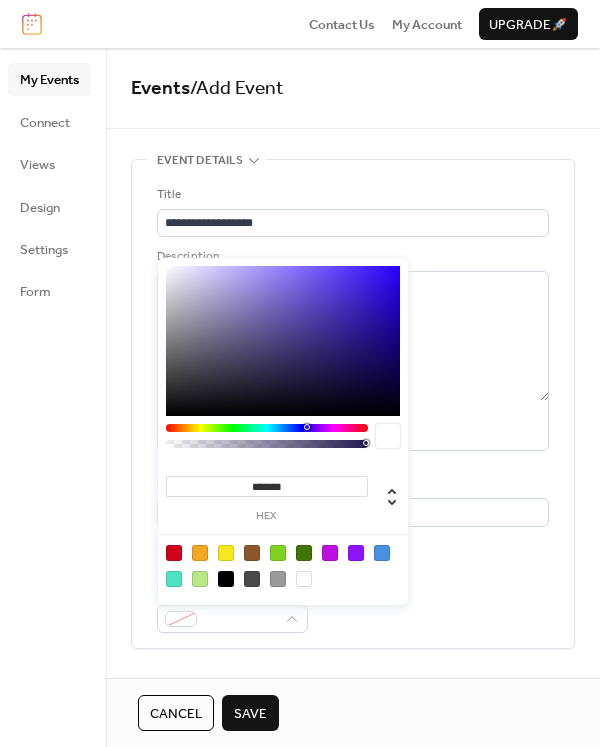 click at bounding box center (283, 565) 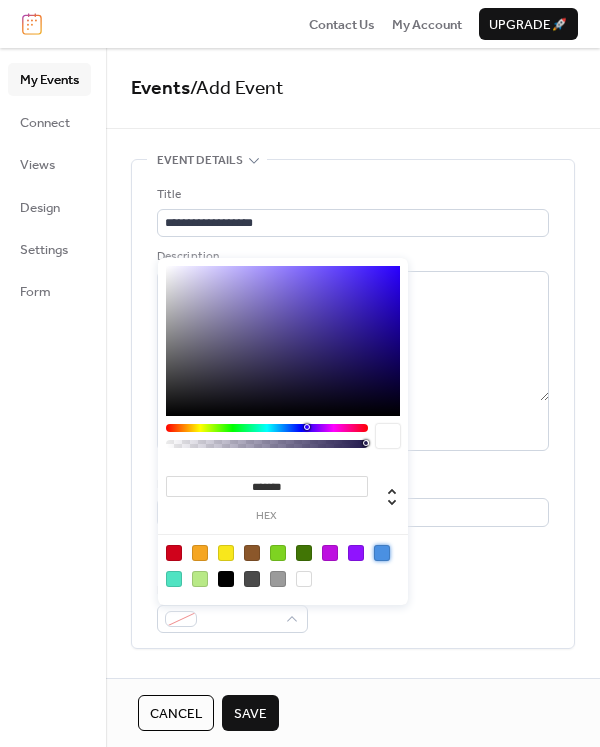 click at bounding box center [382, 553] 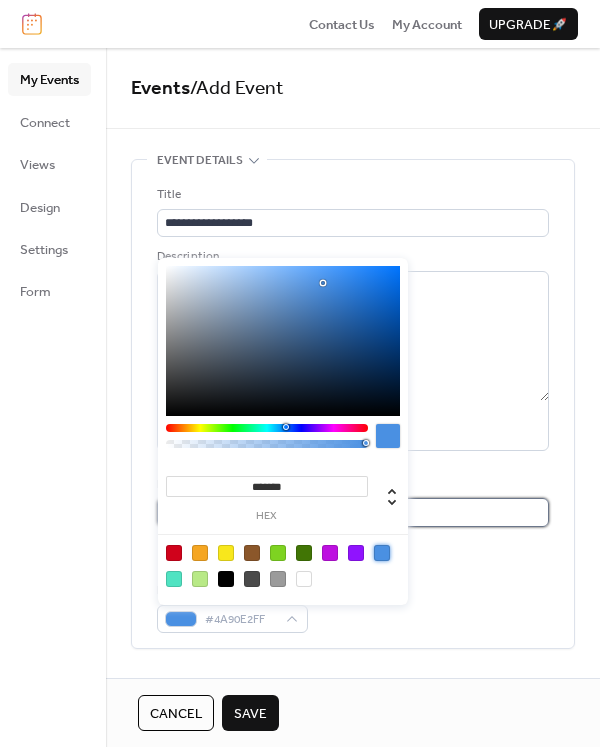 click at bounding box center [353, 512] 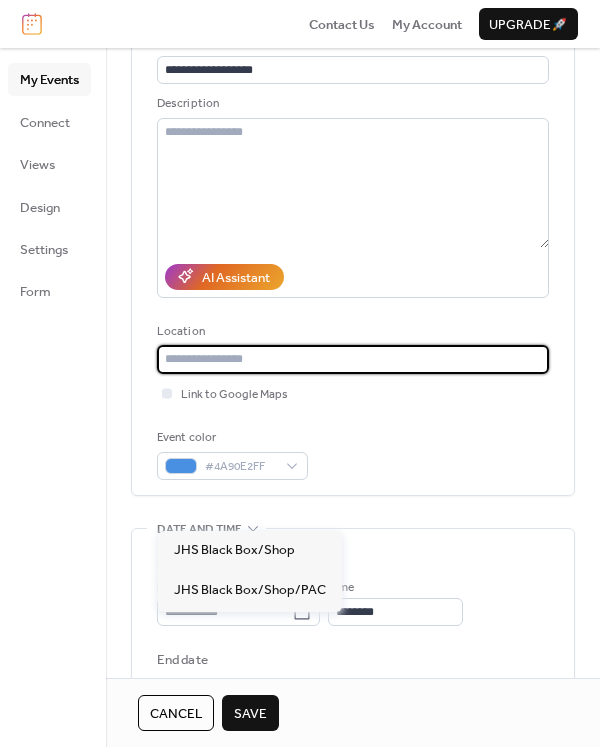 scroll, scrollTop: 400, scrollLeft: 0, axis: vertical 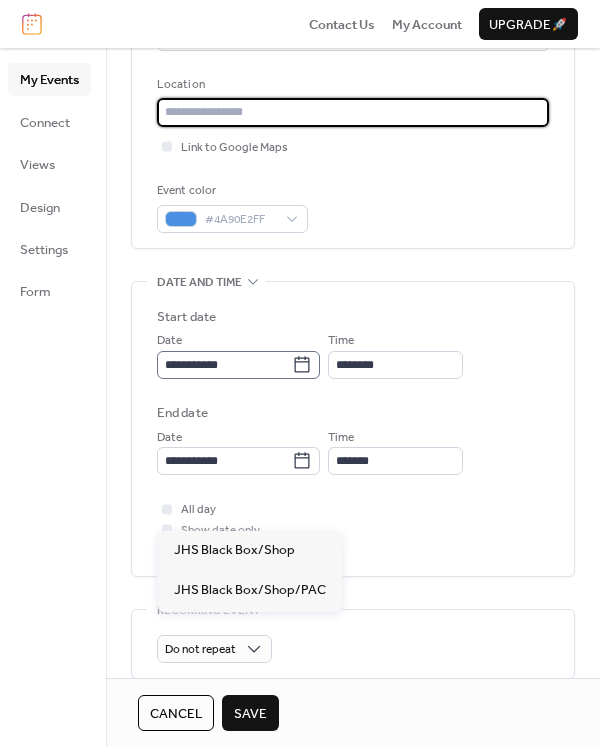 click 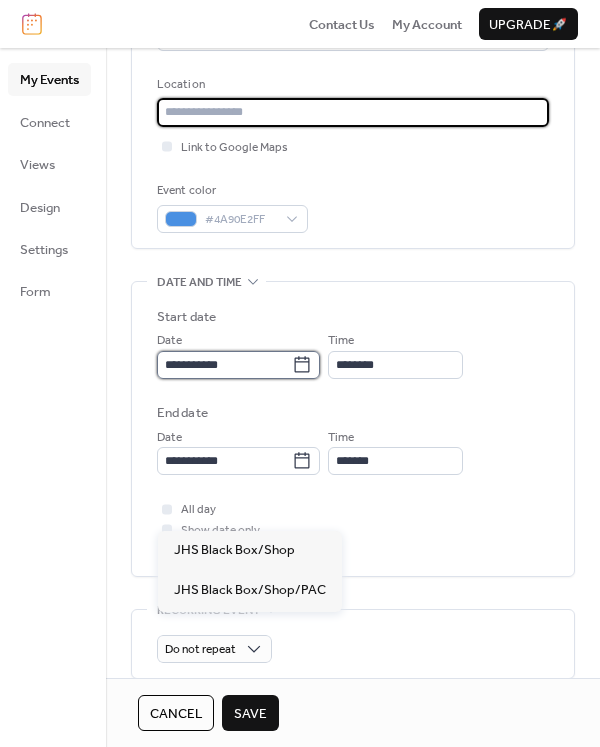 click on "**********" at bounding box center [224, 365] 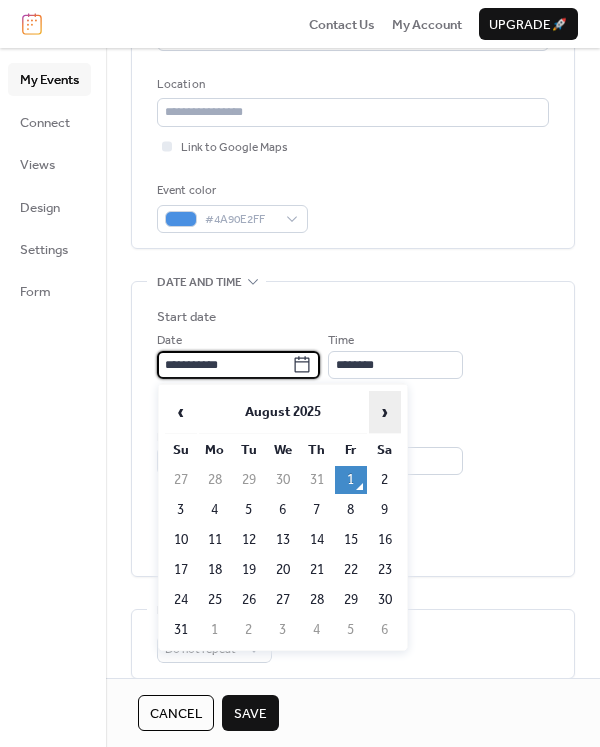 click on "›" at bounding box center [385, 412] 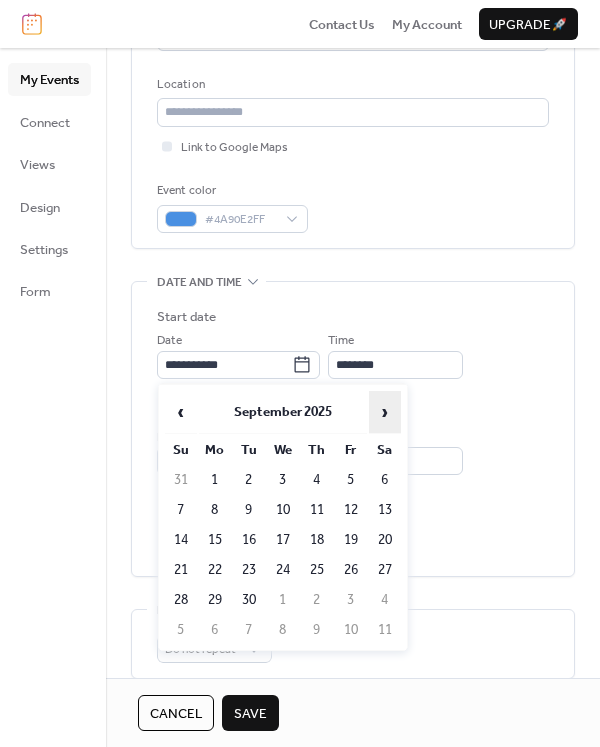 click on "›" at bounding box center [385, 412] 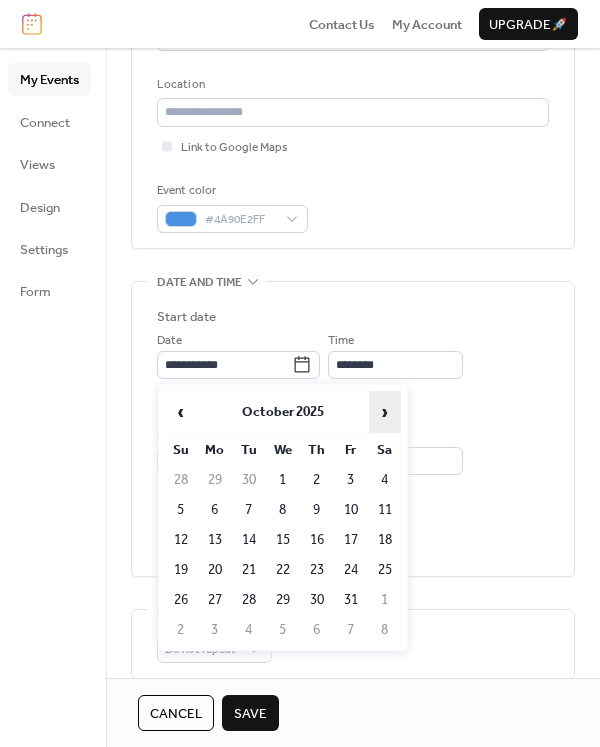 click on "›" at bounding box center (385, 412) 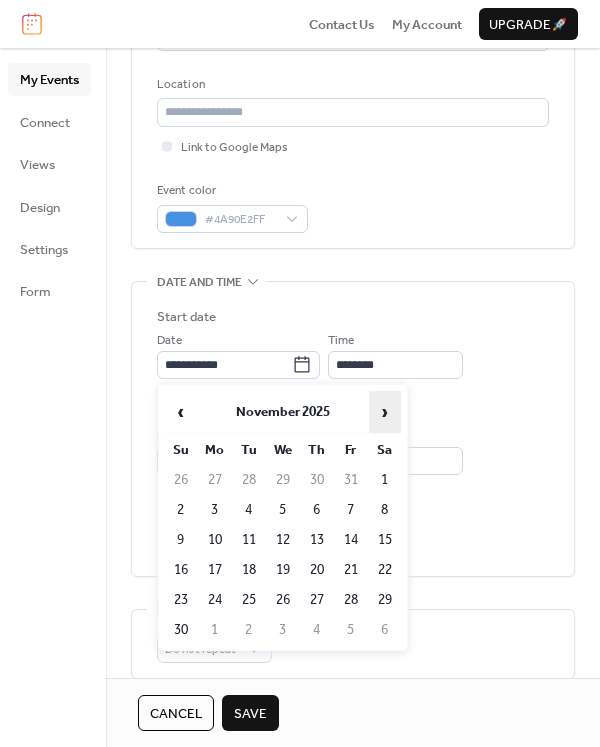 click on "›" at bounding box center [385, 412] 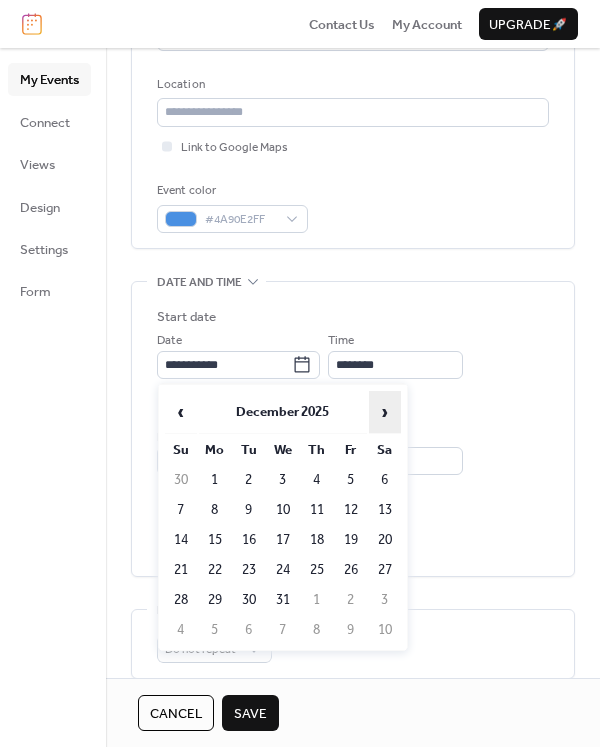 click on "›" at bounding box center (385, 412) 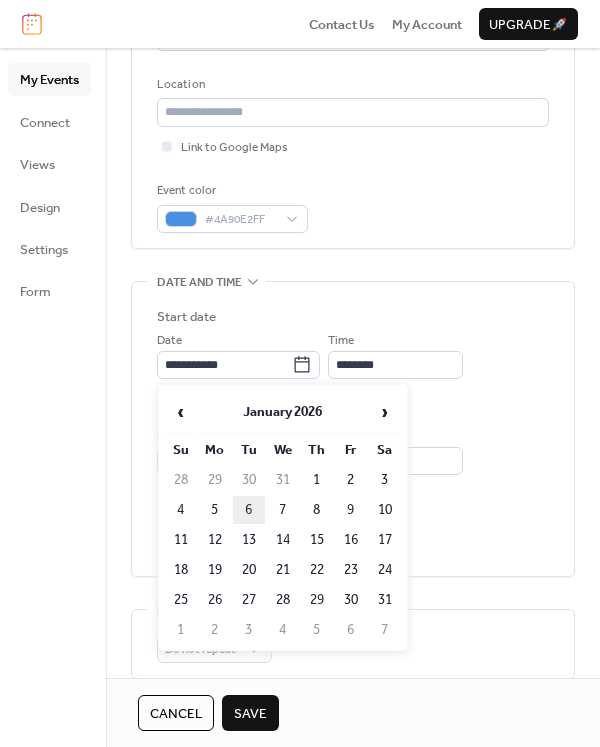 click on "6" at bounding box center [249, 510] 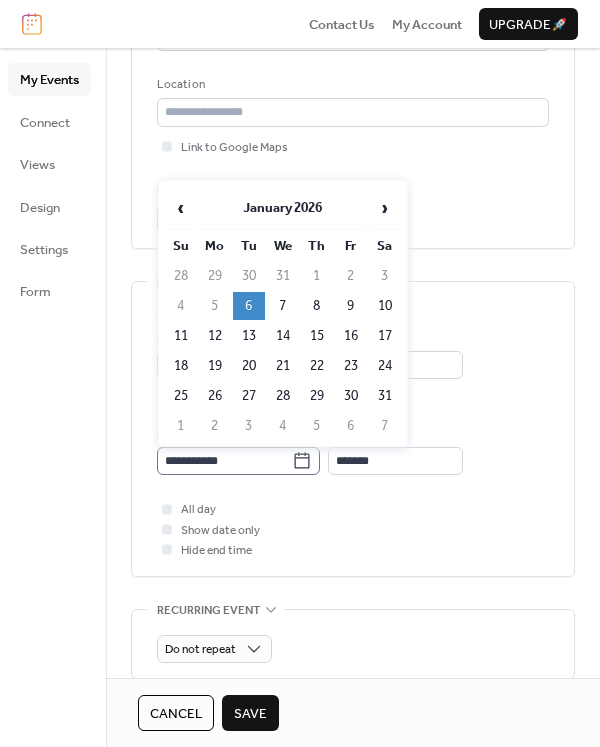 click 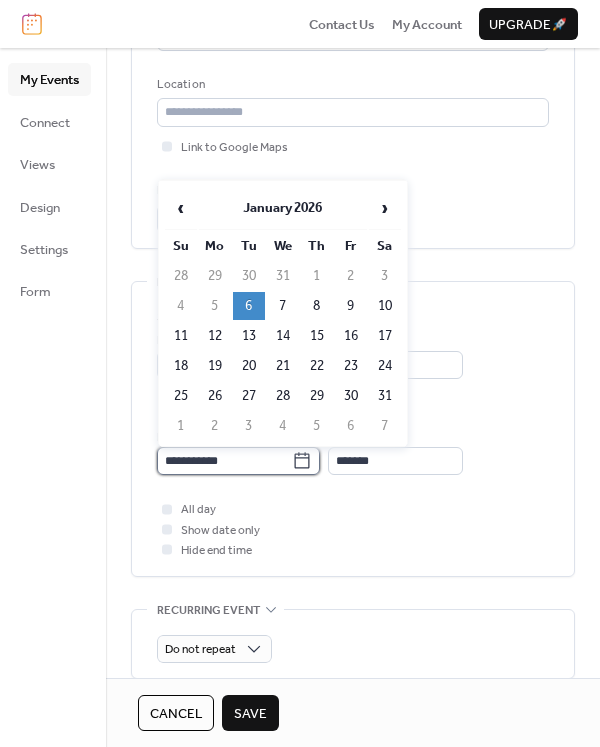 click on "**********" at bounding box center (224, 461) 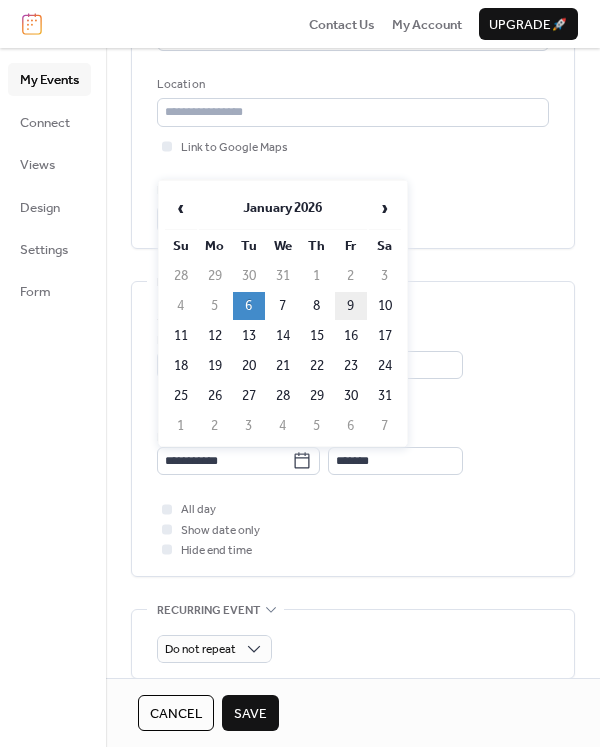 click on "9" at bounding box center [351, 306] 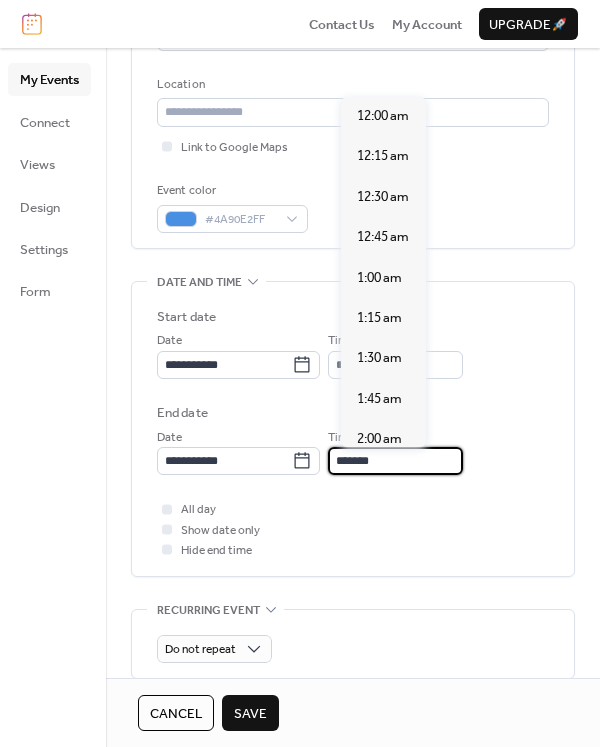 click on "*******" at bounding box center [395, 461] 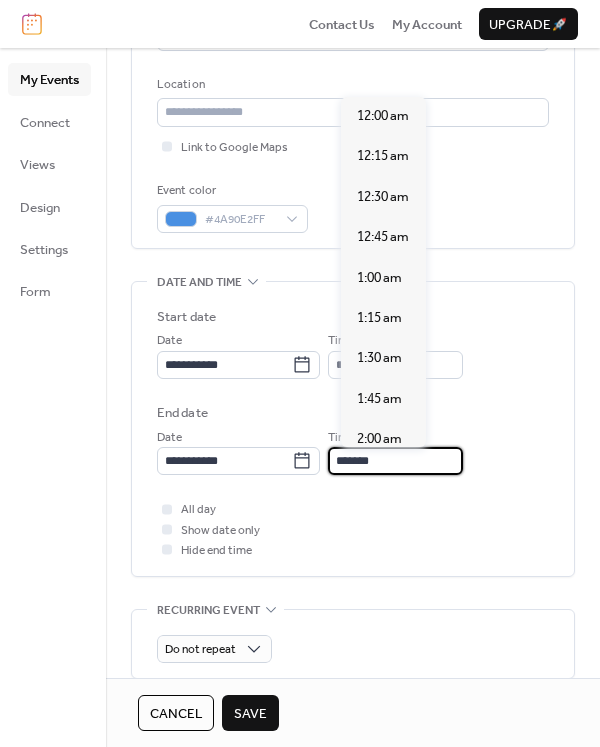 scroll, scrollTop: 2101, scrollLeft: 0, axis: vertical 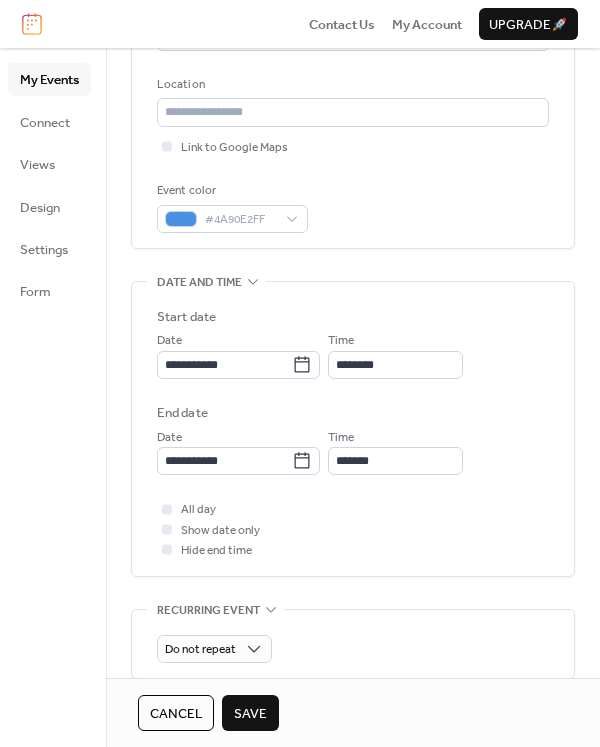 click on "**********" at bounding box center [353, 391] 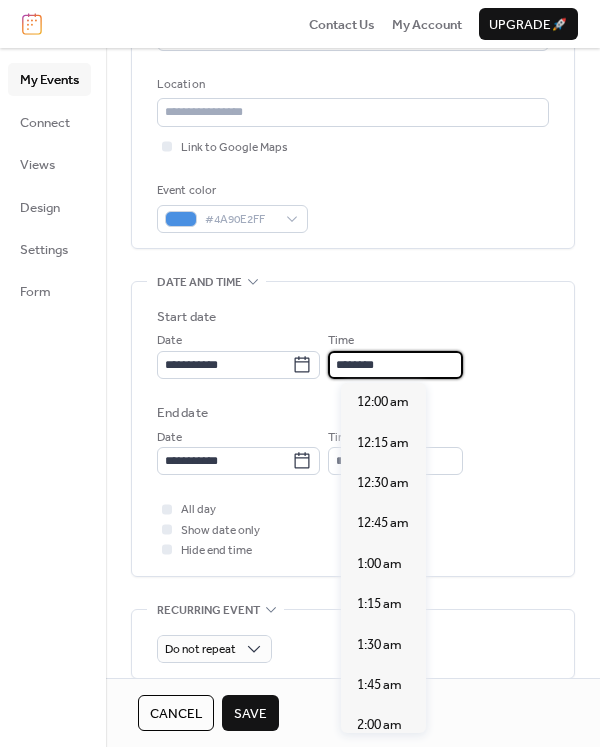 click on "********" at bounding box center (395, 365) 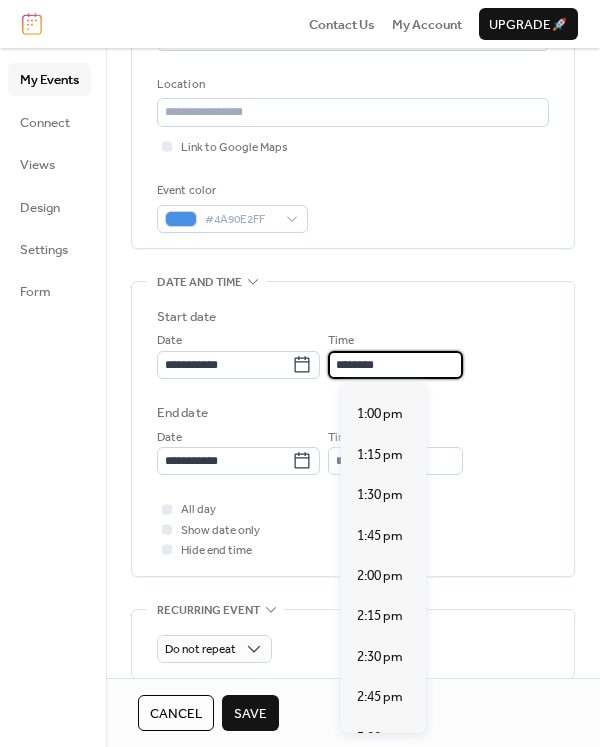 scroll, scrollTop: 2240, scrollLeft: 0, axis: vertical 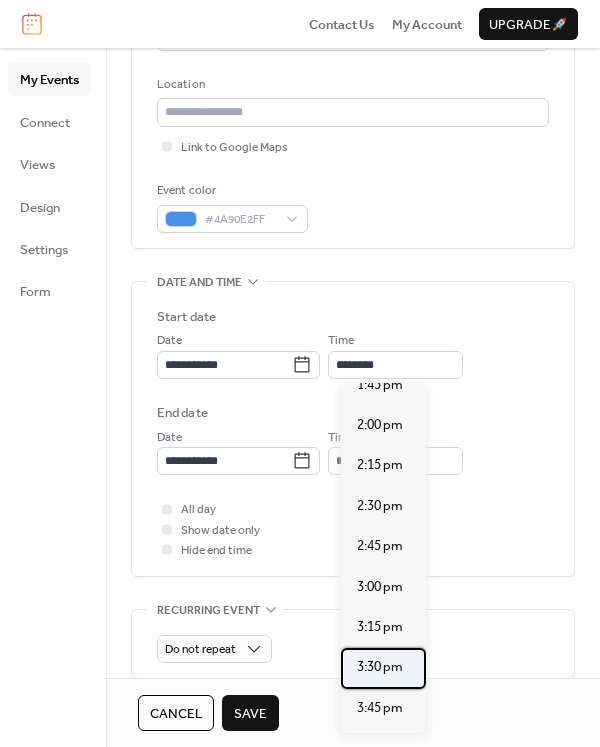 click on "3:30 pm" at bounding box center [380, 667] 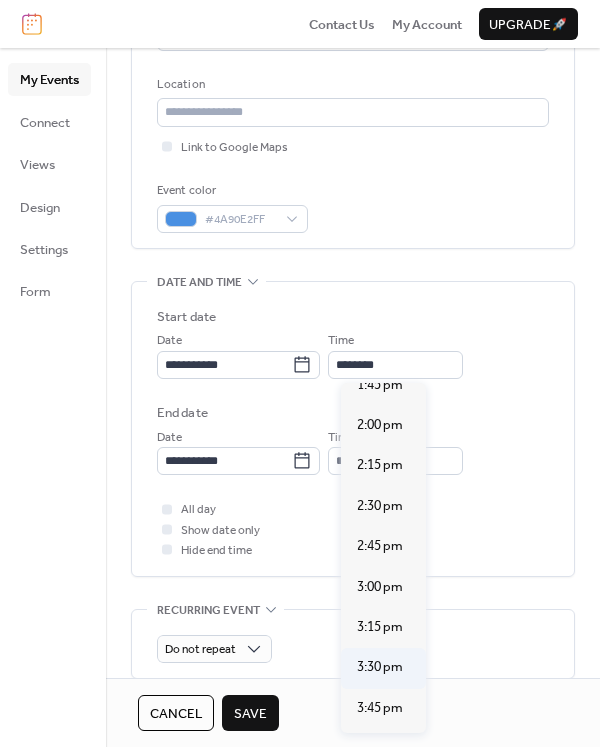 type on "*******" 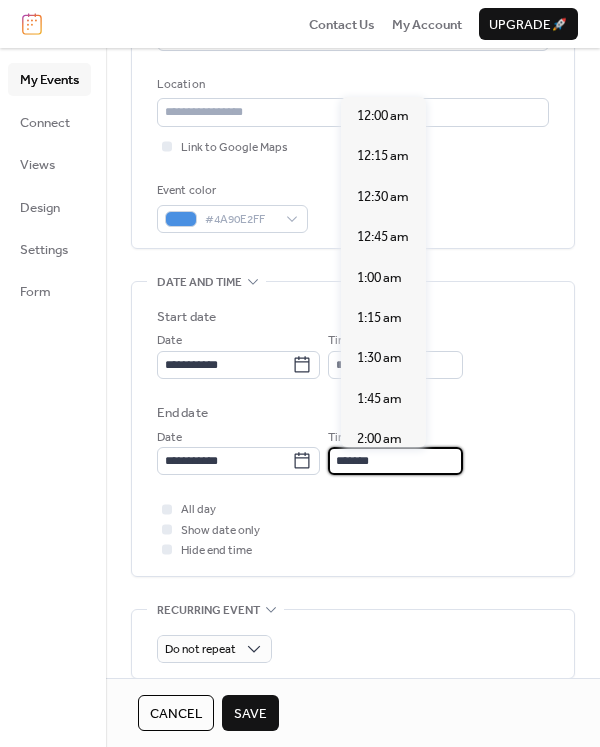 click on "*******" at bounding box center (395, 461) 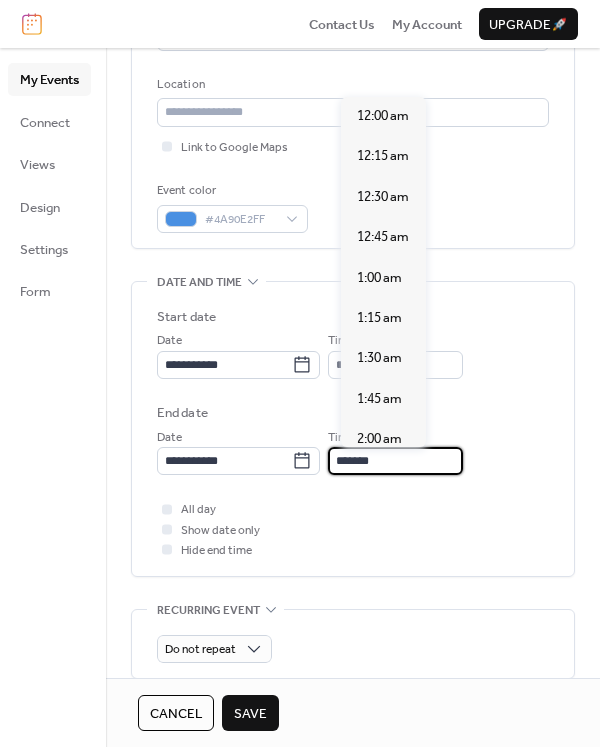 scroll, scrollTop: 2667, scrollLeft: 0, axis: vertical 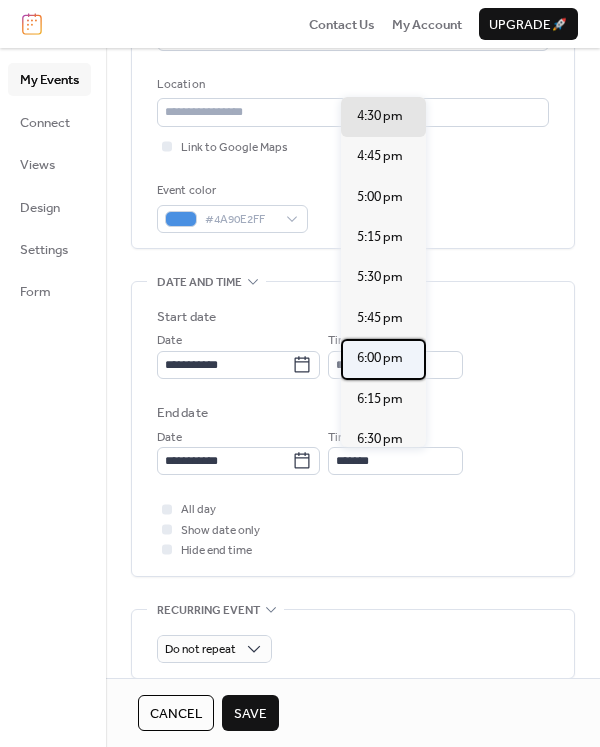 click on "6:00 pm" at bounding box center (380, 358) 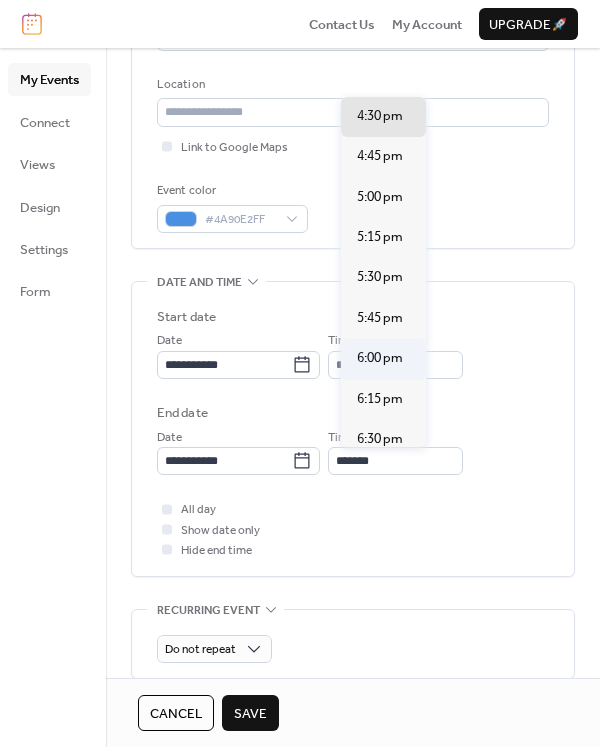 type on "*******" 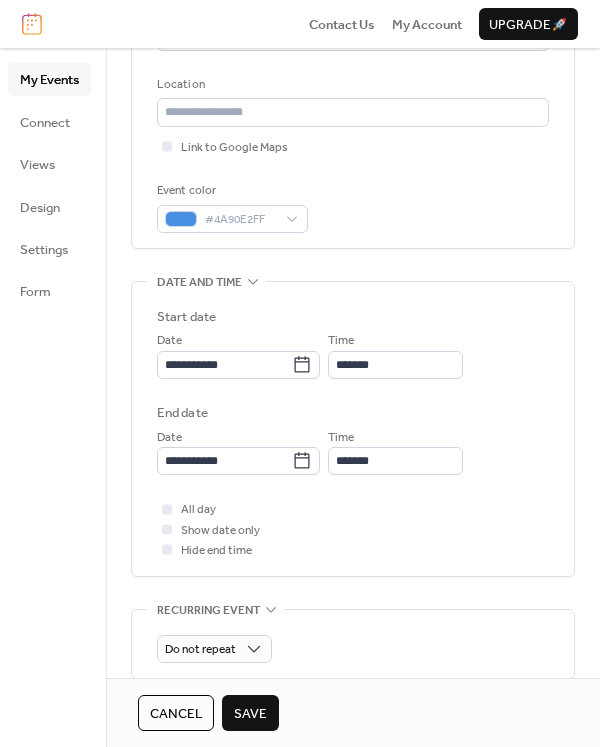 click on "Save" at bounding box center (250, 714) 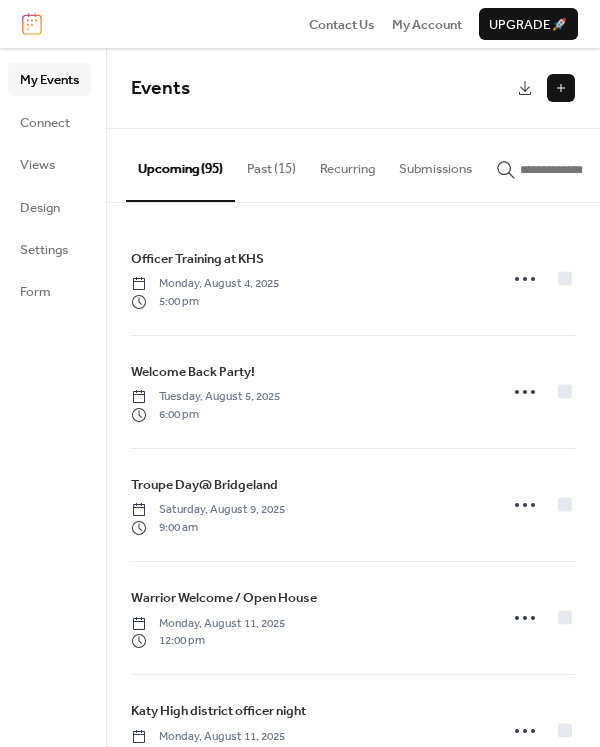 click at bounding box center [561, 88] 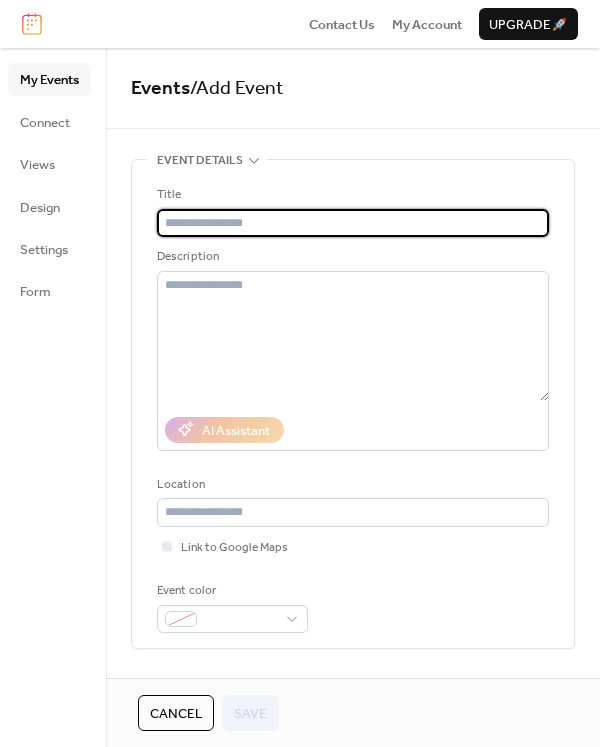 click at bounding box center [353, 223] 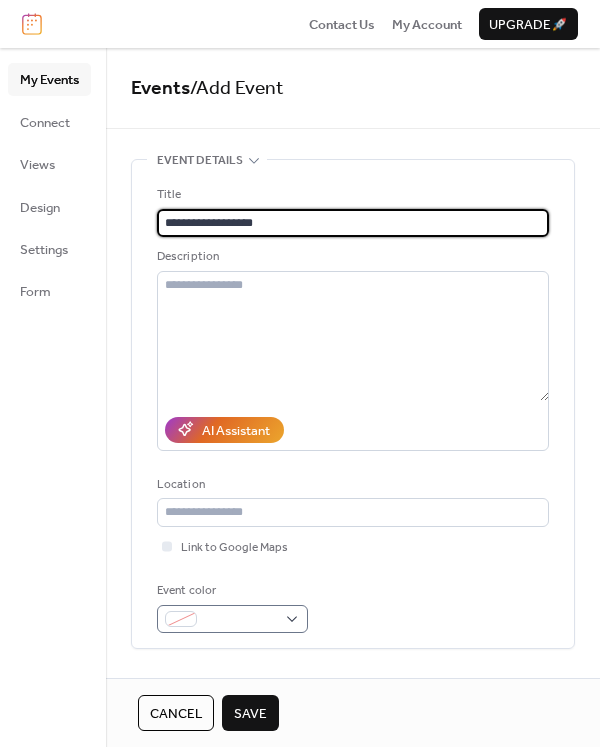 type on "**********" 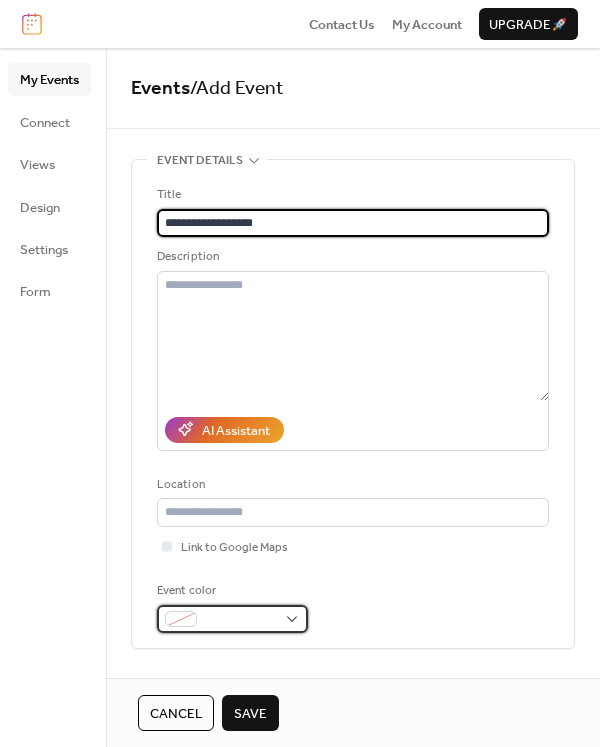 click at bounding box center (181, 619) 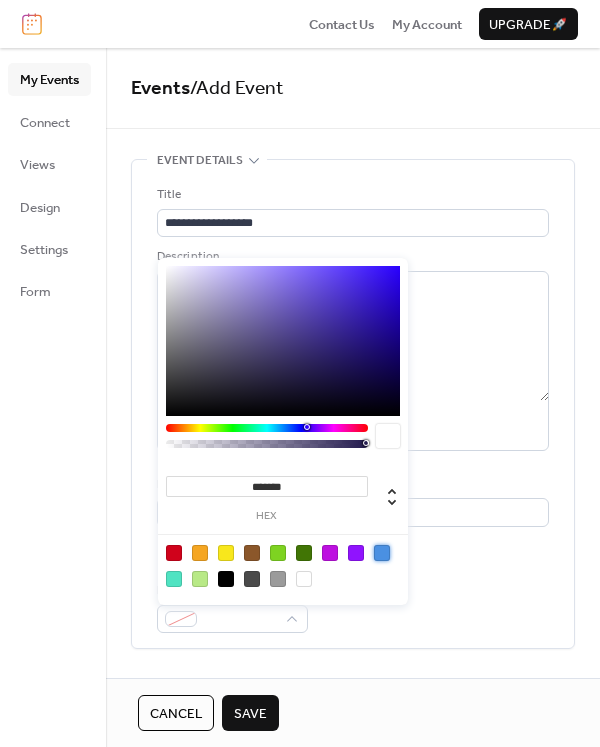 click at bounding box center [382, 553] 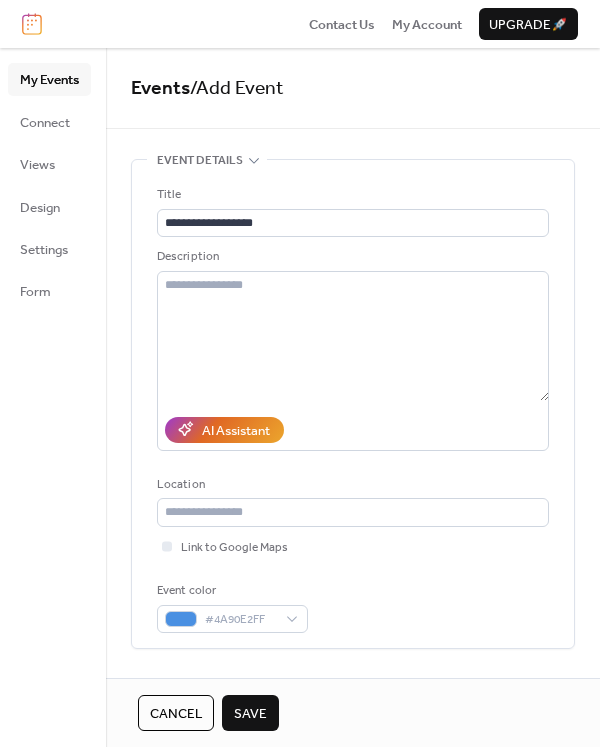 click on "Link to Google Maps" at bounding box center [353, 547] 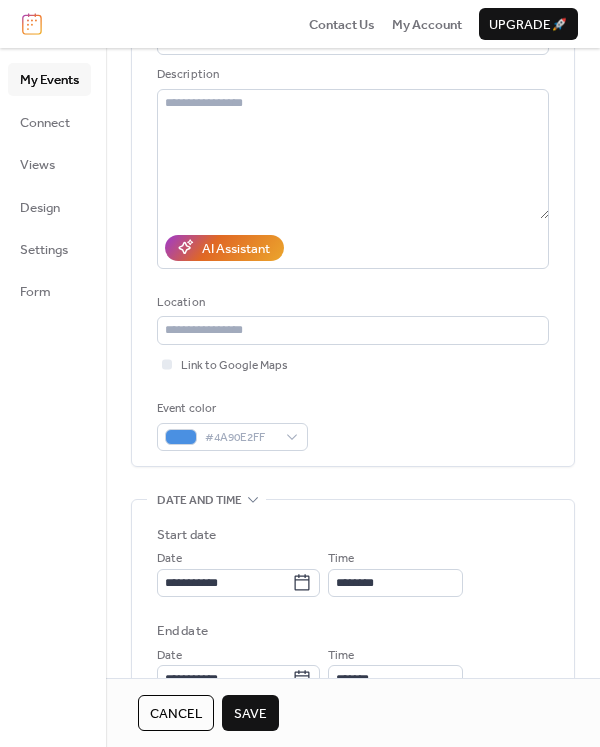 scroll, scrollTop: 400, scrollLeft: 0, axis: vertical 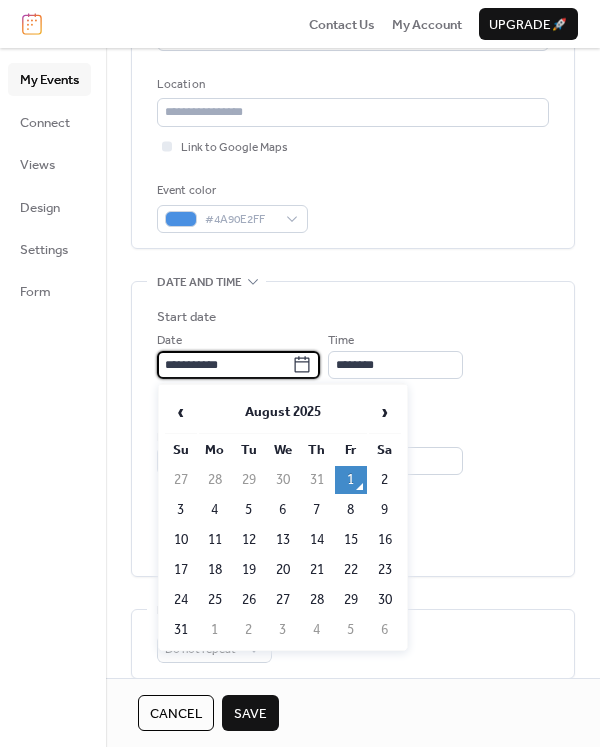 click on "**********" at bounding box center (224, 365) 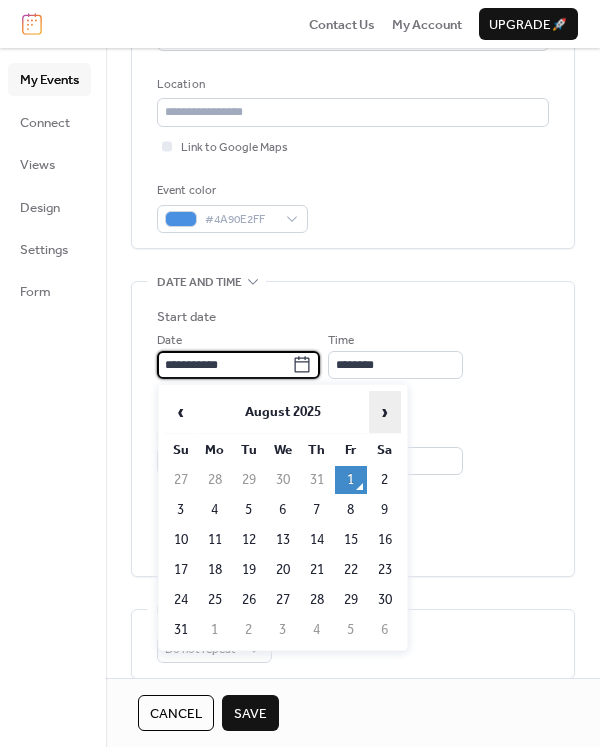 click on "›" at bounding box center [385, 412] 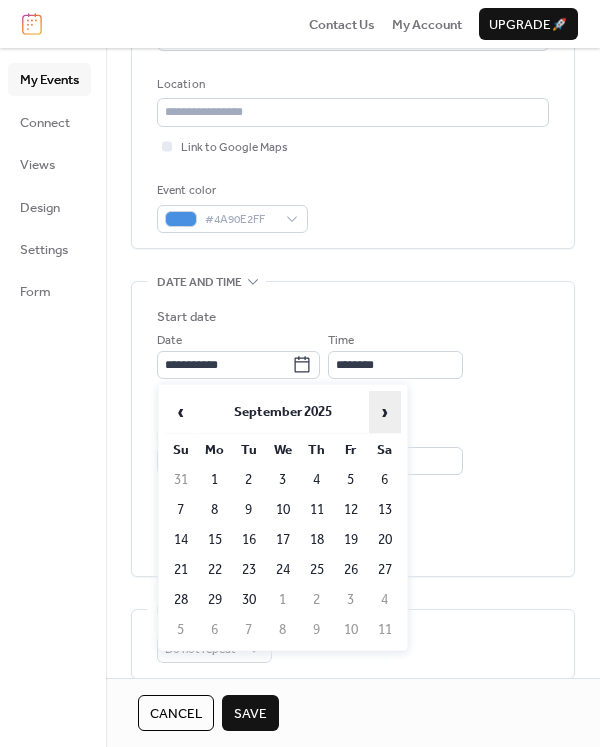 click on "›" at bounding box center [385, 412] 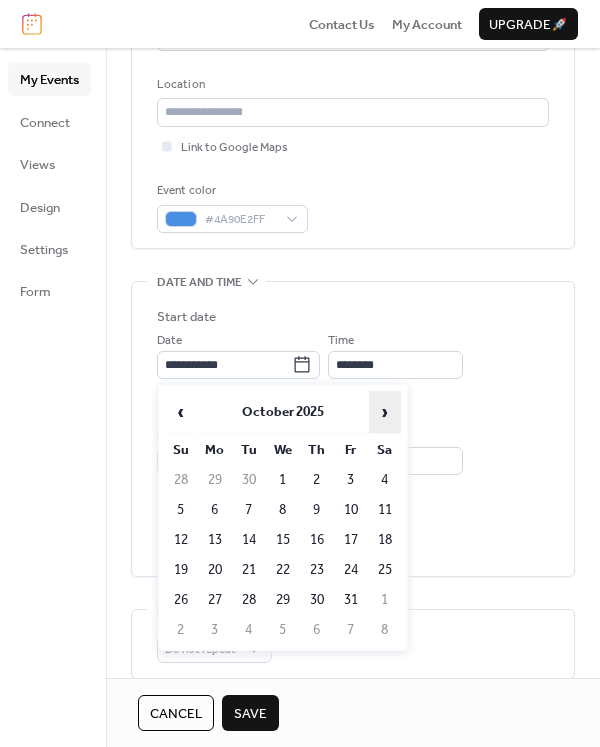 click on "›" at bounding box center (385, 412) 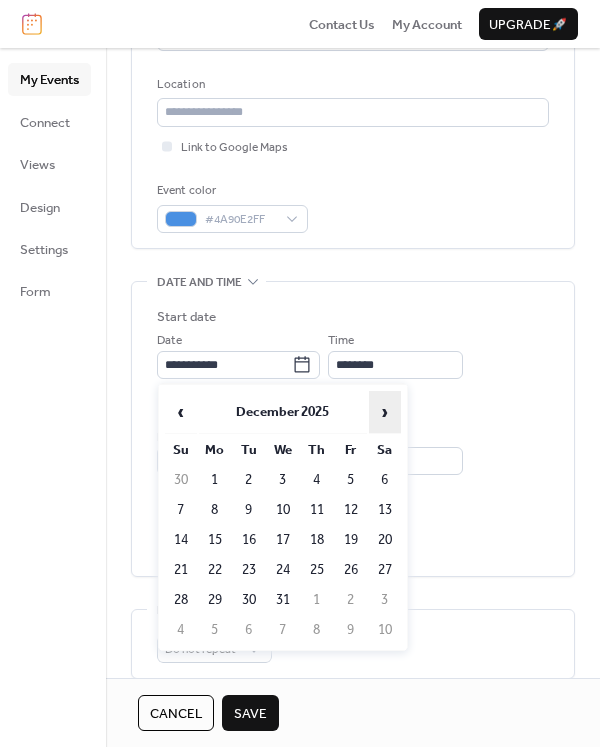 click on "›" at bounding box center (385, 412) 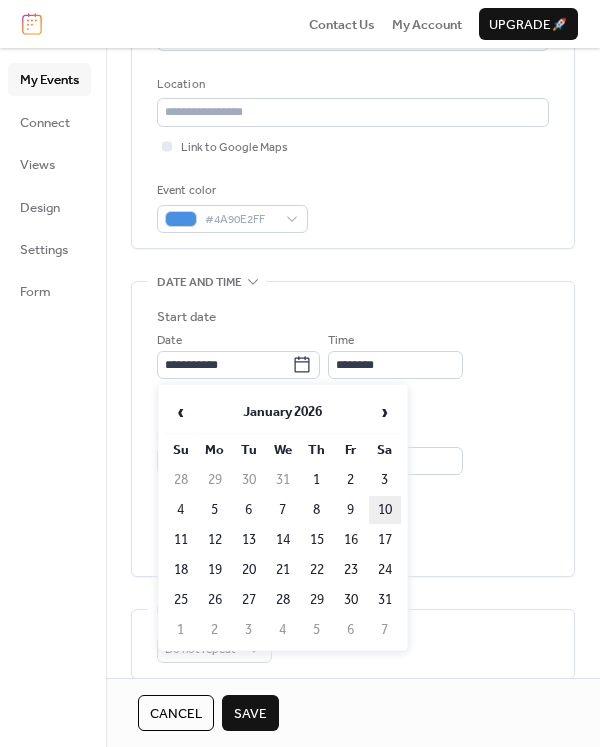 click on "10" at bounding box center (385, 510) 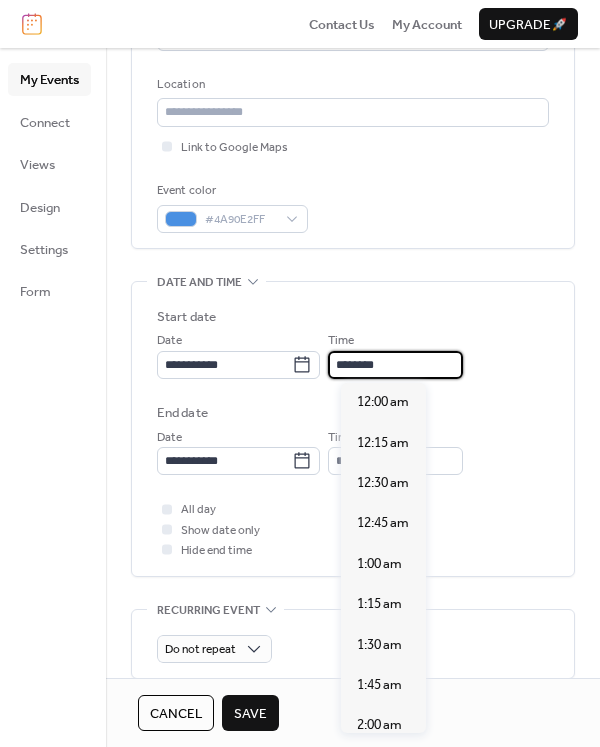 click on "********" at bounding box center (395, 365) 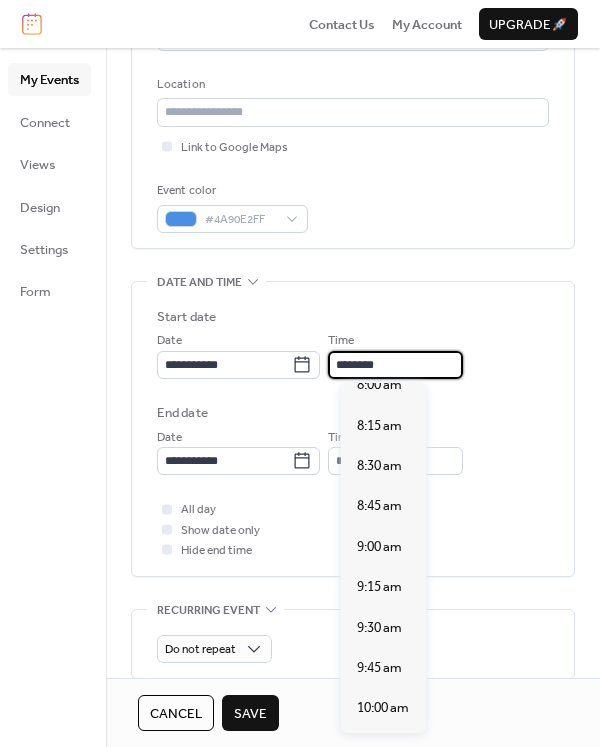 scroll, scrollTop: 1240, scrollLeft: 0, axis: vertical 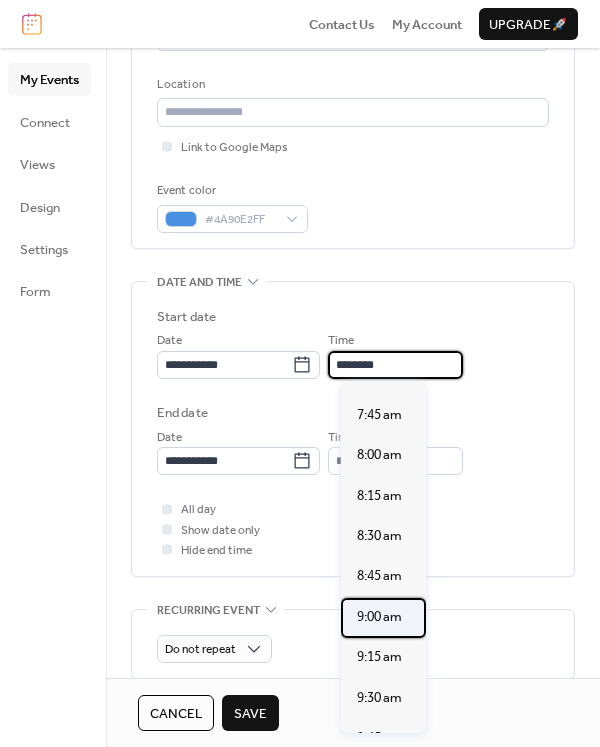 click on "9:00 am" at bounding box center (379, 617) 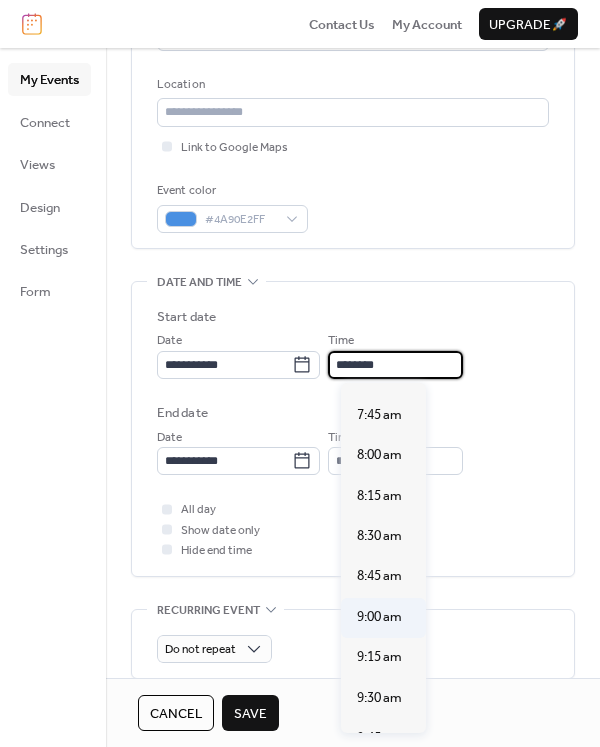 type on "*******" 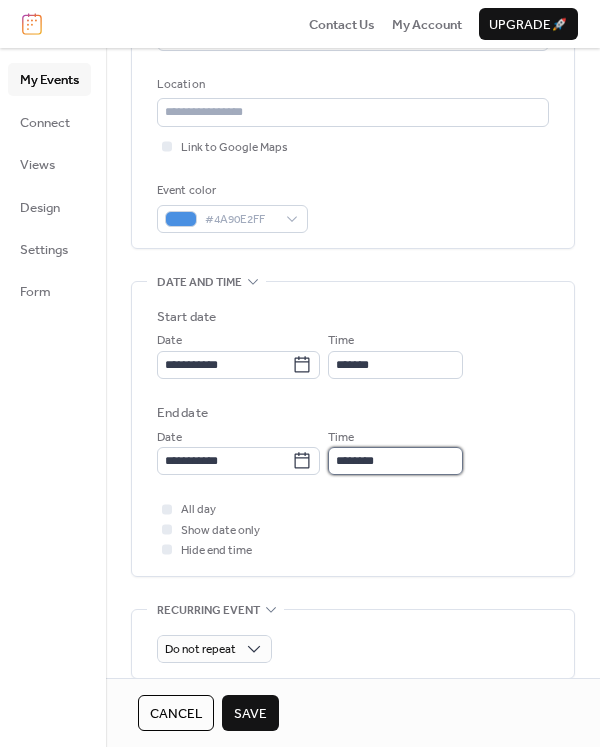 click on "********" at bounding box center (395, 461) 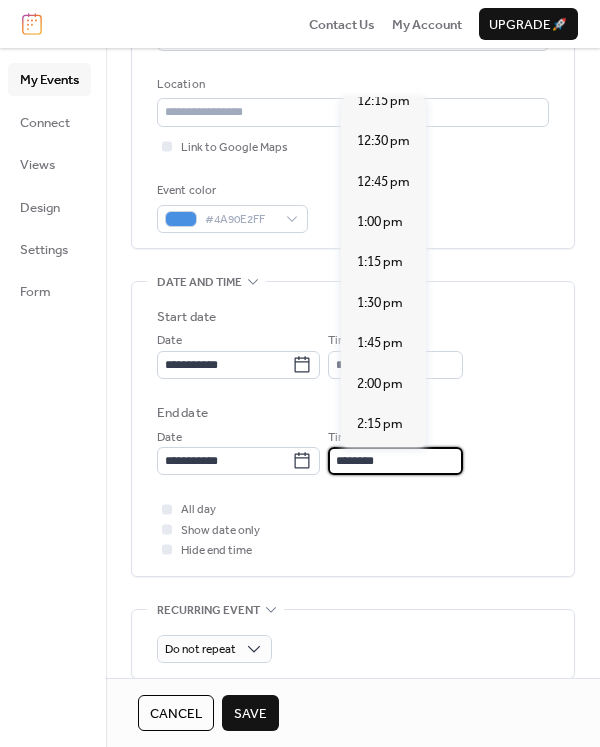 scroll, scrollTop: 1000, scrollLeft: 0, axis: vertical 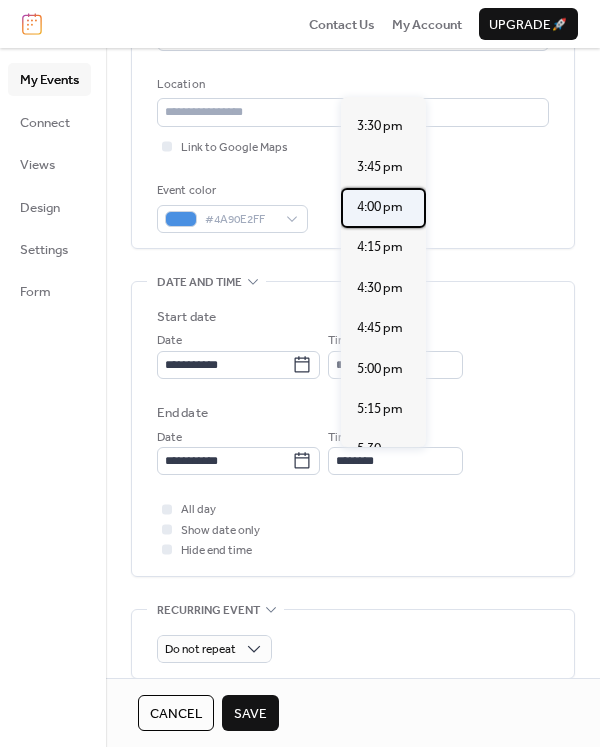 click on "4:00 pm" at bounding box center (380, 207) 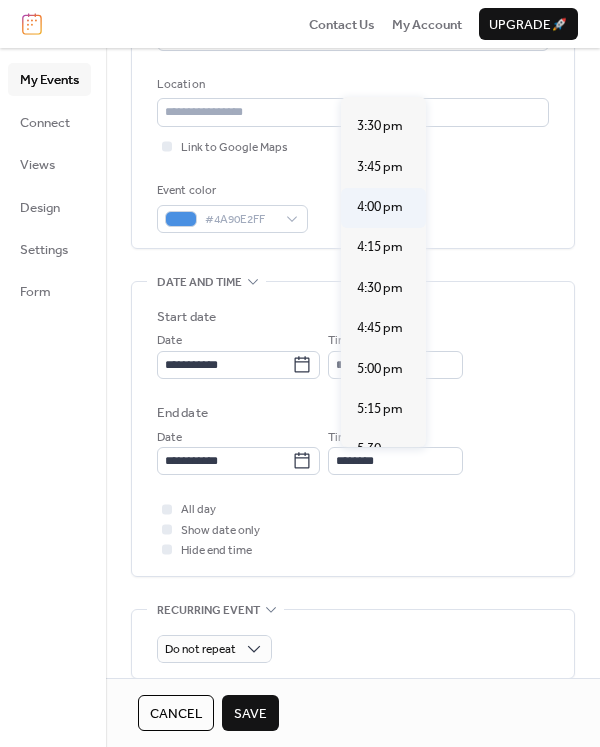 type on "*******" 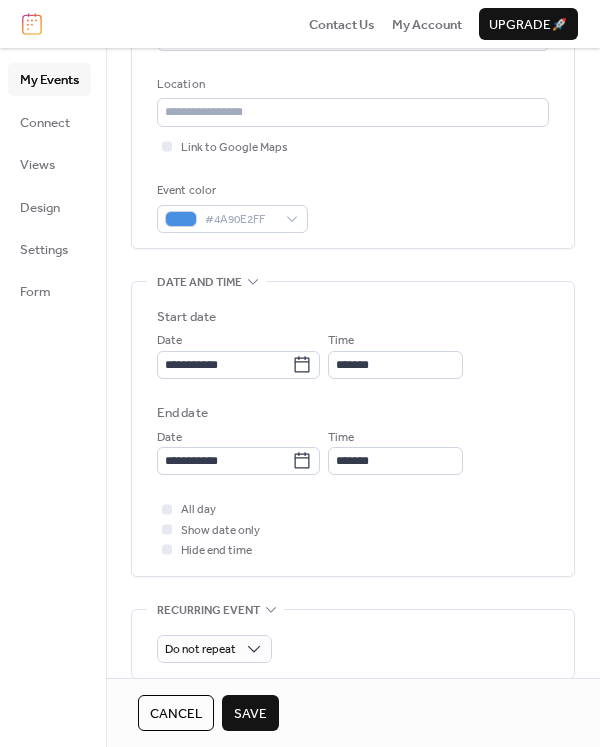 click on "Save" at bounding box center [250, 714] 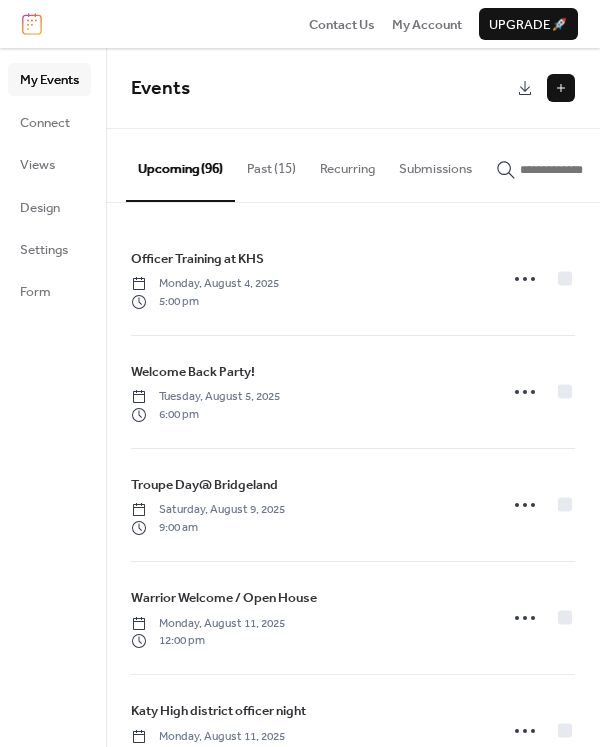 click at bounding box center (561, 88) 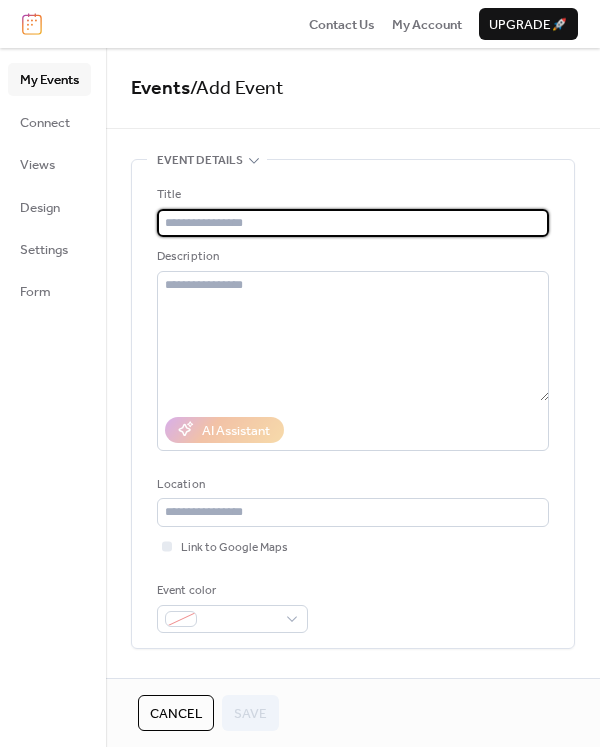 click at bounding box center [353, 223] 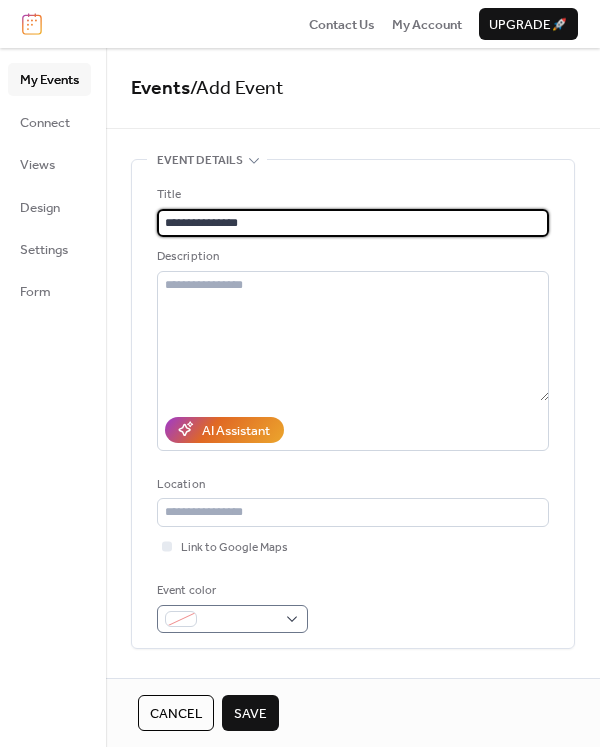 type on "**********" 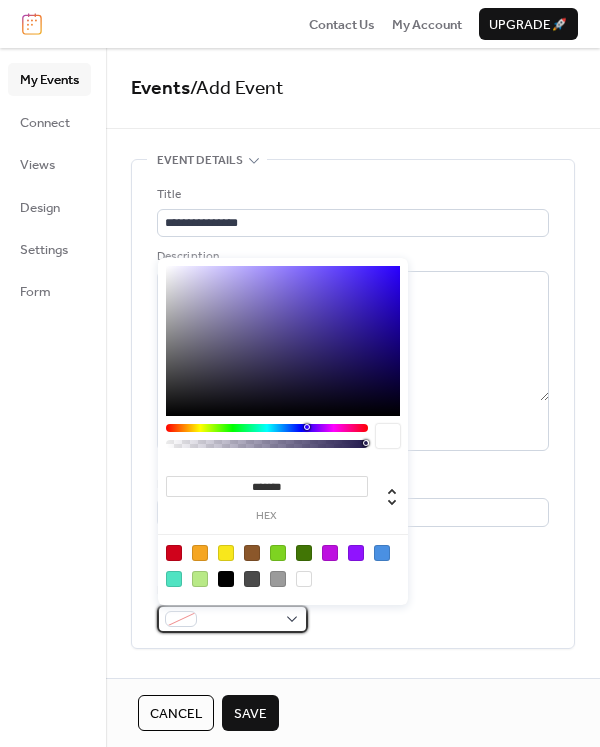 click at bounding box center (232, 619) 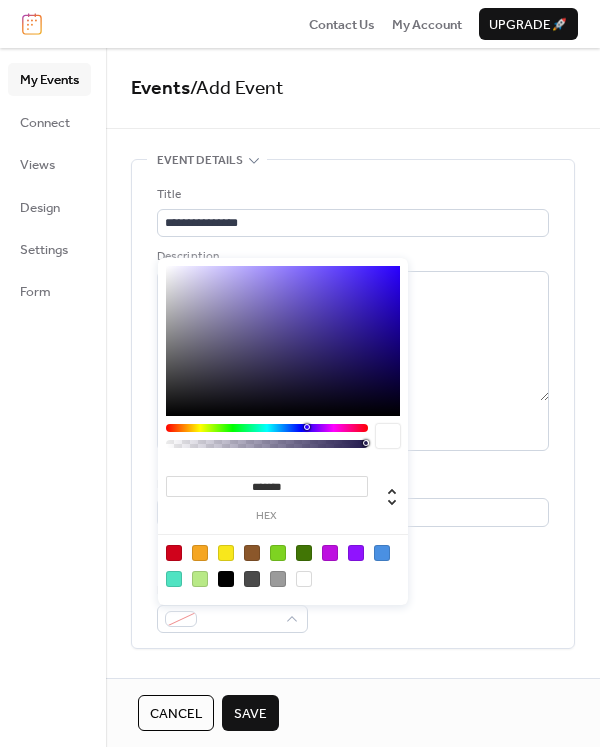 click at bounding box center (382, 553) 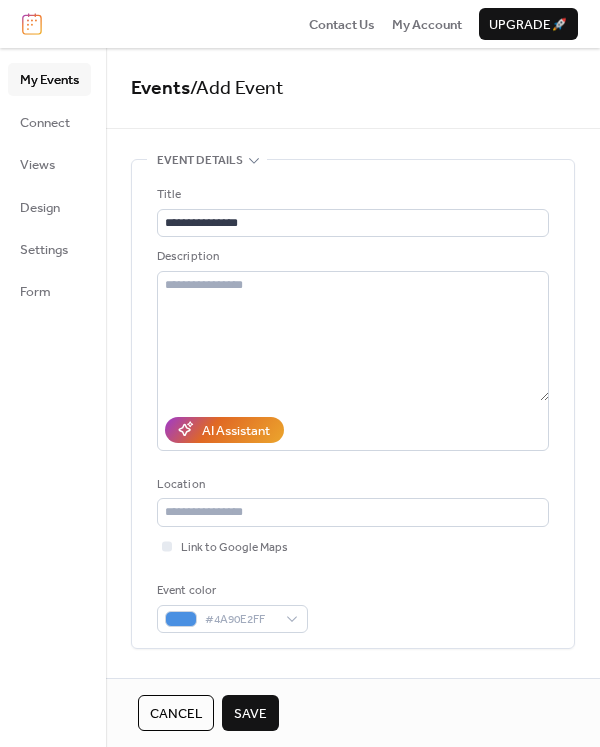 click on "**********" at bounding box center (353, 409) 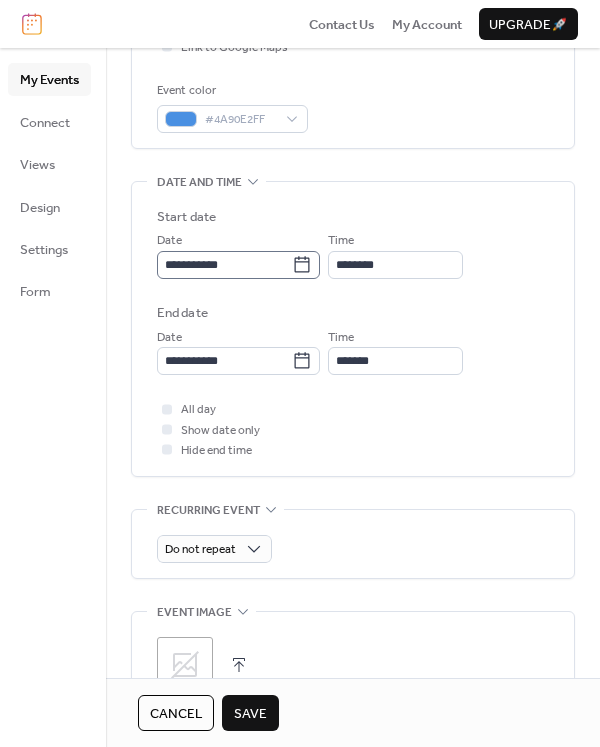 click 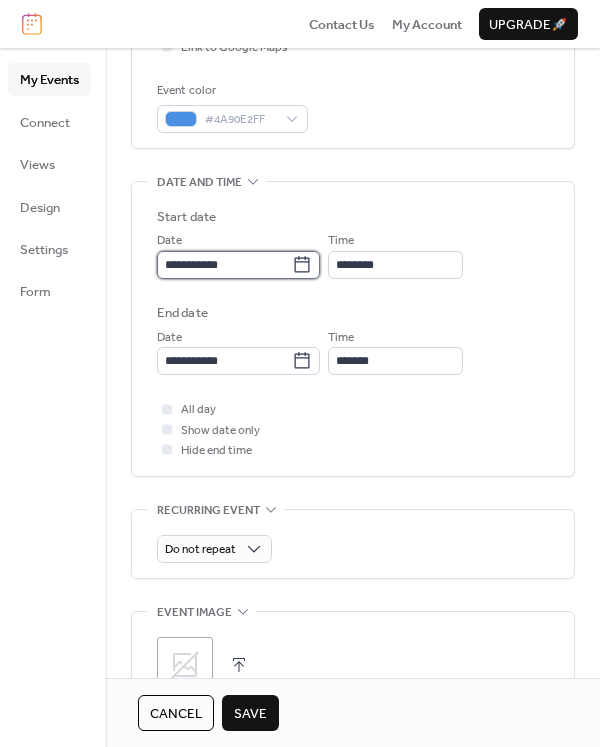 click on "**********" at bounding box center (224, 265) 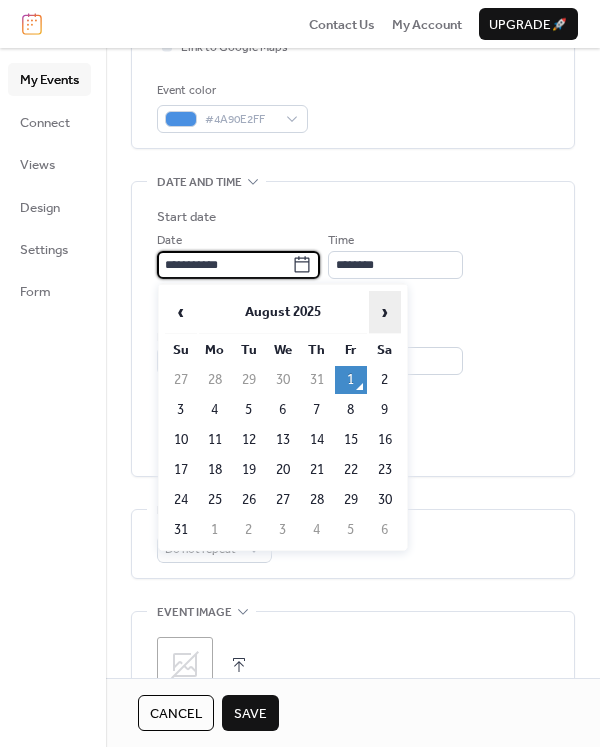 click on "›" at bounding box center [385, 312] 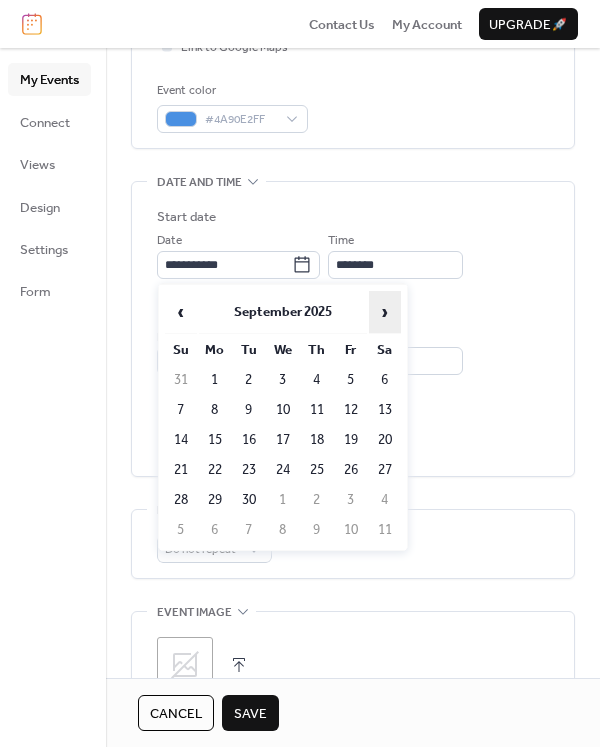 click on "›" at bounding box center (385, 312) 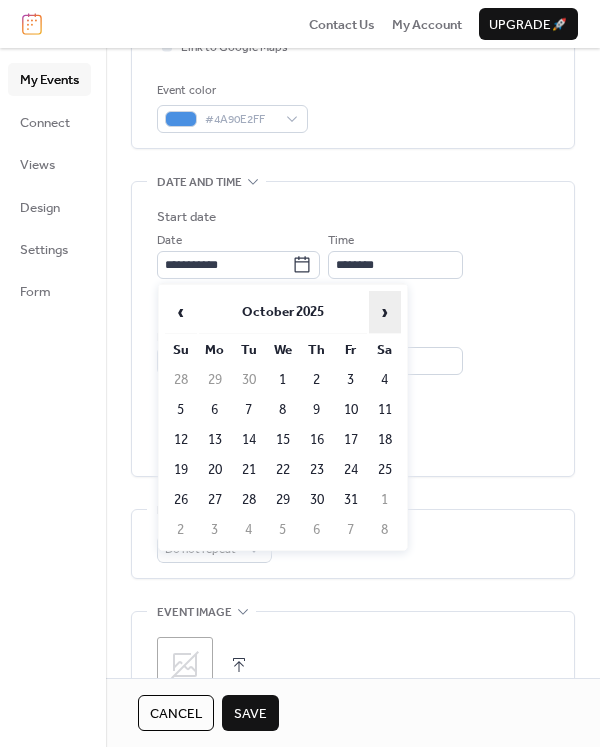 click on "›" at bounding box center [385, 312] 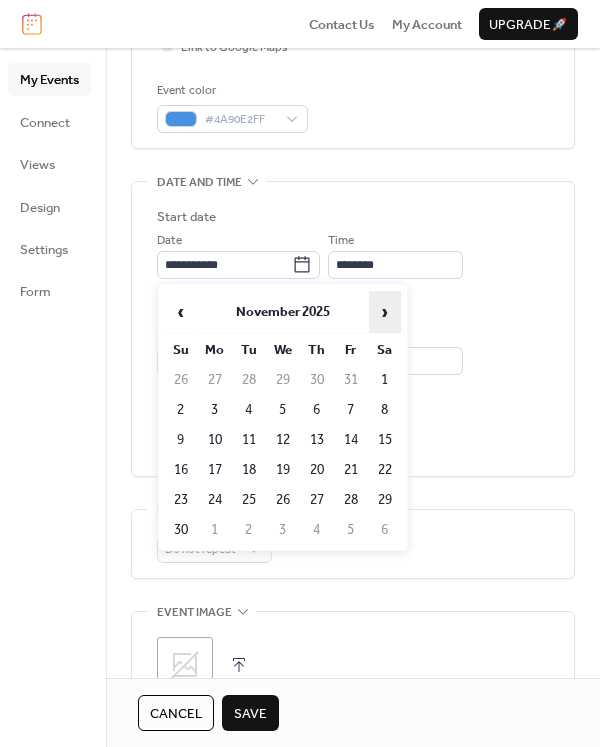 click on "›" at bounding box center (385, 312) 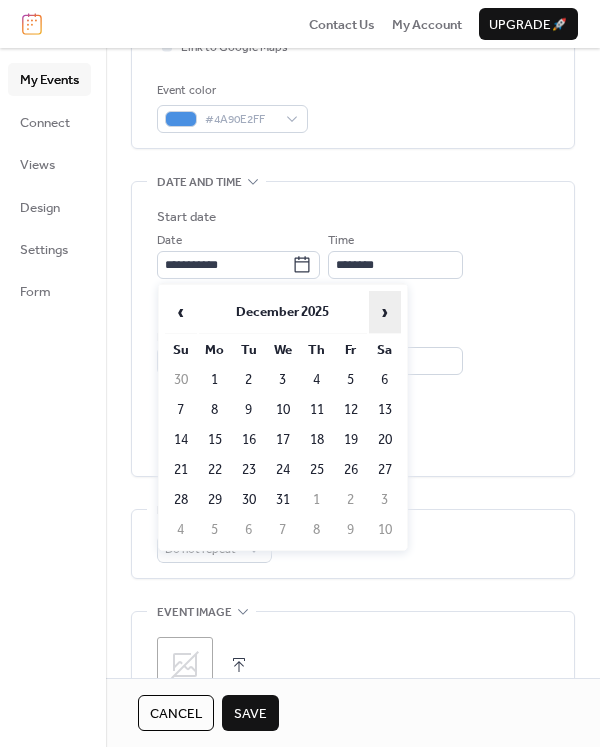 click on "›" at bounding box center (385, 312) 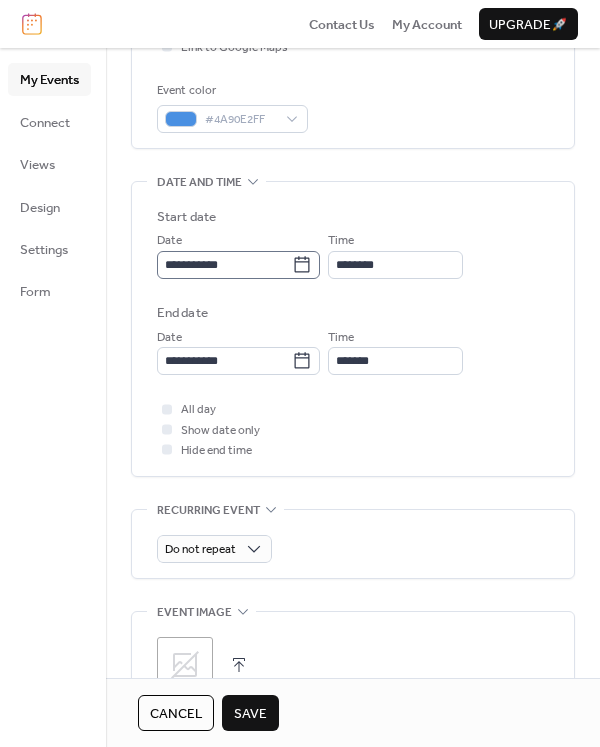 click 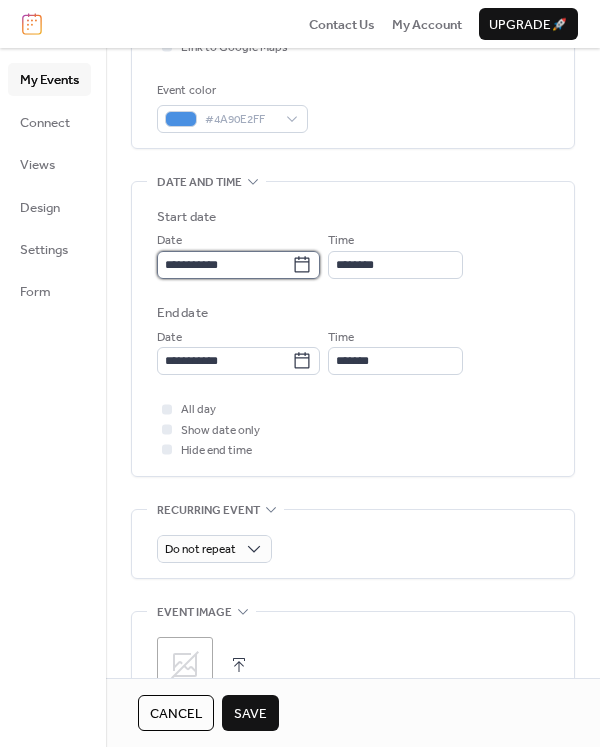 click on "**********" at bounding box center (224, 265) 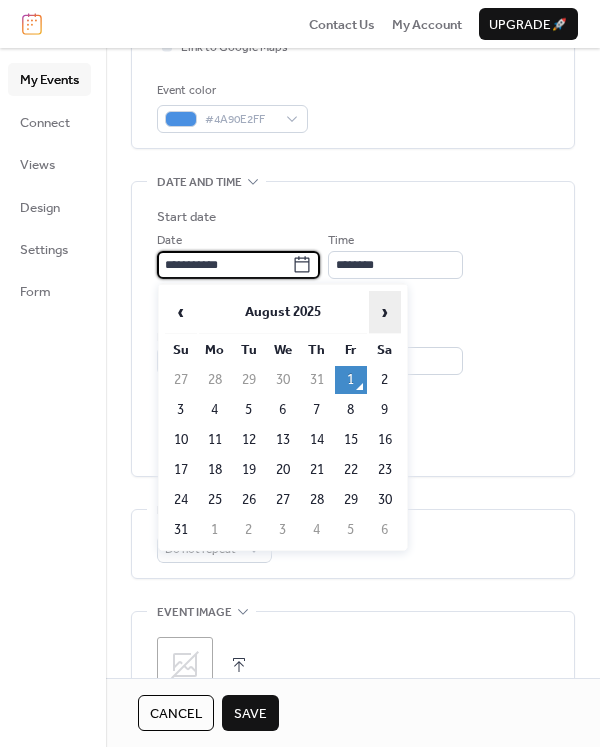 click on "›" at bounding box center (385, 312) 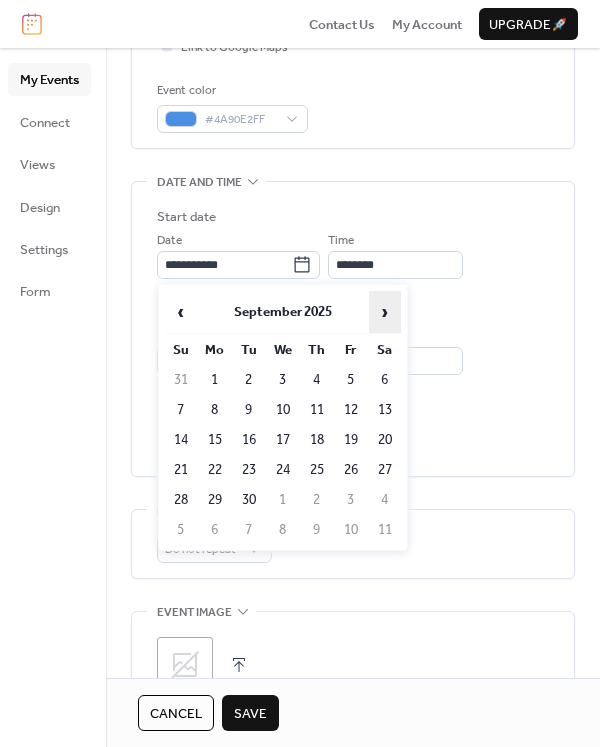 click on "›" at bounding box center (385, 312) 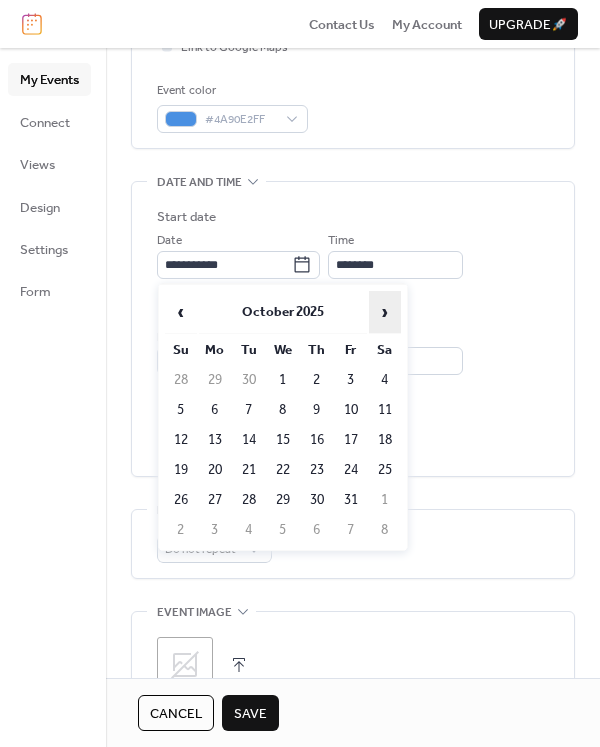 click on "›" at bounding box center [385, 312] 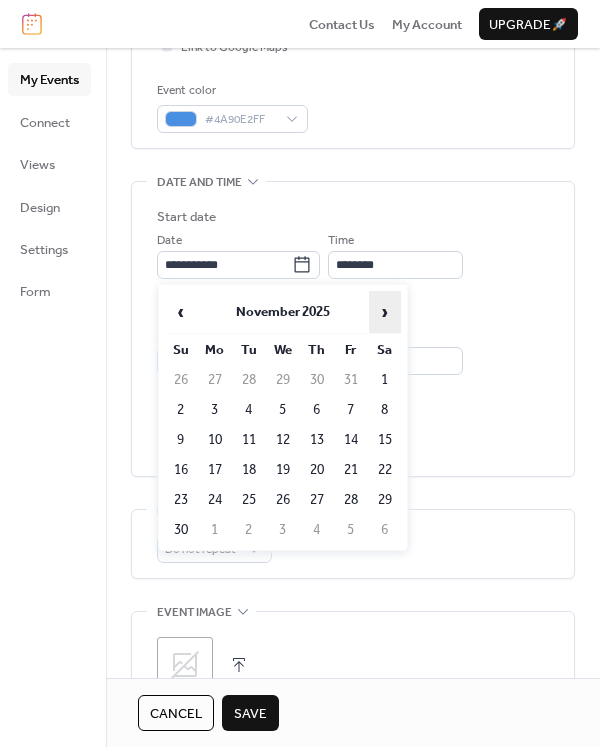 click on "›" at bounding box center (385, 312) 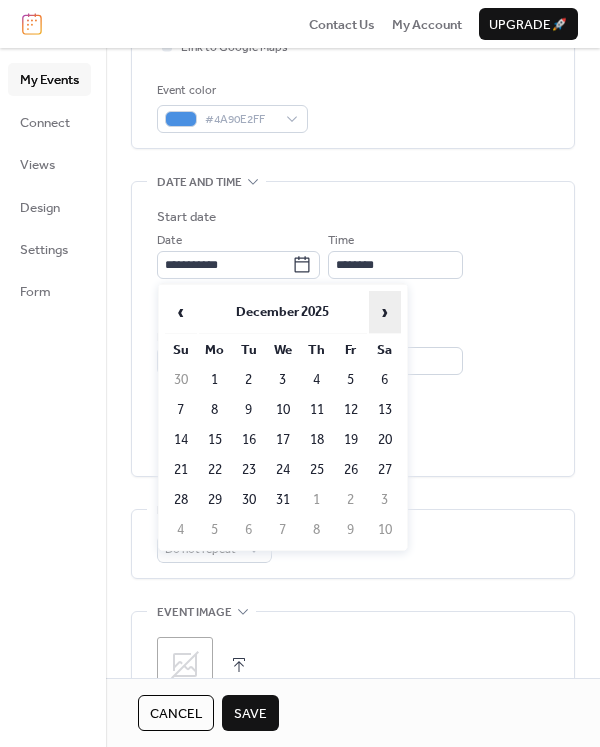 click on "›" at bounding box center (385, 312) 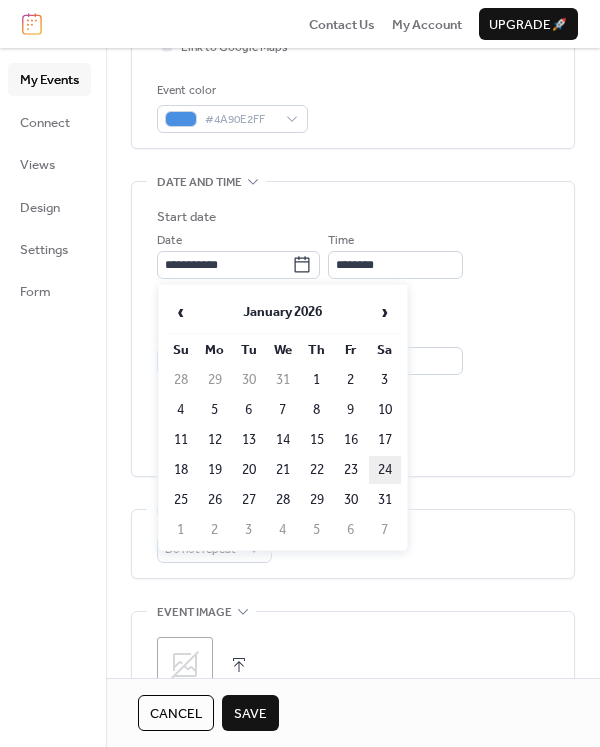 click on "24" at bounding box center (385, 470) 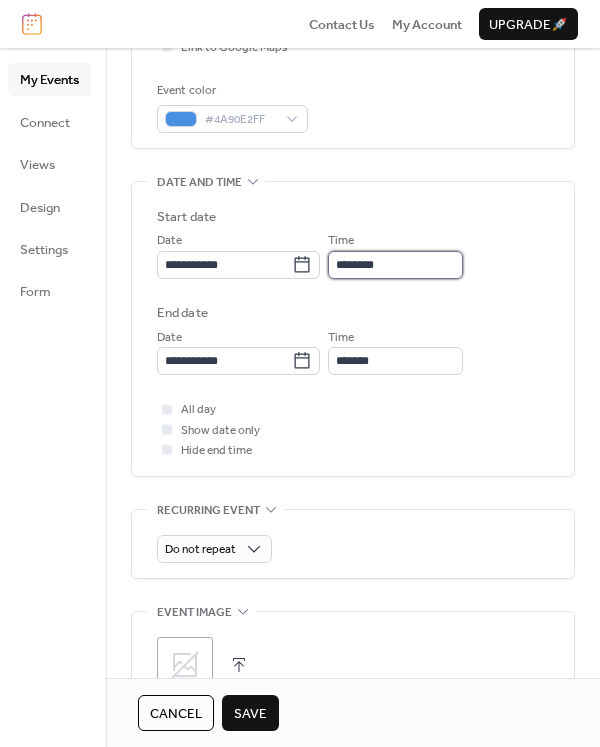 click on "********" at bounding box center (395, 265) 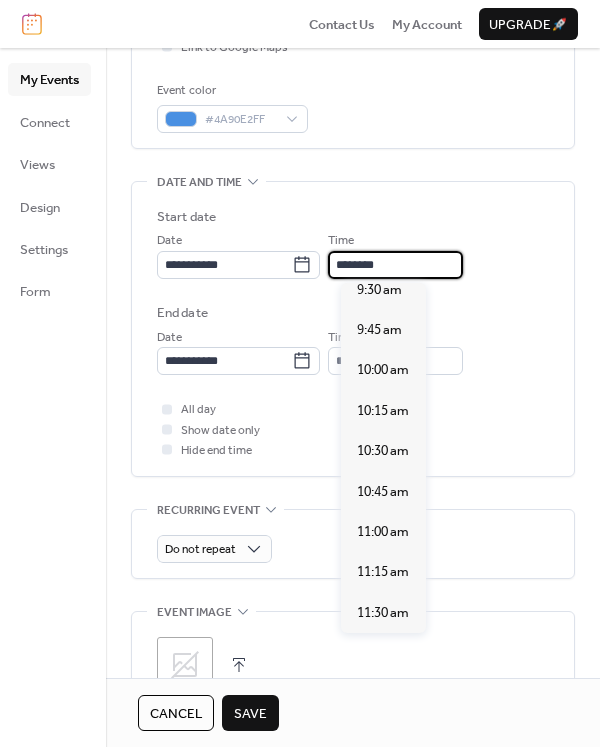 scroll, scrollTop: 1440, scrollLeft: 0, axis: vertical 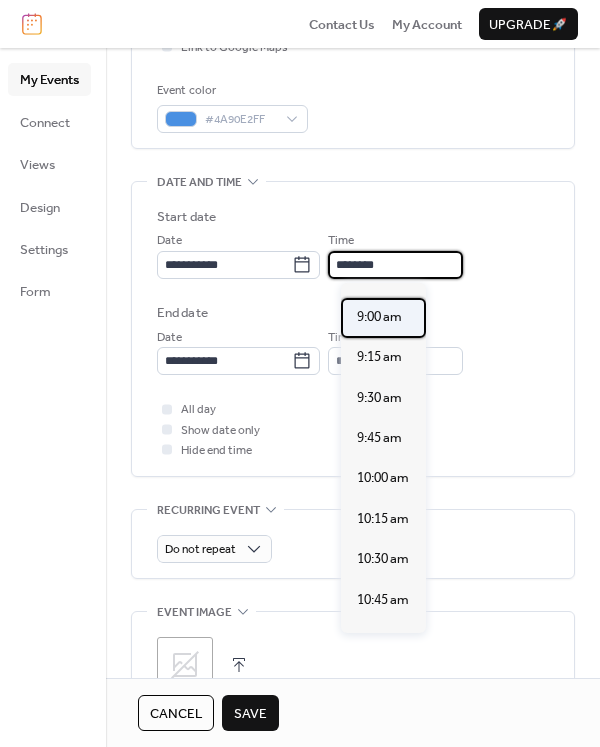 click on "9:00 am" at bounding box center [383, 318] 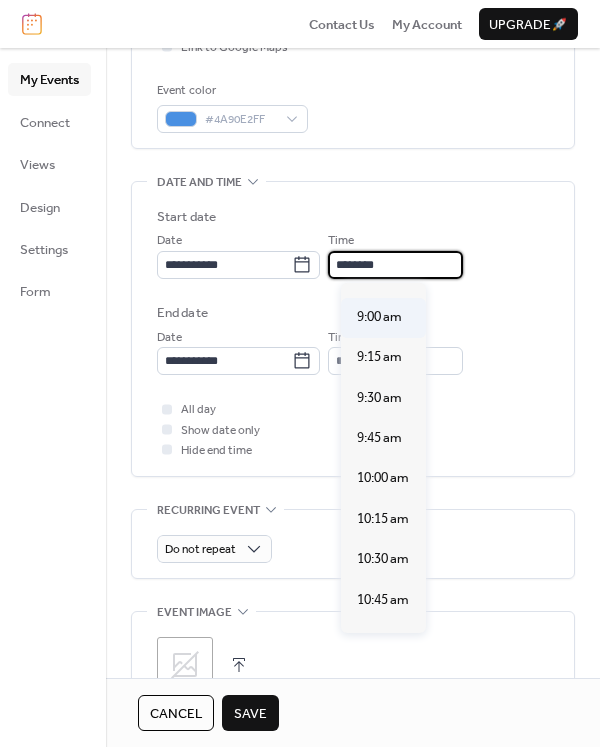 type on "*******" 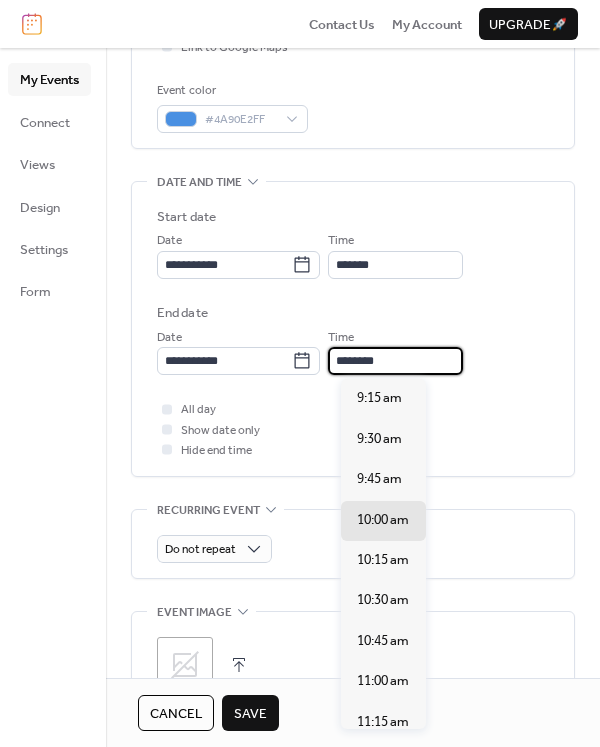 click on "********" at bounding box center [395, 361] 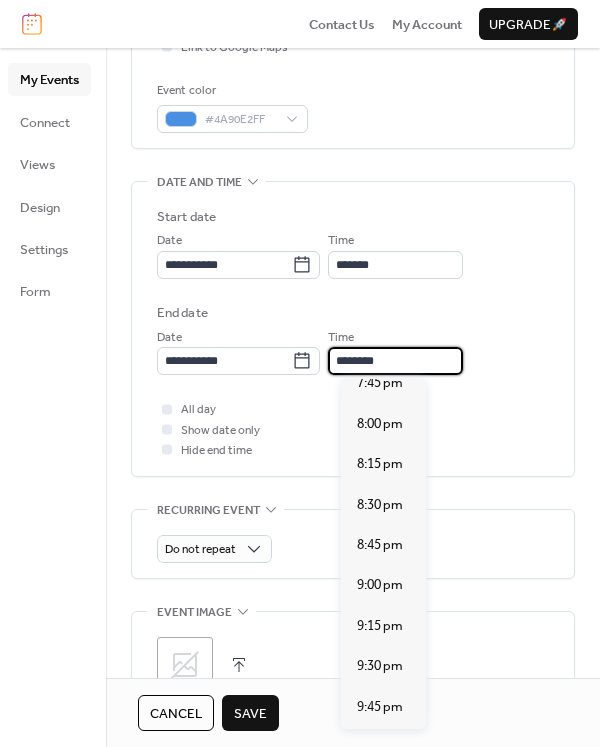 scroll, scrollTop: 1800, scrollLeft: 0, axis: vertical 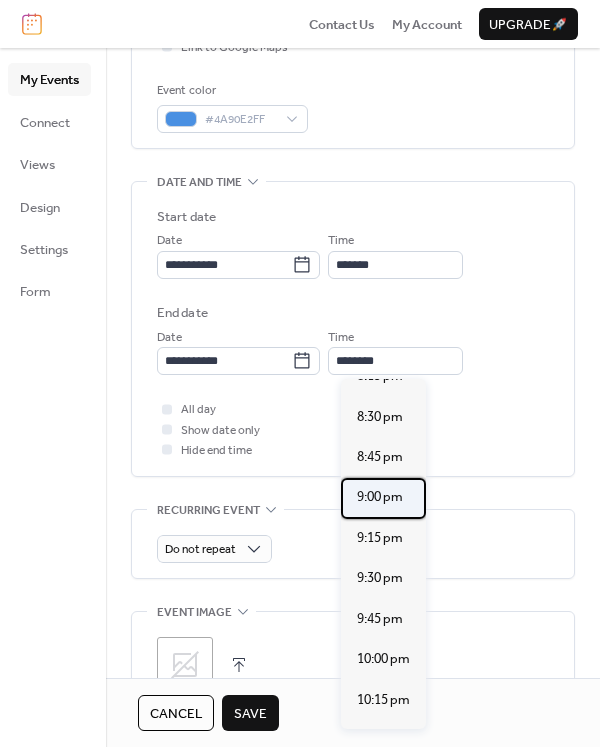 click on "9:00 pm" at bounding box center [380, 497] 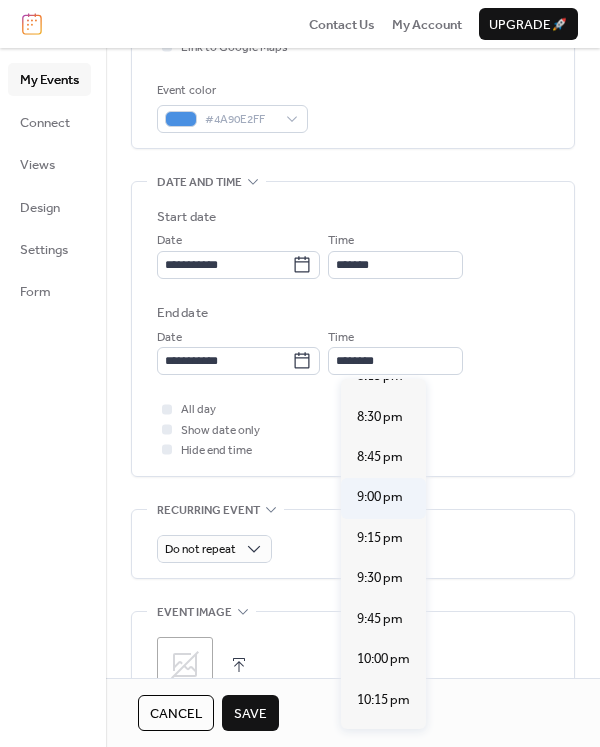type on "*******" 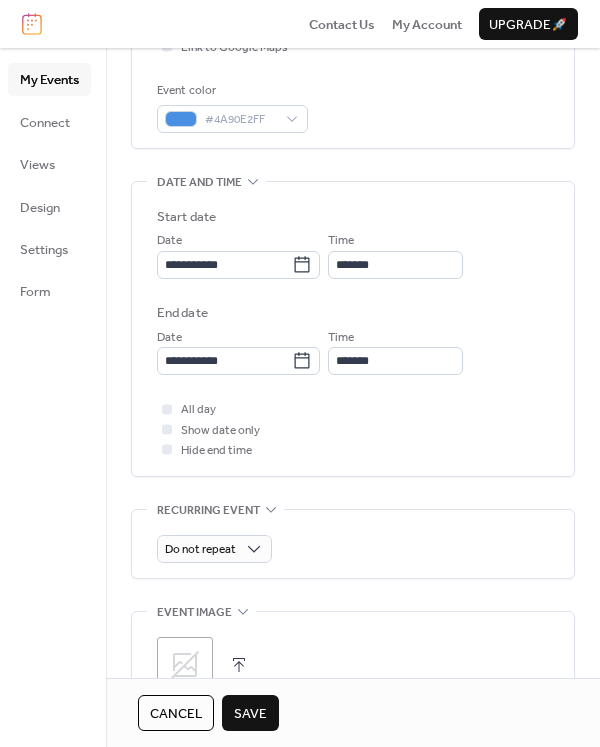 click on "Save" at bounding box center [250, 714] 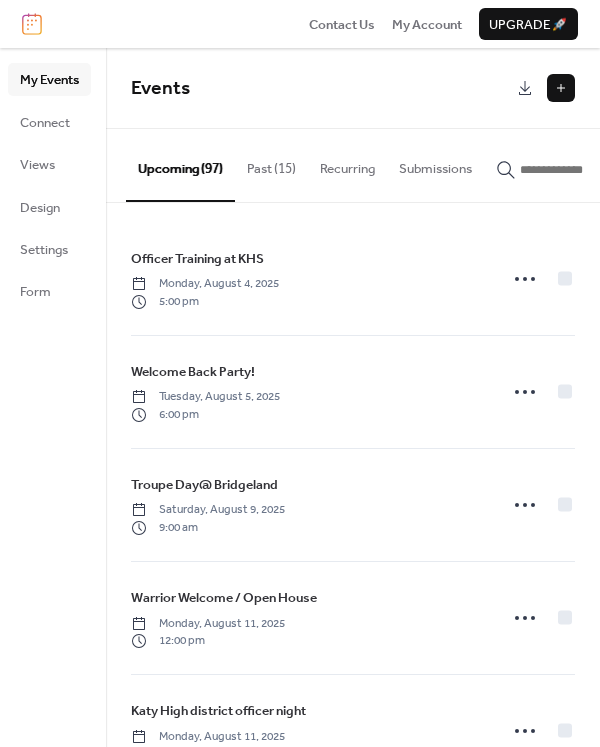 click at bounding box center [561, 88] 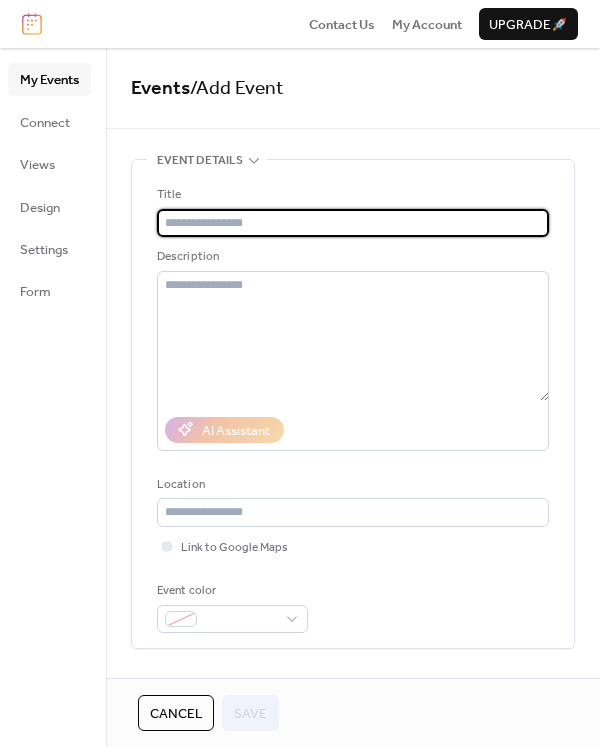 click at bounding box center [353, 223] 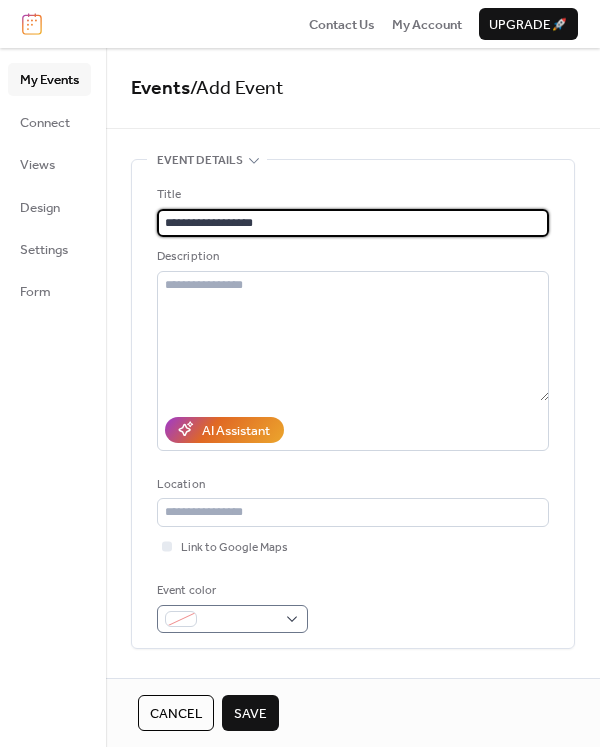 type on "**********" 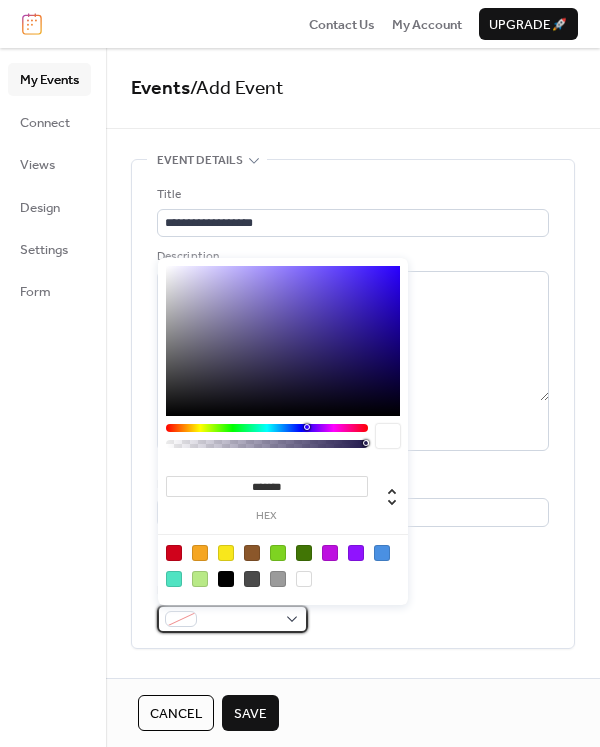 click at bounding box center (232, 619) 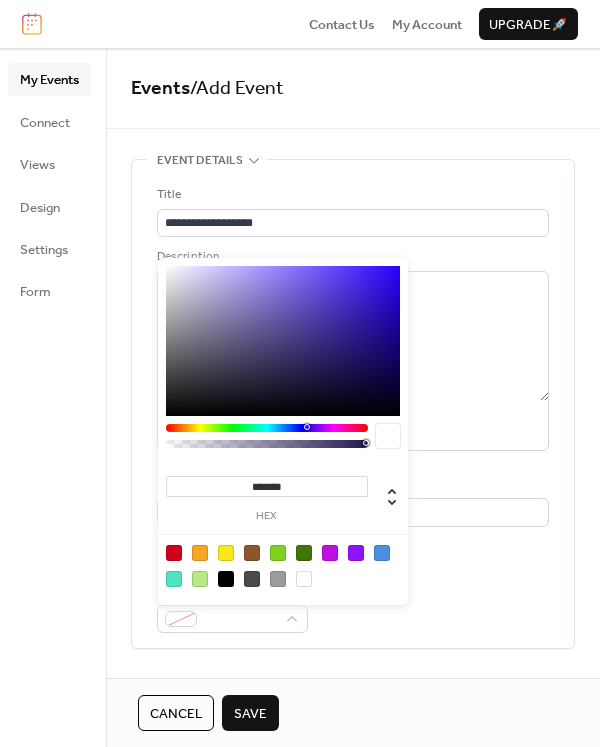 click at bounding box center [382, 553] 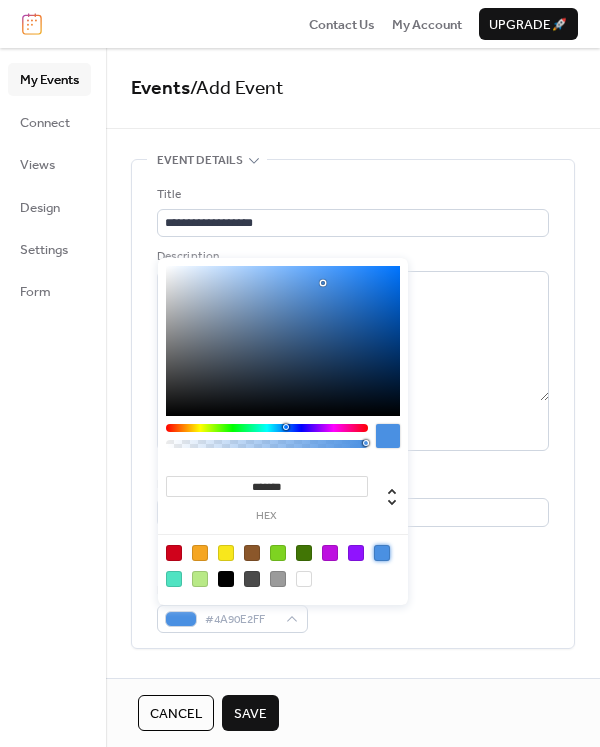 click on "**********" at bounding box center [353, 409] 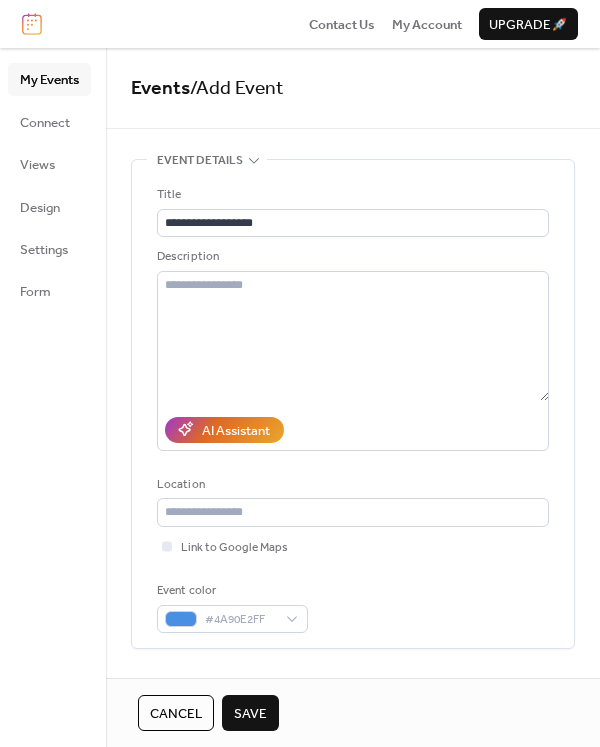 scroll, scrollTop: 500, scrollLeft: 0, axis: vertical 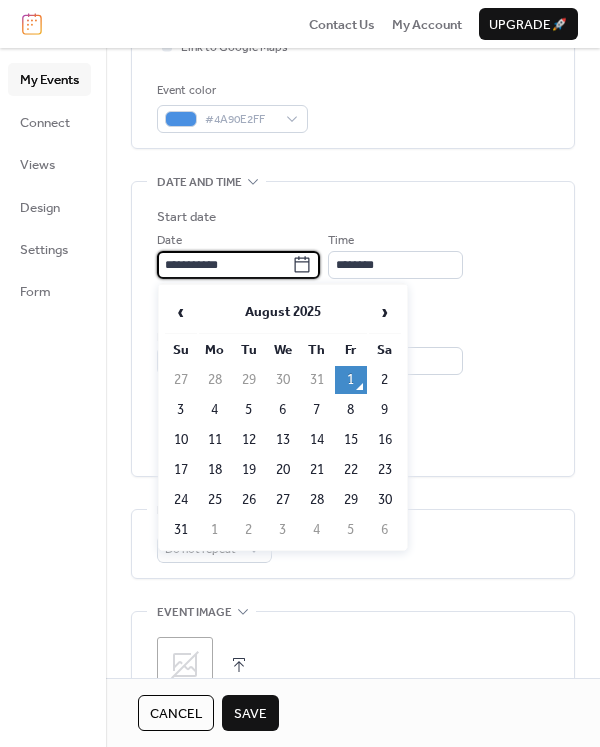 click on "**********" at bounding box center [224, 265] 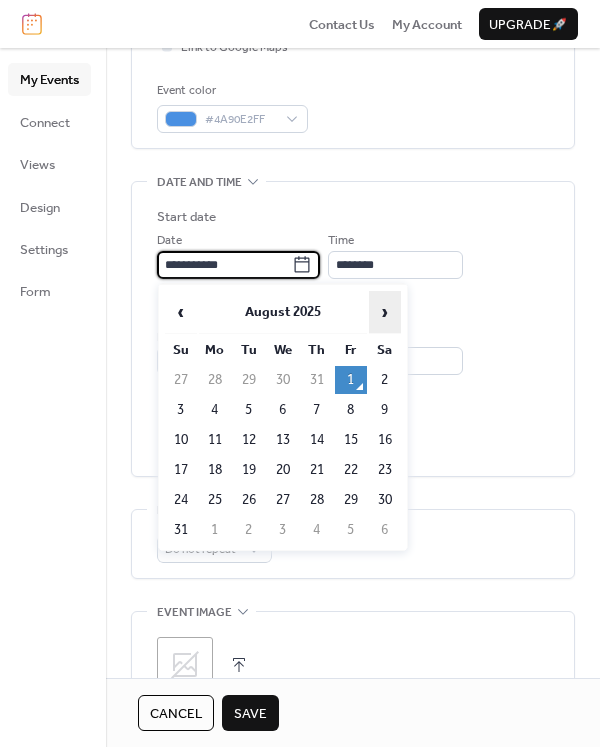 click on "›" at bounding box center (385, 312) 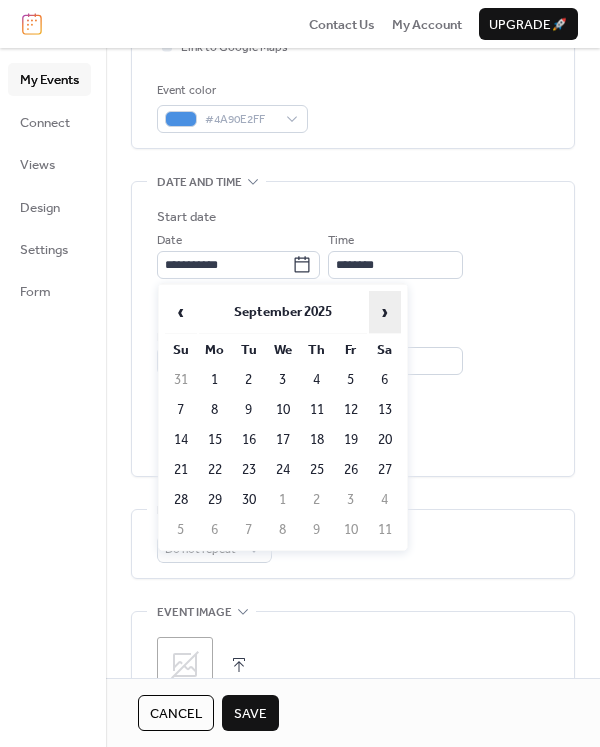 click on "›" at bounding box center [385, 312] 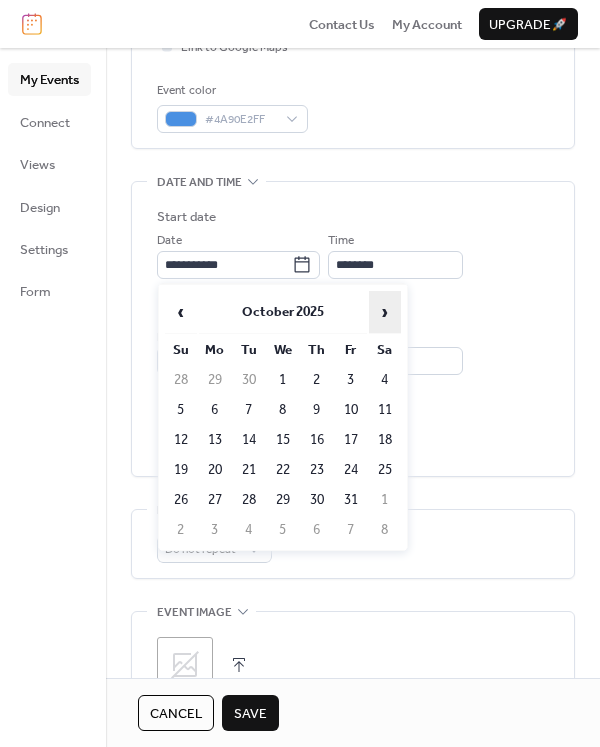 click on "›" at bounding box center [385, 312] 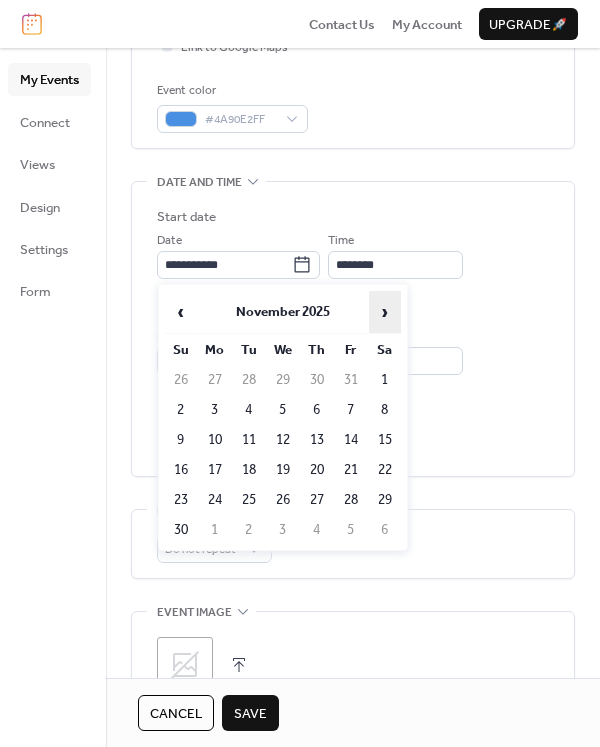 click on "›" at bounding box center [385, 312] 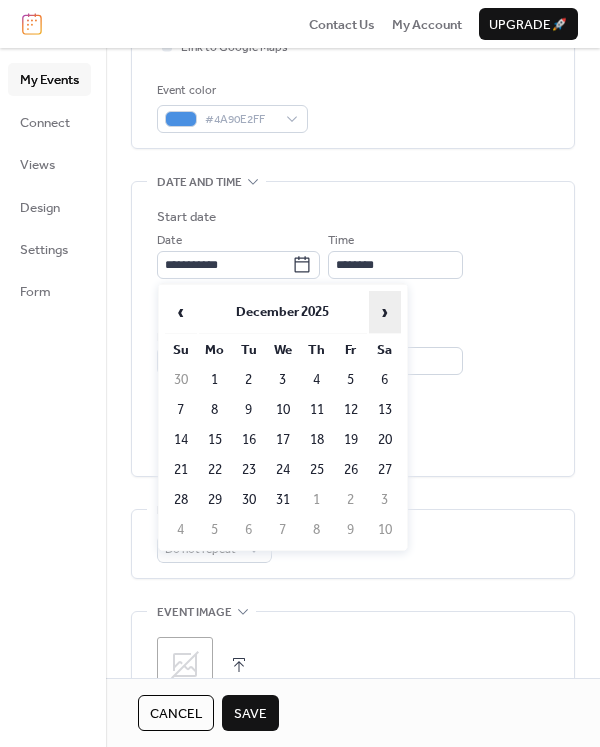 click on "›" at bounding box center (385, 312) 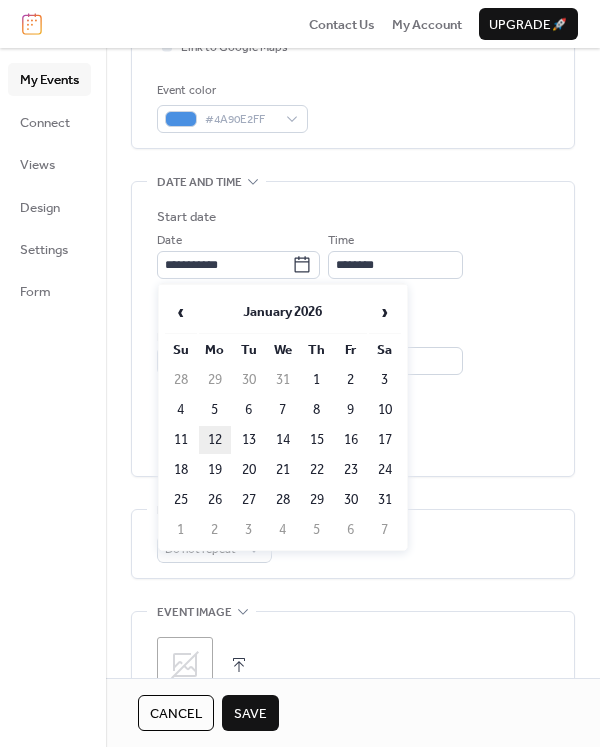 click on "12" at bounding box center [215, 440] 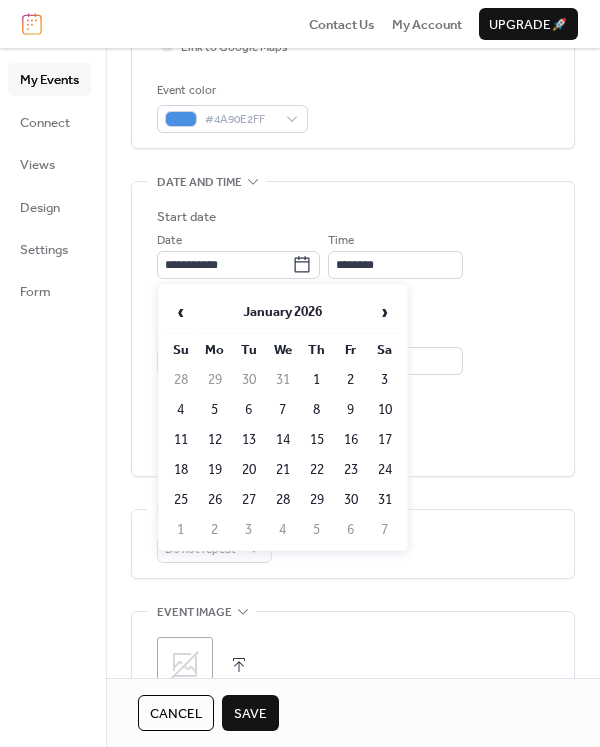 type on "**********" 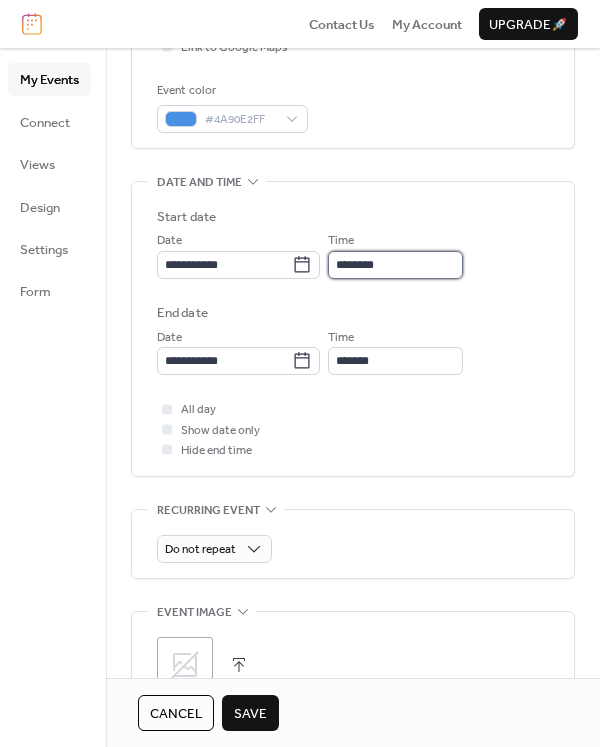 click on "********" at bounding box center [395, 265] 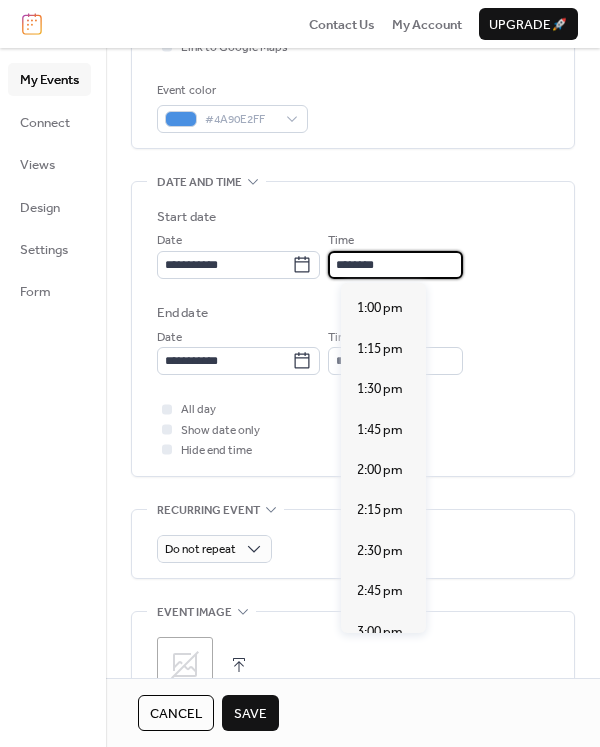 scroll, scrollTop: 2340, scrollLeft: 0, axis: vertical 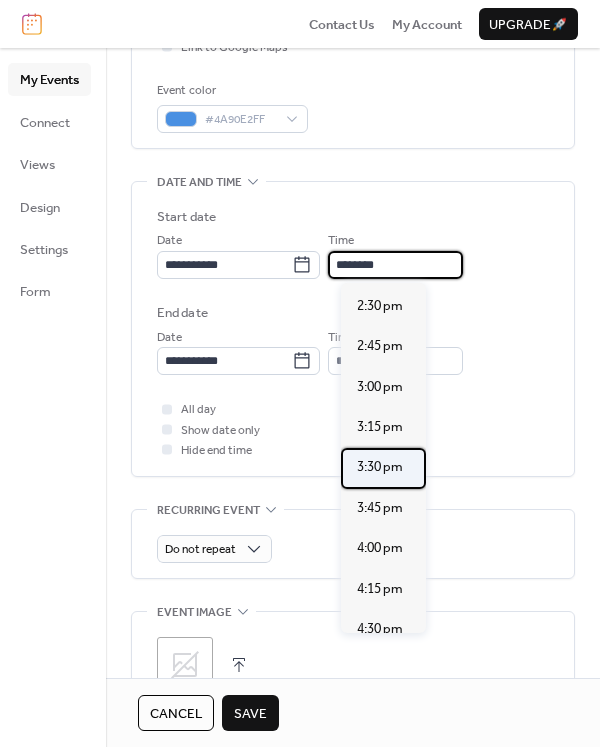 click on "3:30 pm" at bounding box center (383, 468) 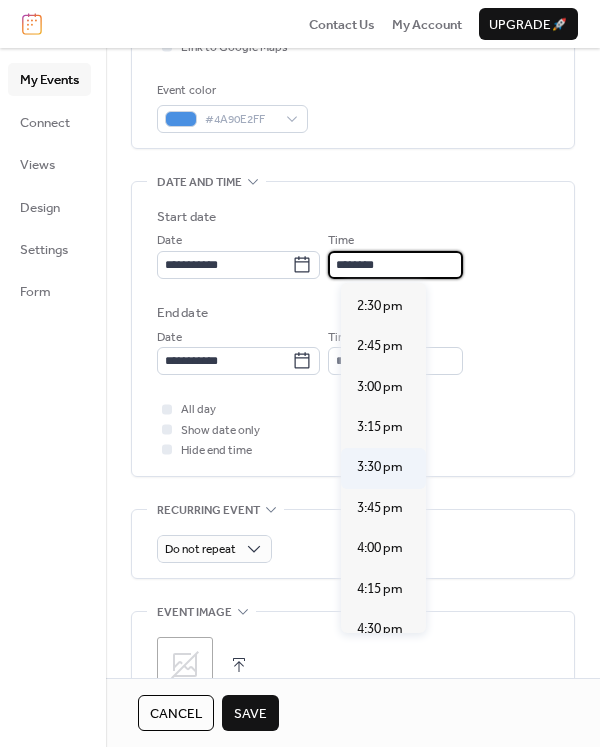 type on "*******" 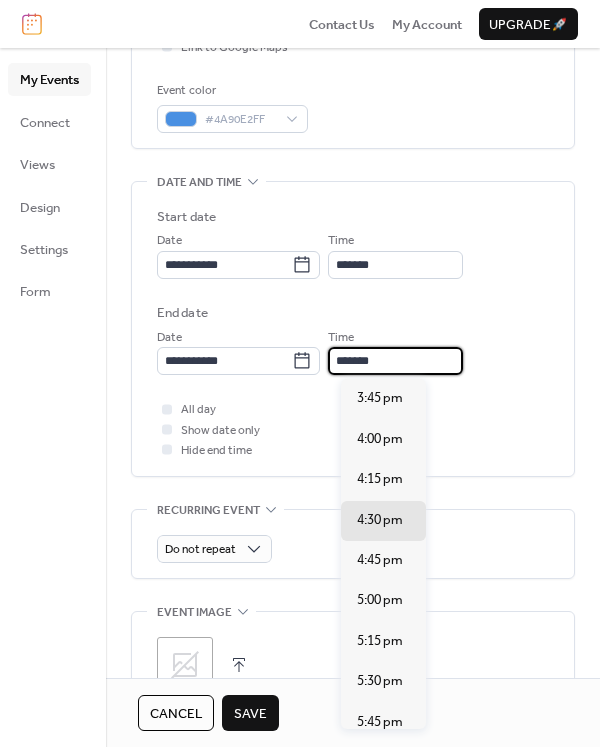 click on "*******" at bounding box center [395, 361] 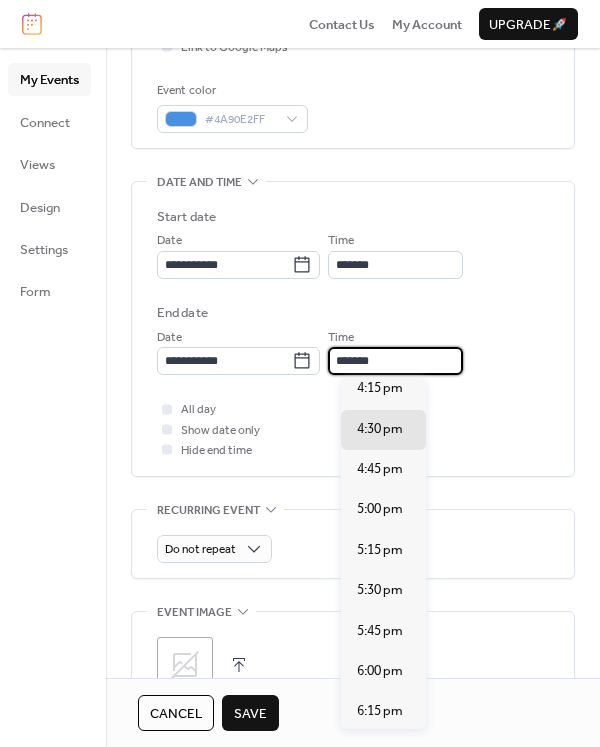 scroll, scrollTop: 200, scrollLeft: 0, axis: vertical 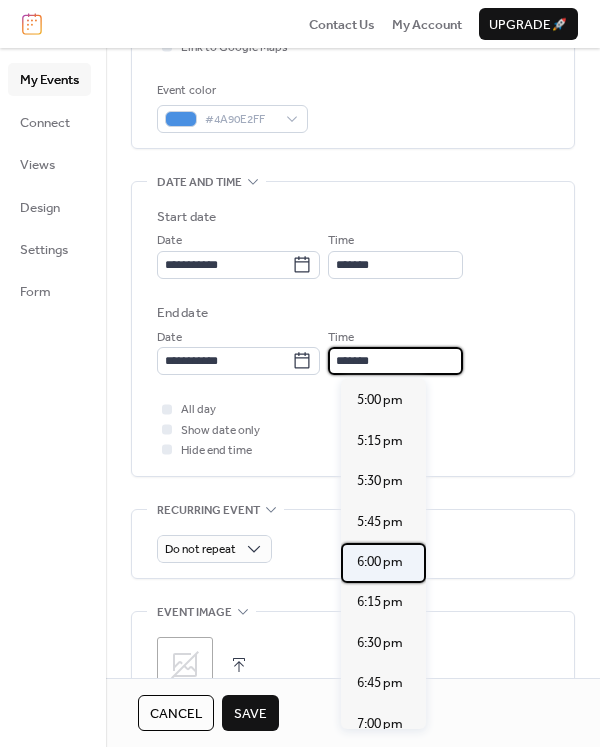 click on "6:00 pm" at bounding box center [383, 563] 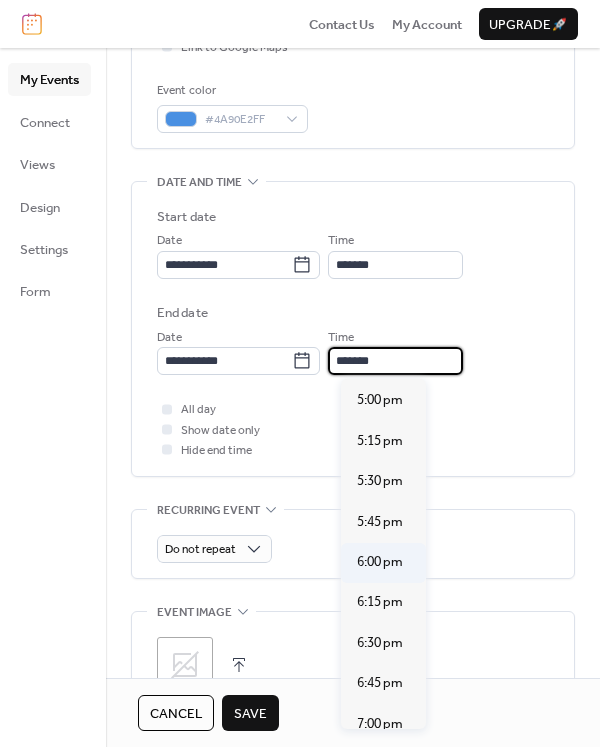 type on "*******" 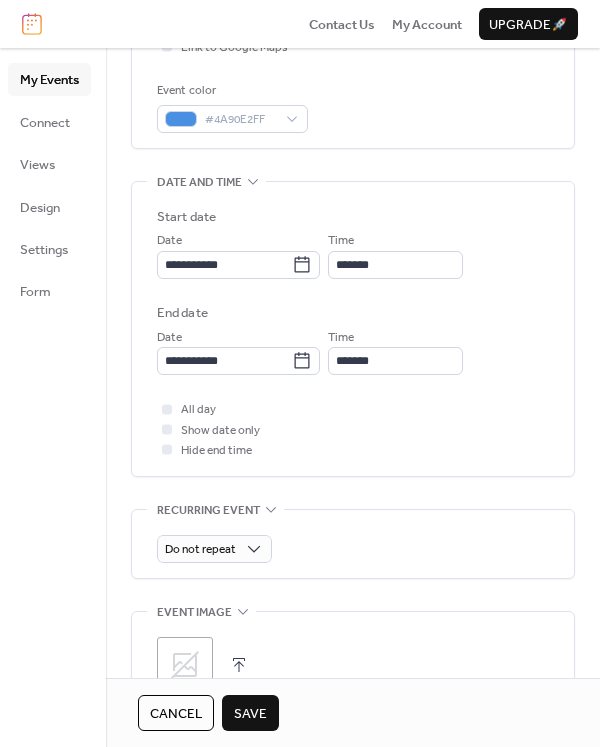 click on "Save" at bounding box center [250, 714] 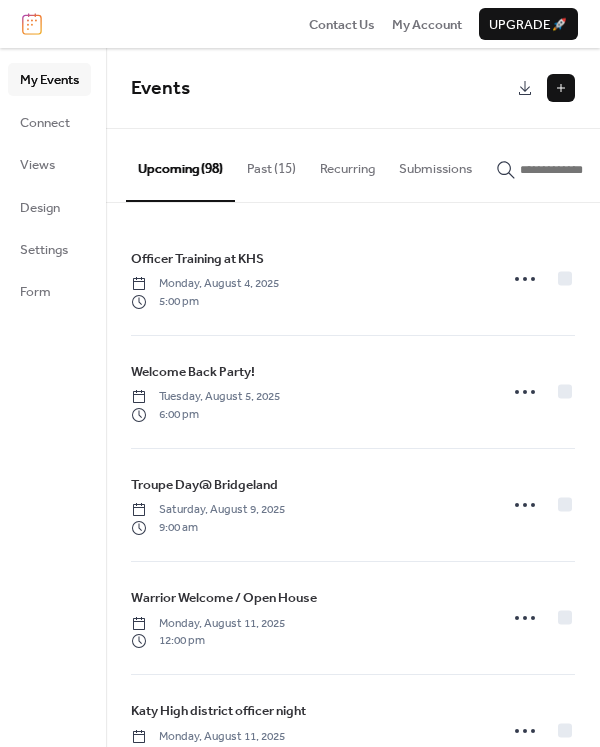 click at bounding box center (561, 88) 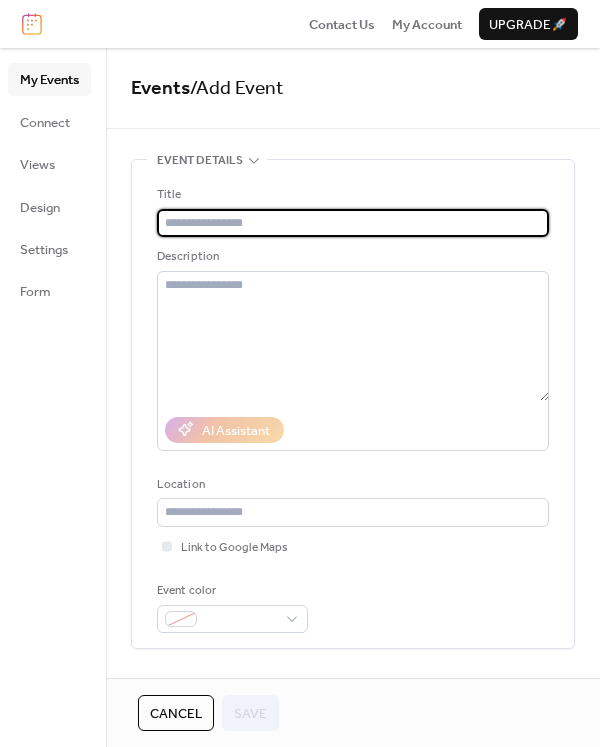 click at bounding box center [353, 223] 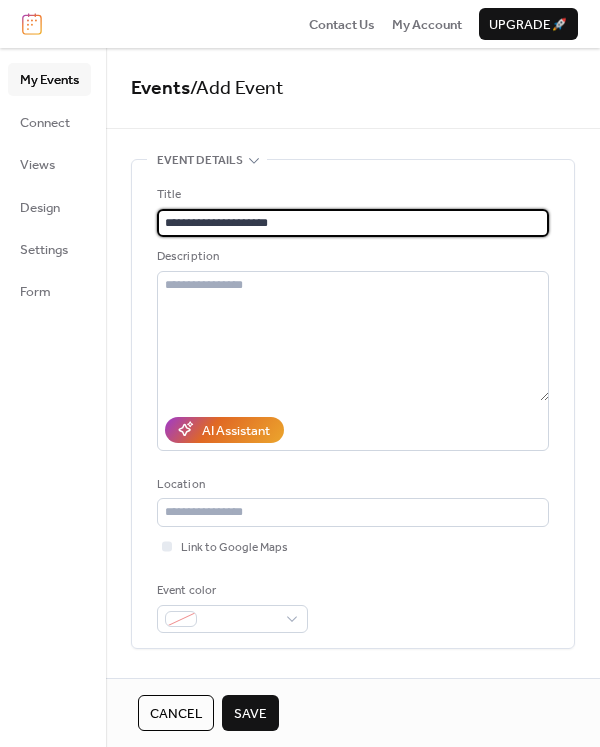 type on "**********" 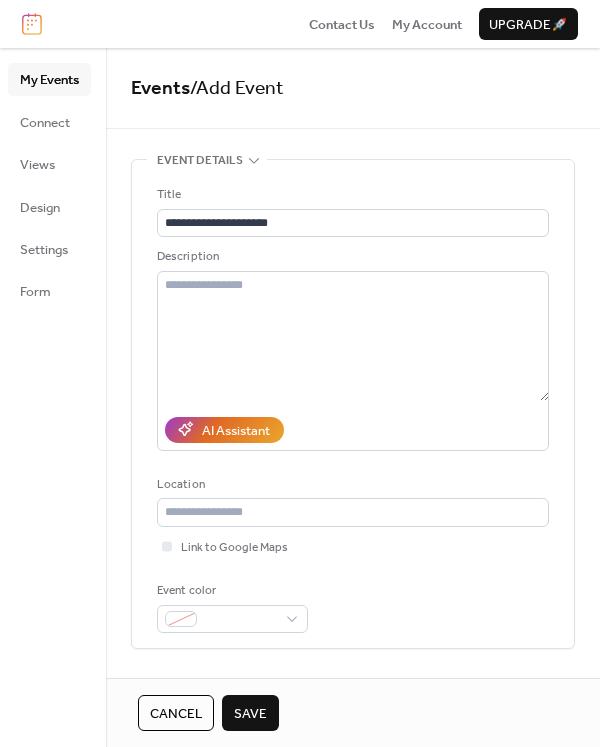 click on "Event color" at bounding box center [232, 607] 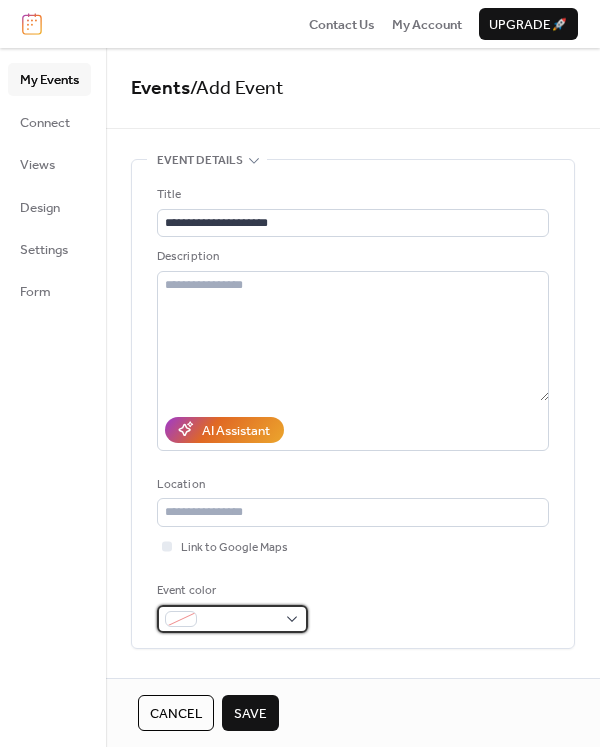 click at bounding box center [232, 619] 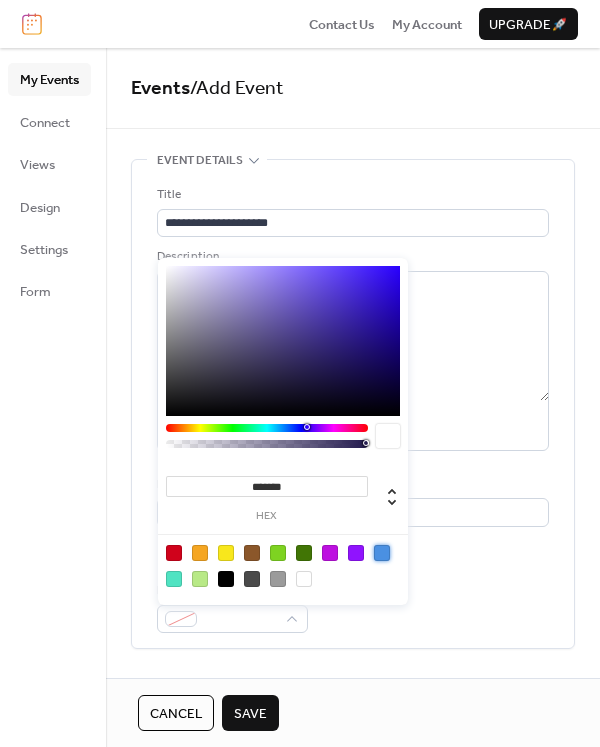 click at bounding box center [382, 553] 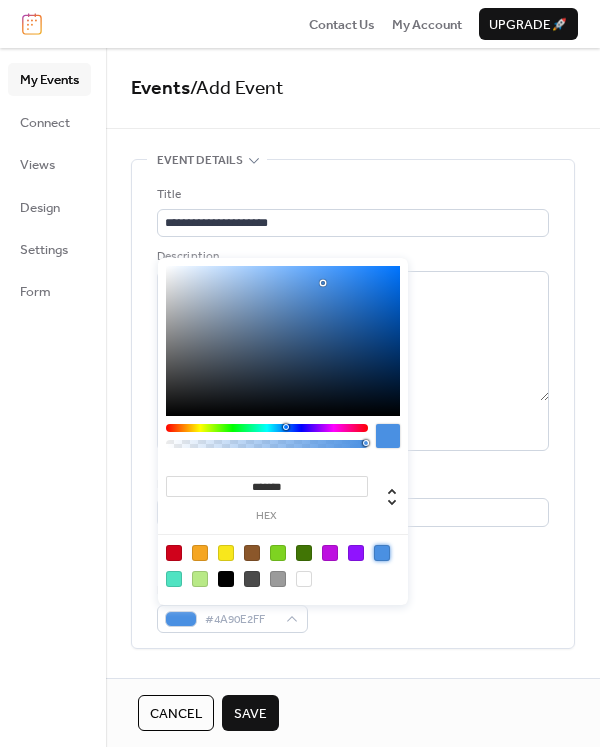 click on "Link to Google Maps" at bounding box center (353, 547) 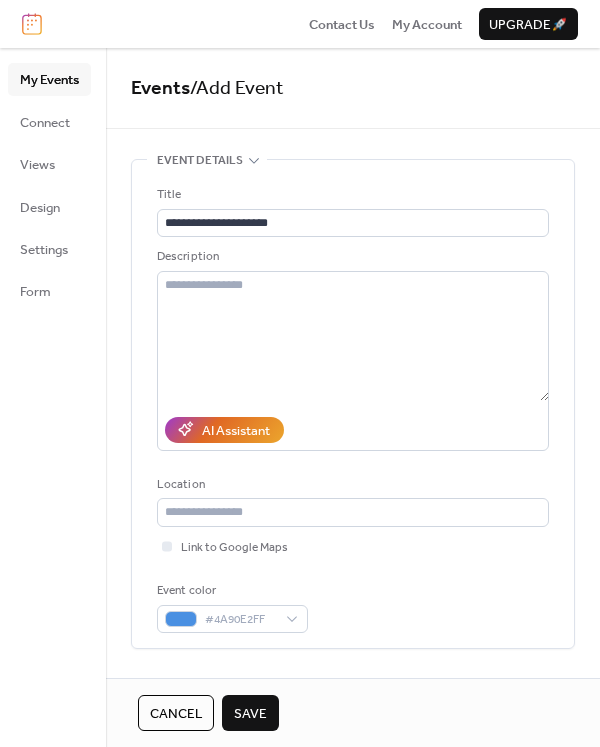 scroll, scrollTop: 500, scrollLeft: 0, axis: vertical 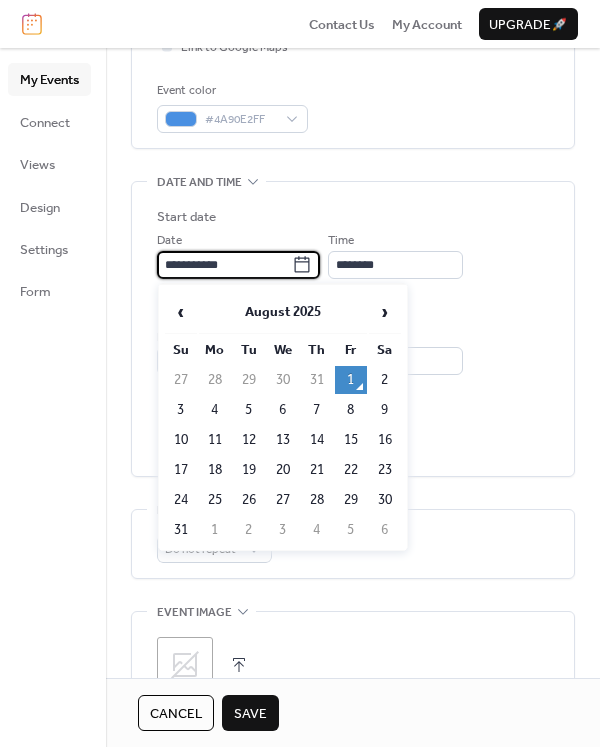 click on "**********" at bounding box center (224, 265) 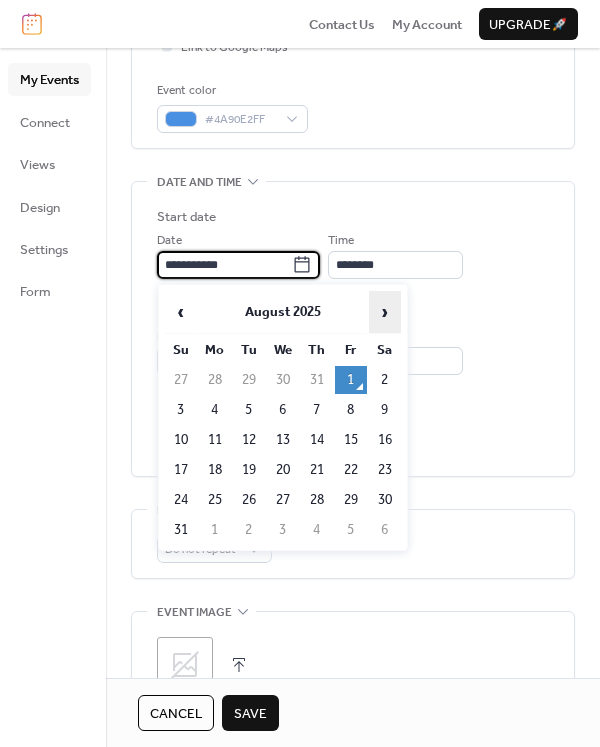 click on "›" at bounding box center [385, 312] 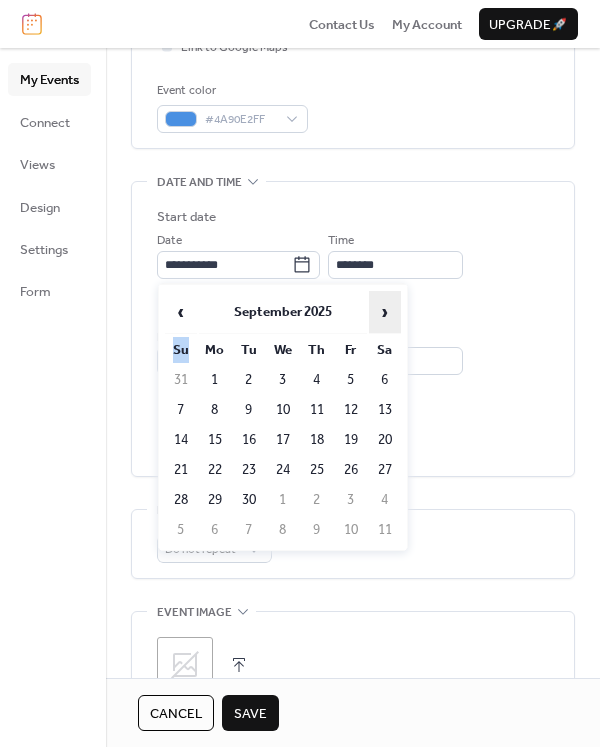 click on "›" at bounding box center [385, 312] 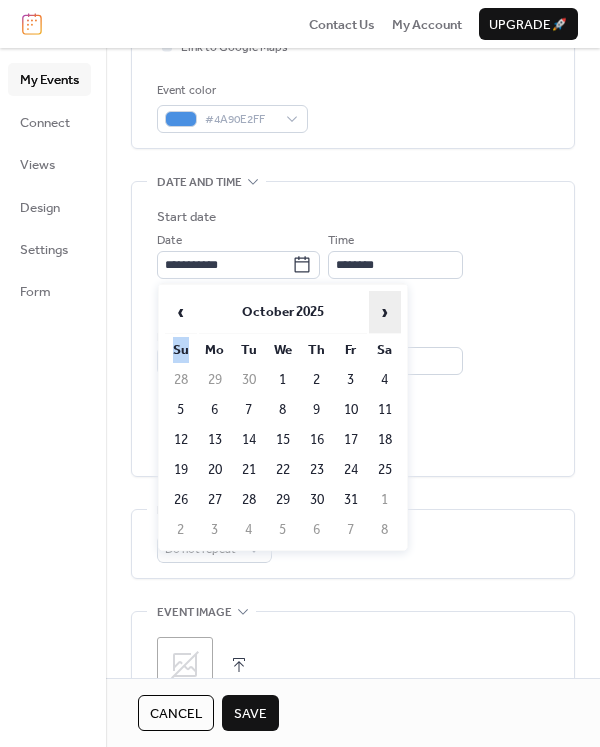 click on "›" at bounding box center (385, 312) 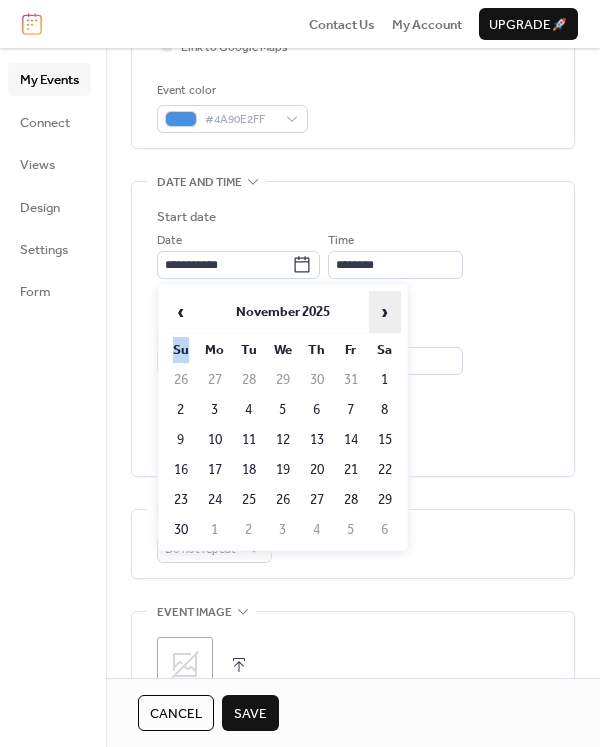 click on "›" at bounding box center (385, 312) 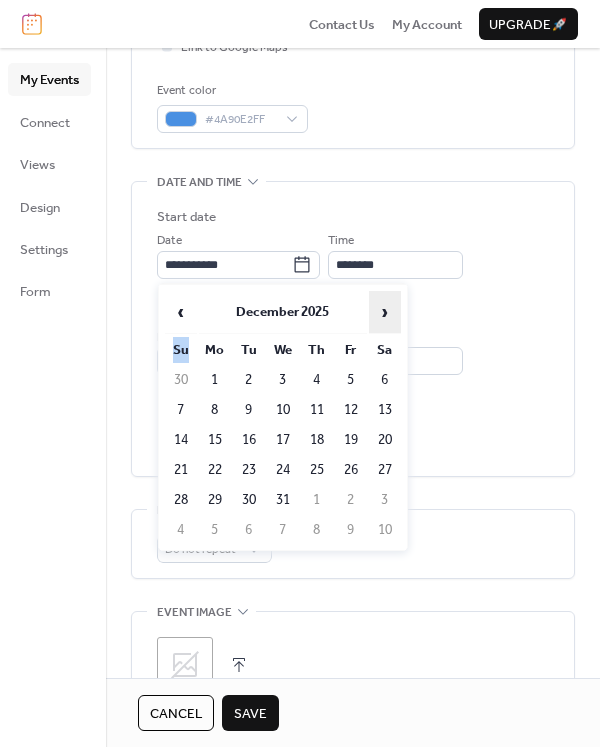 click on "›" at bounding box center (385, 312) 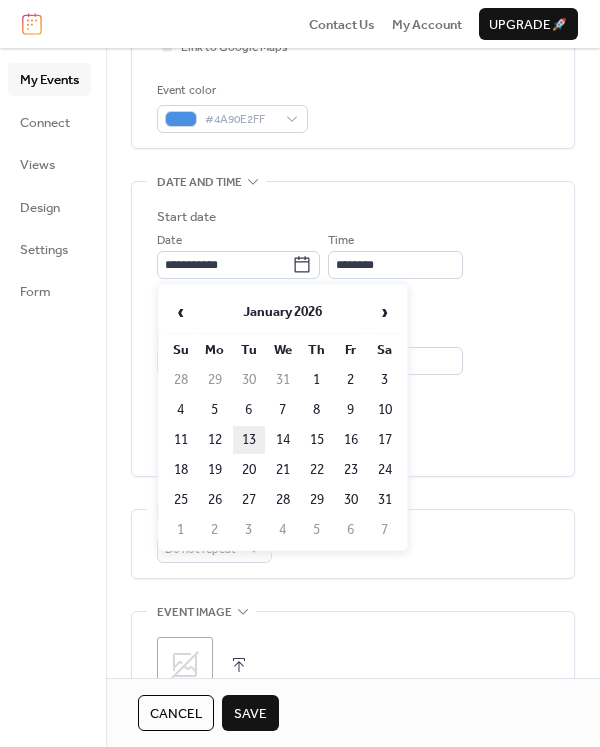 click on "13" at bounding box center (249, 440) 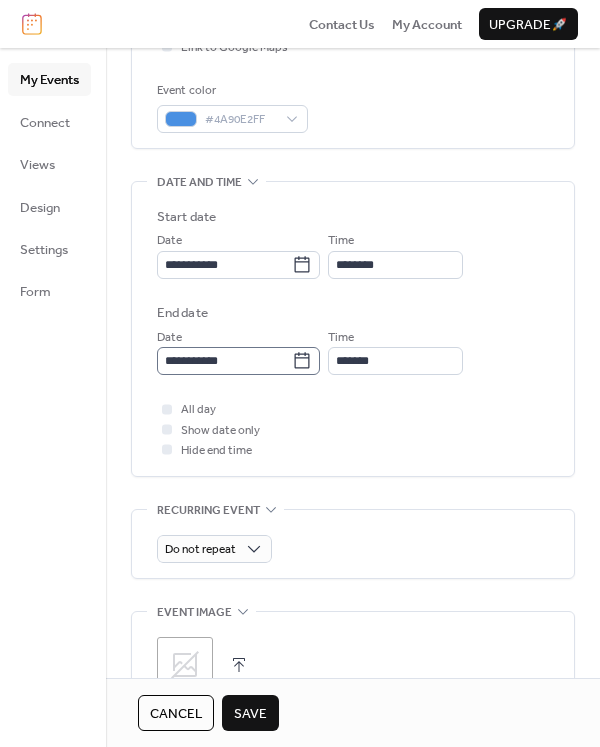 click 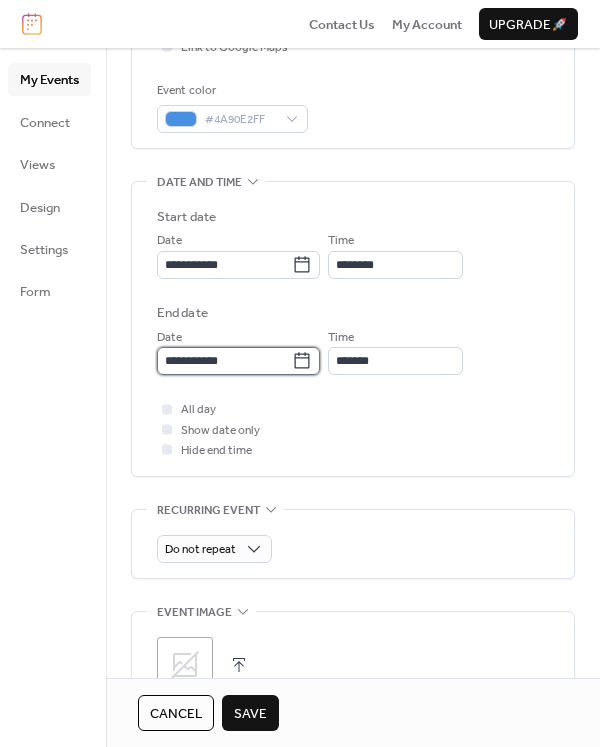 click on "**********" at bounding box center (224, 361) 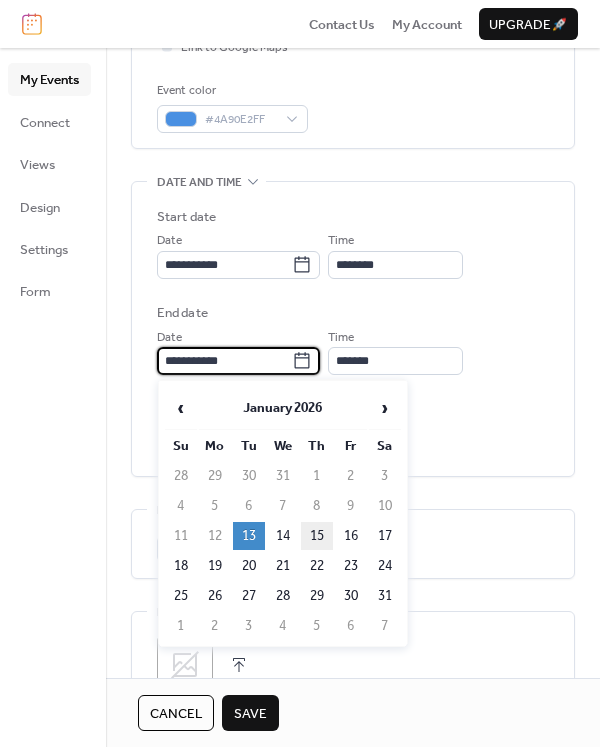 click on "15" at bounding box center (317, 536) 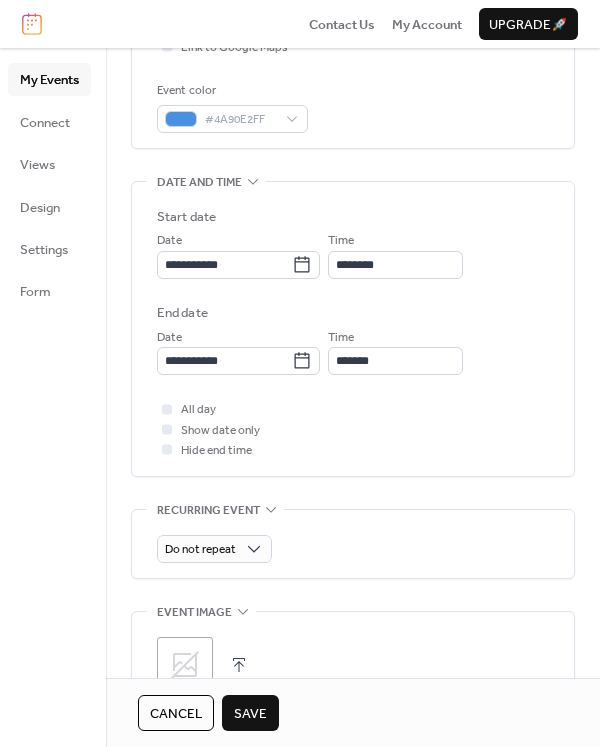 type on "**********" 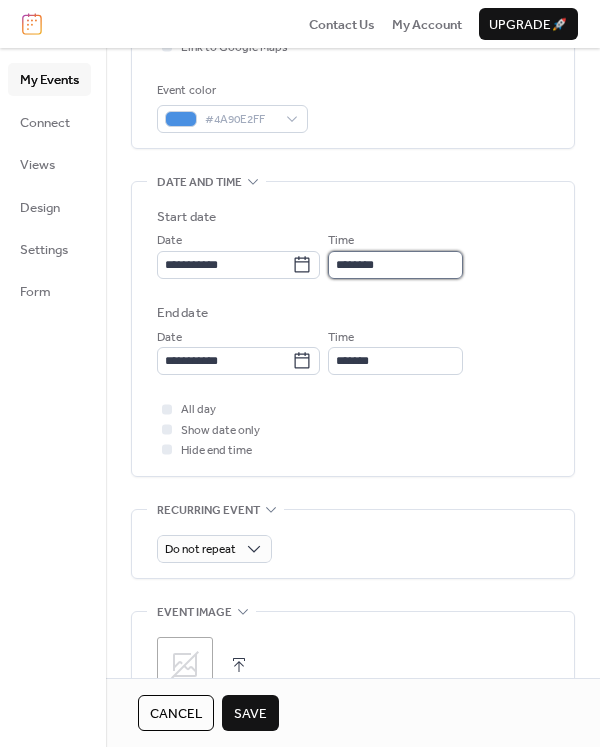 click on "********" at bounding box center (395, 265) 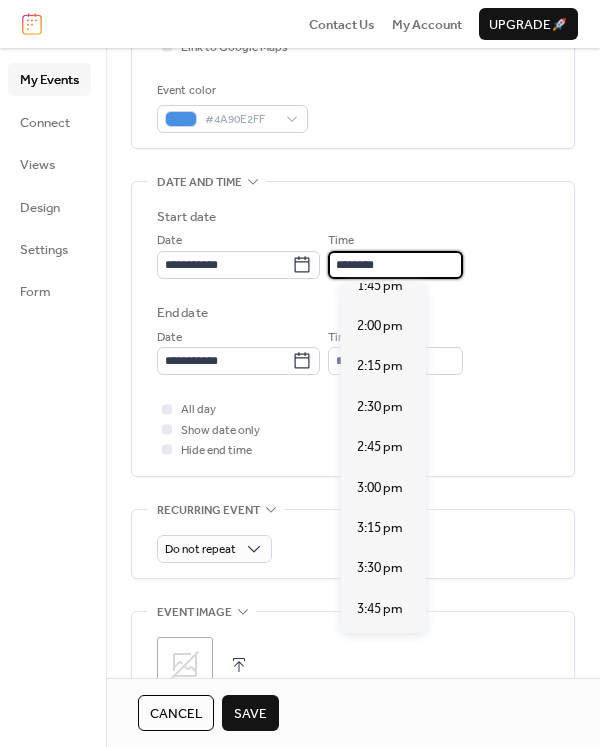 scroll, scrollTop: 2240, scrollLeft: 0, axis: vertical 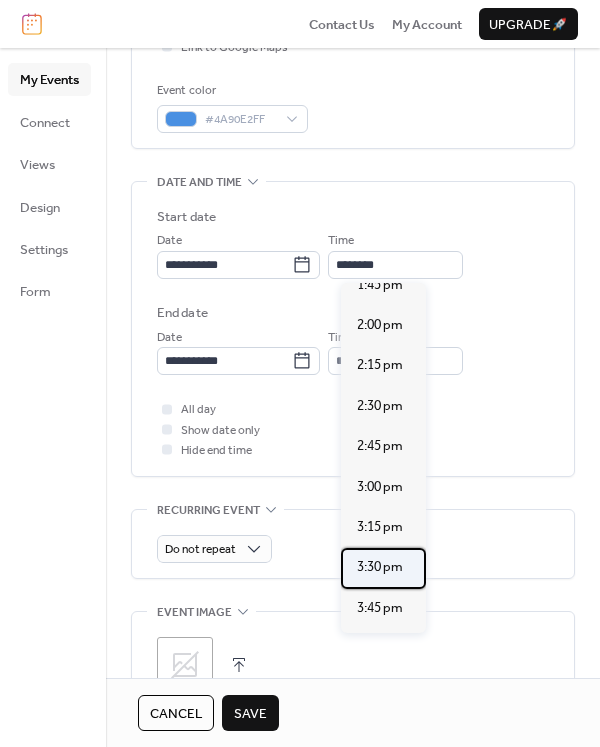 click on "3:30 pm" at bounding box center [380, 567] 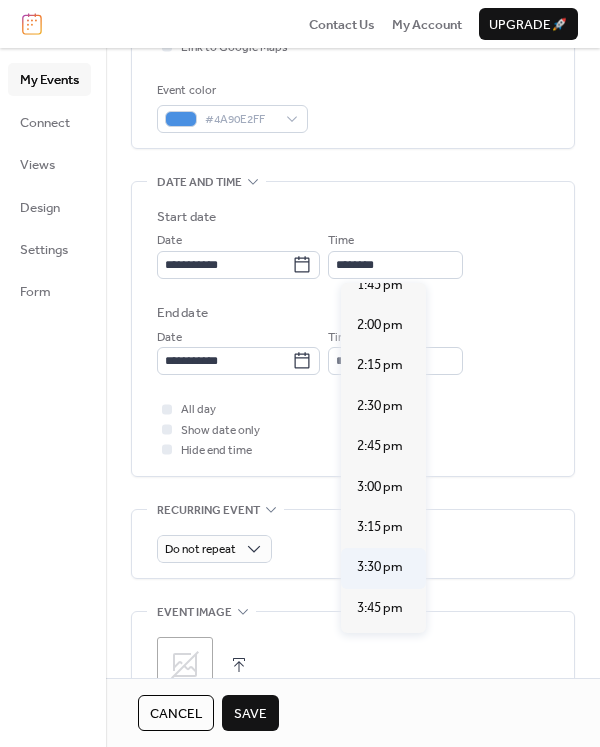 type on "*******" 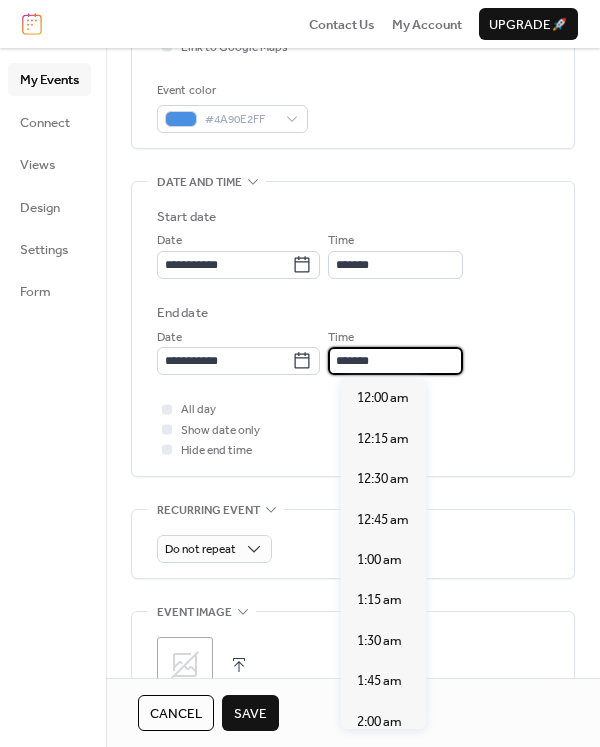 click on "*******" at bounding box center [395, 361] 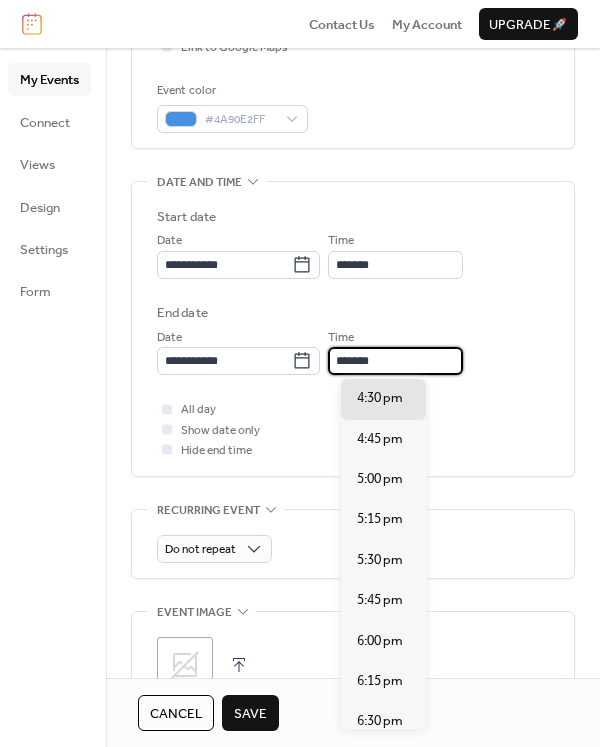 scroll, scrollTop: 2867, scrollLeft: 0, axis: vertical 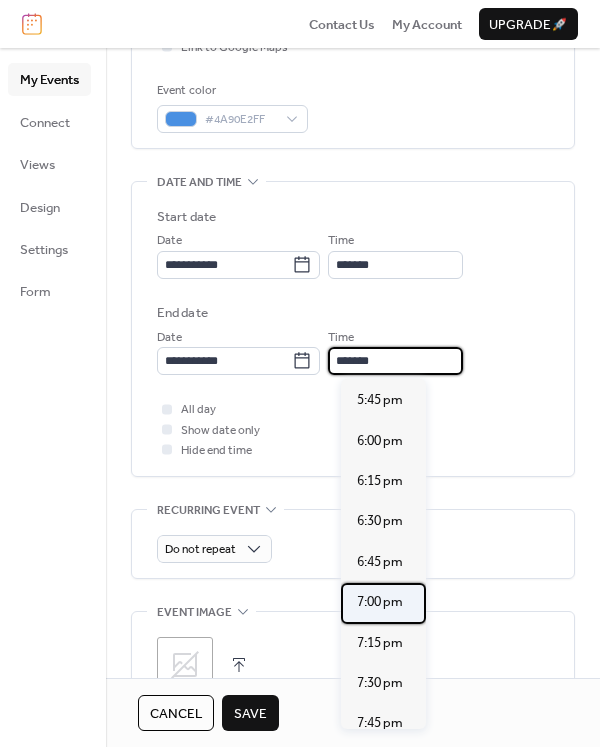 click on "7:00 pm" at bounding box center [380, 602] 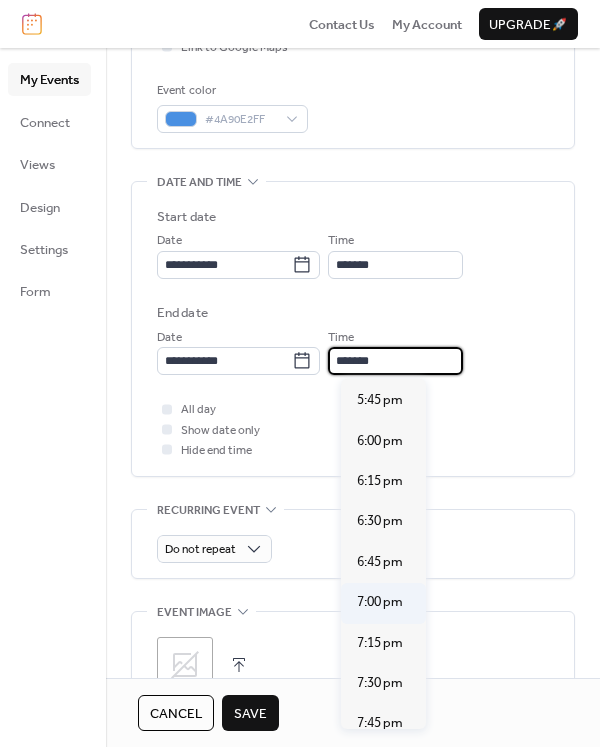 type on "*******" 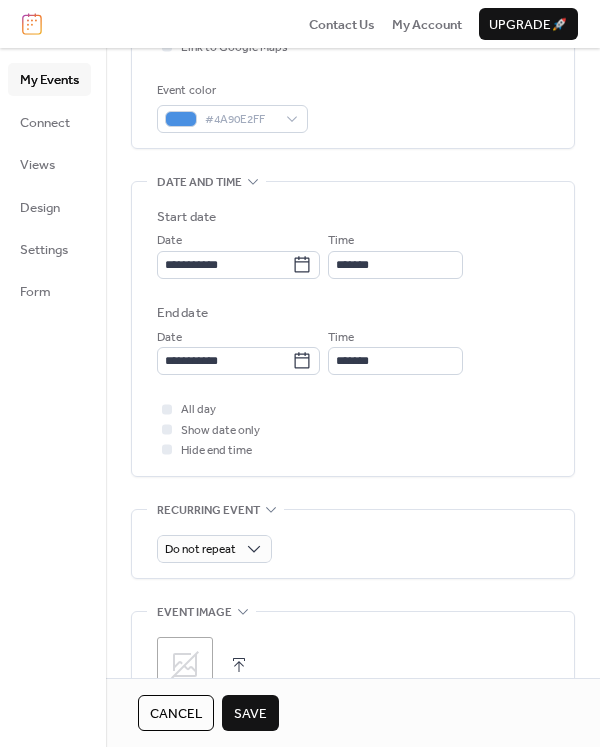 click on "Save" at bounding box center (250, 714) 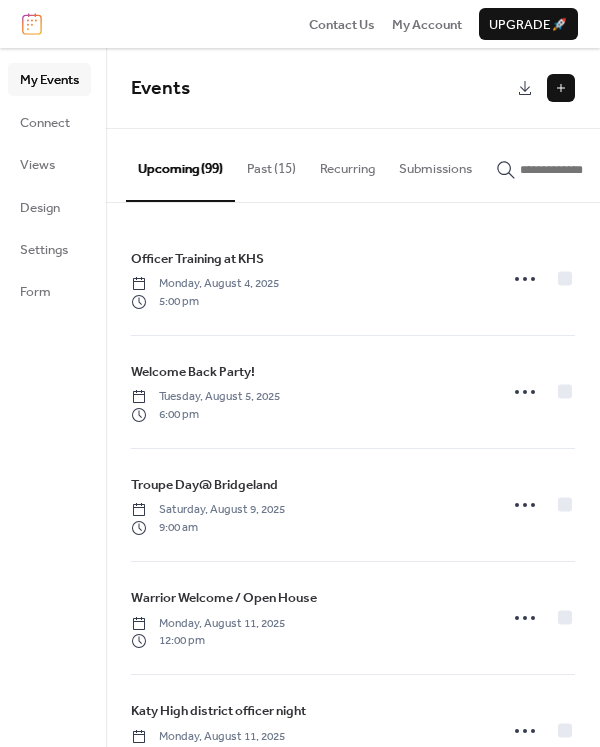 click at bounding box center [561, 88] 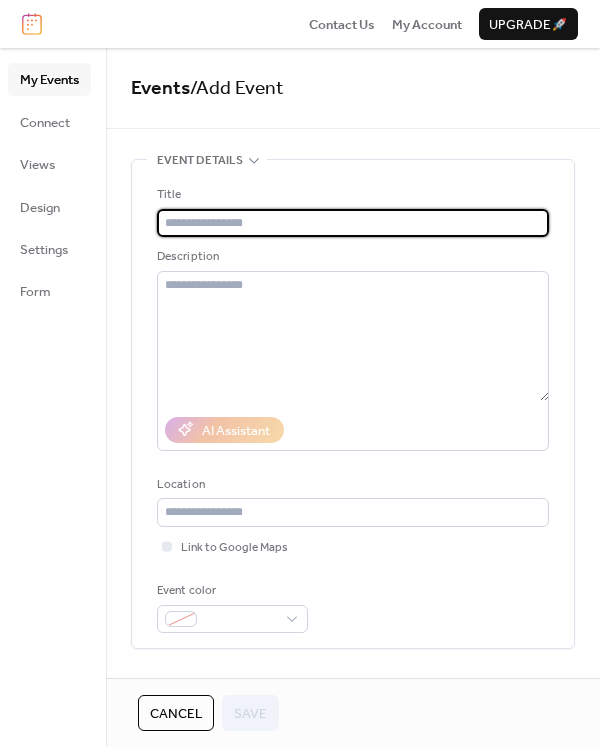 click at bounding box center (353, 223) 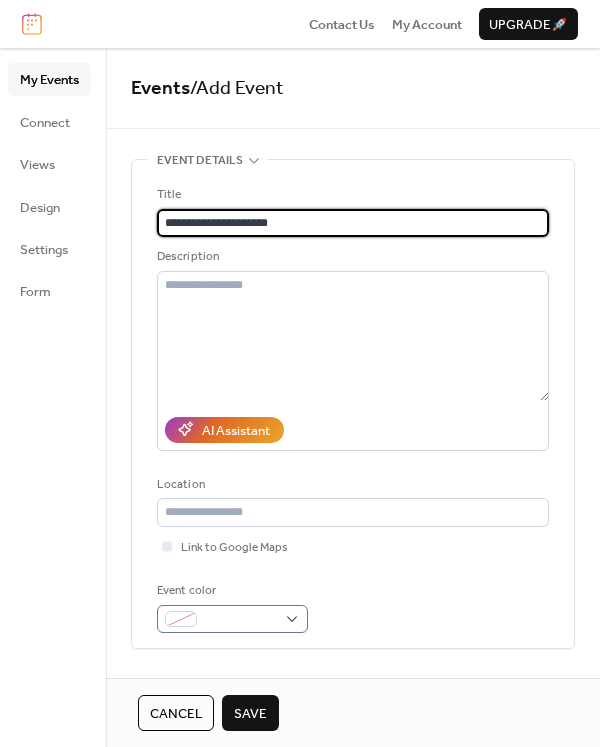 type on "**********" 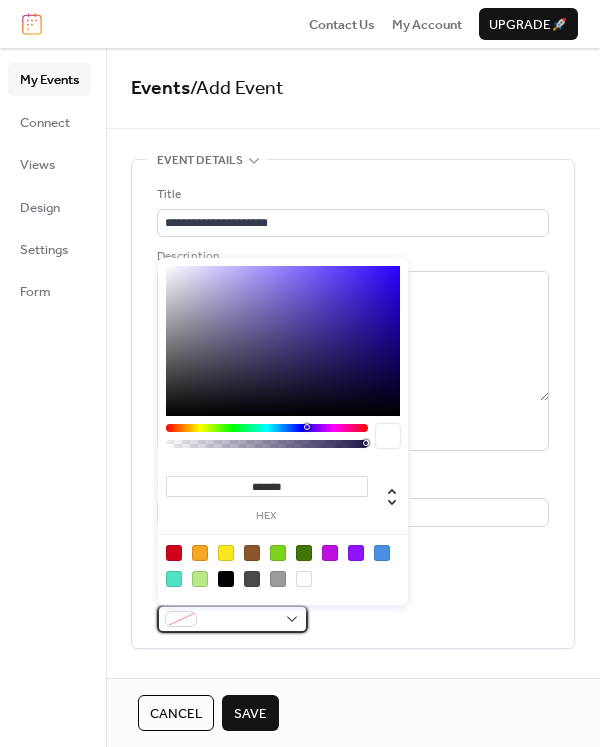 click at bounding box center [181, 619] 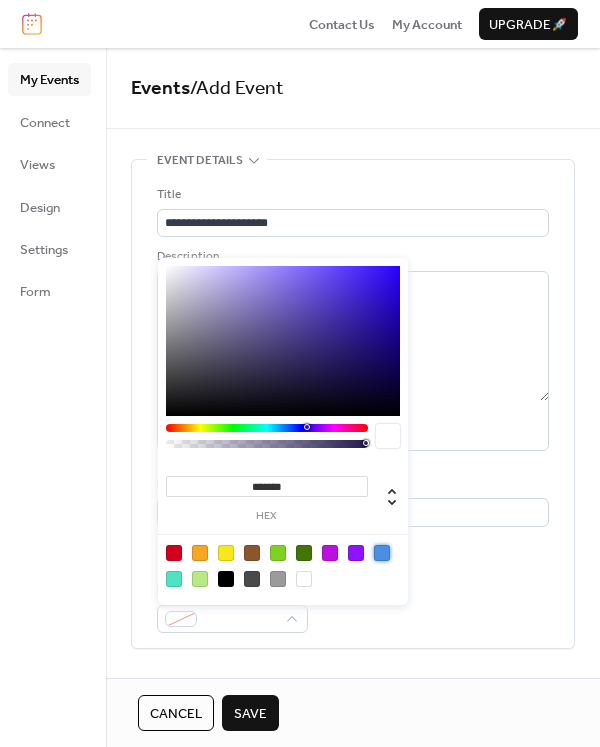 click at bounding box center (382, 553) 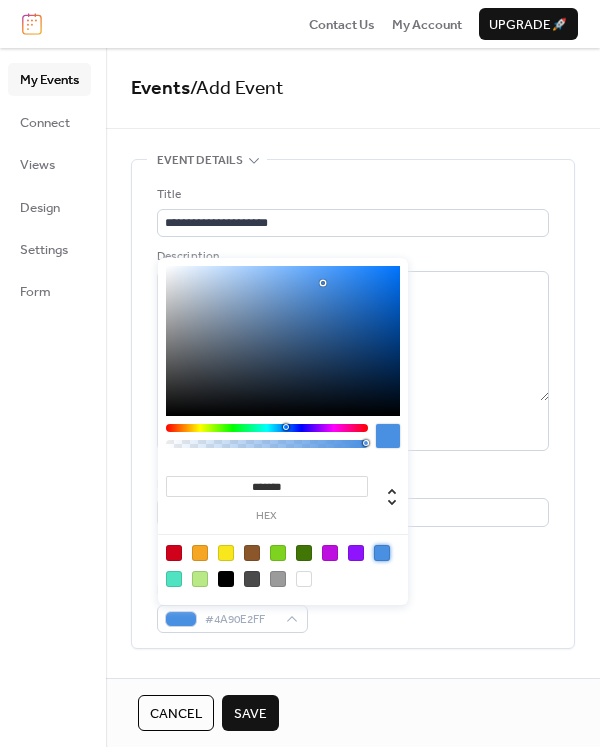 click on "**********" at bounding box center [353, 409] 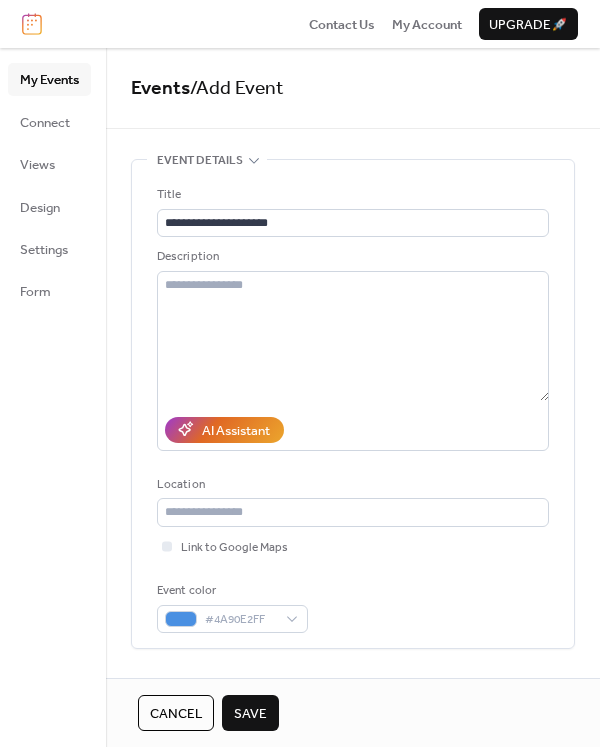scroll, scrollTop: 600, scrollLeft: 0, axis: vertical 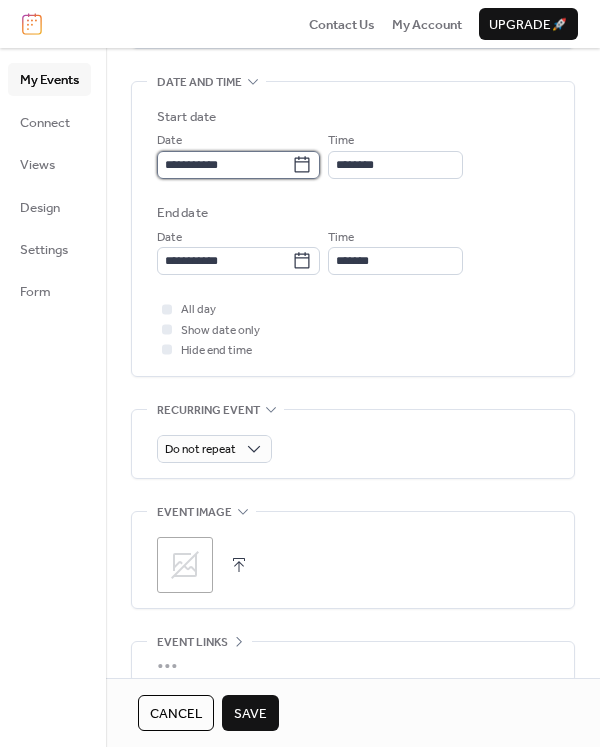 click on "**********" at bounding box center (224, 165) 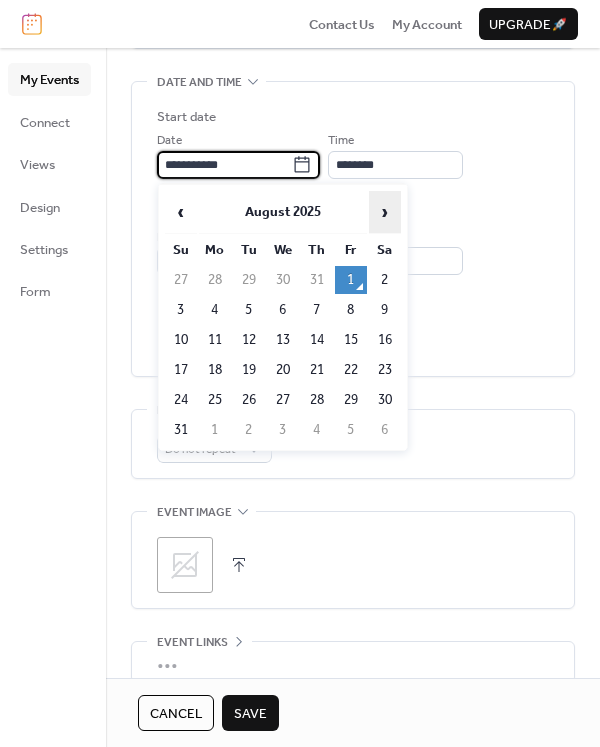 click on "›" at bounding box center [385, 212] 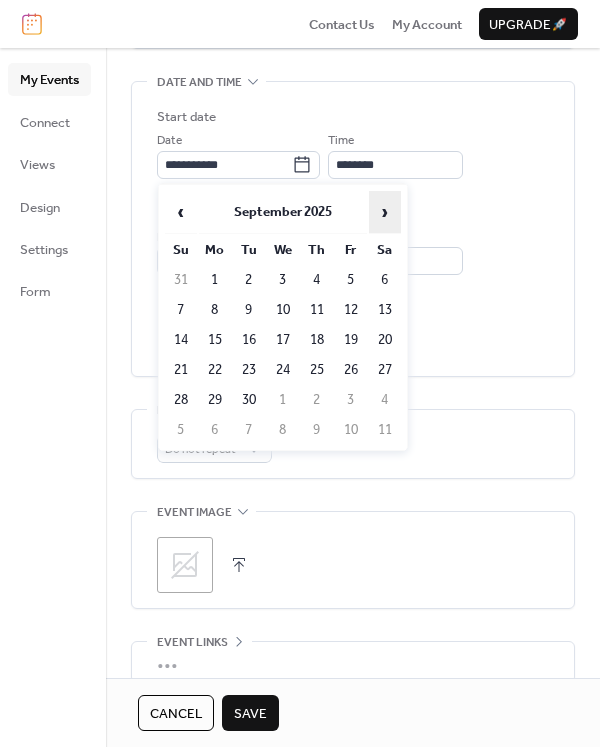 click on "›" at bounding box center (385, 212) 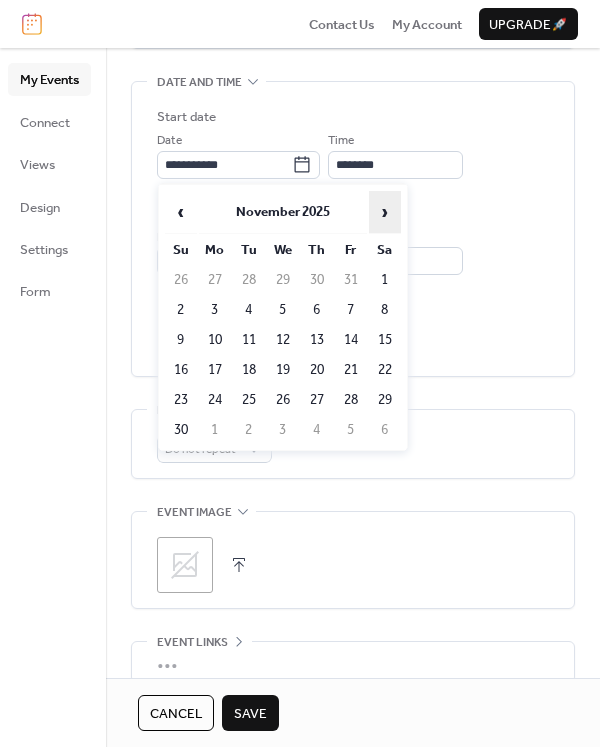 click on "›" at bounding box center (385, 212) 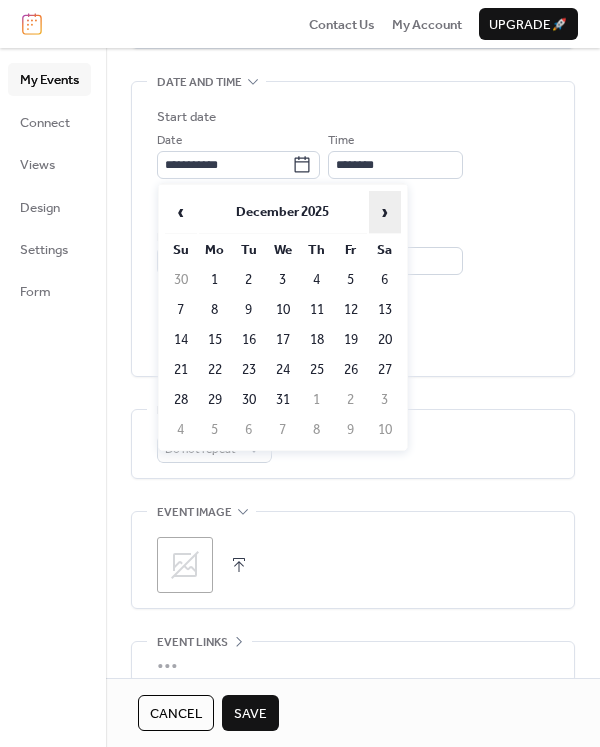 click on "›" at bounding box center (385, 212) 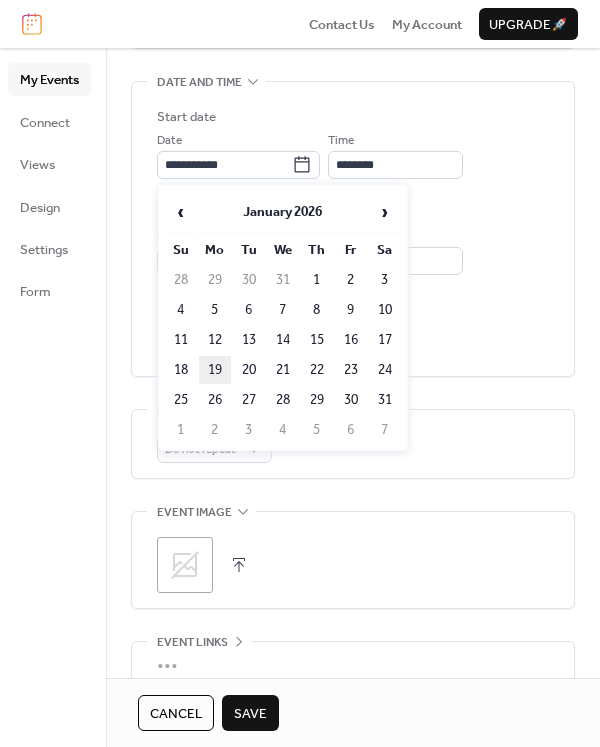 click on "19" at bounding box center [215, 370] 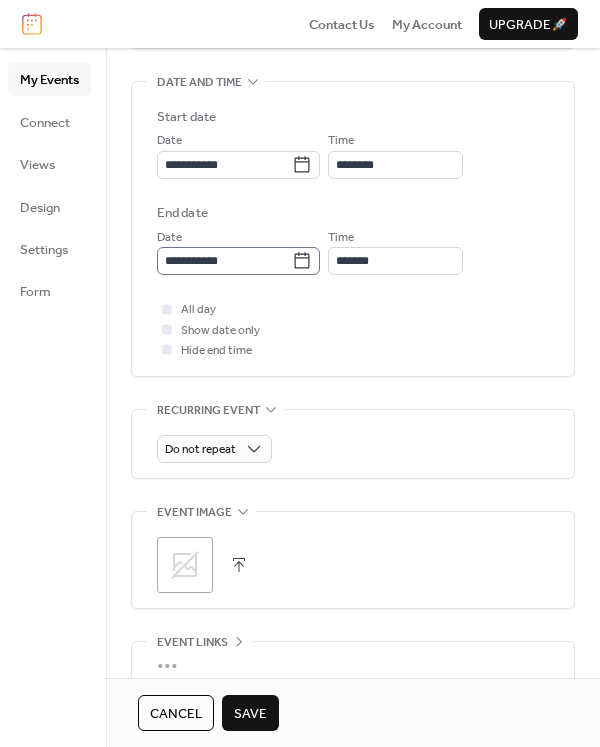 click 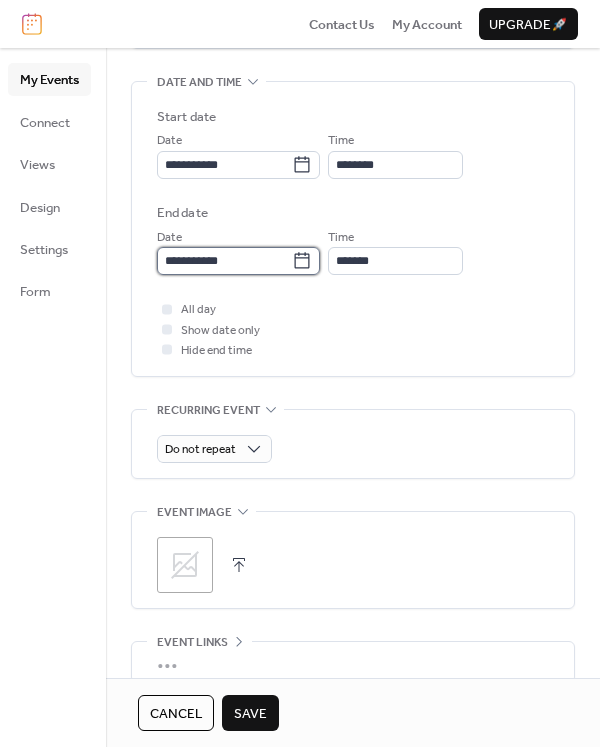 click on "**********" at bounding box center [224, 261] 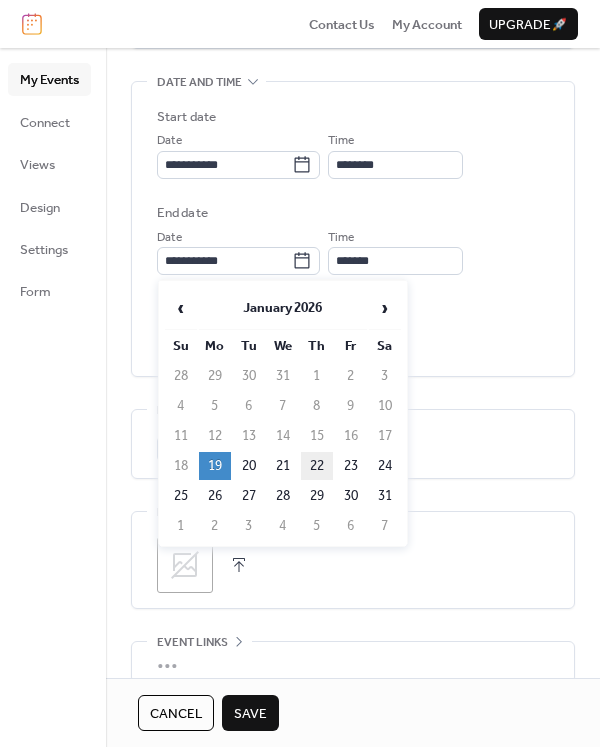 click on "22" at bounding box center [317, 466] 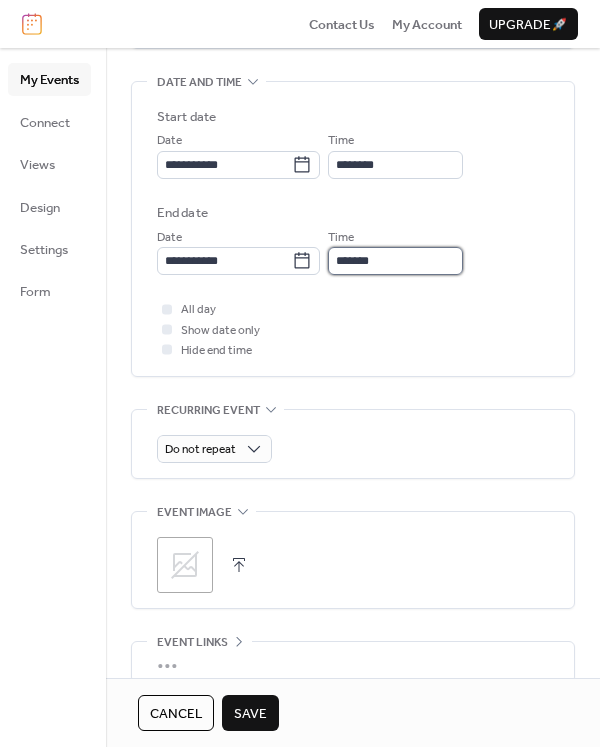 click on "*******" at bounding box center (395, 261) 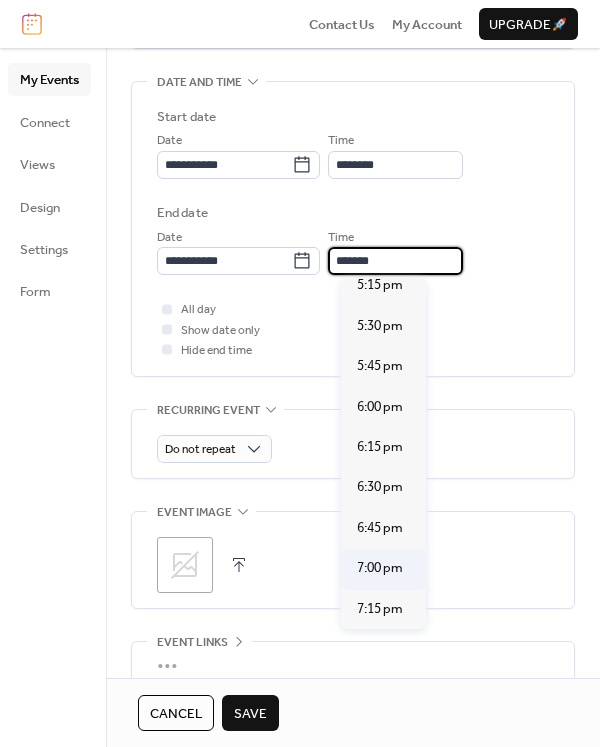 scroll, scrollTop: 3101, scrollLeft: 0, axis: vertical 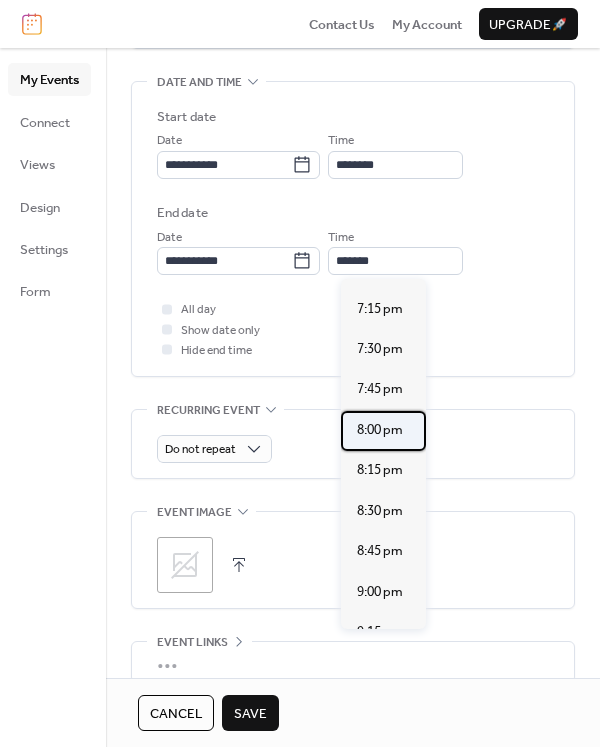 click on "8:00 pm" at bounding box center [380, 430] 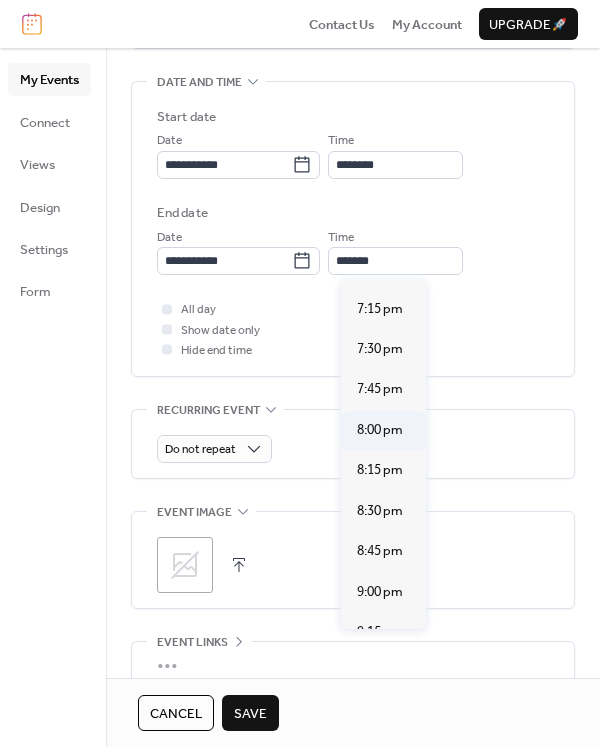 type on "*******" 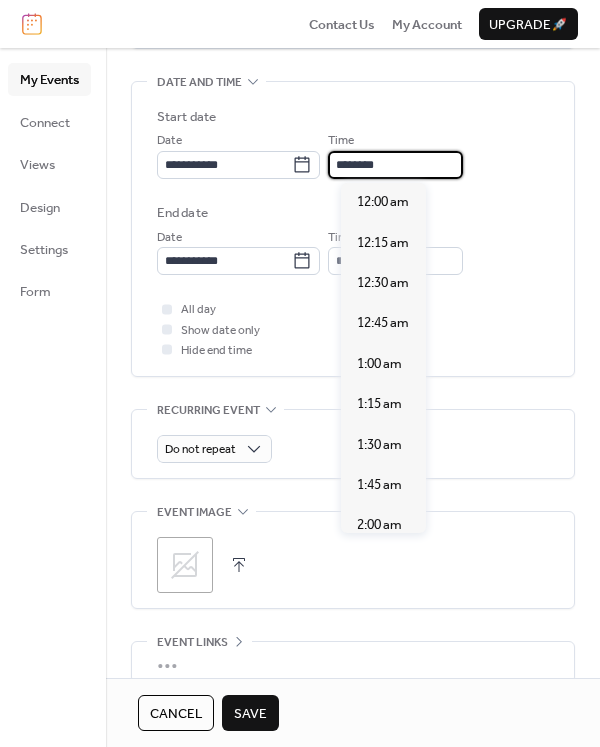 click on "********" at bounding box center [395, 165] 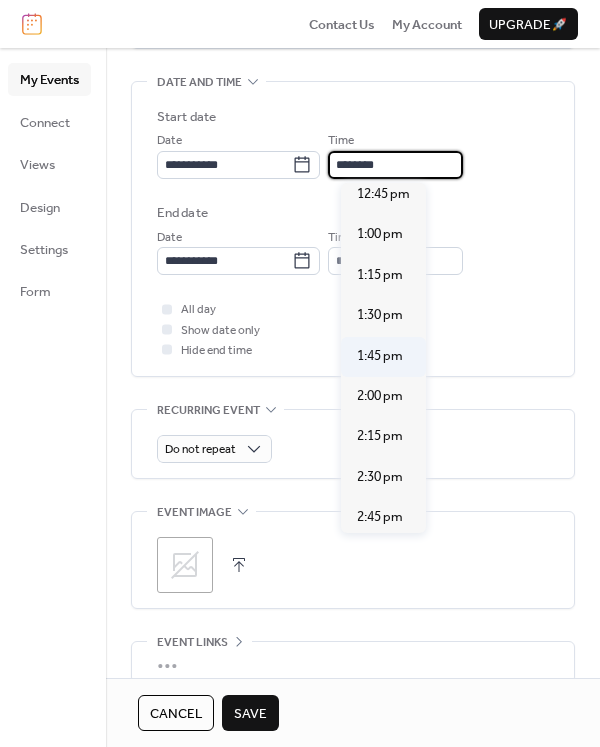scroll, scrollTop: 2240, scrollLeft: 0, axis: vertical 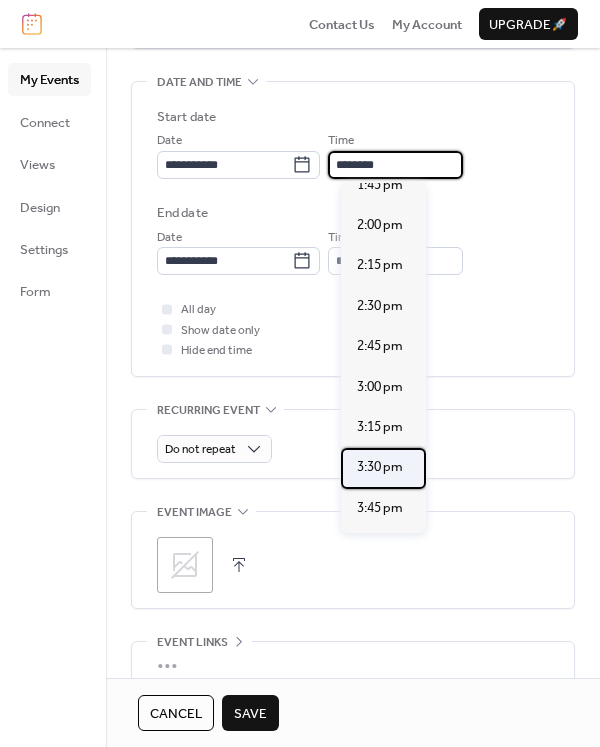 click on "3:30 pm" at bounding box center (380, 467) 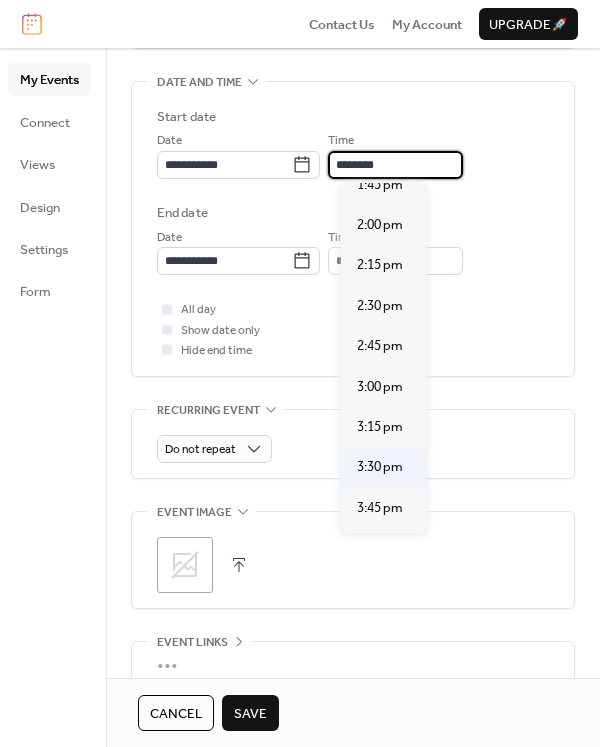 type on "*******" 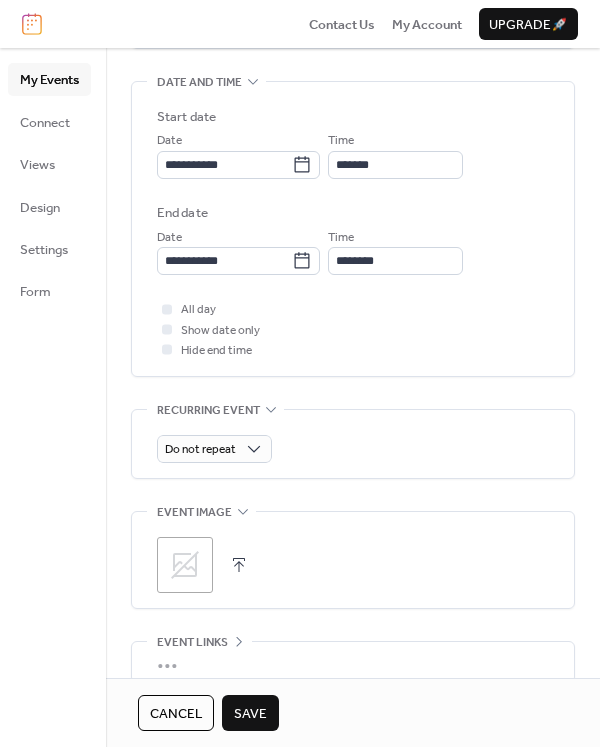 click on "Save" at bounding box center [250, 714] 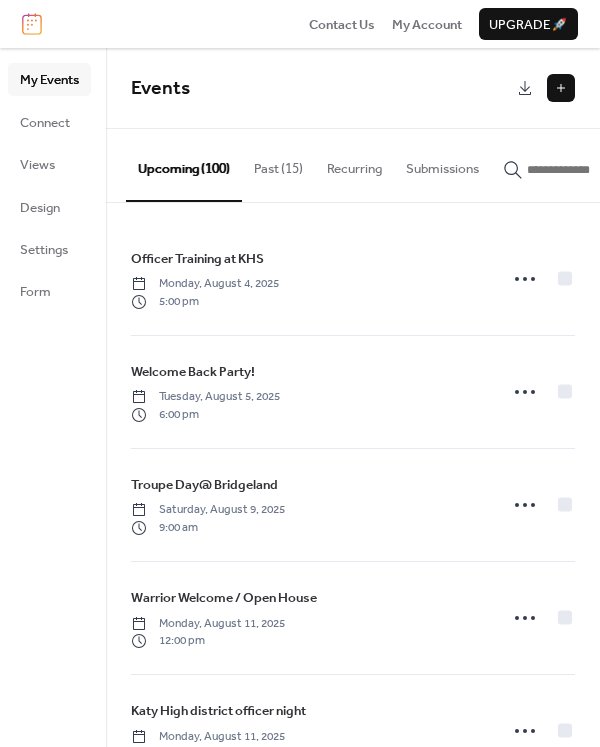click at bounding box center [561, 88] 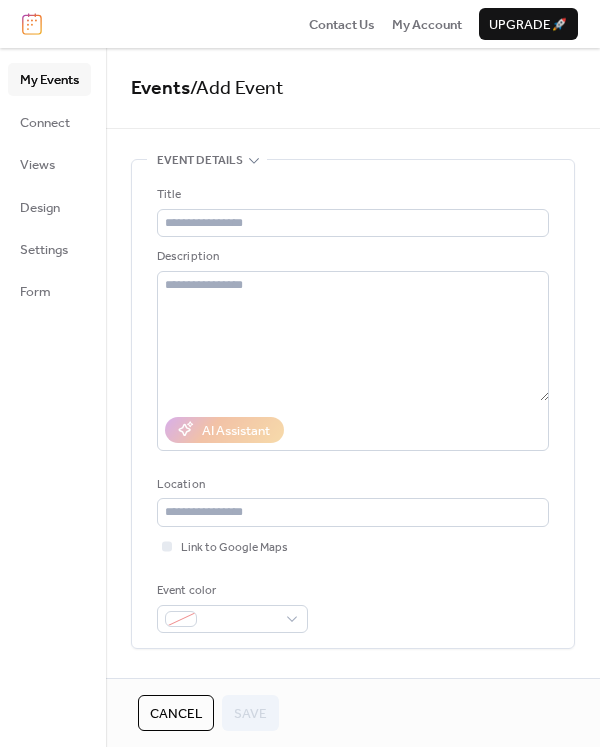 click on "Title" at bounding box center [353, 211] 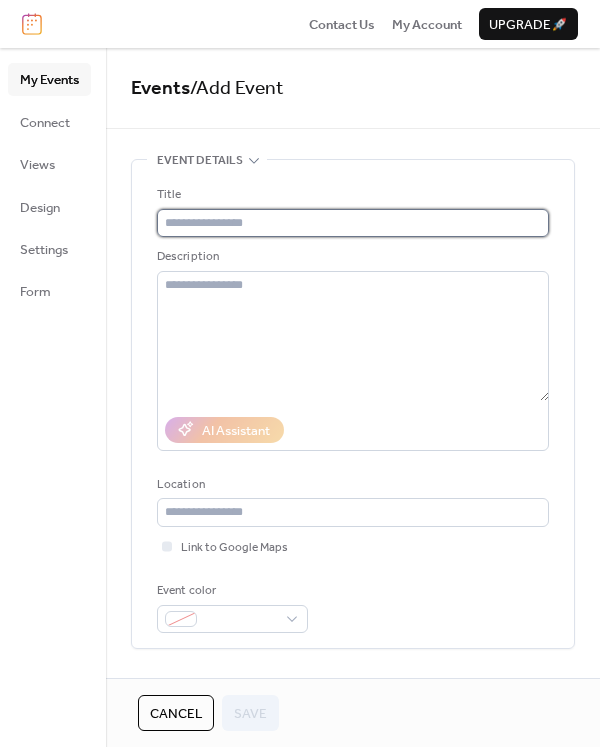 click at bounding box center (353, 223) 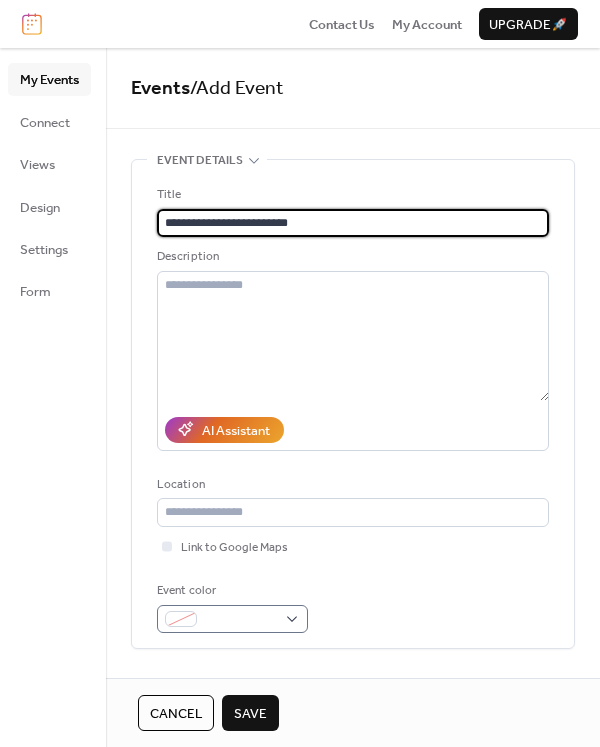 type on "**********" 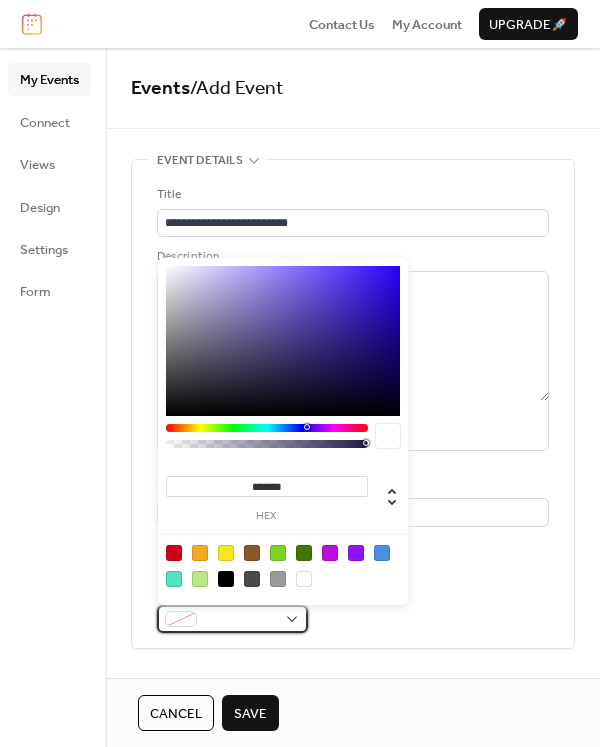 click at bounding box center [240, 620] 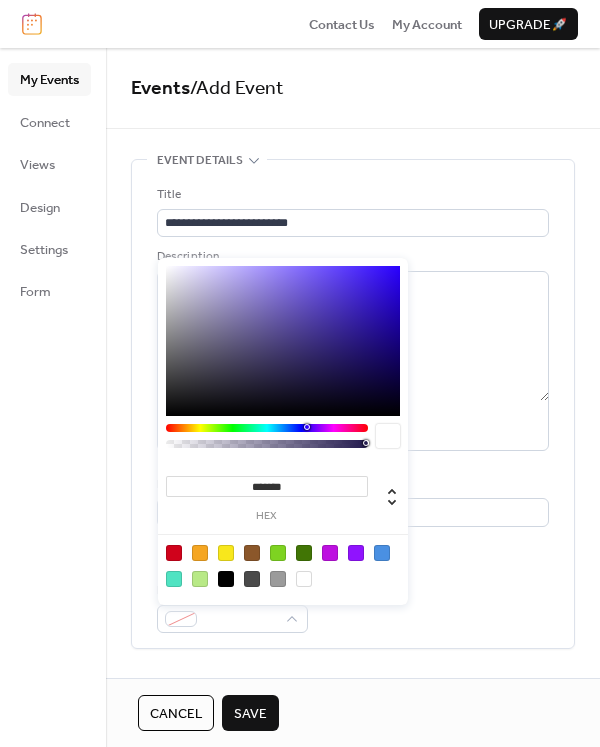 click at bounding box center [382, 553] 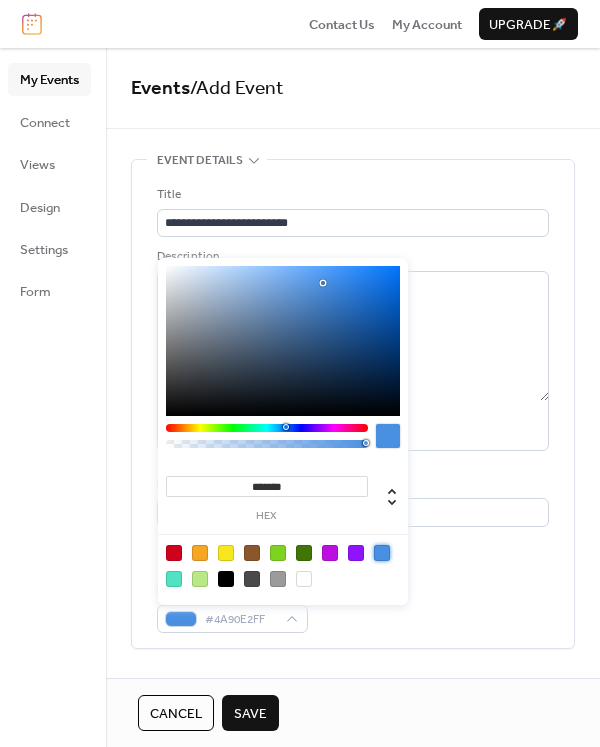 type on "*******" 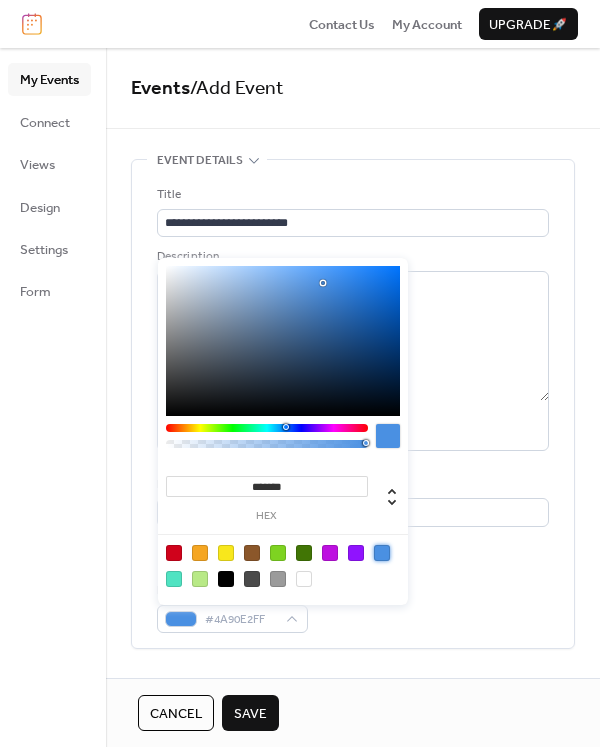 click on "**********" at bounding box center (353, 409) 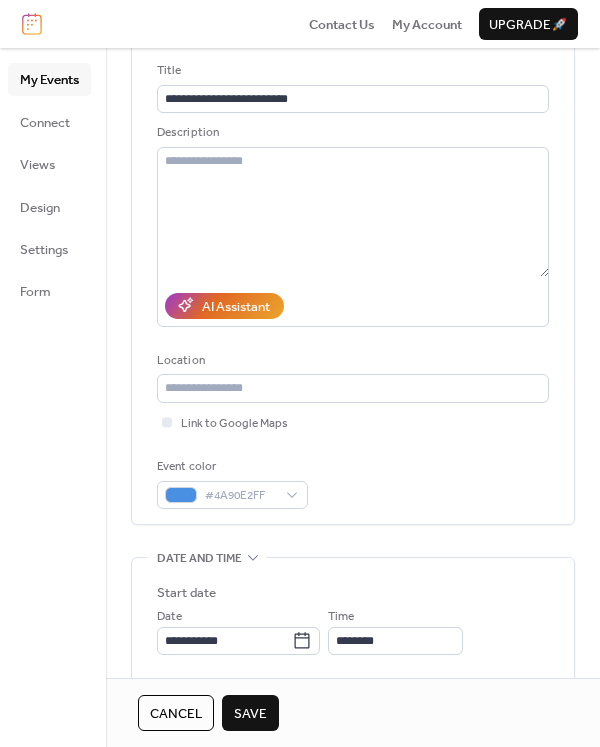 scroll, scrollTop: 400, scrollLeft: 0, axis: vertical 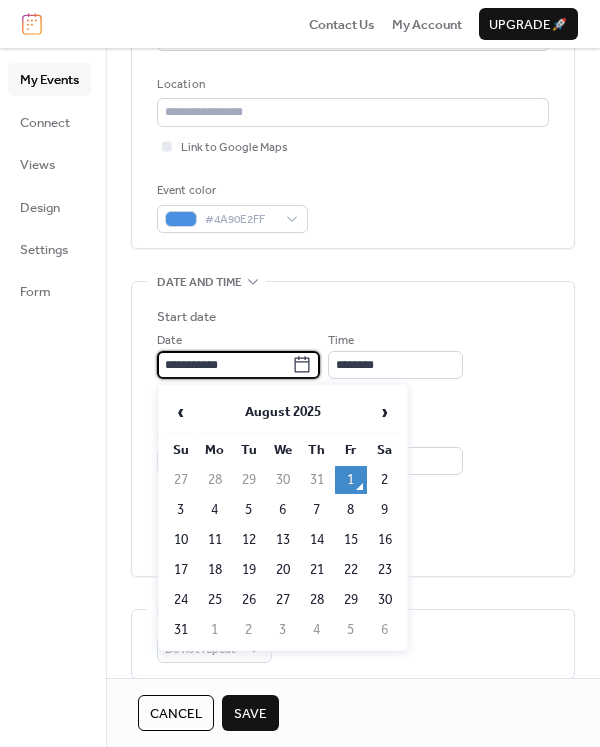 click on "**********" at bounding box center (224, 365) 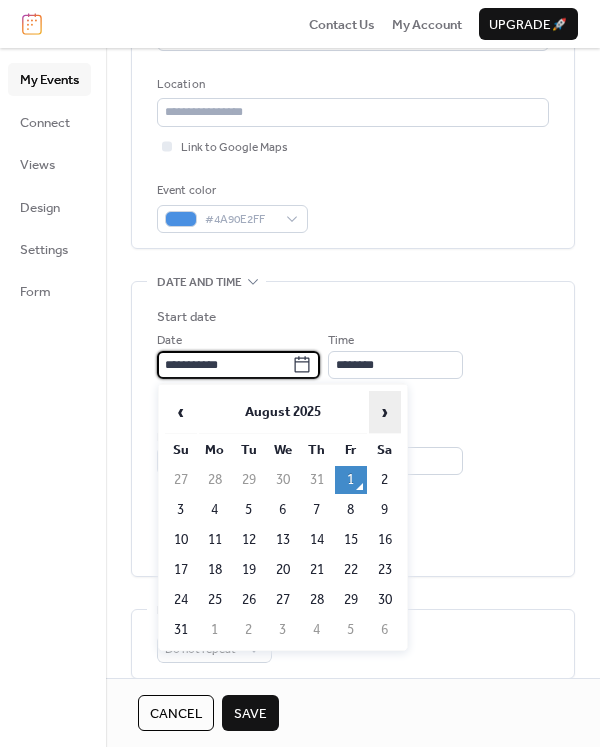 click on "›" at bounding box center (385, 412) 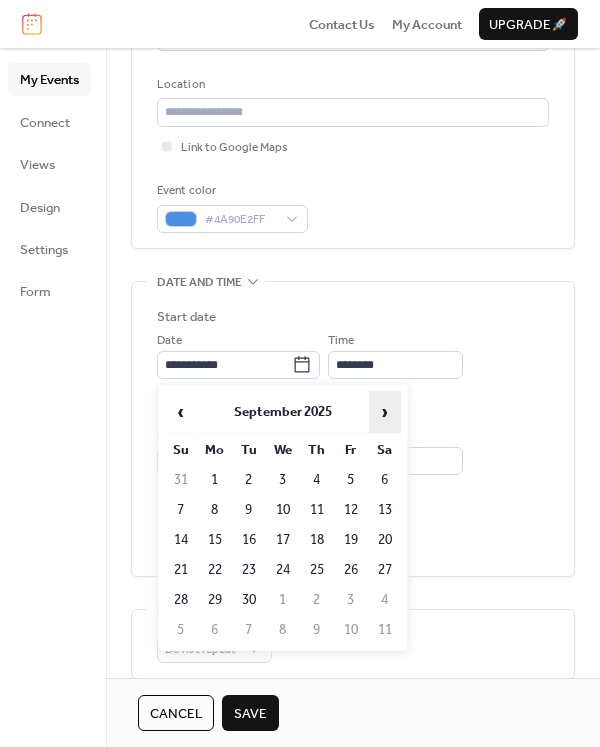 click on "›" at bounding box center (385, 412) 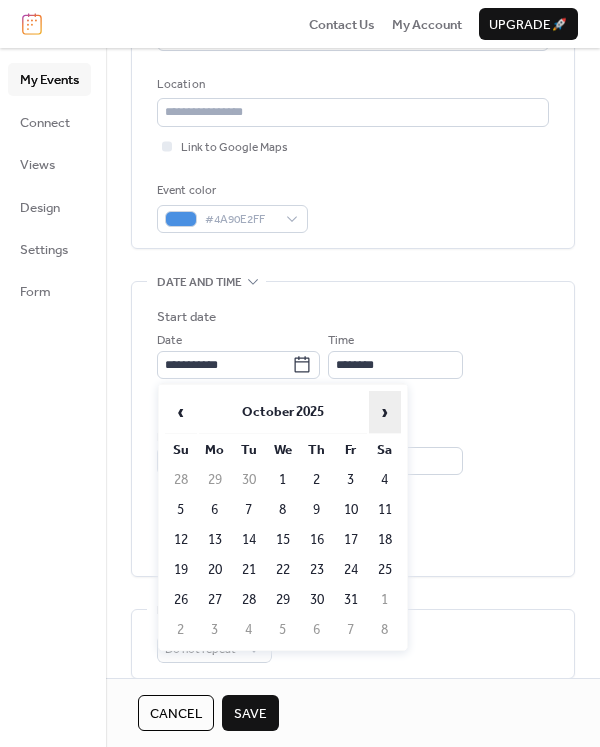 click on "›" at bounding box center [385, 412] 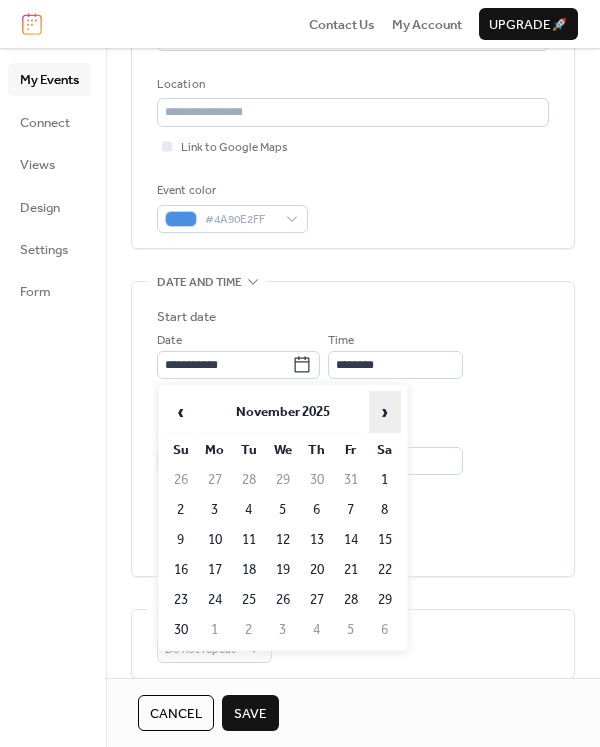 click on "›" at bounding box center (385, 412) 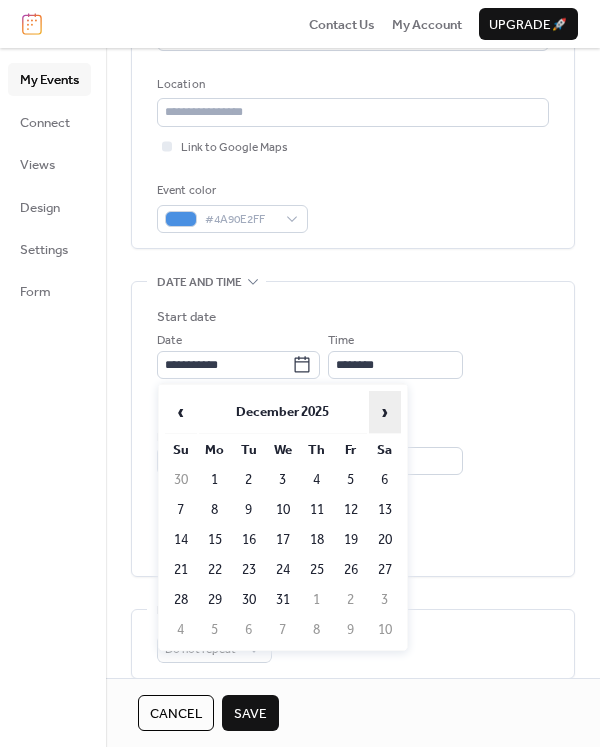 click on "›" at bounding box center (385, 412) 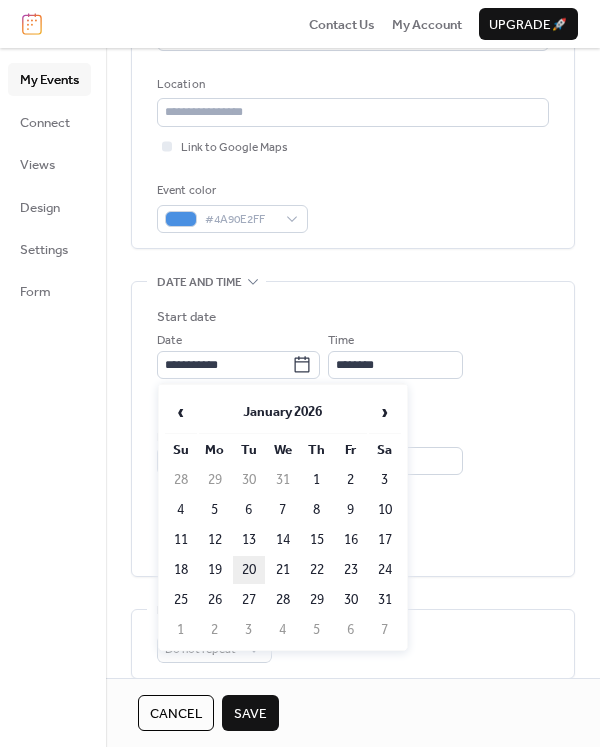 click on "20" at bounding box center [249, 570] 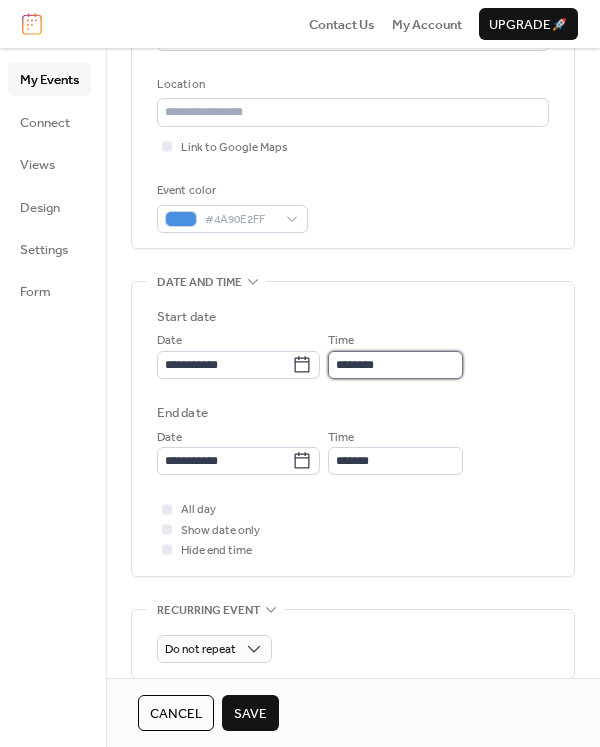click on "********" at bounding box center [395, 365] 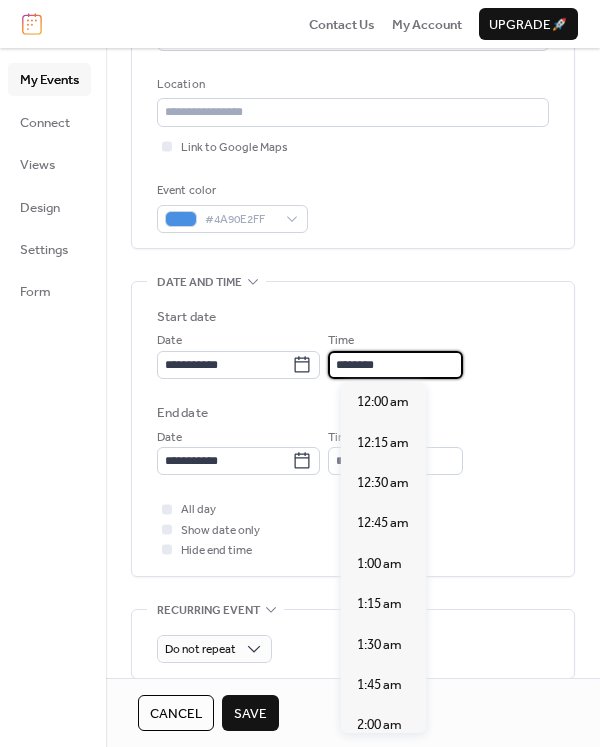 scroll, scrollTop: 1940, scrollLeft: 0, axis: vertical 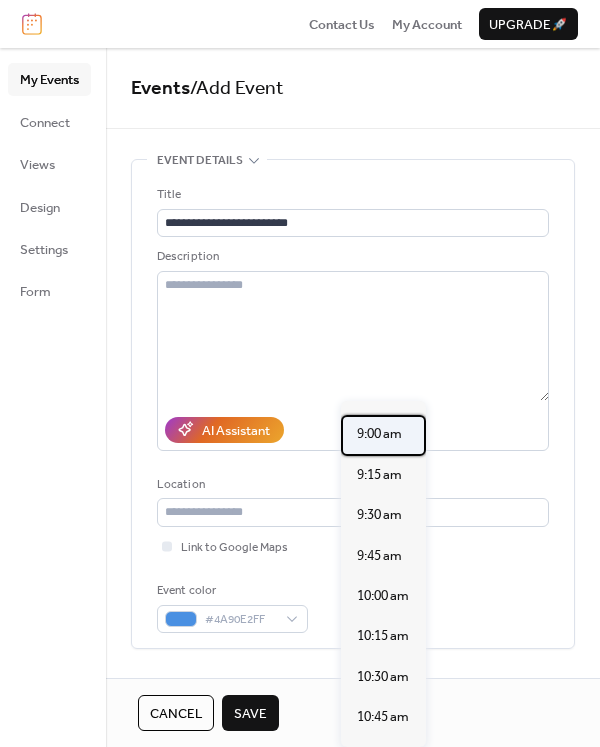 click on "9:00 am" at bounding box center [379, 434] 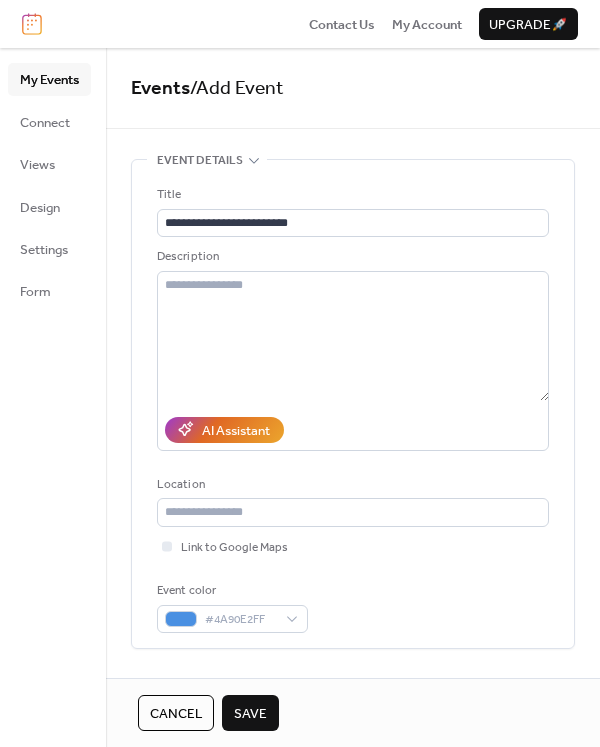 type on "*******" 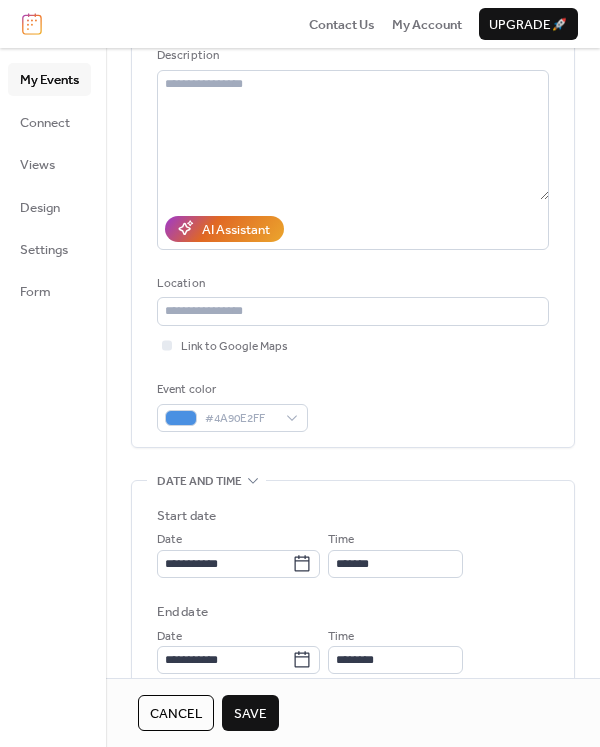scroll, scrollTop: 400, scrollLeft: 0, axis: vertical 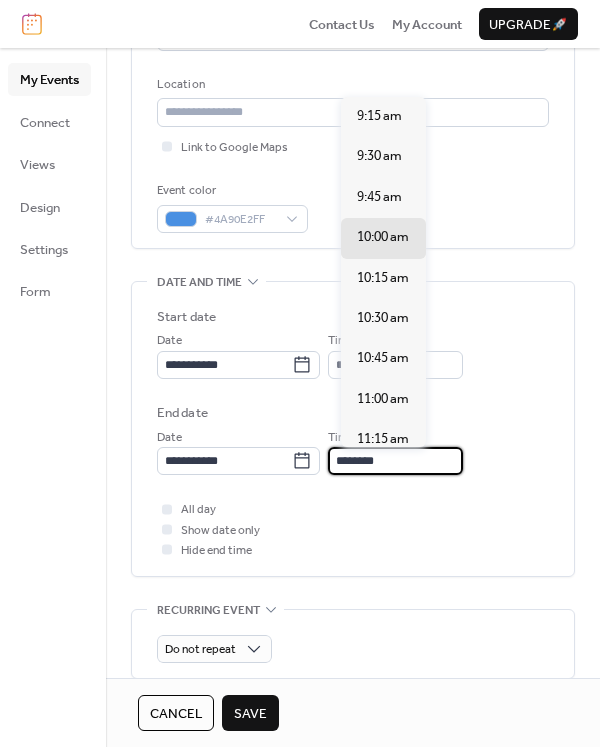 click on "********" at bounding box center [395, 461] 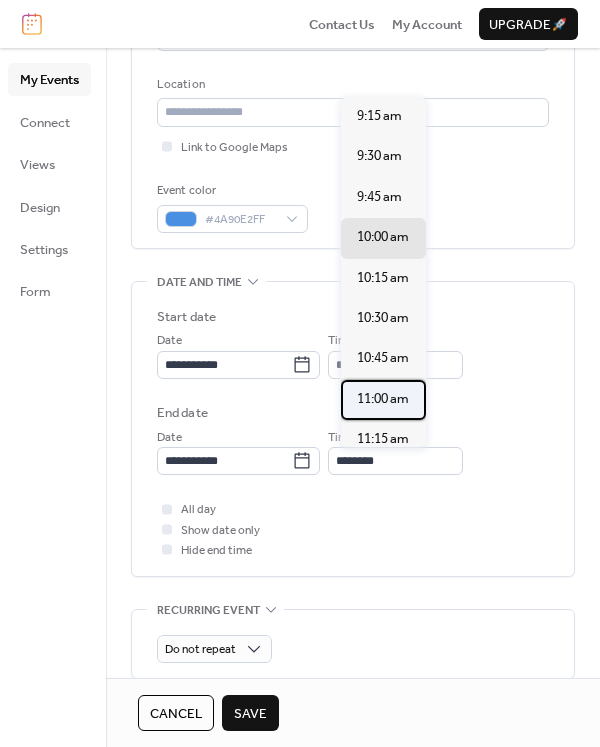 click on "11:00 am" at bounding box center [383, 399] 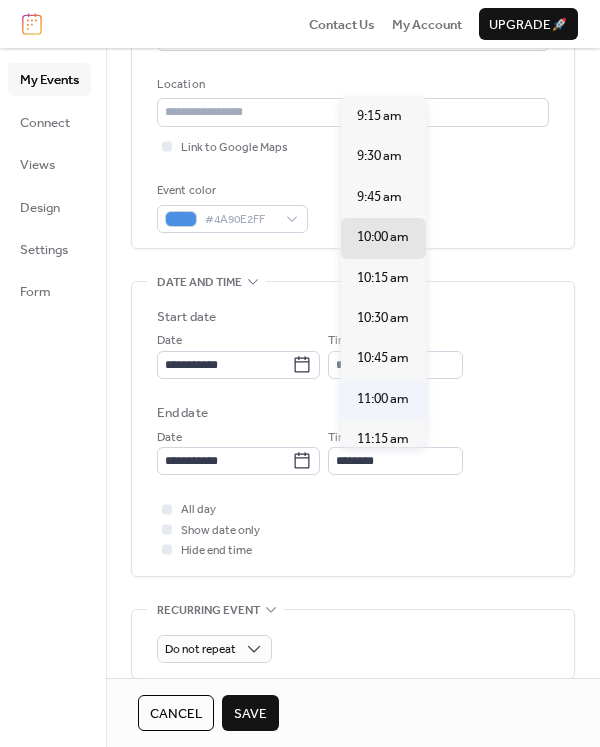 type on "********" 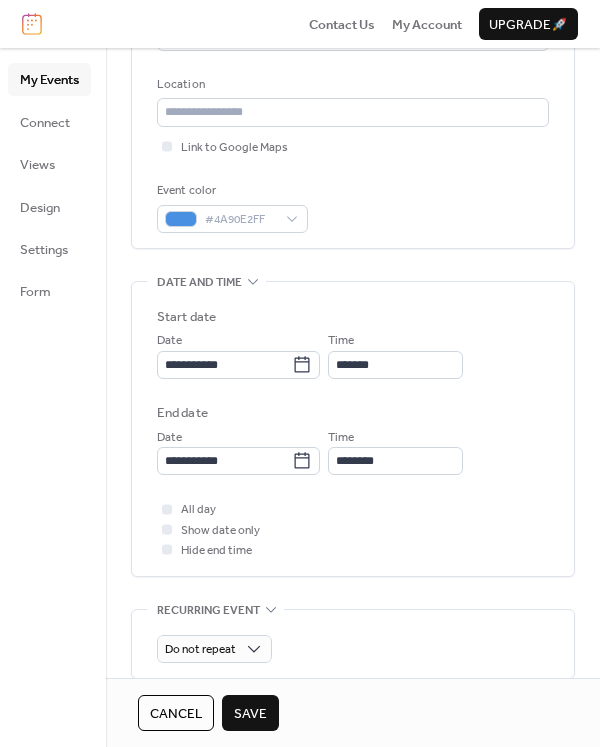 click on "**********" at bounding box center [353, 429] 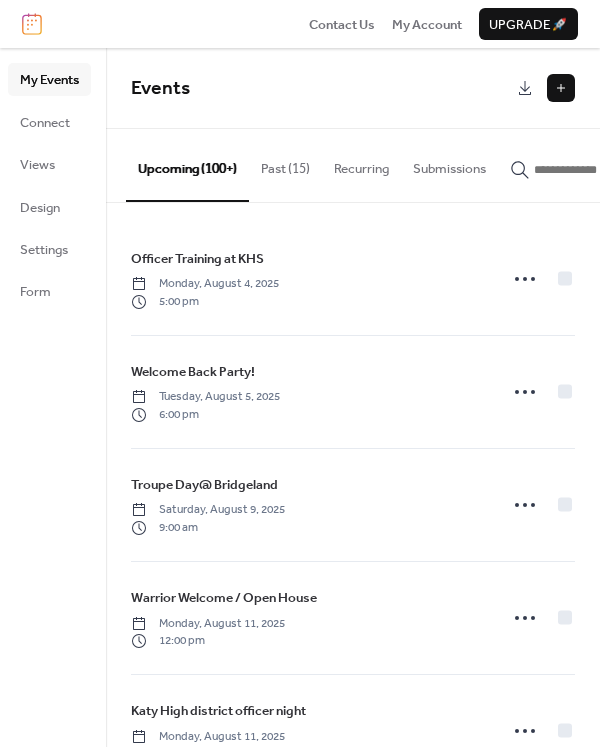 click at bounding box center (561, 88) 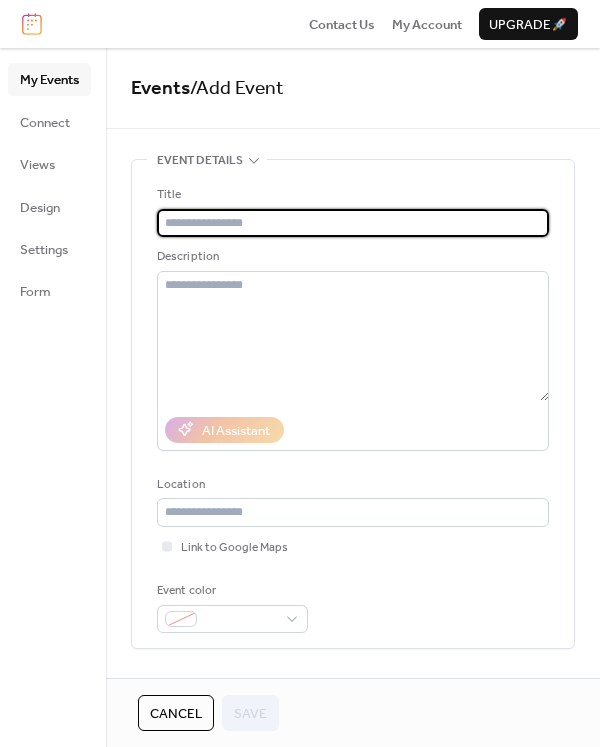 click at bounding box center [353, 223] 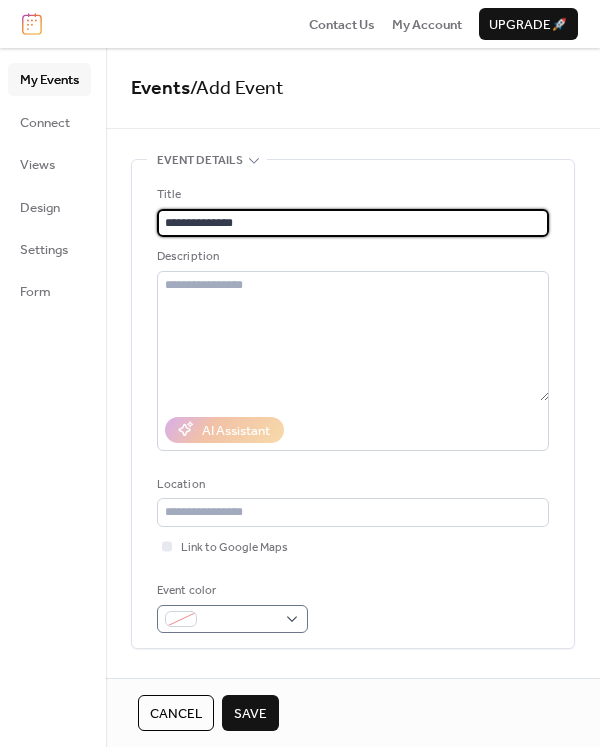 type on "**********" 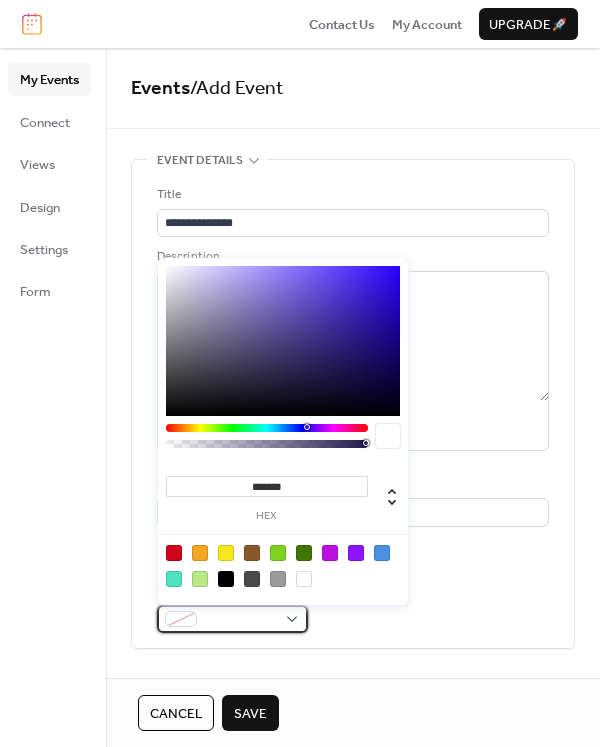 click at bounding box center (240, 620) 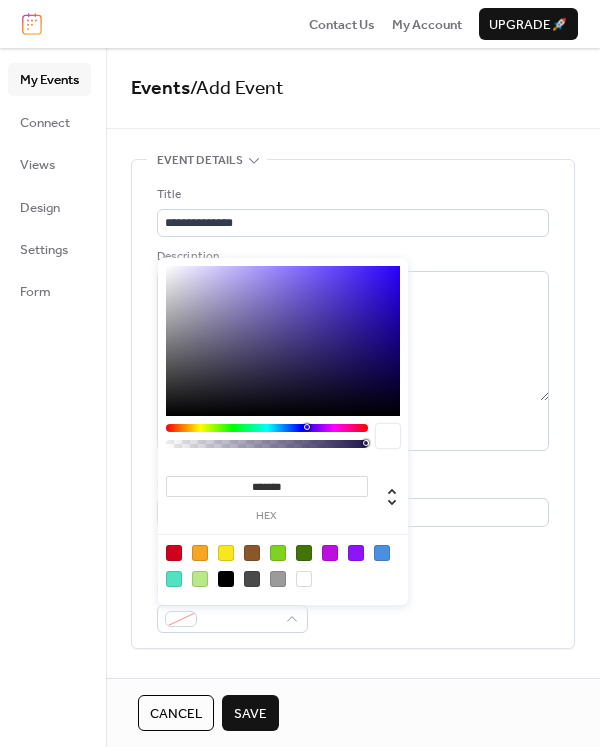 click at bounding box center (382, 553) 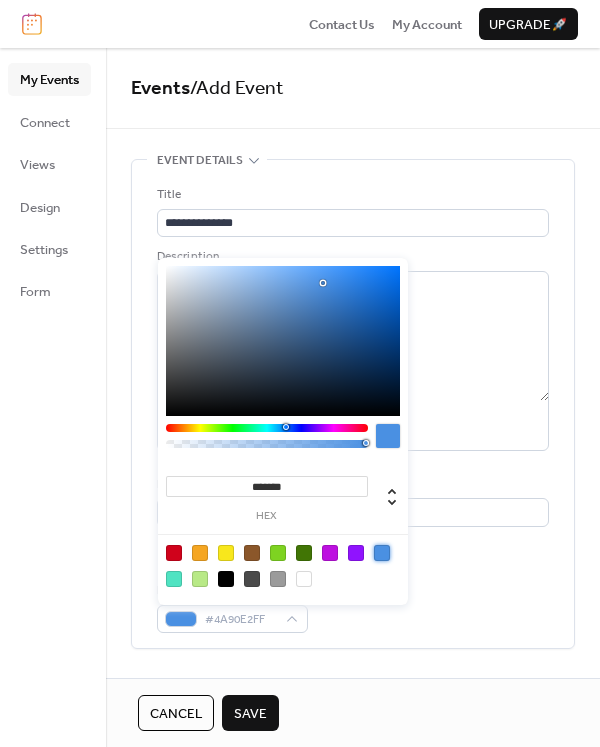 click on "Event color #4A90E2FF" at bounding box center [353, 607] 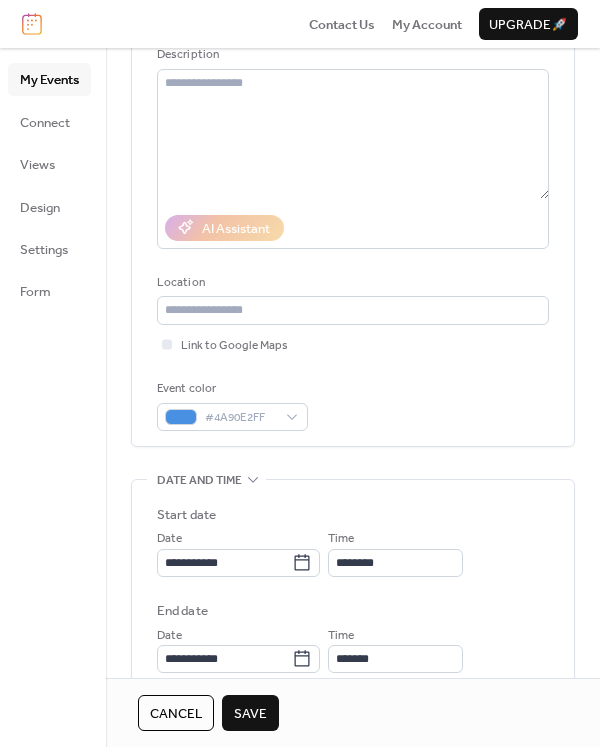 scroll, scrollTop: 500, scrollLeft: 0, axis: vertical 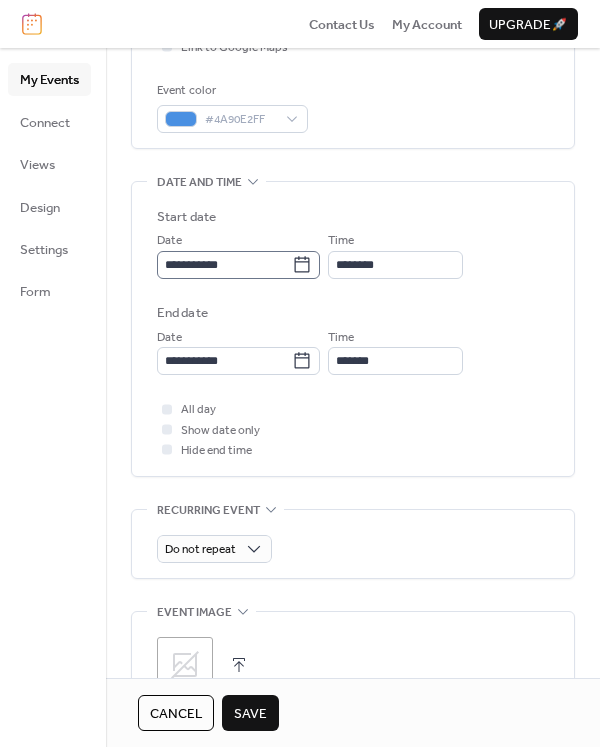 click 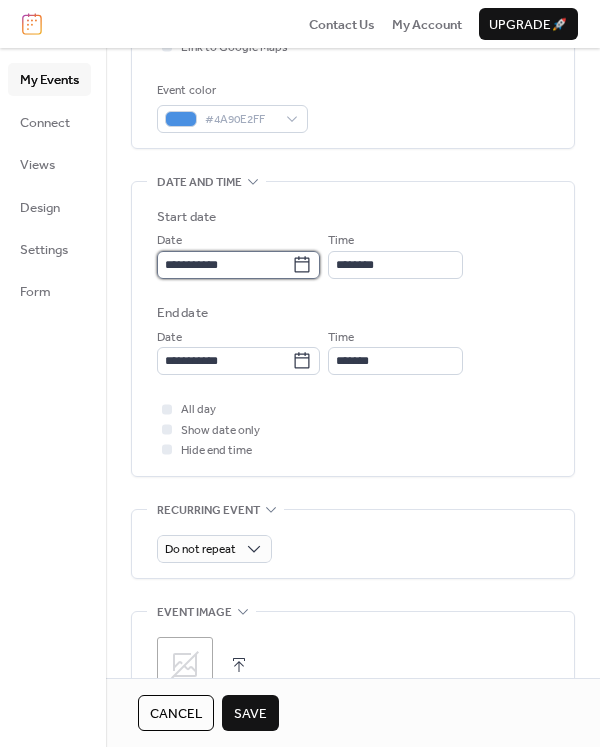 click on "**********" at bounding box center [224, 265] 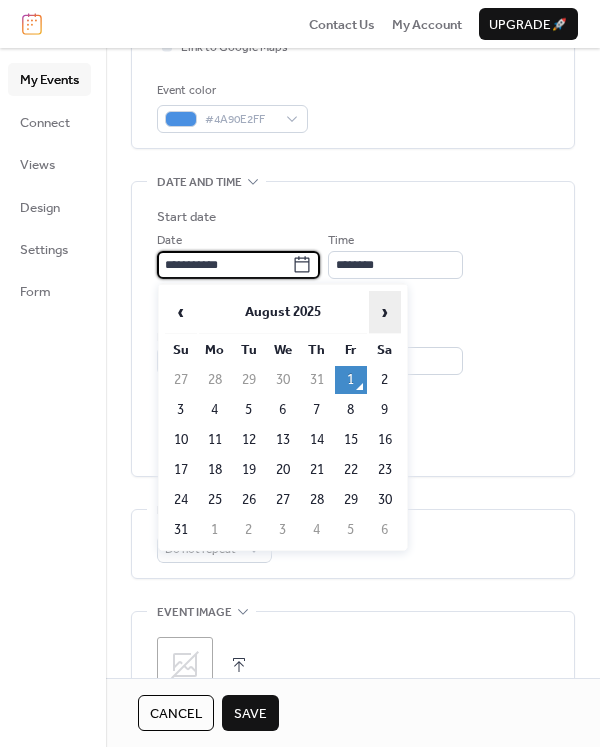 click on "›" at bounding box center [385, 312] 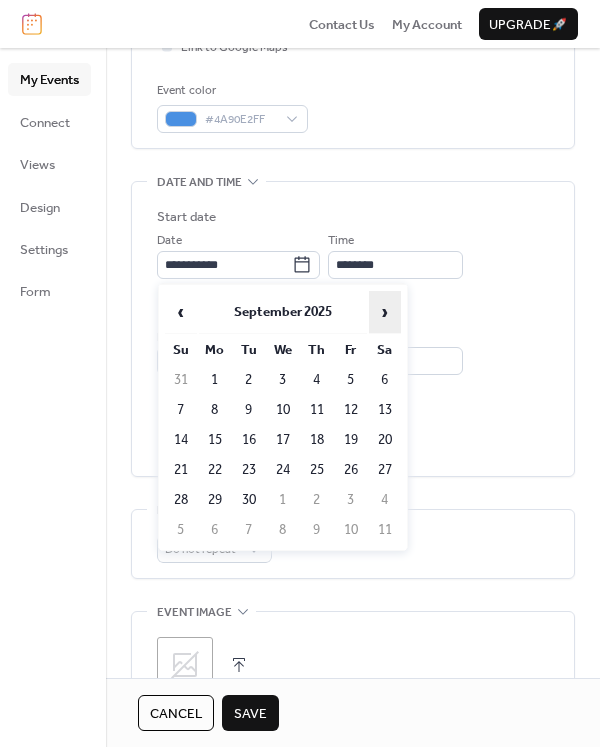 click on "›" at bounding box center (385, 312) 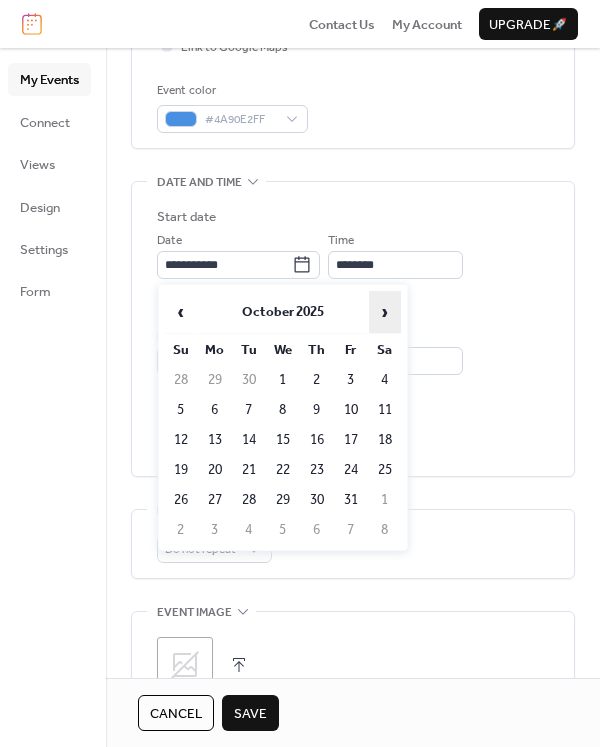 click on "›" at bounding box center (385, 312) 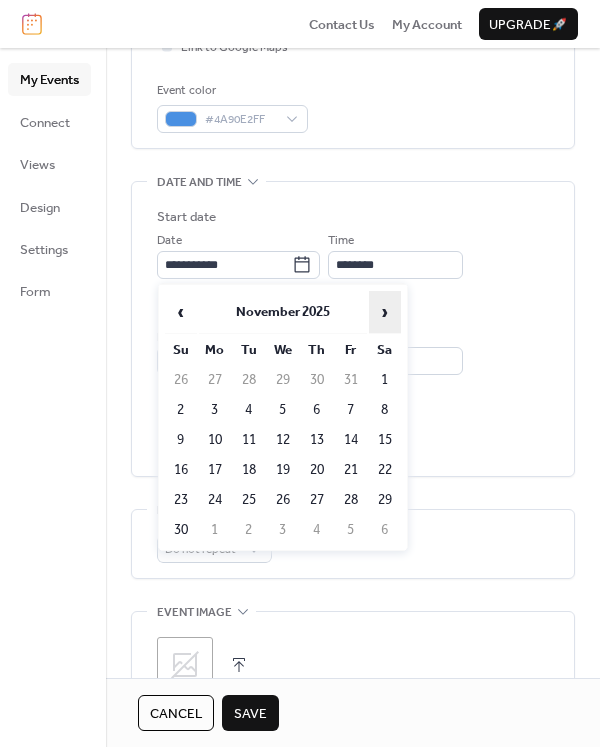 click on "›" at bounding box center (385, 312) 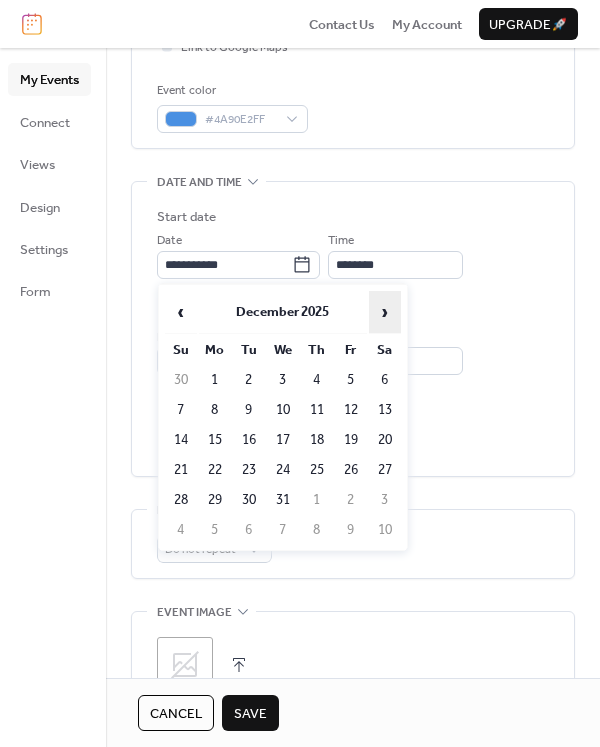 click on "›" at bounding box center (385, 312) 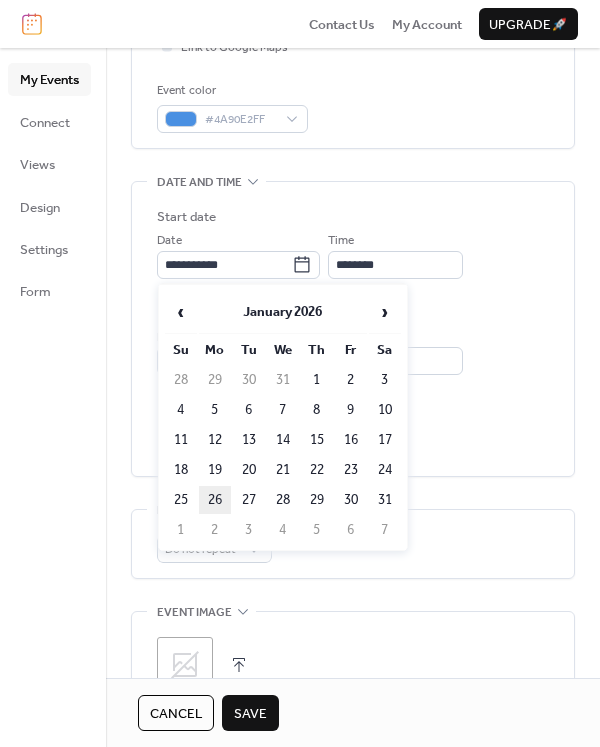 click on "26" at bounding box center (215, 500) 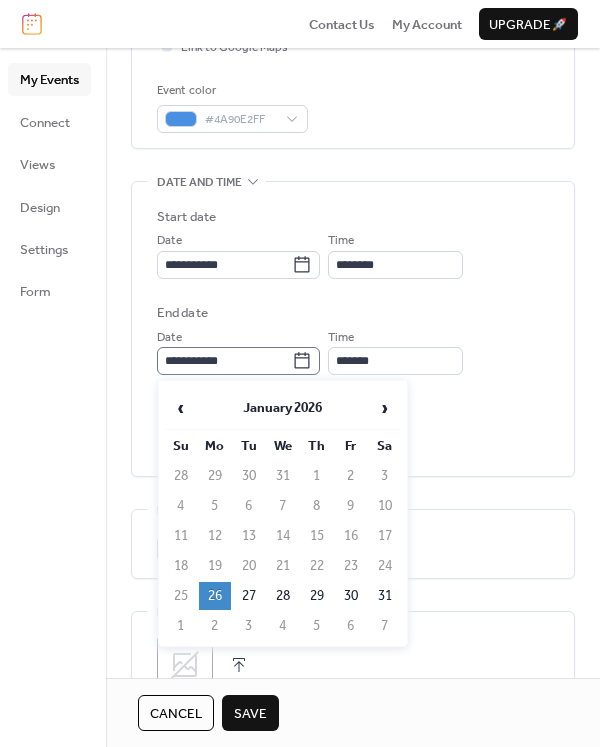 click 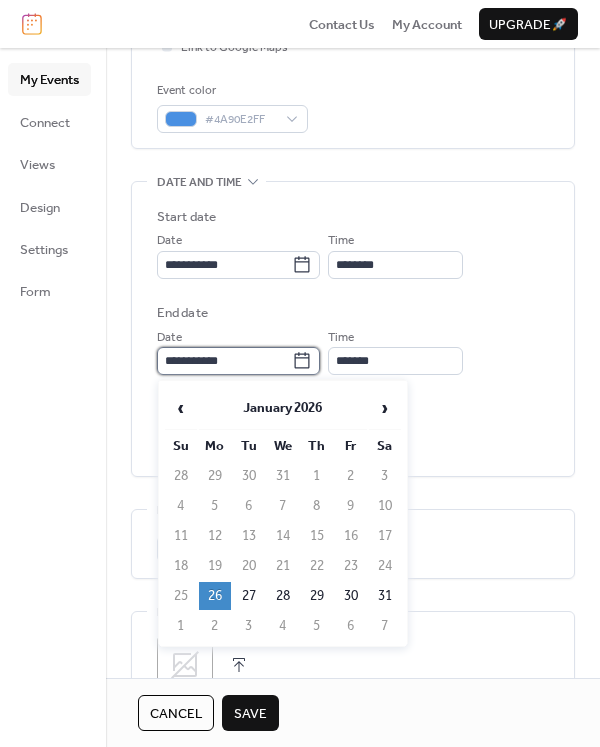 click on "**********" at bounding box center [224, 361] 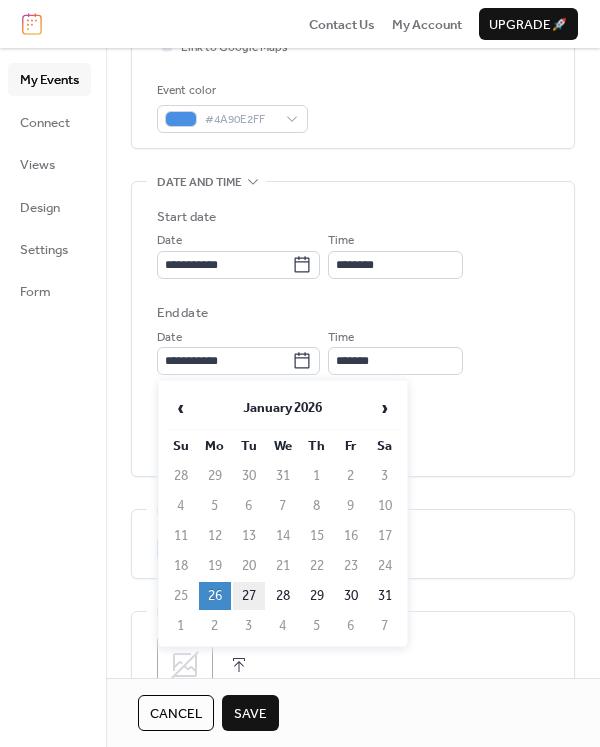 click on "27" at bounding box center [249, 596] 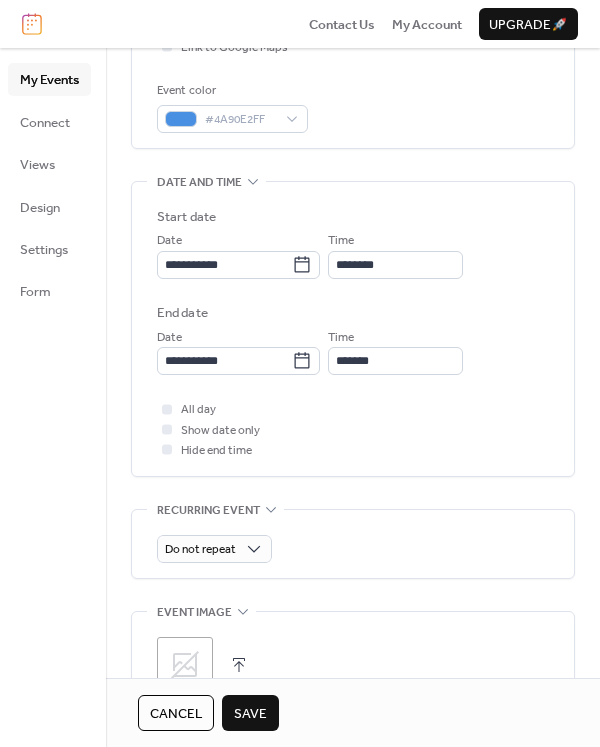 click on "Time ********" at bounding box center [395, 254] 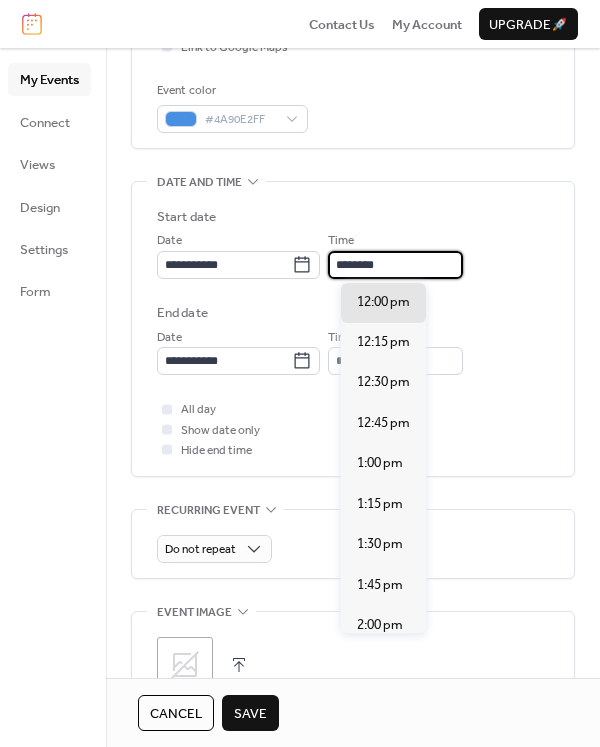 click on "********" at bounding box center [395, 265] 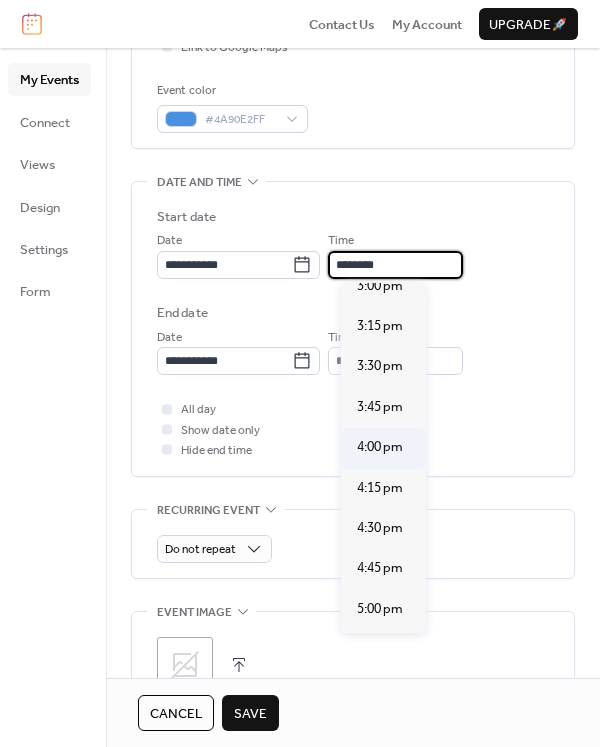 scroll, scrollTop: 2440, scrollLeft: 0, axis: vertical 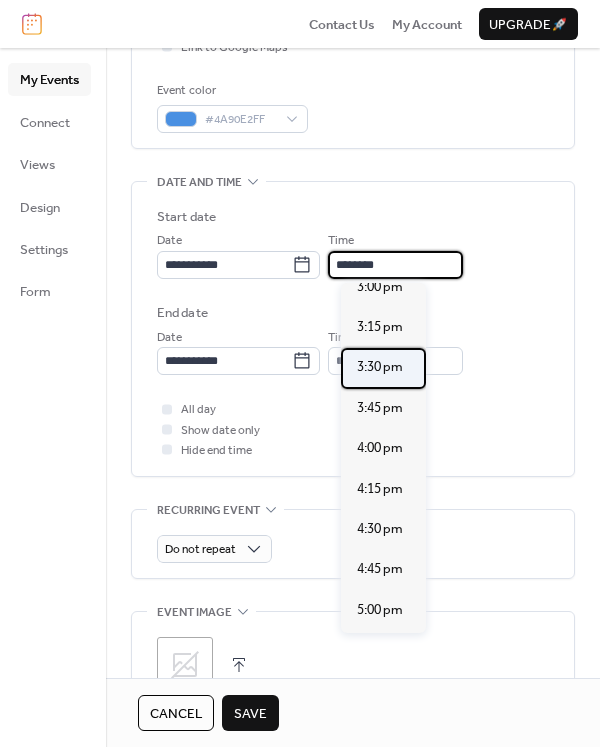 click on "3:30 pm" at bounding box center (380, 367) 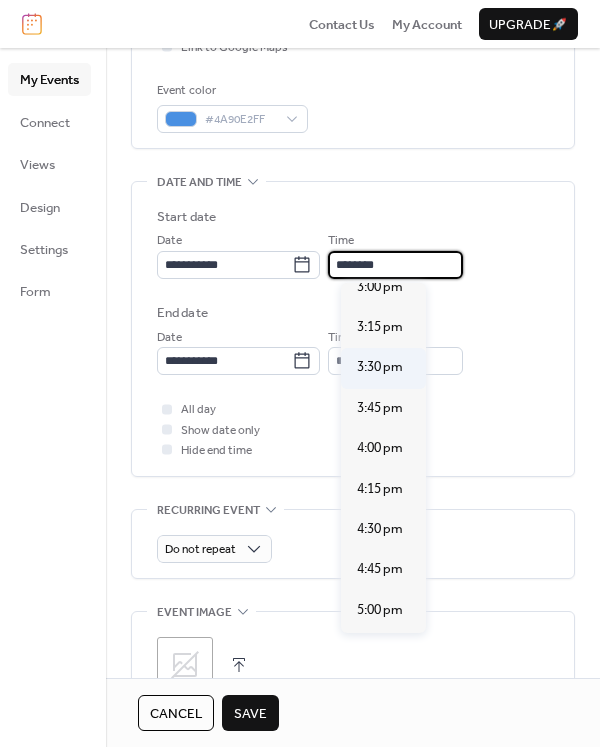 type on "*******" 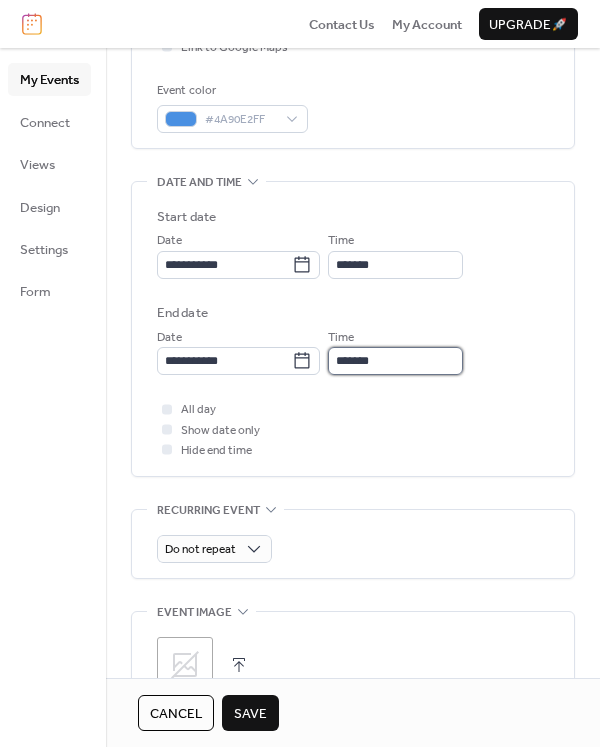 click on "*******" at bounding box center [395, 361] 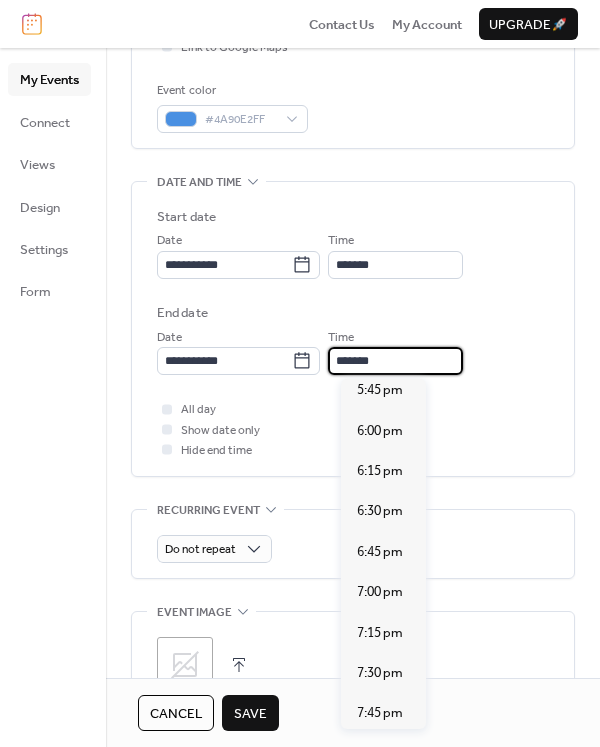 scroll, scrollTop: 3067, scrollLeft: 0, axis: vertical 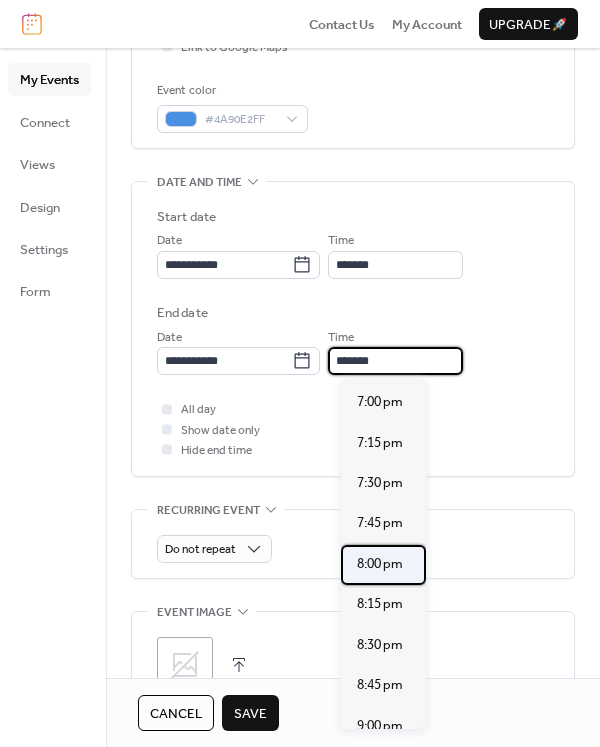 click on "8:00 pm" at bounding box center [380, 564] 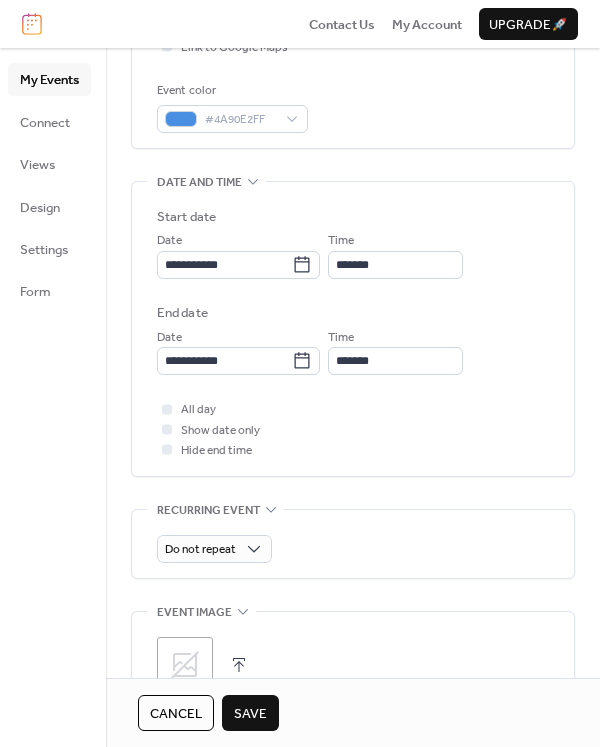 type on "*******" 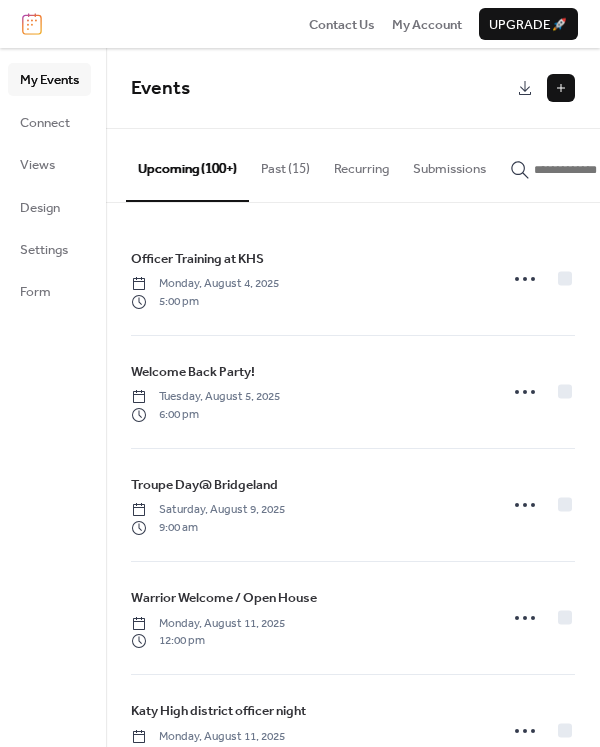 click at bounding box center [561, 88] 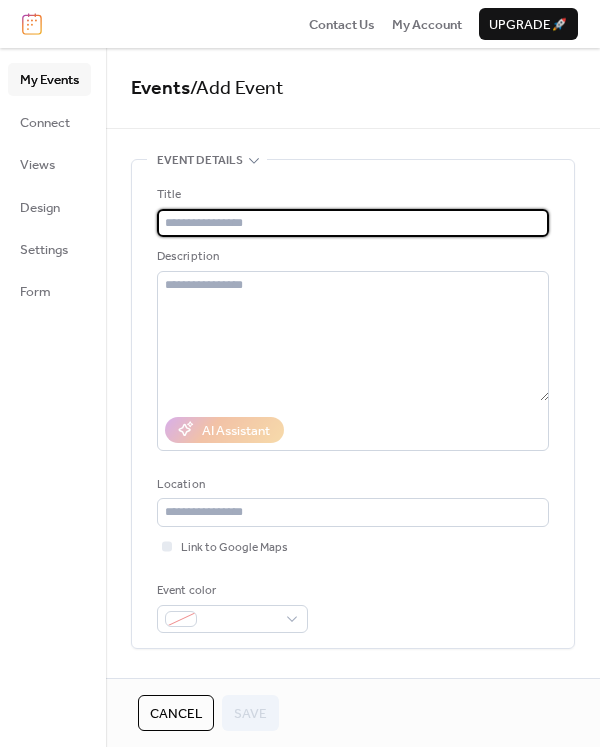 click at bounding box center [353, 223] 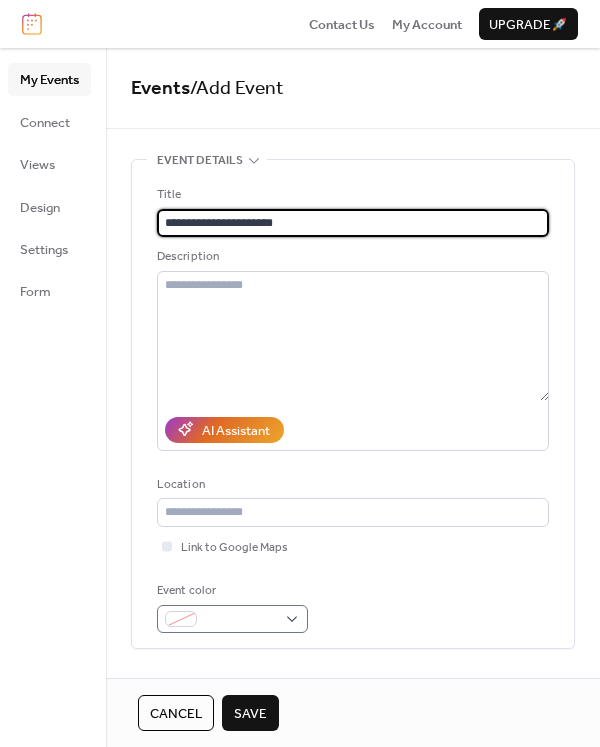 type on "**********" 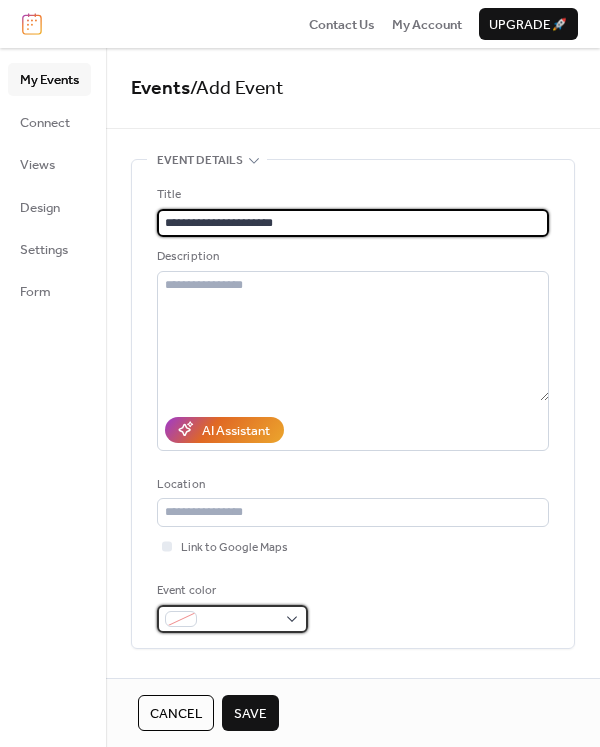 click at bounding box center (232, 619) 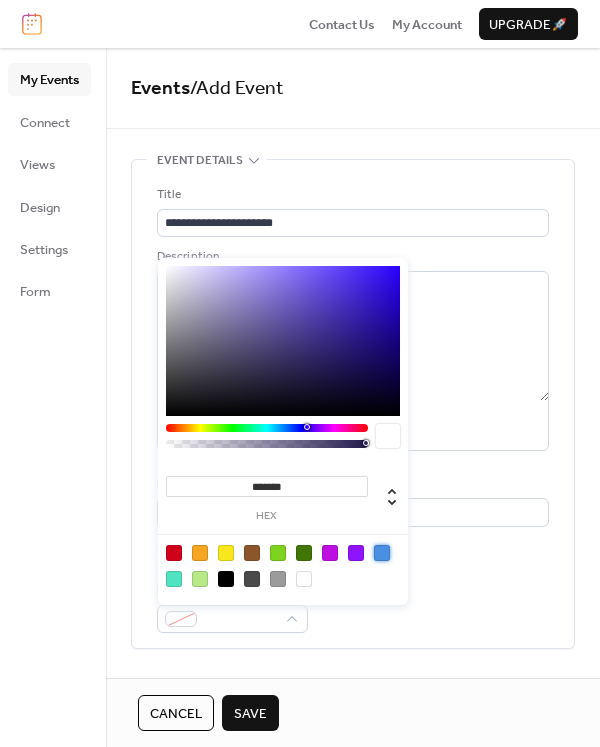 click at bounding box center [382, 553] 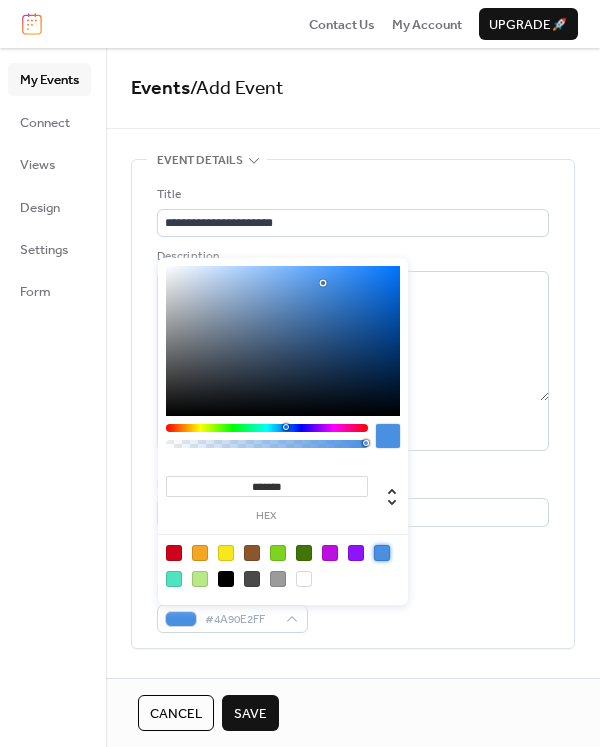 click on "**********" at bounding box center [353, 409] 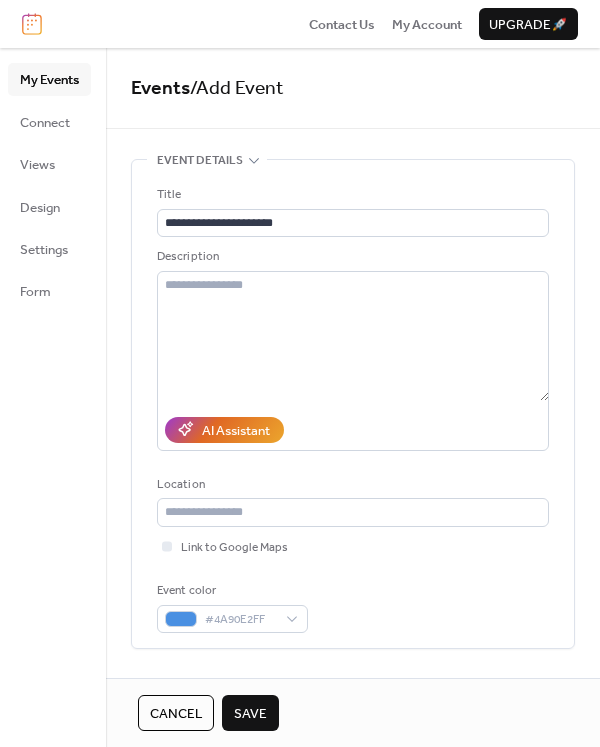 scroll, scrollTop: 500, scrollLeft: 0, axis: vertical 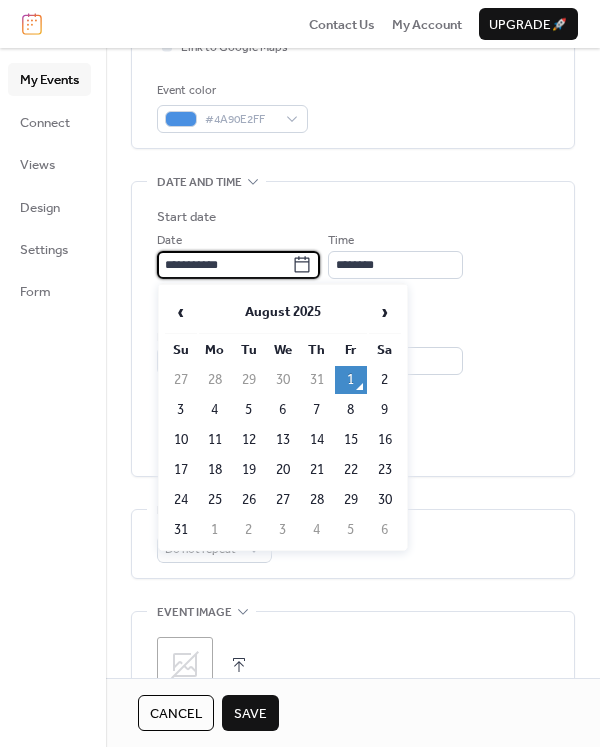 click on "**********" at bounding box center (224, 265) 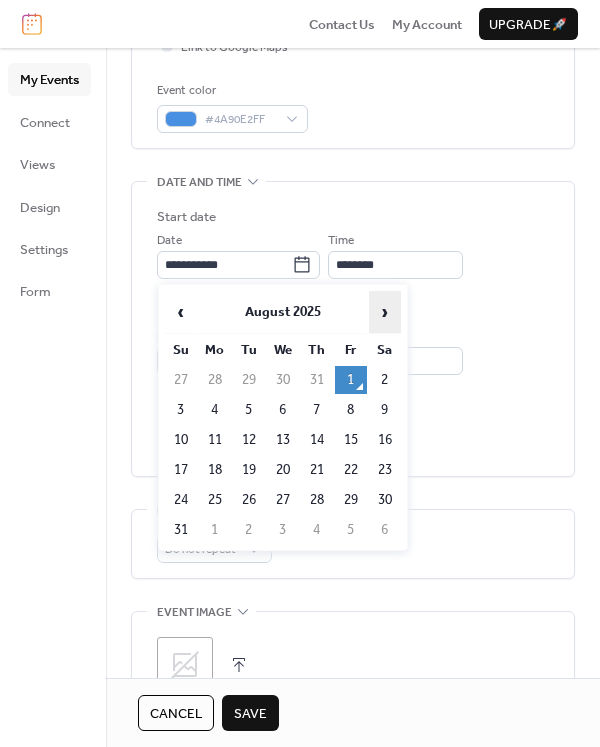click on "›" at bounding box center [385, 312] 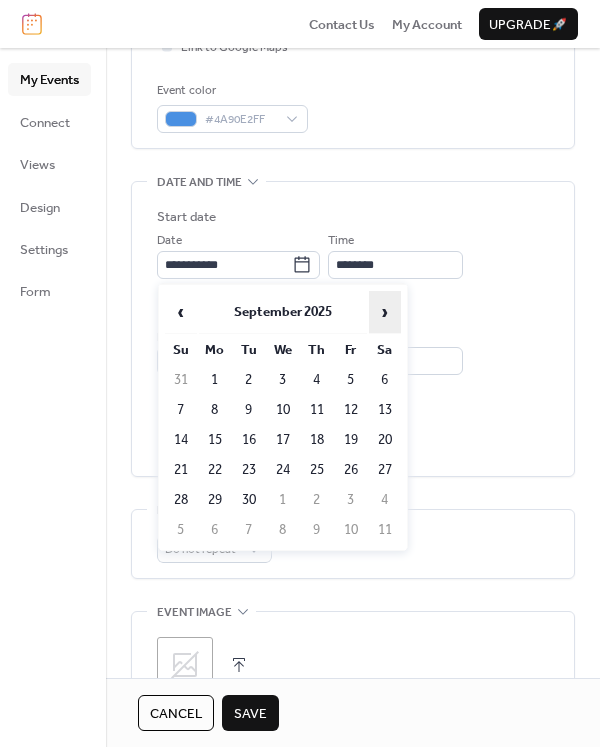 click on "›" at bounding box center [385, 312] 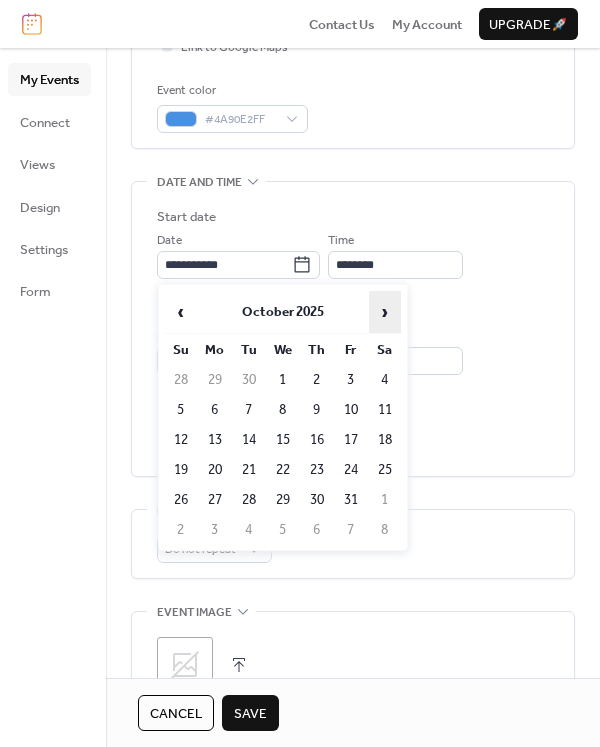 click on "›" at bounding box center (385, 312) 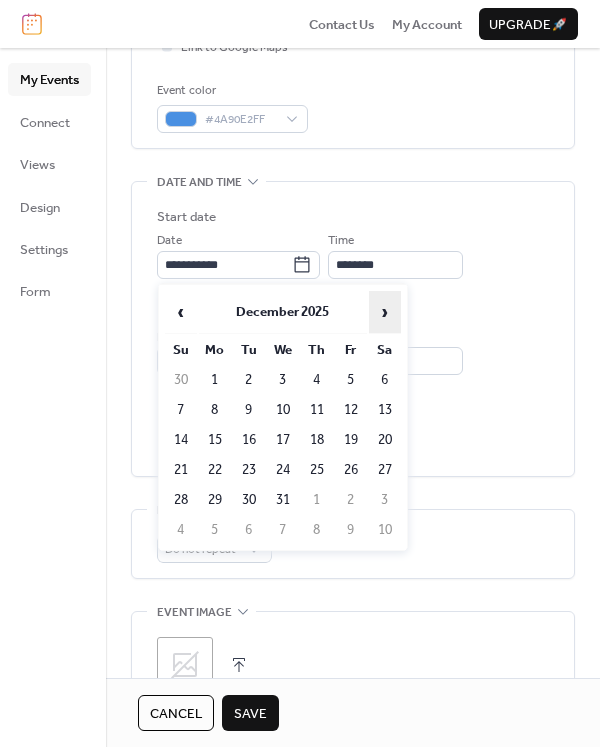 click on "›" at bounding box center [385, 312] 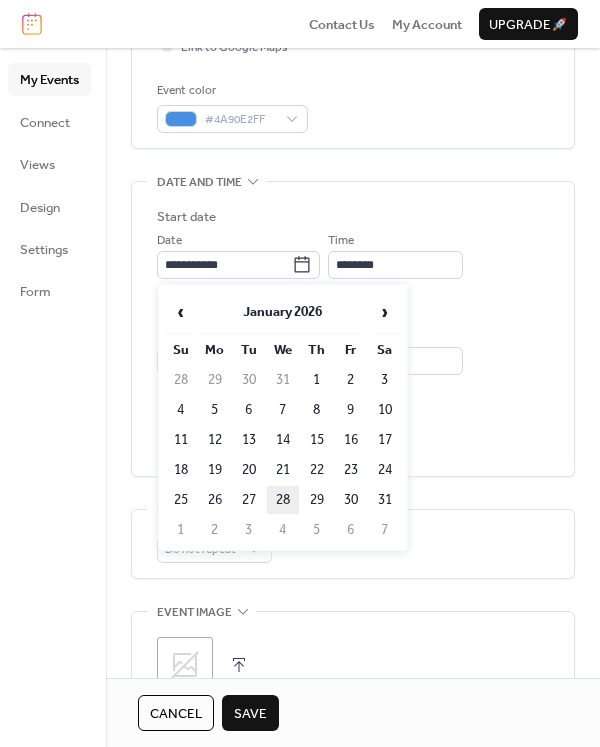 click on "28" at bounding box center (283, 500) 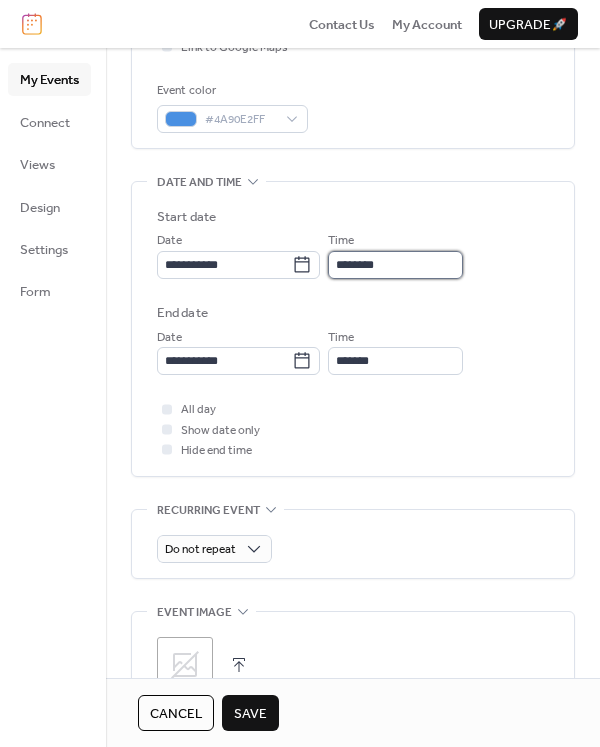 click on "********" at bounding box center [395, 265] 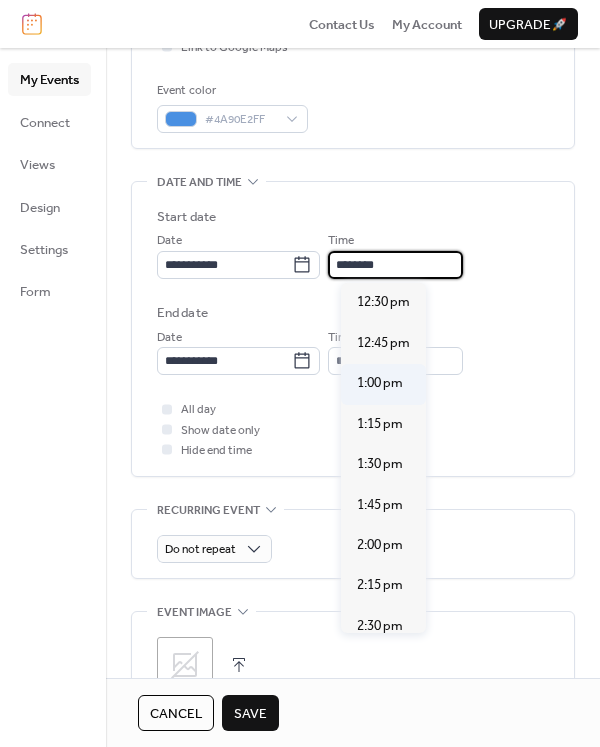 scroll, scrollTop: 2240, scrollLeft: 0, axis: vertical 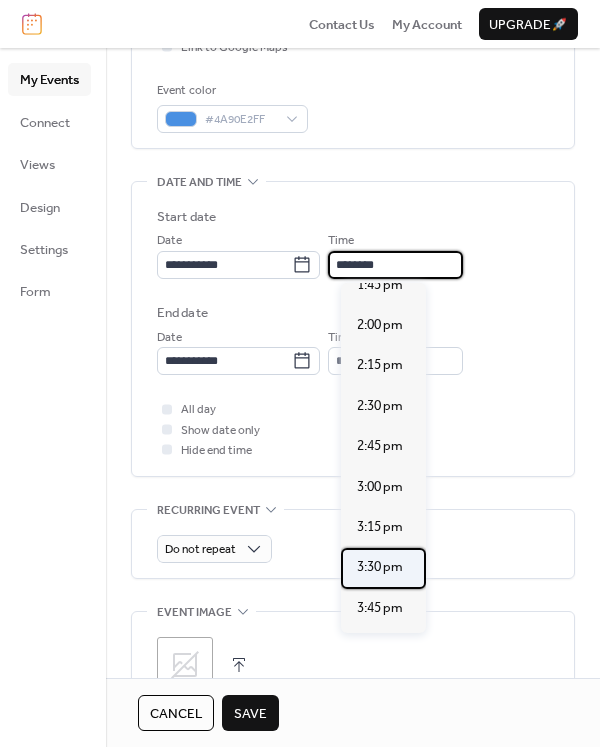 click on "3:30 pm" at bounding box center [380, 567] 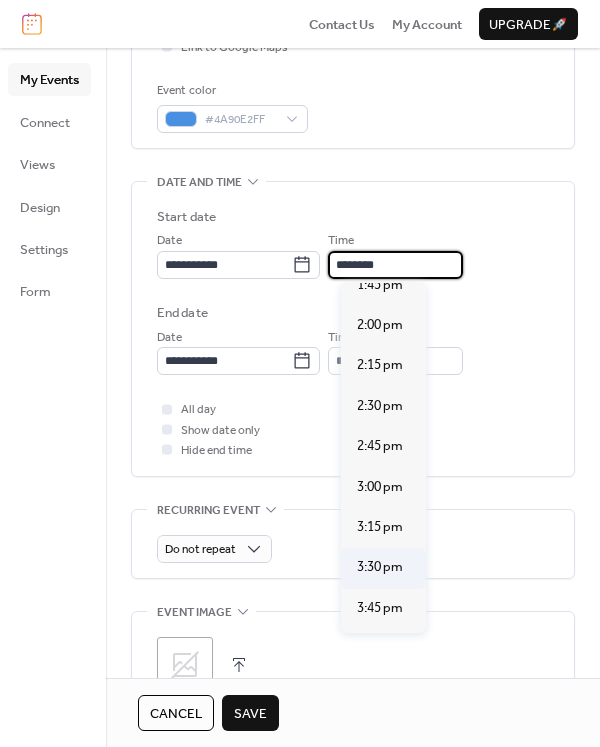 type on "*******" 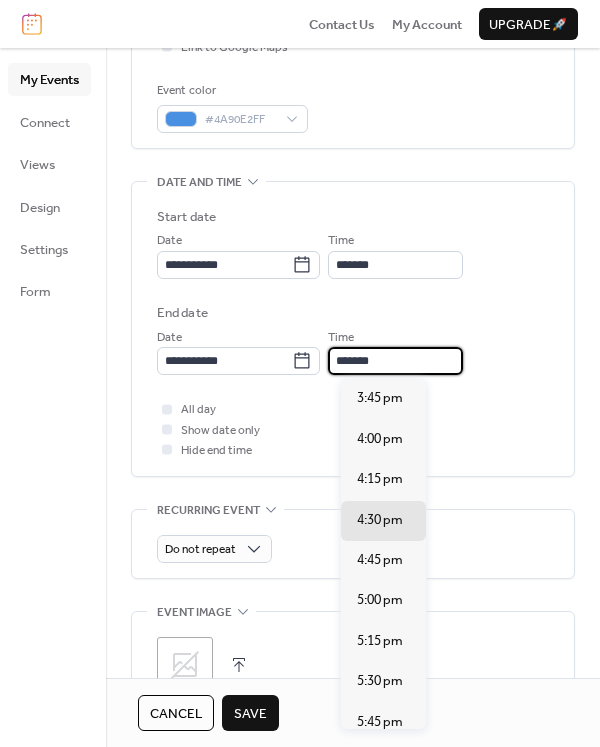 click on "*******" at bounding box center (395, 361) 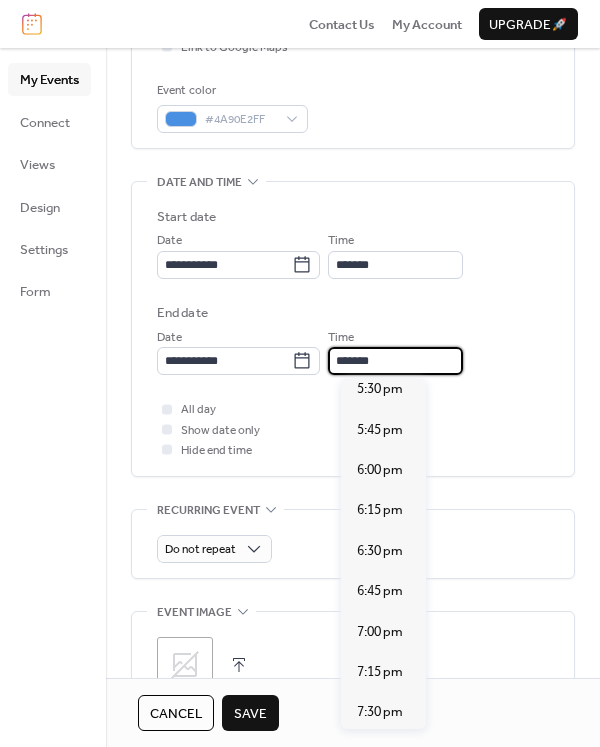 scroll, scrollTop: 300, scrollLeft: 0, axis: vertical 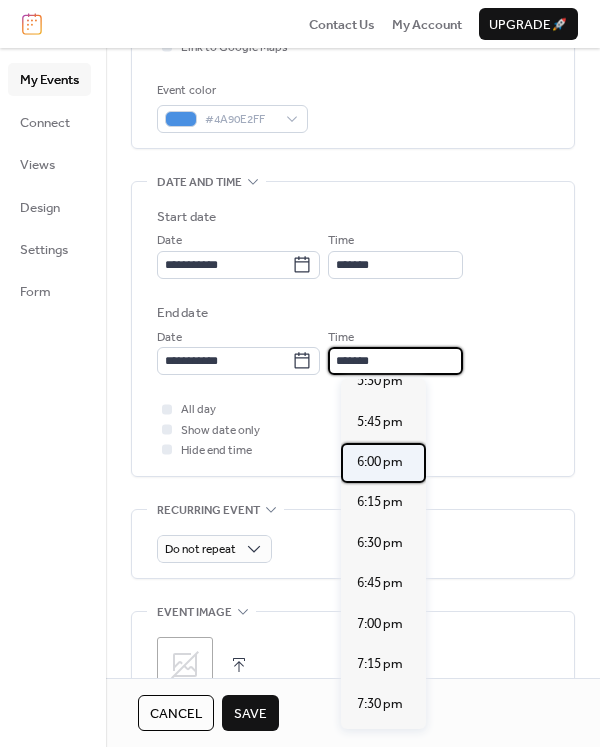 click on "6:00 pm" at bounding box center [380, 462] 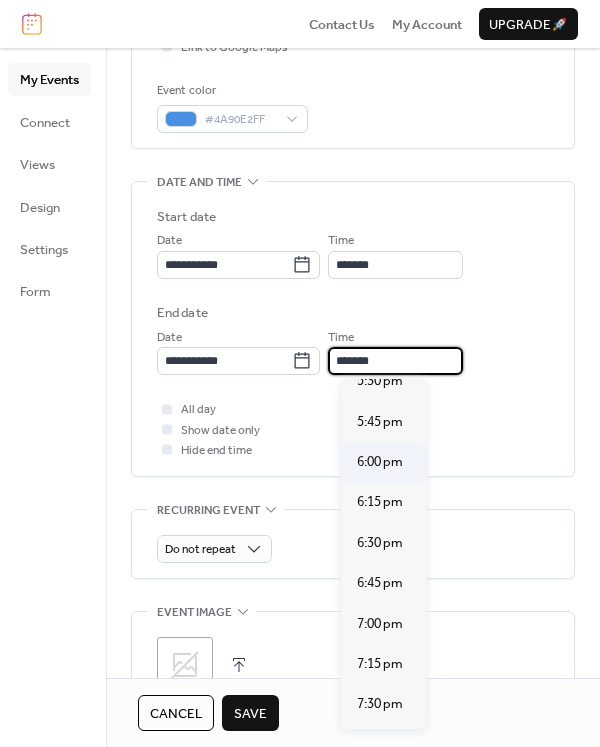 type on "*******" 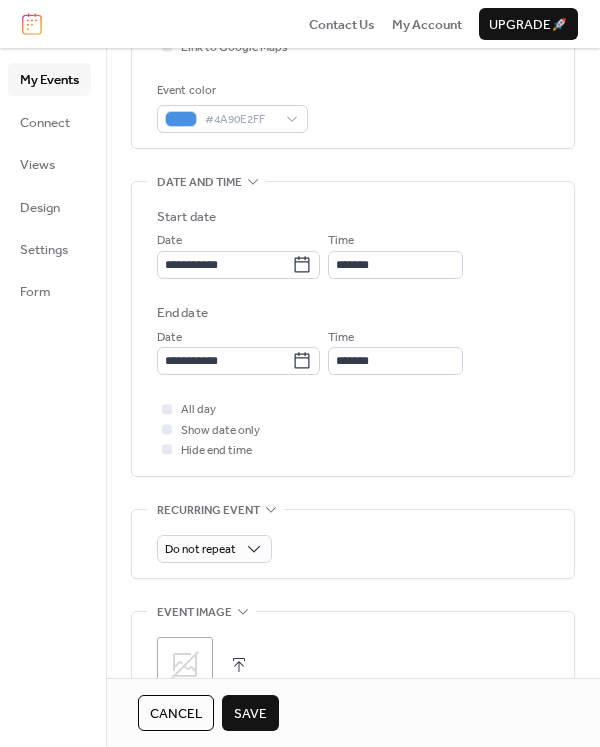 click on "Save" at bounding box center (250, 714) 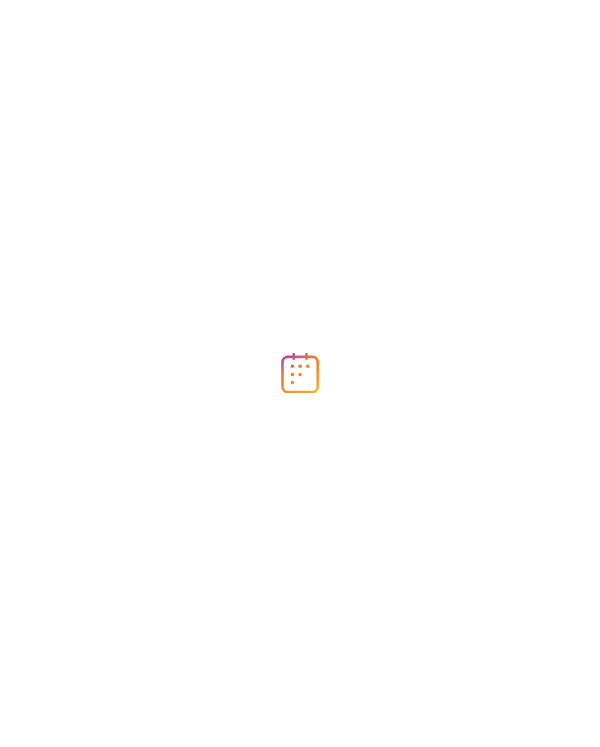 scroll, scrollTop: 0, scrollLeft: 0, axis: both 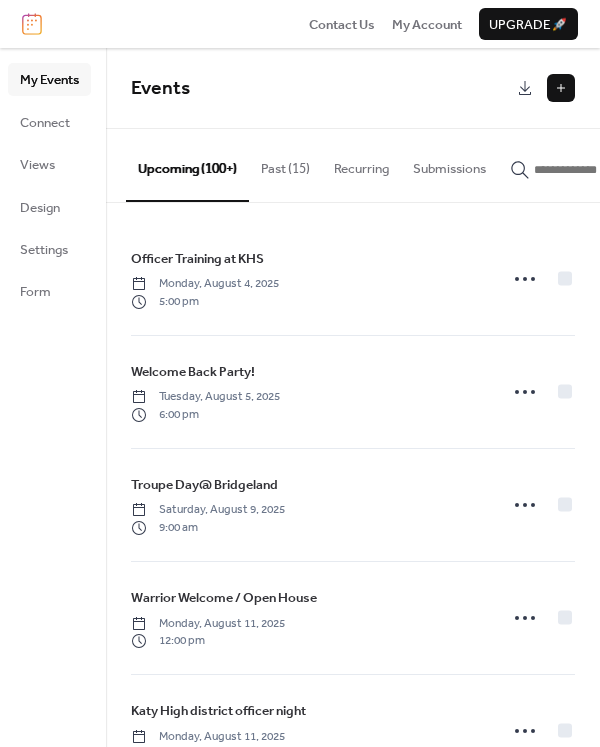 click at bounding box center [561, 88] 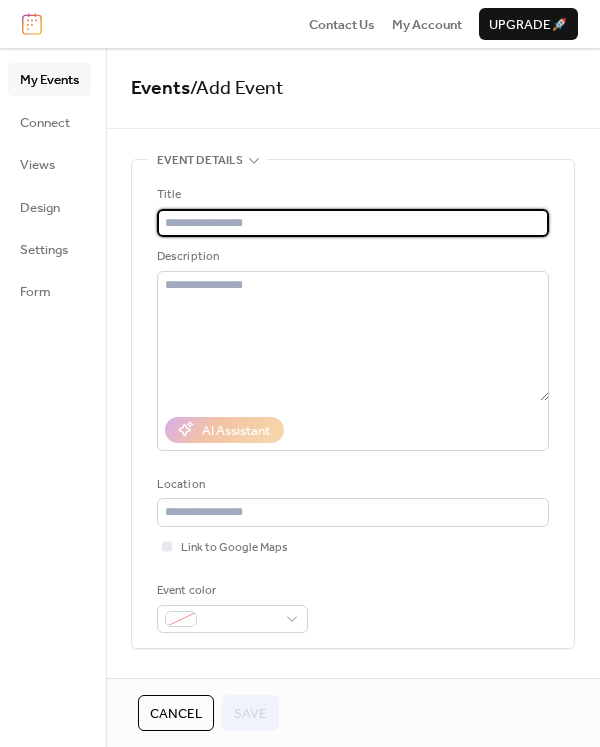 click at bounding box center [353, 223] 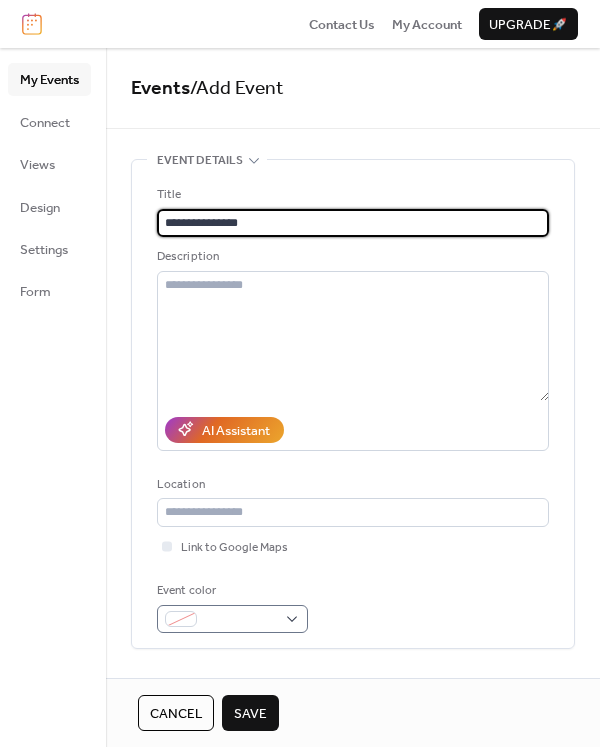 type on "**********" 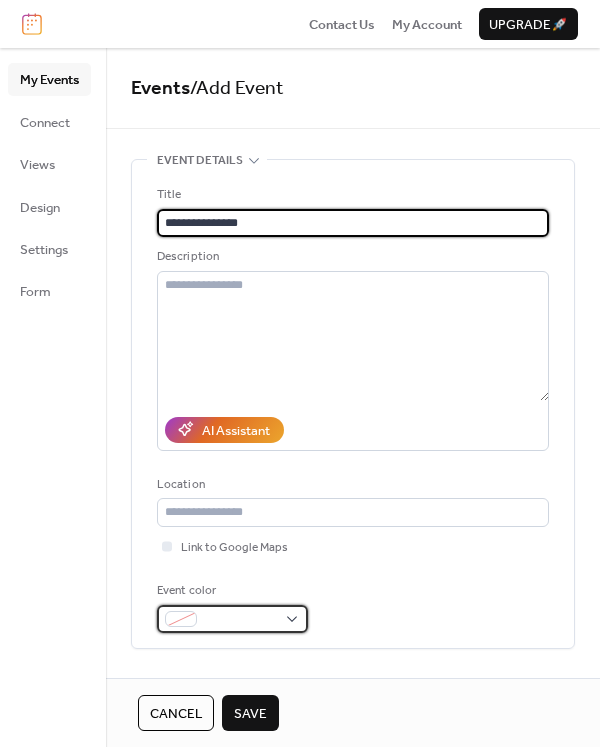 click at bounding box center [240, 620] 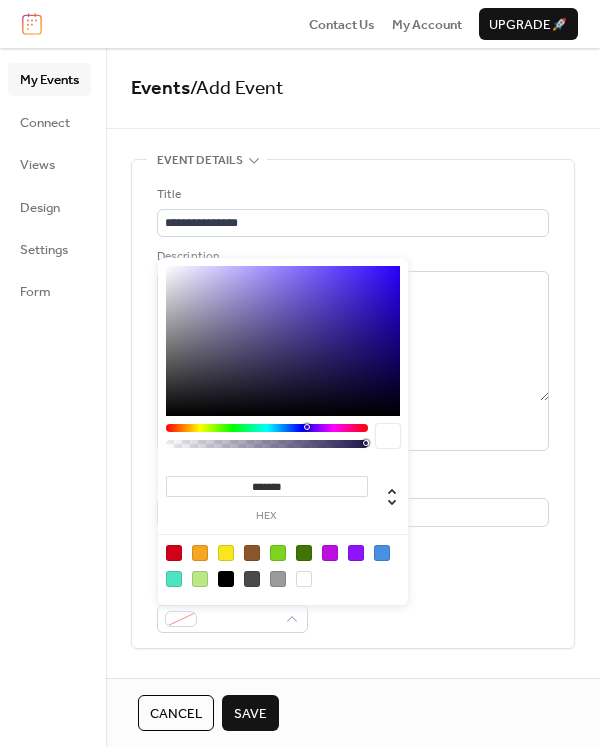 click at bounding box center [330, 553] 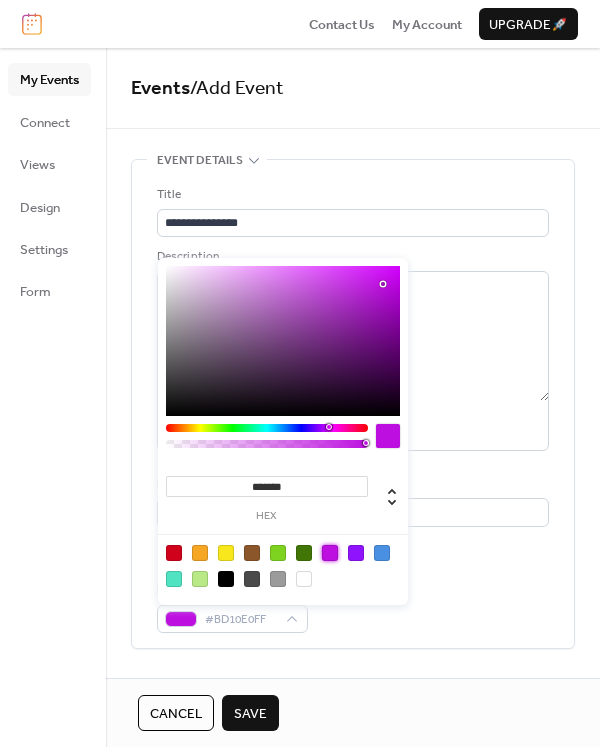 click on "Event color #BD10E0FF" at bounding box center (353, 607) 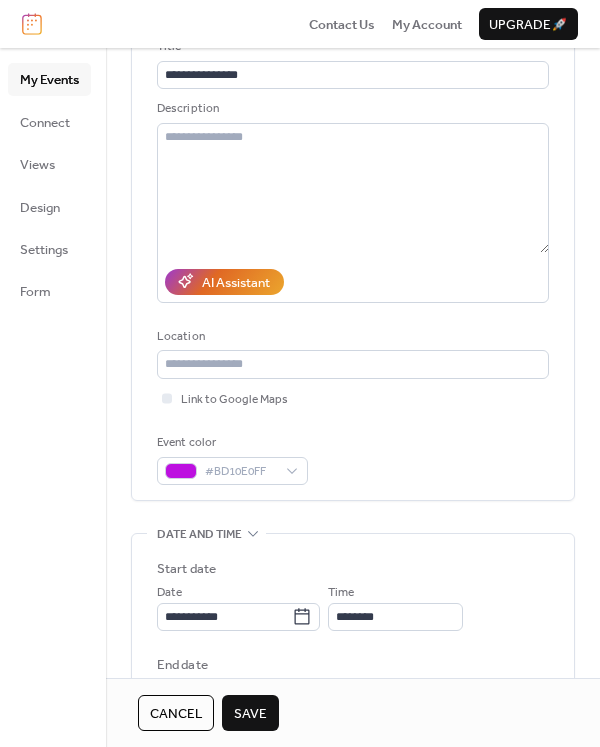 scroll, scrollTop: 600, scrollLeft: 0, axis: vertical 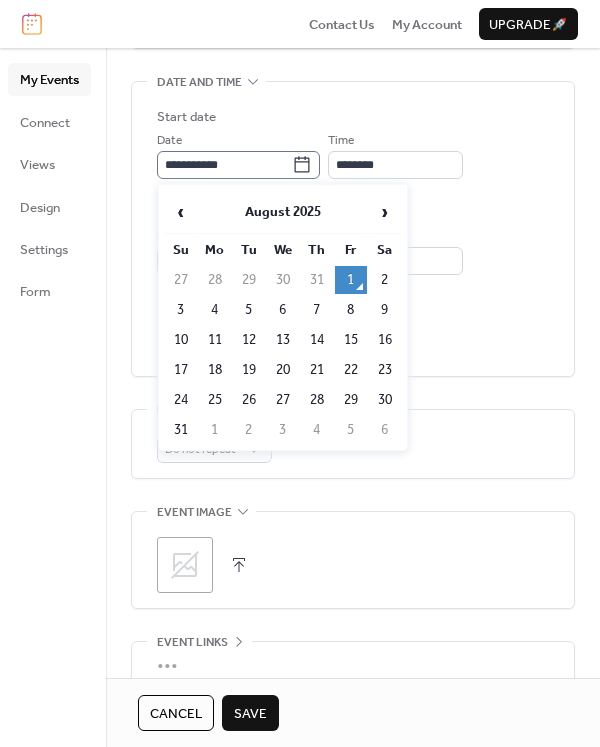 click 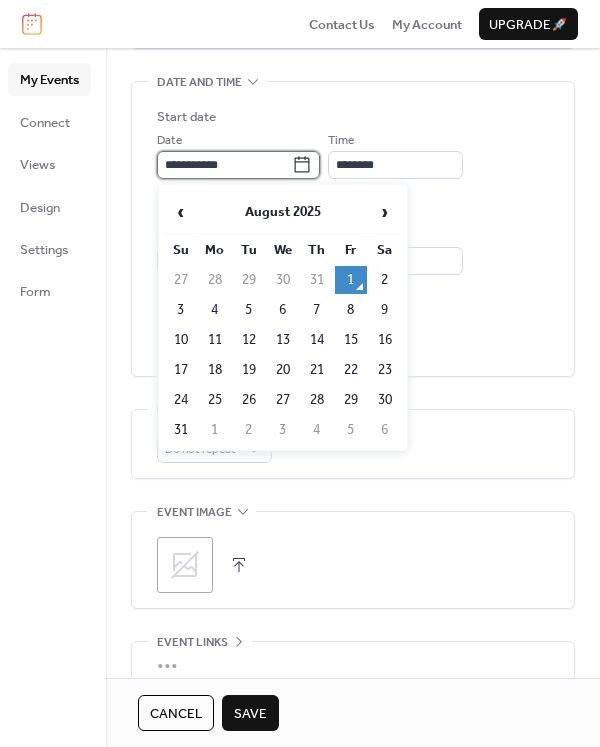 click on "**********" at bounding box center (224, 165) 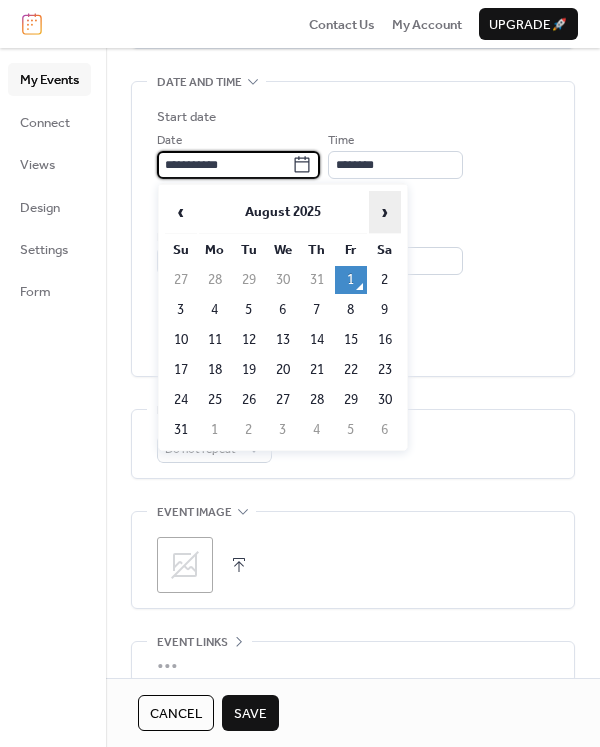click on "›" at bounding box center [385, 212] 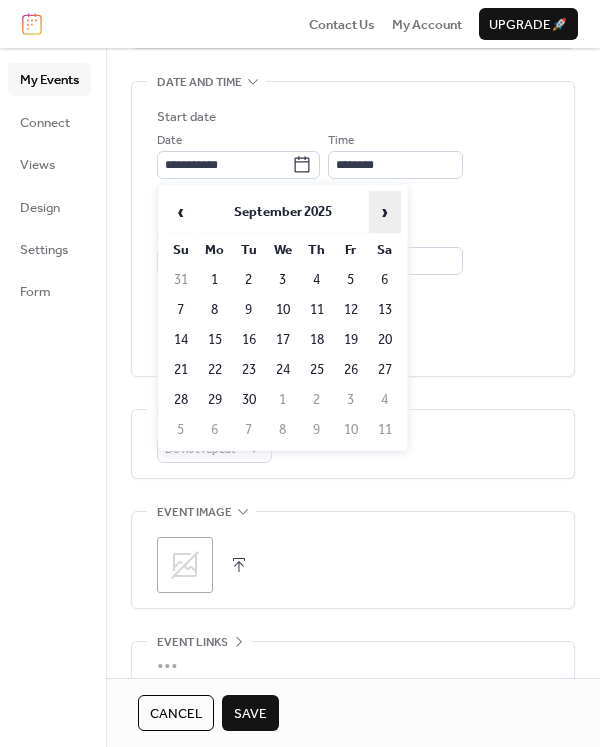 click on "›" at bounding box center [385, 212] 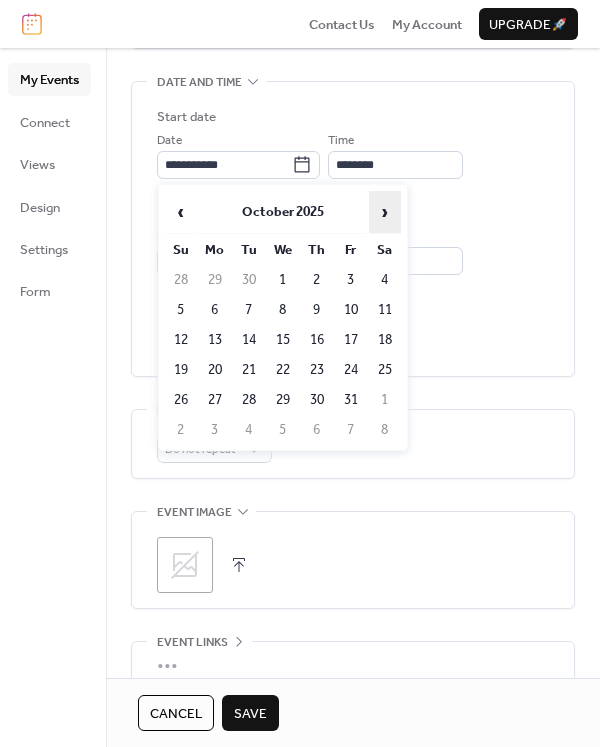 click on "›" at bounding box center (385, 212) 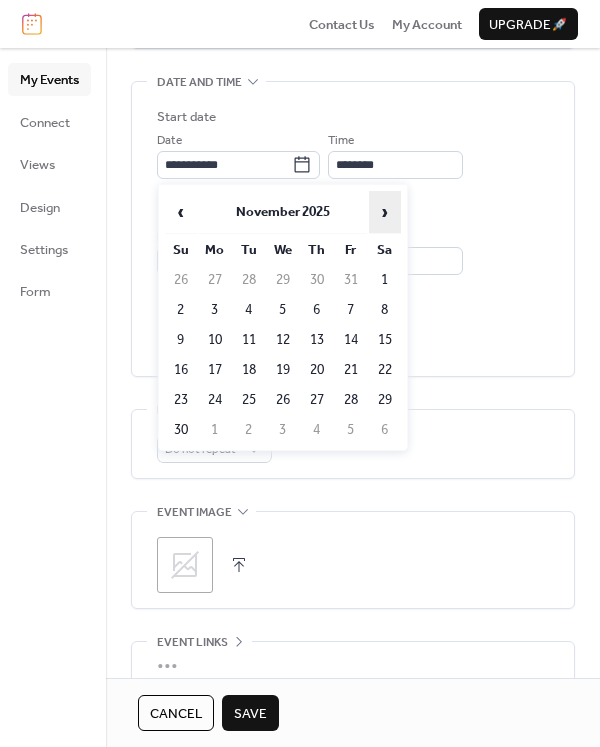 click on "›" at bounding box center [385, 212] 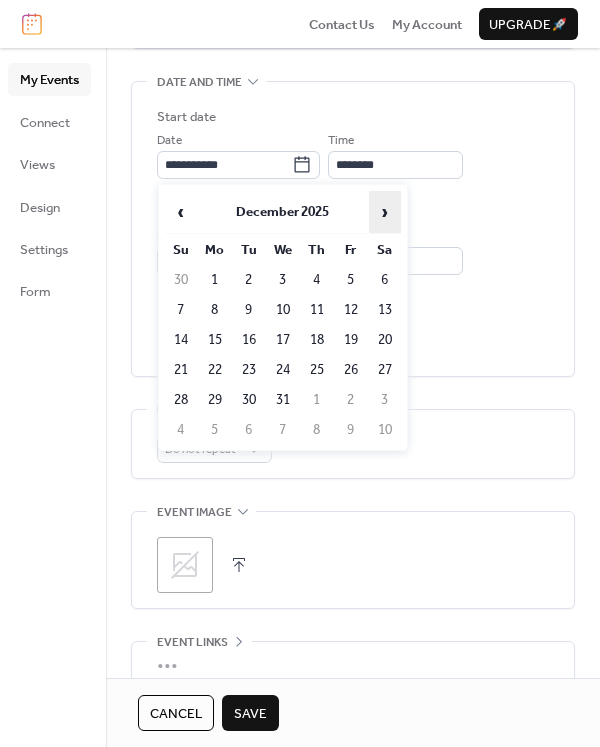 click on "›" at bounding box center (385, 212) 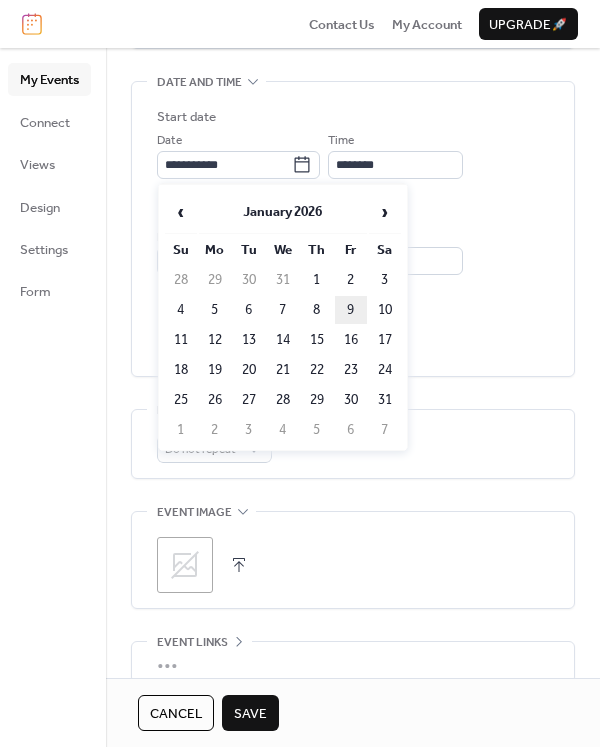 click on "9" at bounding box center (351, 310) 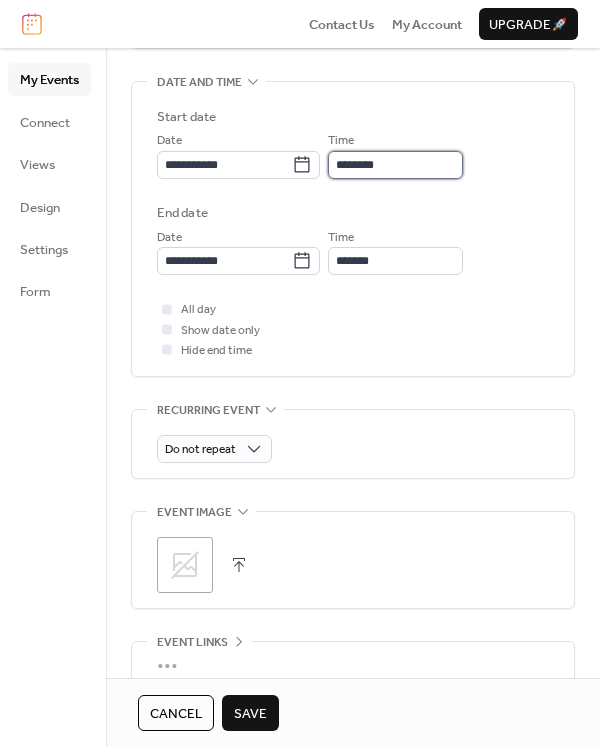 click on "********" at bounding box center (395, 165) 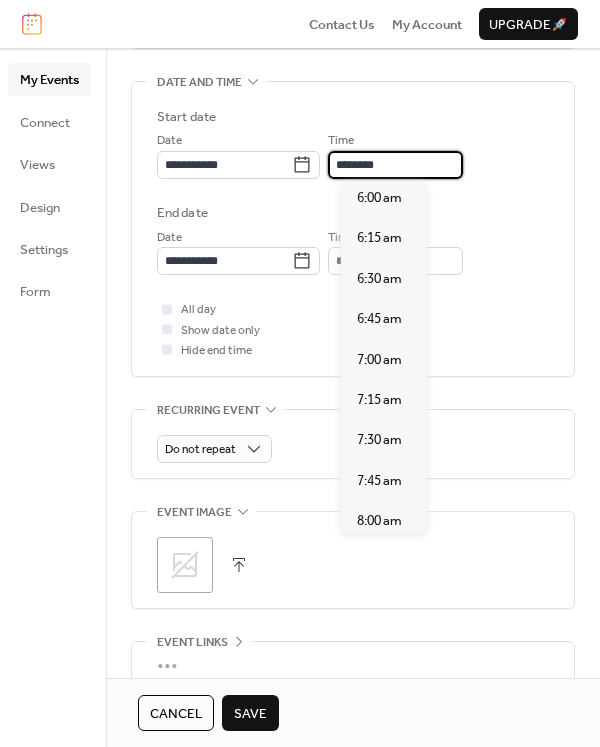 scroll, scrollTop: 940, scrollLeft: 0, axis: vertical 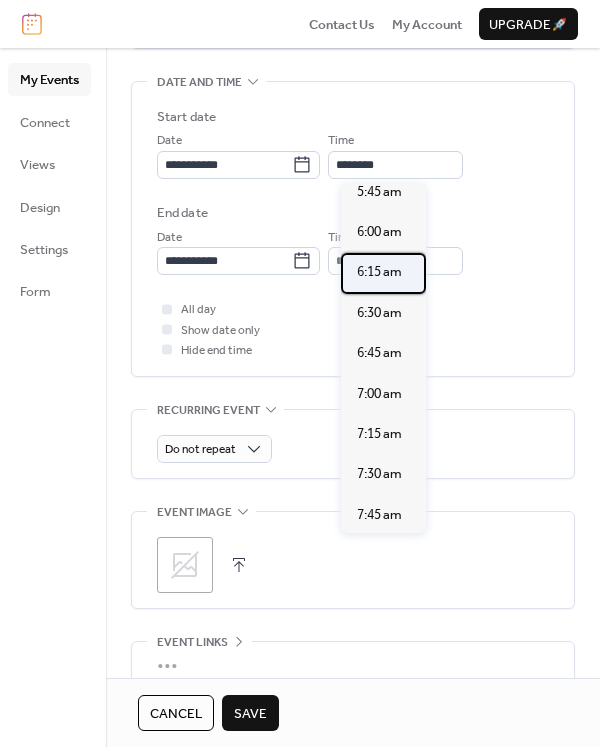 click on "6:15 am" at bounding box center (379, 272) 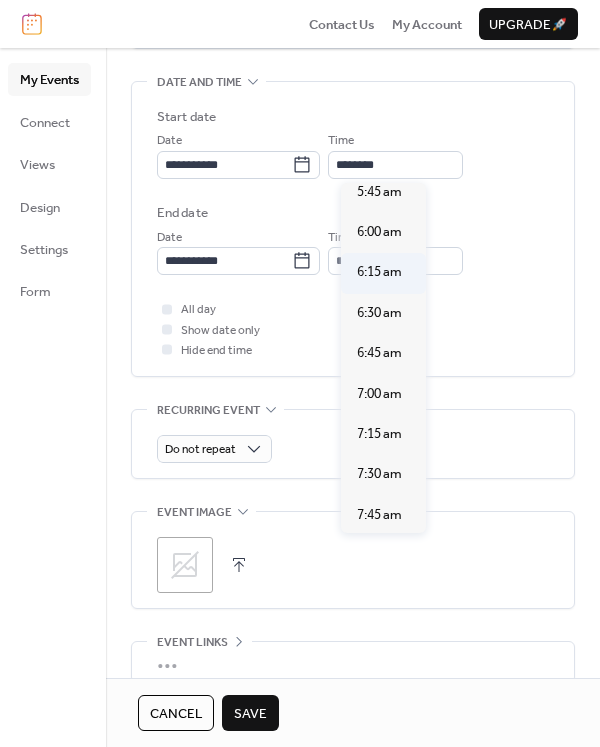 type on "*******" 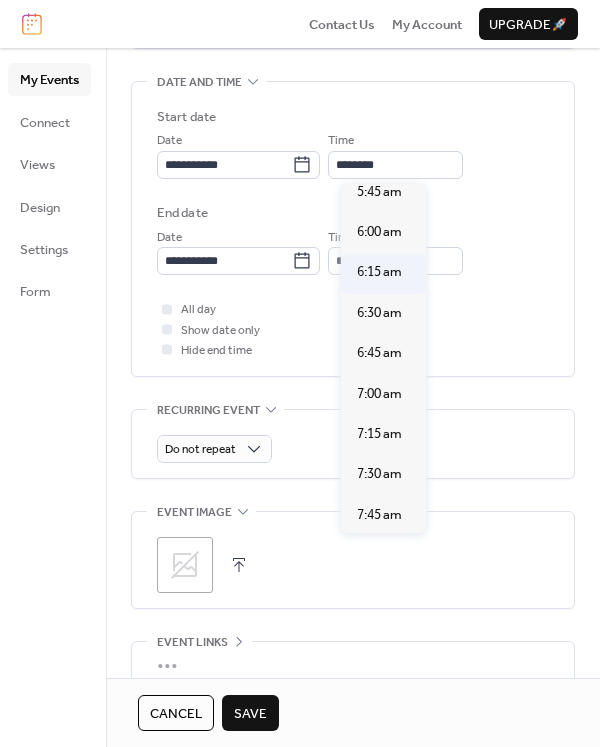 type on "*******" 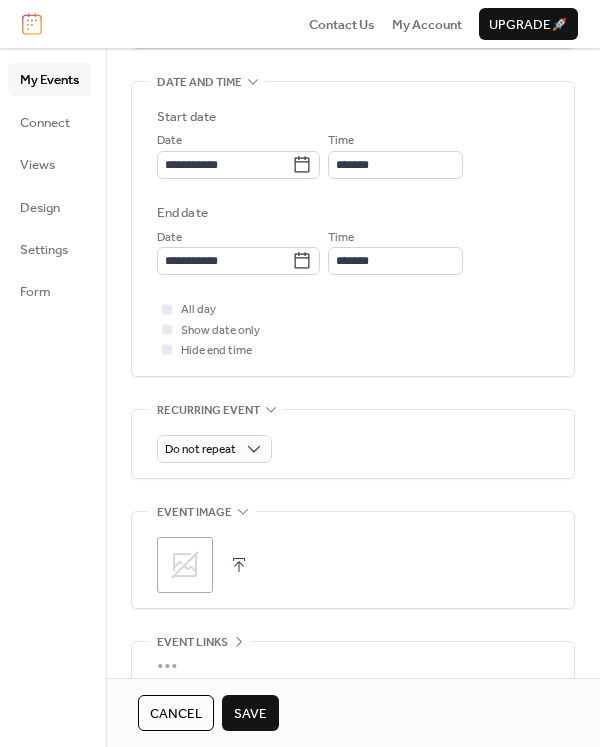 click on "Save" at bounding box center (250, 713) 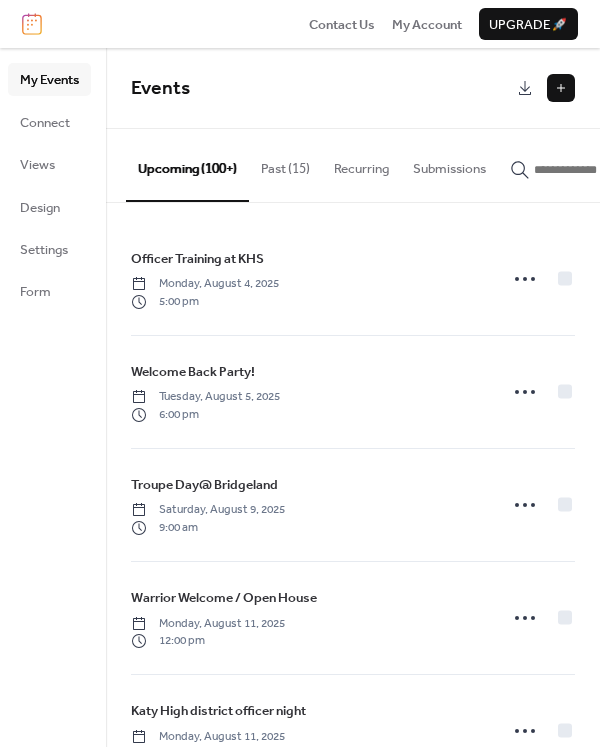 click on "Events" at bounding box center [353, 88] 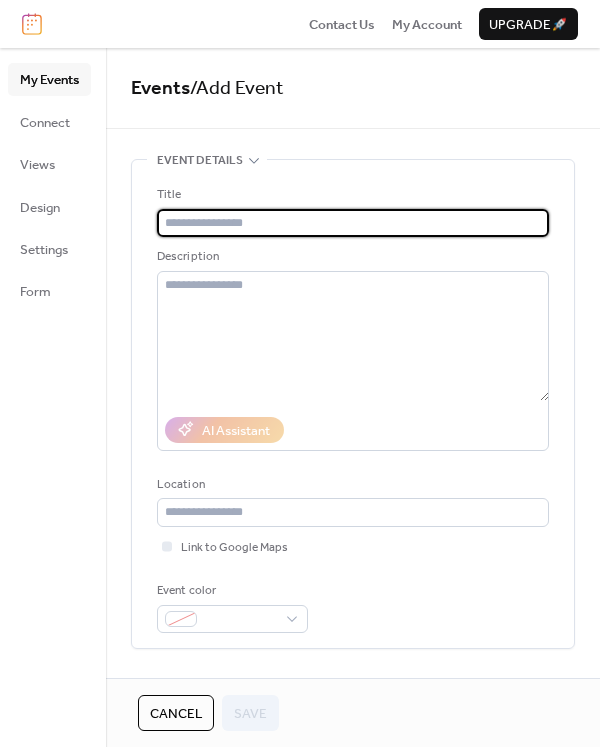 click at bounding box center (353, 223) 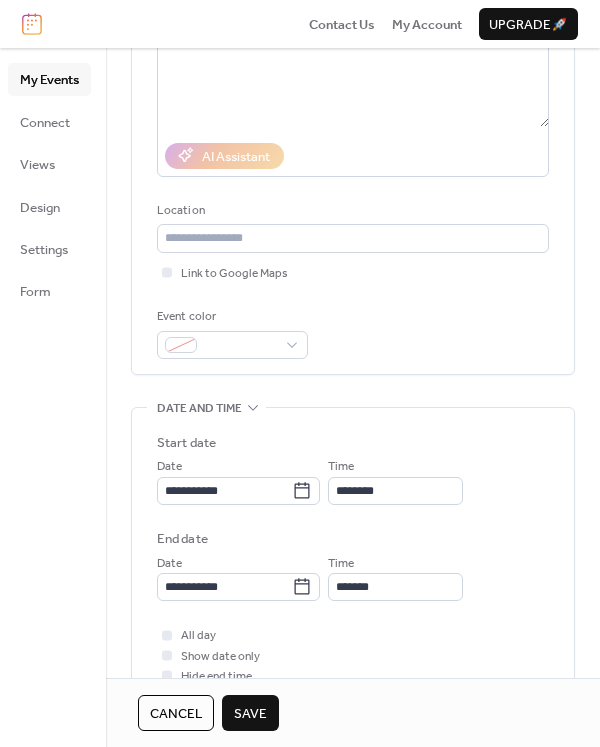 scroll, scrollTop: 400, scrollLeft: 0, axis: vertical 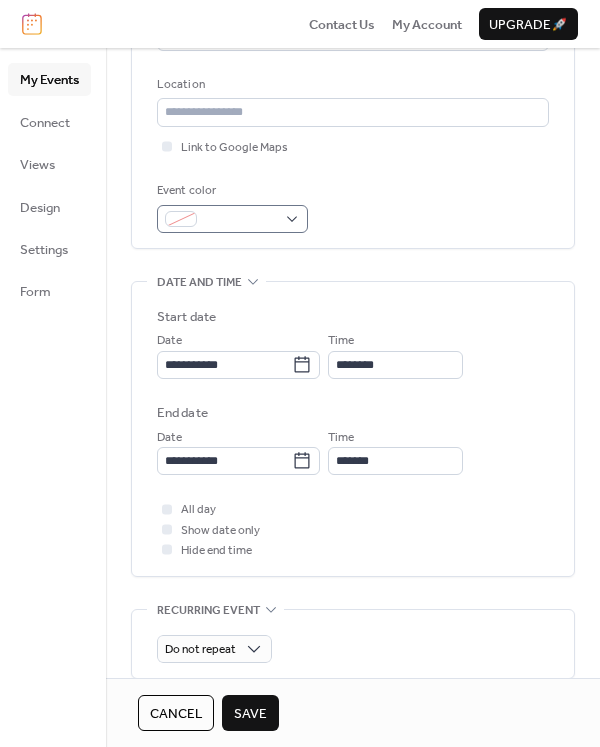 type on "**********" 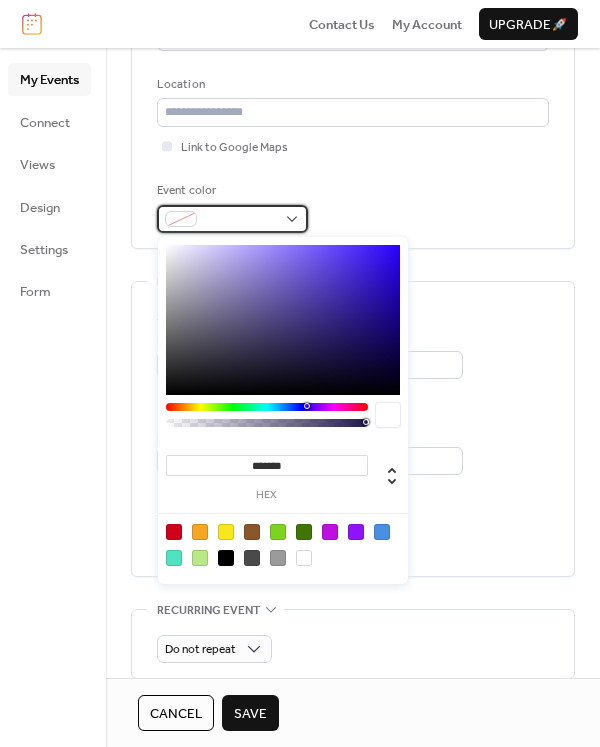 click at bounding box center [240, 220] 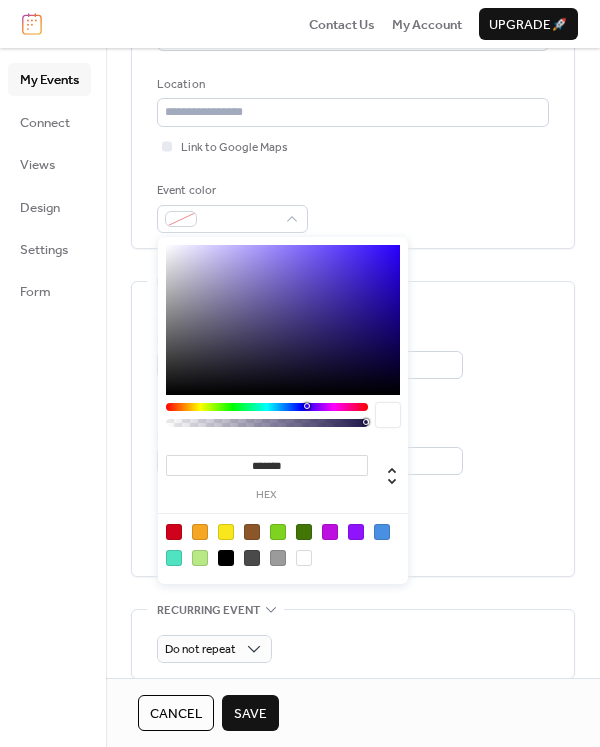 click at bounding box center [226, 558] 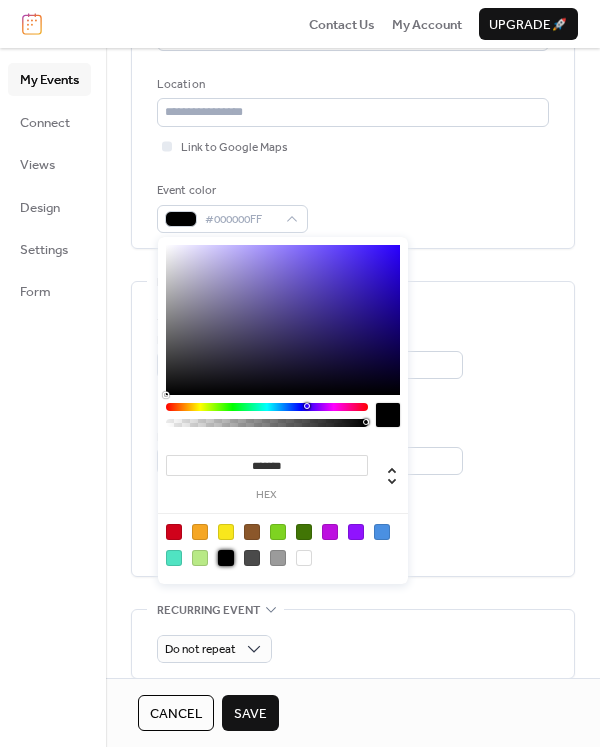 click on "All day Show date only Hide end time" at bounding box center (353, 529) 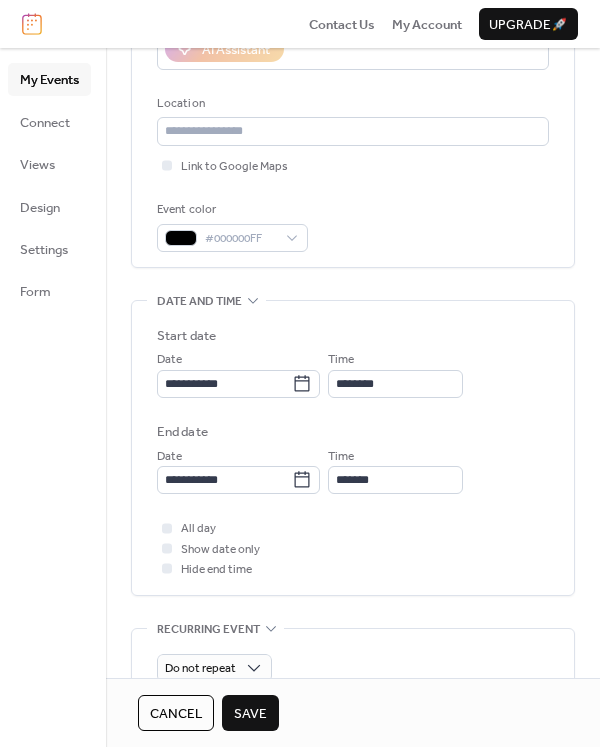 scroll, scrollTop: 373, scrollLeft: 0, axis: vertical 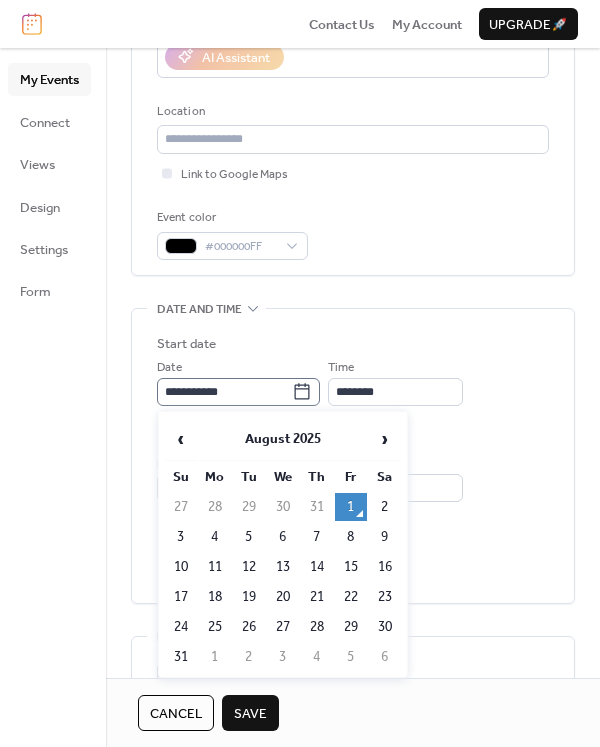 click 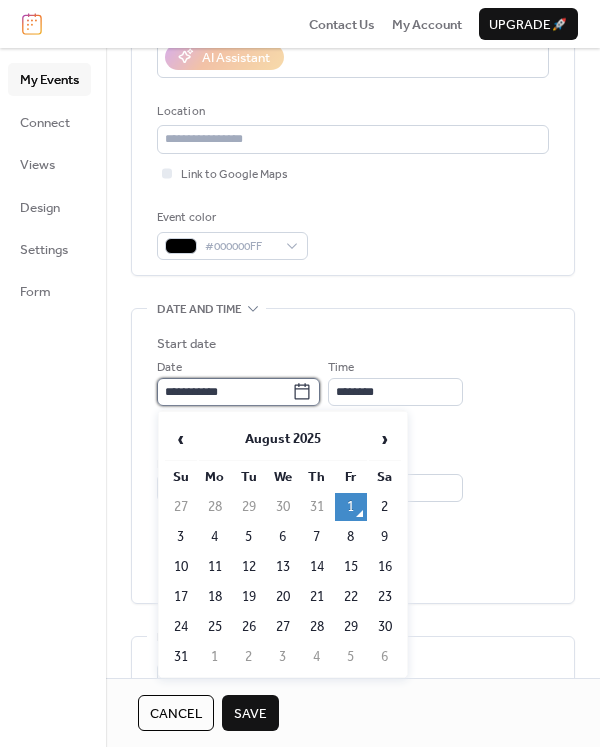 click on "**********" at bounding box center [224, 392] 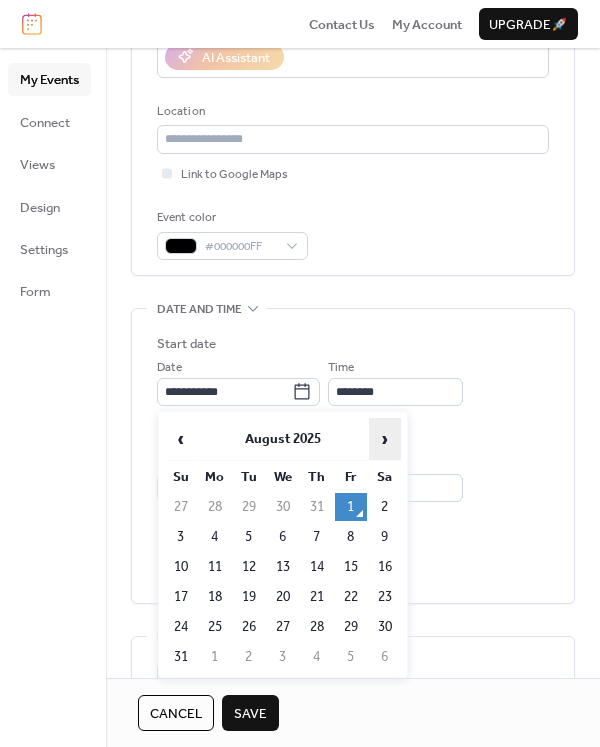 click on "›" at bounding box center [385, 439] 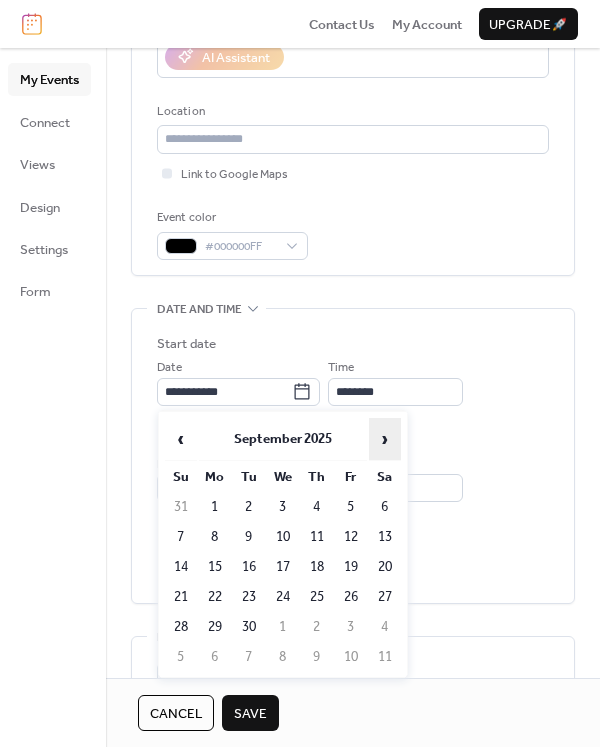 click on "›" at bounding box center [385, 439] 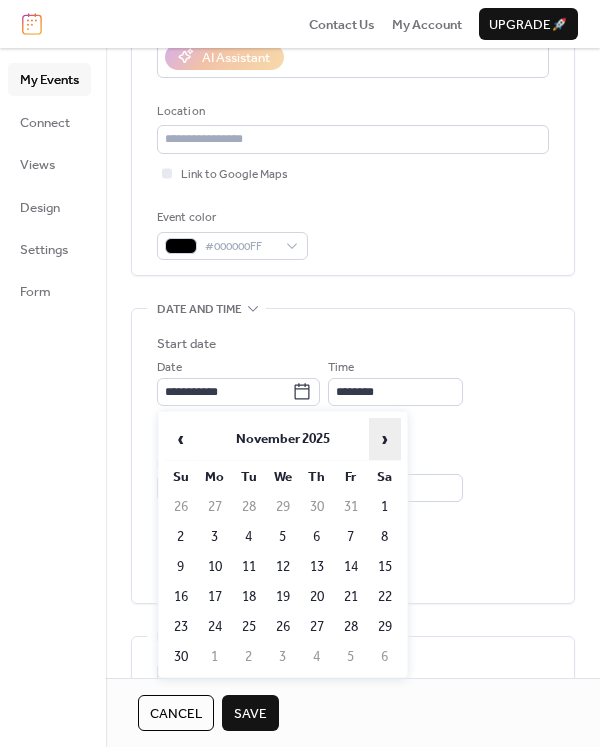 click on "›" at bounding box center [385, 439] 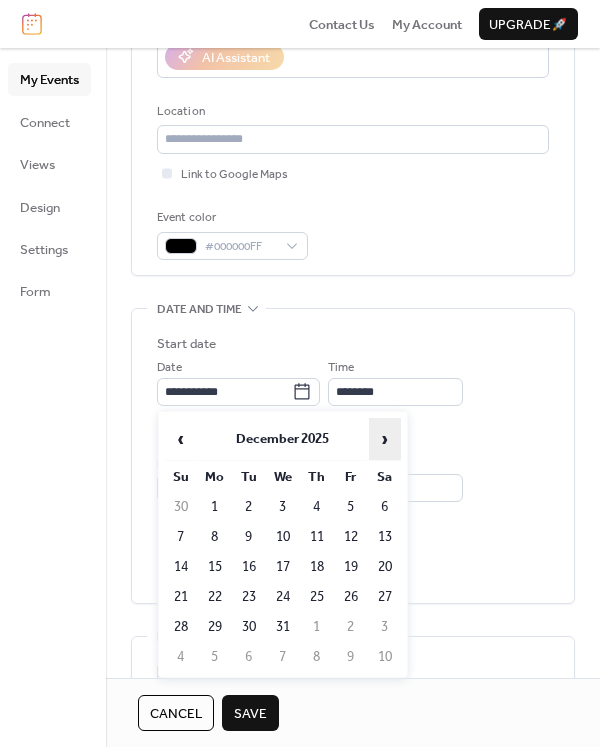 click on "›" at bounding box center [385, 439] 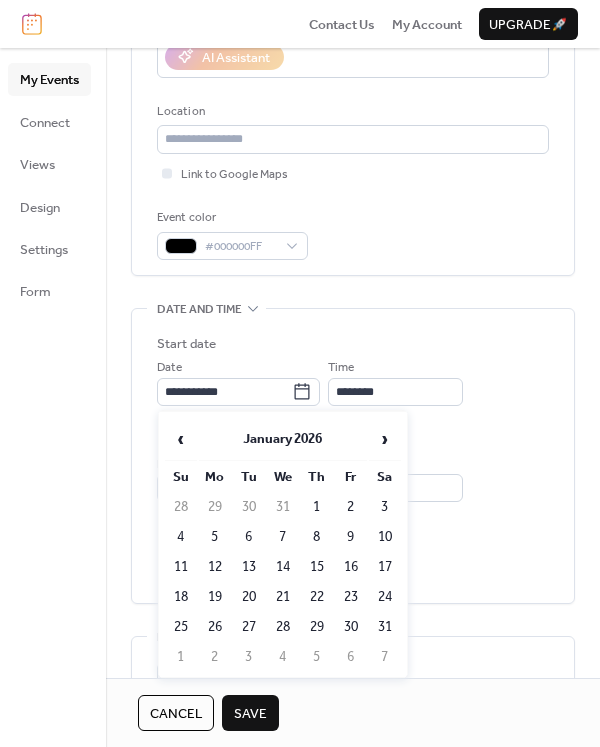 click on "12" at bounding box center (215, 567) 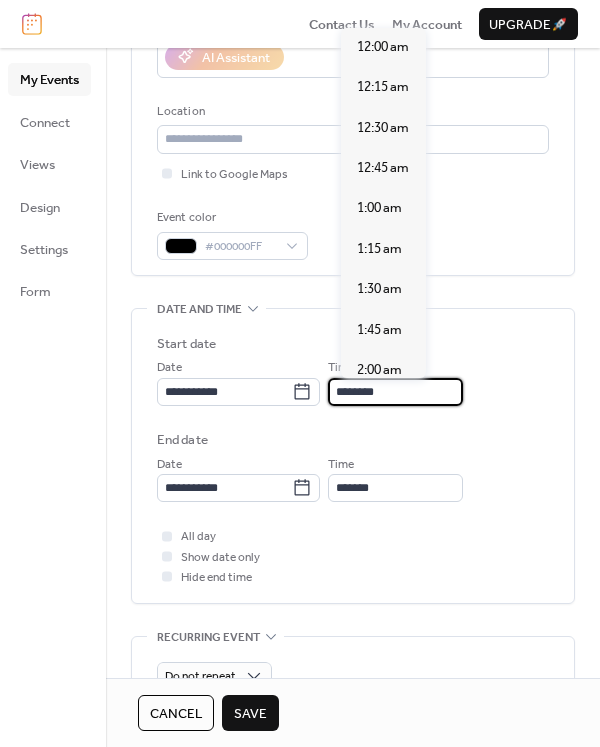 click on "********" at bounding box center [395, 392] 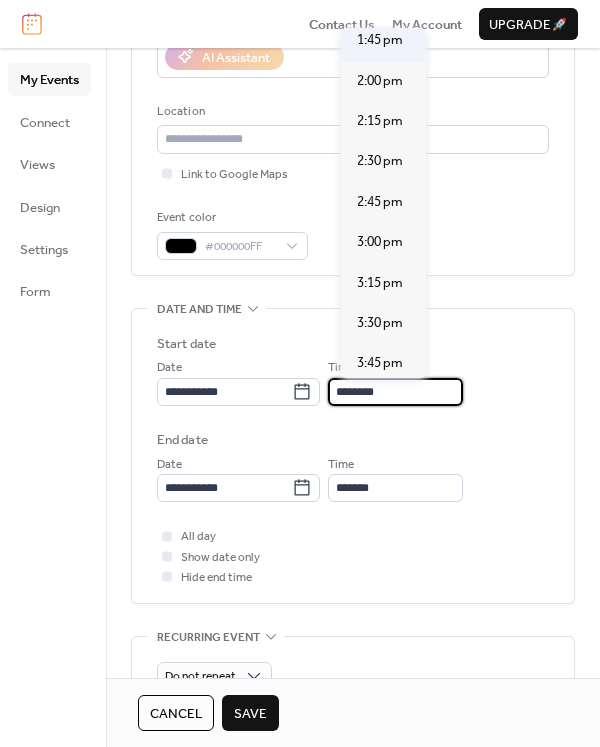 scroll, scrollTop: 2240, scrollLeft: 0, axis: vertical 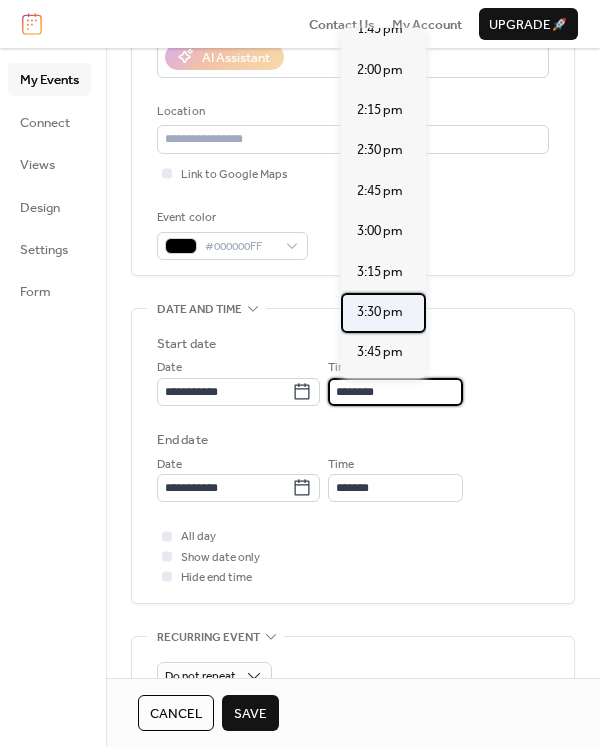 click on "3:30 pm" at bounding box center [380, 312] 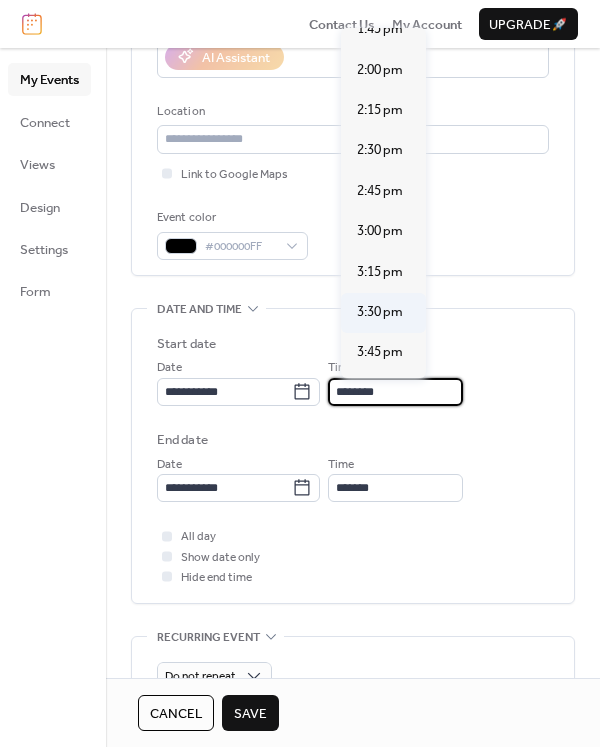 type on "*******" 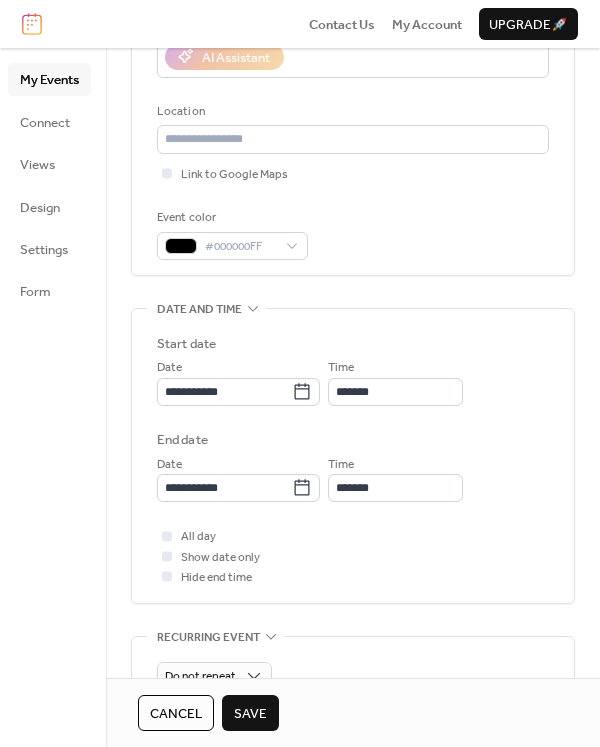 click on "Save" at bounding box center [250, 714] 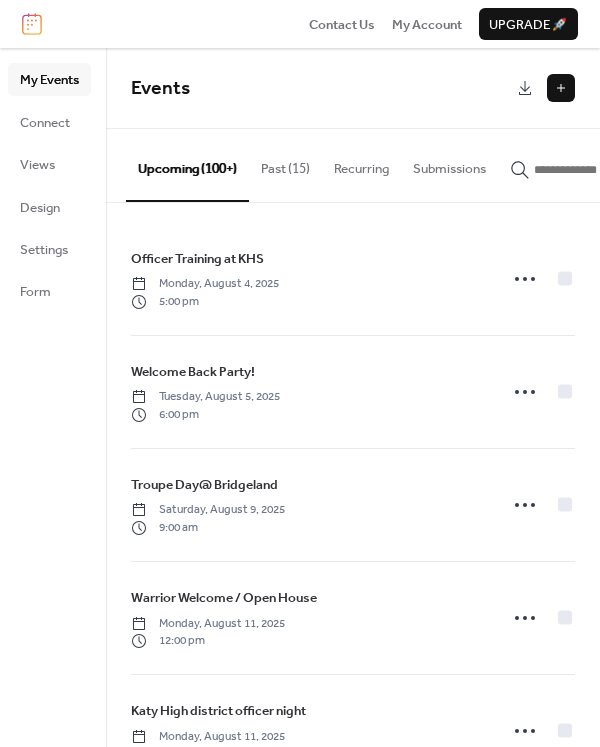 click at bounding box center (561, 88) 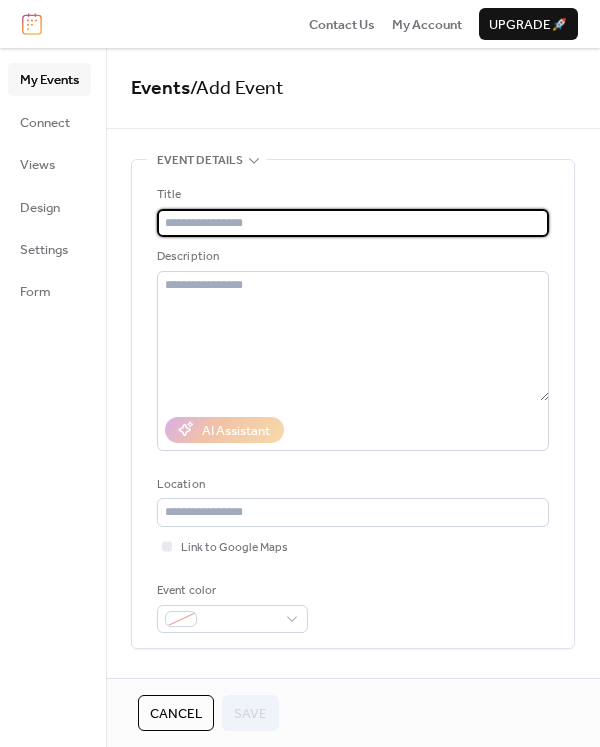 click at bounding box center [353, 223] 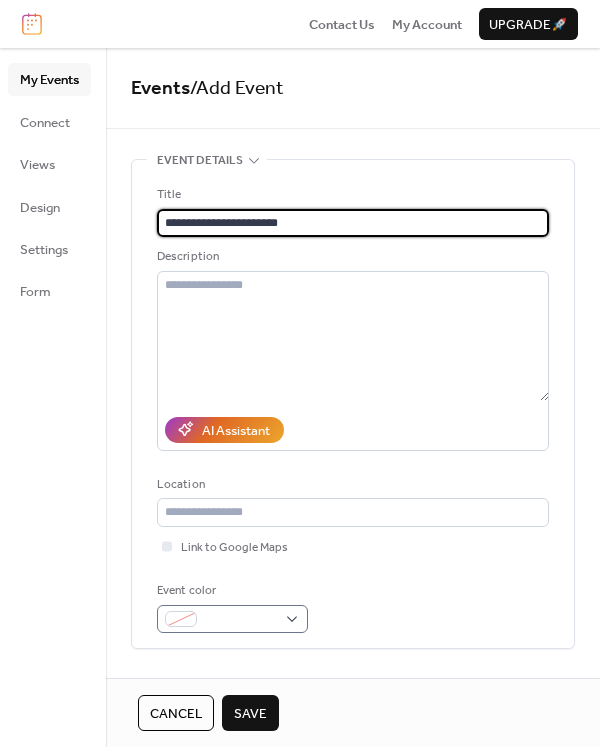 type on "**********" 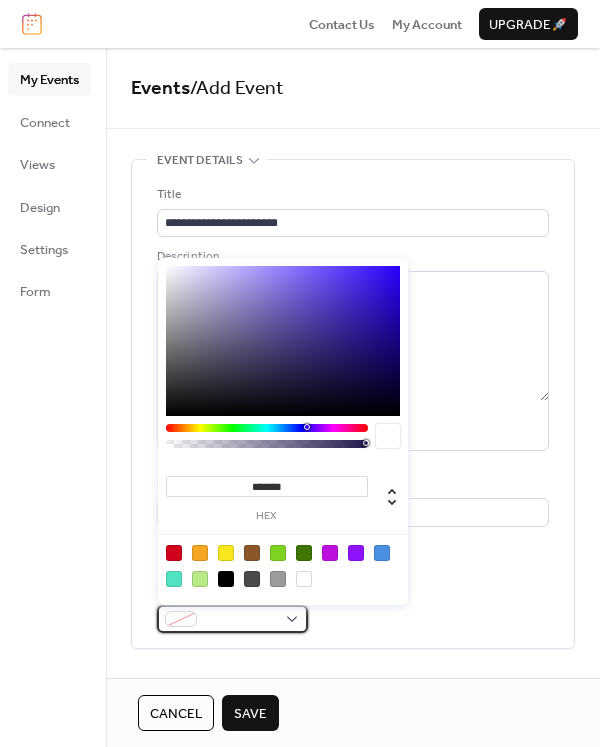 click at bounding box center [240, 620] 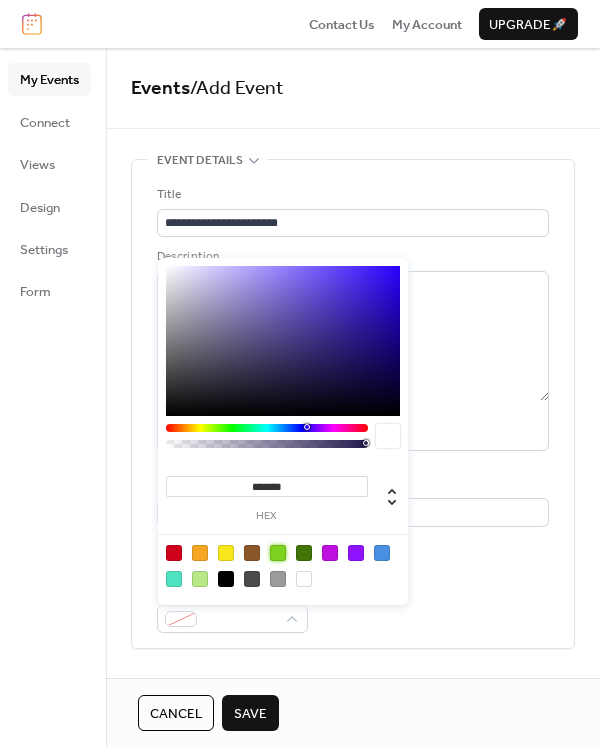 click at bounding box center [278, 553] 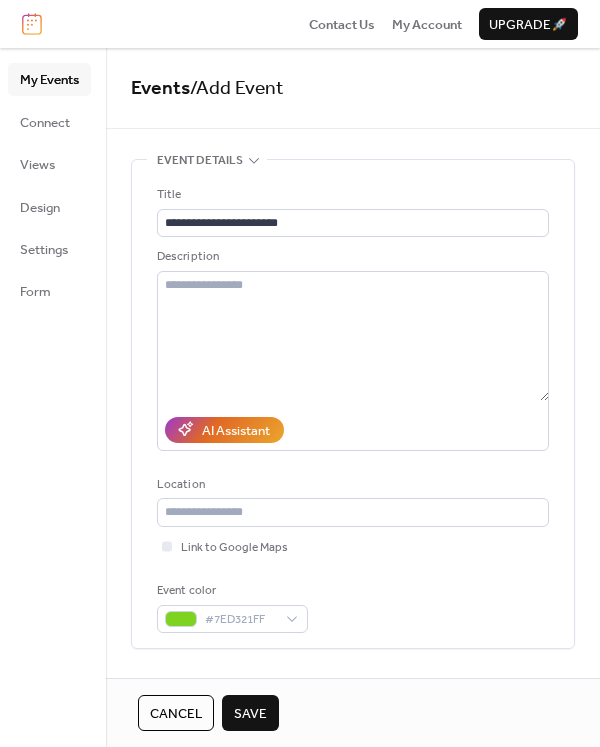 click on "Event color #7ED321FF" at bounding box center (353, 607) 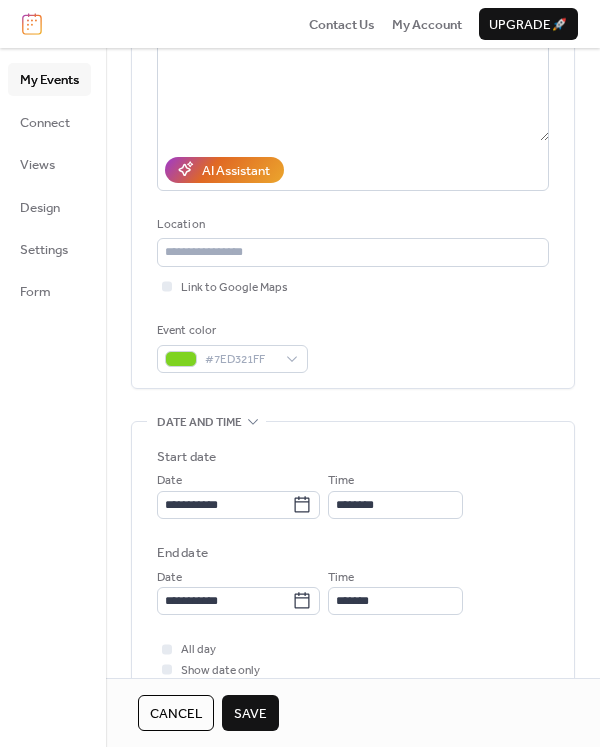 scroll, scrollTop: 500, scrollLeft: 0, axis: vertical 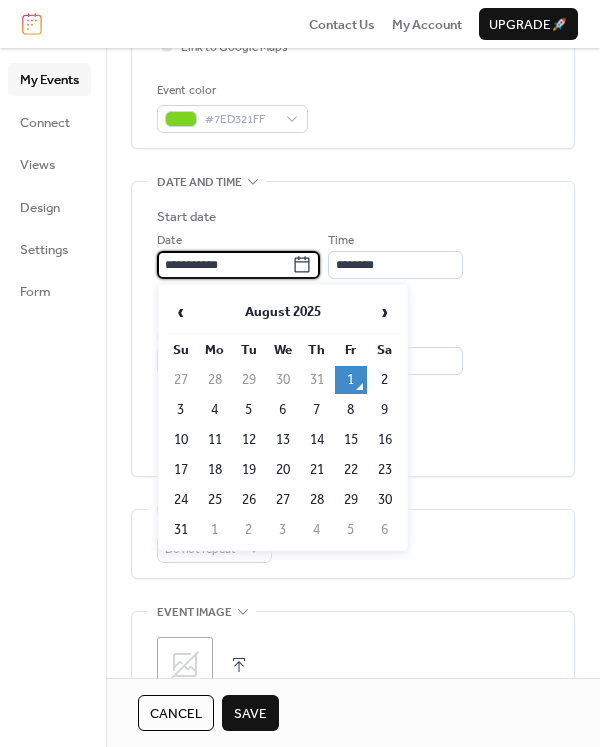 click on "**********" at bounding box center [224, 265] 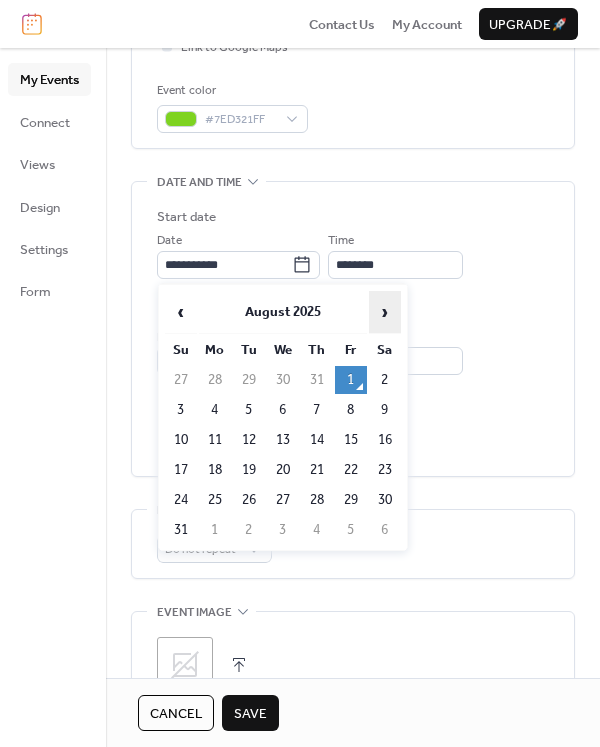 click on "›" at bounding box center (385, 312) 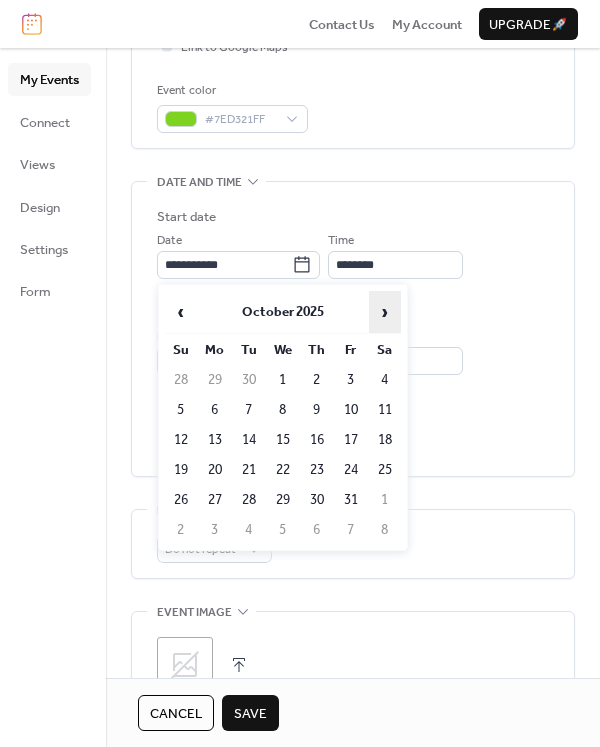 click on "›" at bounding box center [385, 312] 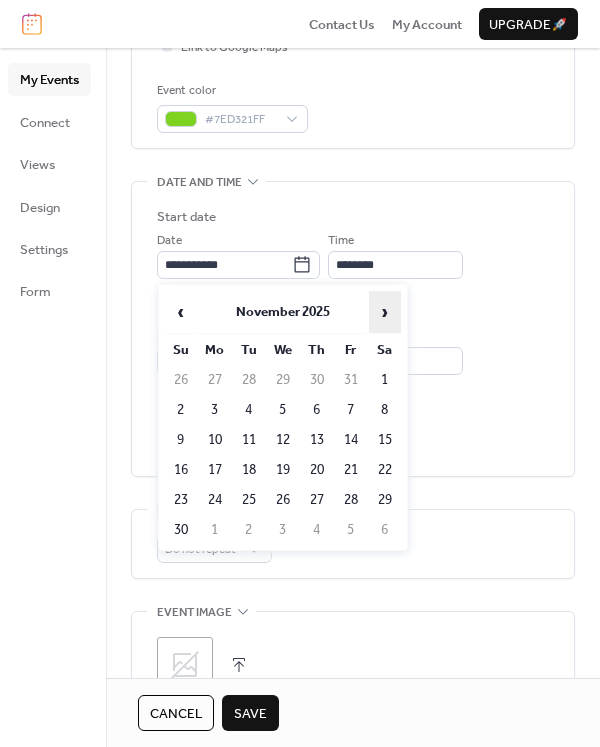 click on "›" at bounding box center (385, 312) 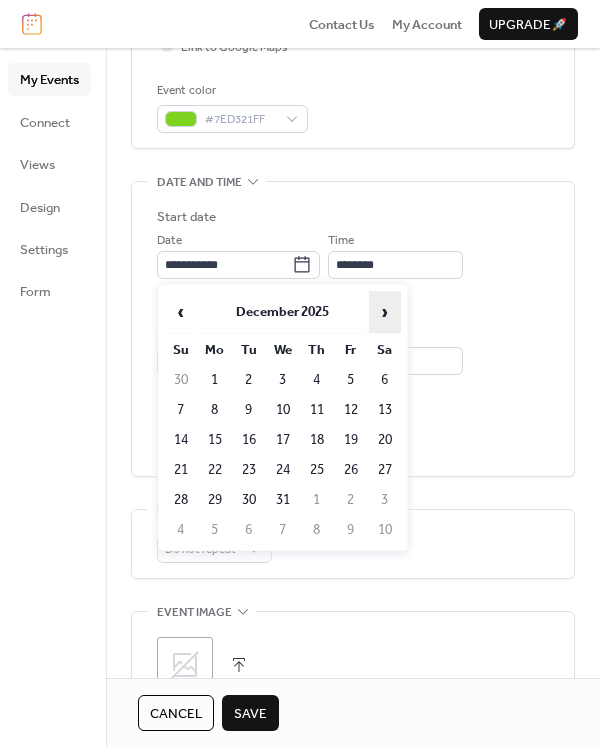 click on "›" at bounding box center [385, 312] 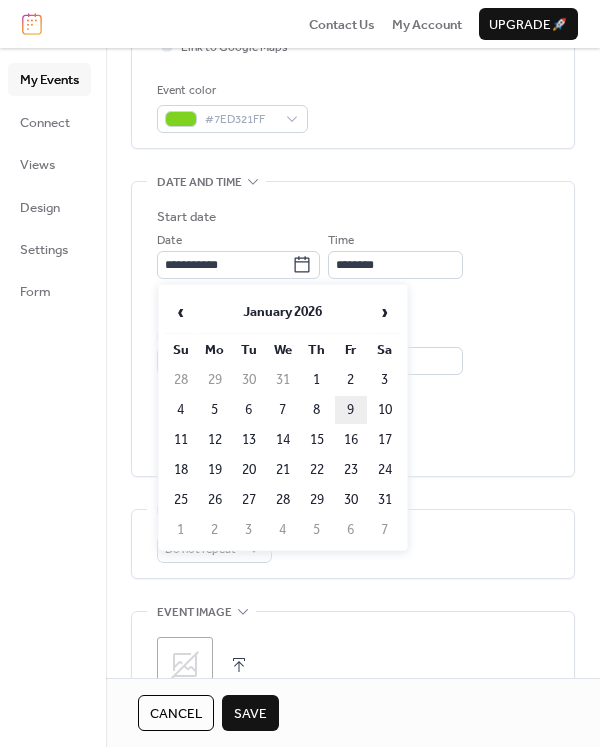 click on "9" at bounding box center (351, 410) 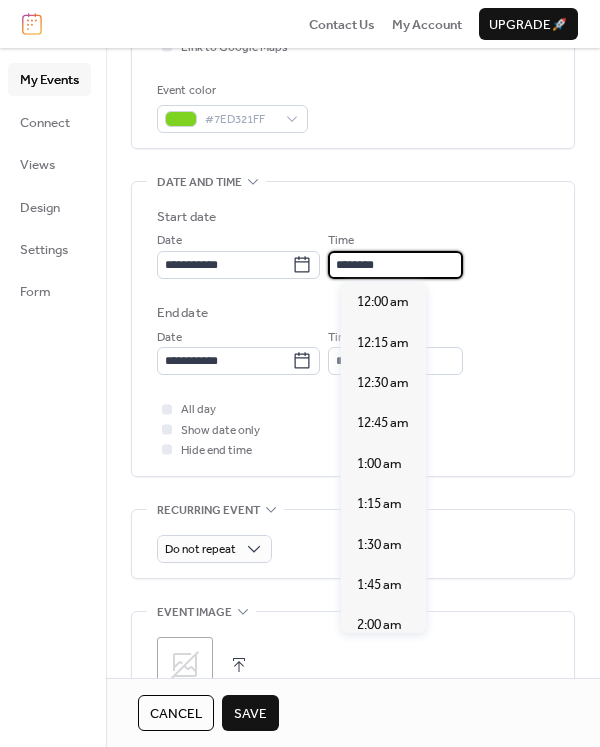 click on "********" at bounding box center (395, 265) 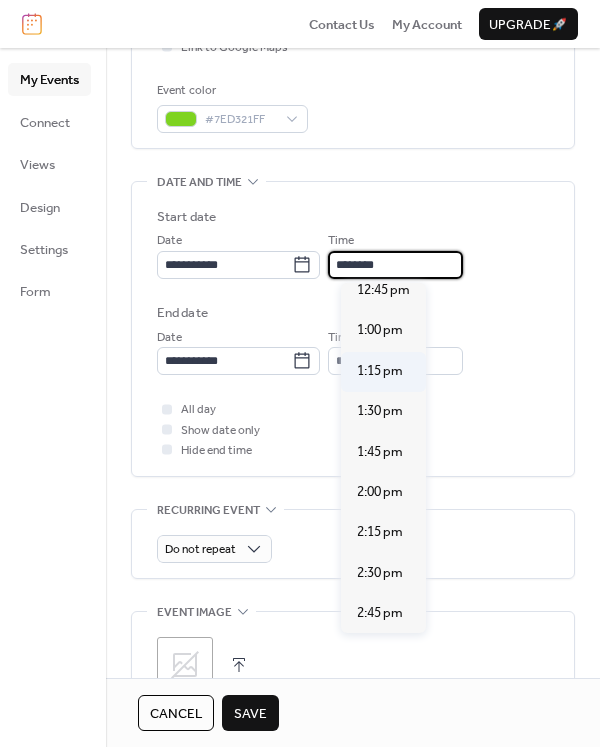 scroll, scrollTop: 2240, scrollLeft: 0, axis: vertical 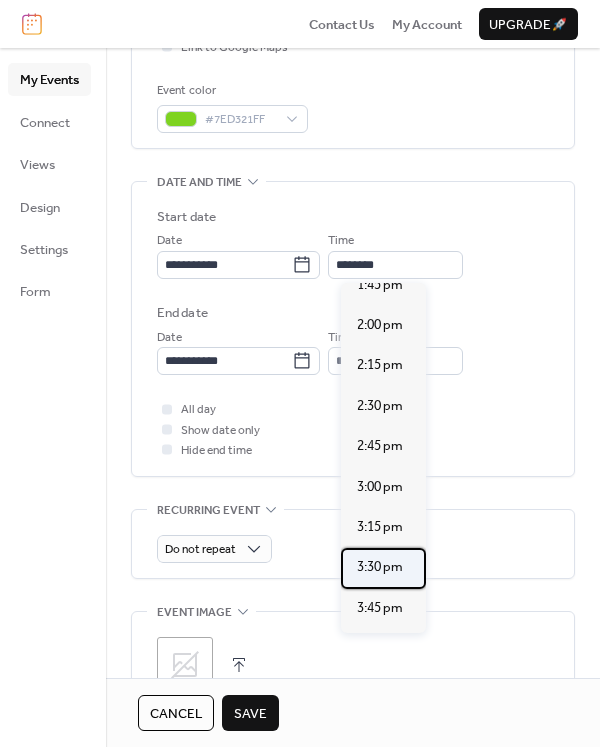 click on "3:30 pm" at bounding box center [380, 567] 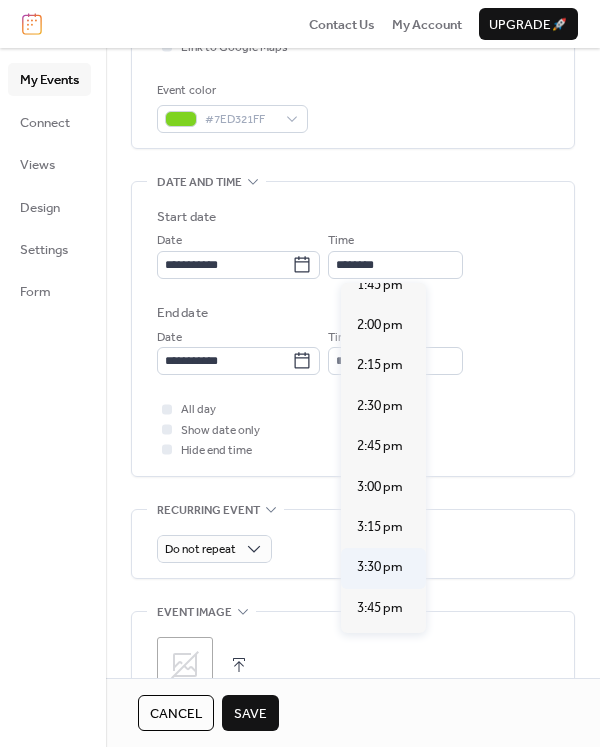 type on "*******" 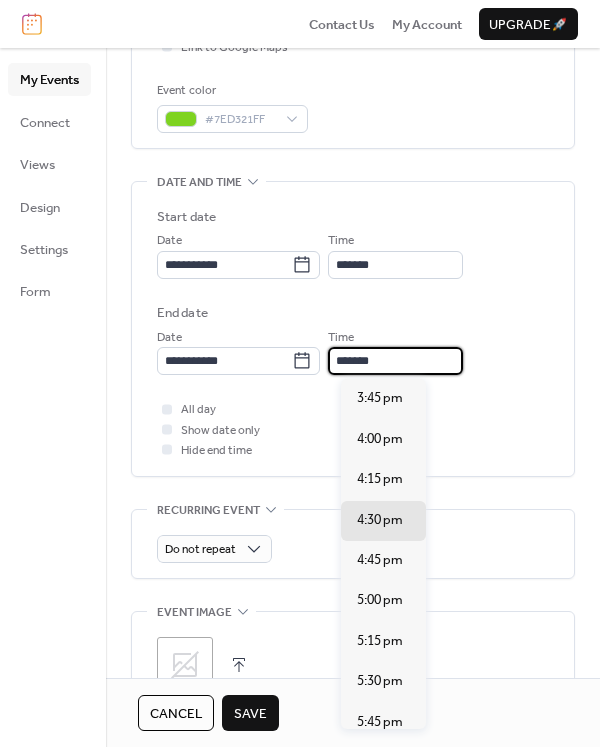 click on "*******" at bounding box center (395, 361) 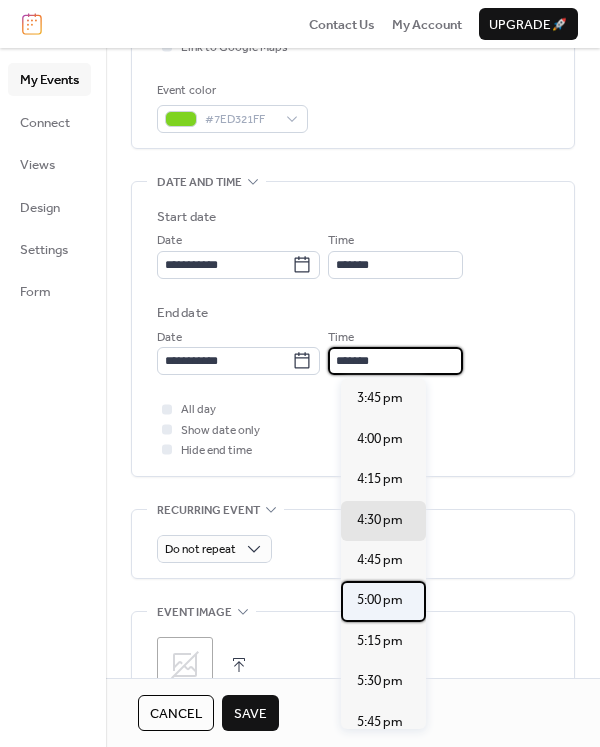 click on "5:00 pm" at bounding box center (380, 600) 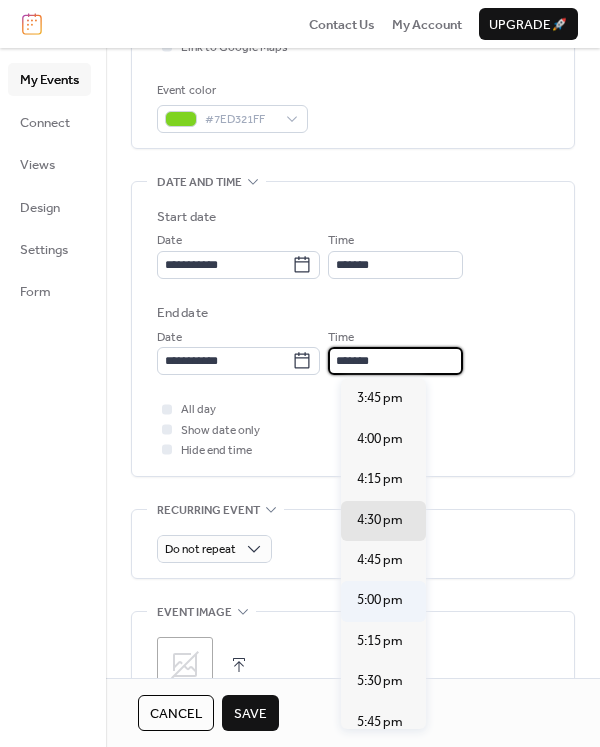 type on "*******" 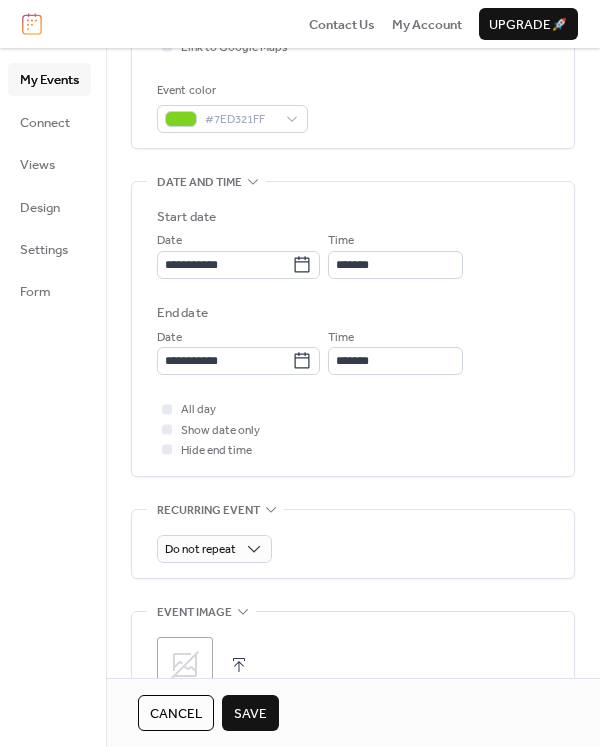 click on "Save" at bounding box center [250, 714] 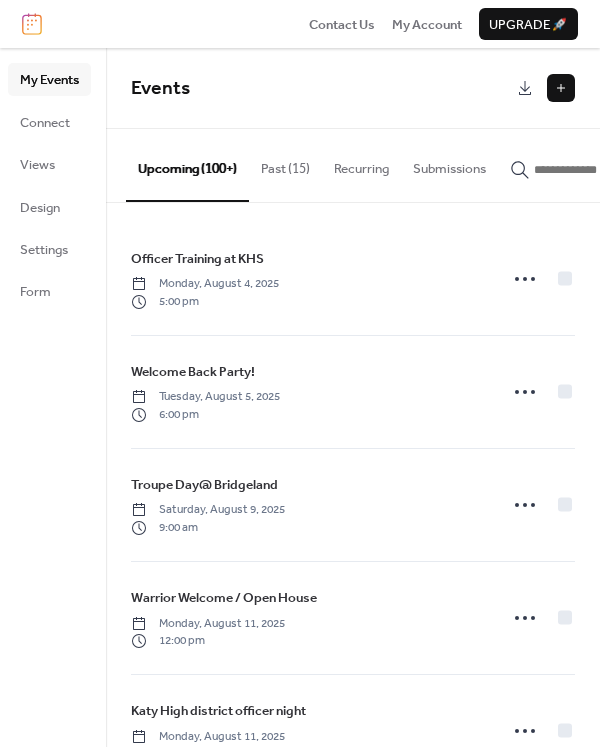 click at bounding box center (561, 88) 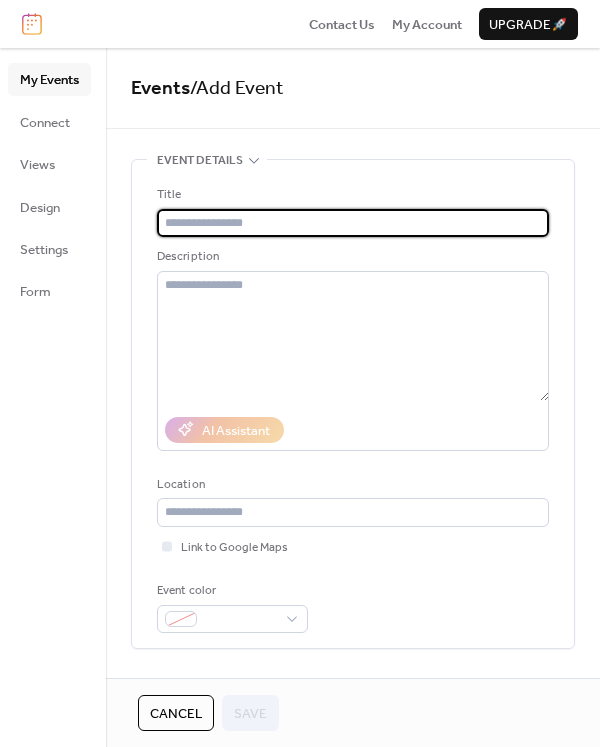 click at bounding box center (353, 223) 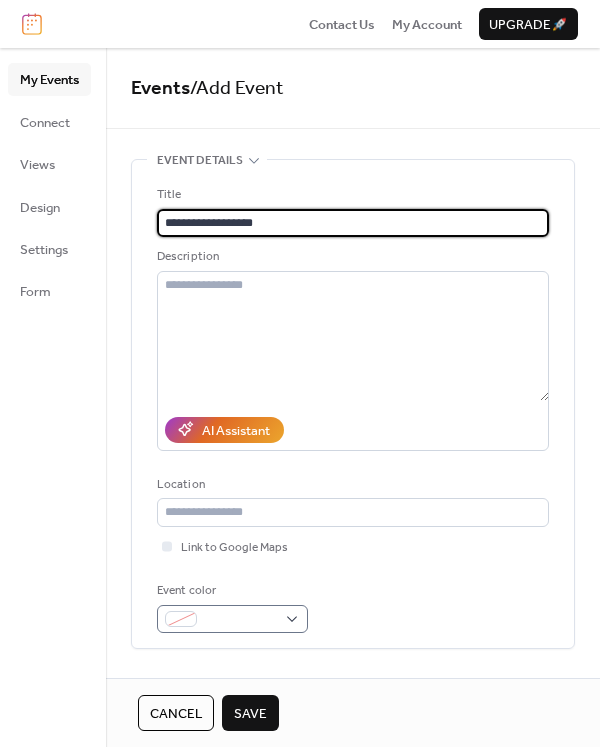 type on "**********" 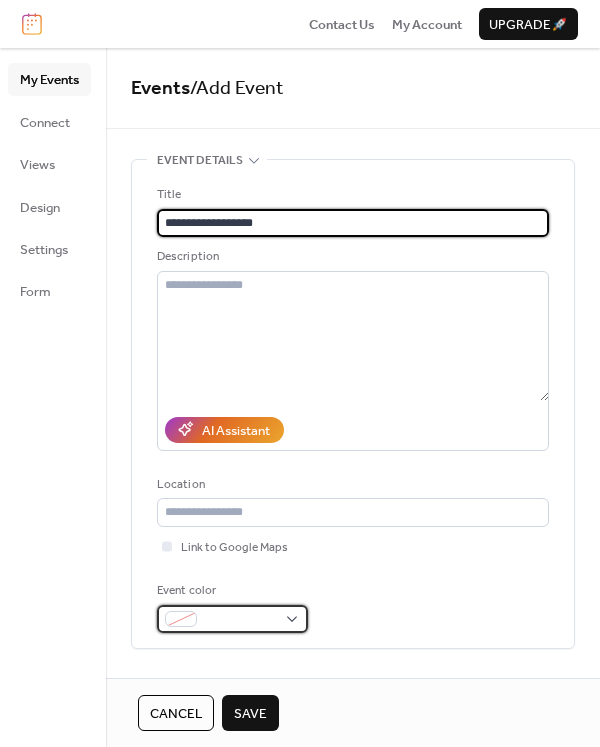 click at bounding box center [240, 620] 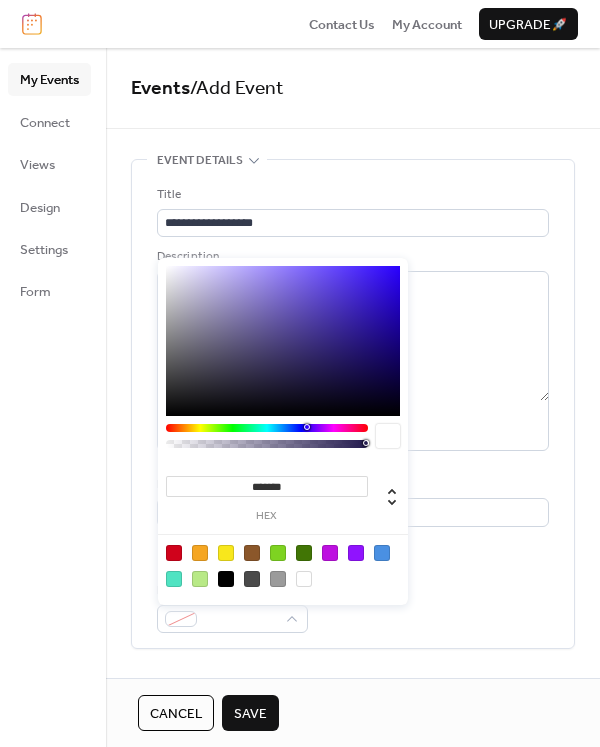 click at bounding box center [382, 553] 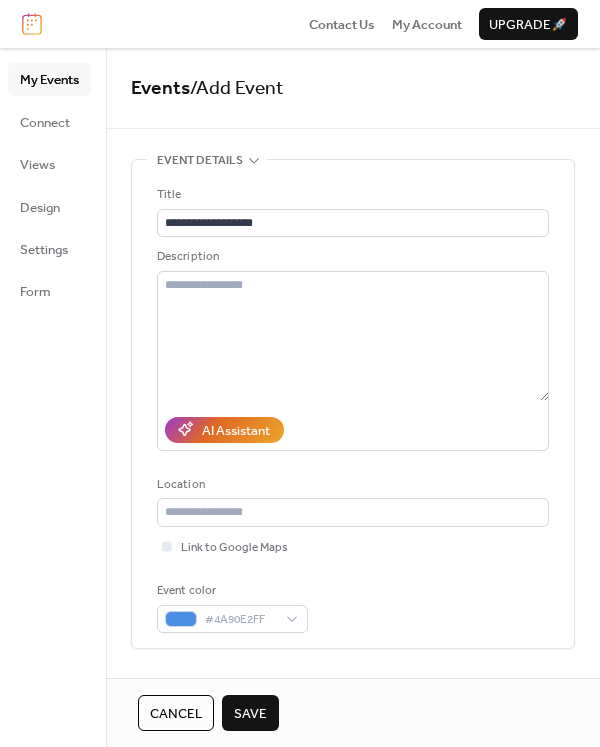click on "**********" at bounding box center [353, 409] 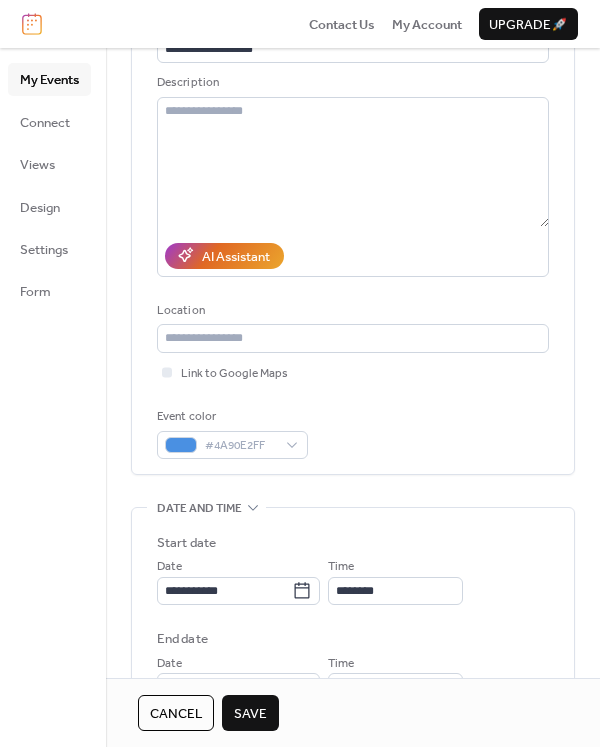 scroll, scrollTop: 500, scrollLeft: 0, axis: vertical 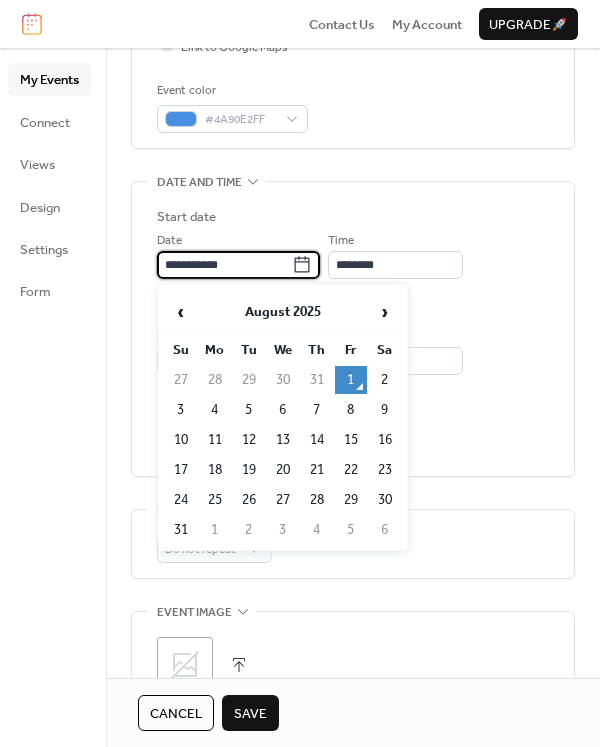 click on "**********" at bounding box center (224, 265) 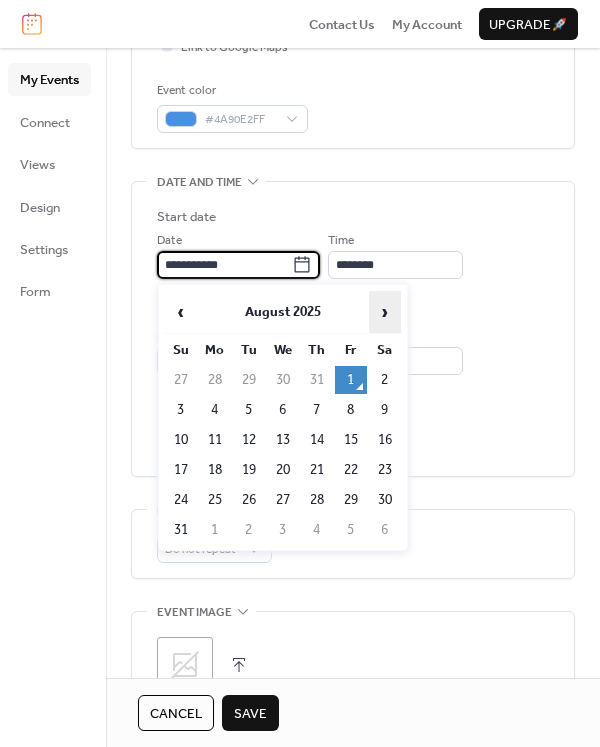 click on "›" at bounding box center (385, 312) 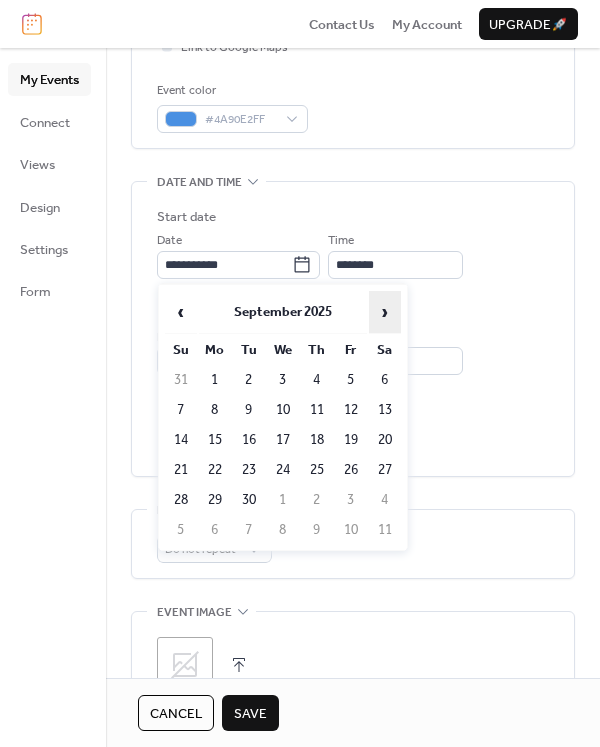 click on "›" at bounding box center (385, 312) 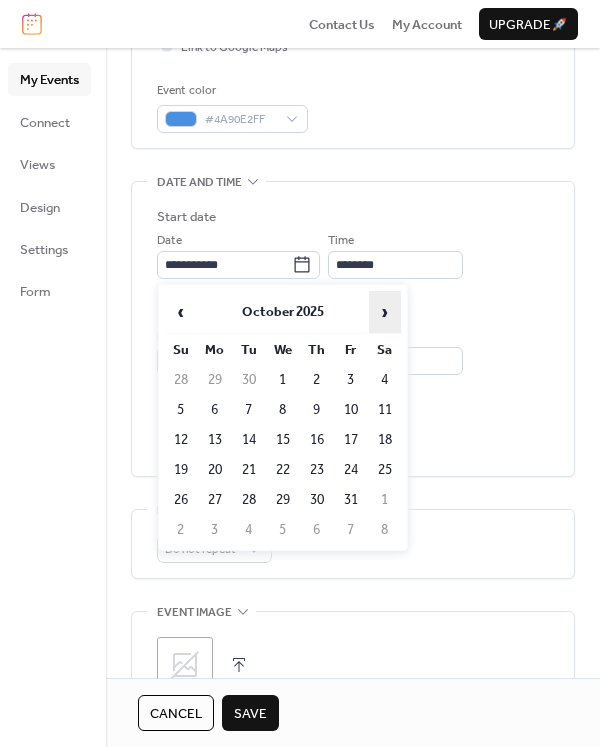 click on "›" at bounding box center [385, 312] 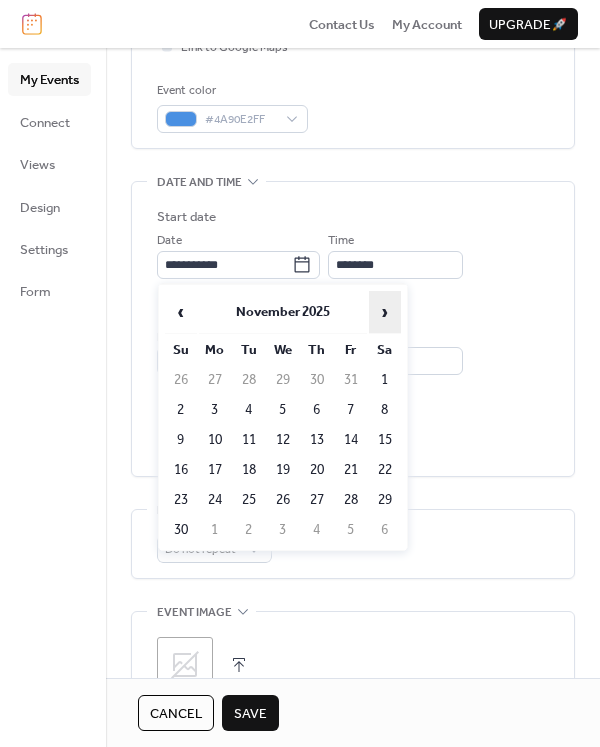 click on "›" at bounding box center (385, 312) 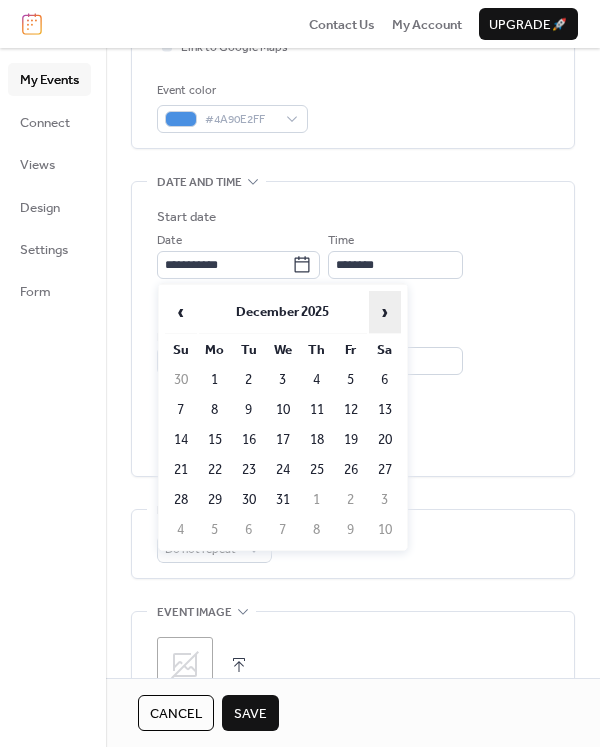 click on "›" at bounding box center (385, 312) 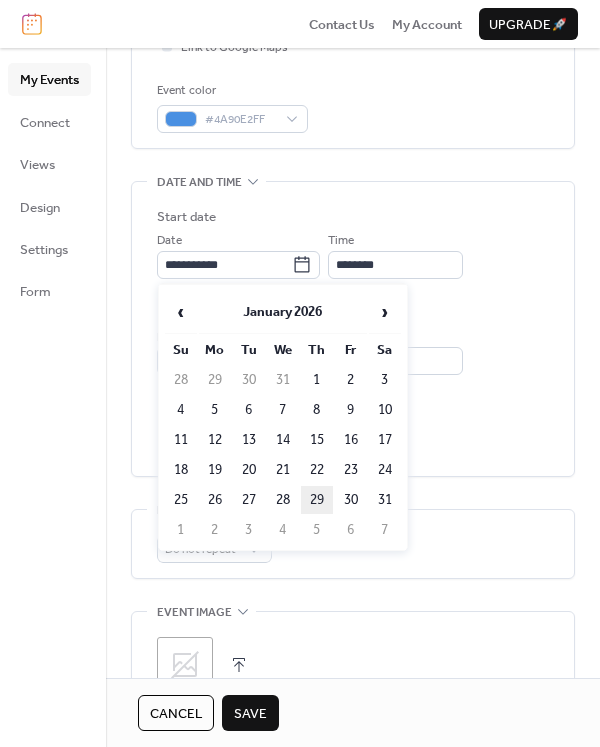 click on "29" at bounding box center [317, 500] 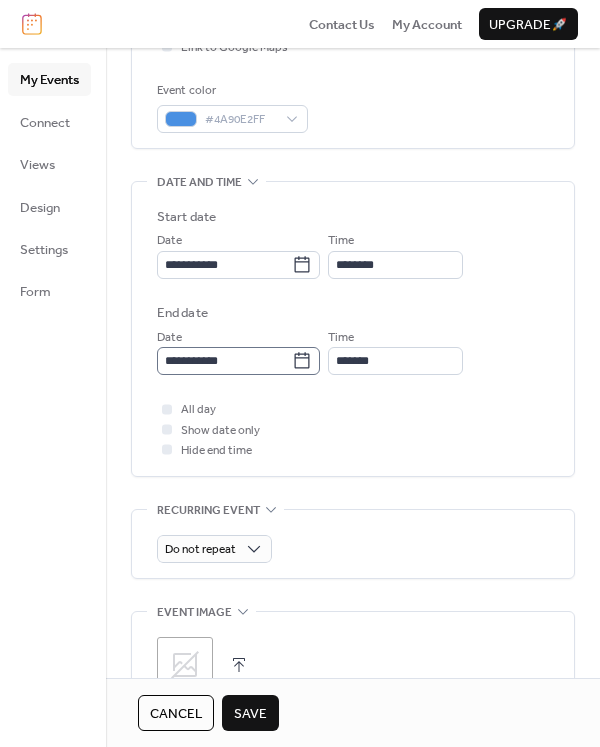 click 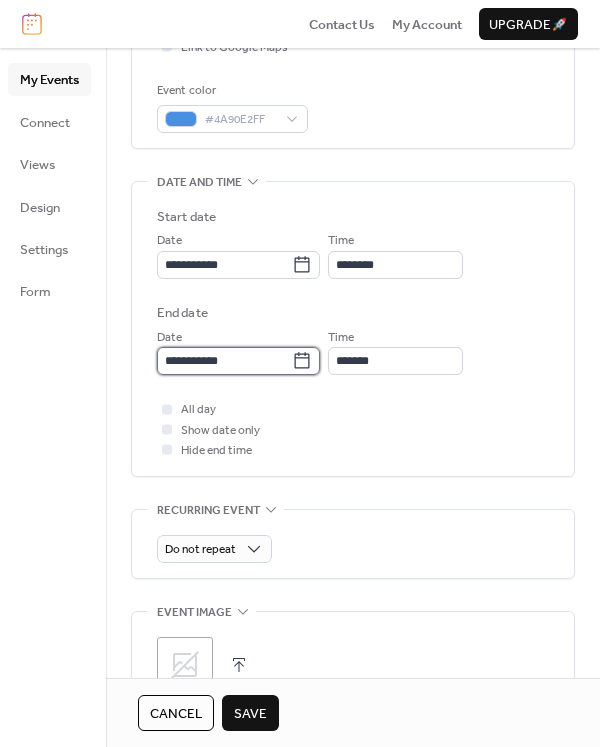 click on "**********" at bounding box center [224, 361] 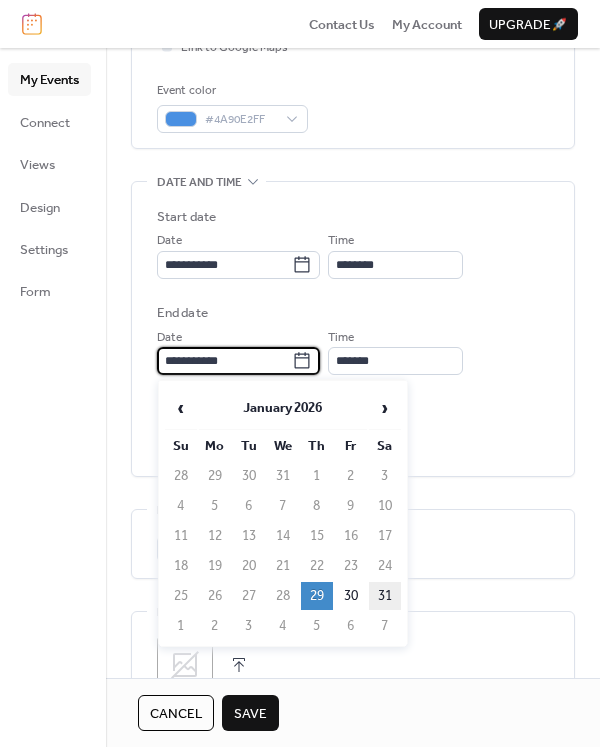 click on "31" at bounding box center [385, 596] 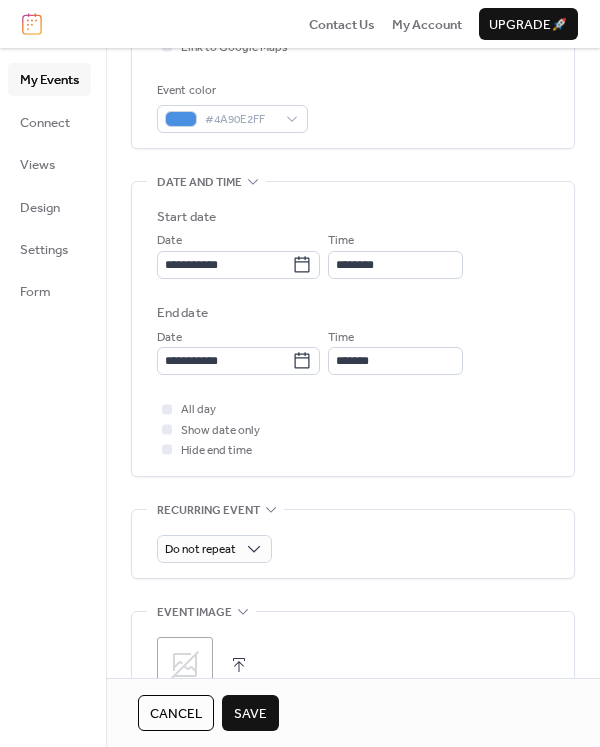 click on "Save" at bounding box center [250, 714] 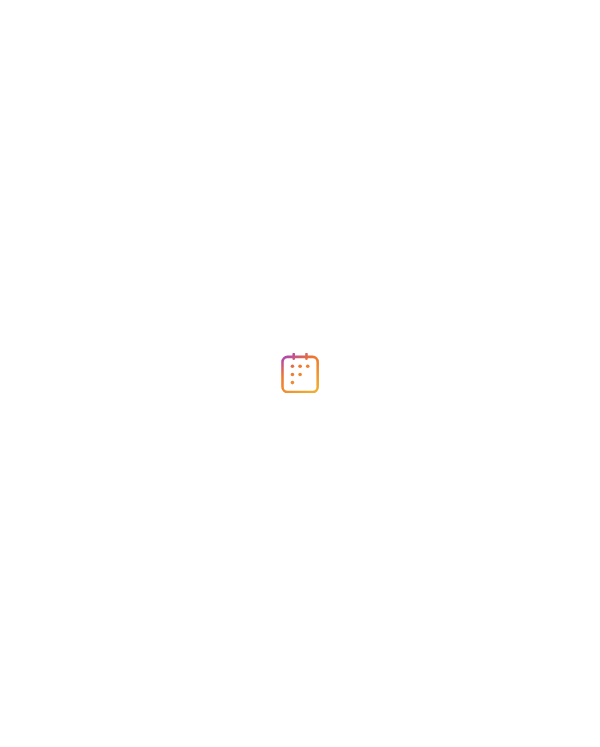 scroll, scrollTop: 0, scrollLeft: 0, axis: both 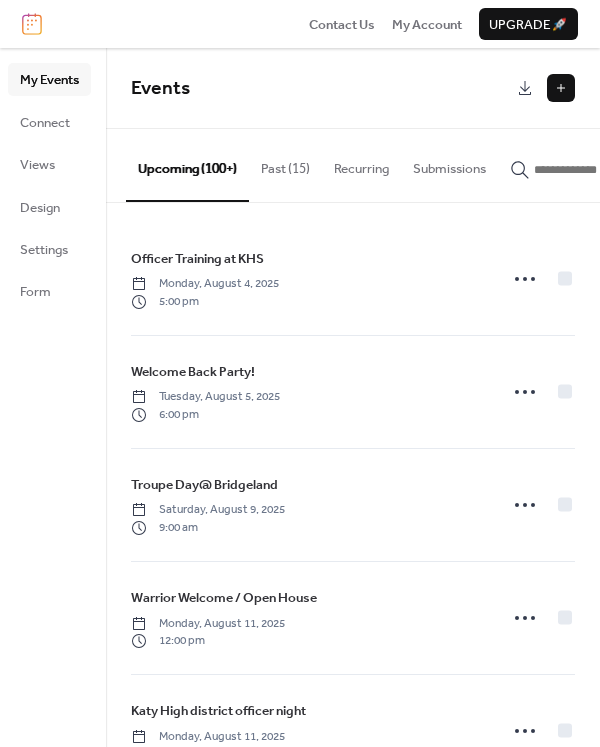 click at bounding box center (561, 88) 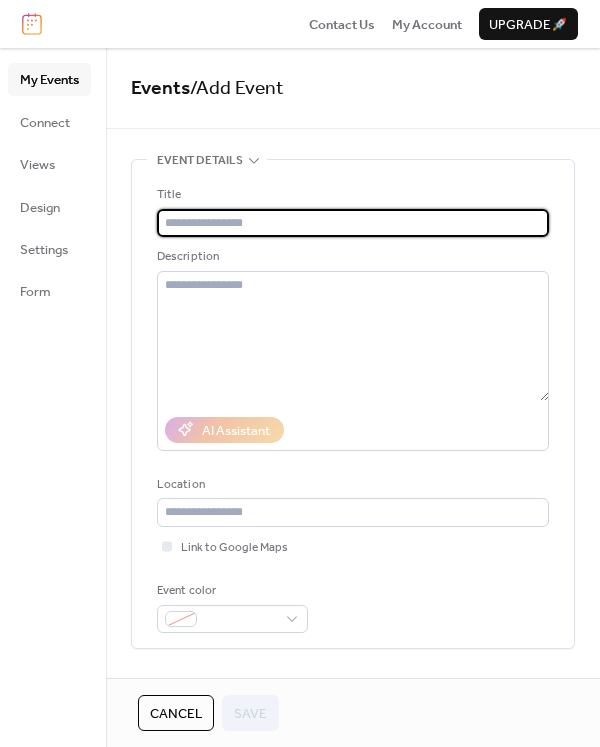 click at bounding box center (353, 223) 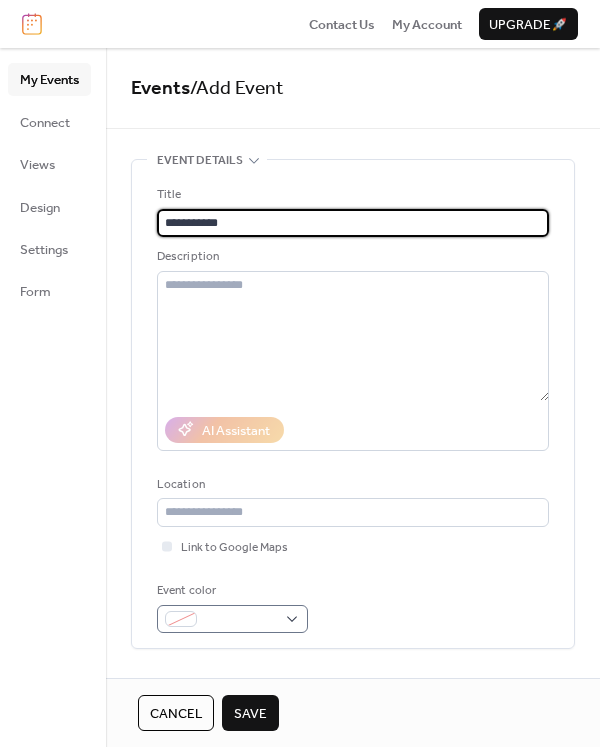 type on "**********" 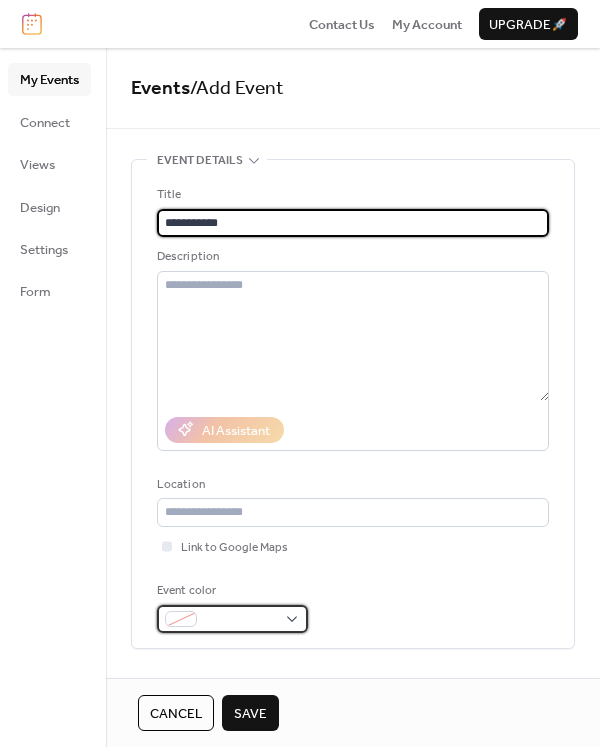 click at bounding box center (240, 620) 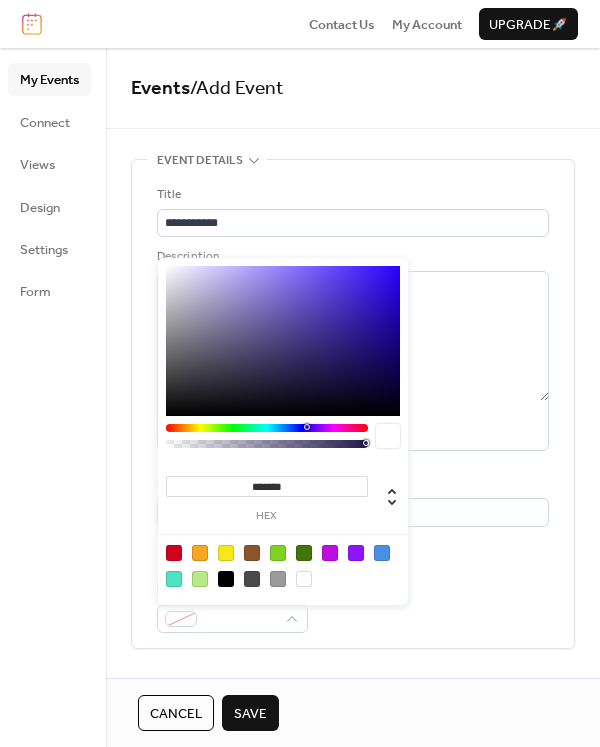 click at bounding box center (283, 565) 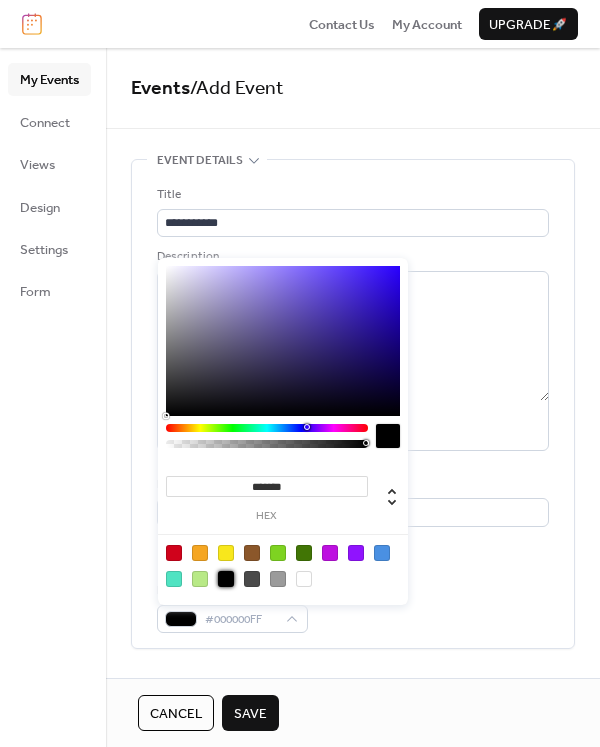 click on "Event color #000000FF" at bounding box center (353, 607) 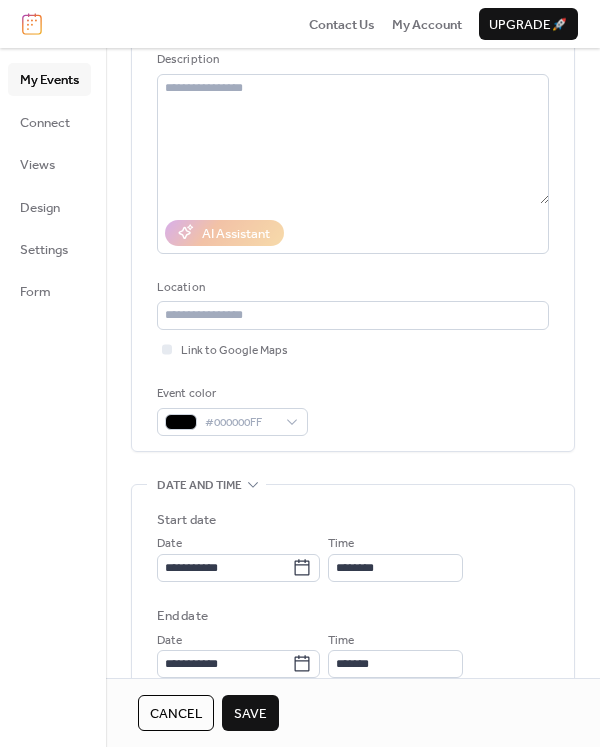 scroll, scrollTop: 500, scrollLeft: 0, axis: vertical 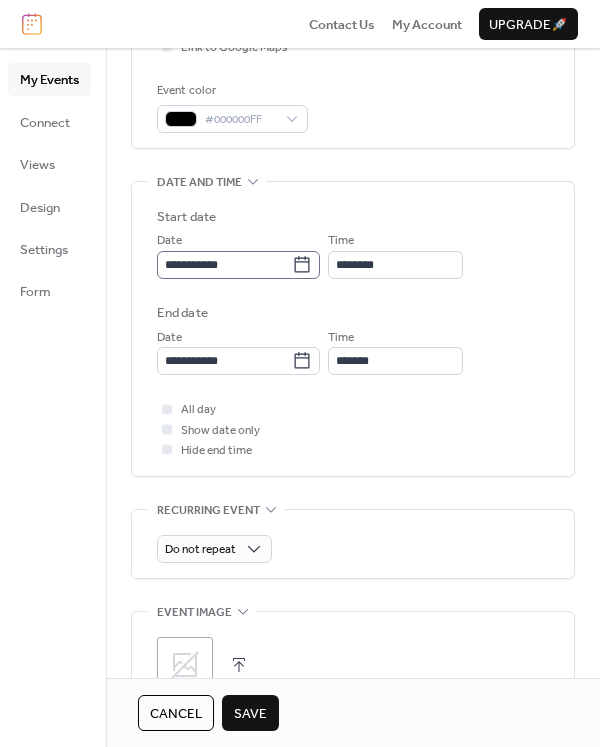 click 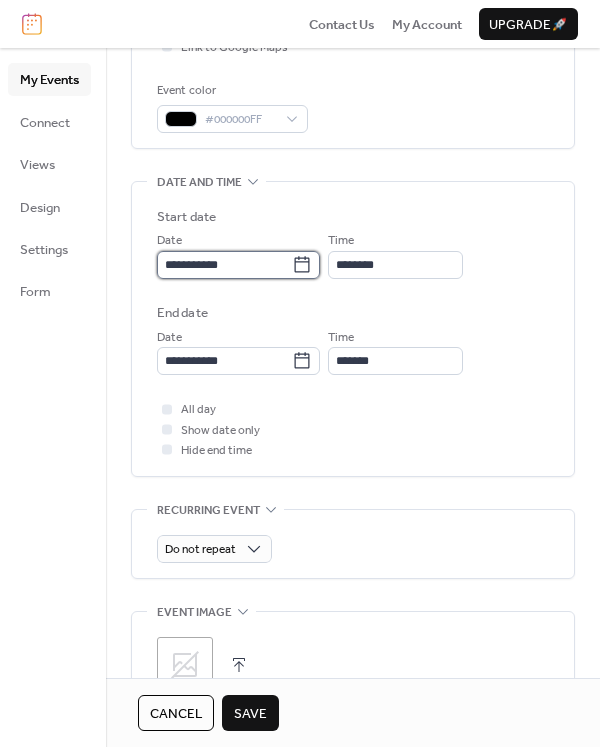 click on "**********" at bounding box center [224, 265] 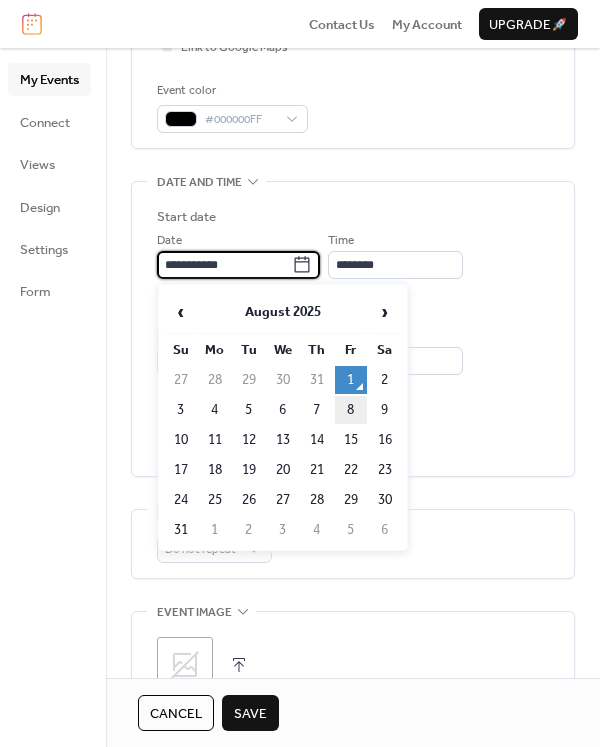 click on "8" at bounding box center [351, 410] 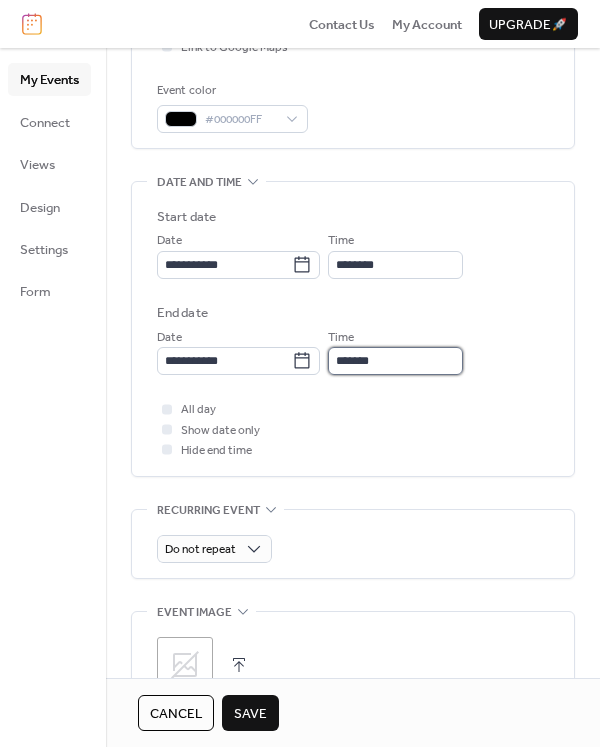 click on "*******" at bounding box center (395, 361) 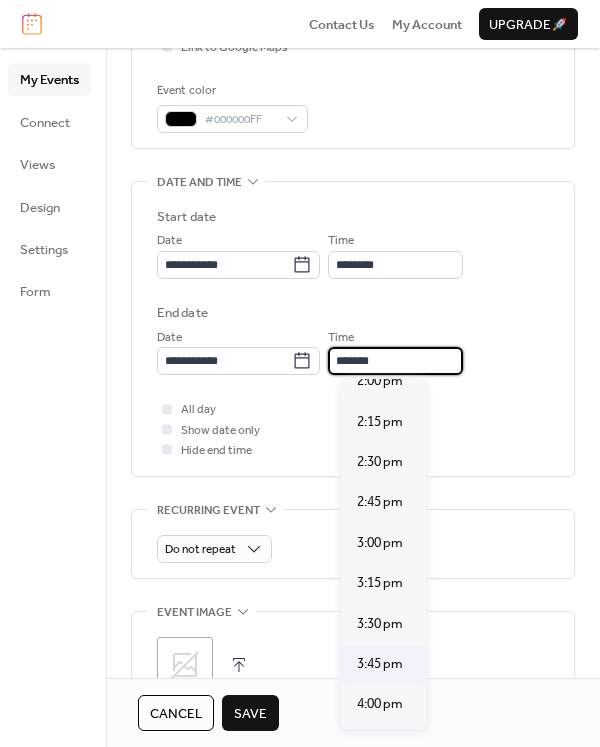 scroll, scrollTop: 500, scrollLeft: 0, axis: vertical 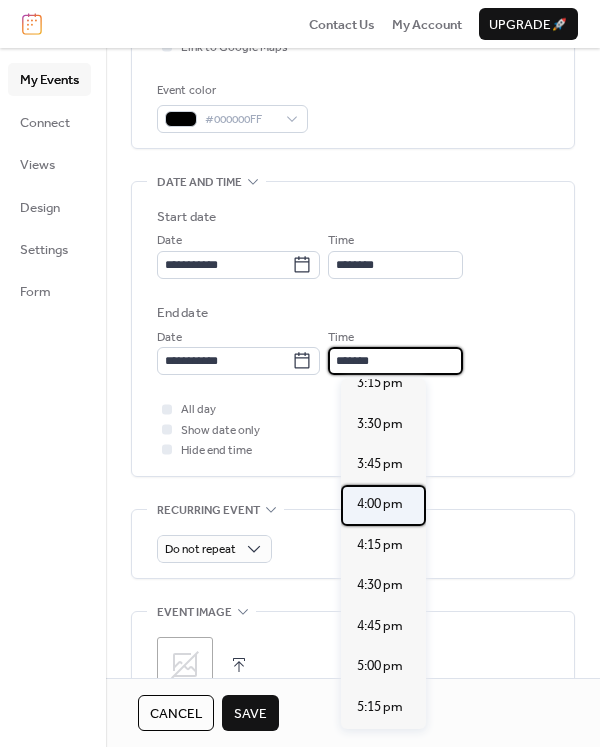 click on "4:00 pm" at bounding box center (380, 504) 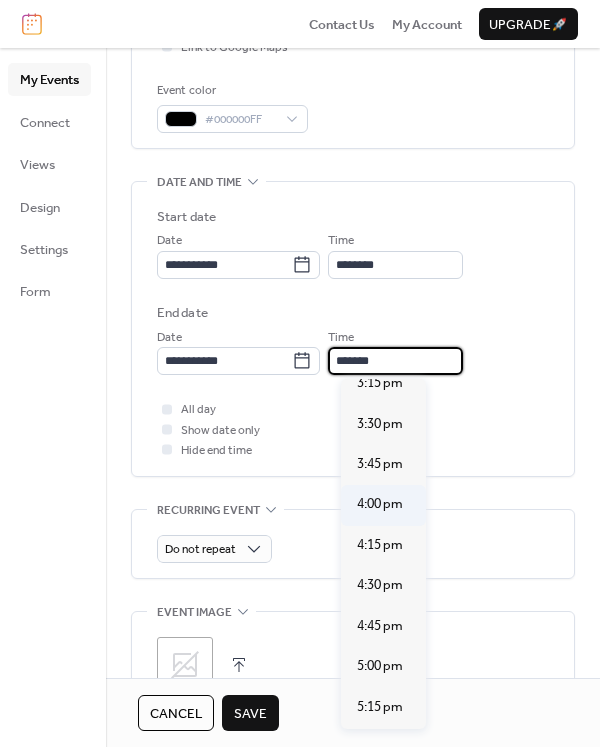 type on "*******" 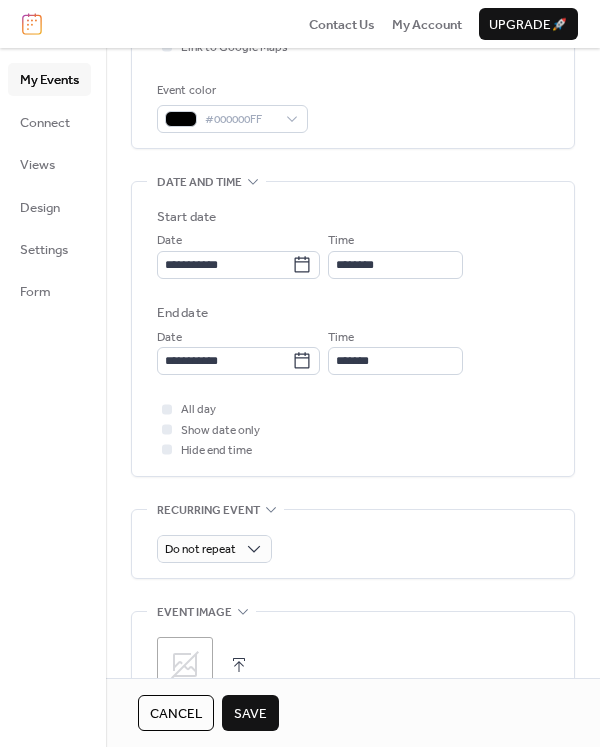 click on "Save" at bounding box center (250, 714) 